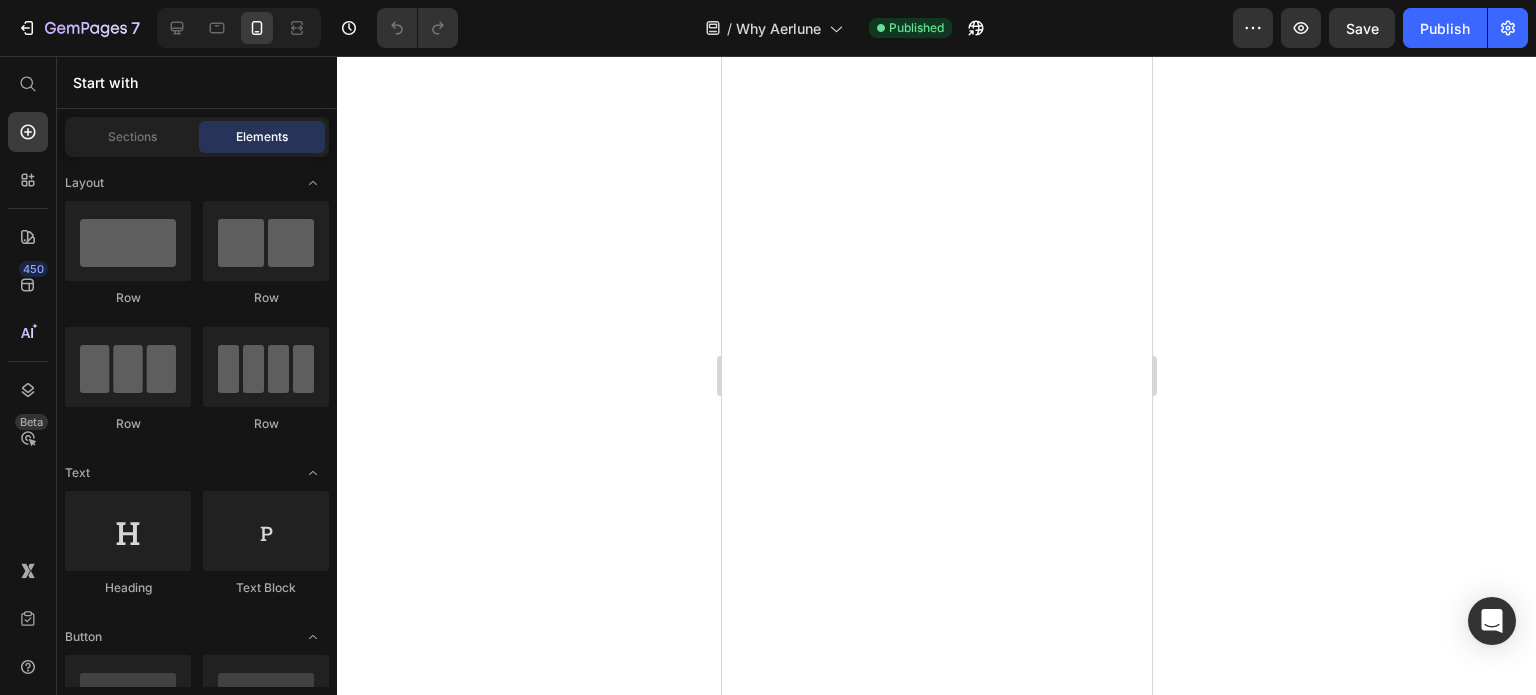 scroll, scrollTop: 0, scrollLeft: 0, axis: both 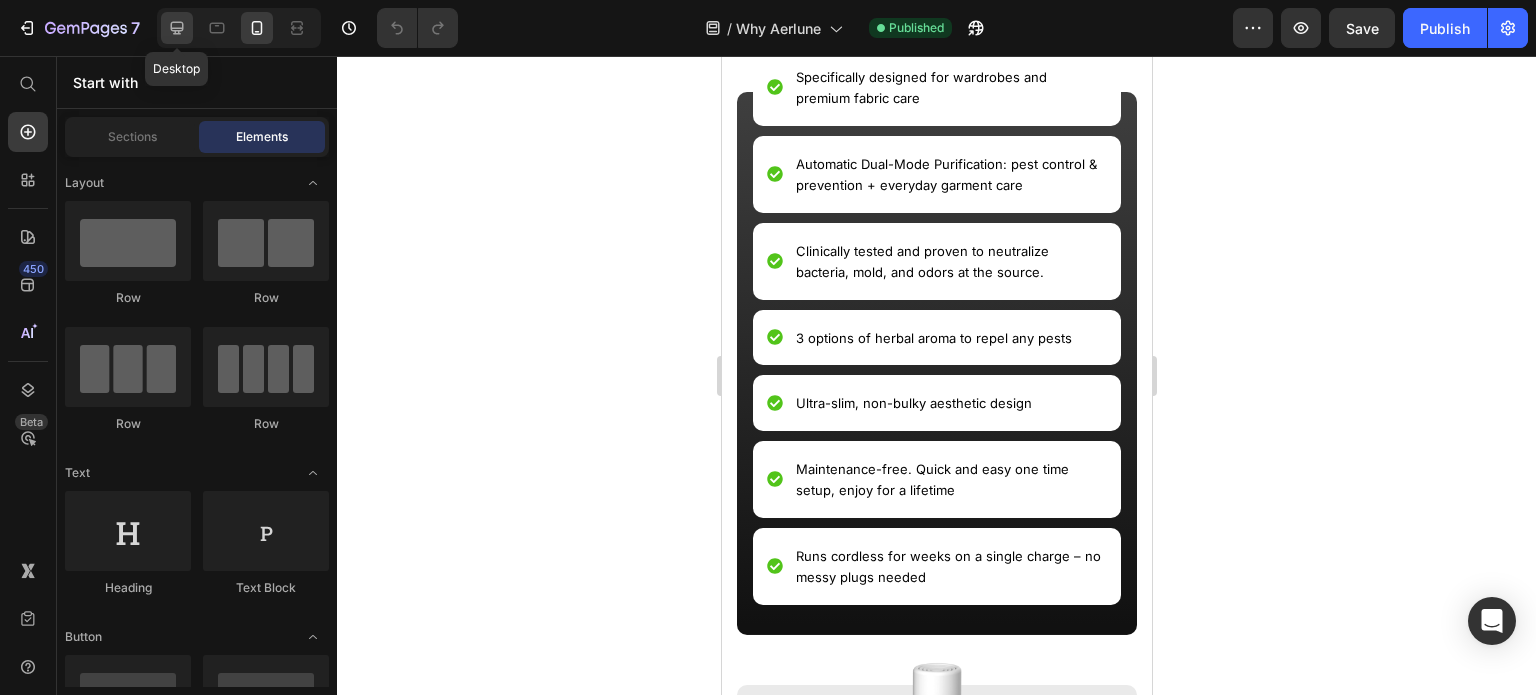 click 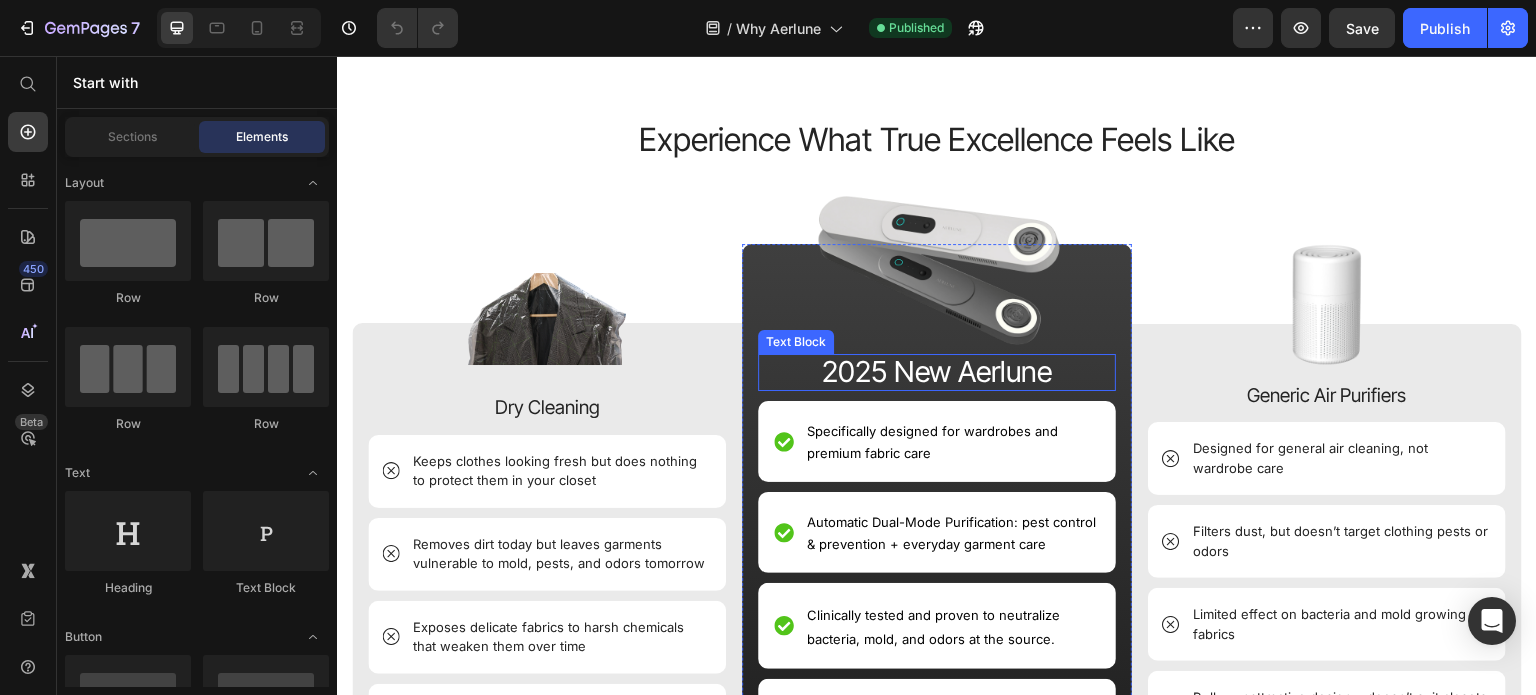 scroll, scrollTop: 1122, scrollLeft: 0, axis: vertical 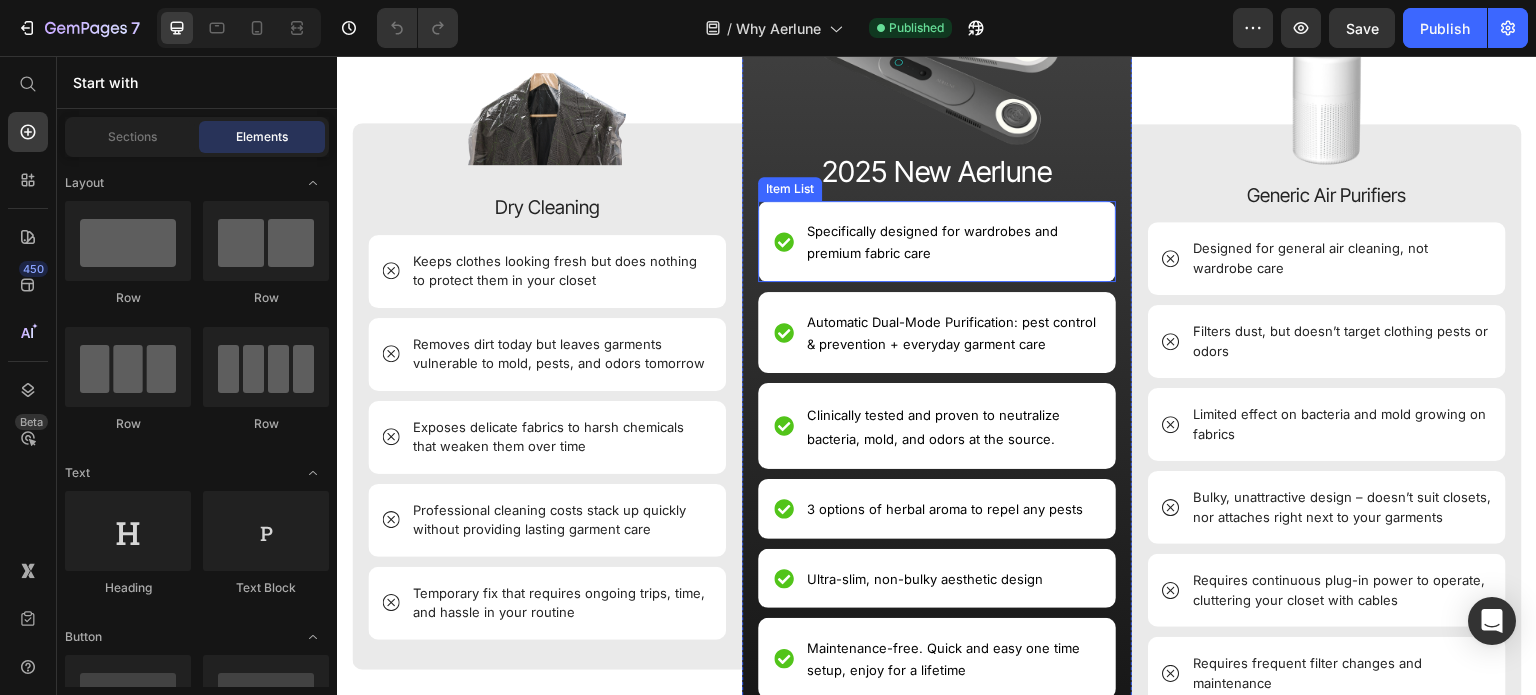 click on "Specifically designed for wardrobes and premium fabric care" at bounding box center [932, 242] 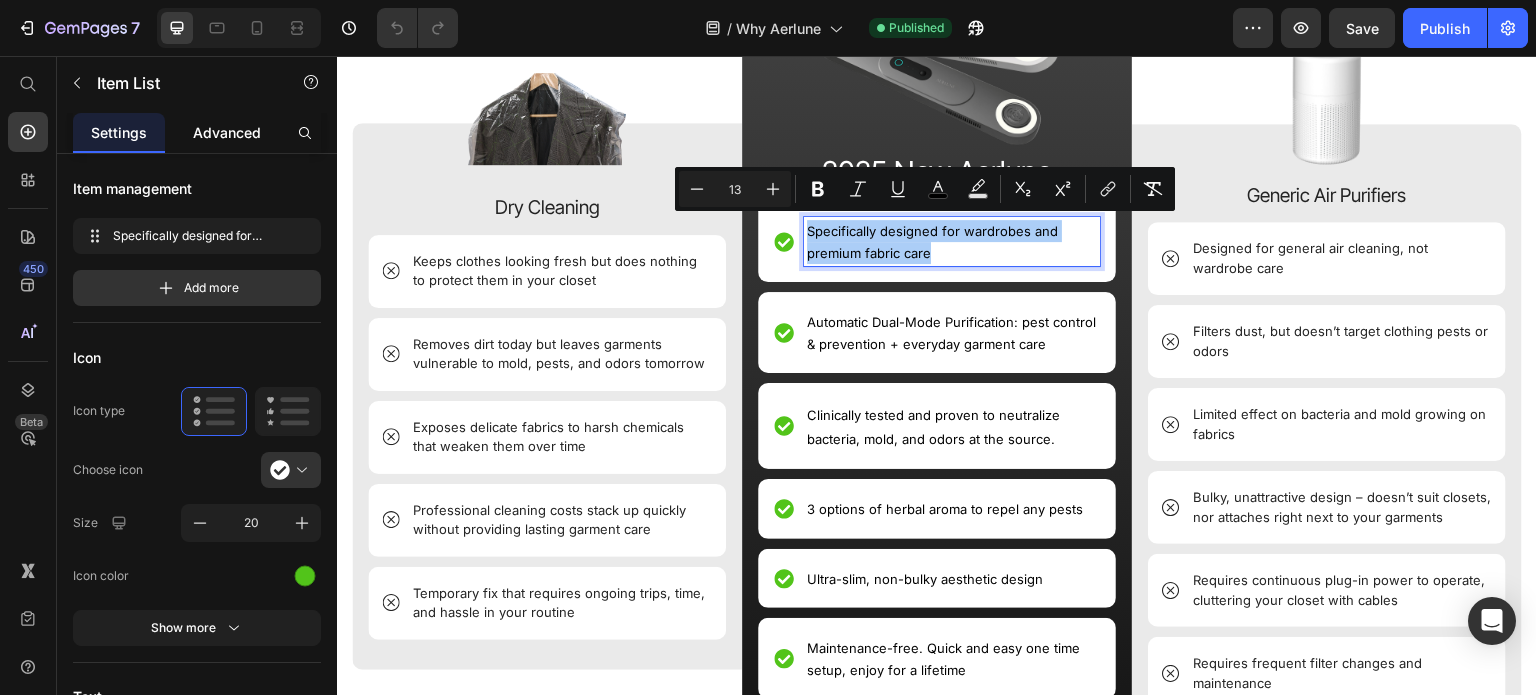 click on "Advanced" at bounding box center [227, 132] 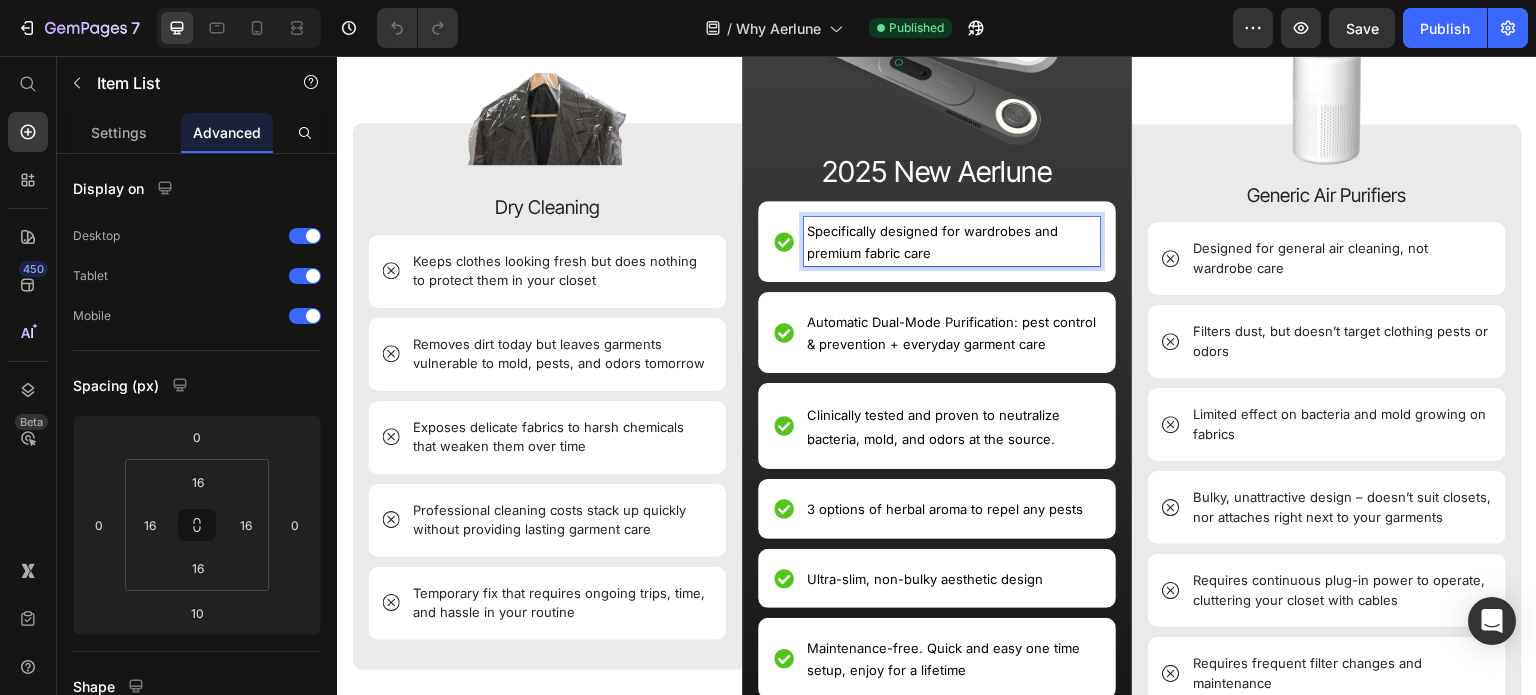 click on "Specifically designed for wardrobes and premium fabric care" at bounding box center (952, 241) 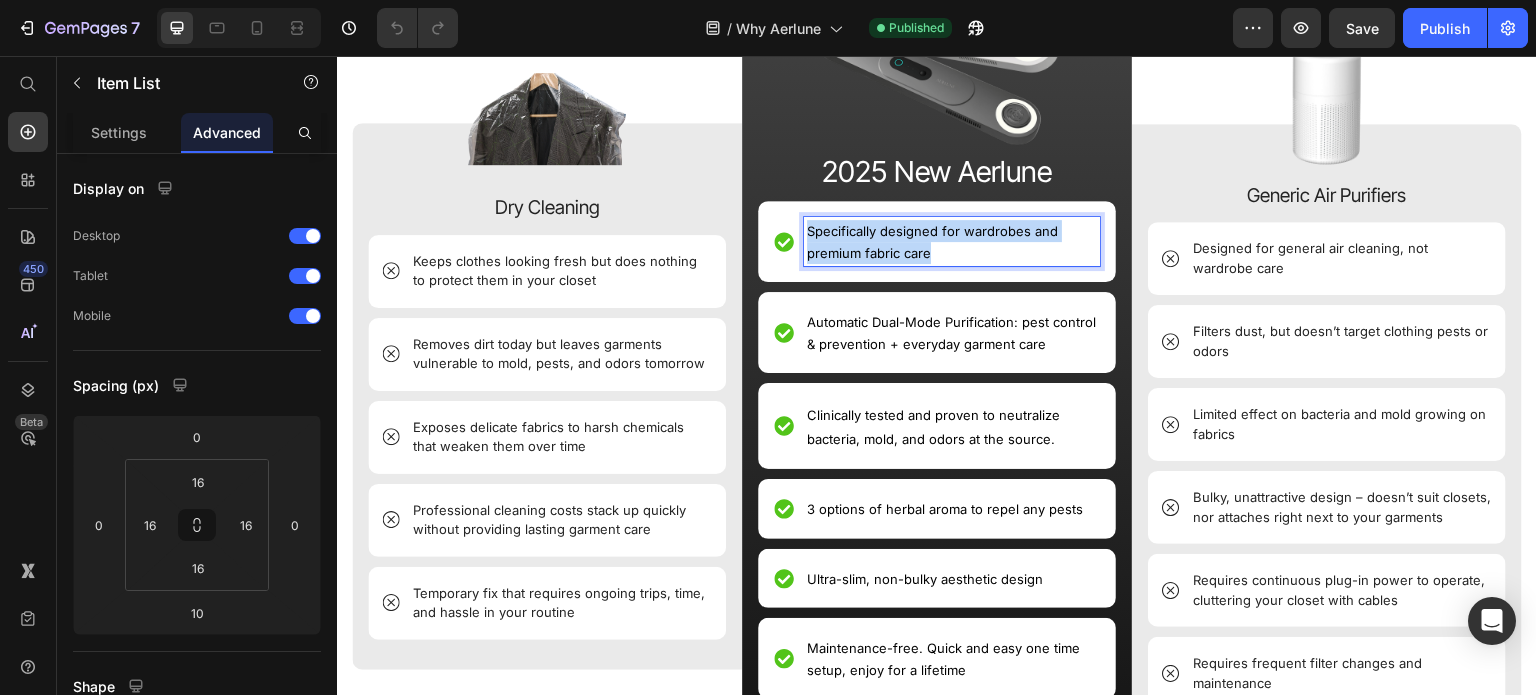 click on "Specifically designed for wardrobes and premium fabric care" at bounding box center (952, 241) 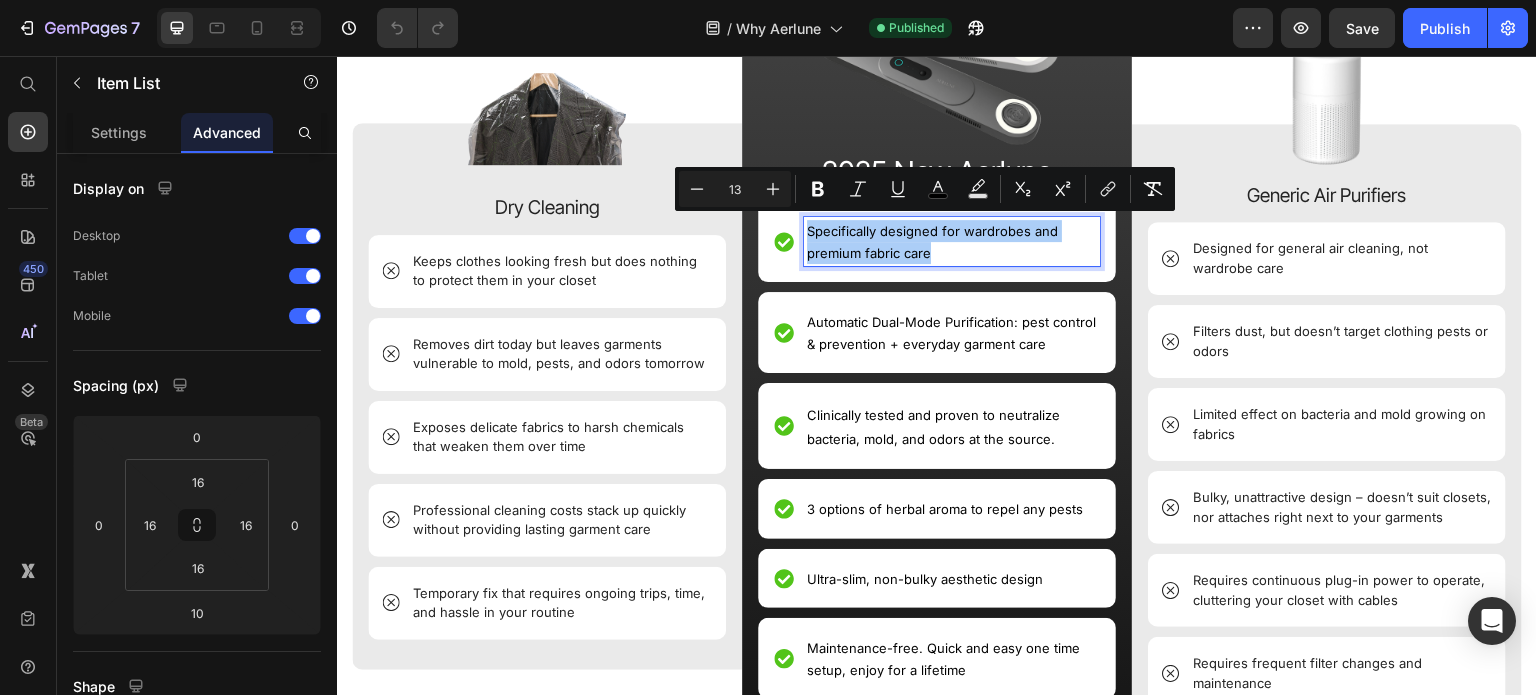click 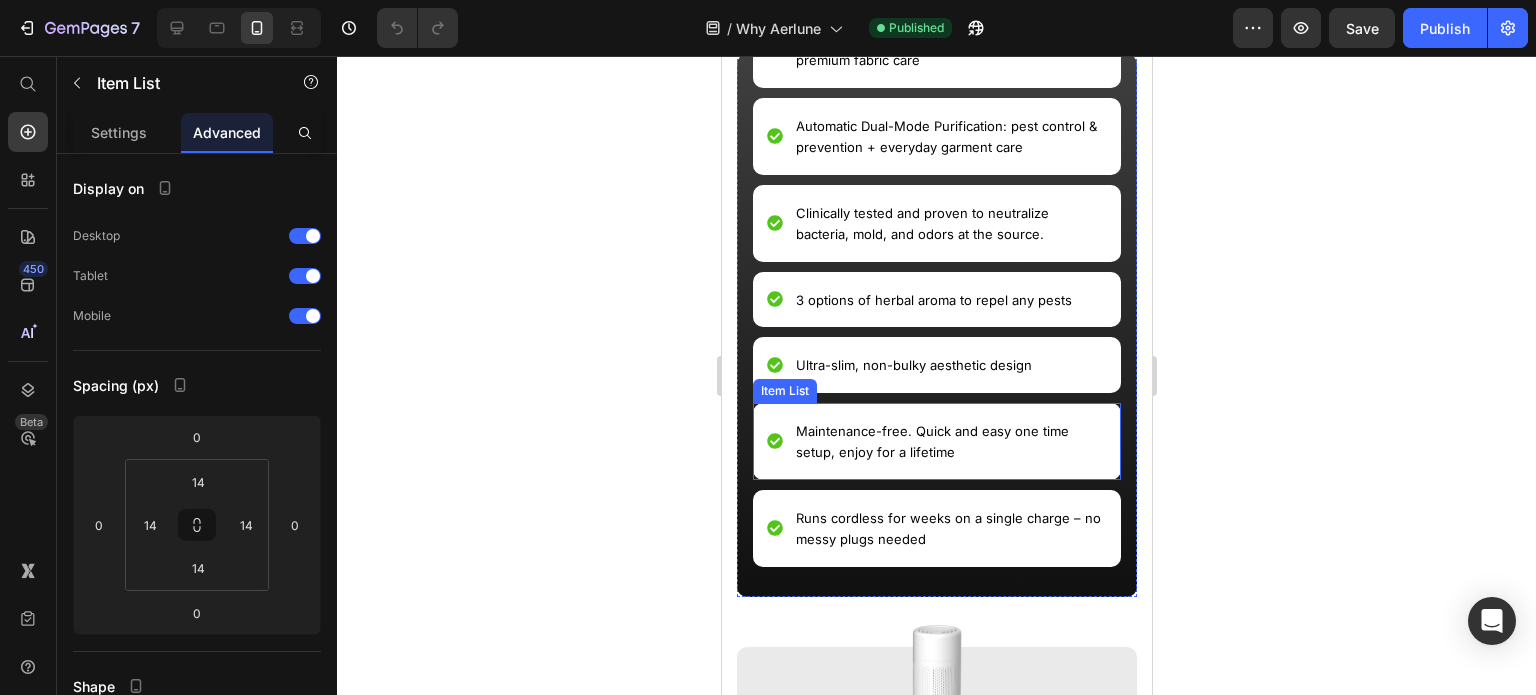 scroll, scrollTop: 1938, scrollLeft: 0, axis: vertical 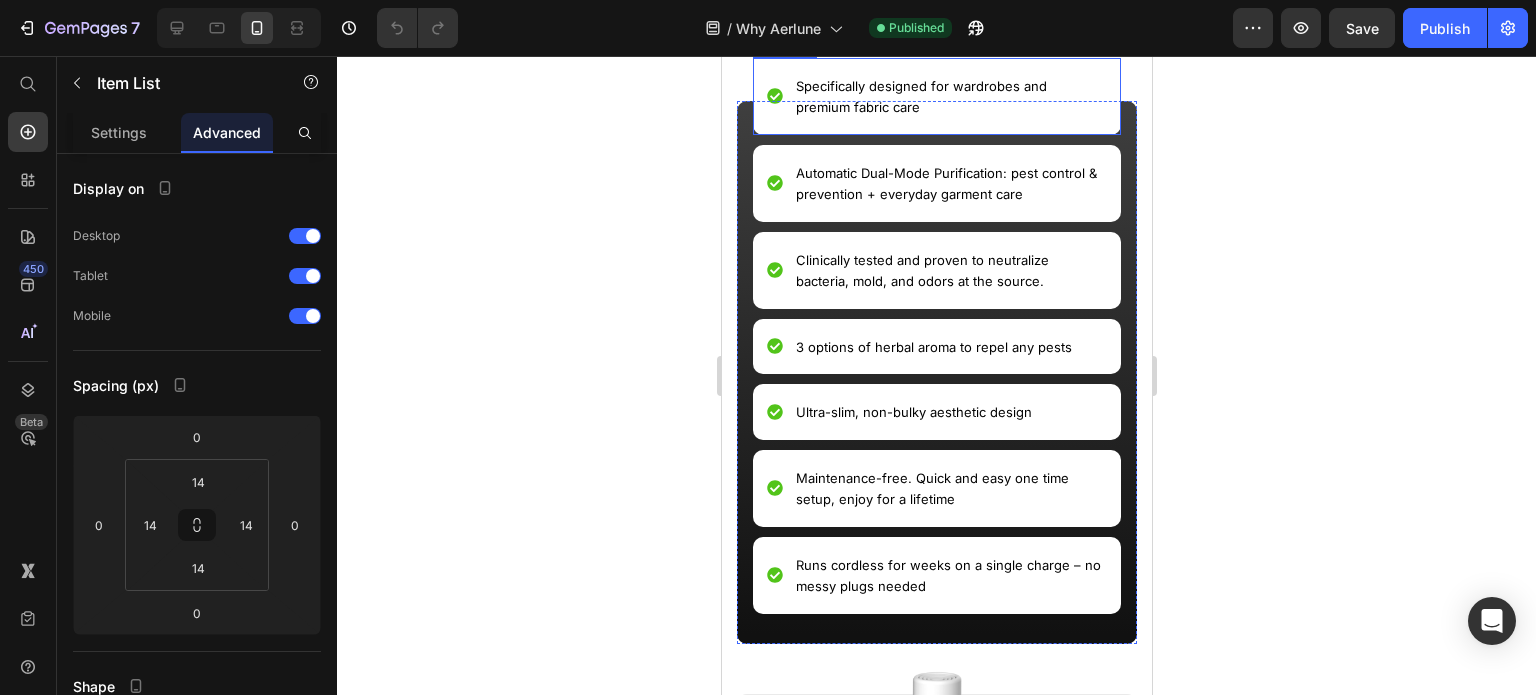 click on "Specifically designed for wardrobes and premium fabric care" at bounding box center [920, 97] 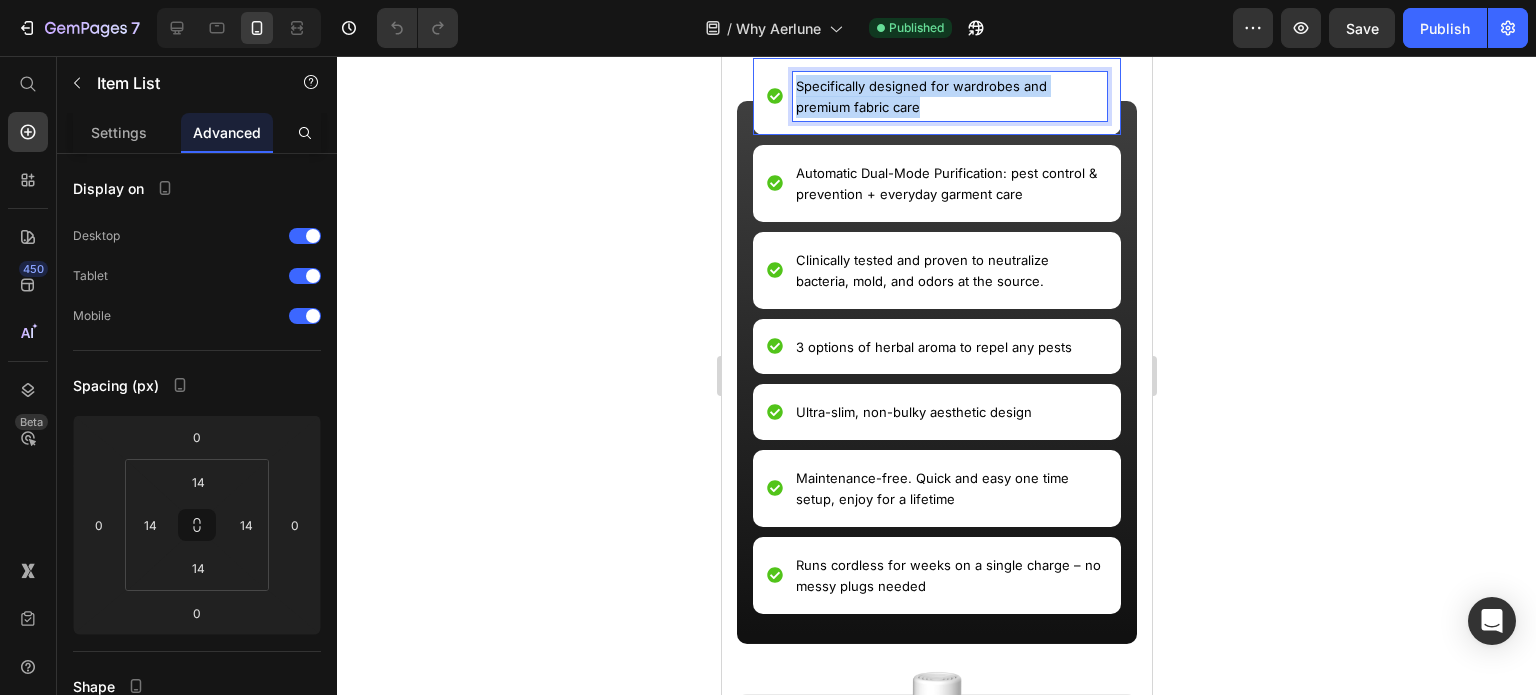 click on "Specifically designed for wardrobes and premium fabric care" at bounding box center (920, 97) 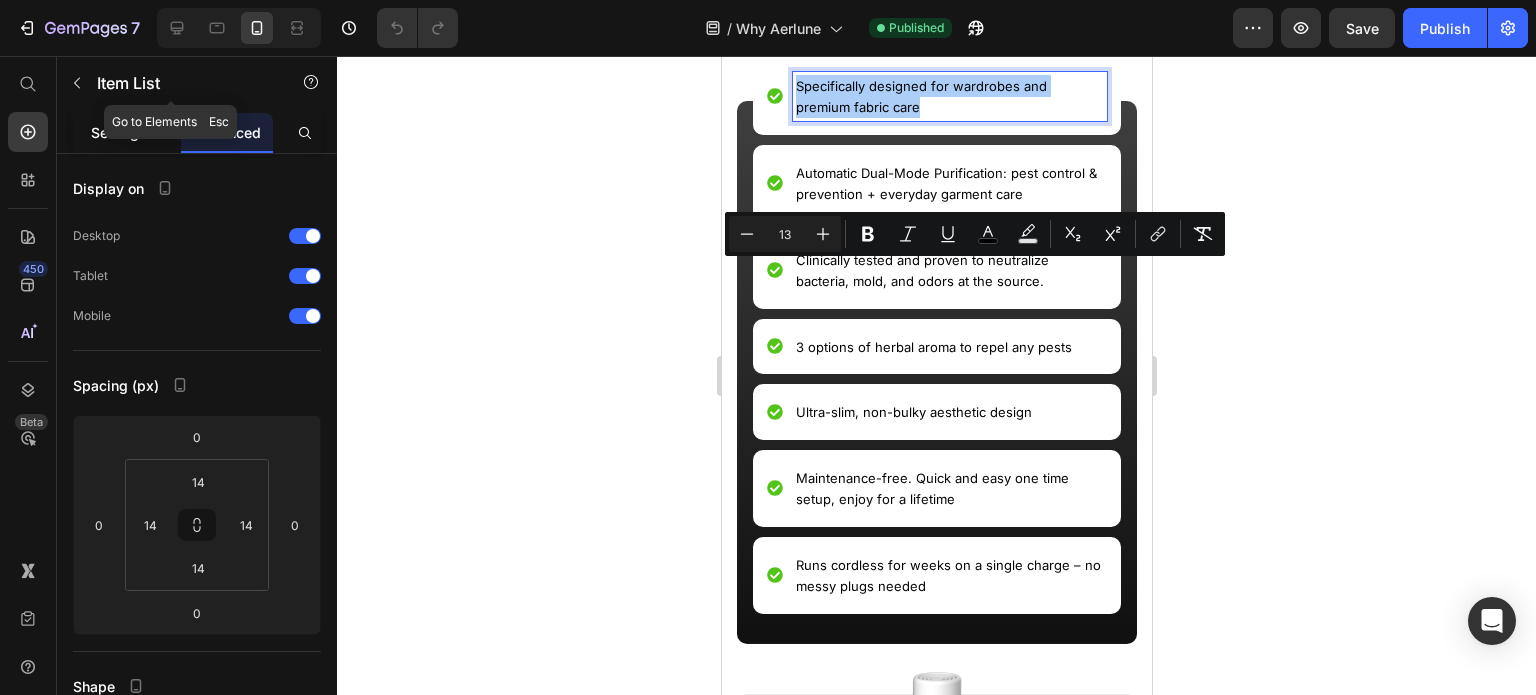 click on "Settings" at bounding box center (119, 132) 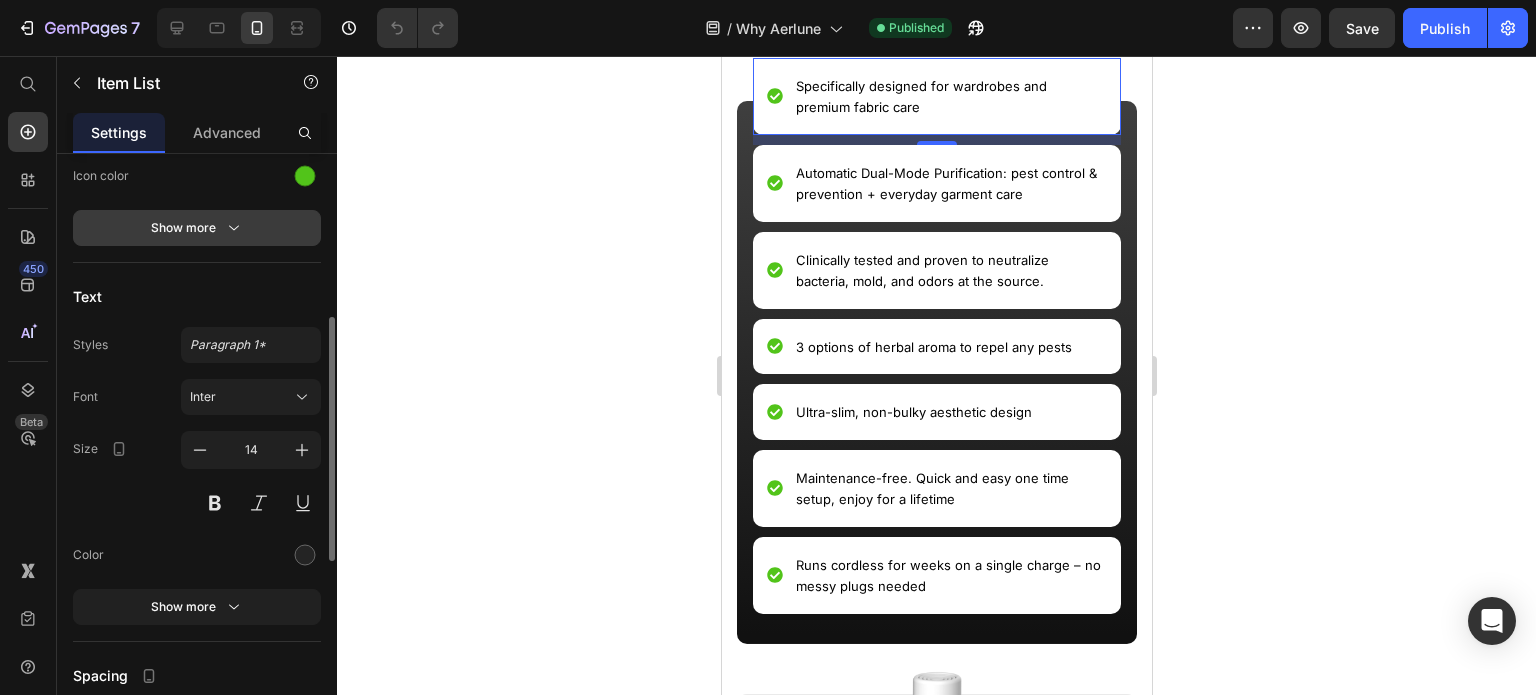 scroll, scrollTop: 100, scrollLeft: 0, axis: vertical 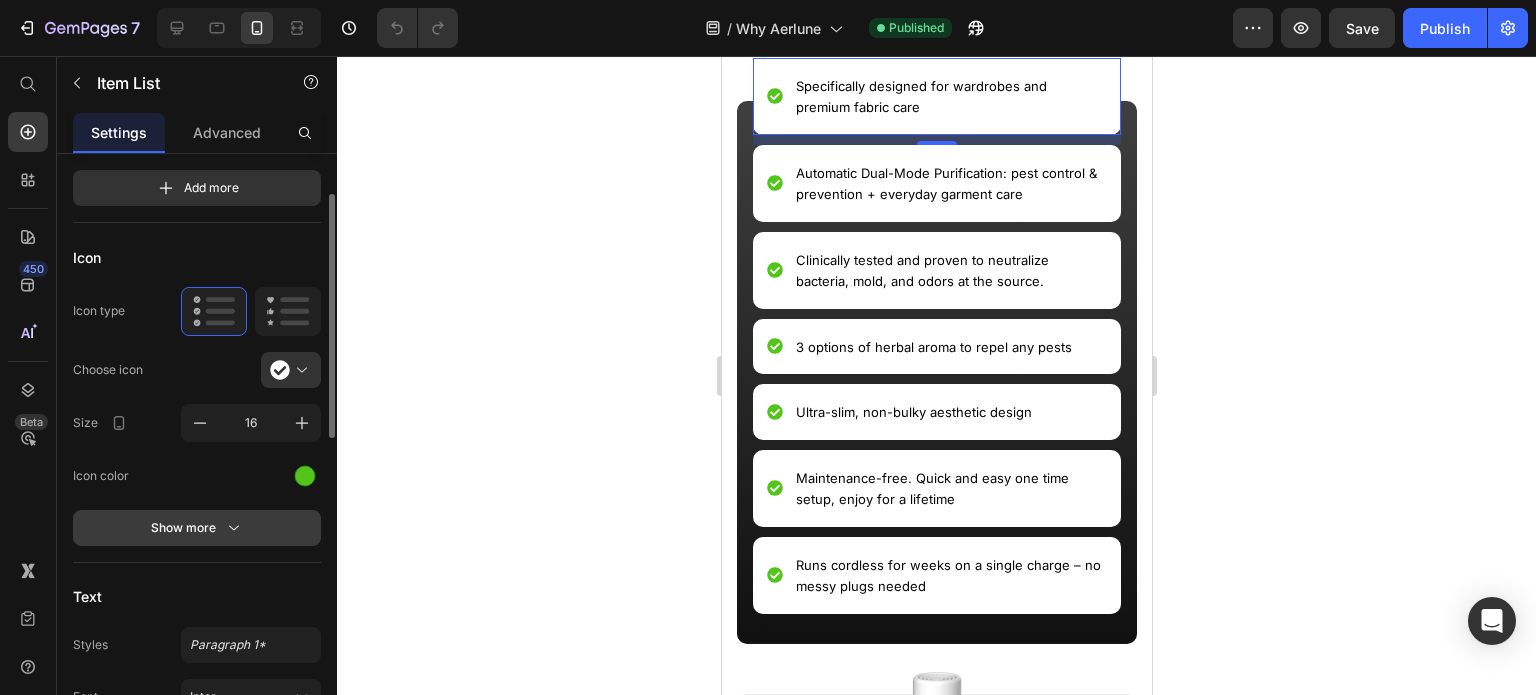 click 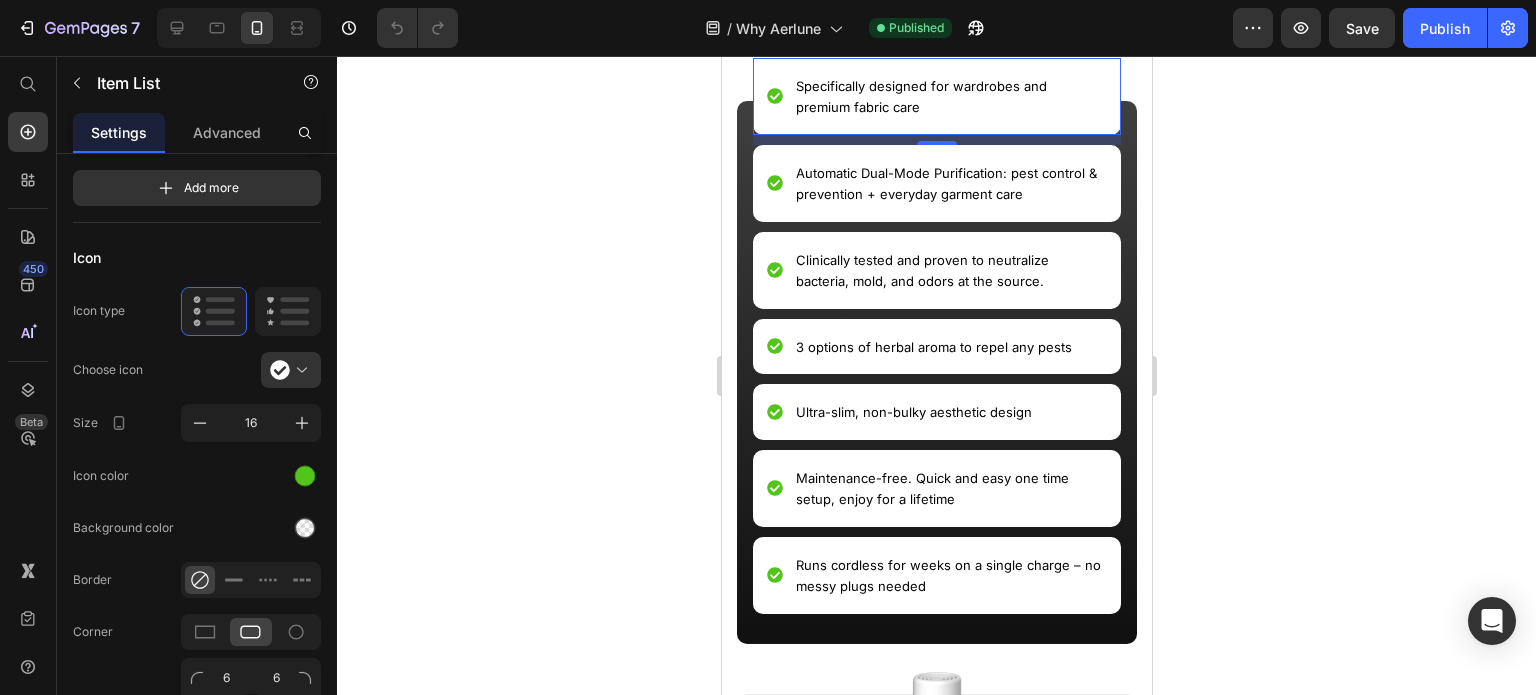 scroll, scrollTop: 500, scrollLeft: 0, axis: vertical 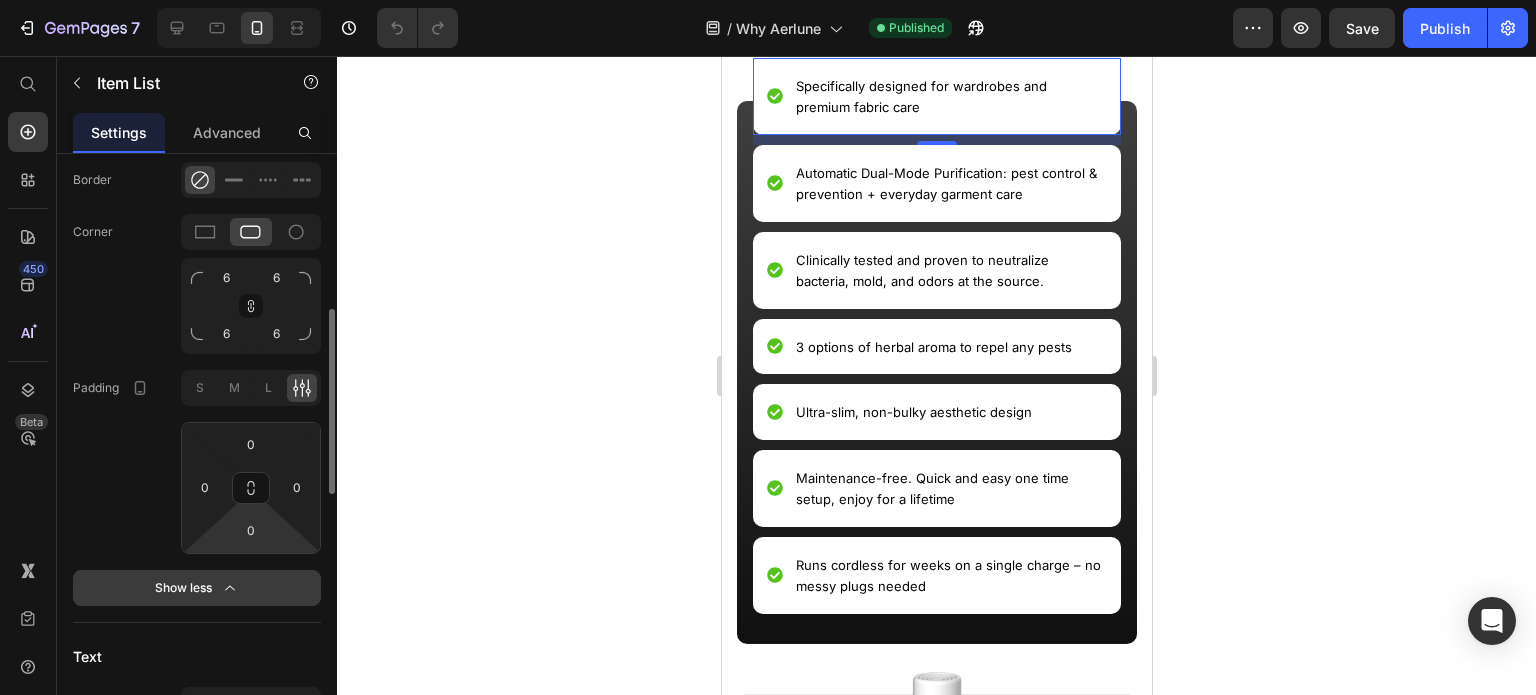click on "Show less" at bounding box center (197, 588) 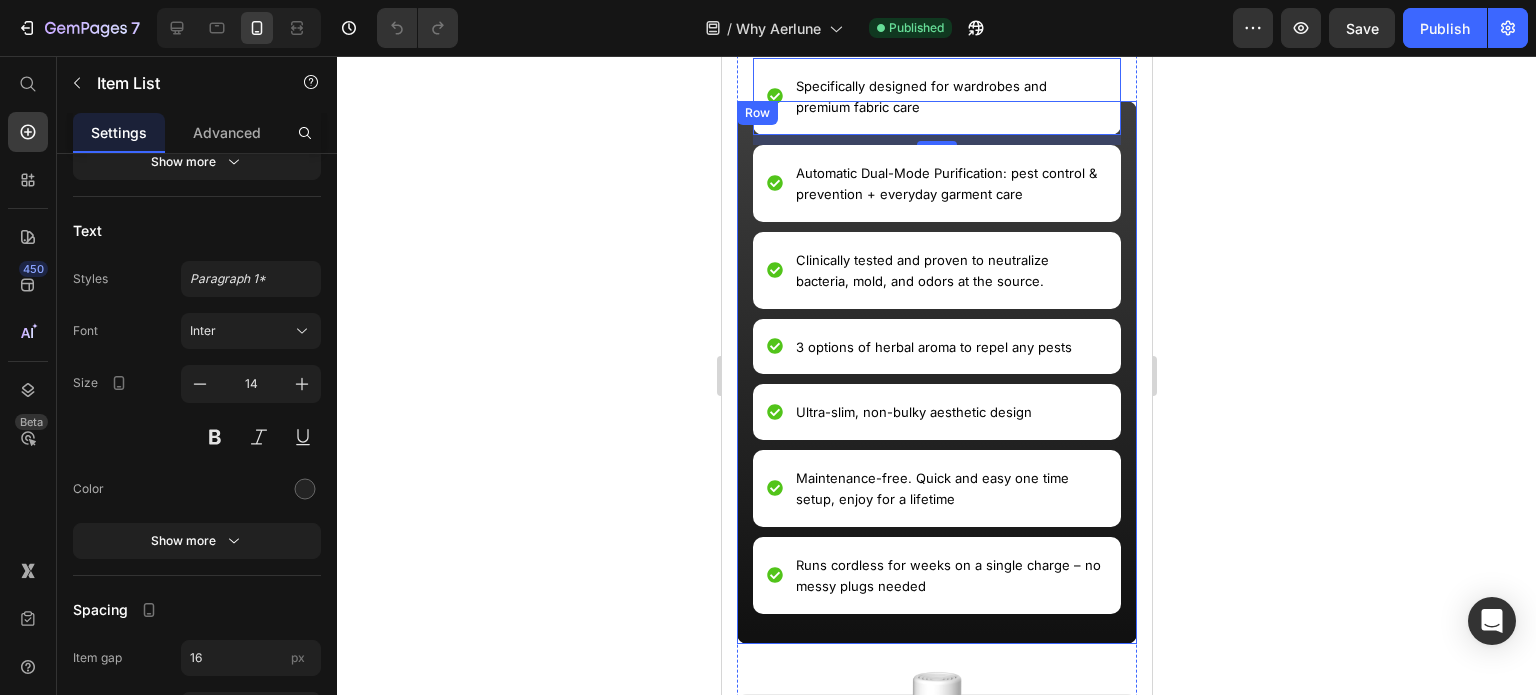 scroll, scrollTop: 66, scrollLeft: 0, axis: vertical 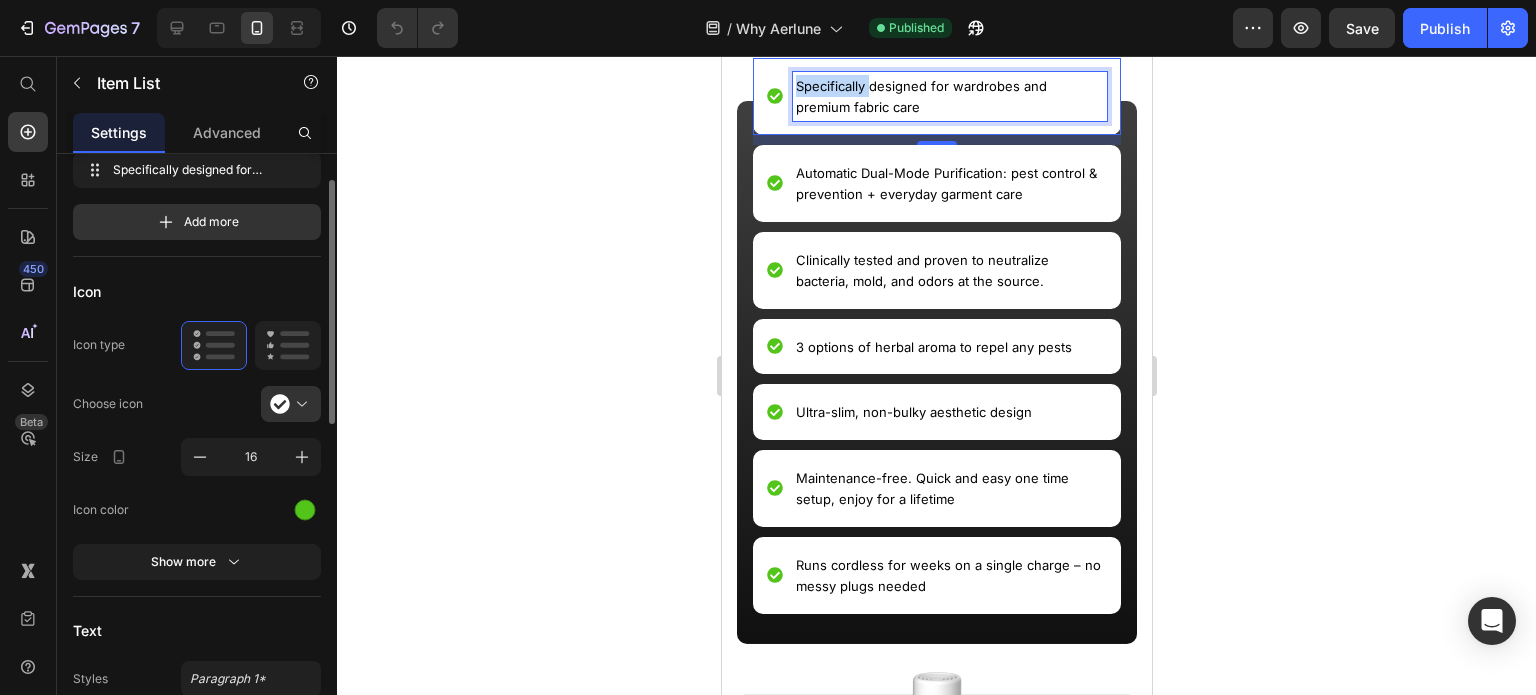 click on "Specifically designed for wardrobes and premium fabric care" at bounding box center [949, 96] 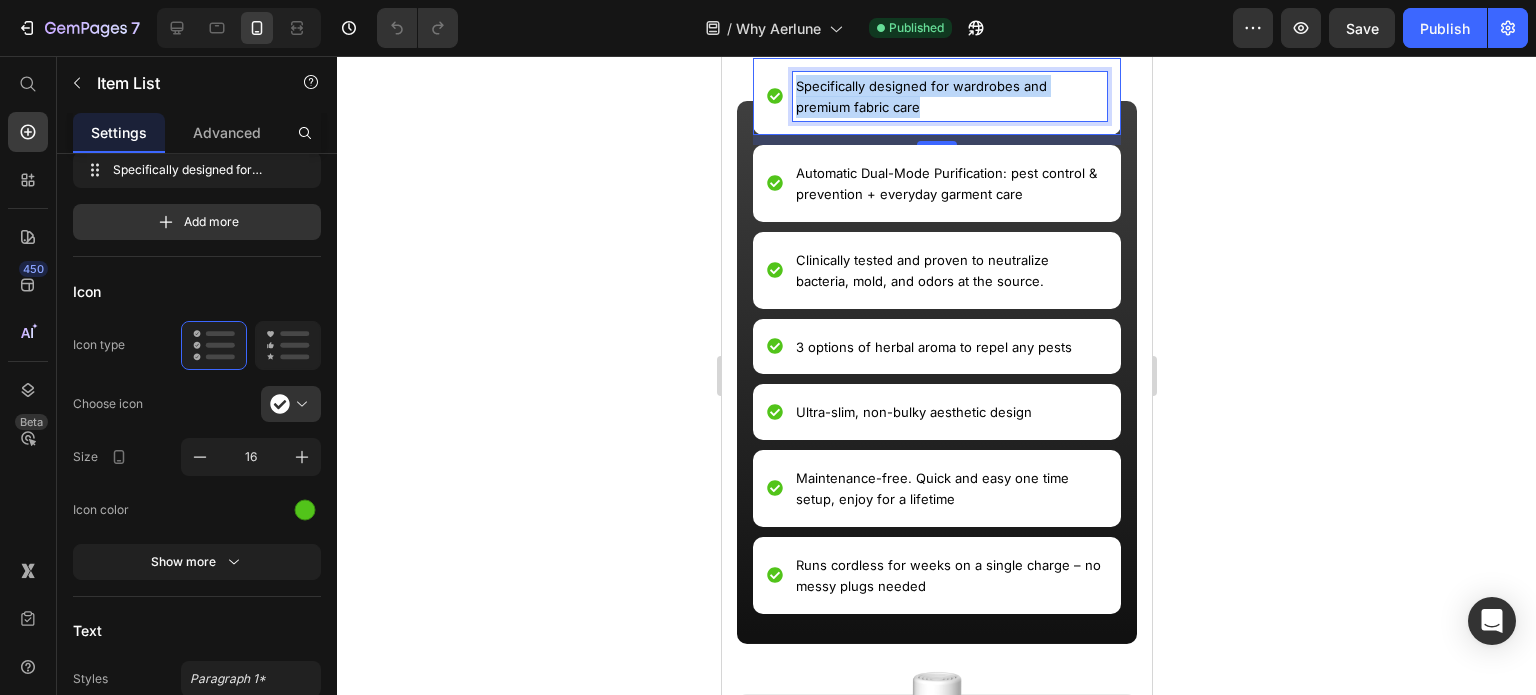 click on "Specifically designed for wardrobes and premium fabric care" at bounding box center (949, 96) 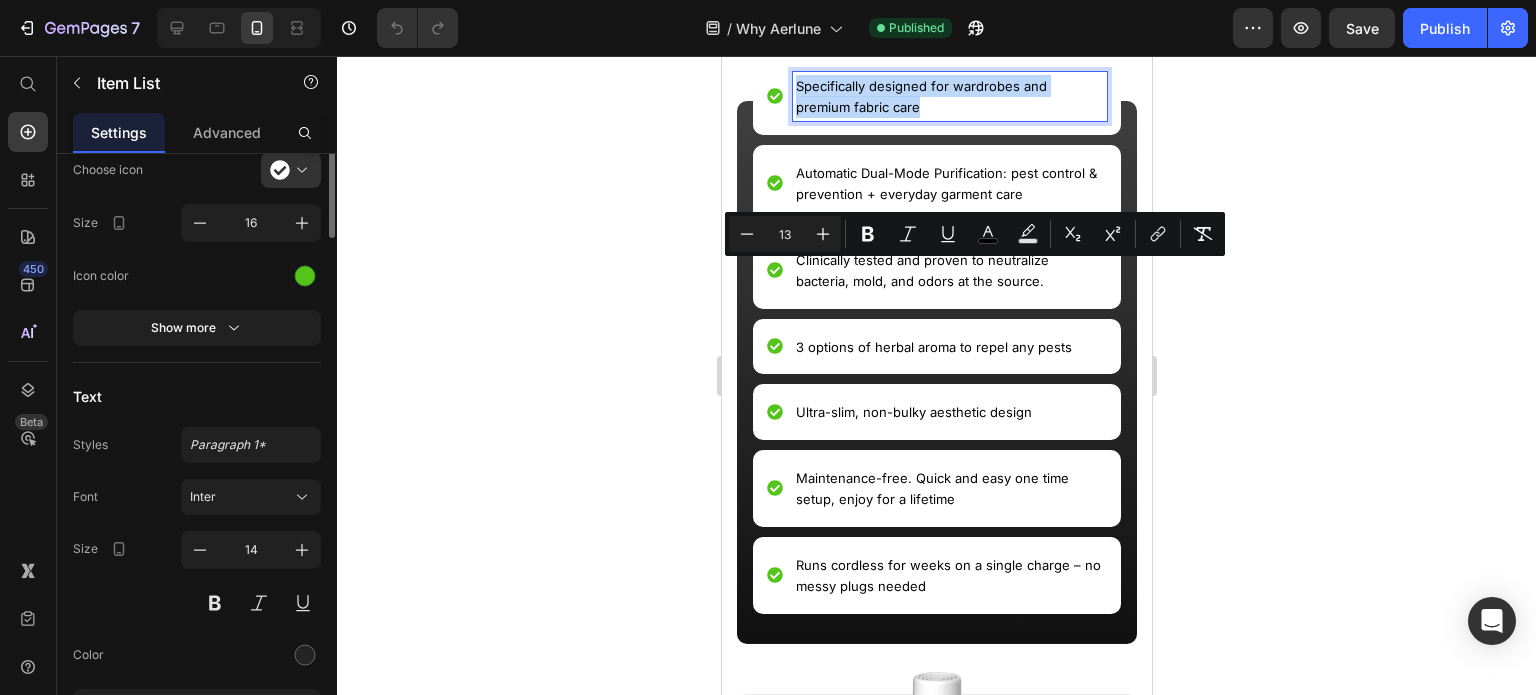 scroll, scrollTop: 100, scrollLeft: 0, axis: vertical 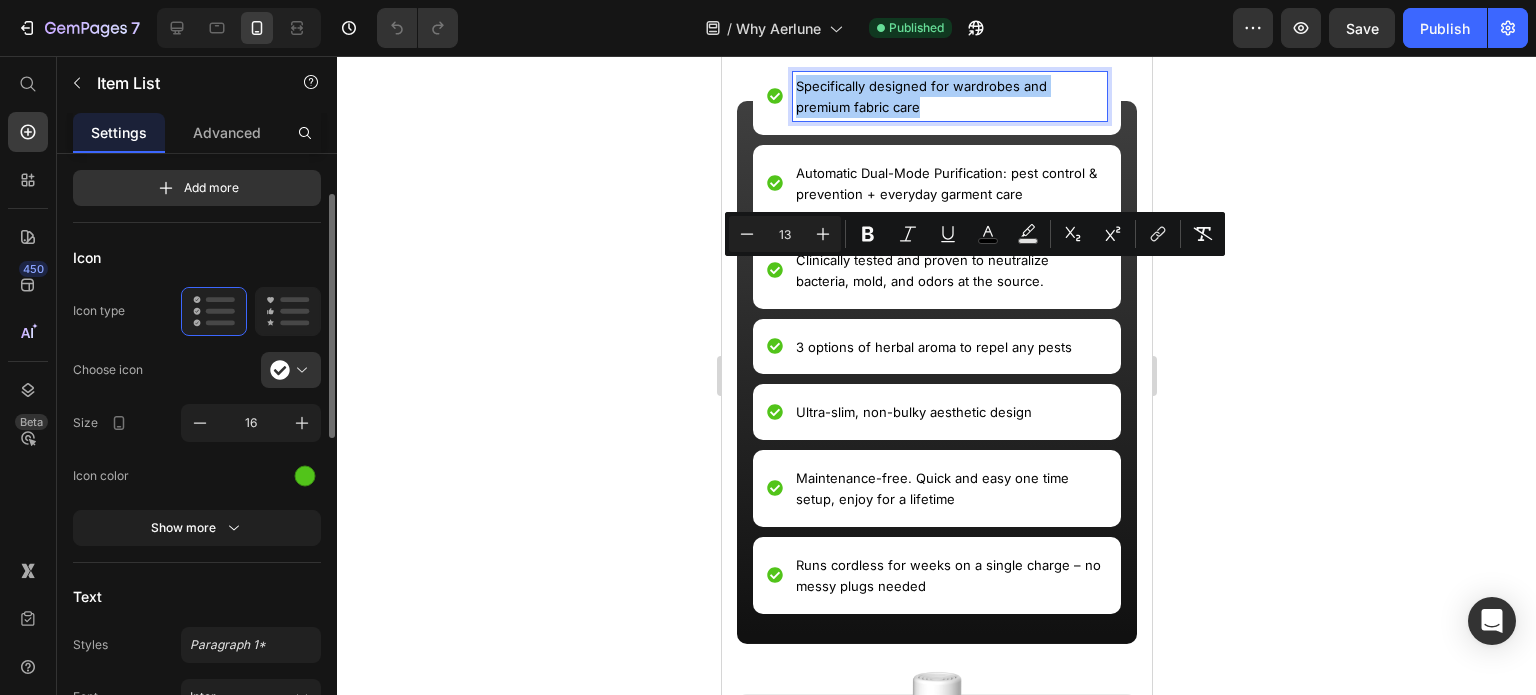click on "Choose icon" 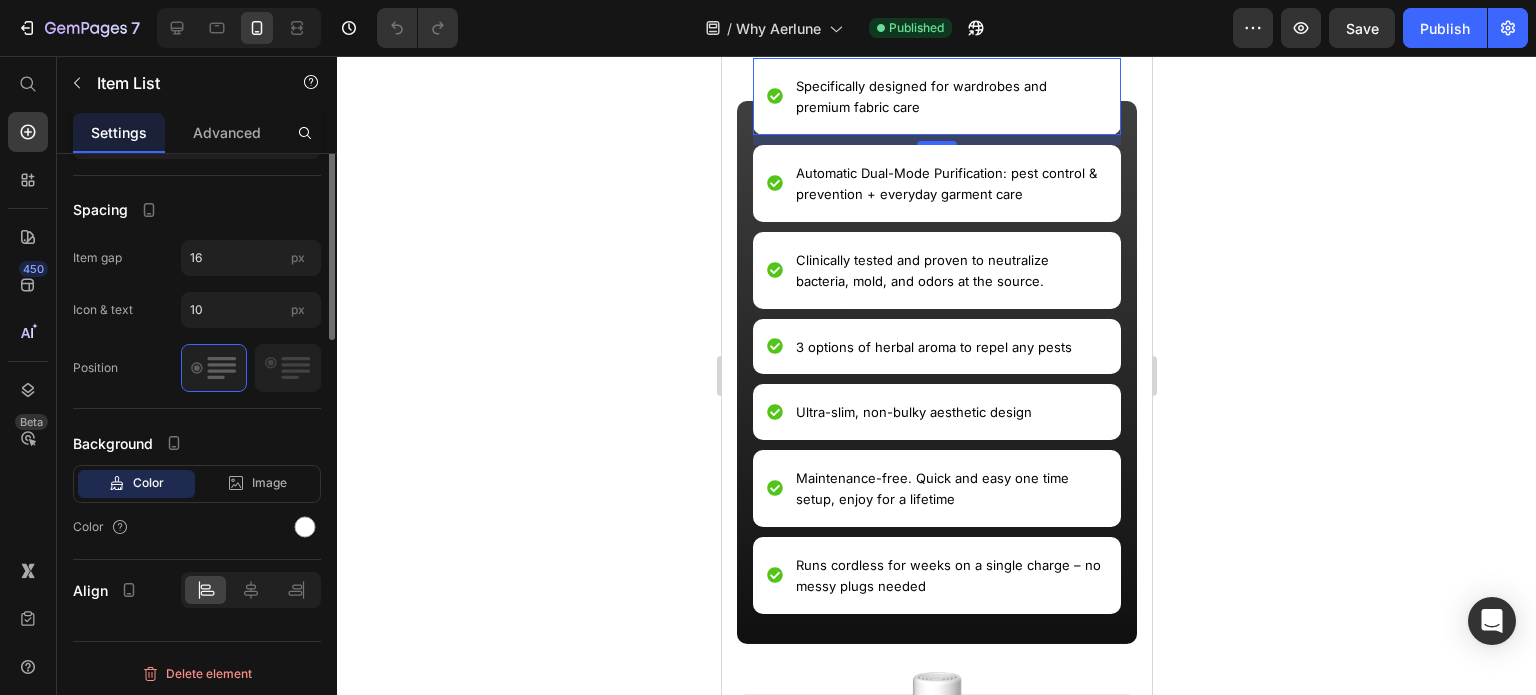 scroll, scrollTop: 574, scrollLeft: 0, axis: vertical 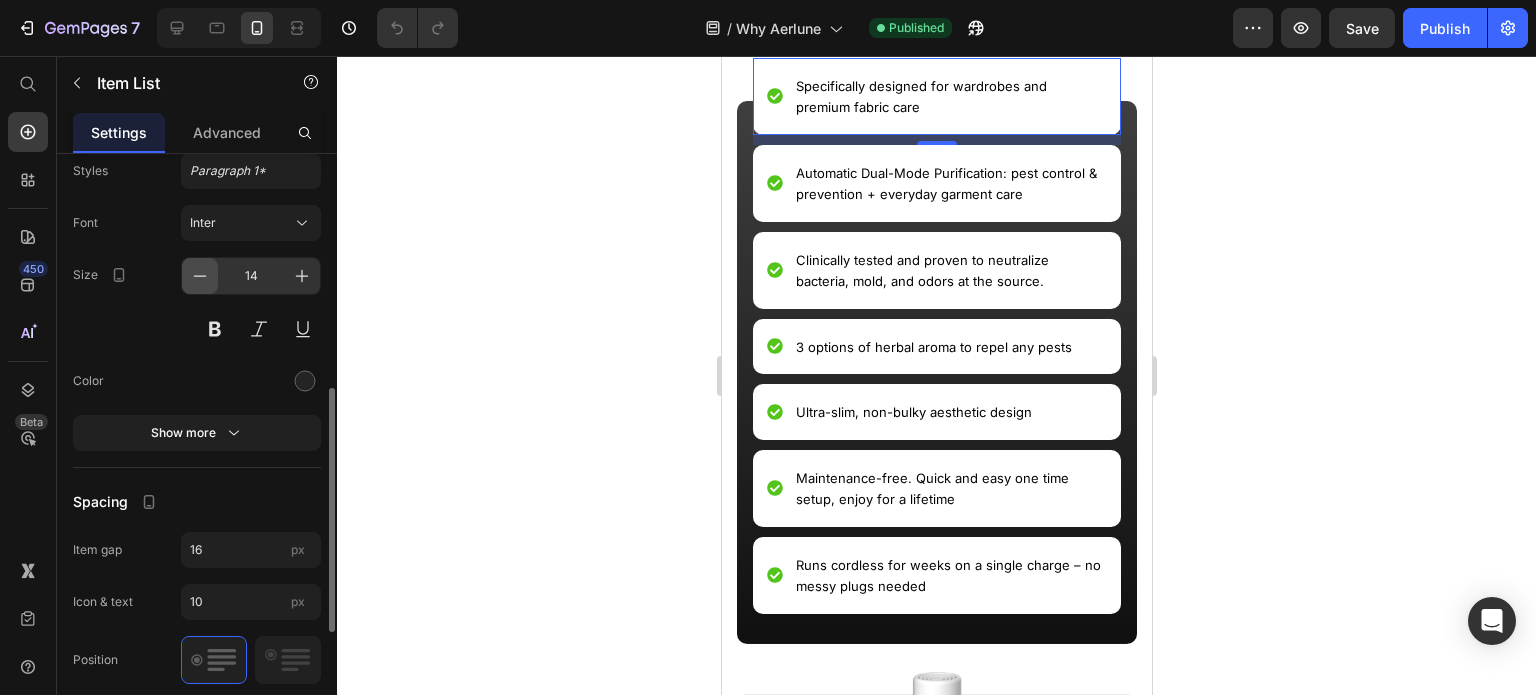 click 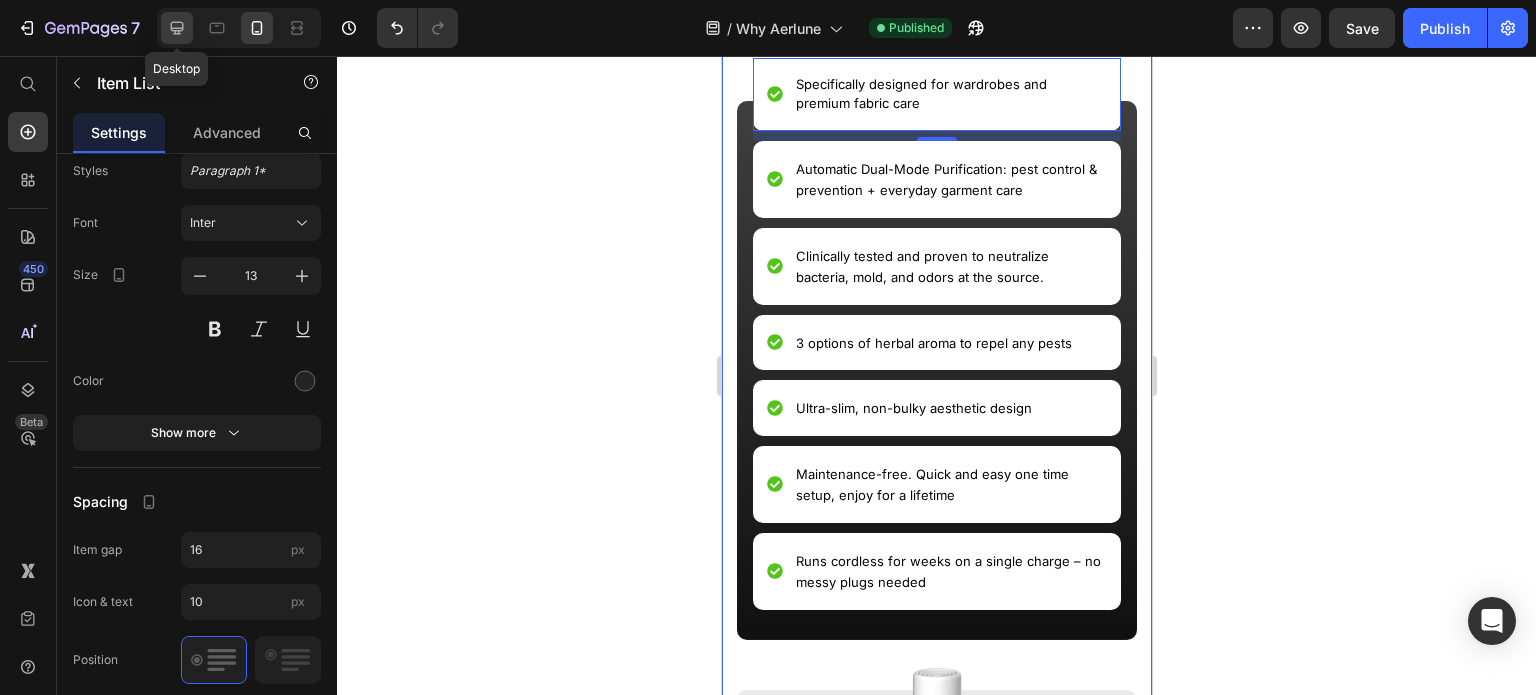 click 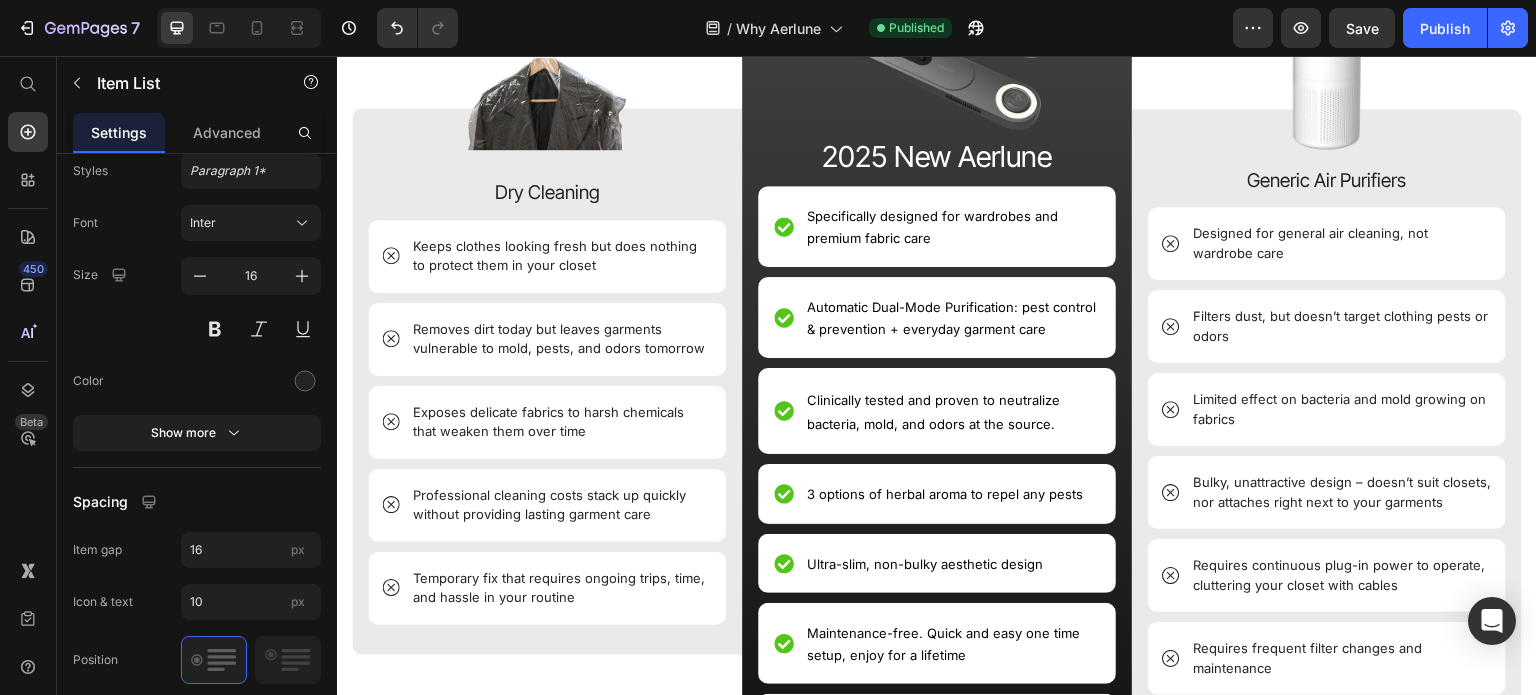 scroll, scrollTop: 1107, scrollLeft: 0, axis: vertical 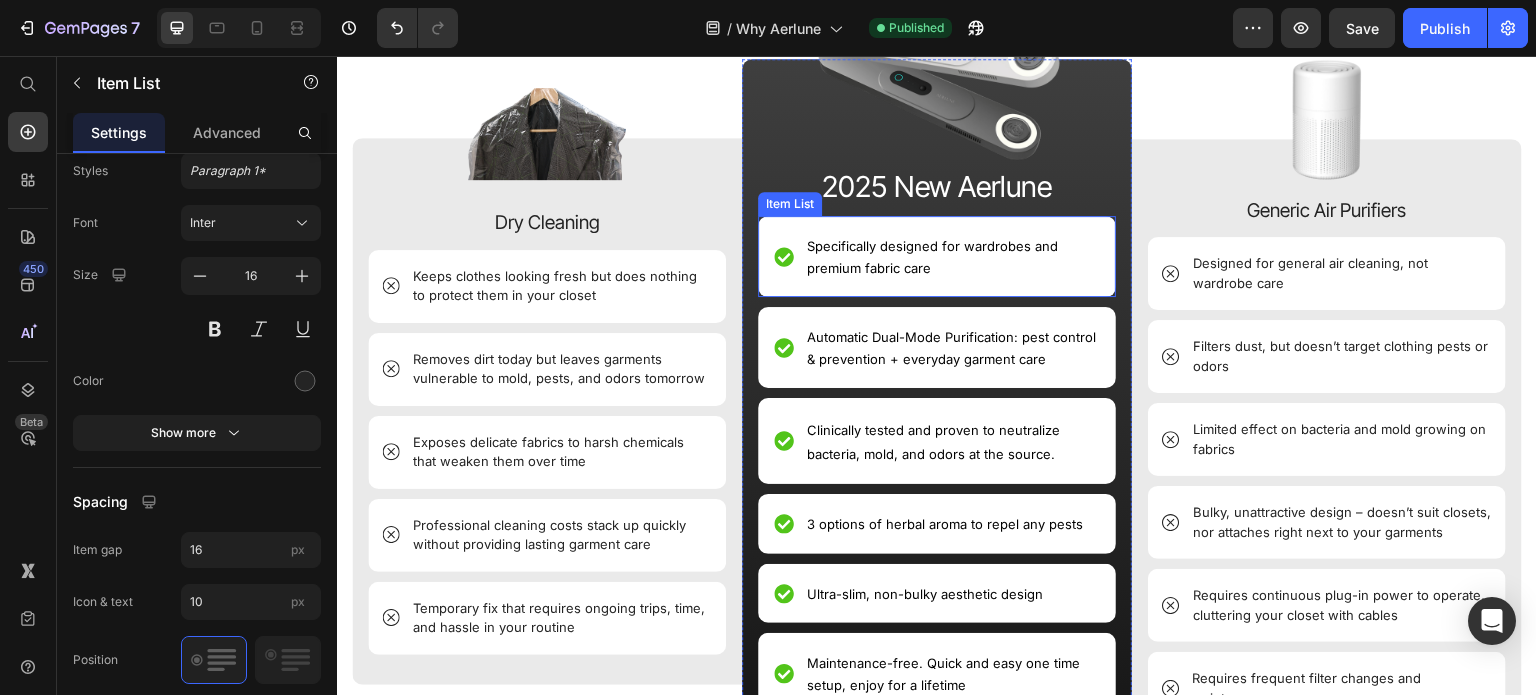 click on "Specifically designed for wardrobes and premium fabric care" at bounding box center (932, 257) 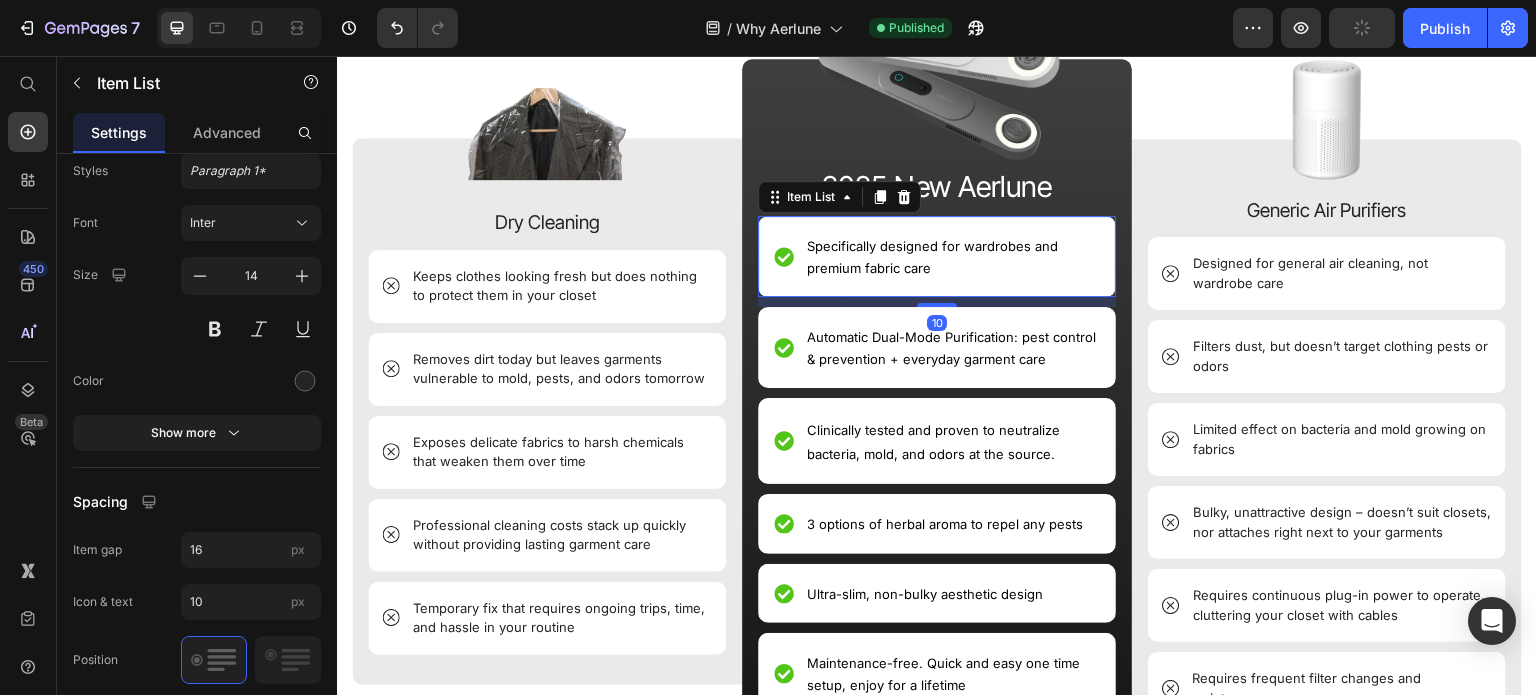 click on "Specifically designed for wardrobes and premium fabric care" at bounding box center [932, 257] 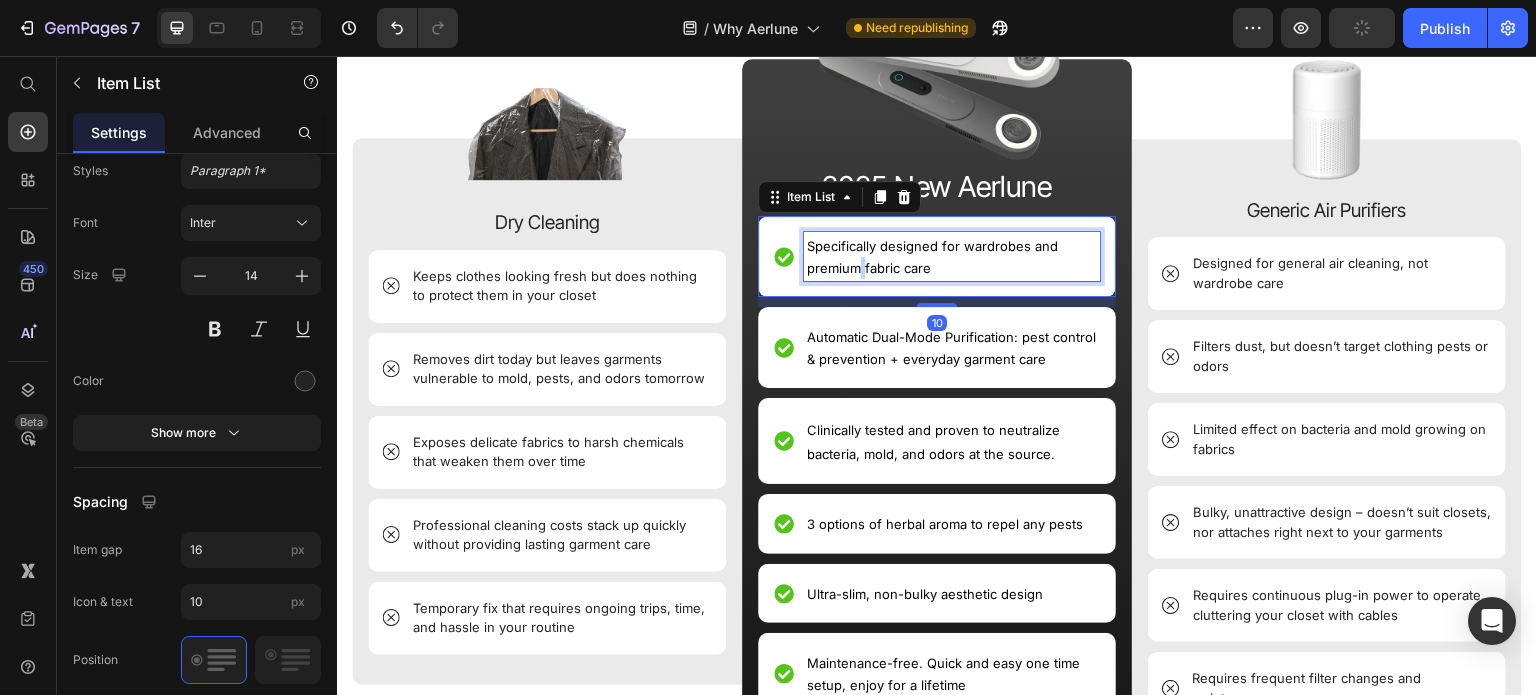 click on "Specifically designed for wardrobes and premium fabric care" at bounding box center [932, 257] 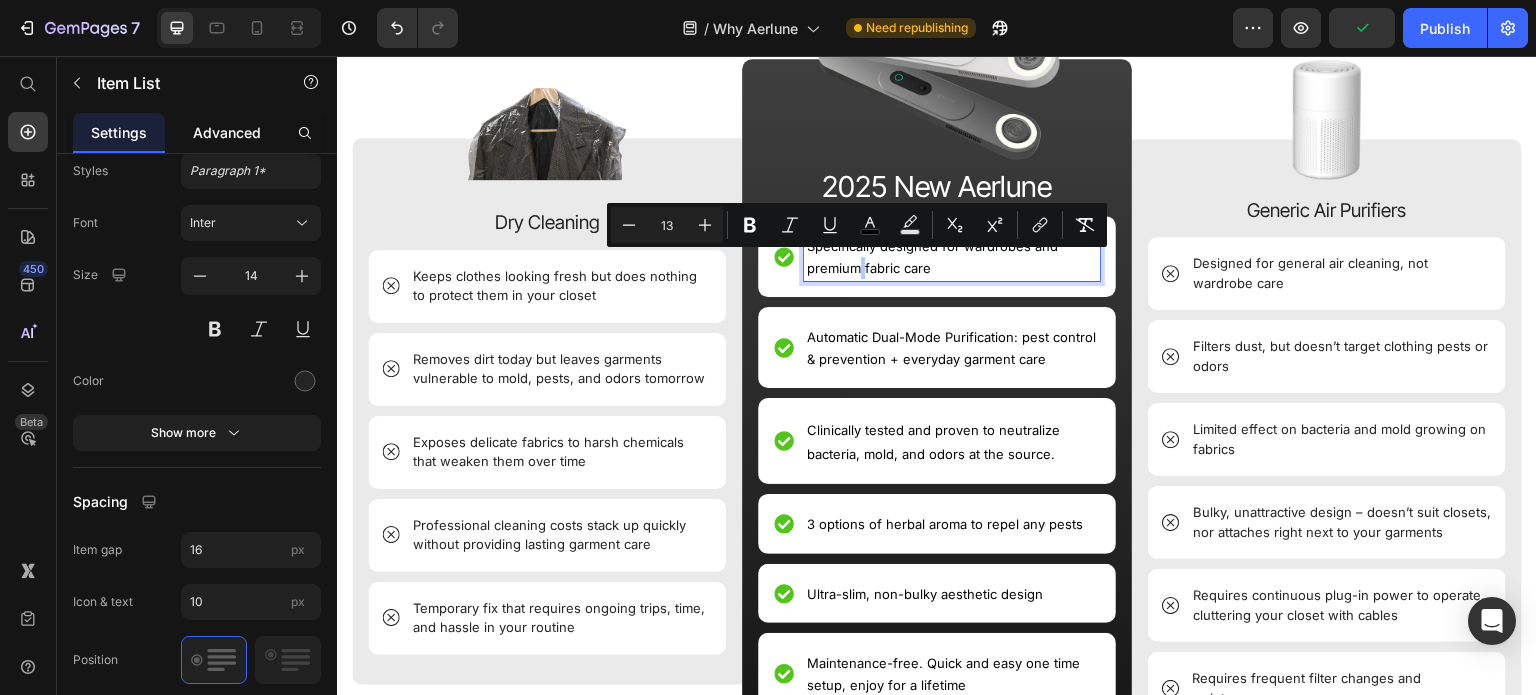 click on "Advanced" at bounding box center [227, 132] 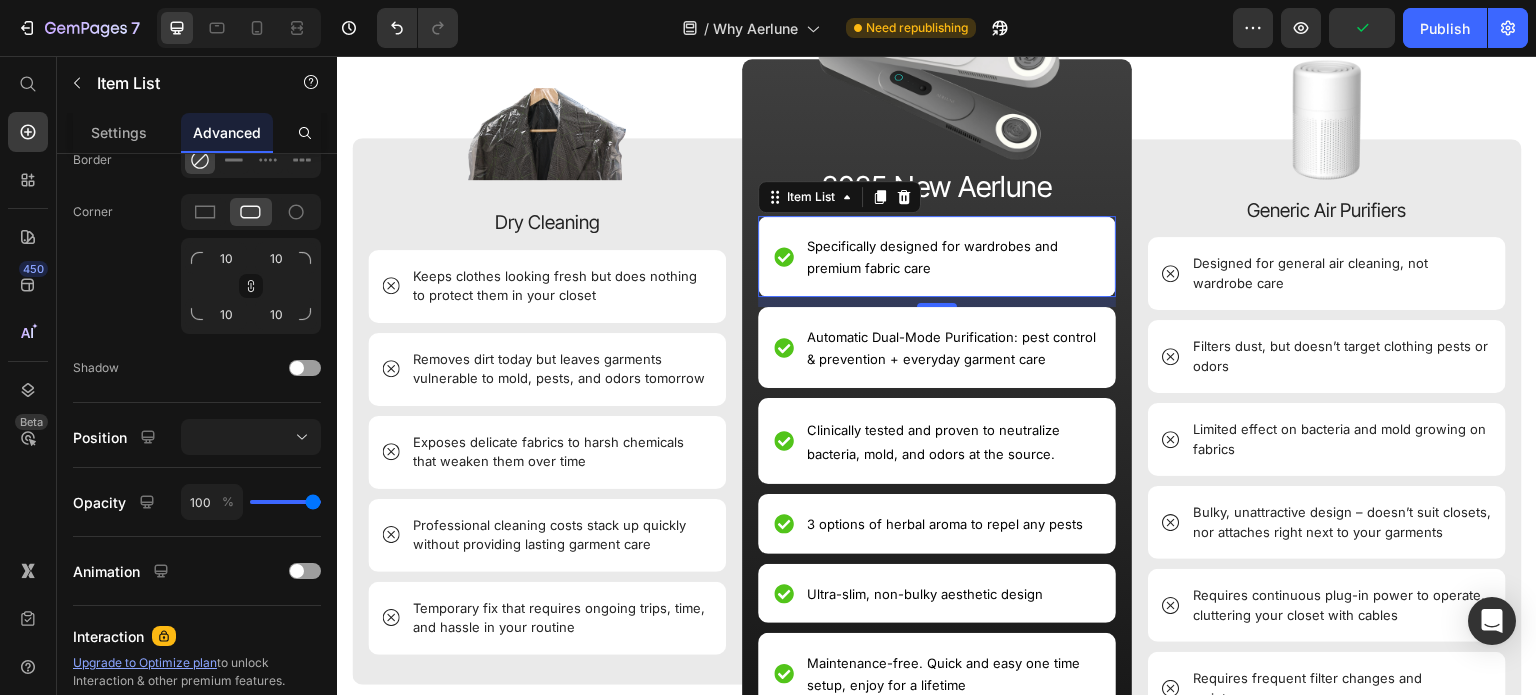 scroll, scrollTop: 0, scrollLeft: 0, axis: both 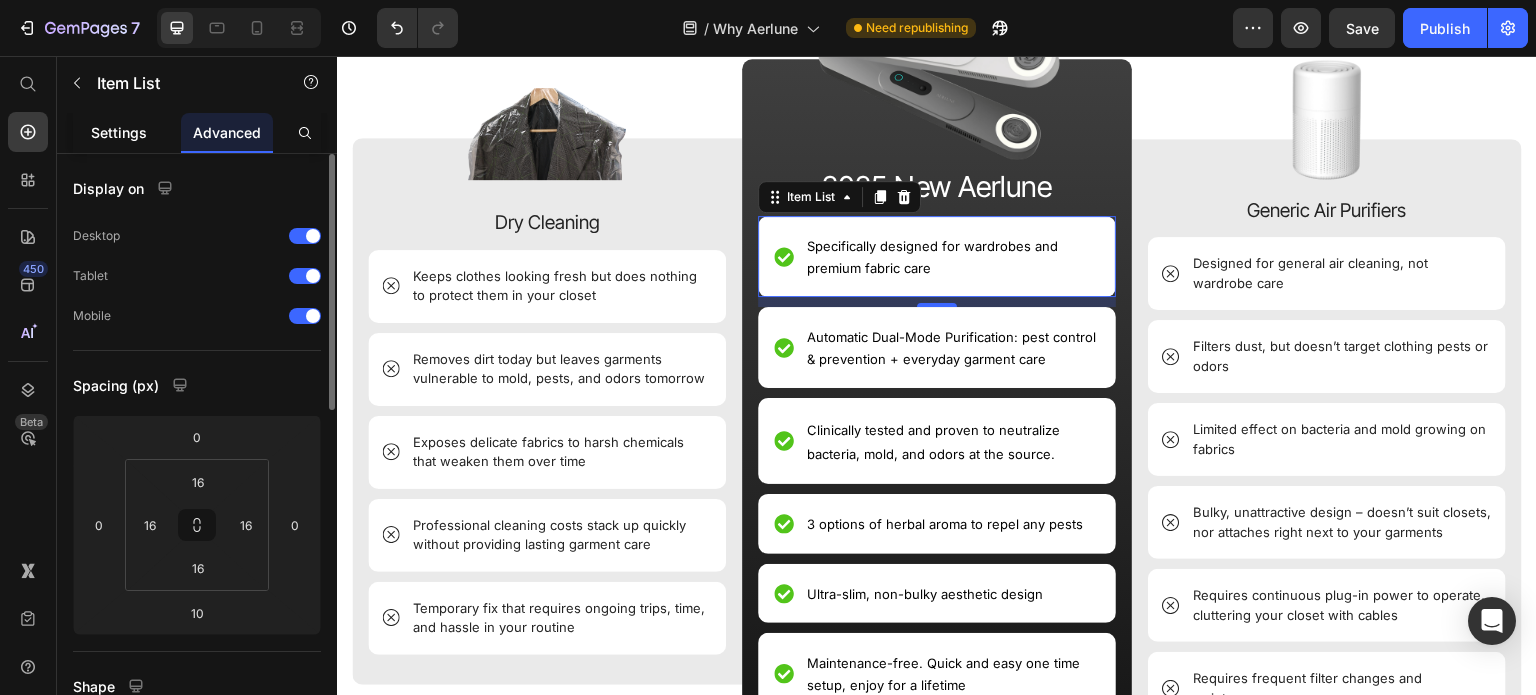 click on "Settings" at bounding box center [119, 132] 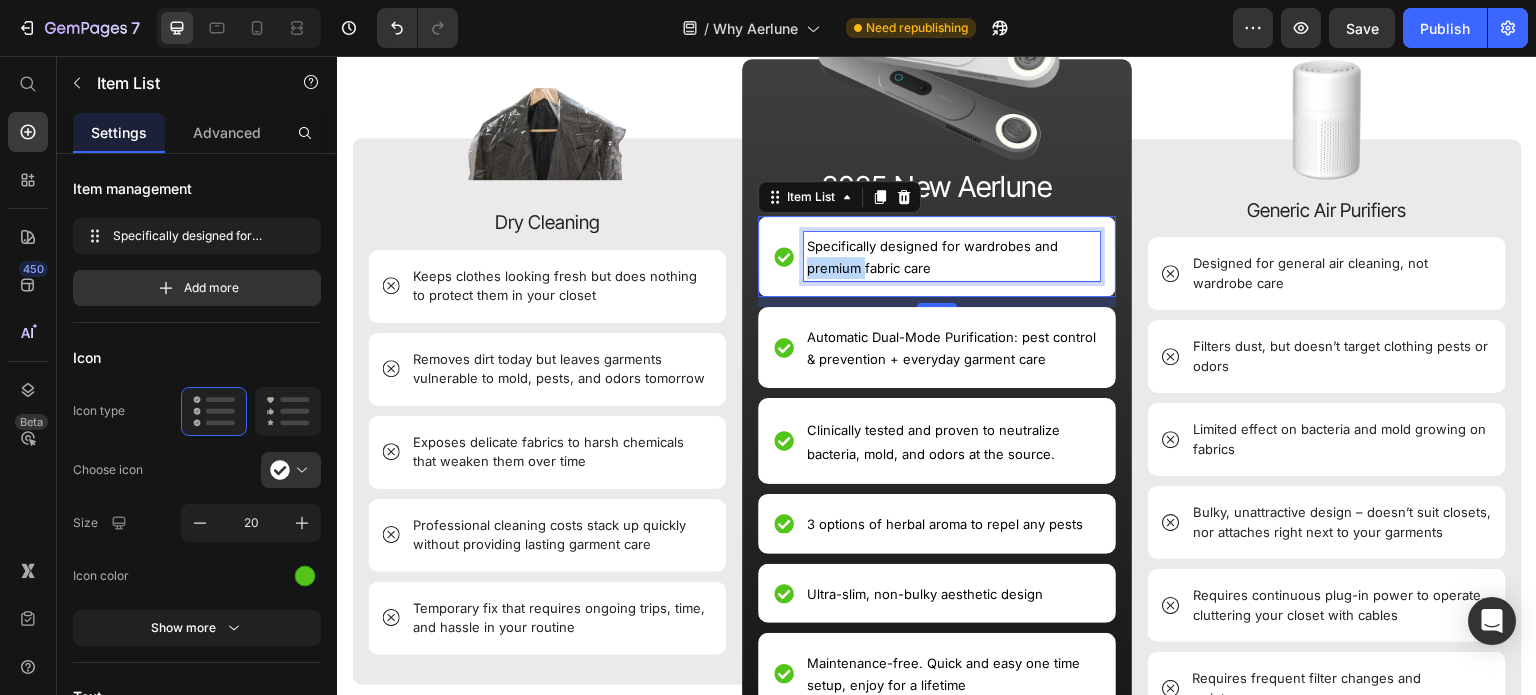 click on "Specifically designed for wardrobes and premium fabric care" at bounding box center [932, 257] 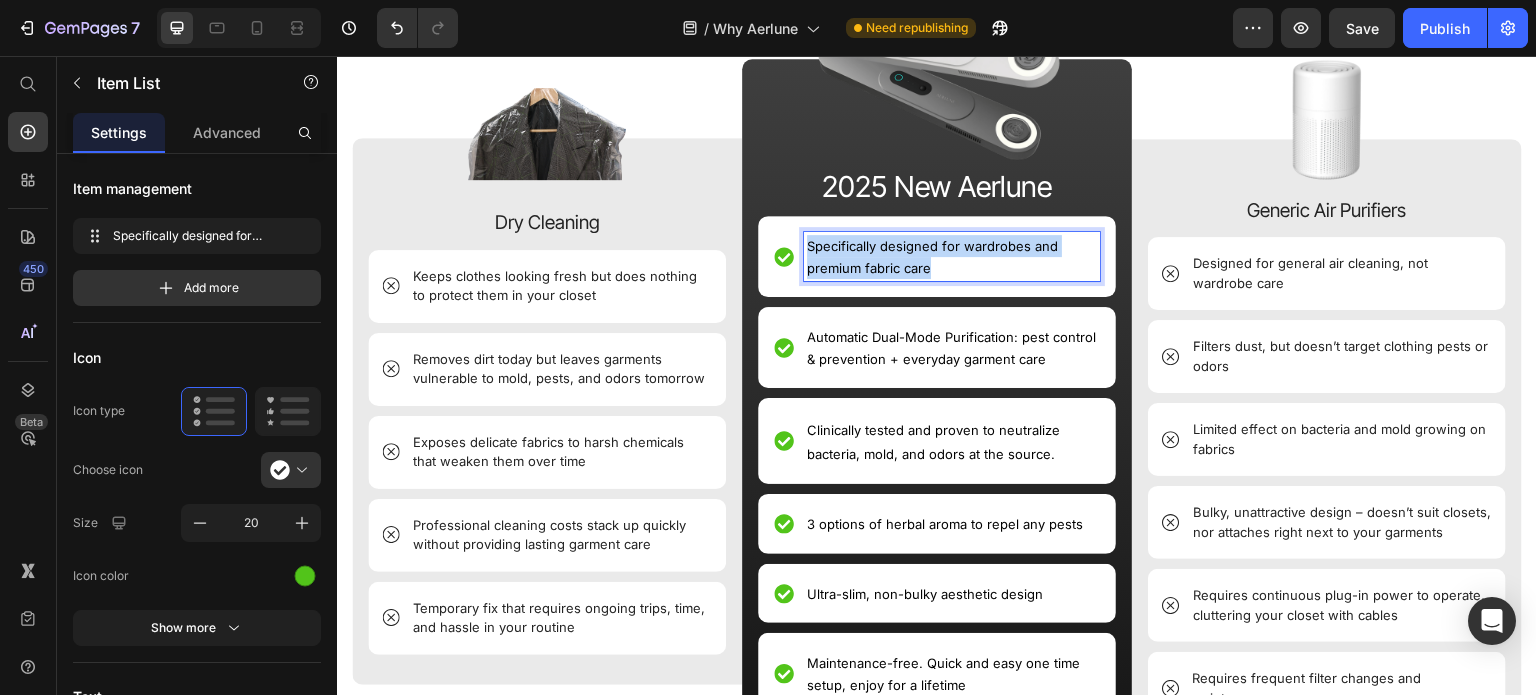 click on "Specifically designed for wardrobes and premium fabric care" at bounding box center (932, 257) 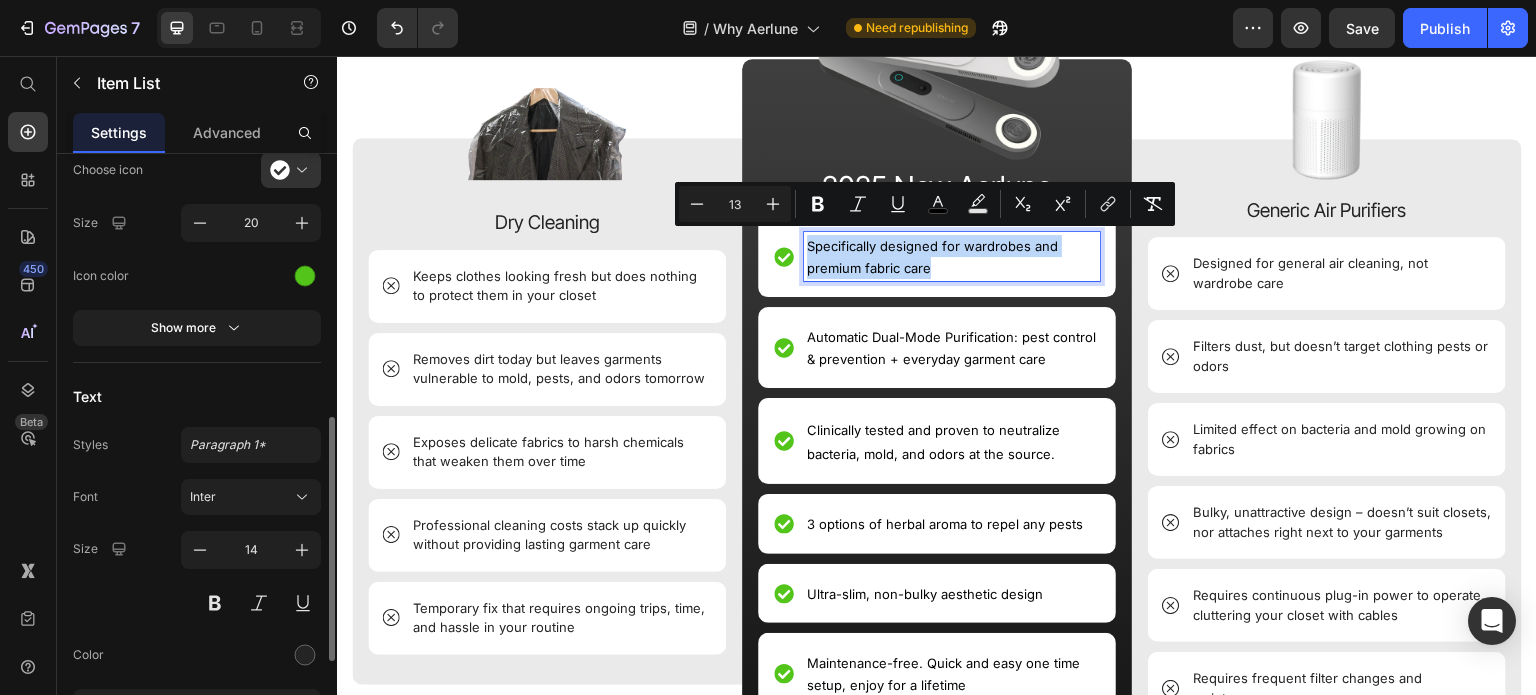 scroll, scrollTop: 400, scrollLeft: 0, axis: vertical 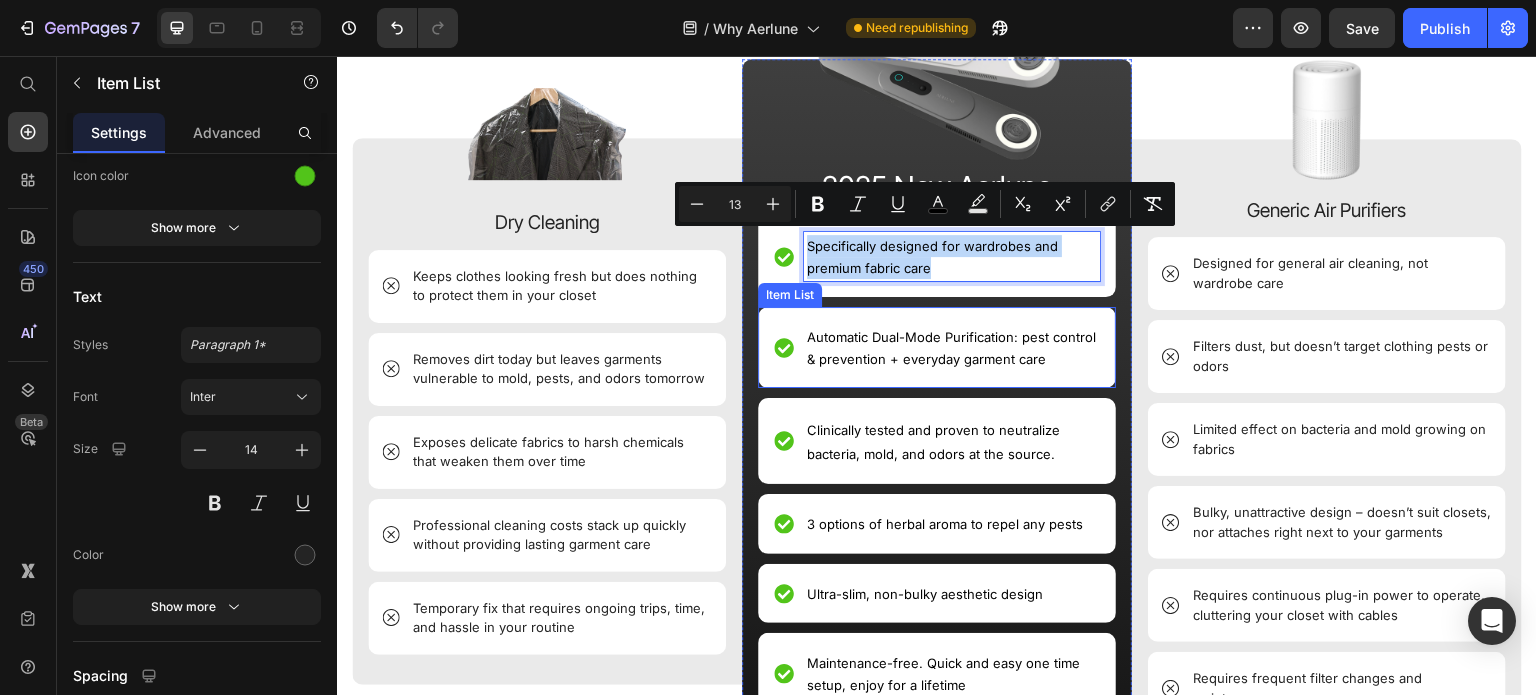 click on "Clinically tested and proven to neutralize bacteria, mold, and odors at the source." at bounding box center [933, 442] 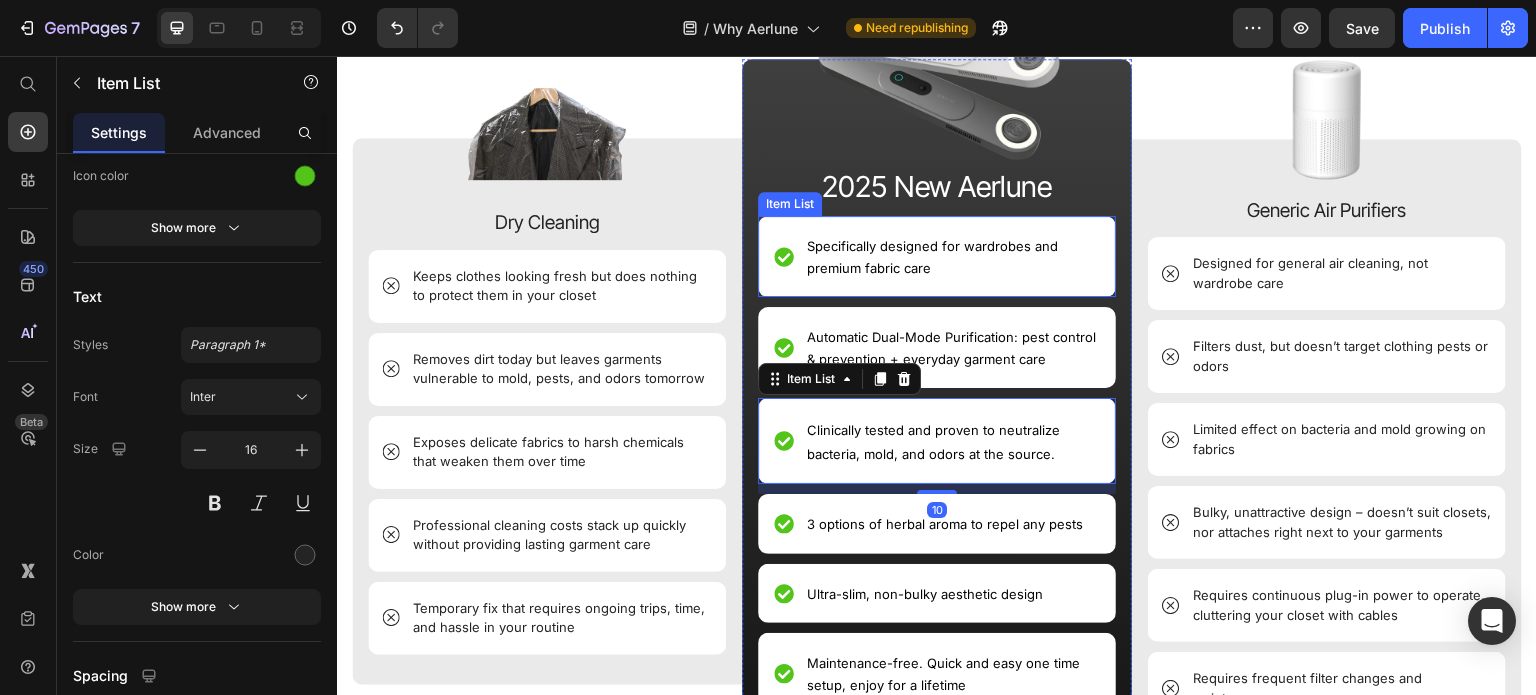 click on "Specifically designed for wardrobes and premium fabric care" at bounding box center (937, 256) 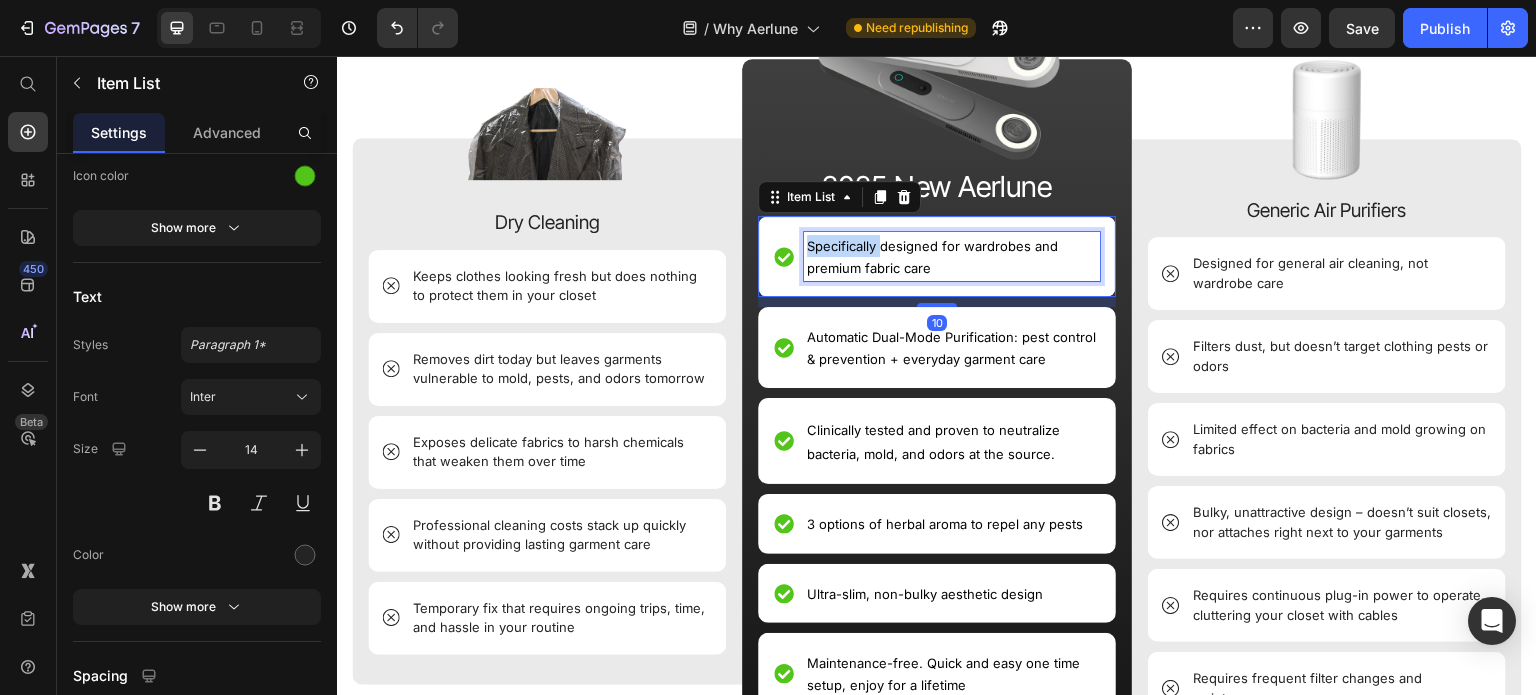 click on "Specifically designed for wardrobes and premium fabric care" at bounding box center (932, 257) 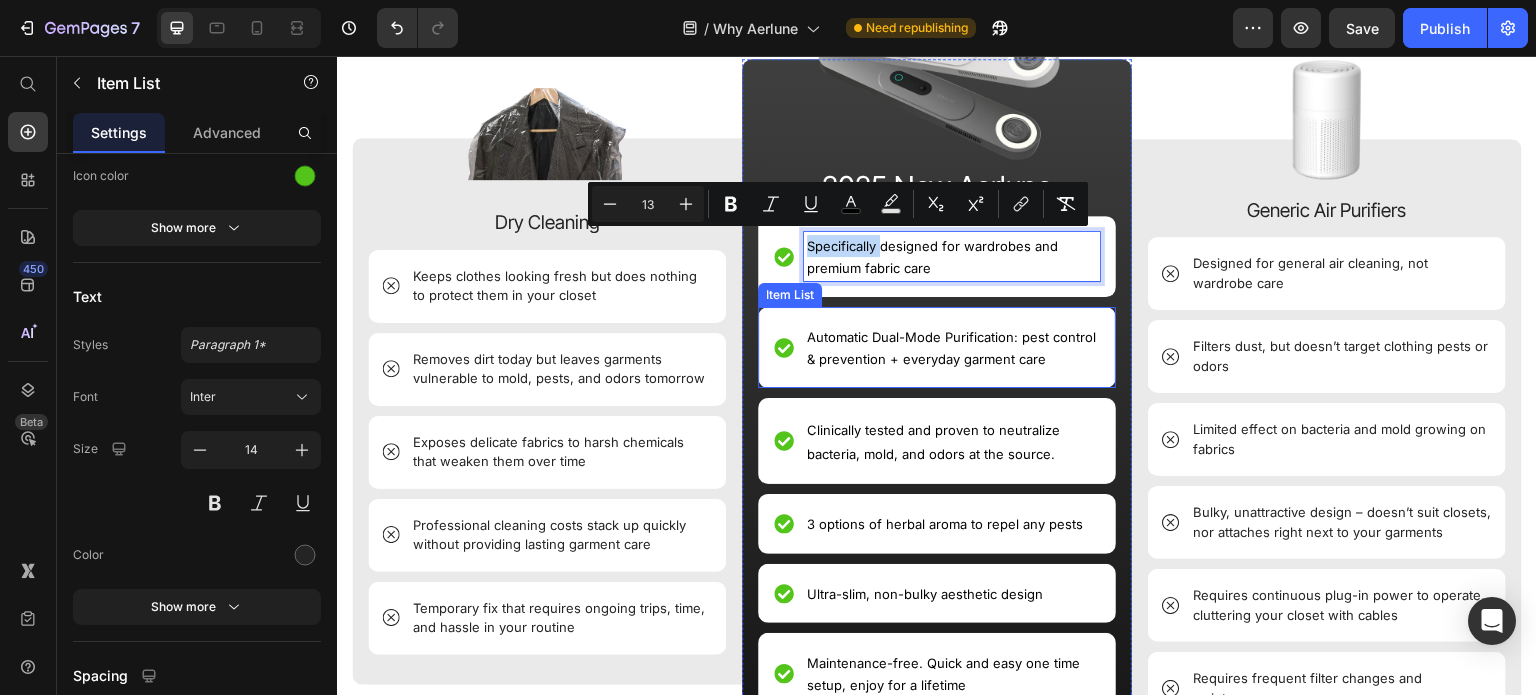 click on "Automatic Dual-Mode Purification: pest control & prevention + everyday garment care" at bounding box center (951, 348) 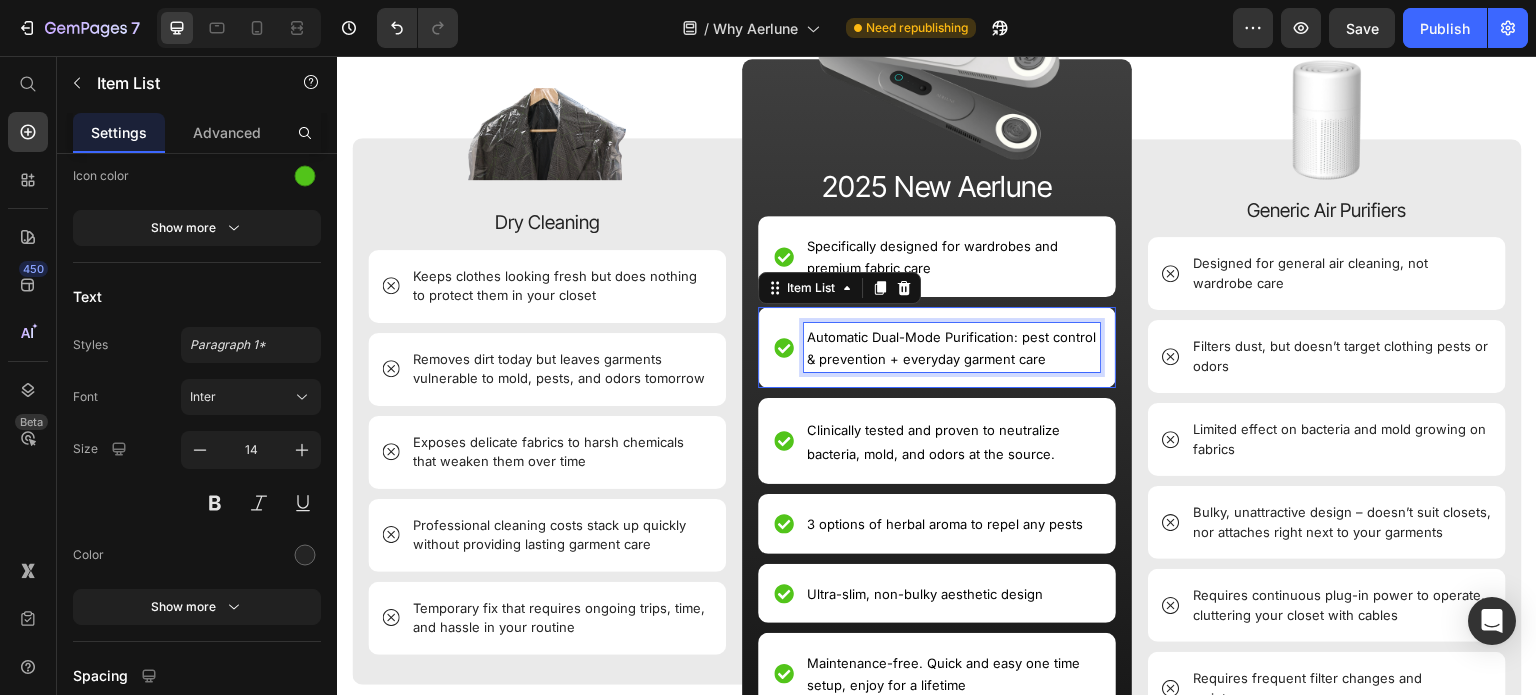 click on "Automatic Dual-Mode Purification: pest control & prevention + everyday garment care" at bounding box center [951, 348] 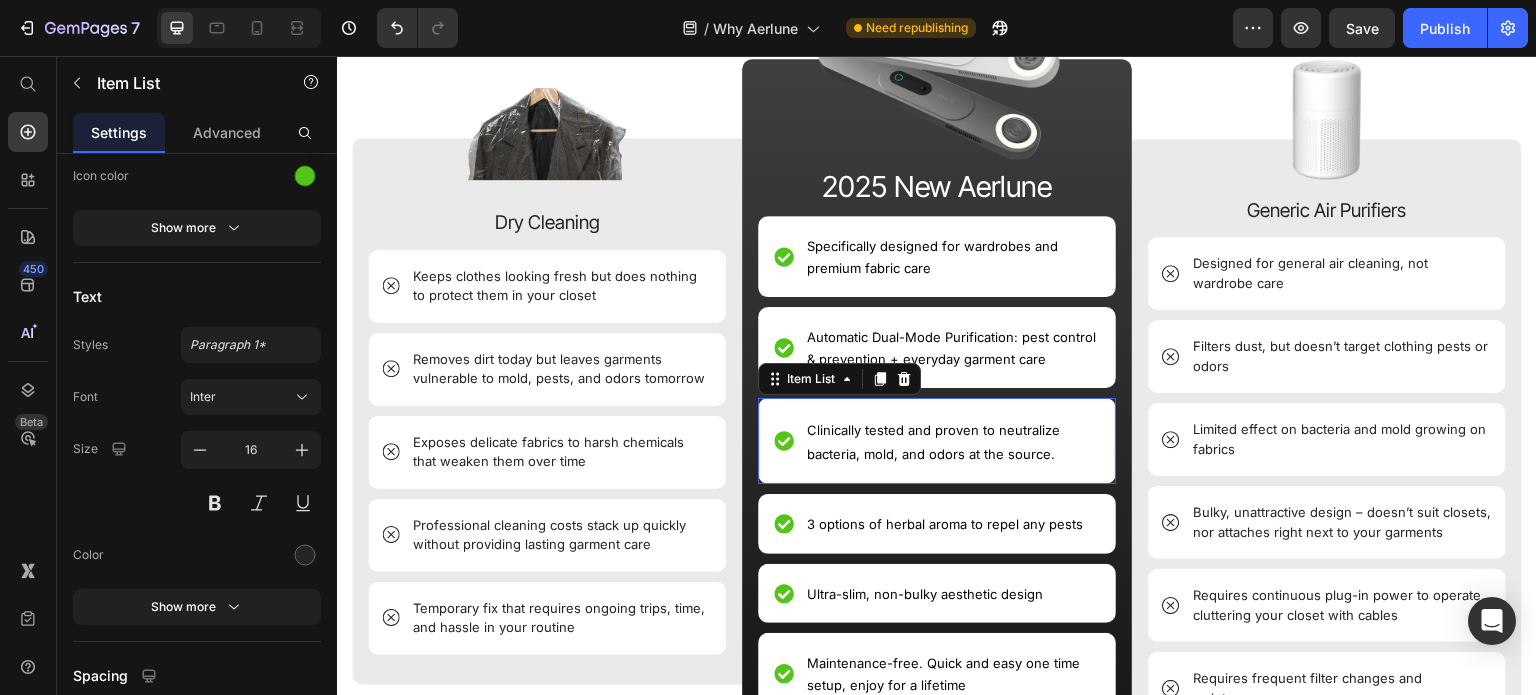 click on "Clinically tested and proven to neutralize bacteria, mold, and odors at the source." at bounding box center (933, 442) 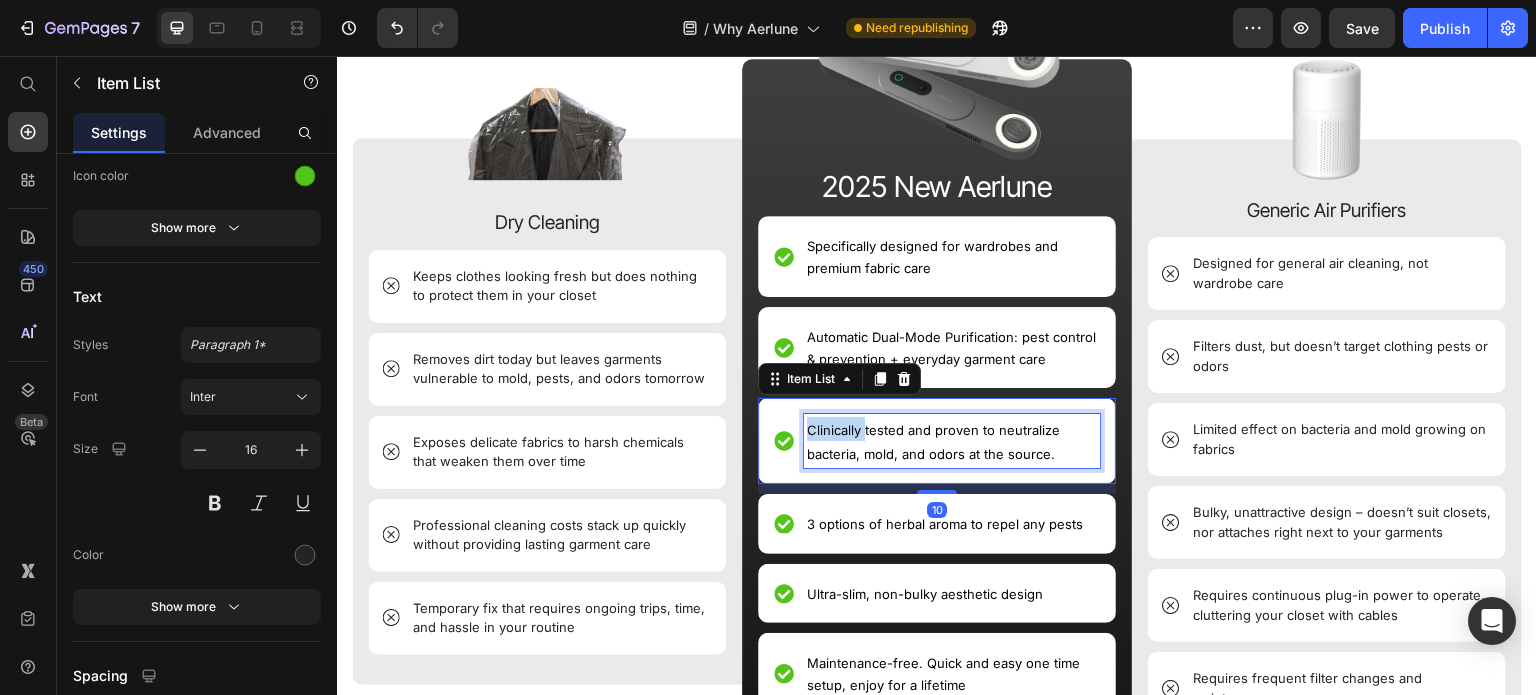click on "Clinically tested and proven to neutralize bacteria, mold, and odors at the source." at bounding box center [933, 442] 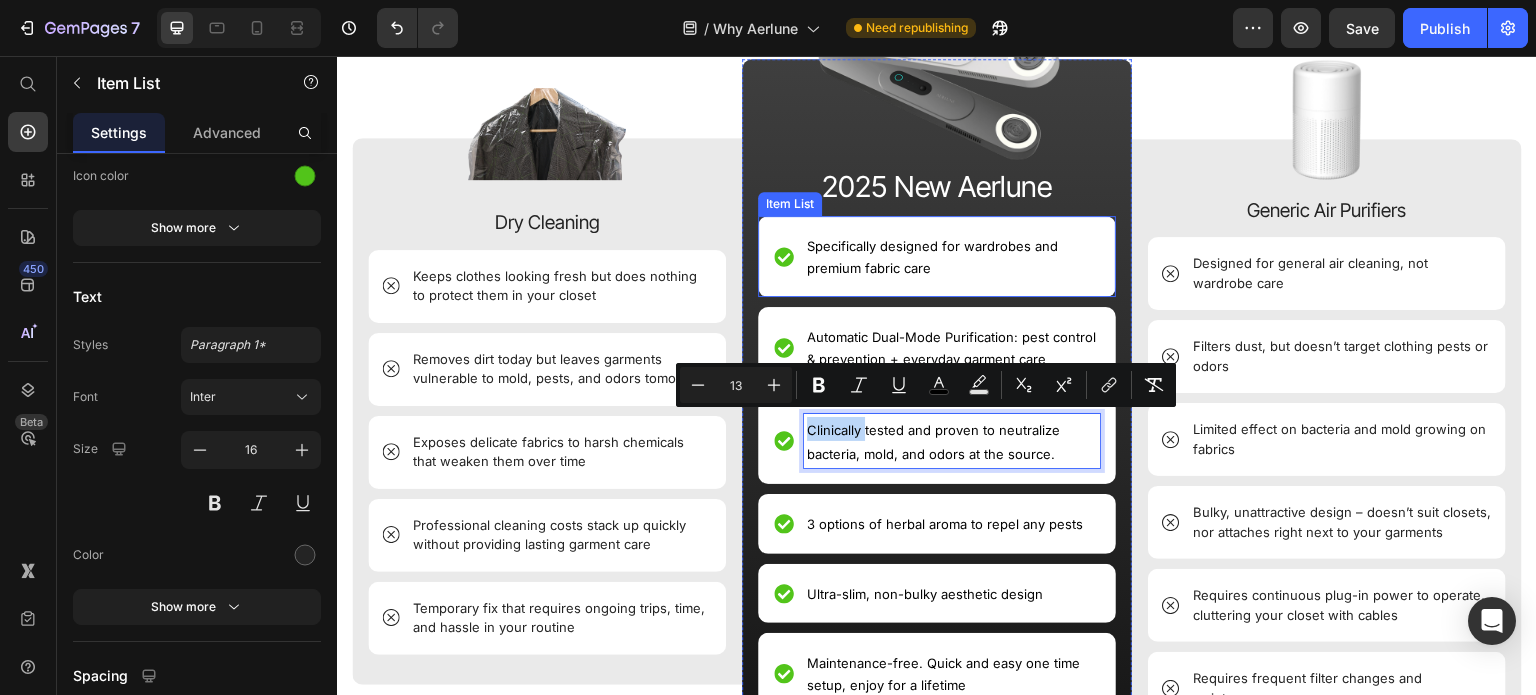 click on "Specifically designed for wardrobes and premium fabric care" at bounding box center (932, 257) 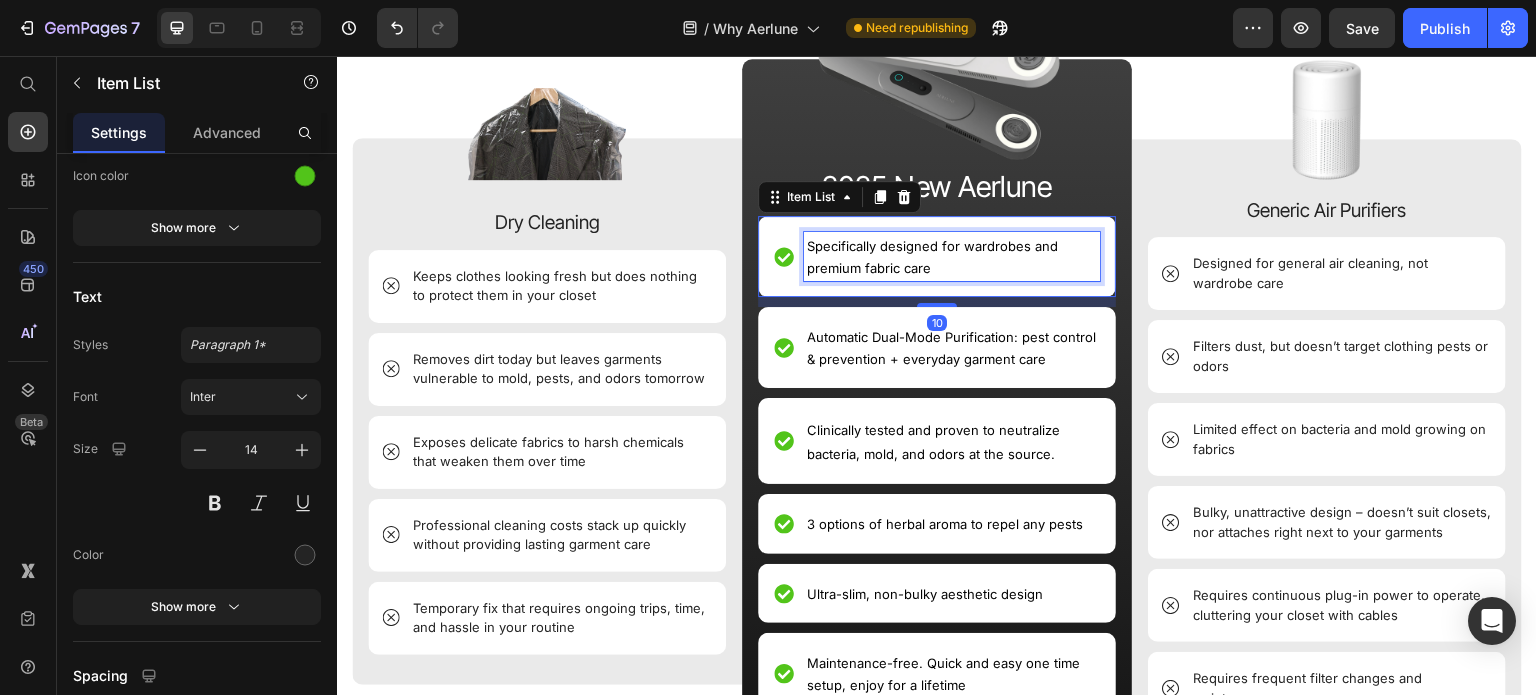 click on "Specifically designed for wardrobes and premium fabric care" at bounding box center (932, 257) 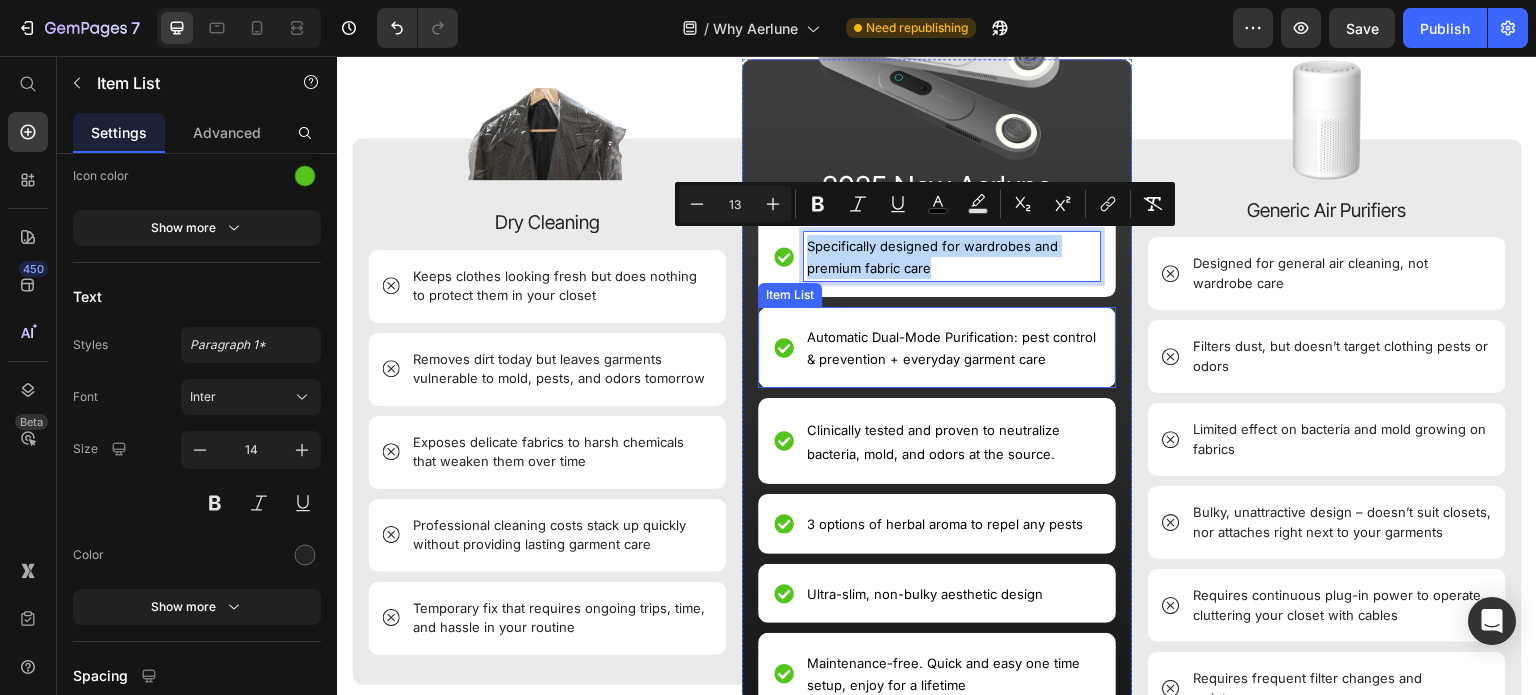 click on "Automatic Dual-Mode Purification: pest control & prevention + everyday garment care" at bounding box center [952, 347] 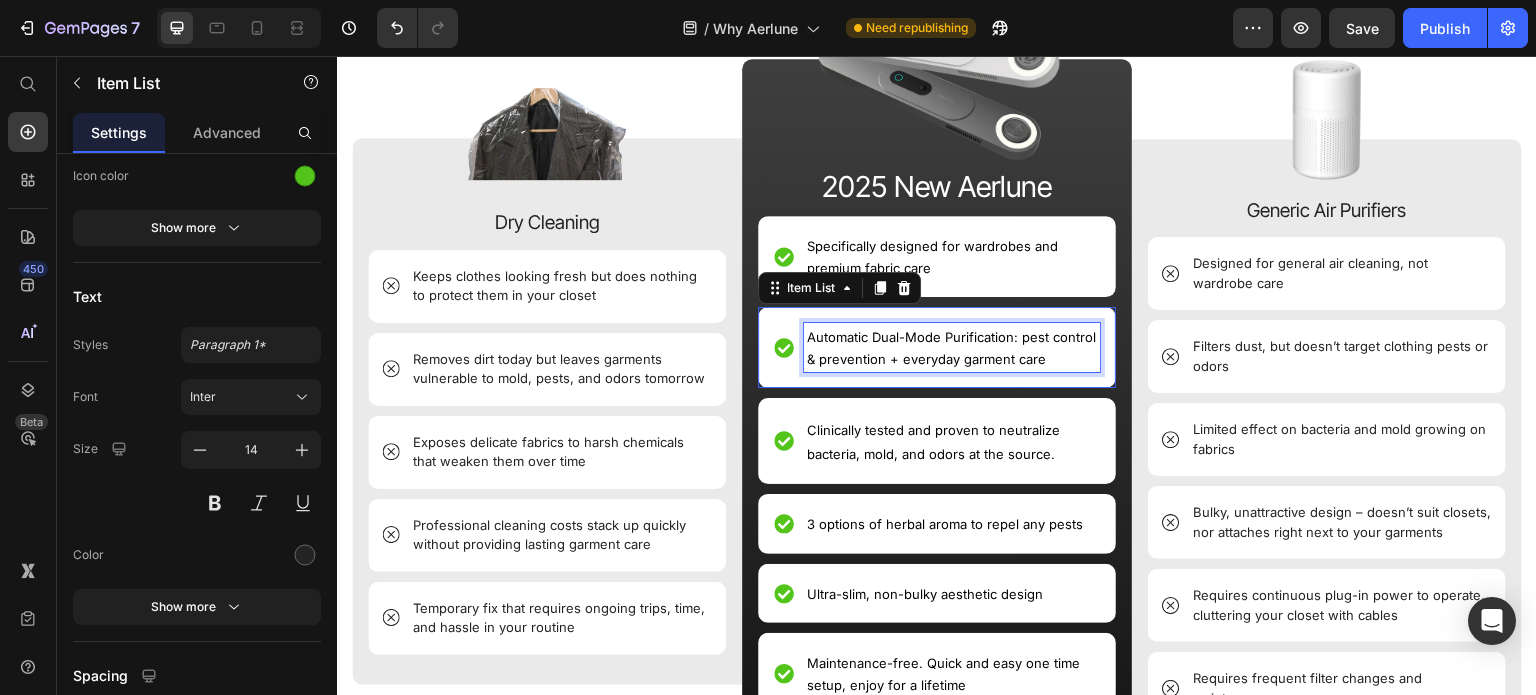 click on "Automatic Dual-Mode Purification: pest control & prevention + everyday garment care" at bounding box center [952, 347] 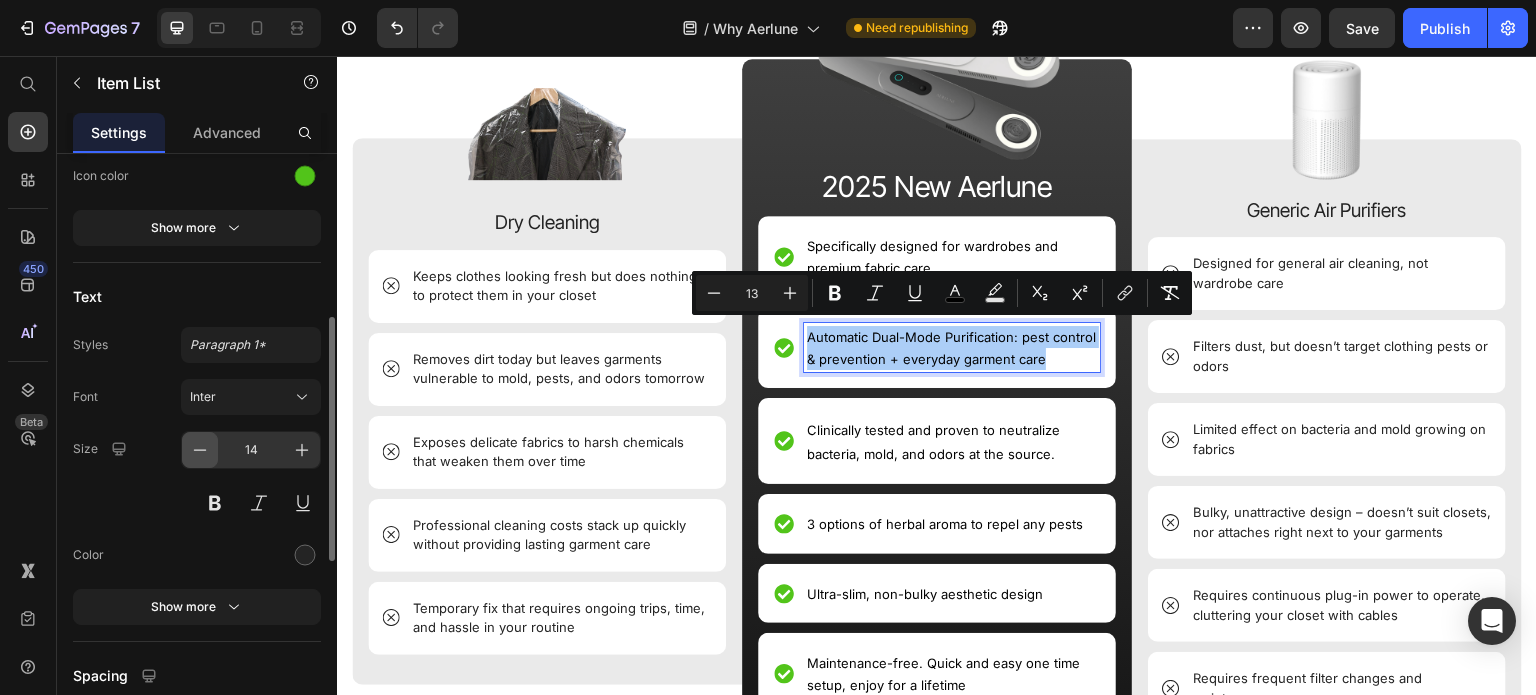 click at bounding box center [200, 450] 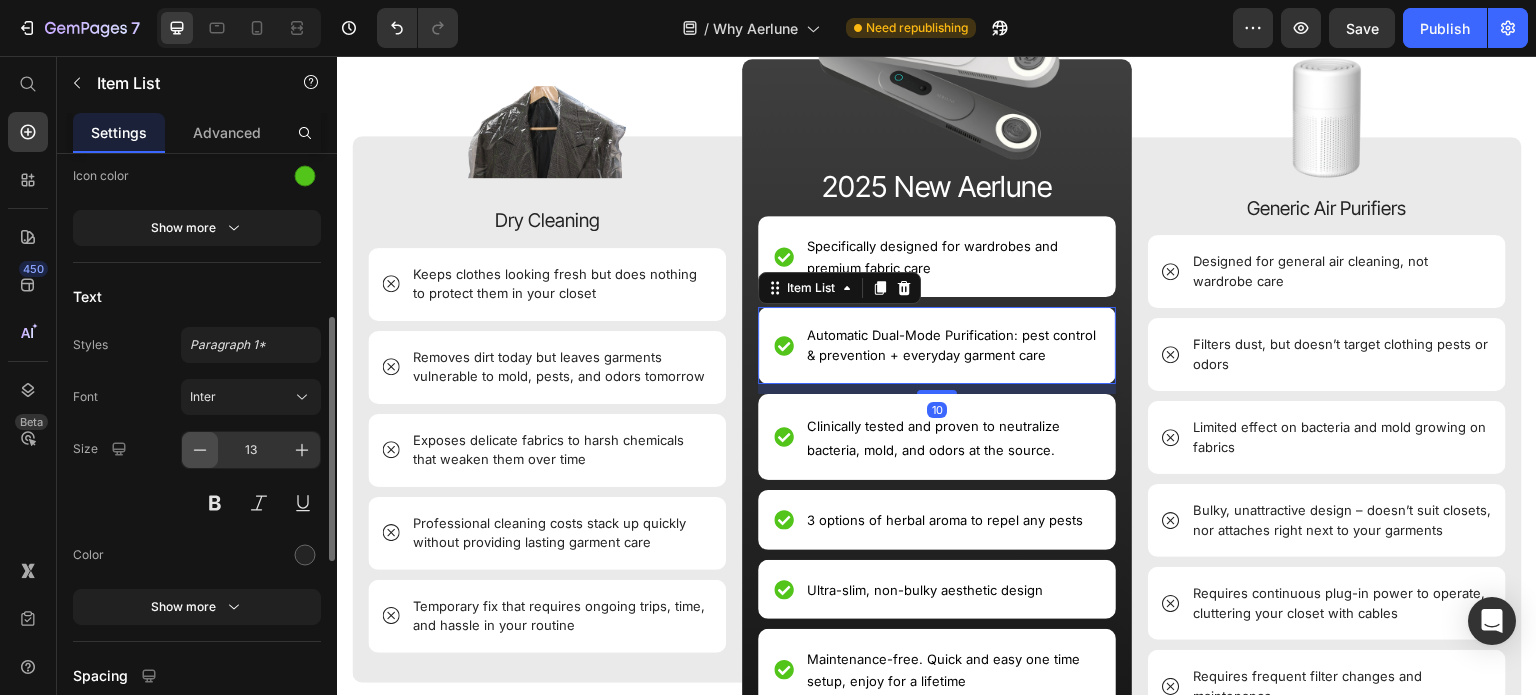 scroll, scrollTop: 1105, scrollLeft: 0, axis: vertical 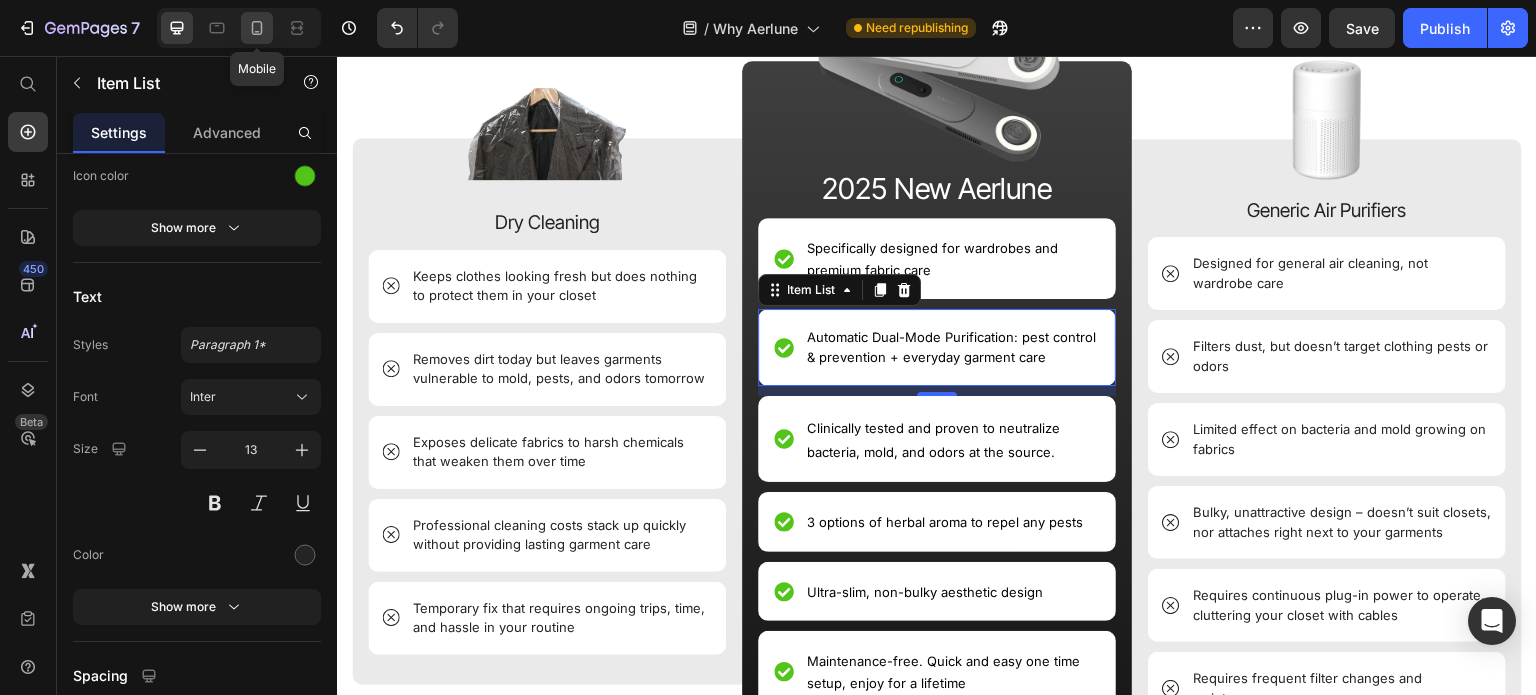 click 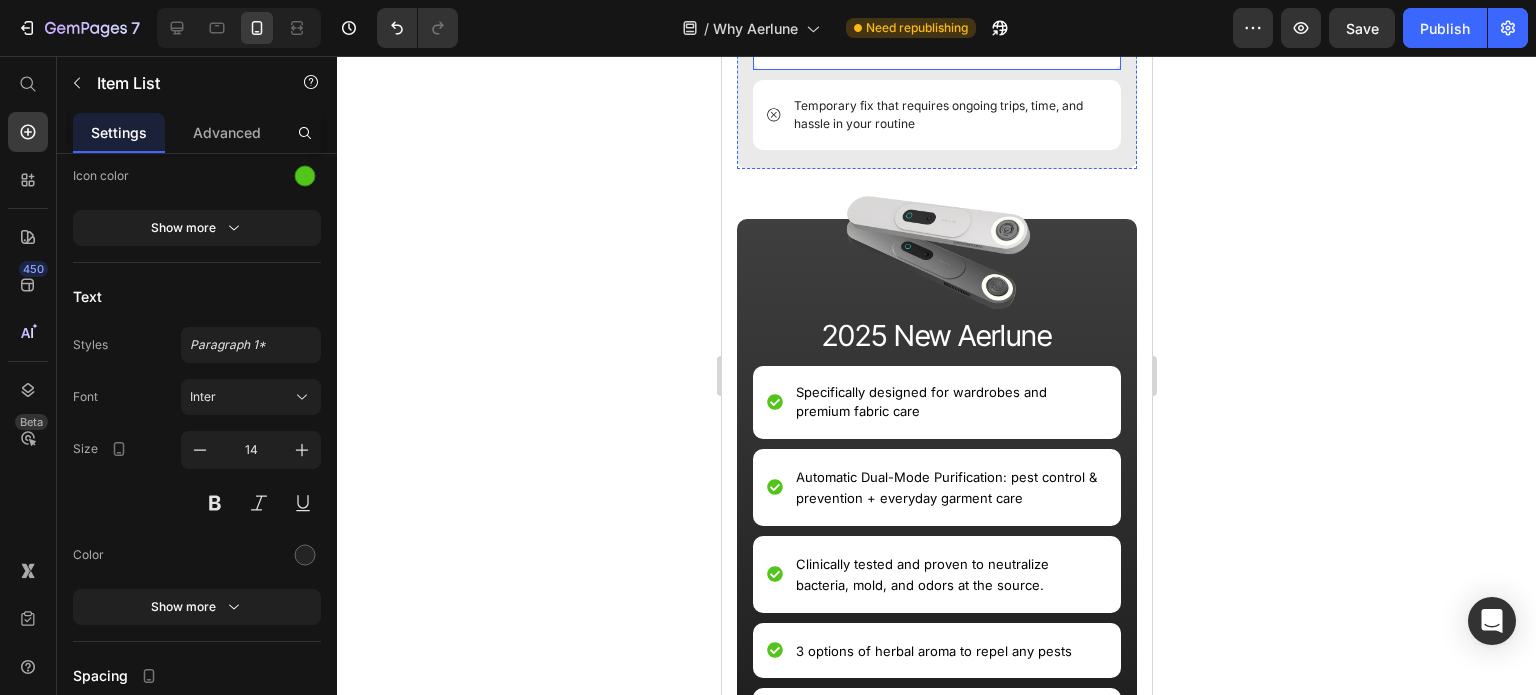scroll, scrollTop: 1821, scrollLeft: 0, axis: vertical 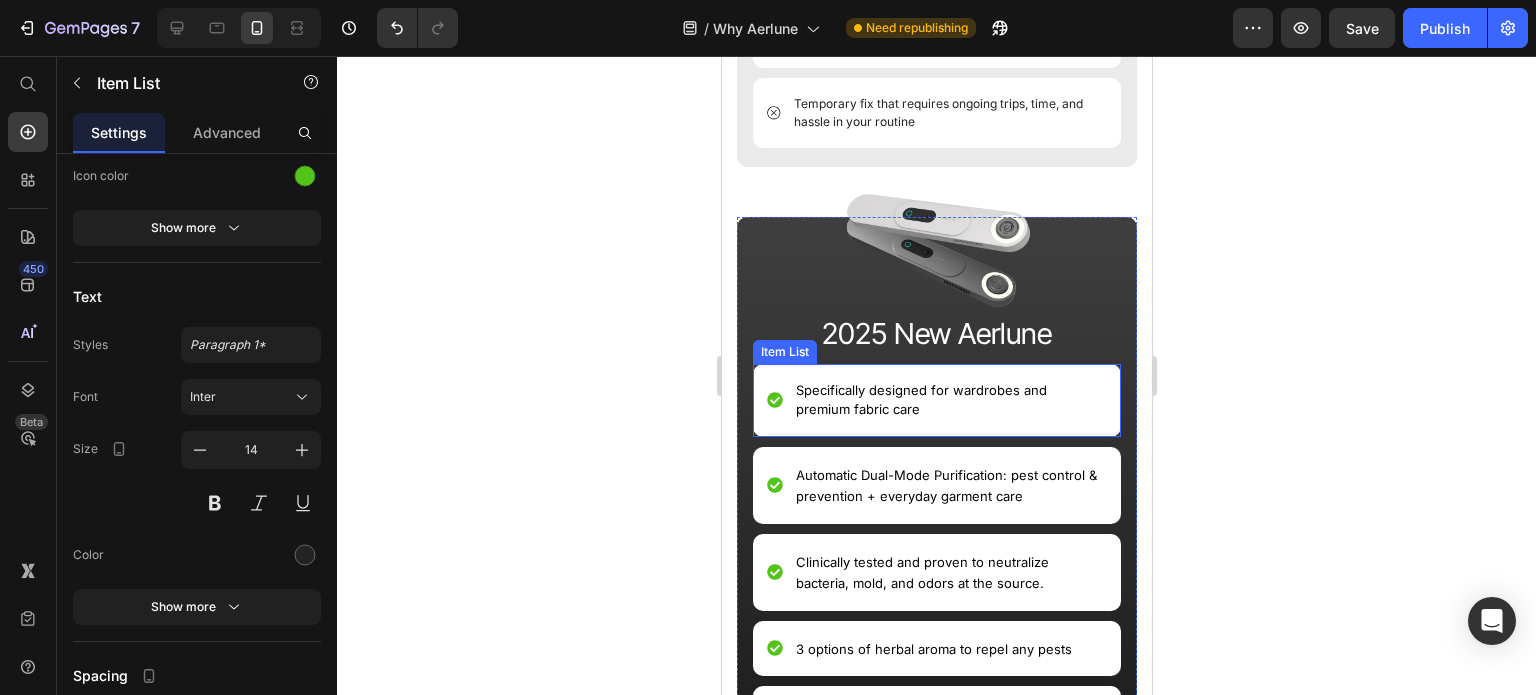 click on "Specifically designed for wardrobes and premium fabric care" at bounding box center [949, 400] 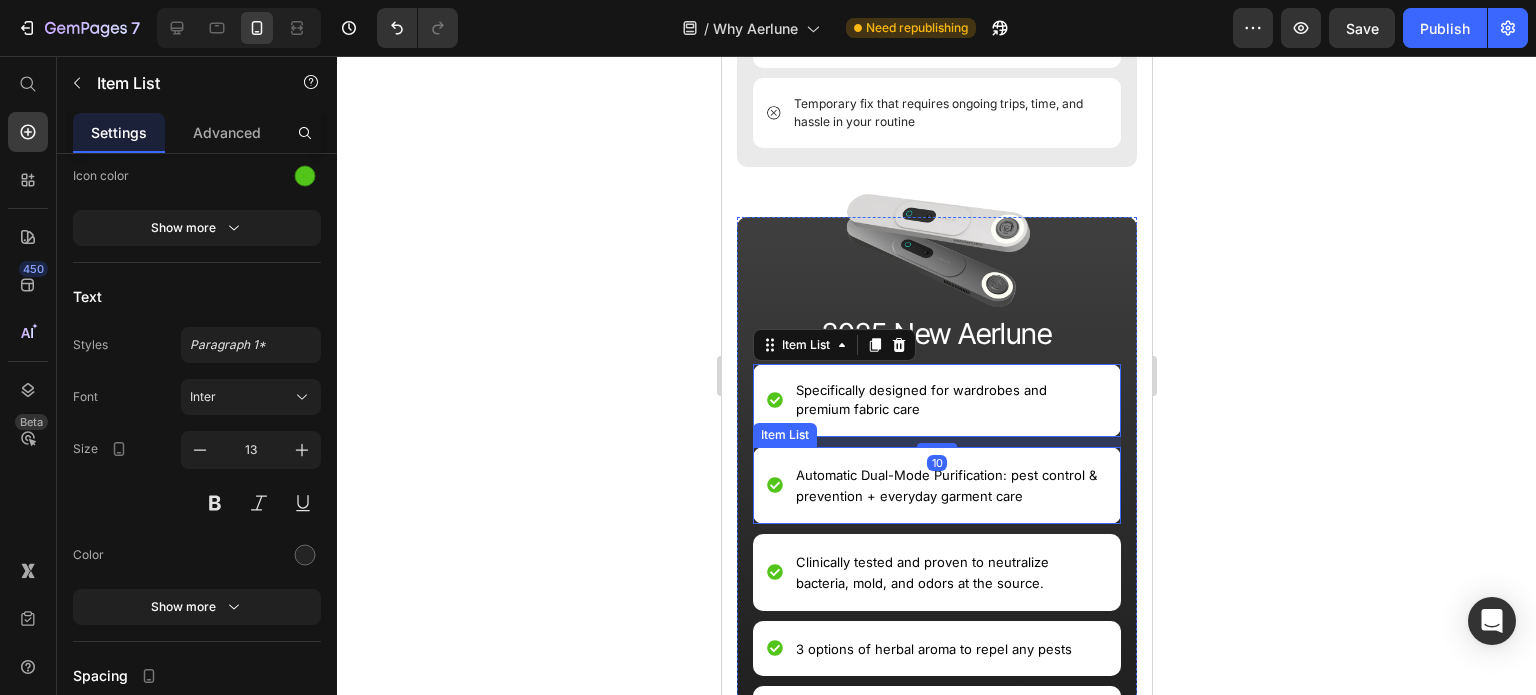 click on "Automatic Dual-Mode Purification: pest control & prevention + everyday garment care" at bounding box center [945, 486] 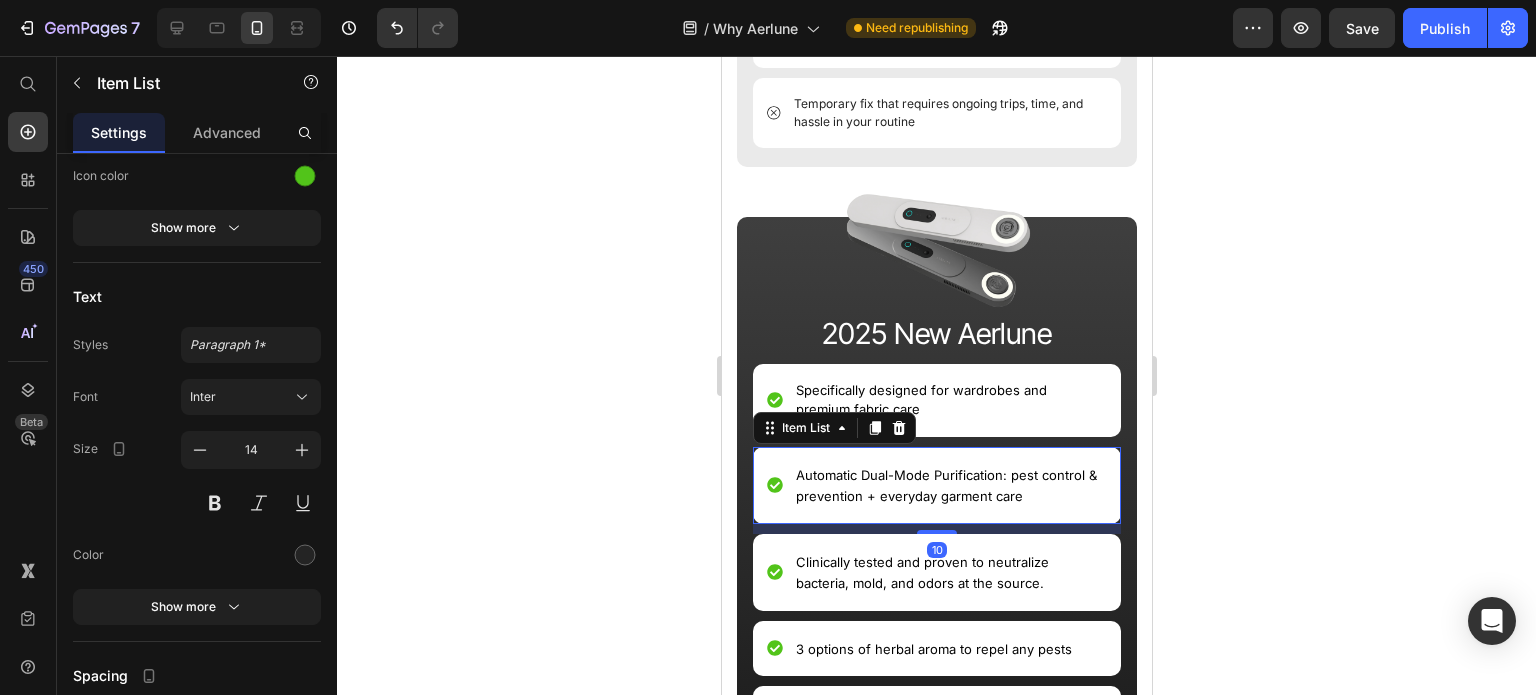 click on "Automatic Dual-Mode Purification: pest control & prevention + everyday garment care" at bounding box center [949, 485] 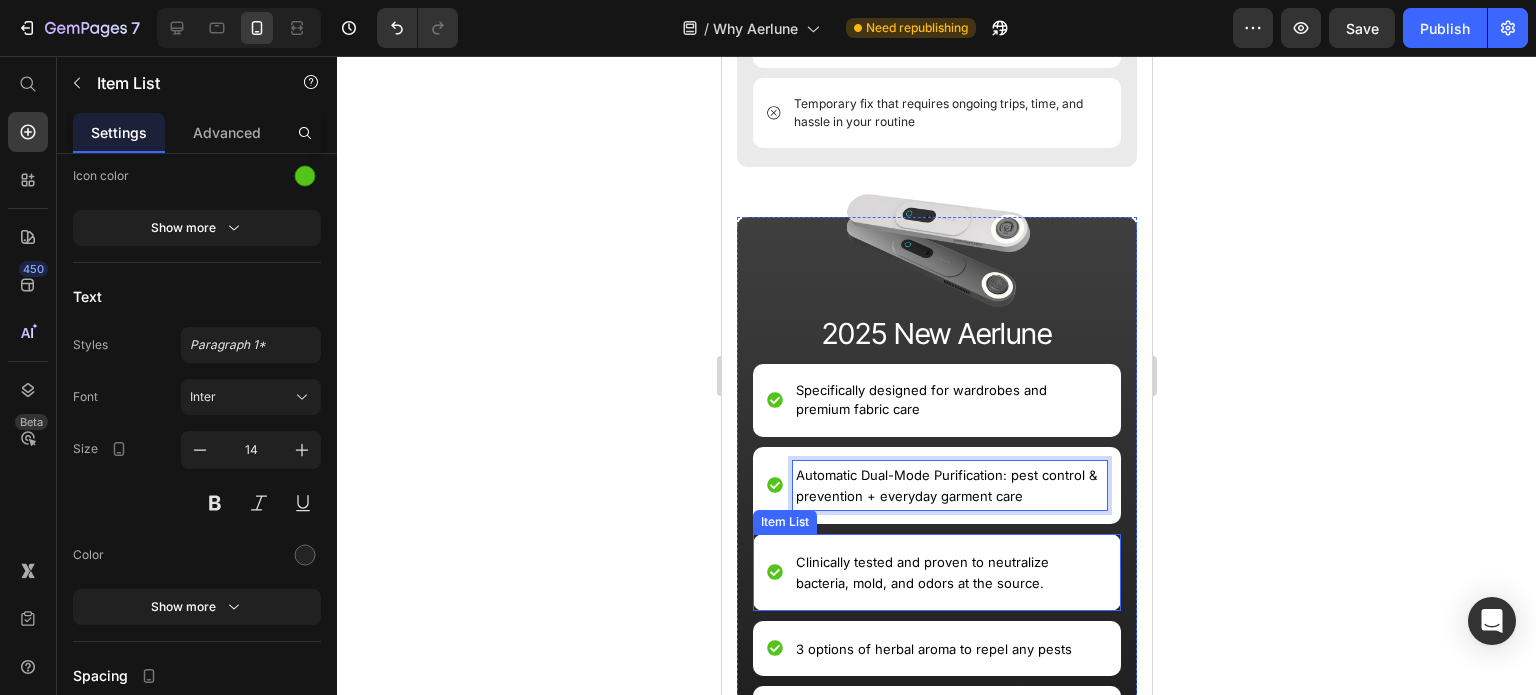 click on "Clinically tested and proven to neutralize bacteria, mold, and odors at the source." at bounding box center [921, 573] 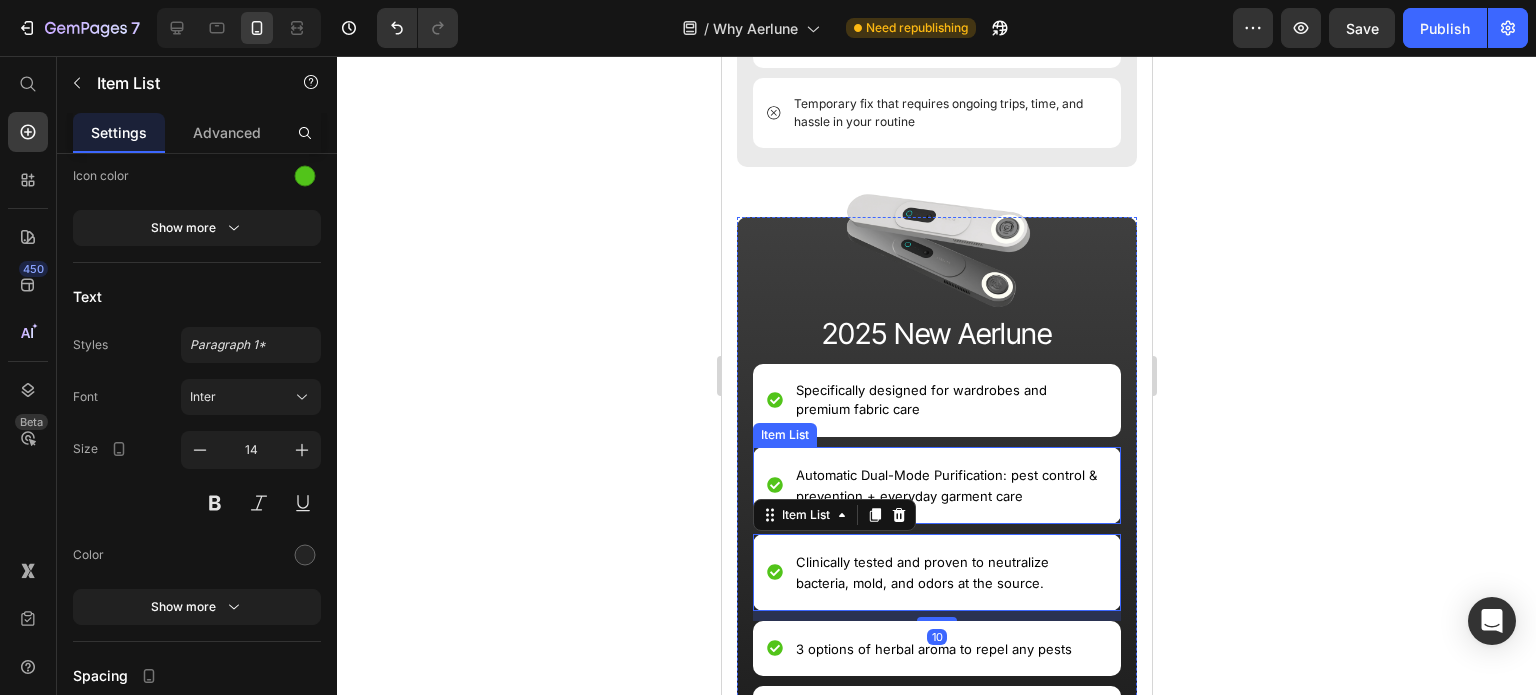 click on "Automatic Dual-Mode Purification: pest control & prevention + everyday garment care" at bounding box center [945, 486] 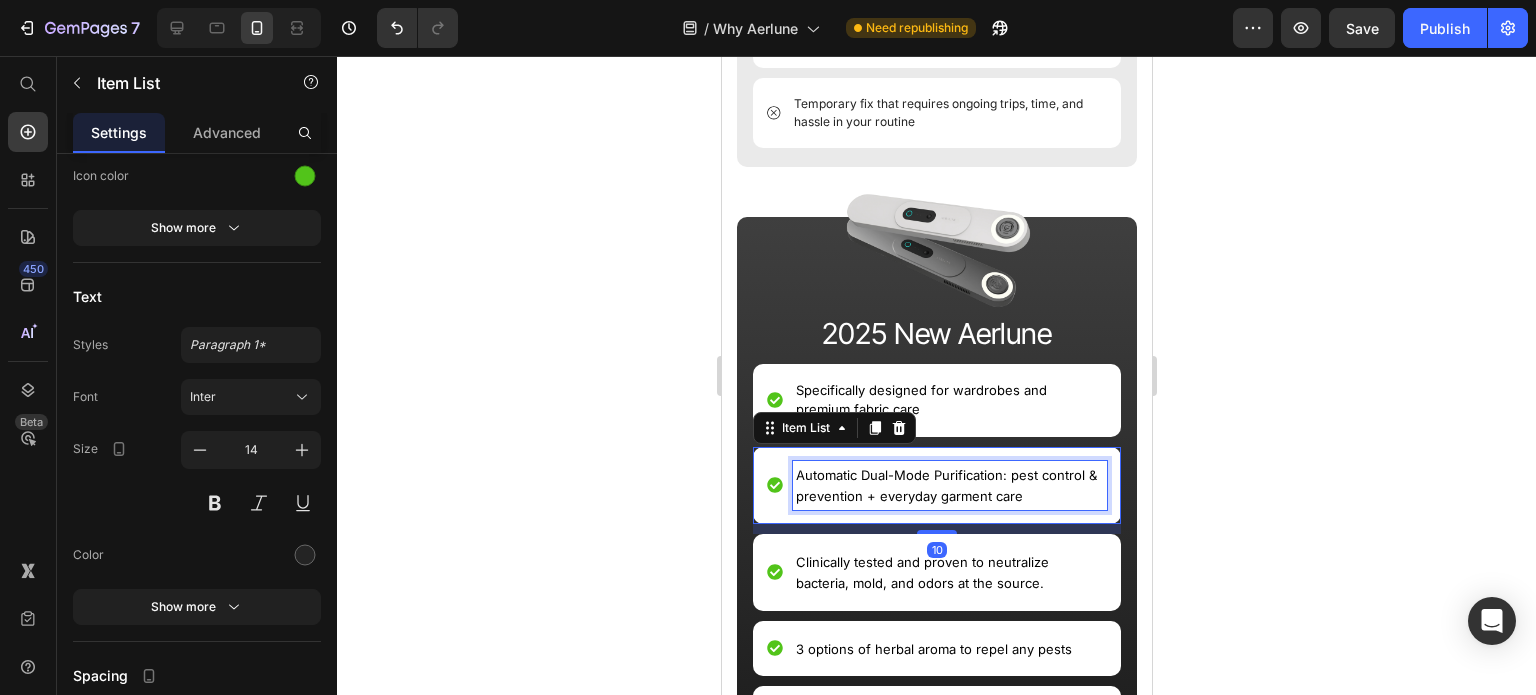 click on "Automatic Dual-Mode Purification: pest control & prevention + everyday garment care" at bounding box center (949, 485) 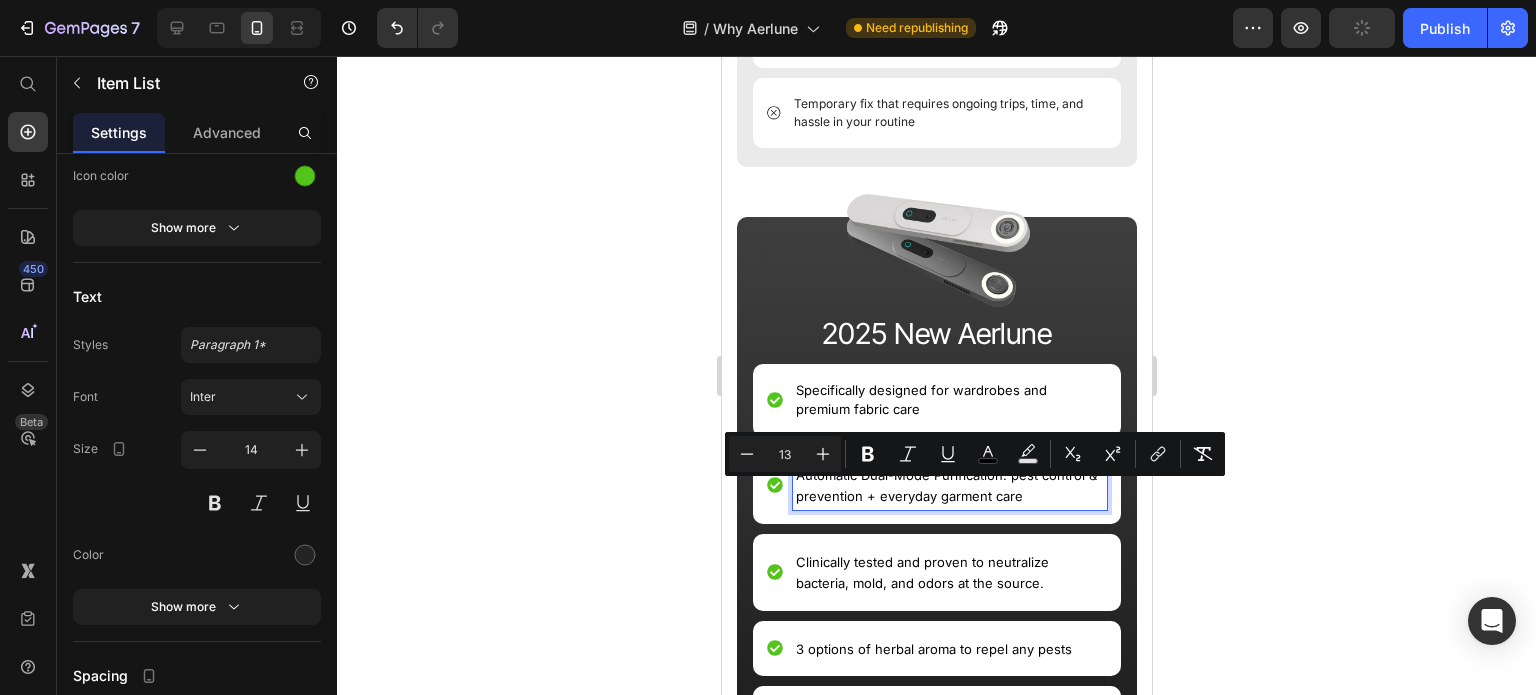 click on "Automatic Dual-Mode Purification: pest control & prevention + everyday garment care" at bounding box center [949, 485] 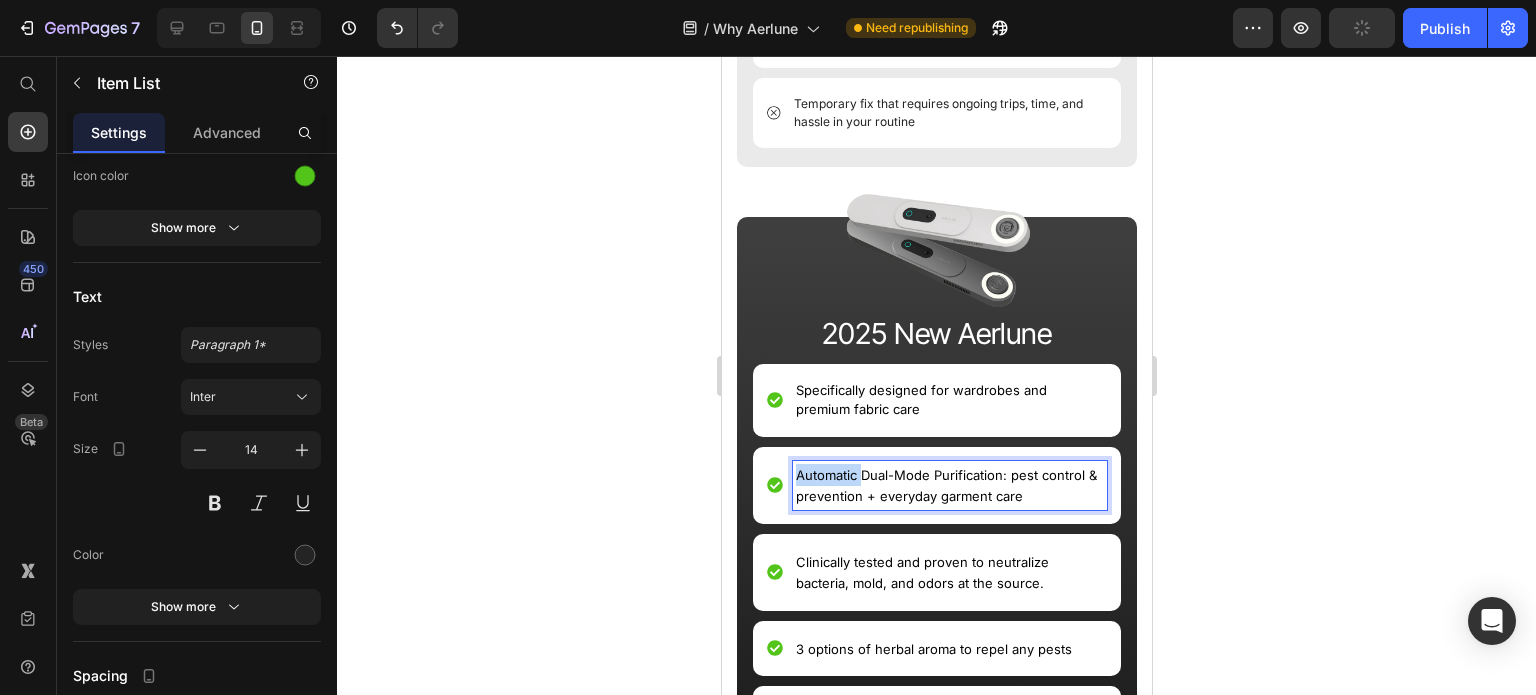 drag, startPoint x: 840, startPoint y: 480, endPoint x: 1383, endPoint y: 531, distance: 545.3898 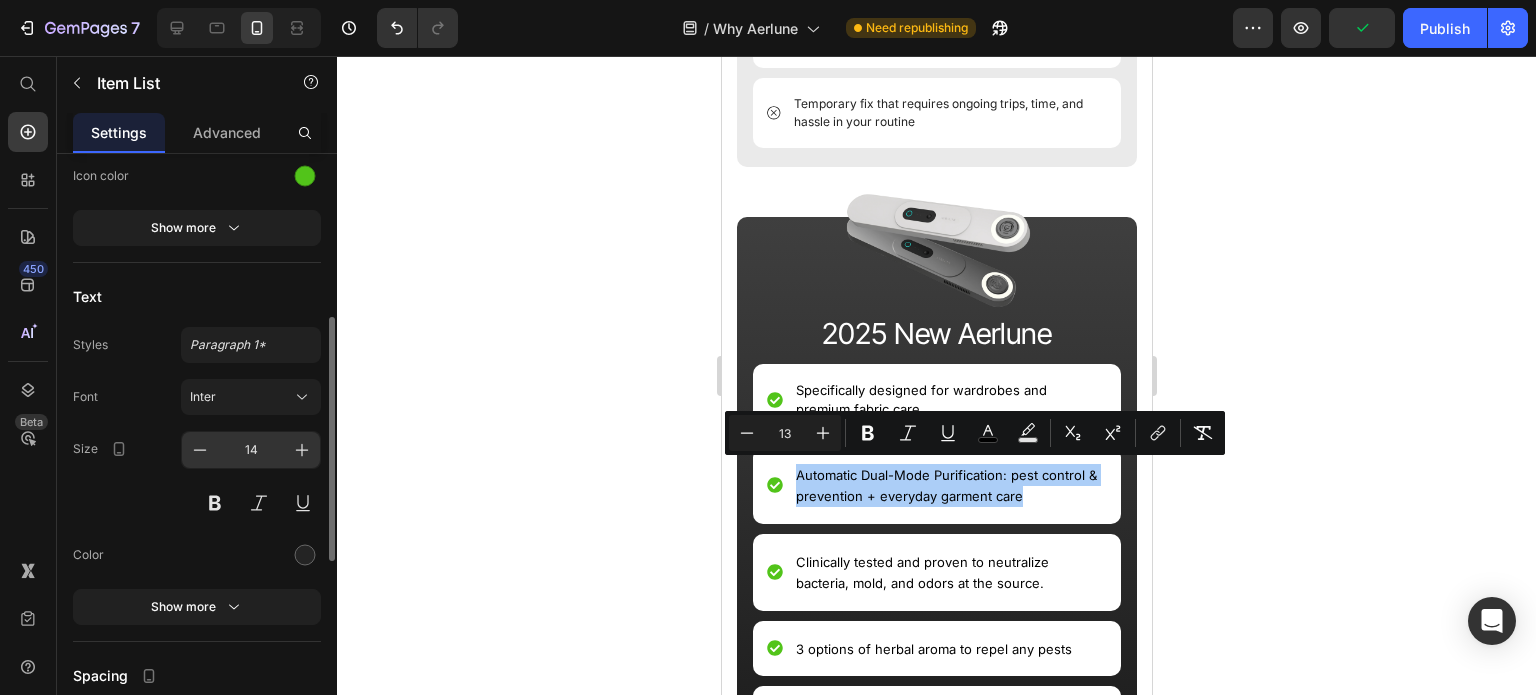 drag, startPoint x: 197, startPoint y: 447, endPoint x: 241, endPoint y: 459, distance: 45.607018 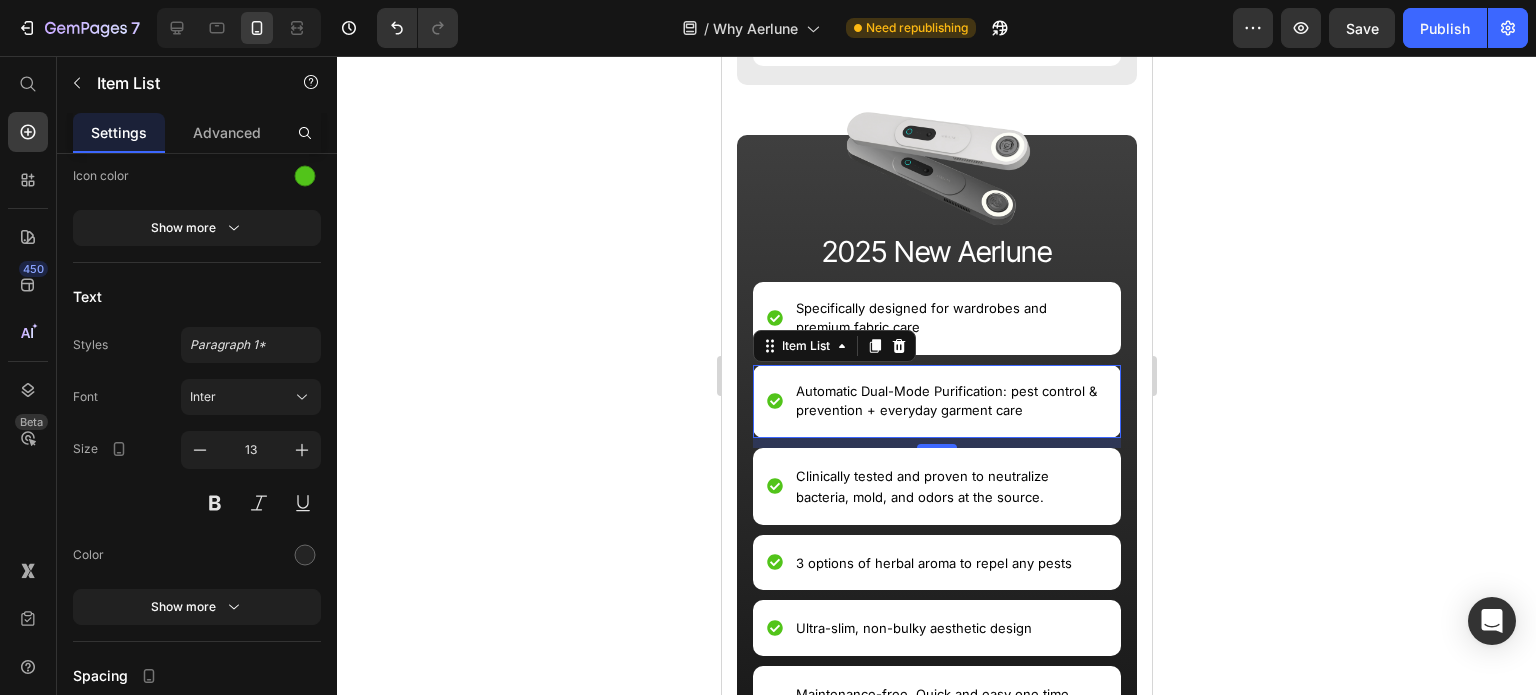 scroll, scrollTop: 1921, scrollLeft: 0, axis: vertical 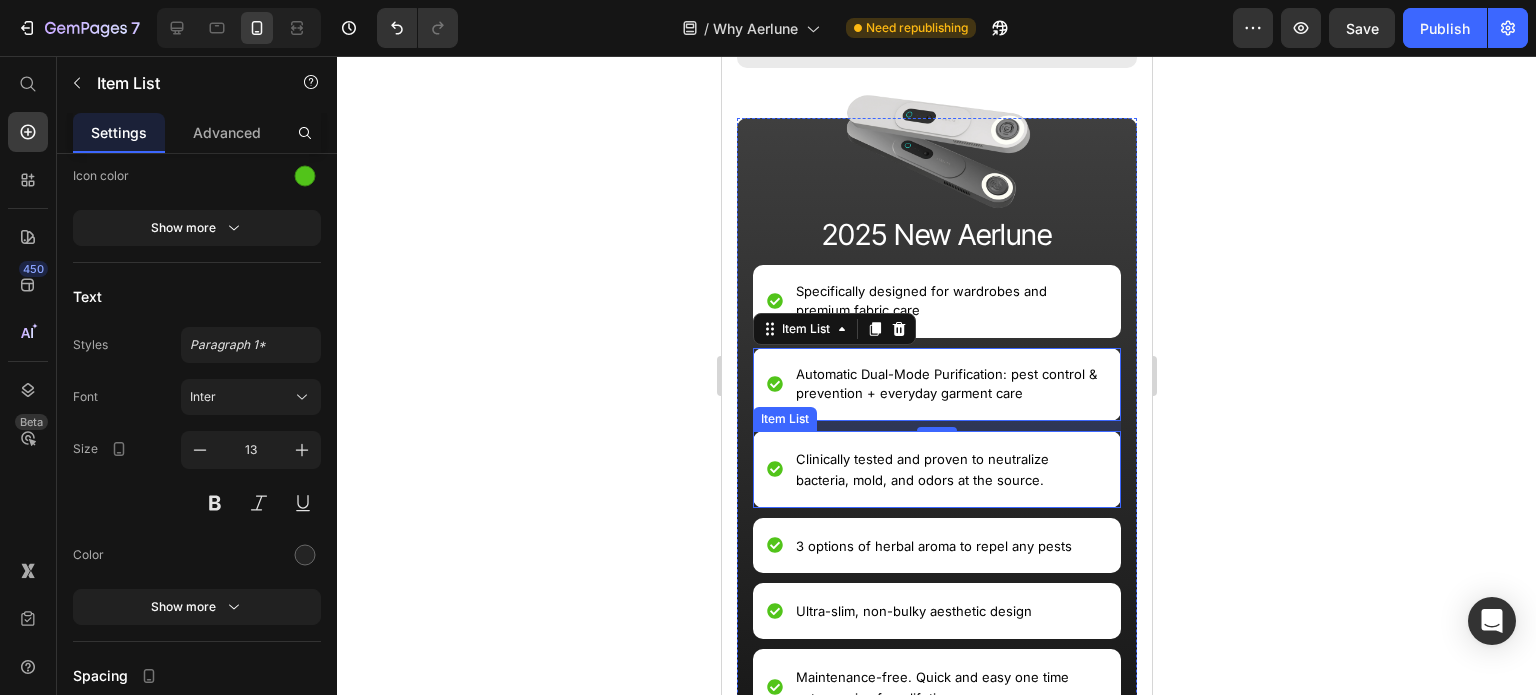 click on "Clinically tested and proven to neutralize bacteria, mold, and odors at the source." at bounding box center [921, 470] 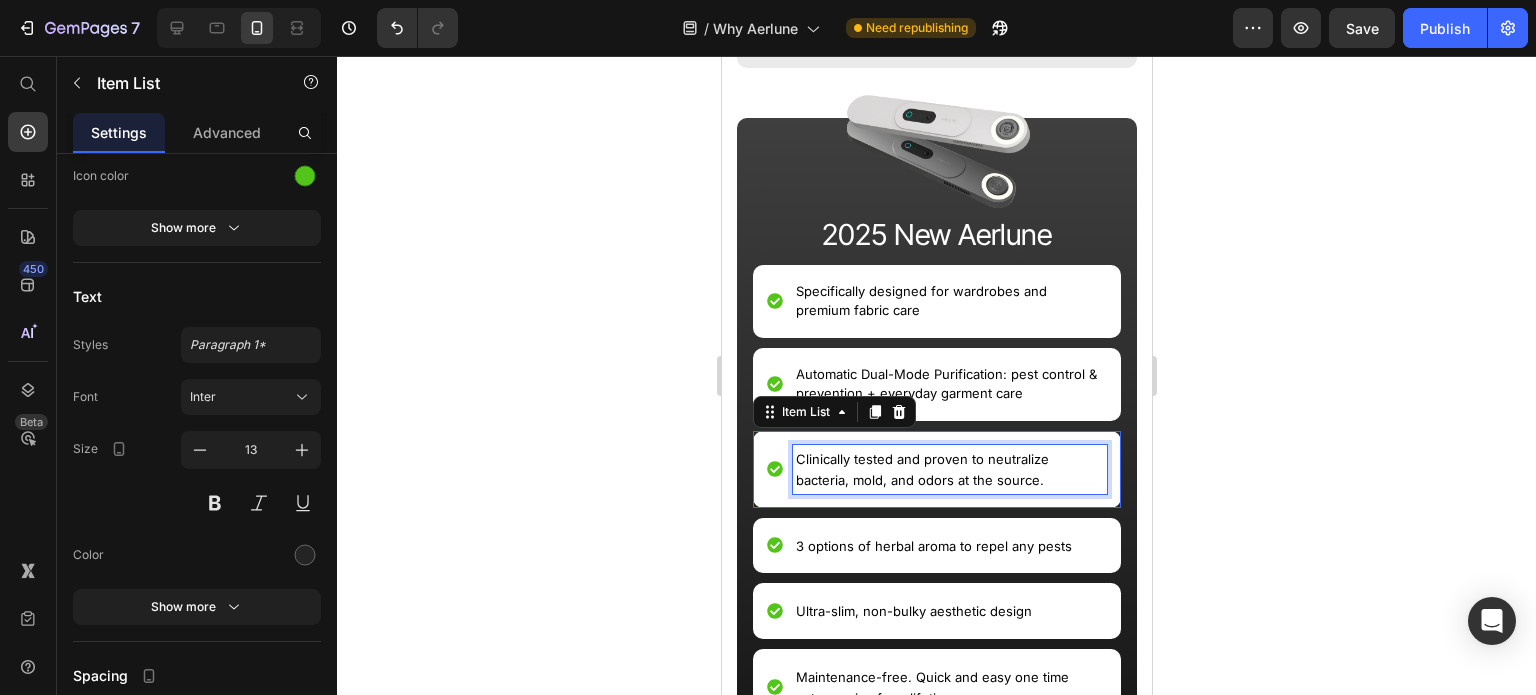 click on "Clinically tested and proven to neutralize bacteria, mold, and odors at the source." at bounding box center [921, 470] 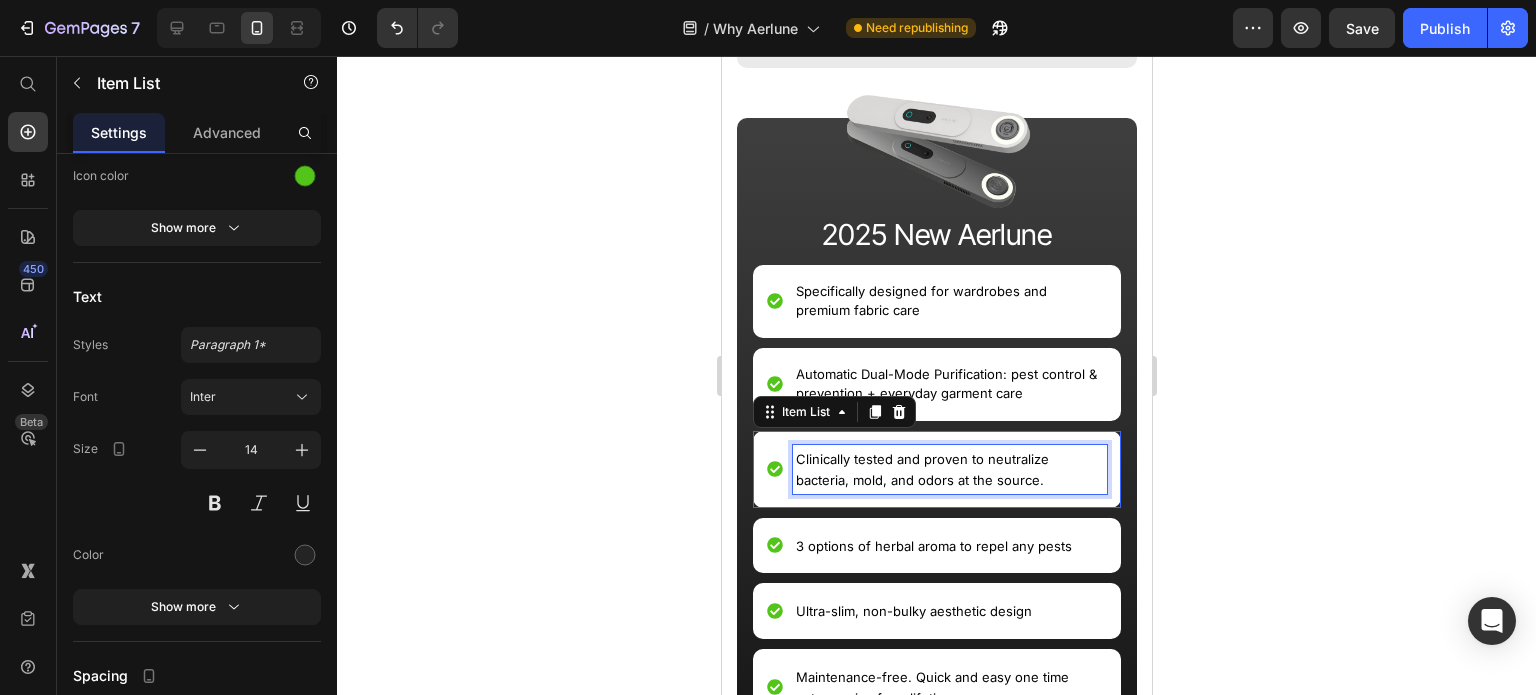 click on "Clinically tested and proven to neutralize bacteria, mold, and odors at the source." at bounding box center (921, 470) 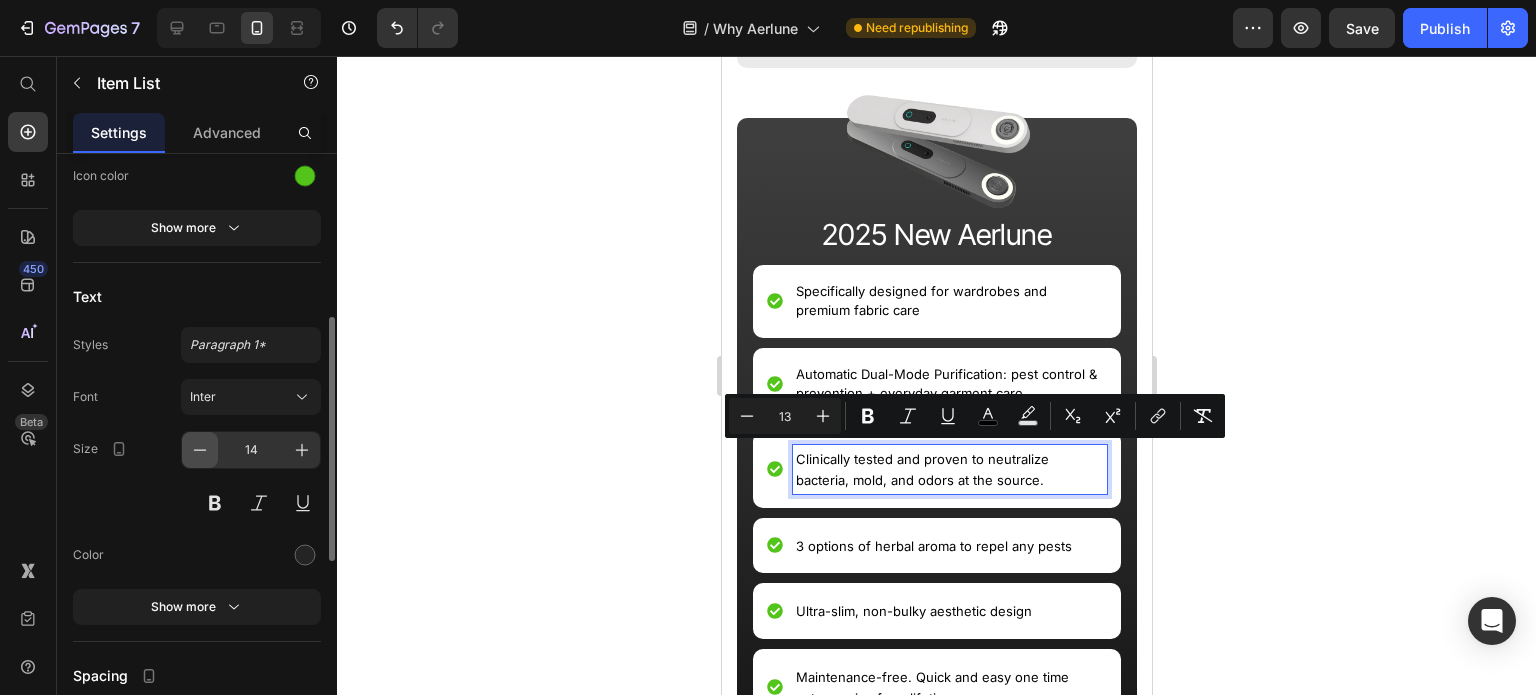 click 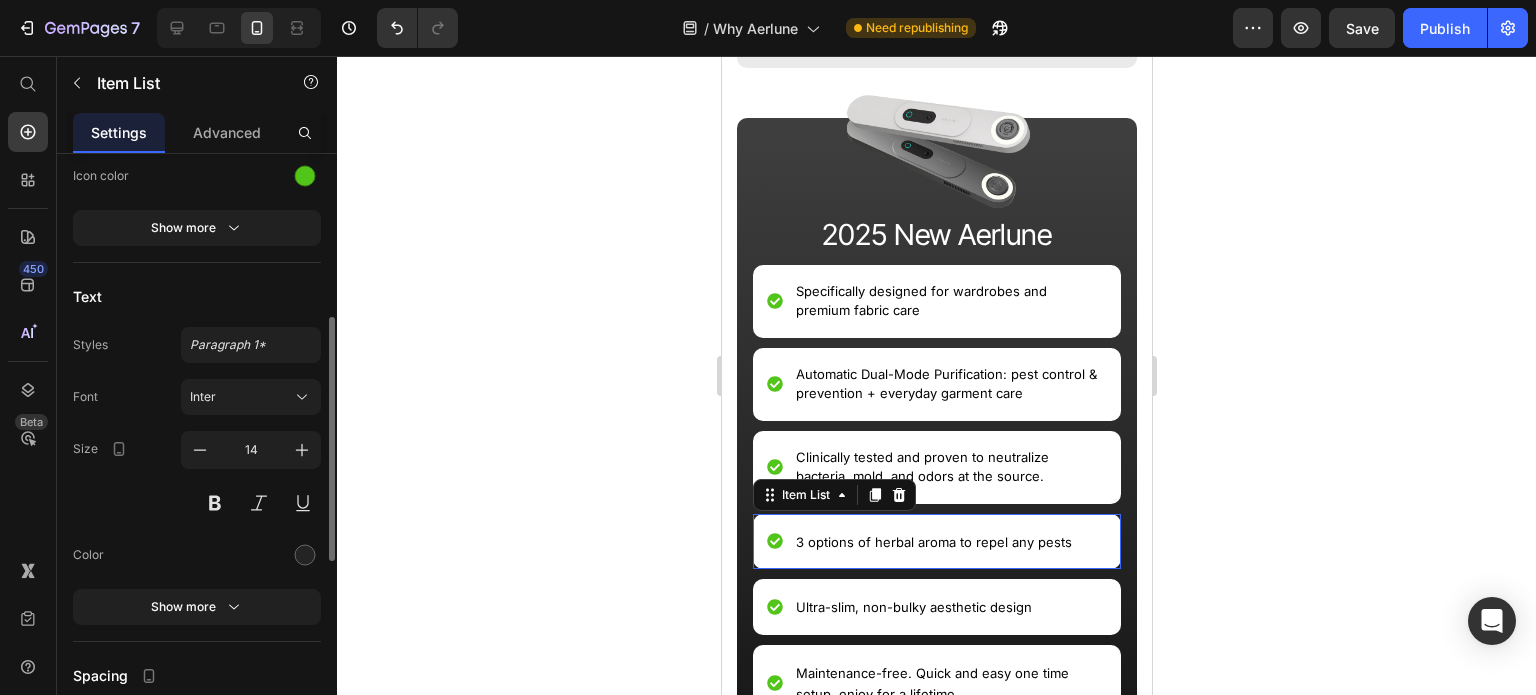 click on "3 options of herbal aroma to repel any pests" at bounding box center (933, 542) 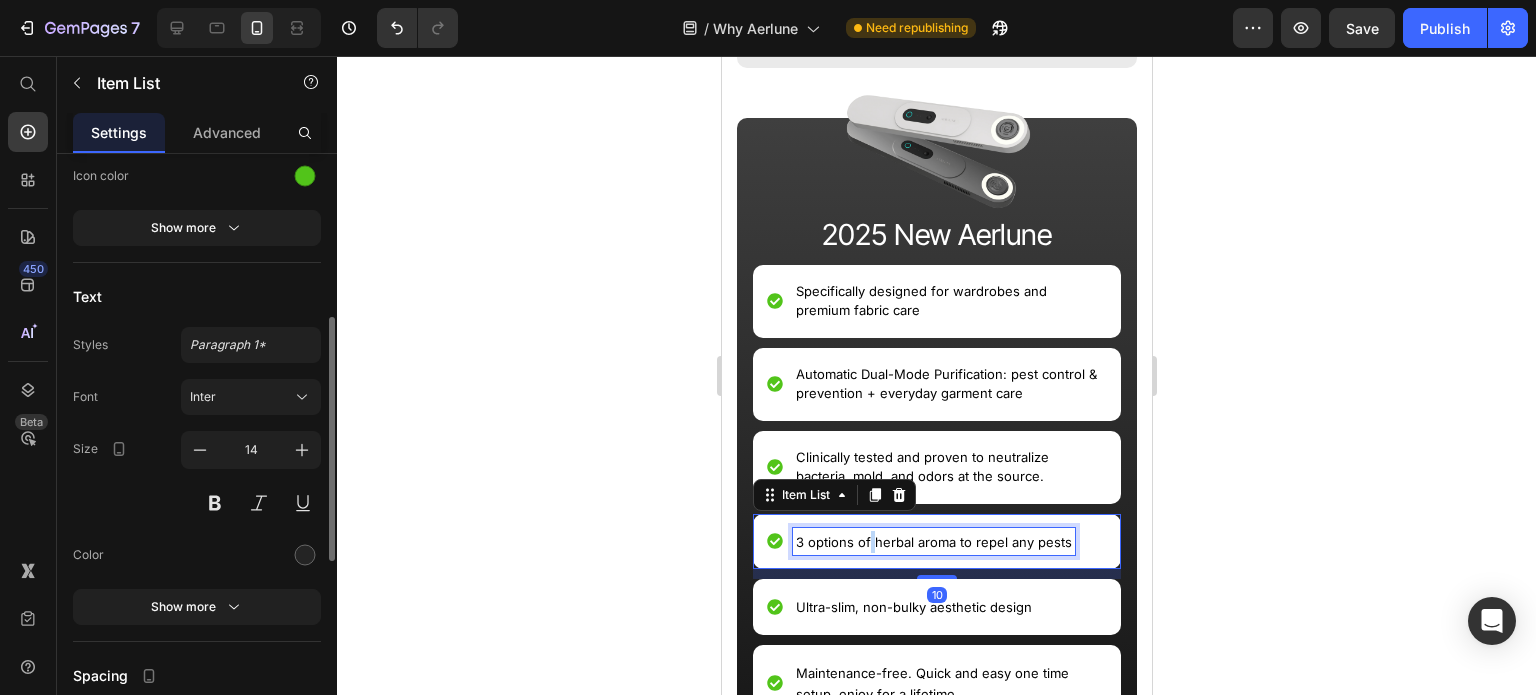 click on "3 options of herbal aroma to repel any pests" at bounding box center (933, 542) 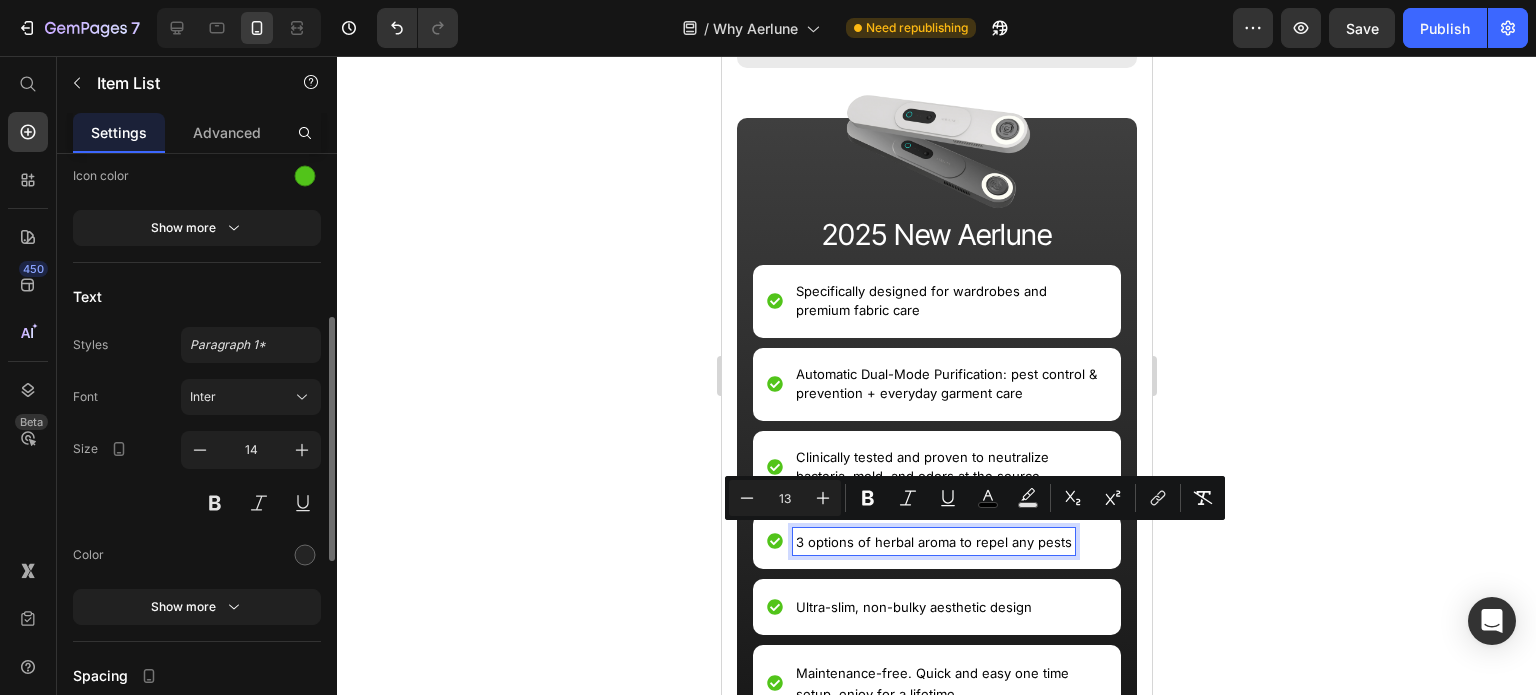 click on "3 options of herbal aroma to repel any pests" at bounding box center (933, 542) 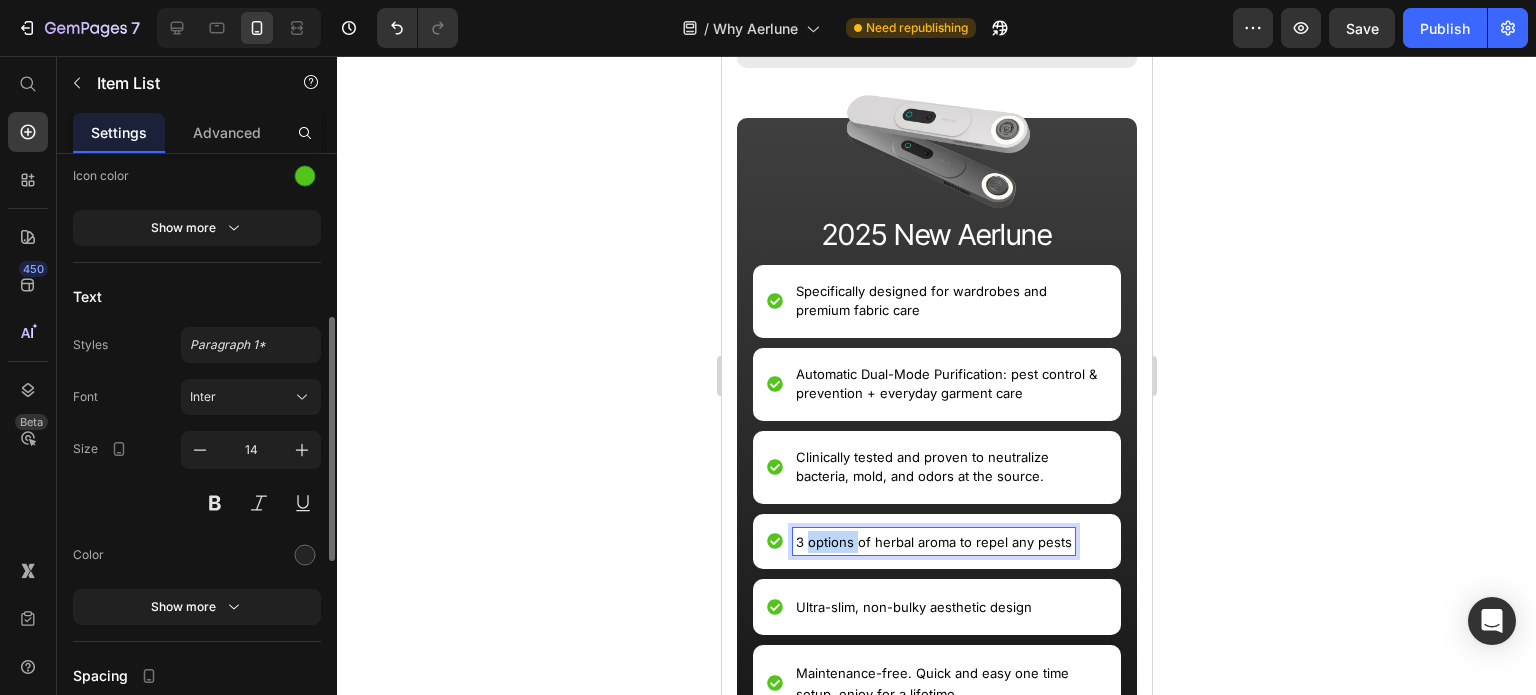 click on "3 options of herbal aroma to repel any pests" at bounding box center [933, 542] 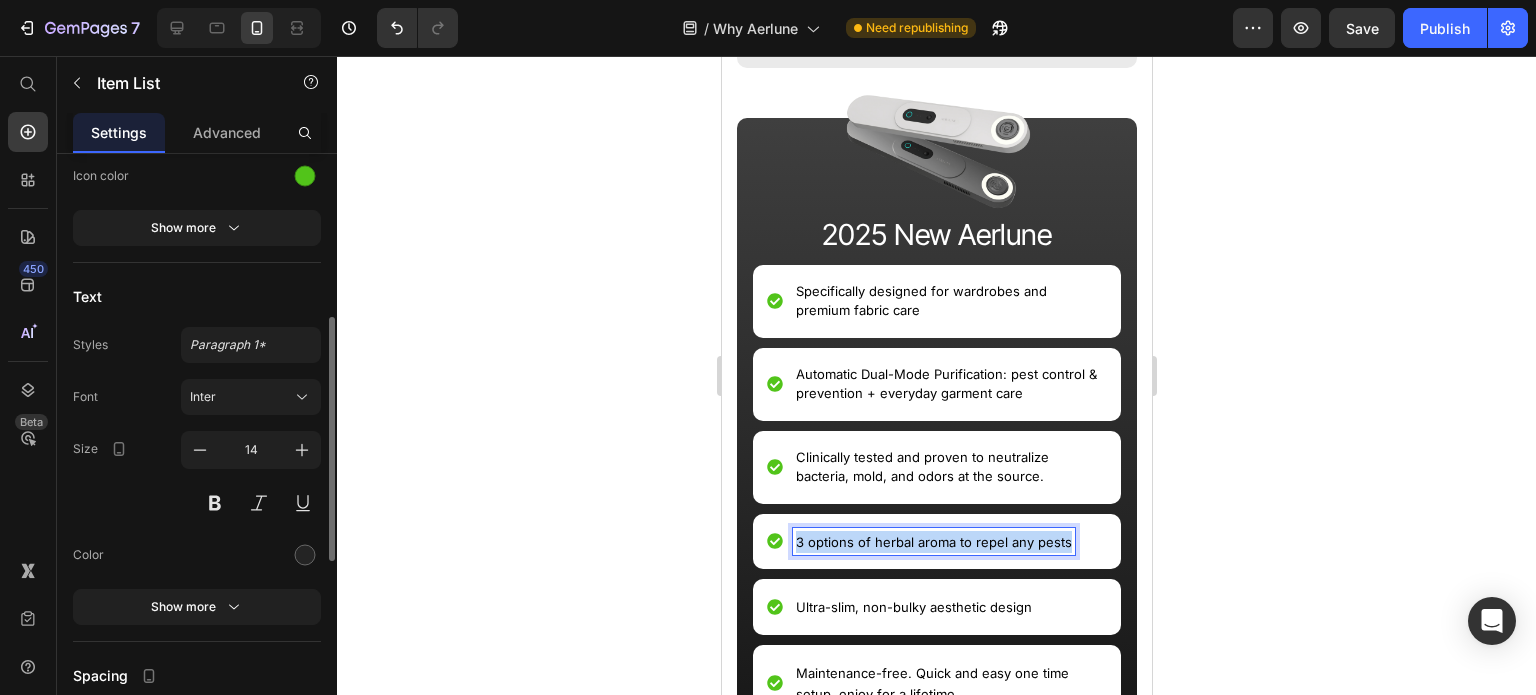 click on "3 options of herbal aroma to repel any pests" at bounding box center [933, 542] 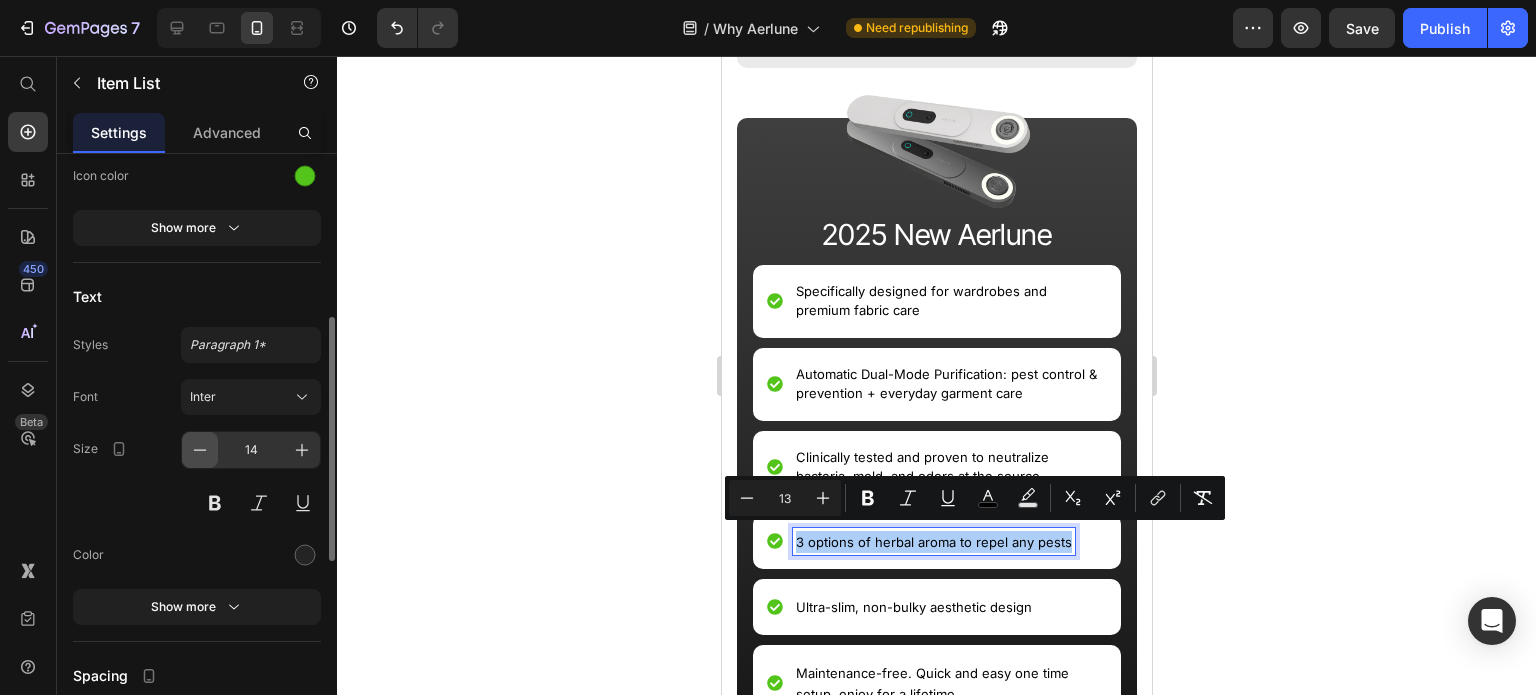 click 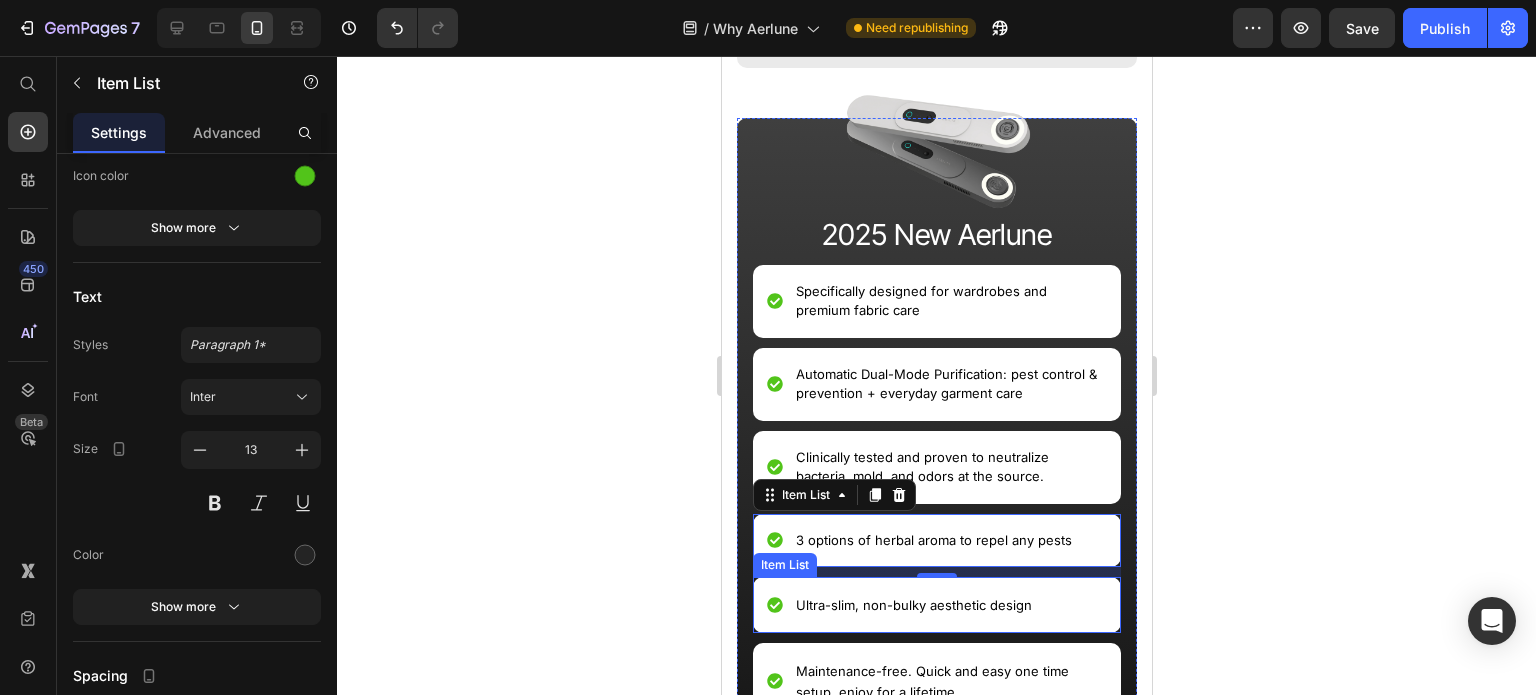 click on "Ultra-slim, non-bulky aesthetic design" at bounding box center (913, 605) 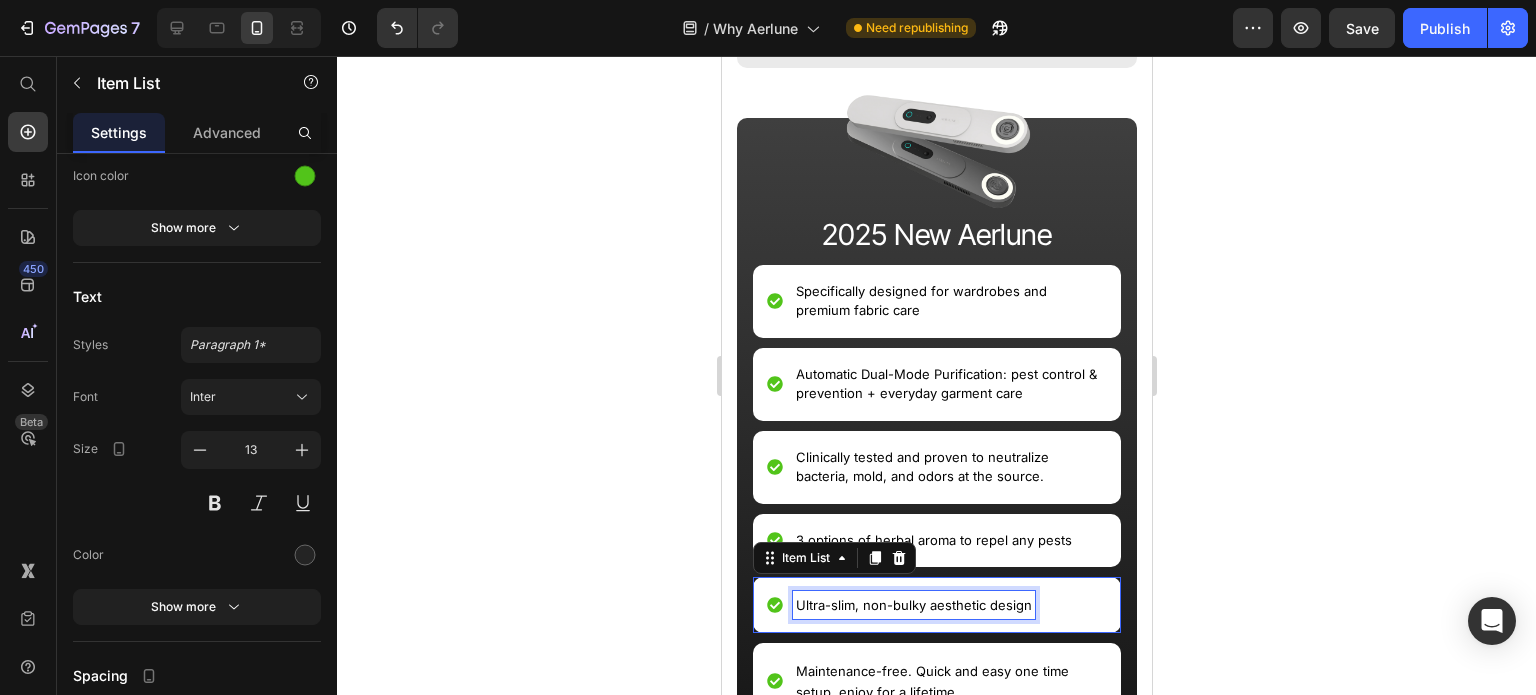 click on "Ultra-slim, non-bulky aesthetic design" at bounding box center [913, 605] 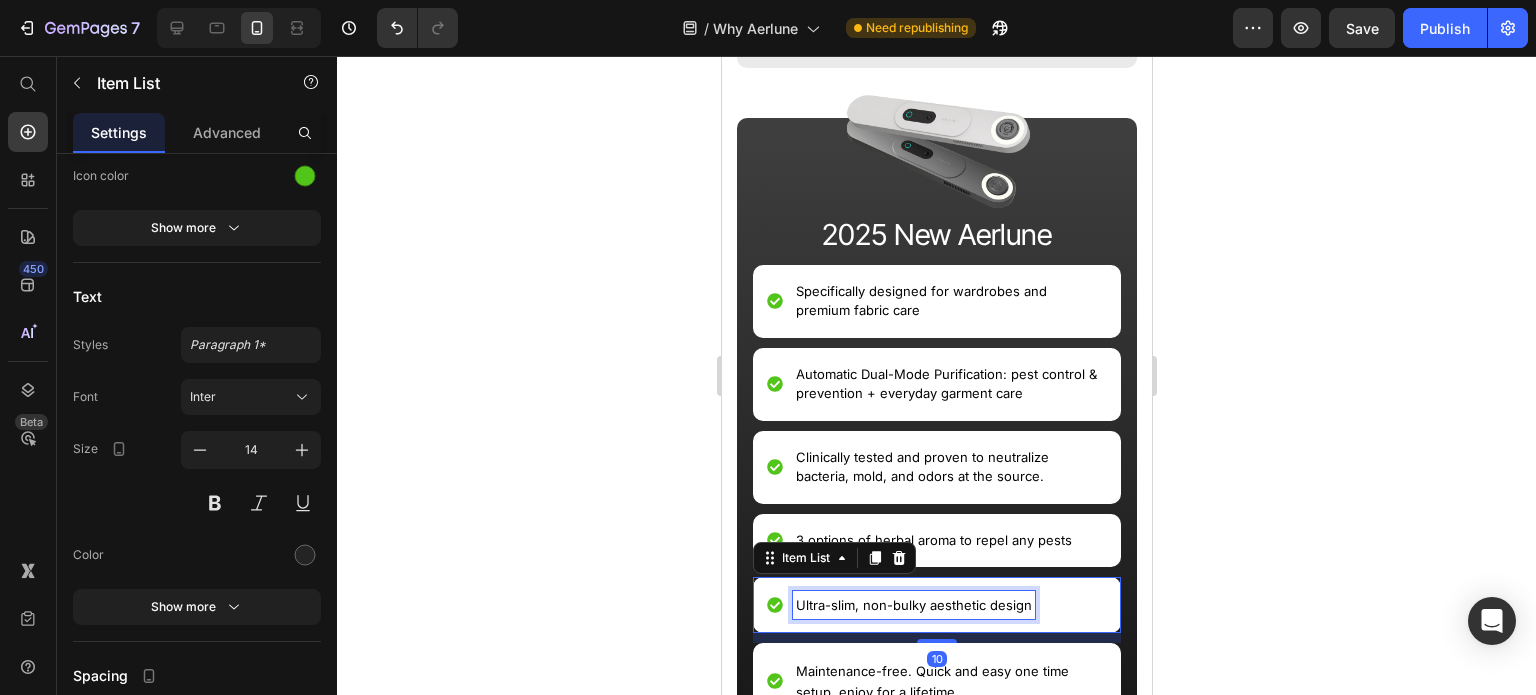 click on "Ultra-slim, non-bulky aesthetic design" at bounding box center (913, 605) 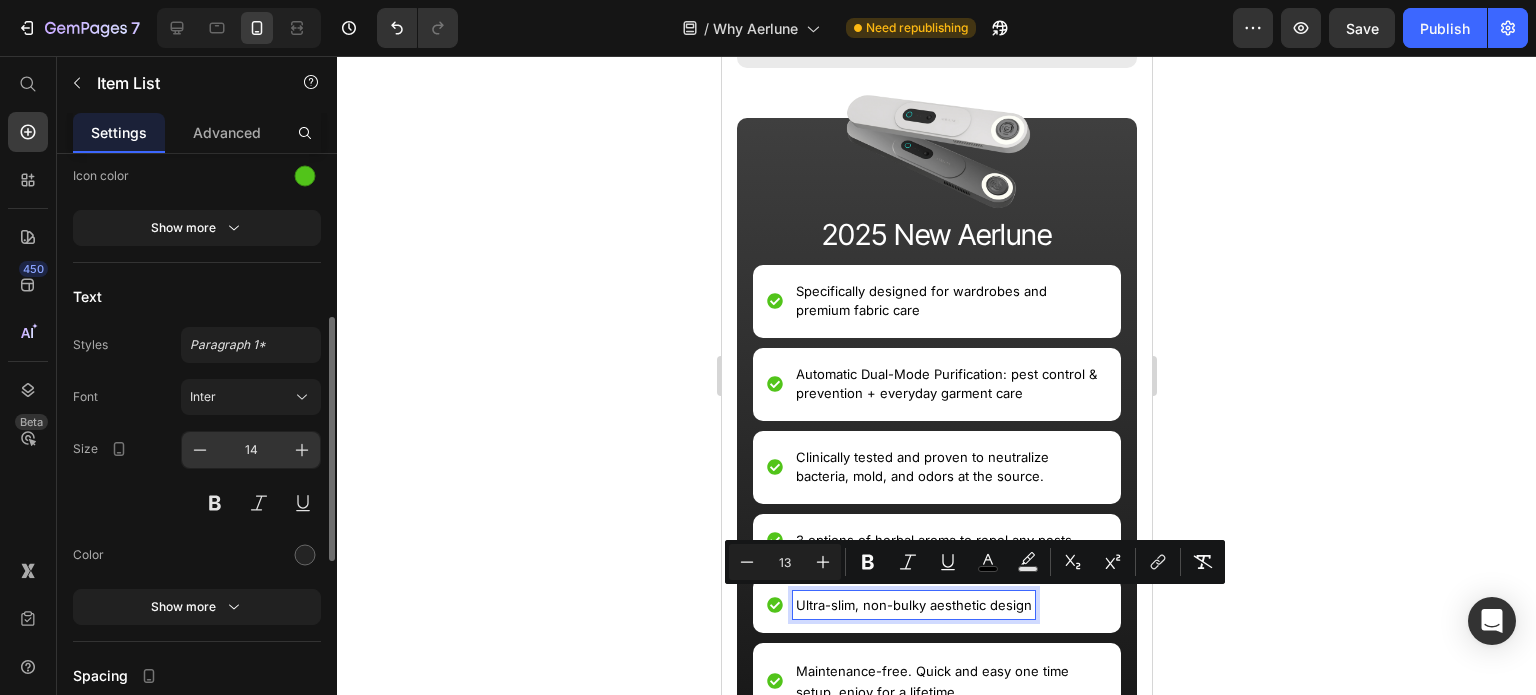 click 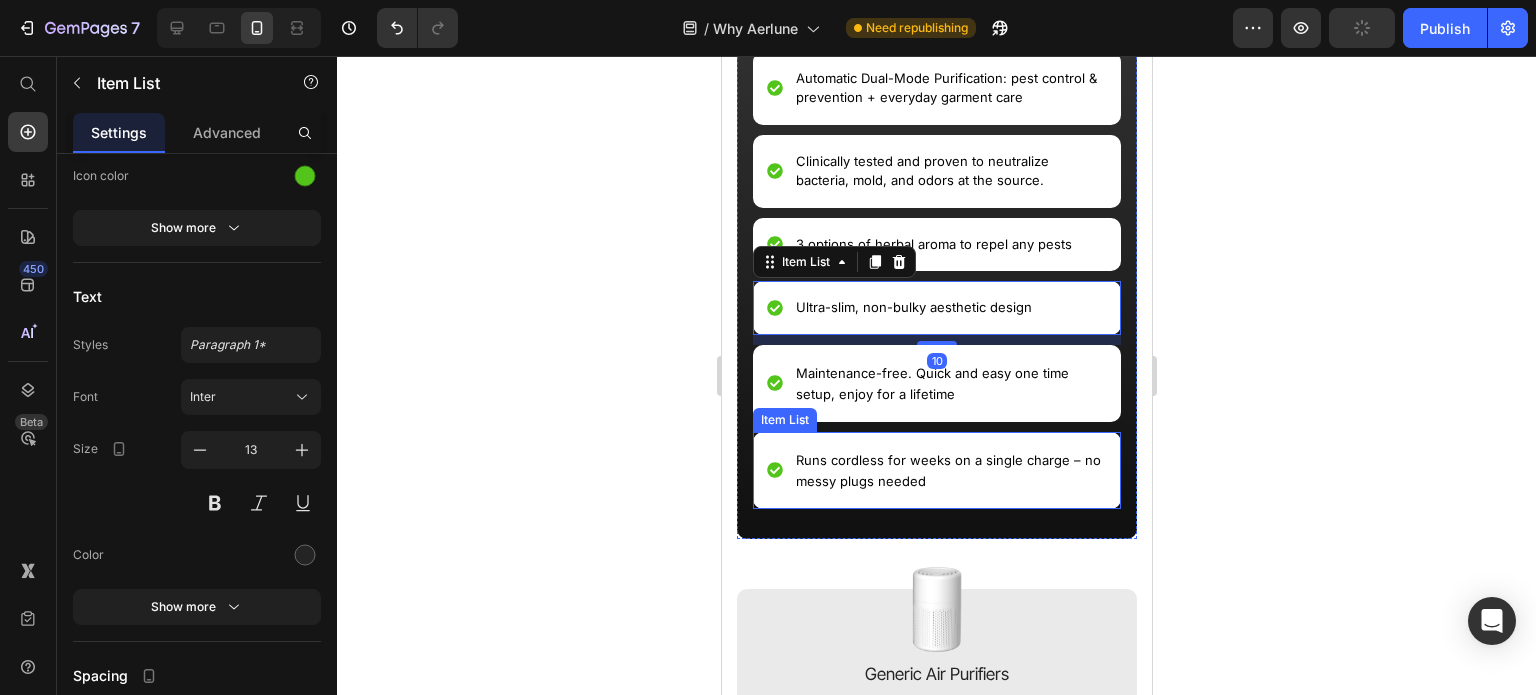 scroll, scrollTop: 2221, scrollLeft: 0, axis: vertical 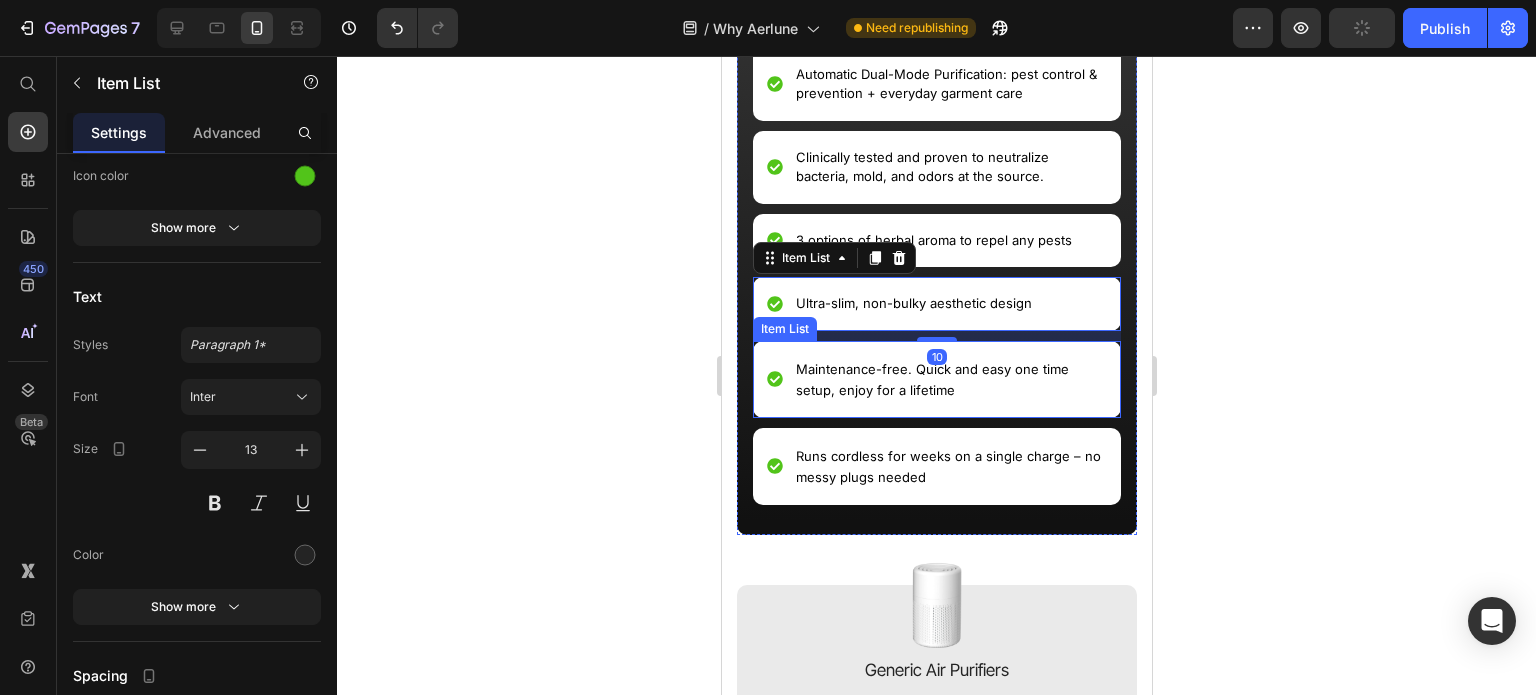 click on "Maintenance-free. Quick and easy one time setup, enjoy for a lifetime" at bounding box center [931, 380] 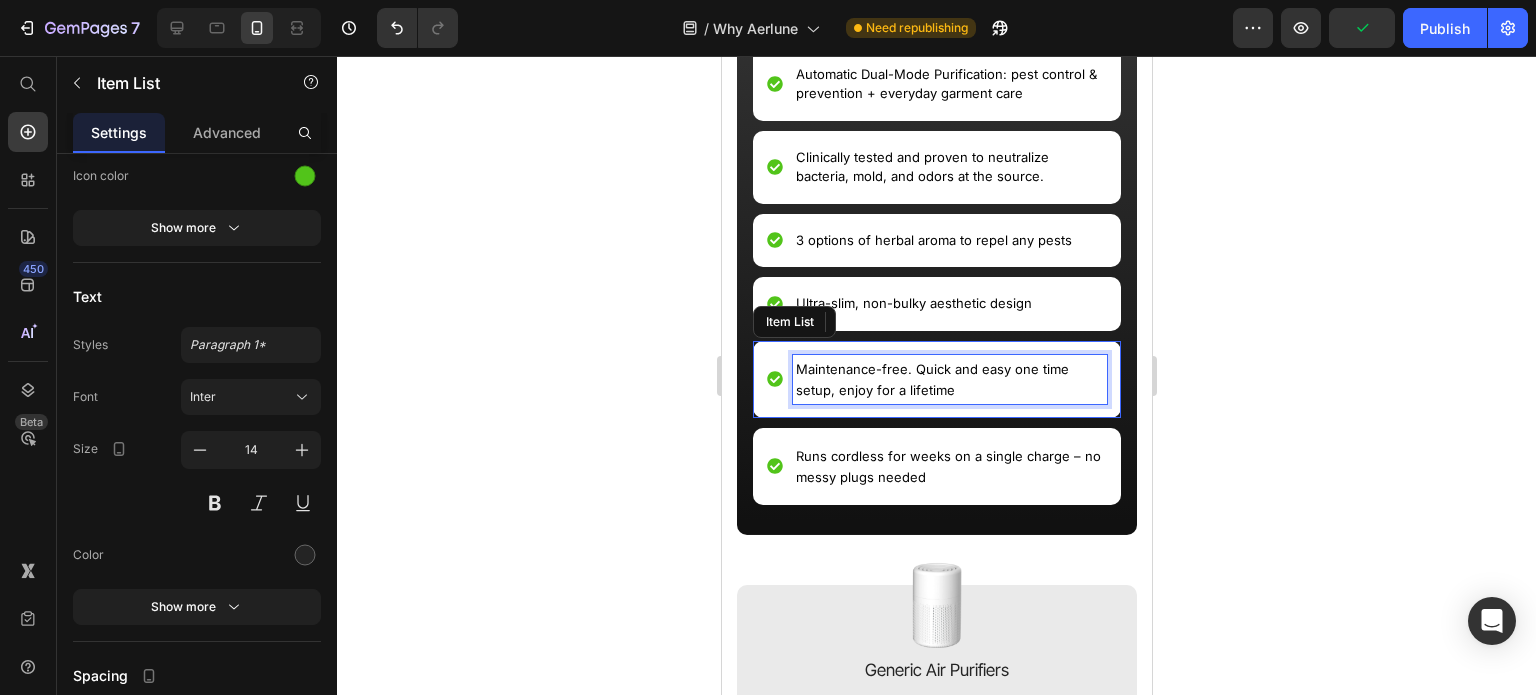 click on "Maintenance-free. Quick and easy one time setup, enjoy for a lifetime" at bounding box center (931, 380) 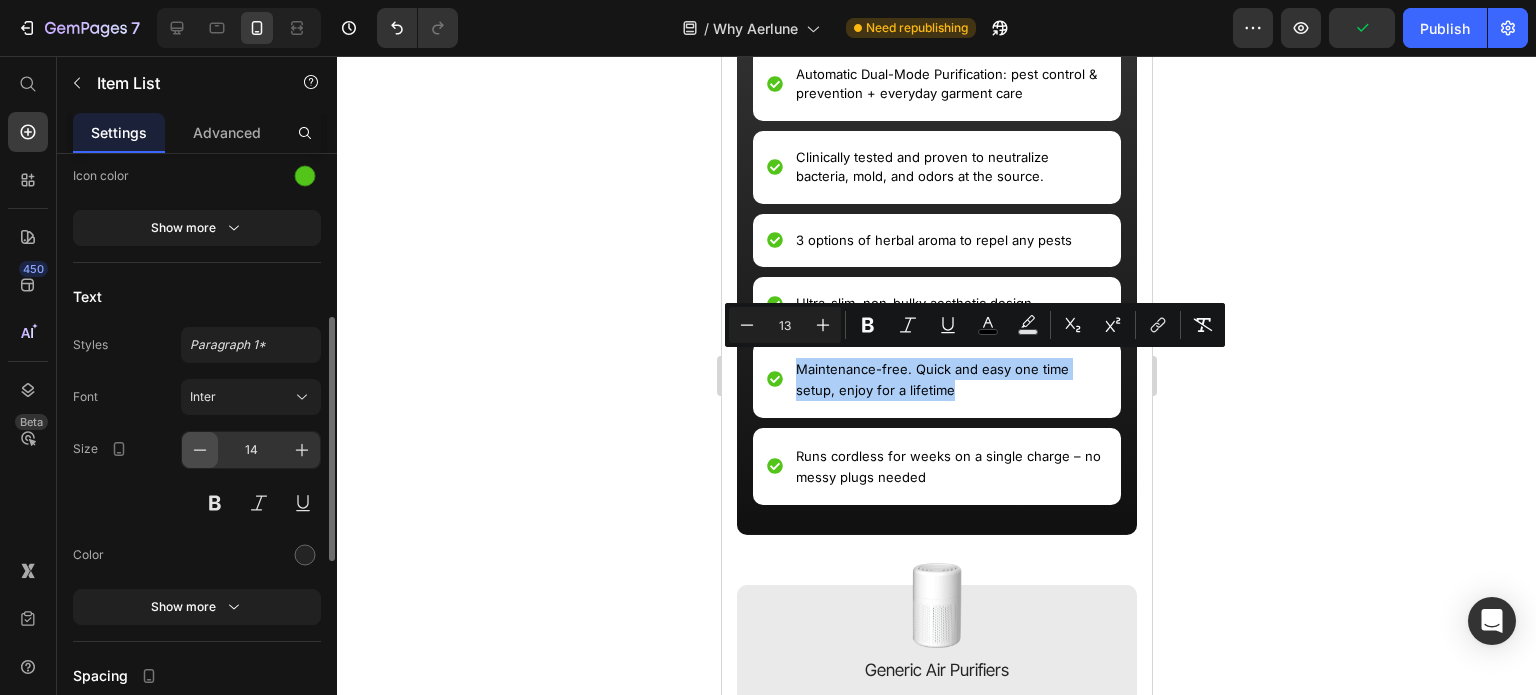 click 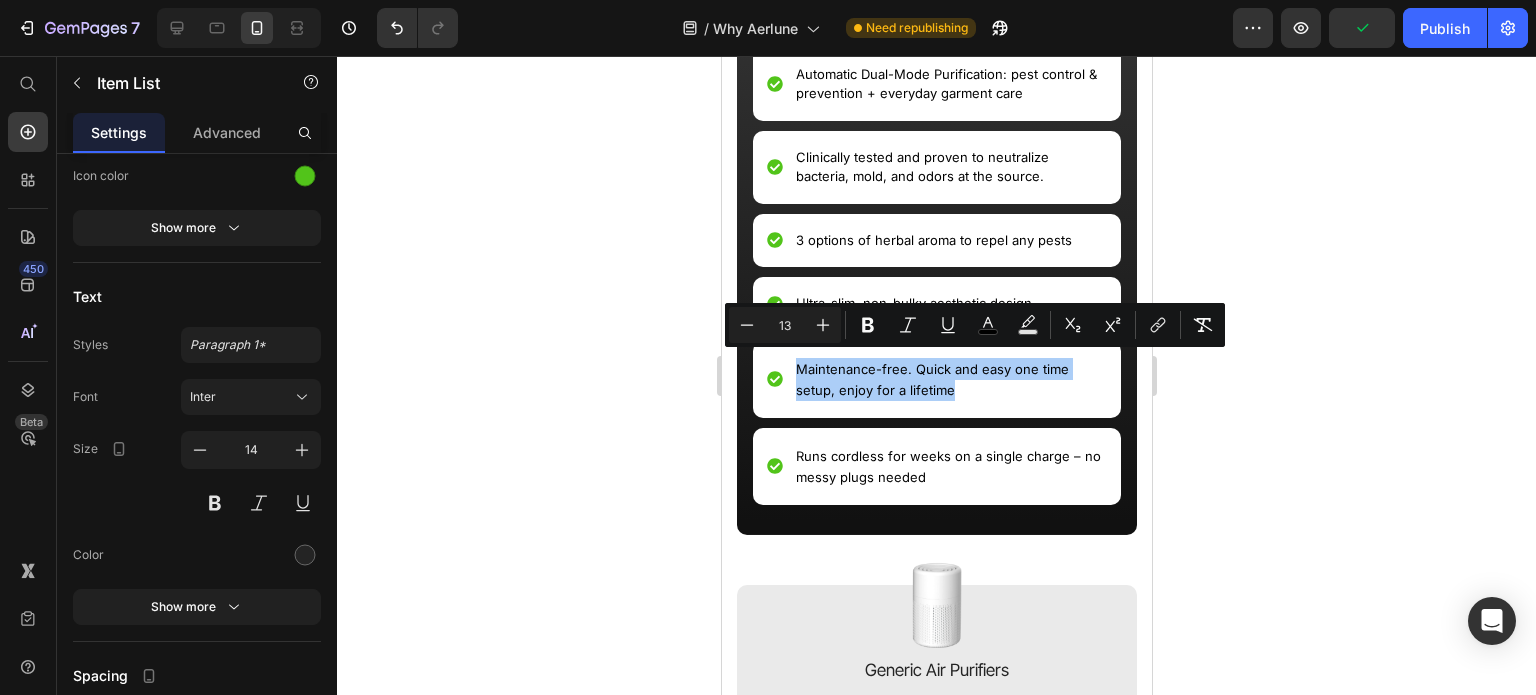 type on "13" 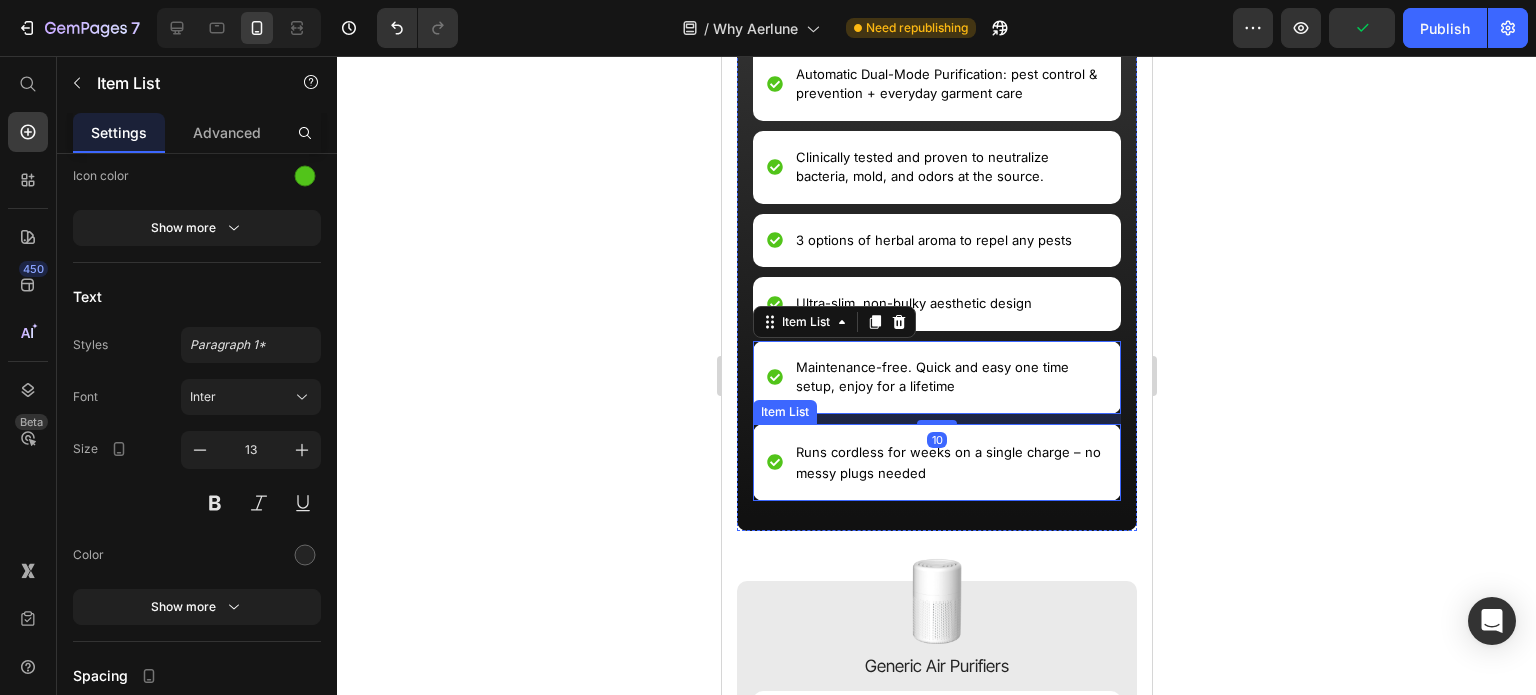 click on "Runs cordless for weeks on a single charge – no messy plugs needed" at bounding box center (949, 462) 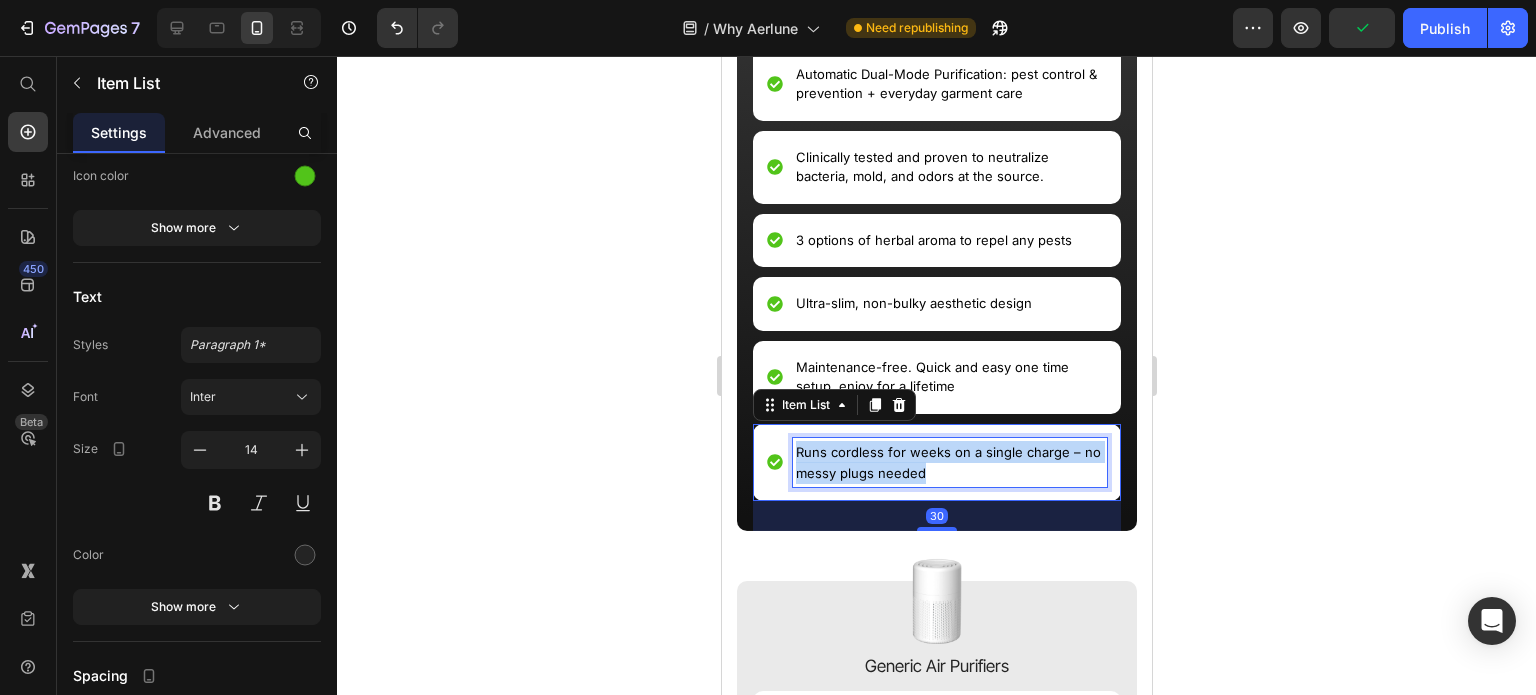 click on "Runs cordless for weeks on a single charge – no messy plugs needed" at bounding box center (949, 462) 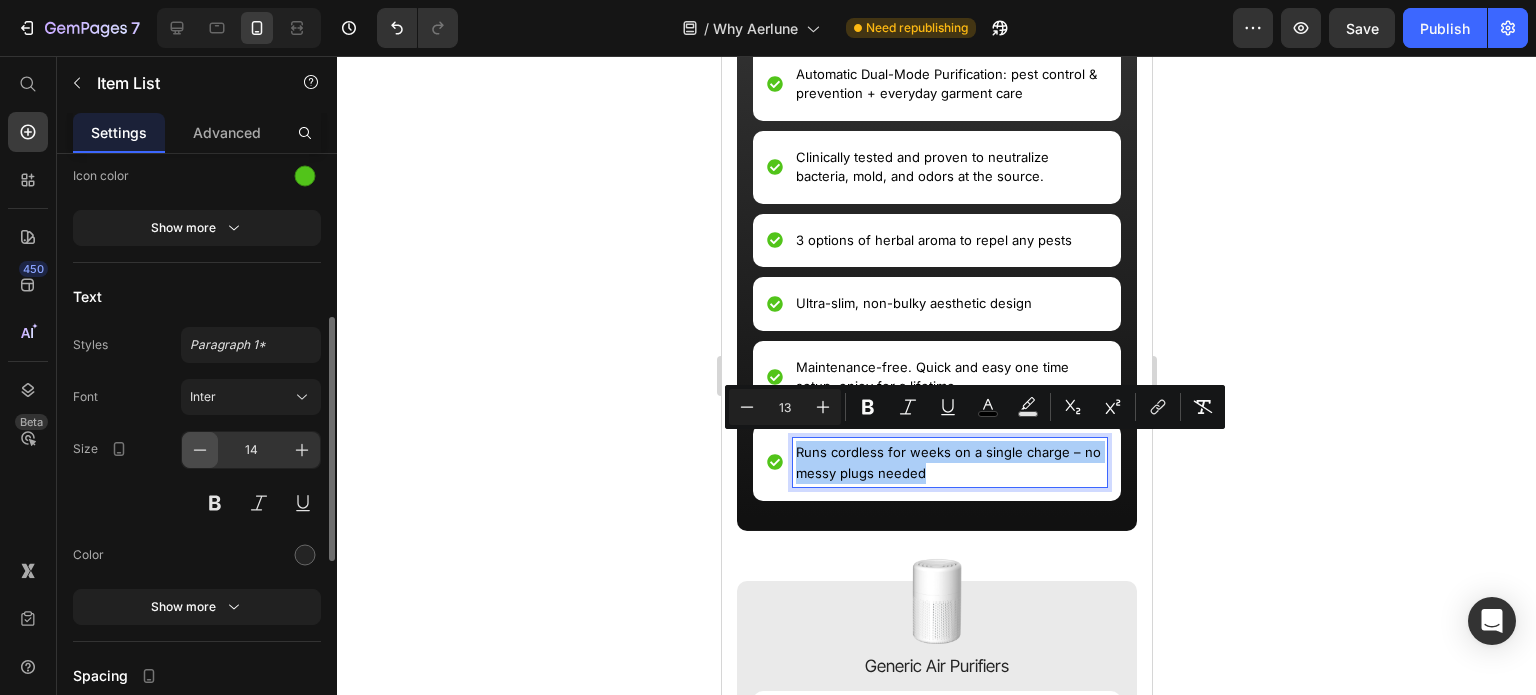 click 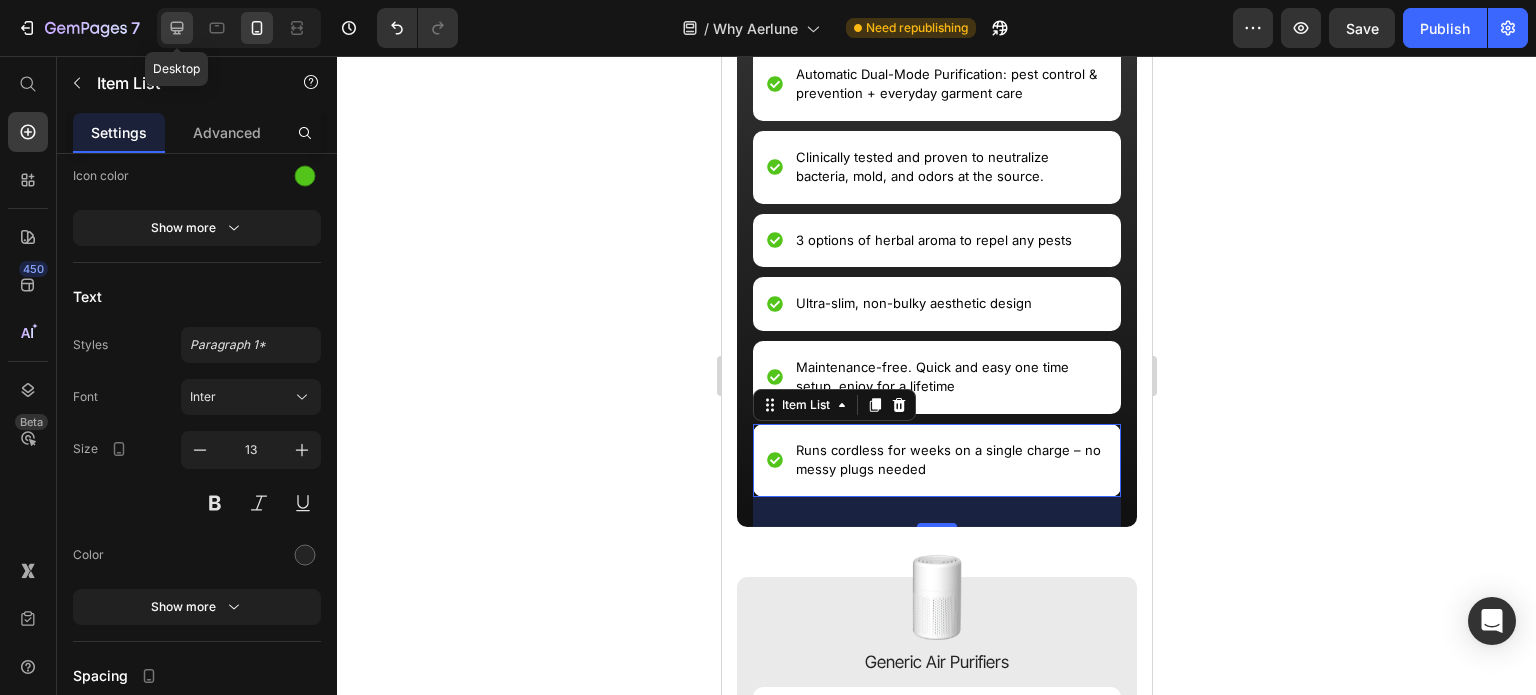 click 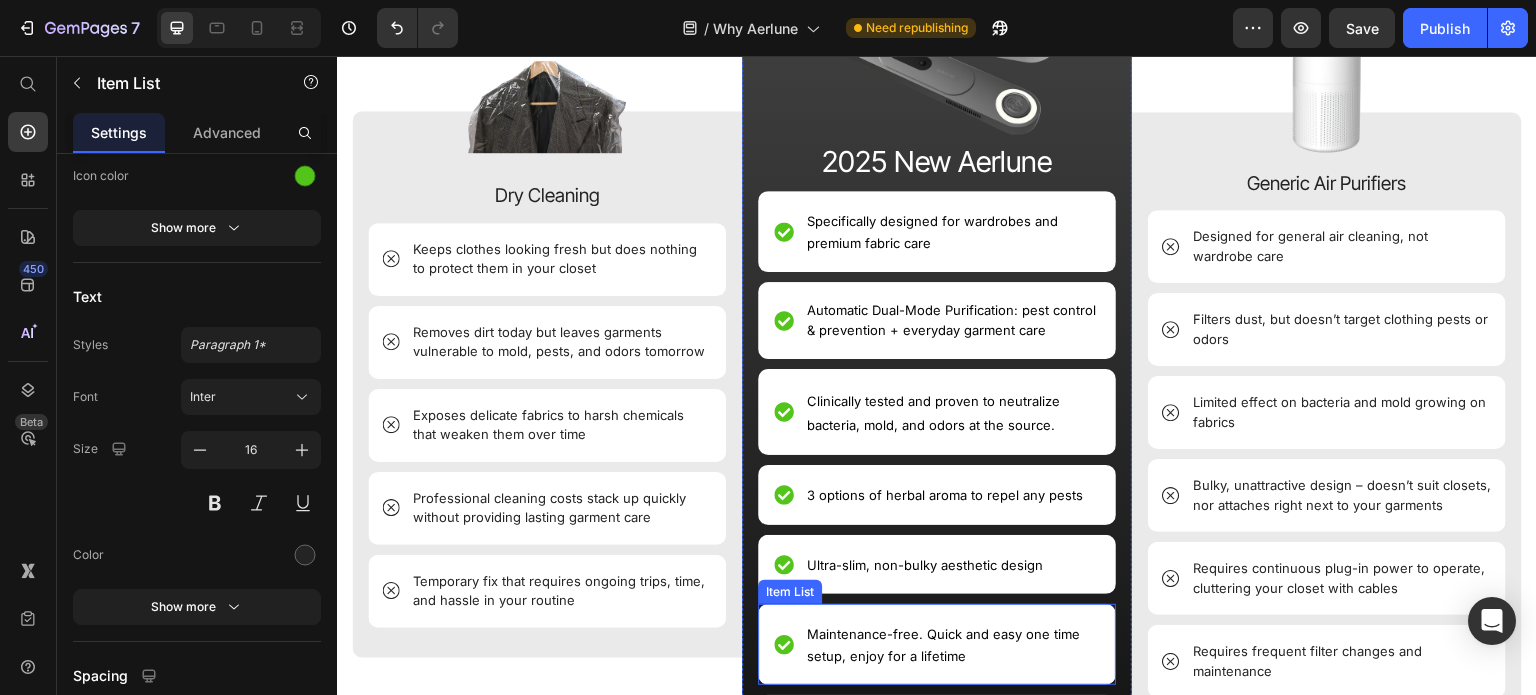 scroll, scrollTop: 1132, scrollLeft: 0, axis: vertical 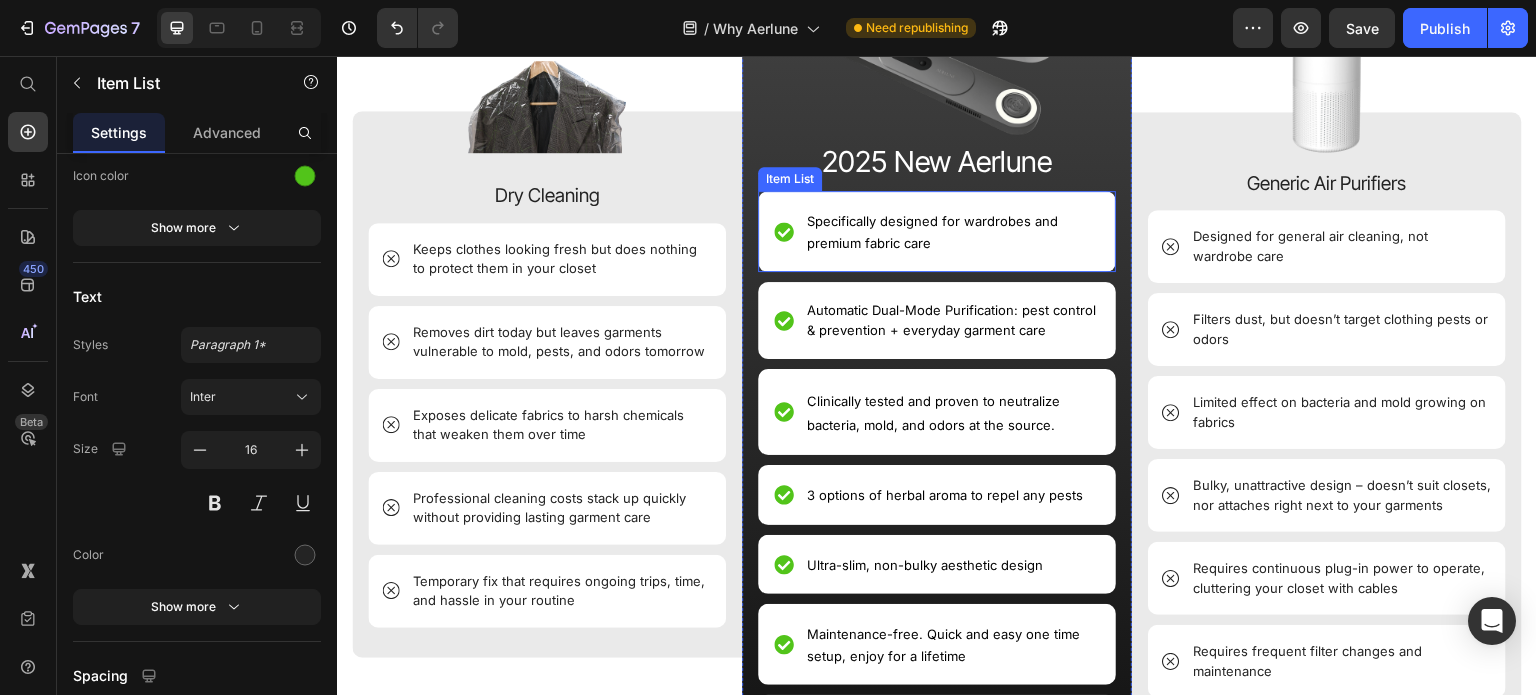 click on "Specifically designed for wardrobes and premium fabric care" at bounding box center [952, 231] 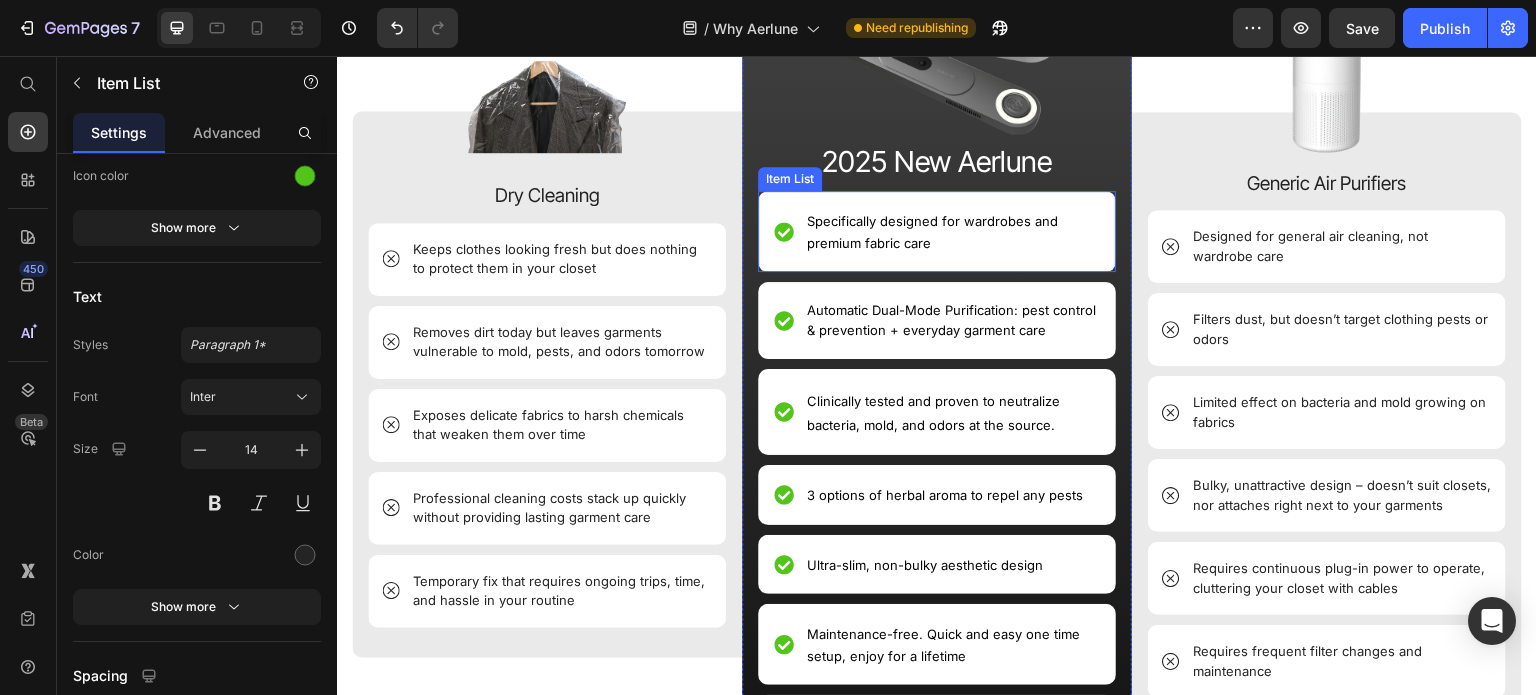 click on "Specifically designed for wardrobes and premium fabric care" at bounding box center (952, 231) 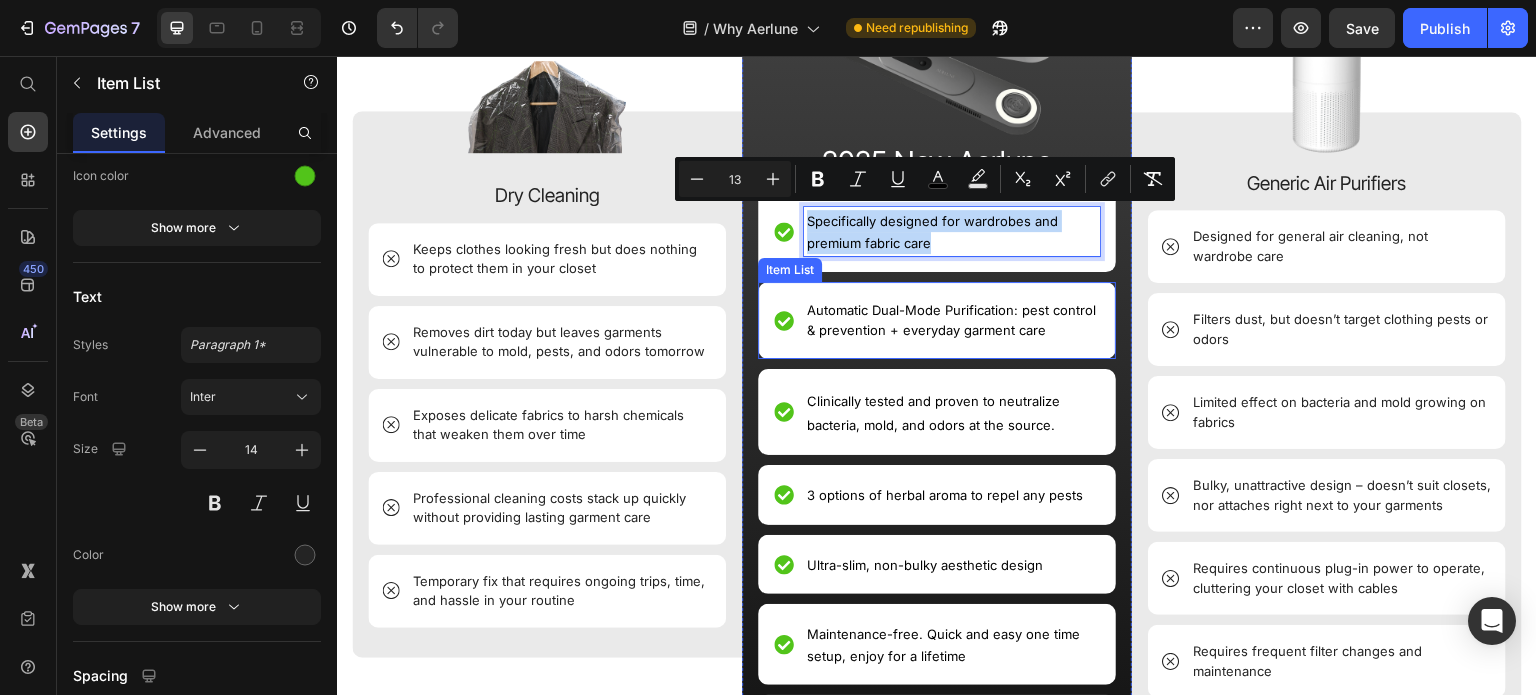 click on "Automatic Dual-Mode Purification: pest control & prevention + everyday garment care" at bounding box center [951, 320] 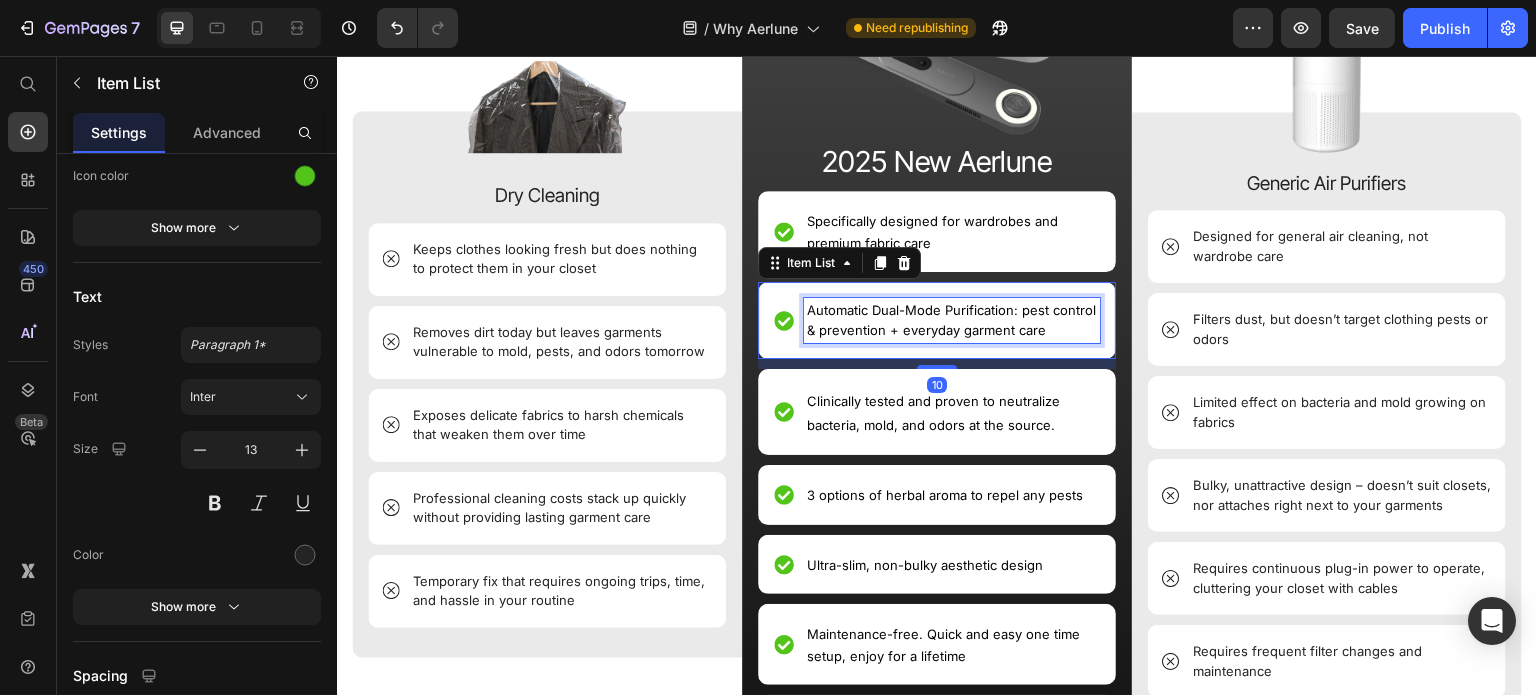 click on "Automatic Dual-Mode Purification: pest control & prevention + everyday garment care" at bounding box center [951, 320] 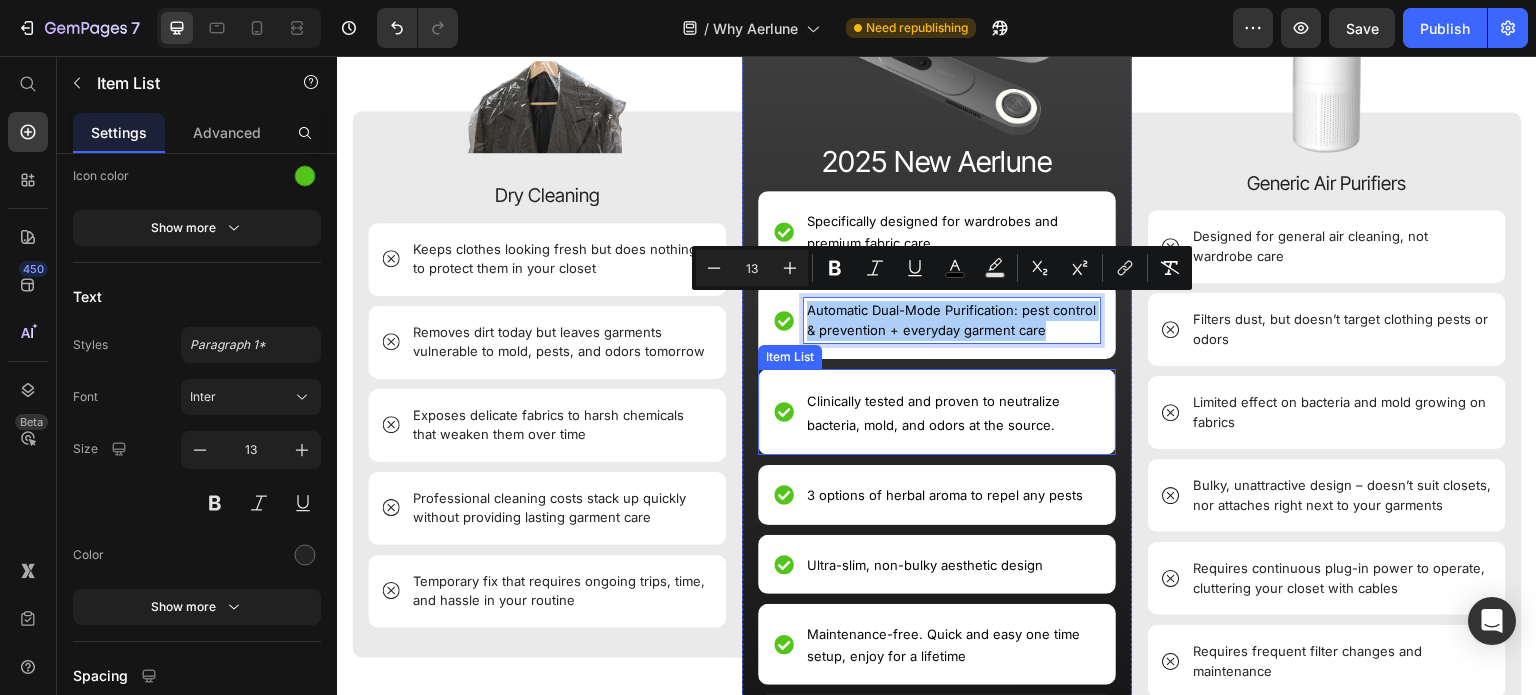 click on "Clinically tested and proven to neutralize bacteria, mold, and odors at the source." at bounding box center (933, 413) 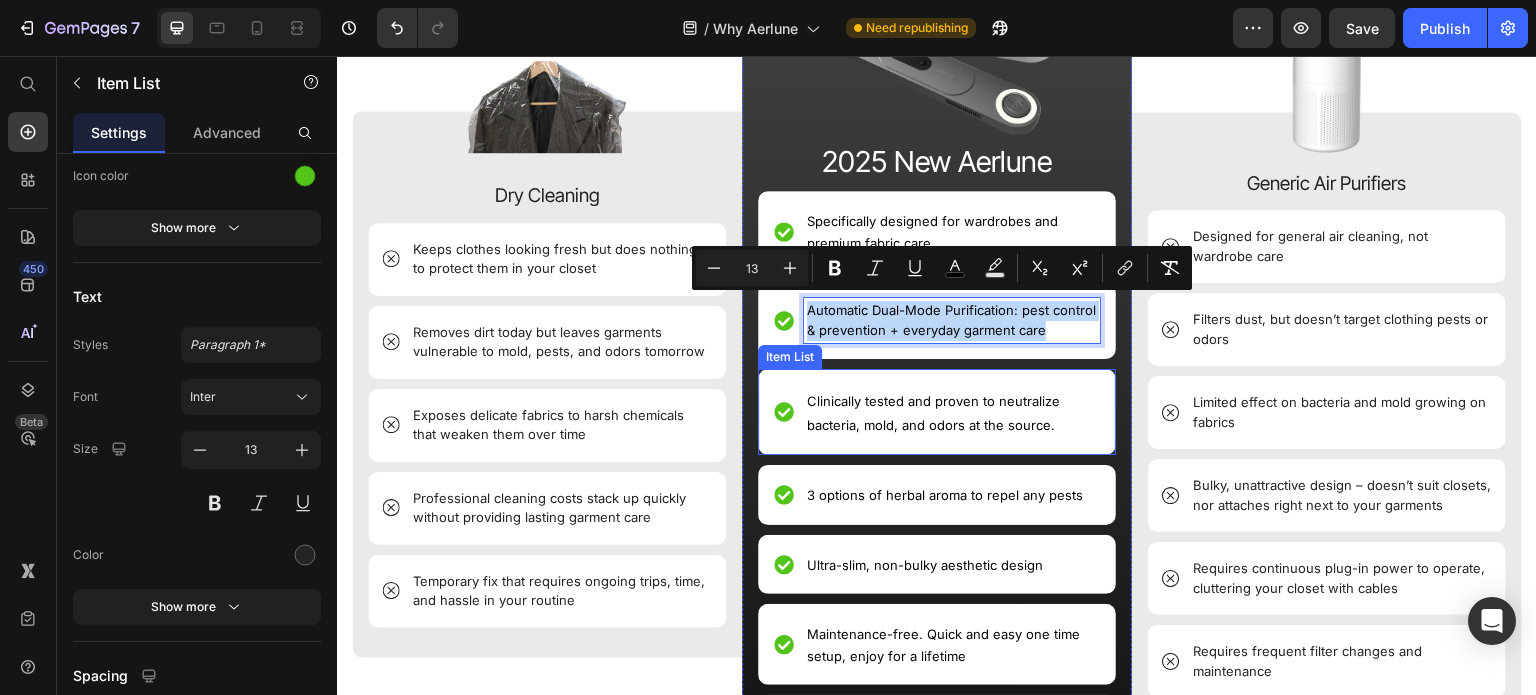 click on "Clinically tested and proven to neutralize bacteria, mold, and odors at the source." at bounding box center [933, 413] 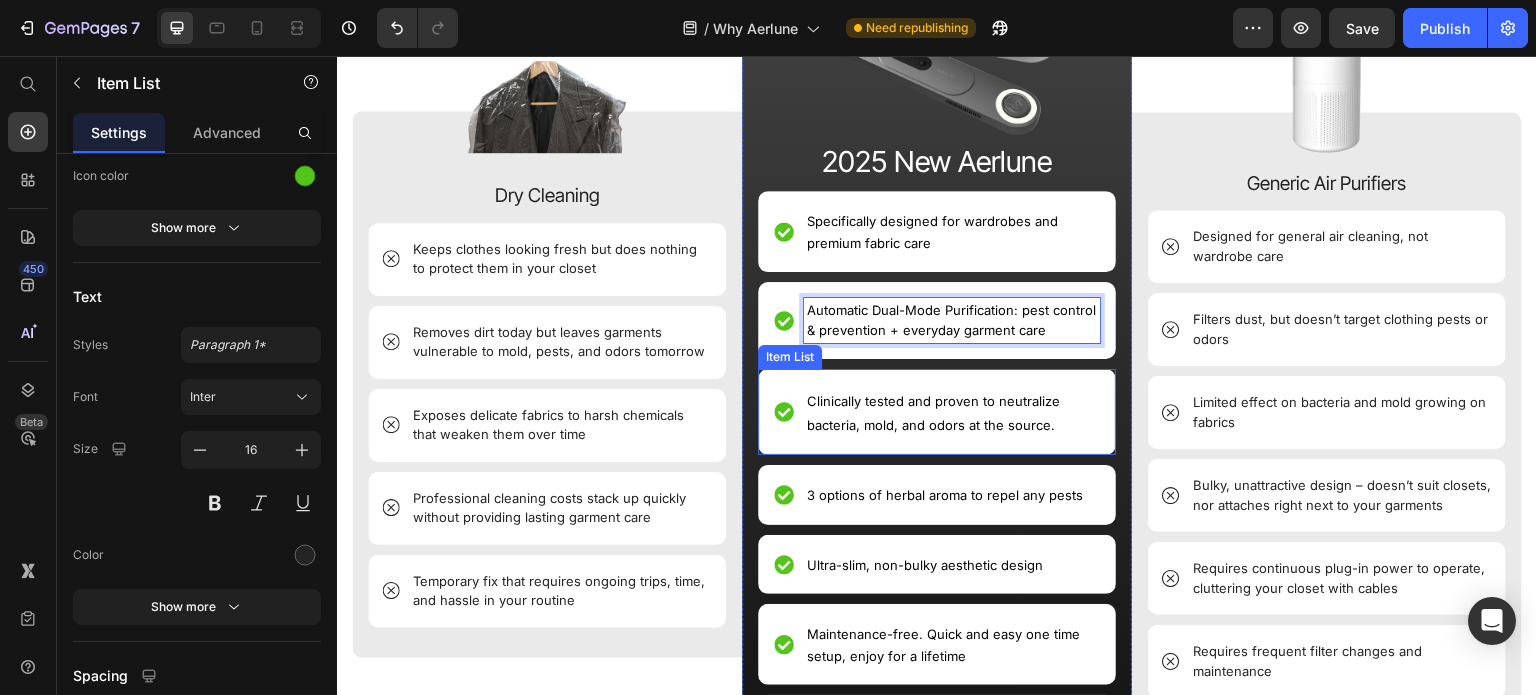 click on "Clinically tested and proven to neutralize bacteria, mold, and odors at the source." at bounding box center [933, 413] 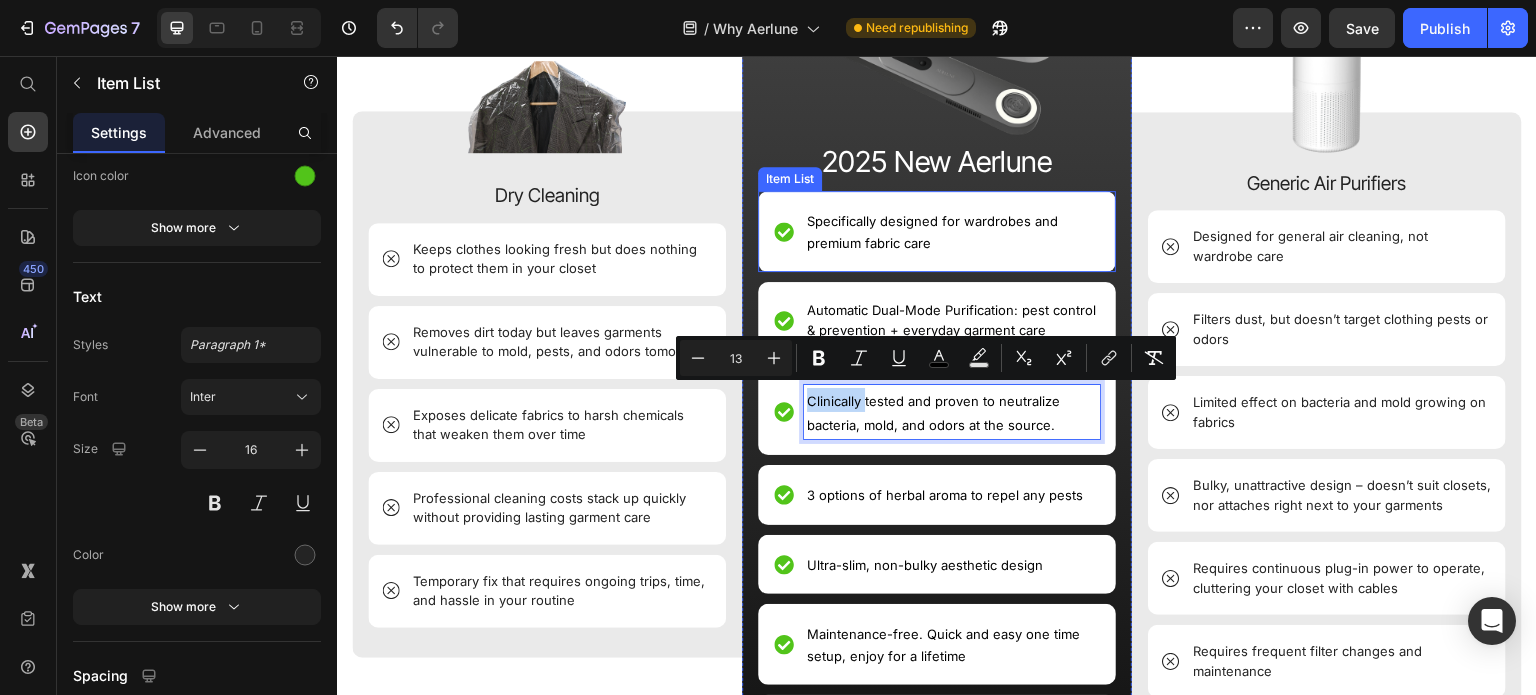 click on "Specifically designed for wardrobes and premium fabric care" at bounding box center (932, 232) 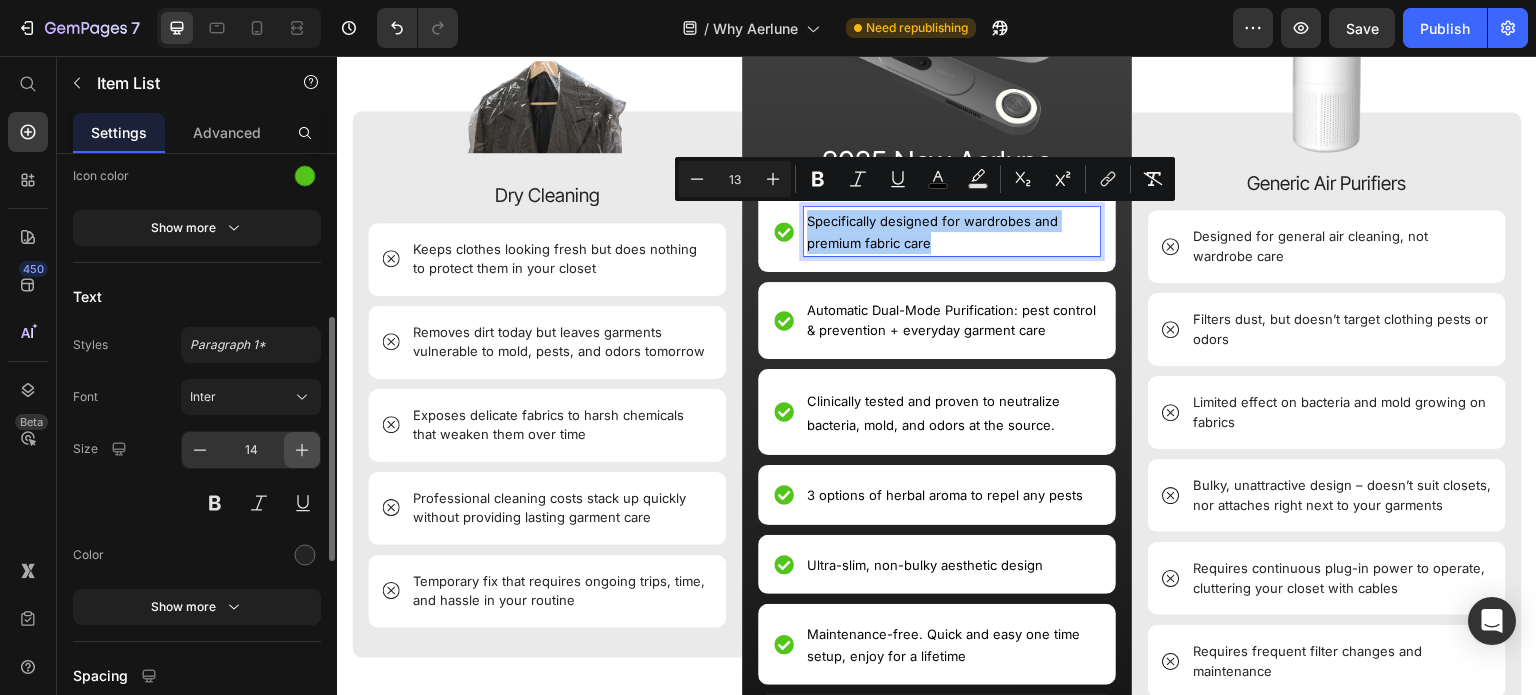 click 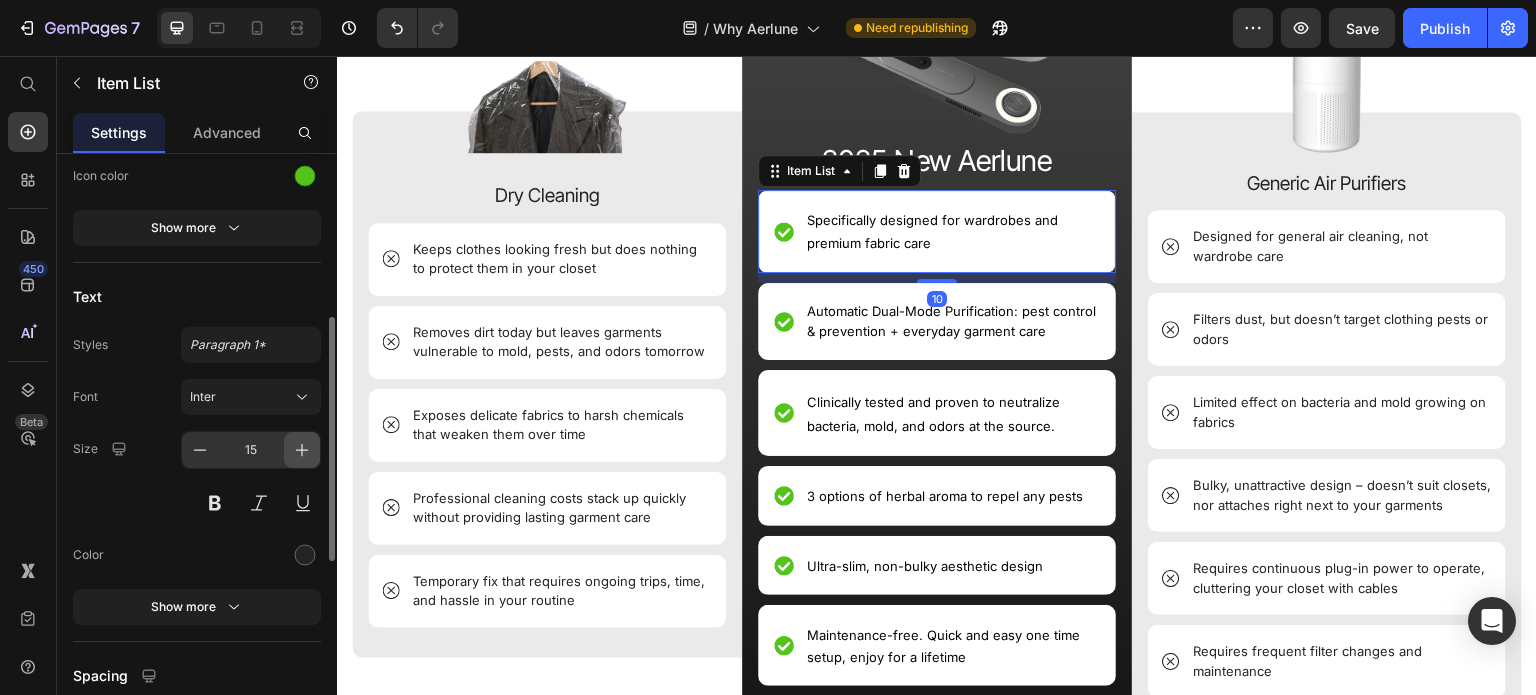 click 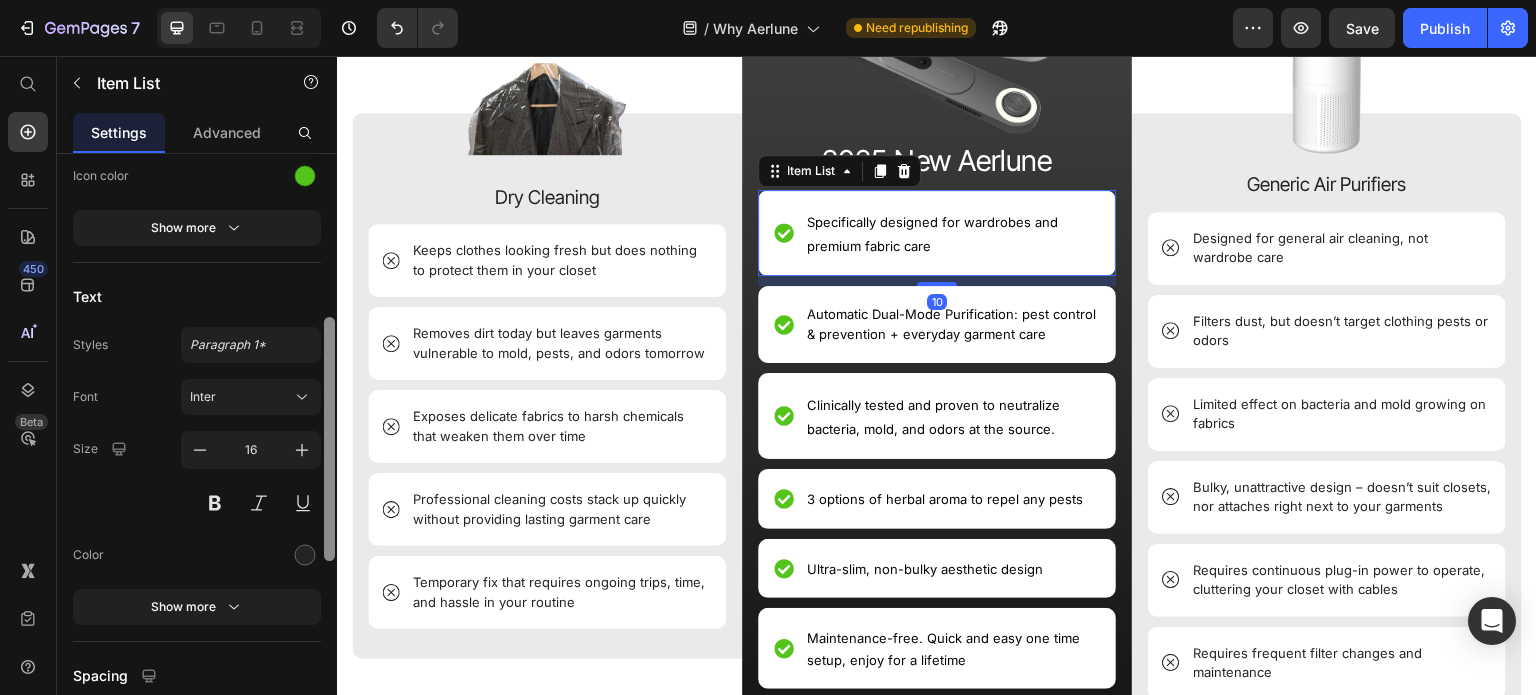 scroll, scrollTop: 1134, scrollLeft: 0, axis: vertical 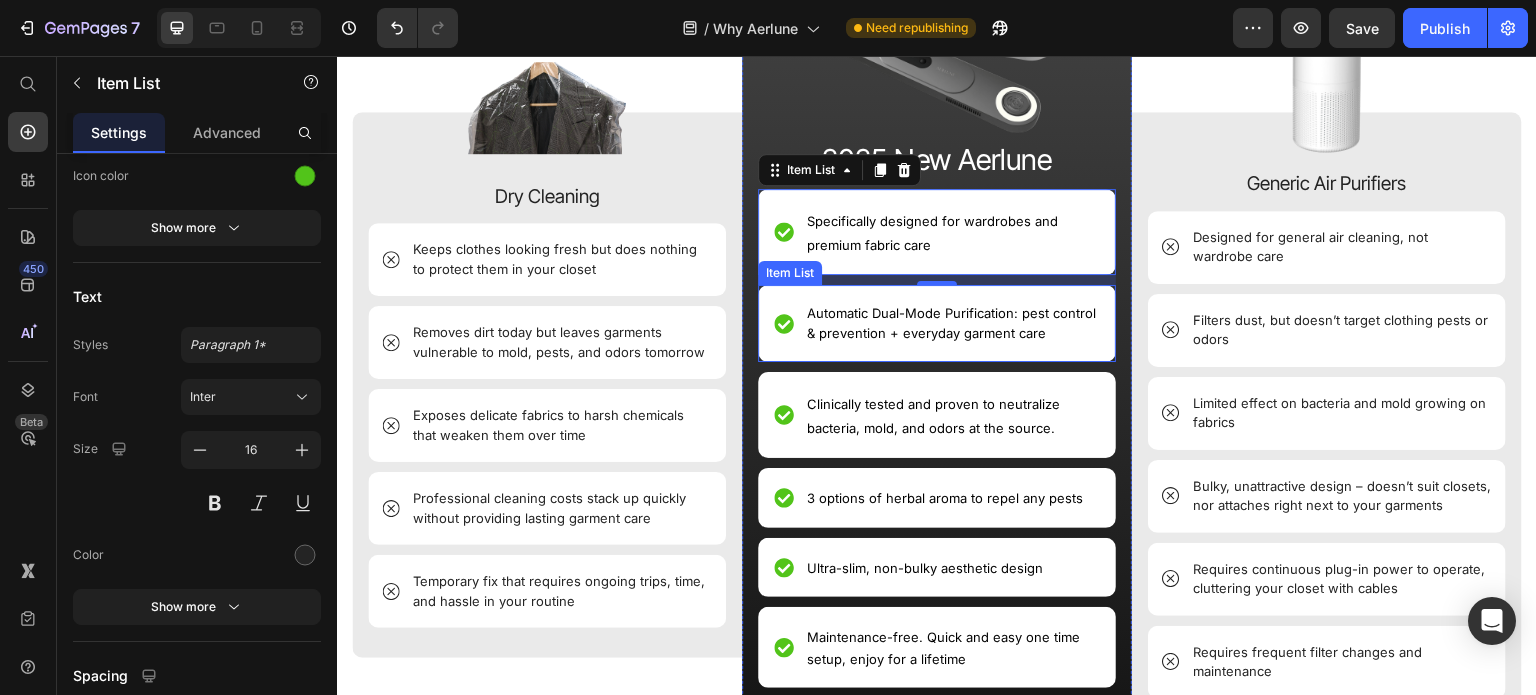click on "Automatic Dual-Mode Purification: pest control & prevention + everyday garment care" at bounding box center [951, 323] 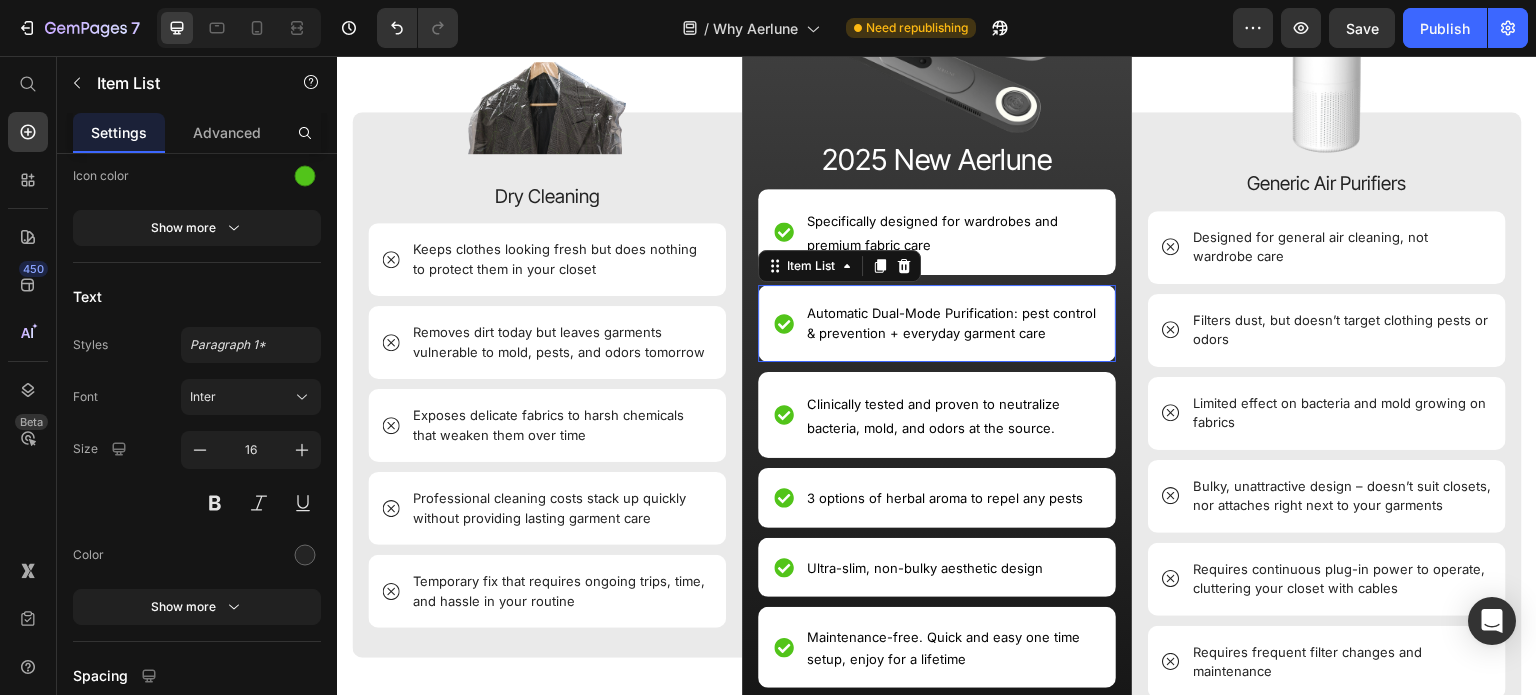 click on "Automatic Dual-Mode Purification: pest control & prevention + everyday garment care" at bounding box center (951, 323) 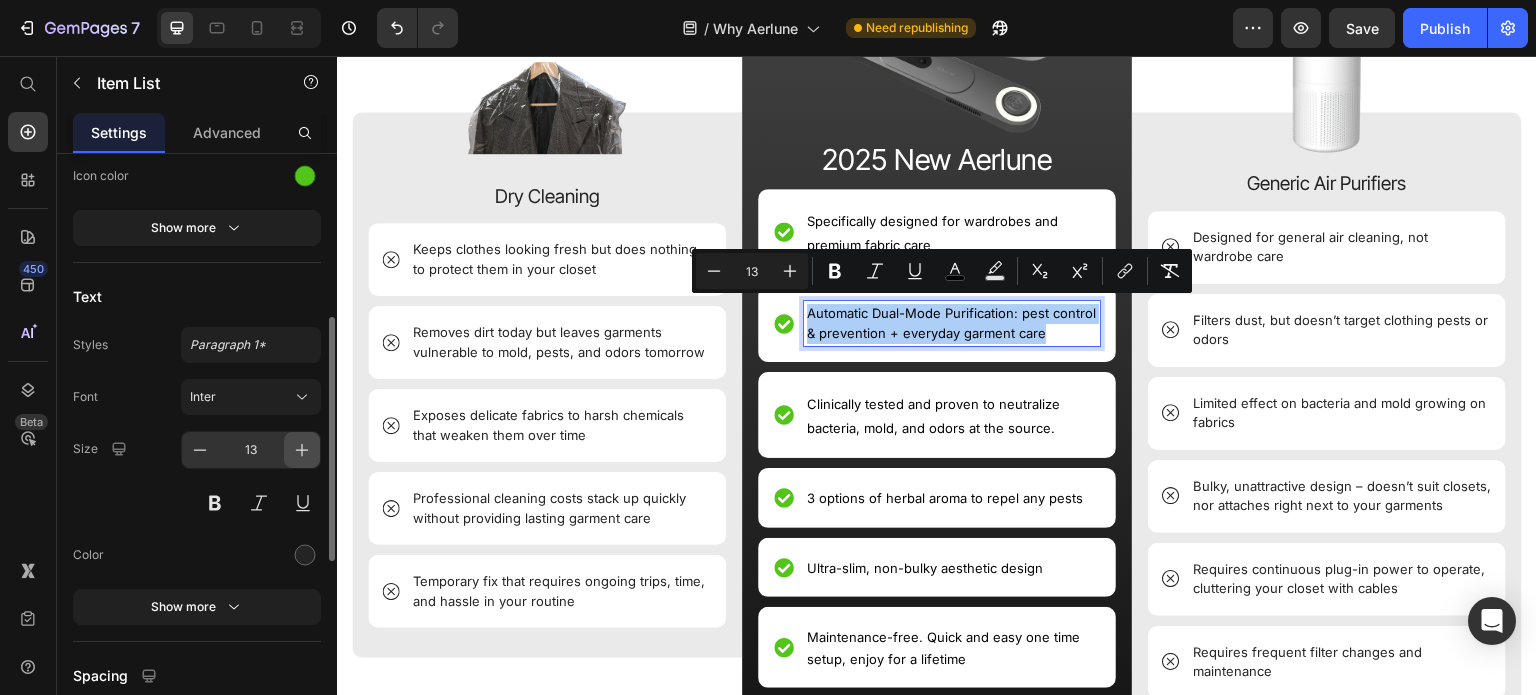 click 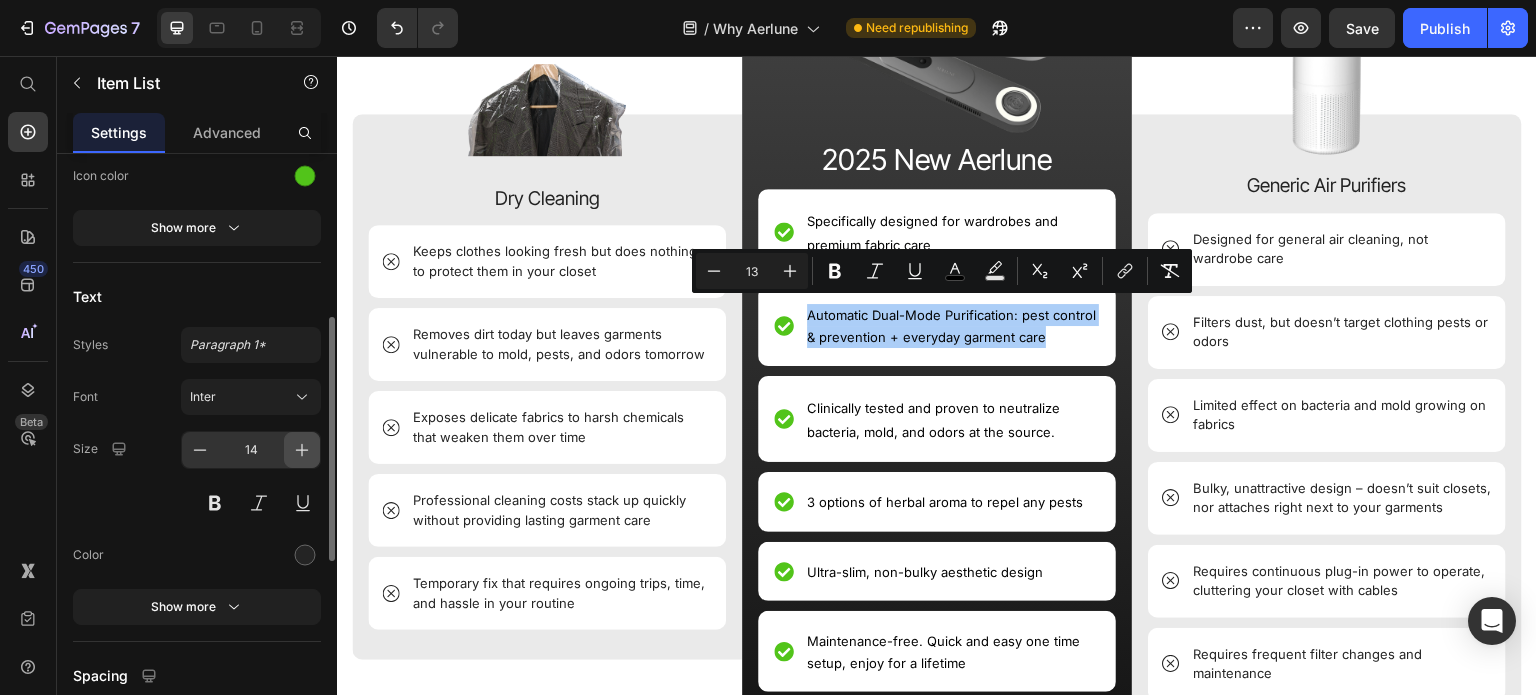 click 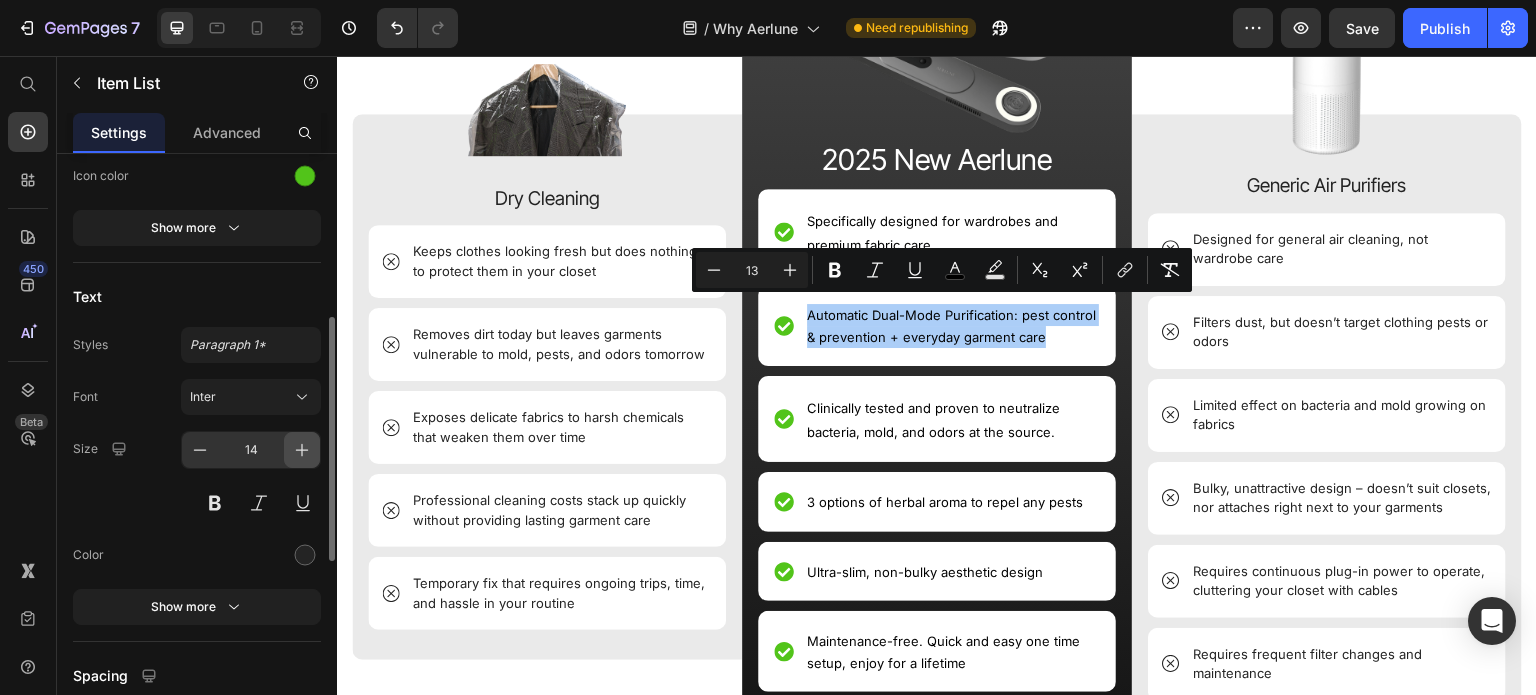 type on "15" 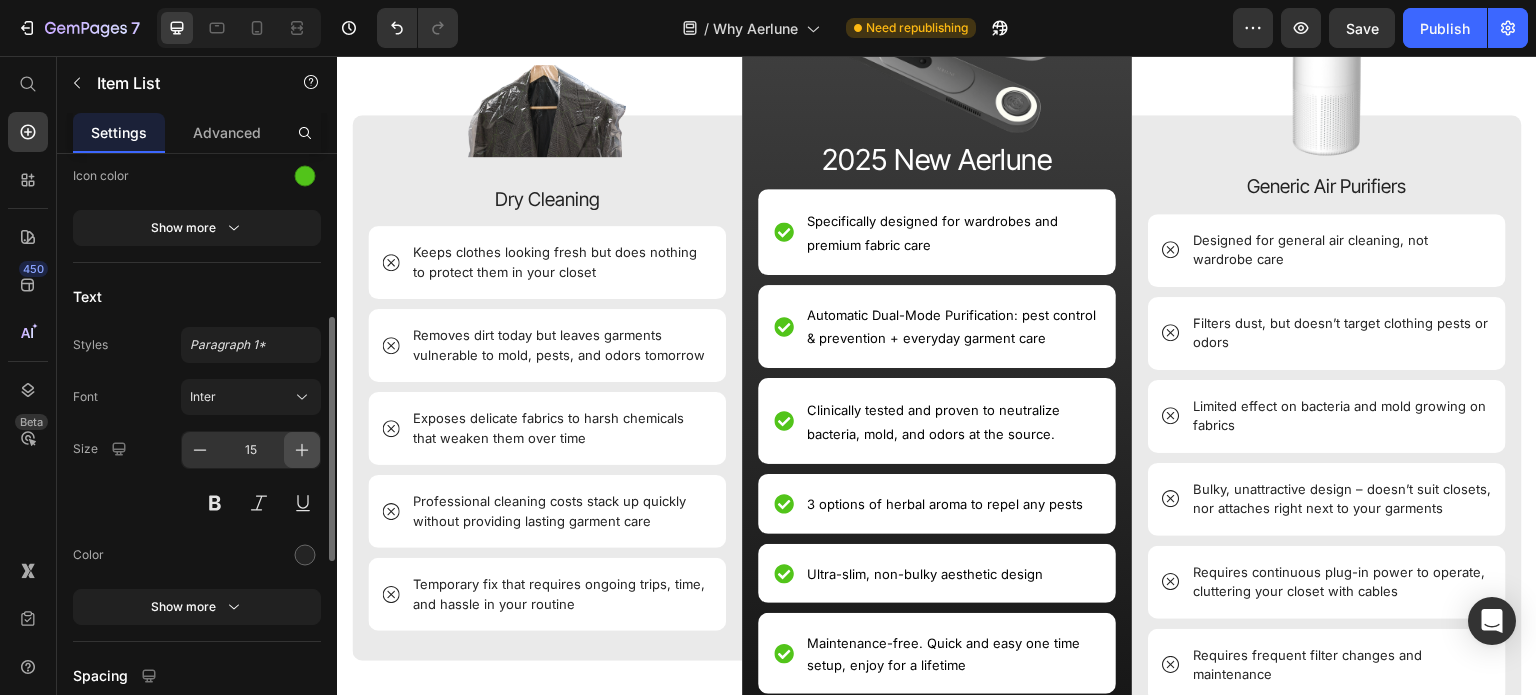 scroll, scrollTop: 1137, scrollLeft: 0, axis: vertical 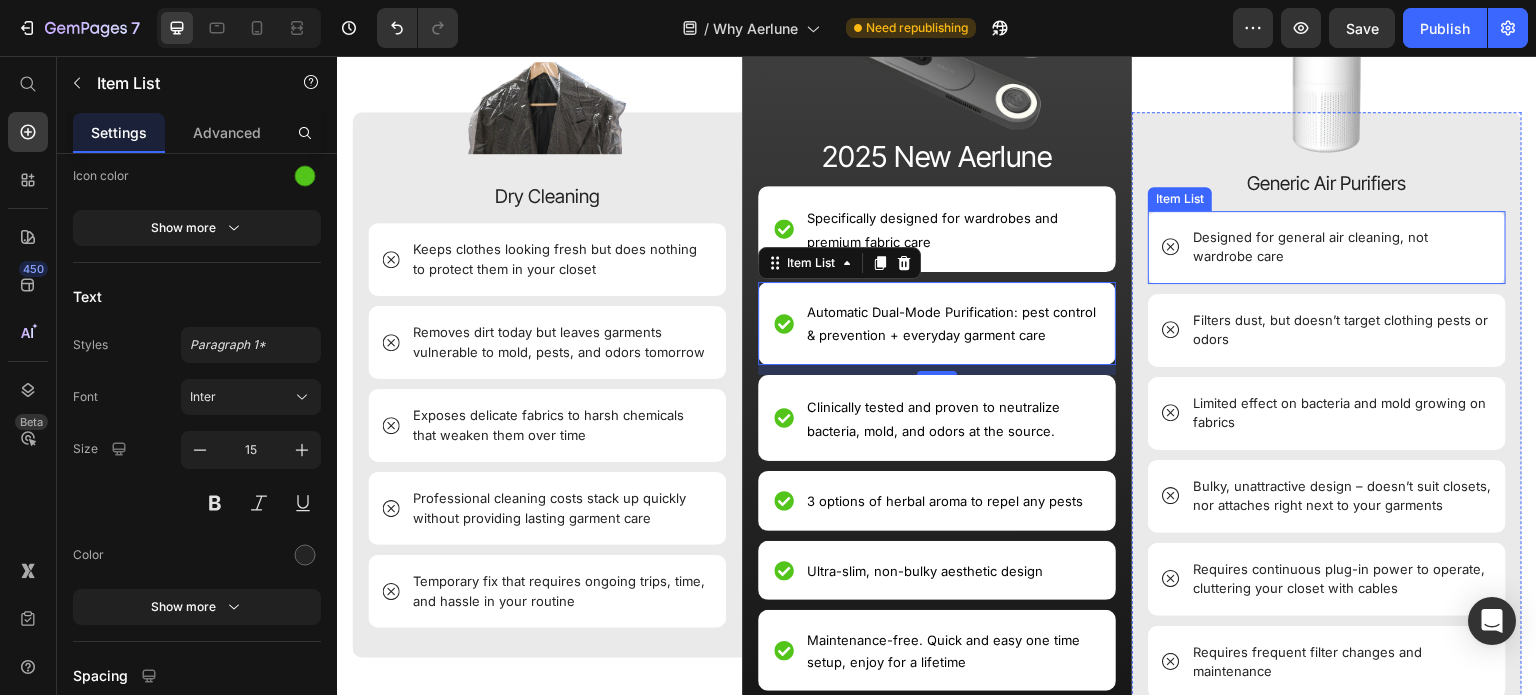 click on "Designed for general air cleaning, not wardrobe care" at bounding box center [1341, 247] 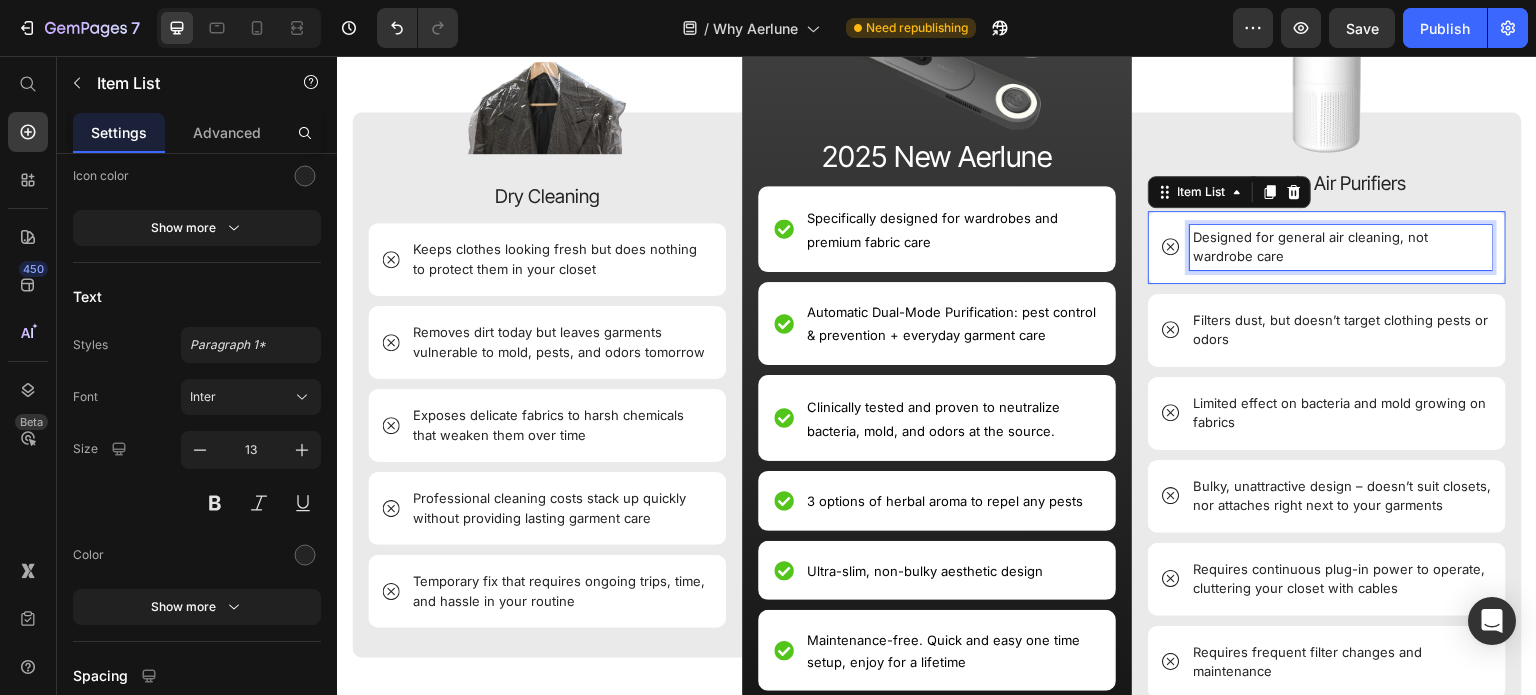 click on "Designed for general air cleaning, not wardrobe care" at bounding box center [1341, 247] 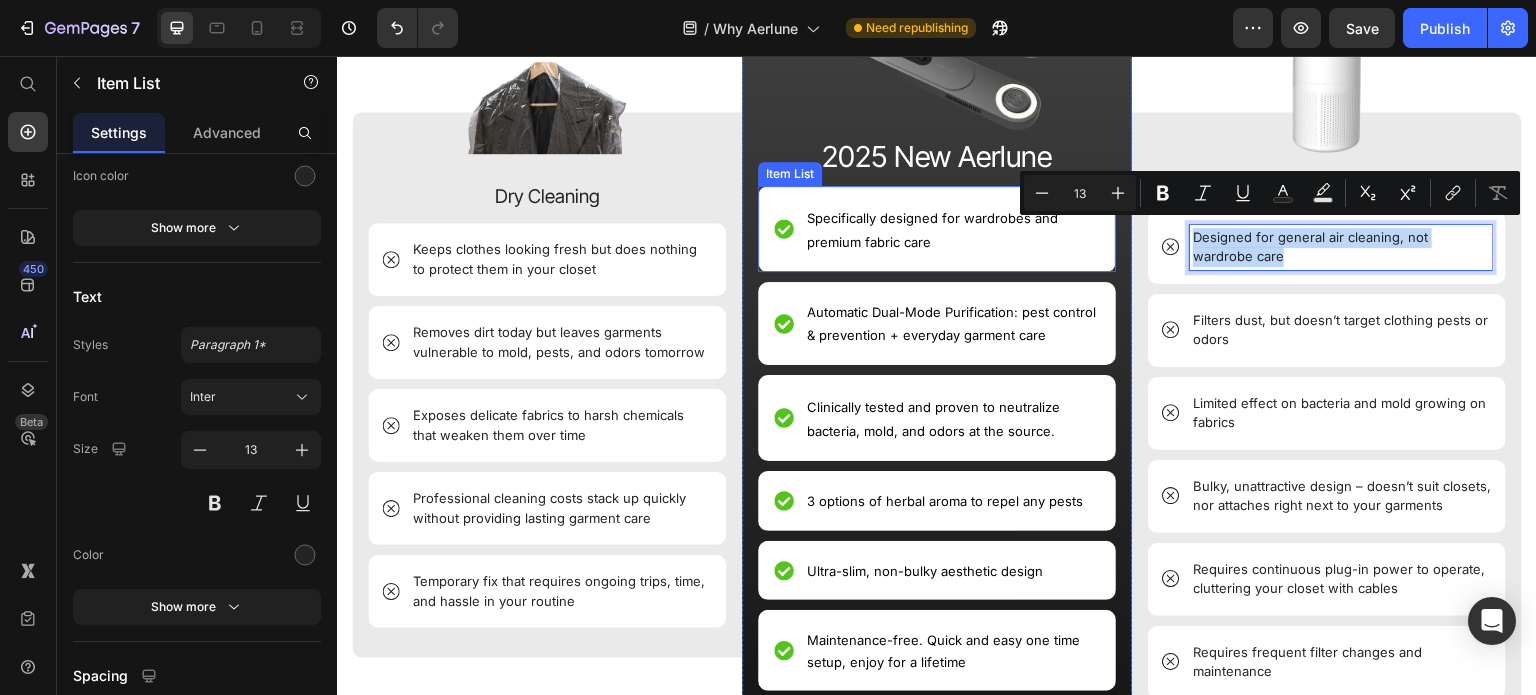 click on "Specifically designed for wardrobes and premium fabric care" at bounding box center (932, 230) 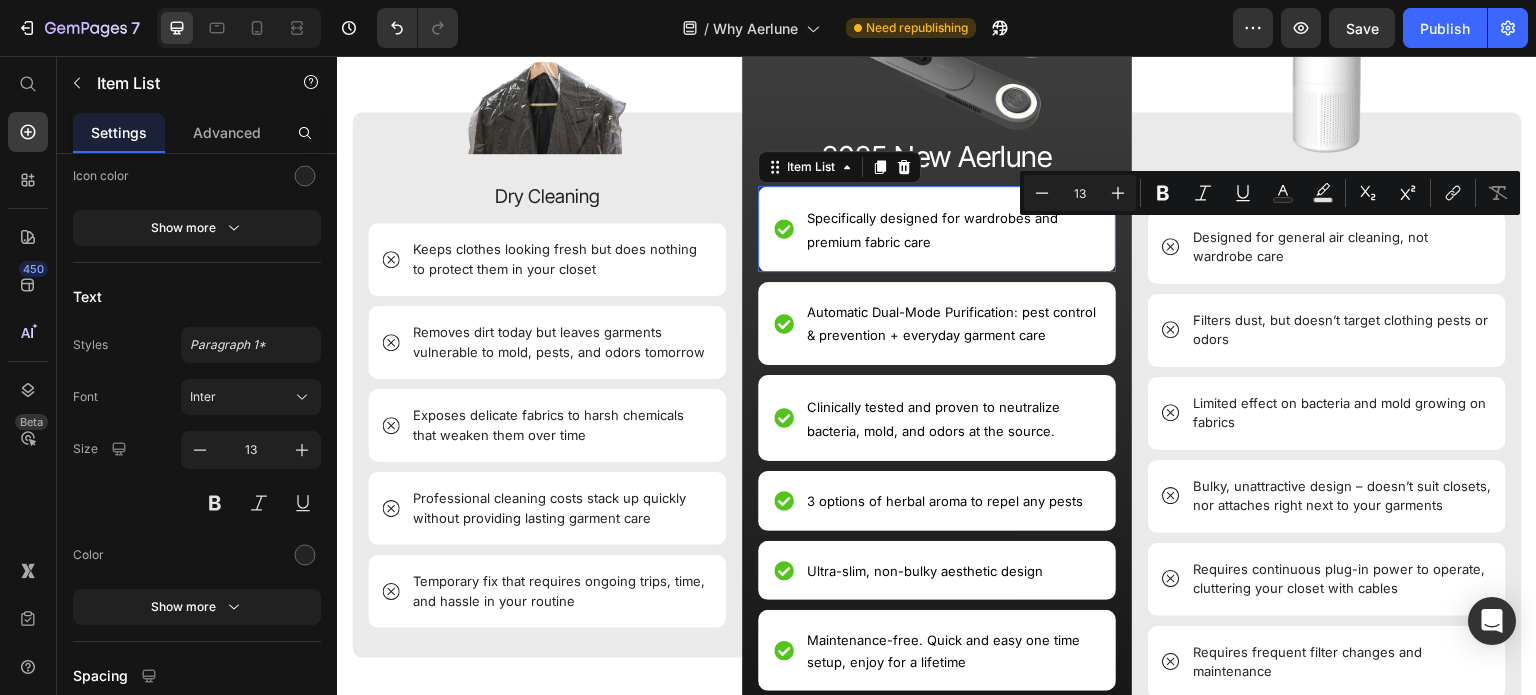 click on "Specifically designed for wardrobes and premium fabric care" at bounding box center (932, 230) 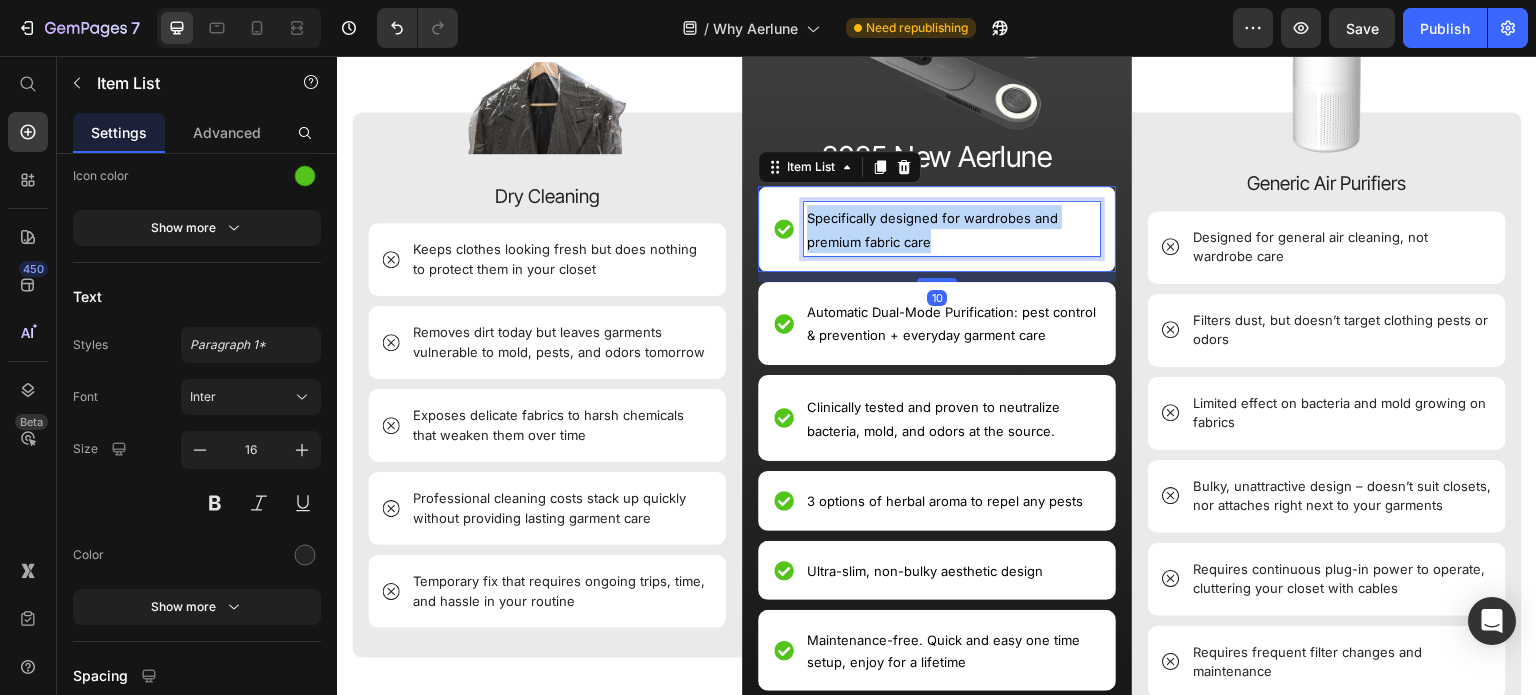 click on "Specifically designed for wardrobes and premium fabric care" at bounding box center [932, 230] 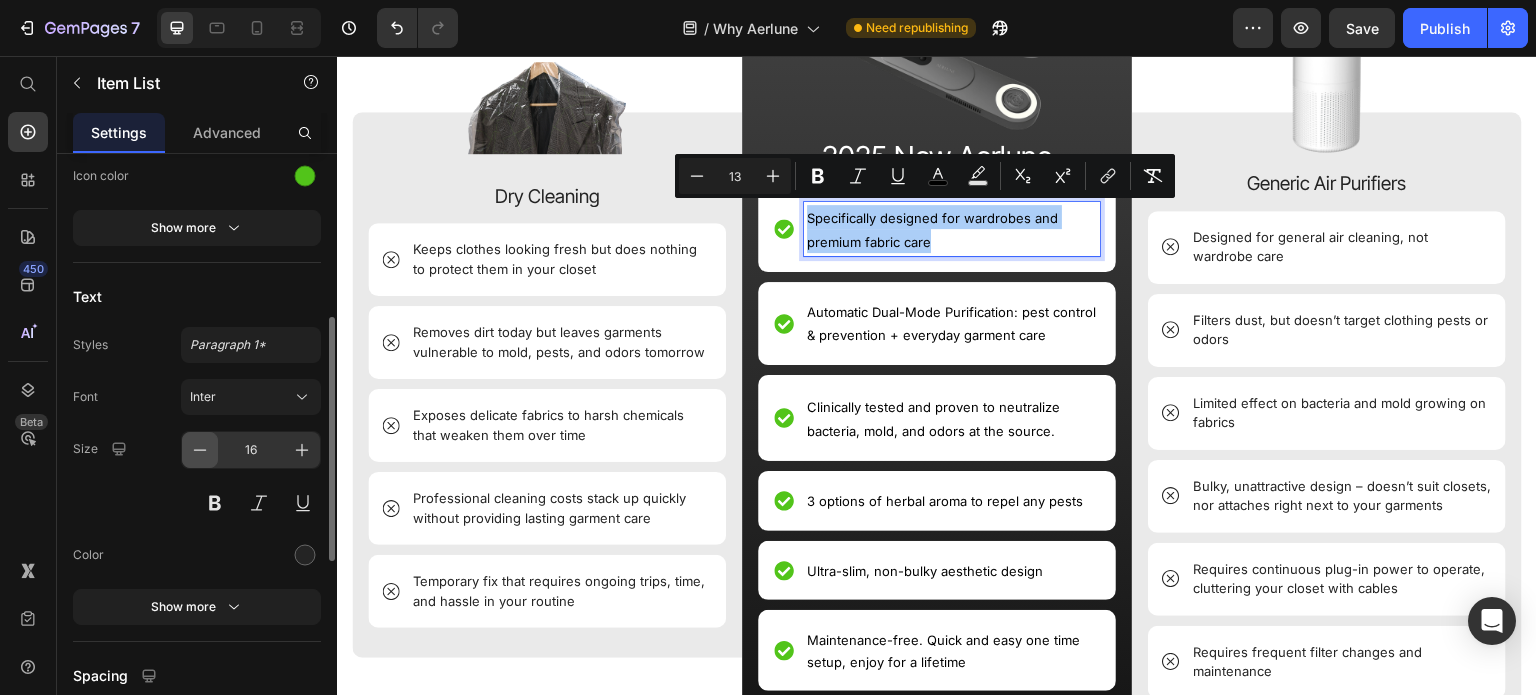 click at bounding box center [200, 450] 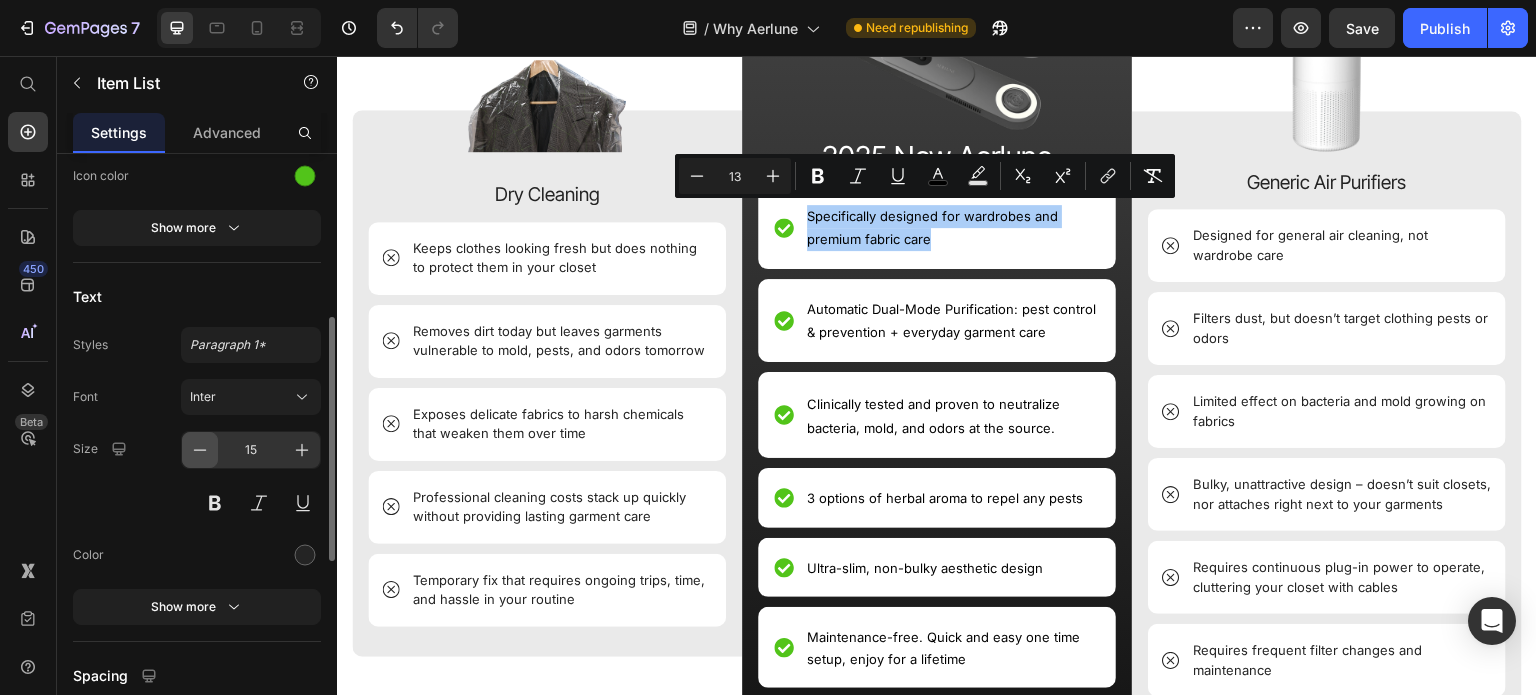 click at bounding box center (200, 450) 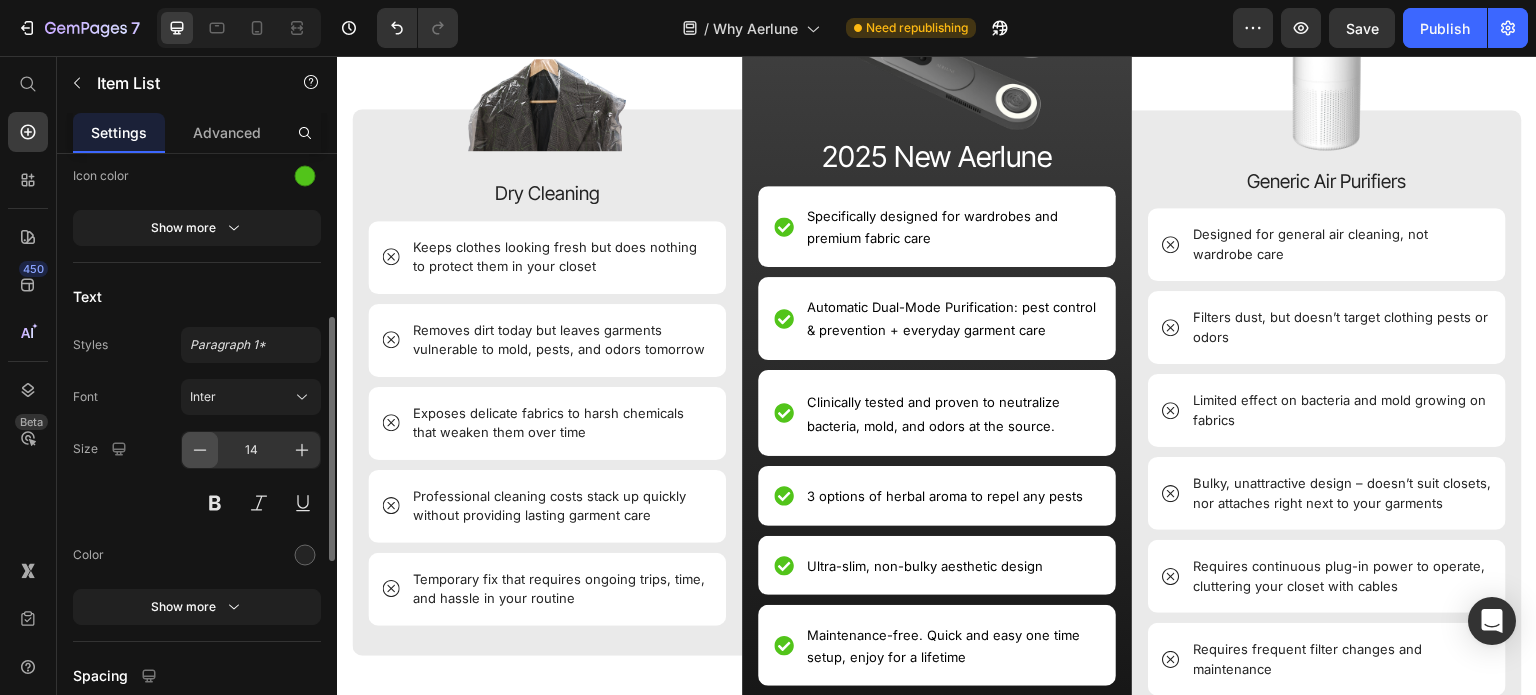 click at bounding box center (200, 450) 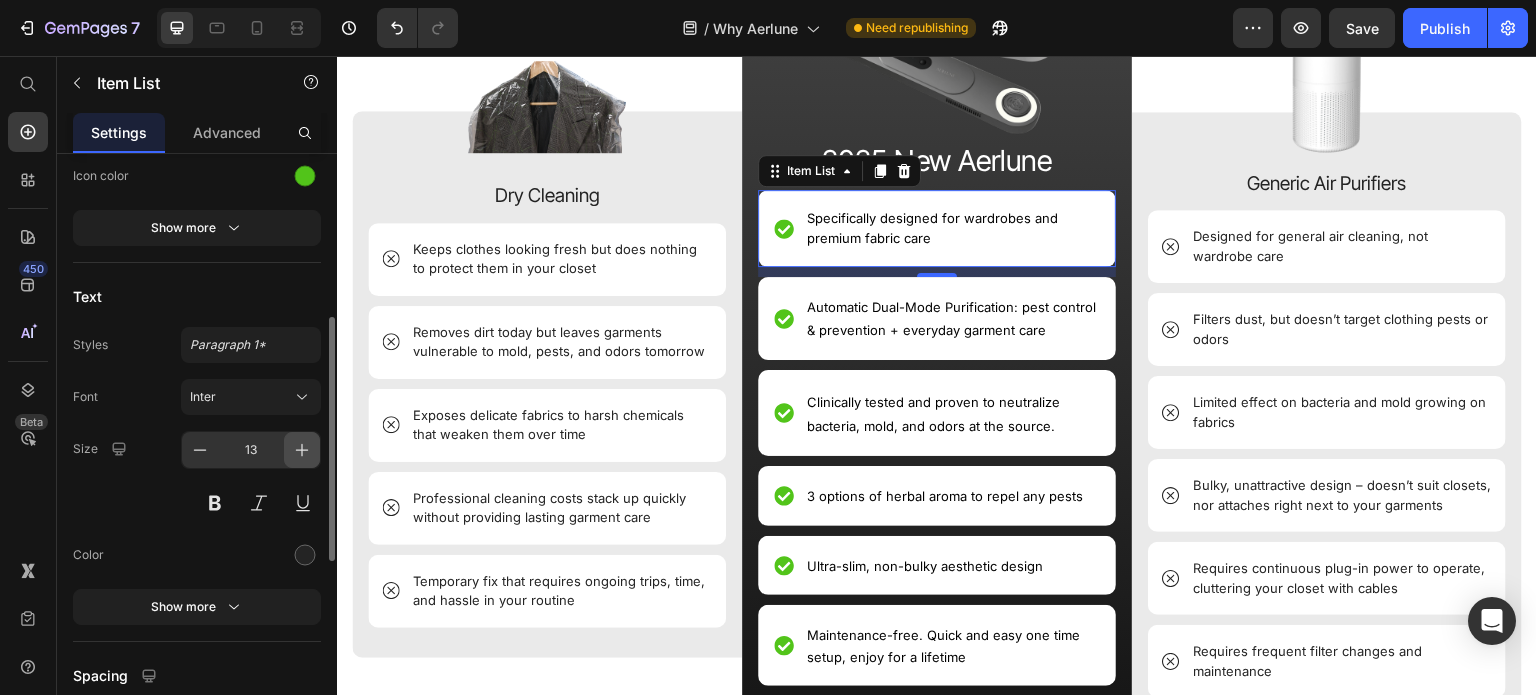 click at bounding box center (302, 450) 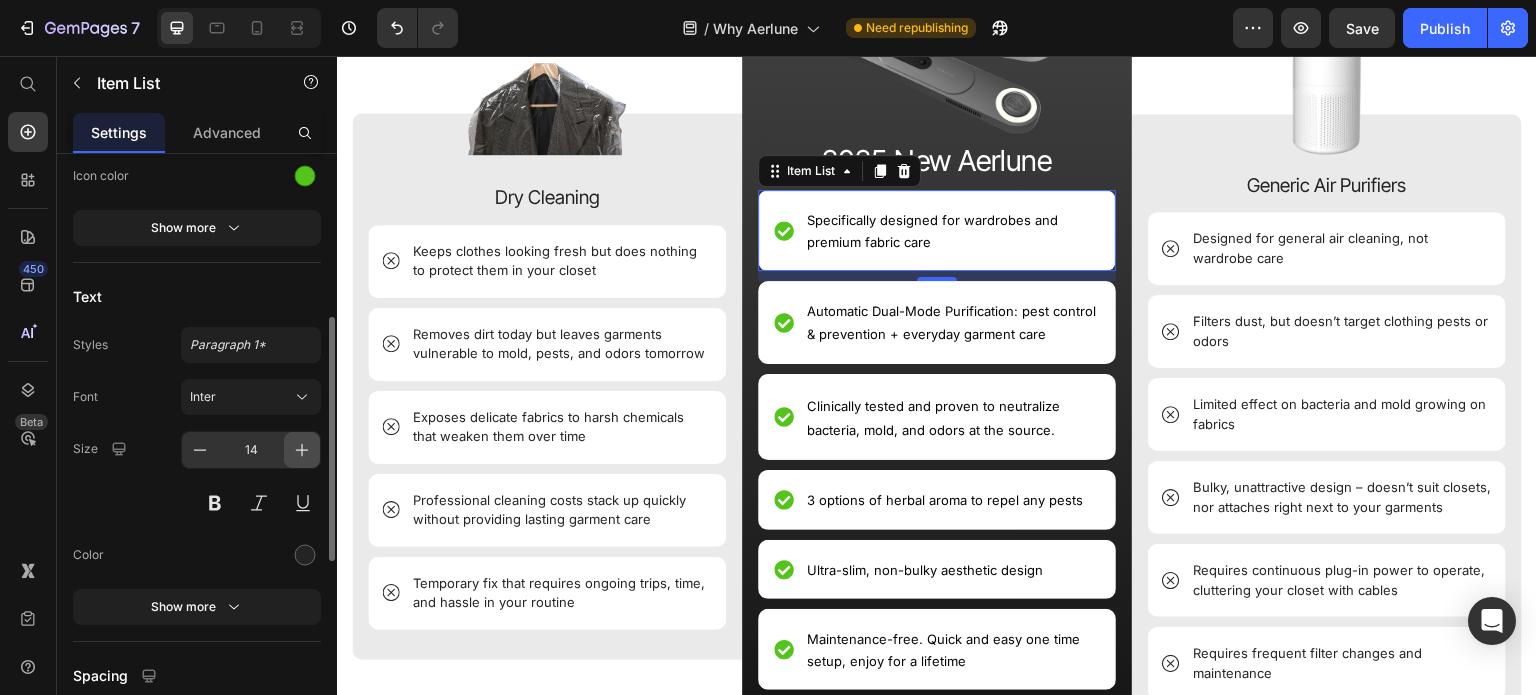 scroll, scrollTop: 1134, scrollLeft: 0, axis: vertical 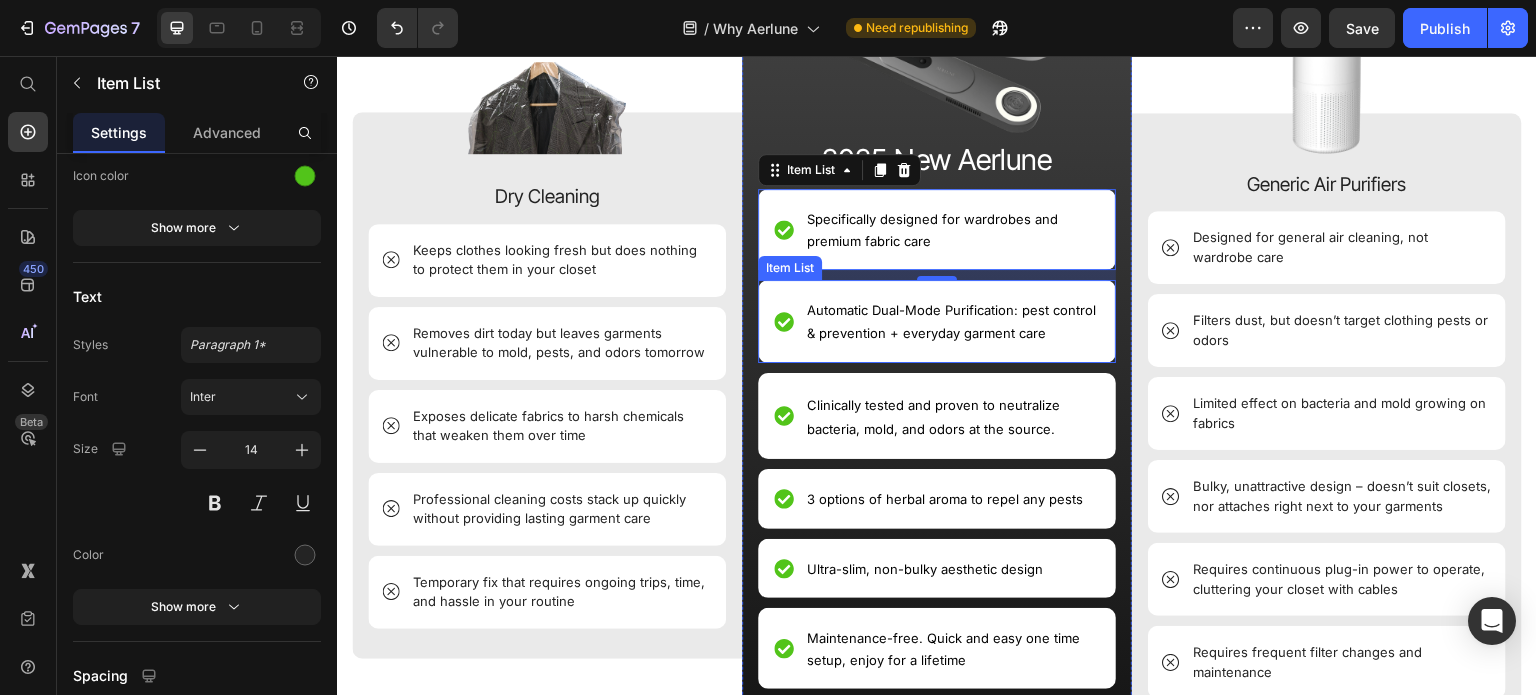 click on "Automatic Dual-Mode Purification: pest control & prevention + everyday garment care" at bounding box center (951, 321) 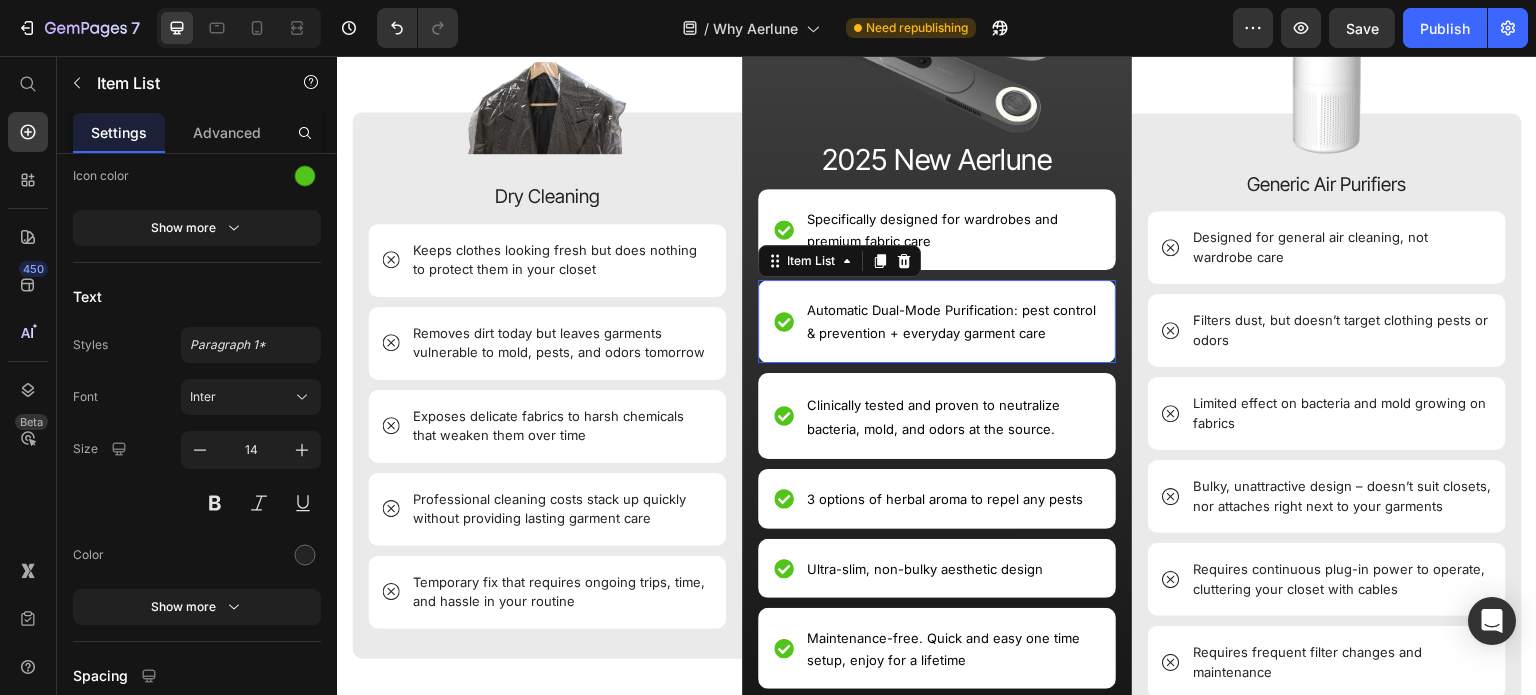 click on "Automatic Dual-Mode Purification: pest control & prevention + everyday garment care" at bounding box center (951, 321) 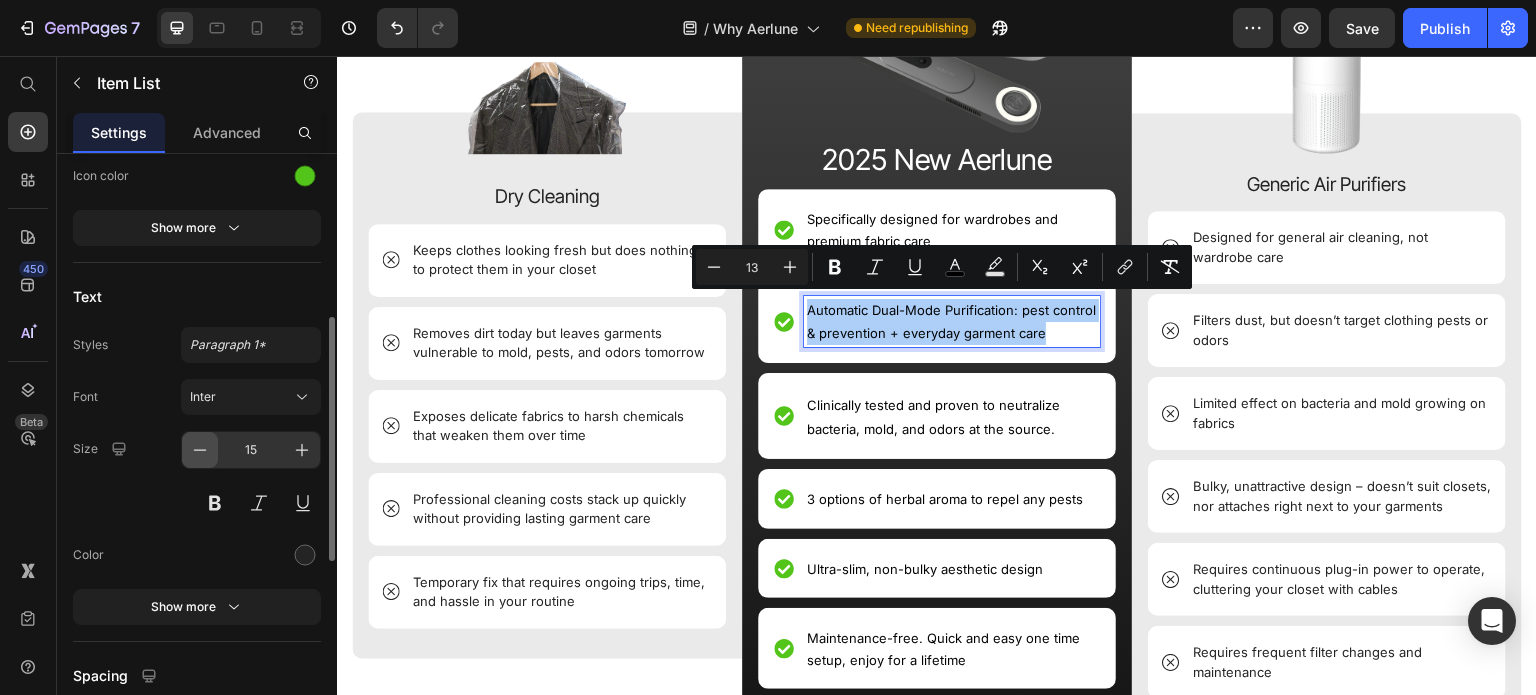 click 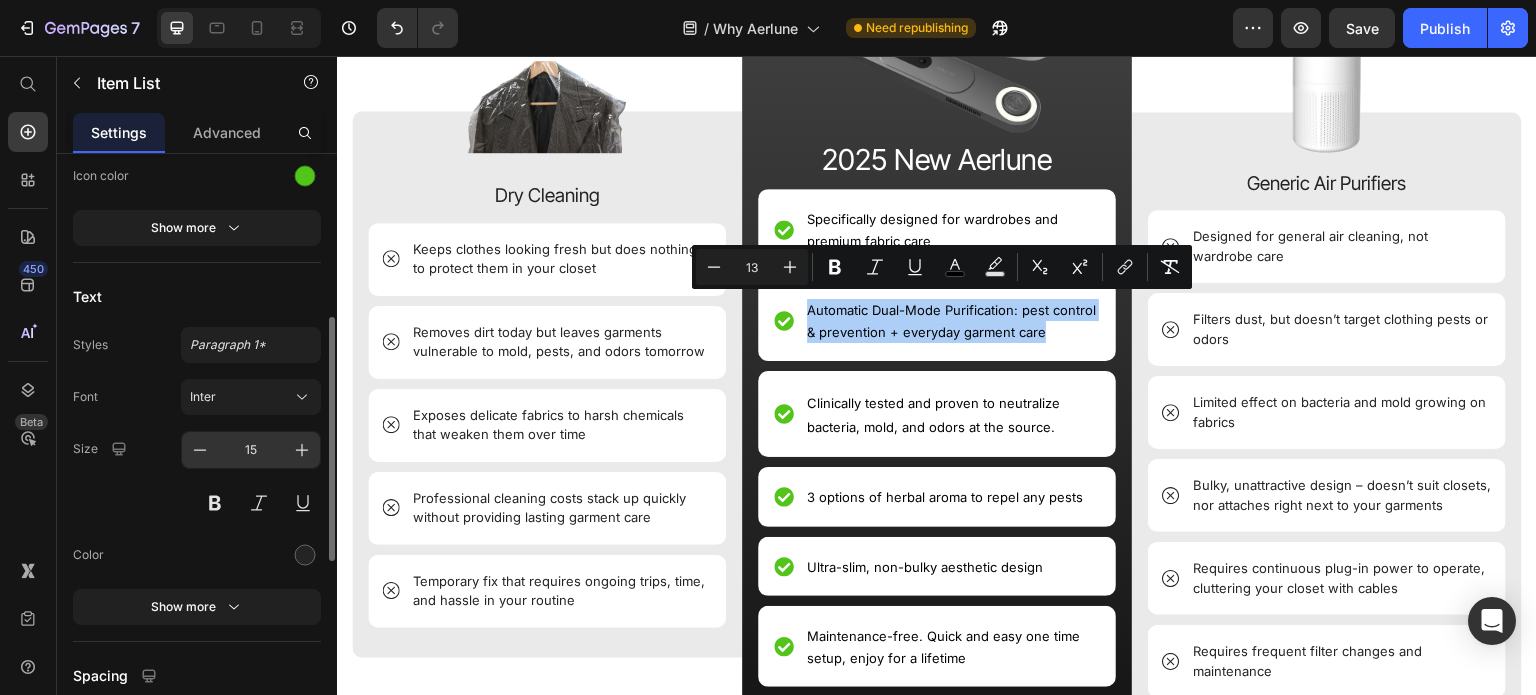type on "14" 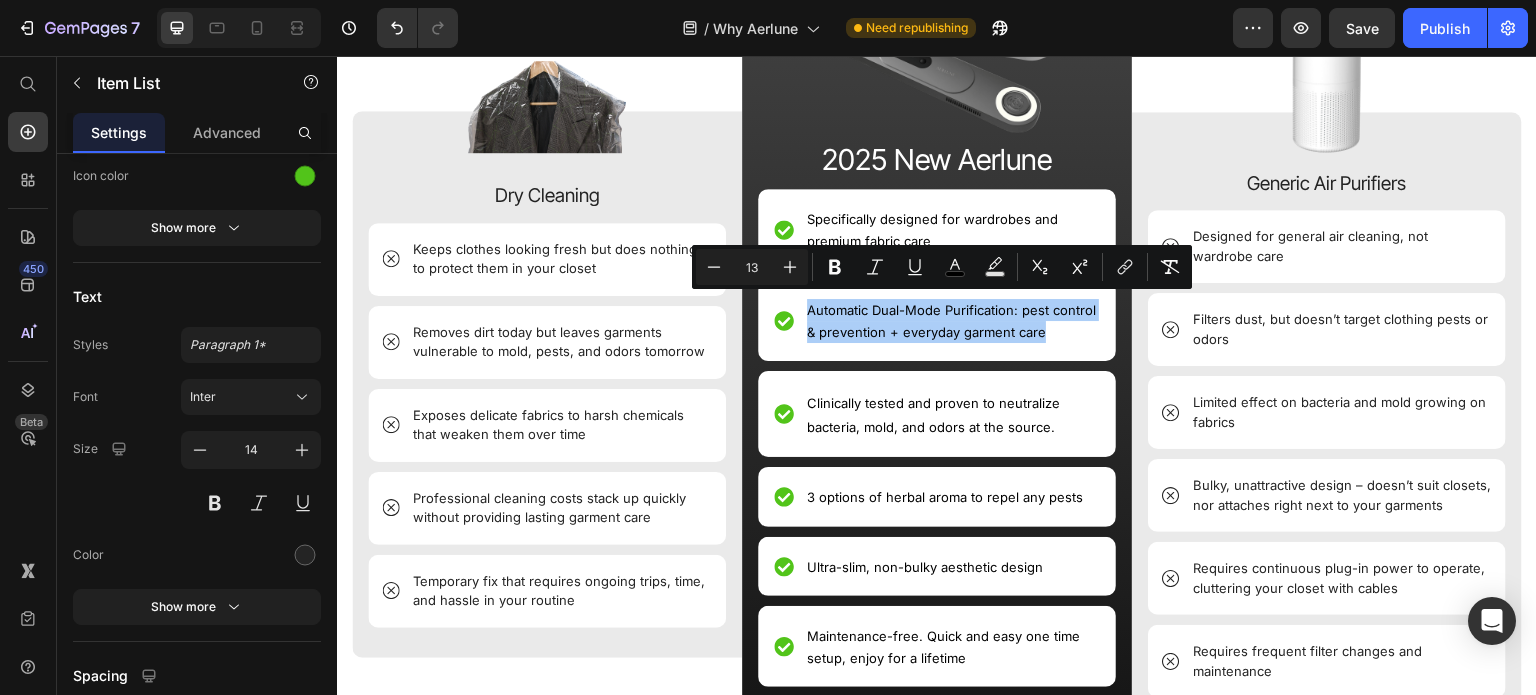 scroll, scrollTop: 1133, scrollLeft: 0, axis: vertical 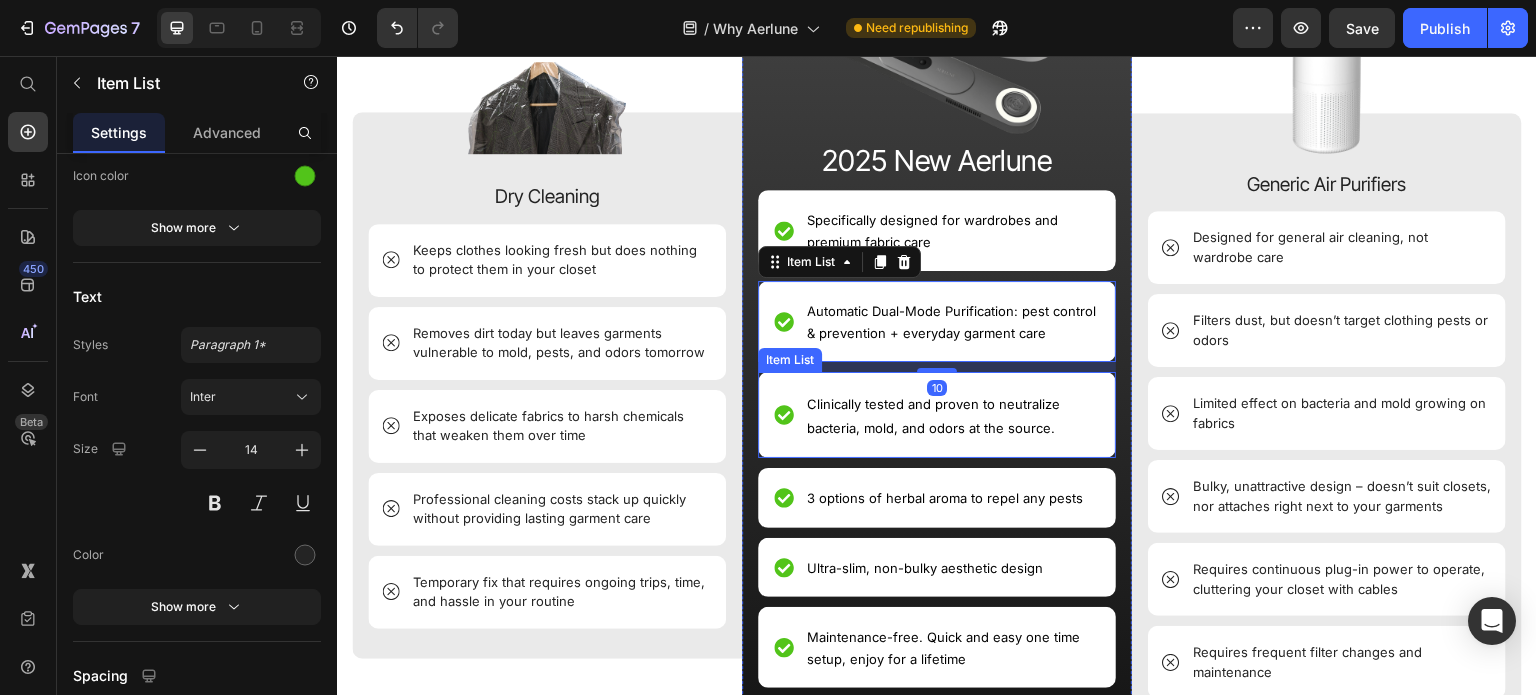 click on "Clinically tested and proven to neutralize bacteria, mold, and odors at the source." at bounding box center [933, 416] 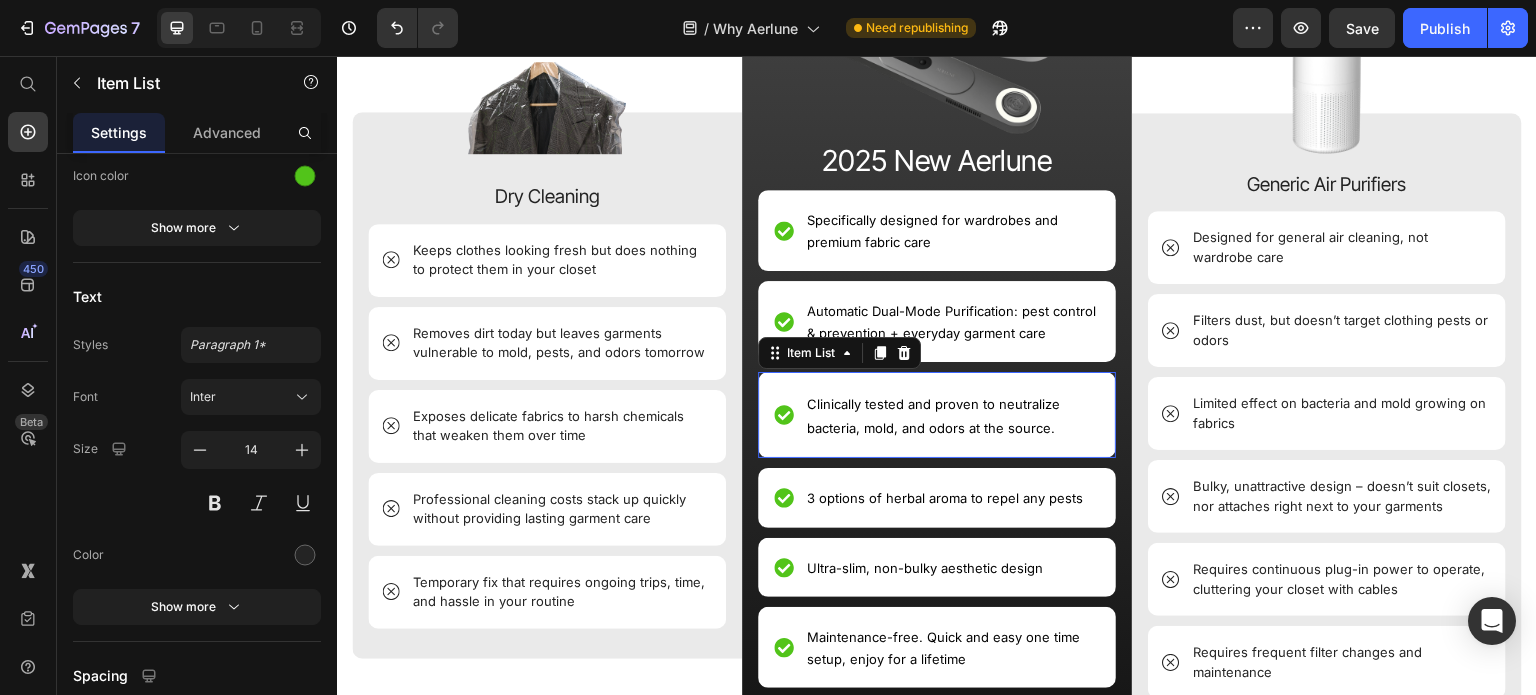click on "Clinically tested and proven to neutralize bacteria, mold, and odors at the source." at bounding box center (933, 416) 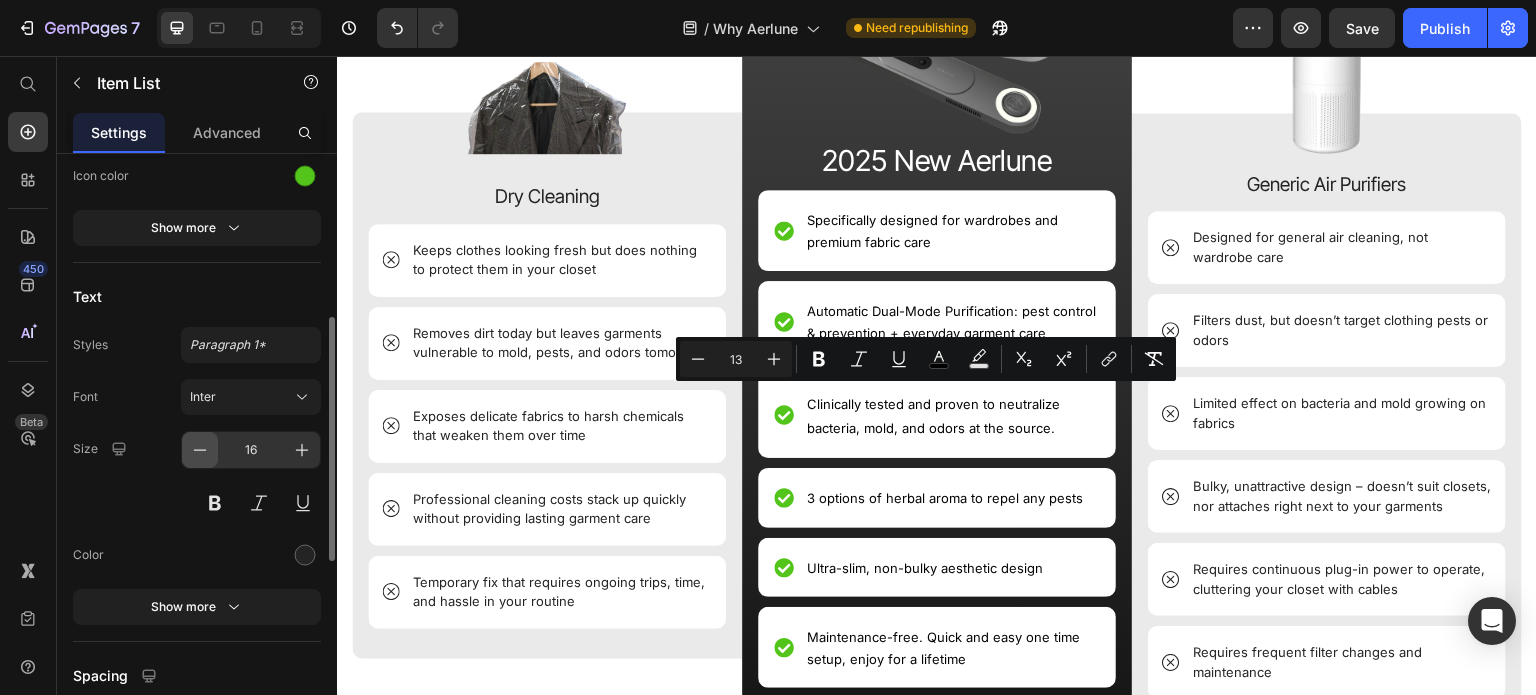 click 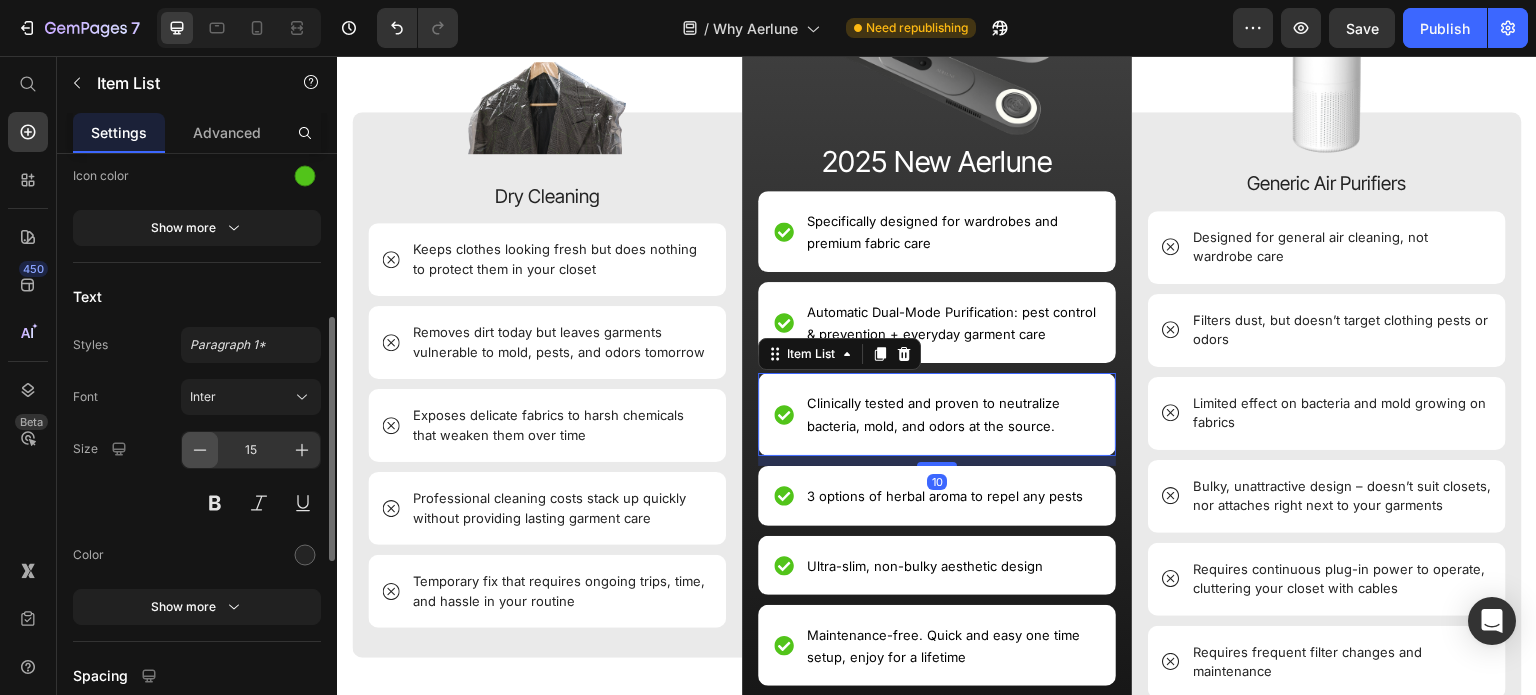 click 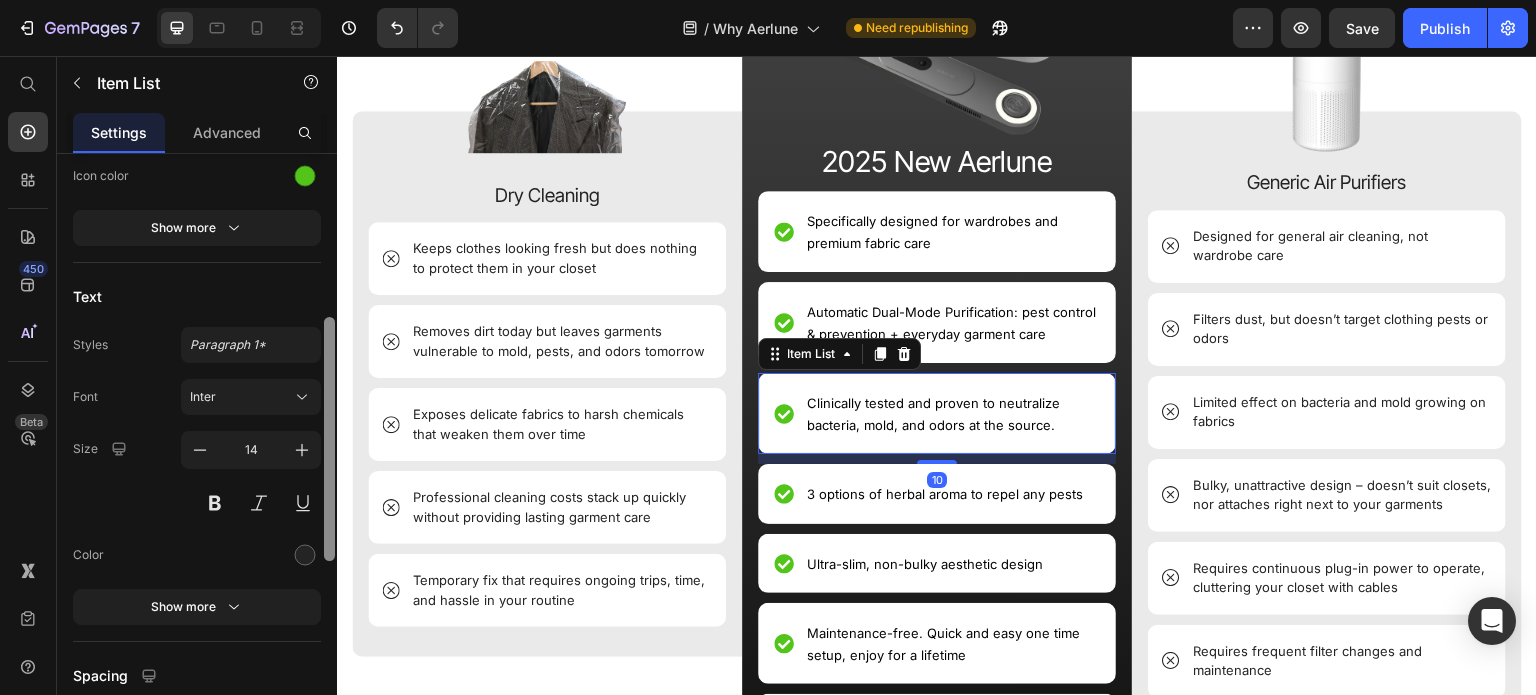 scroll, scrollTop: 1130, scrollLeft: 0, axis: vertical 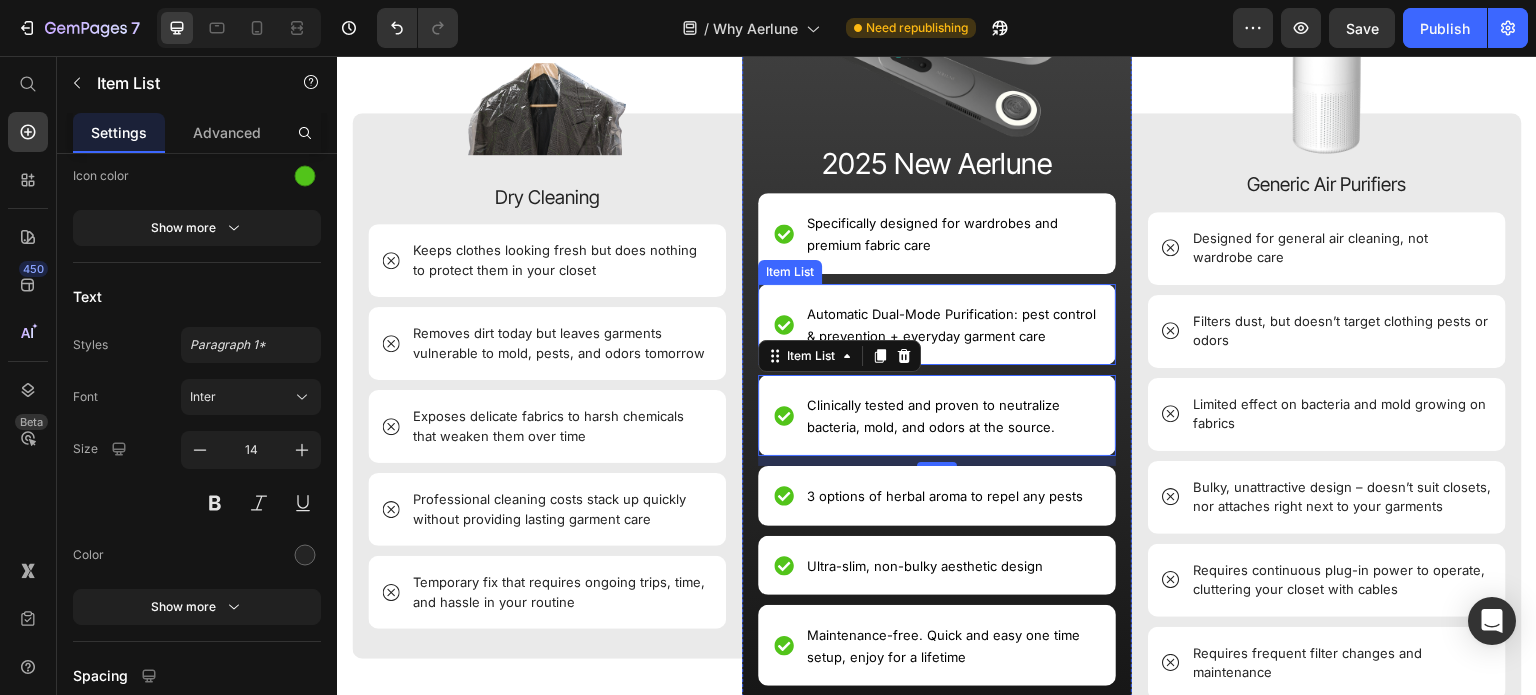 click on "Automatic Dual-Mode Purification: pest control & prevention + everyday garment care" at bounding box center (951, 325) 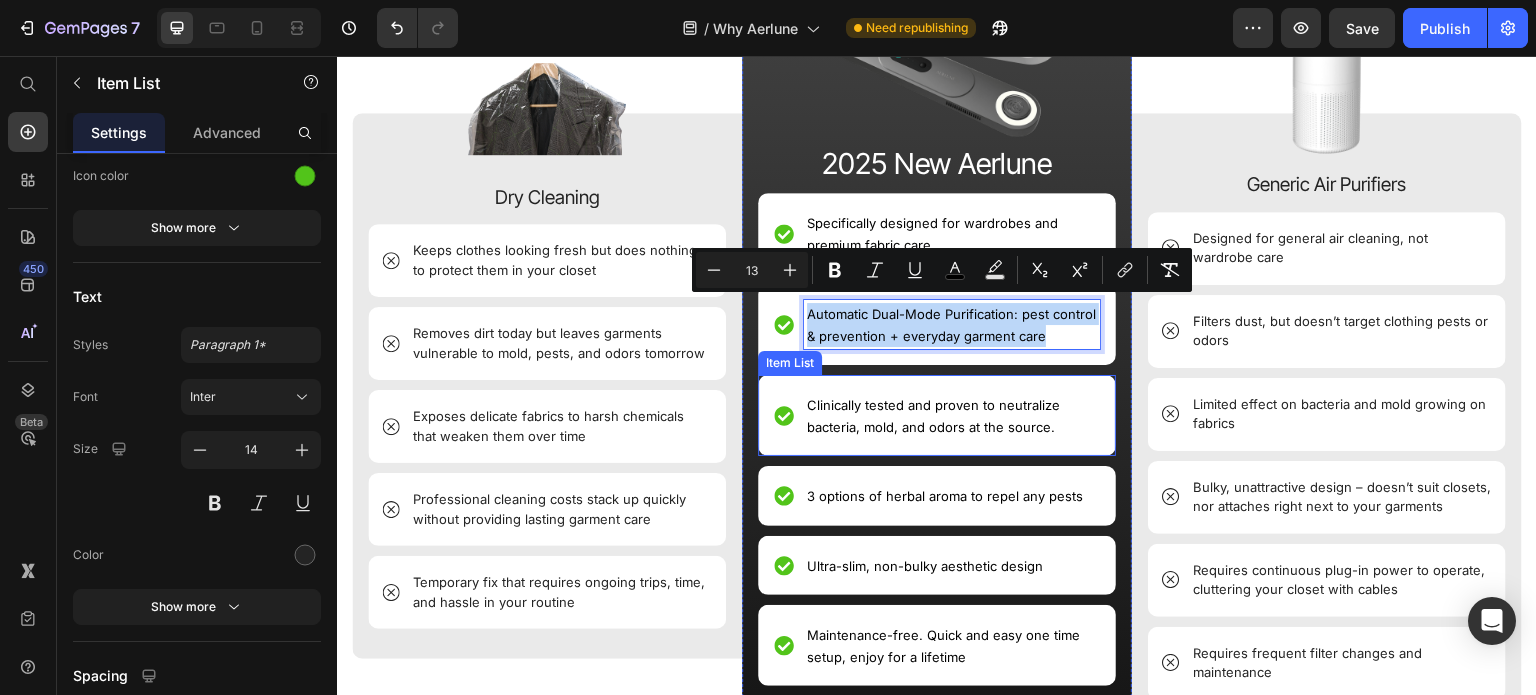 click on "Clinically tested and proven to neutralize bacteria, mold, and odors at the source." at bounding box center [952, 415] 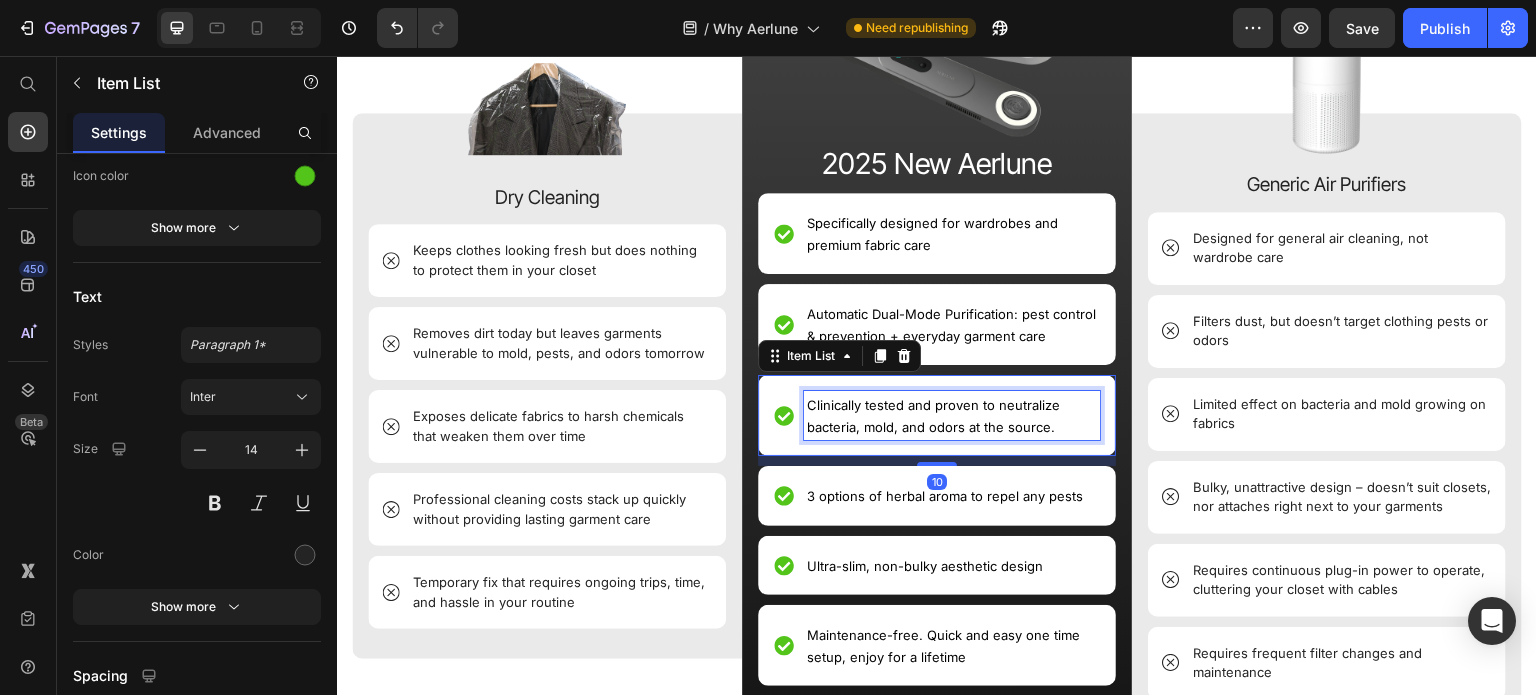 click on "Clinically tested and proven to neutralize bacteria, mold, and odors at the source." at bounding box center [952, 415] 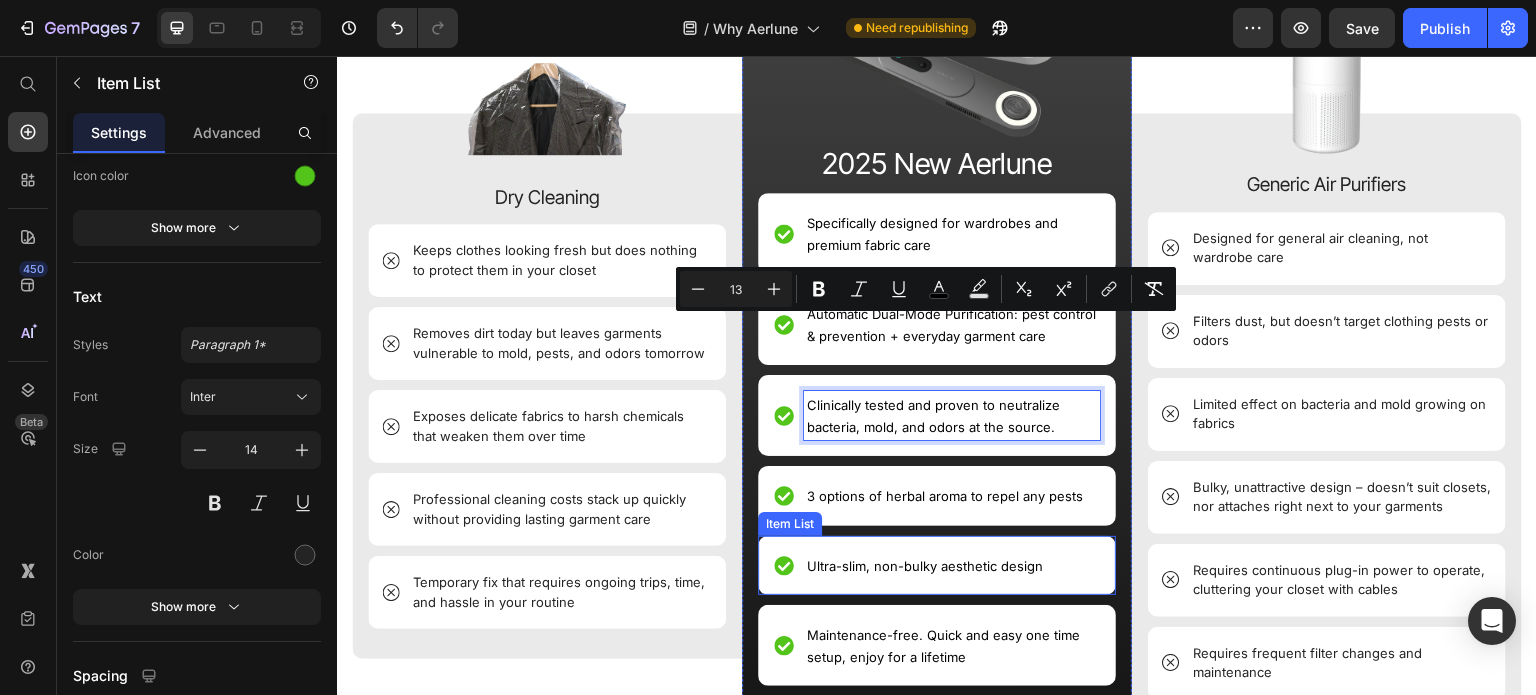 scroll, scrollTop: 1230, scrollLeft: 0, axis: vertical 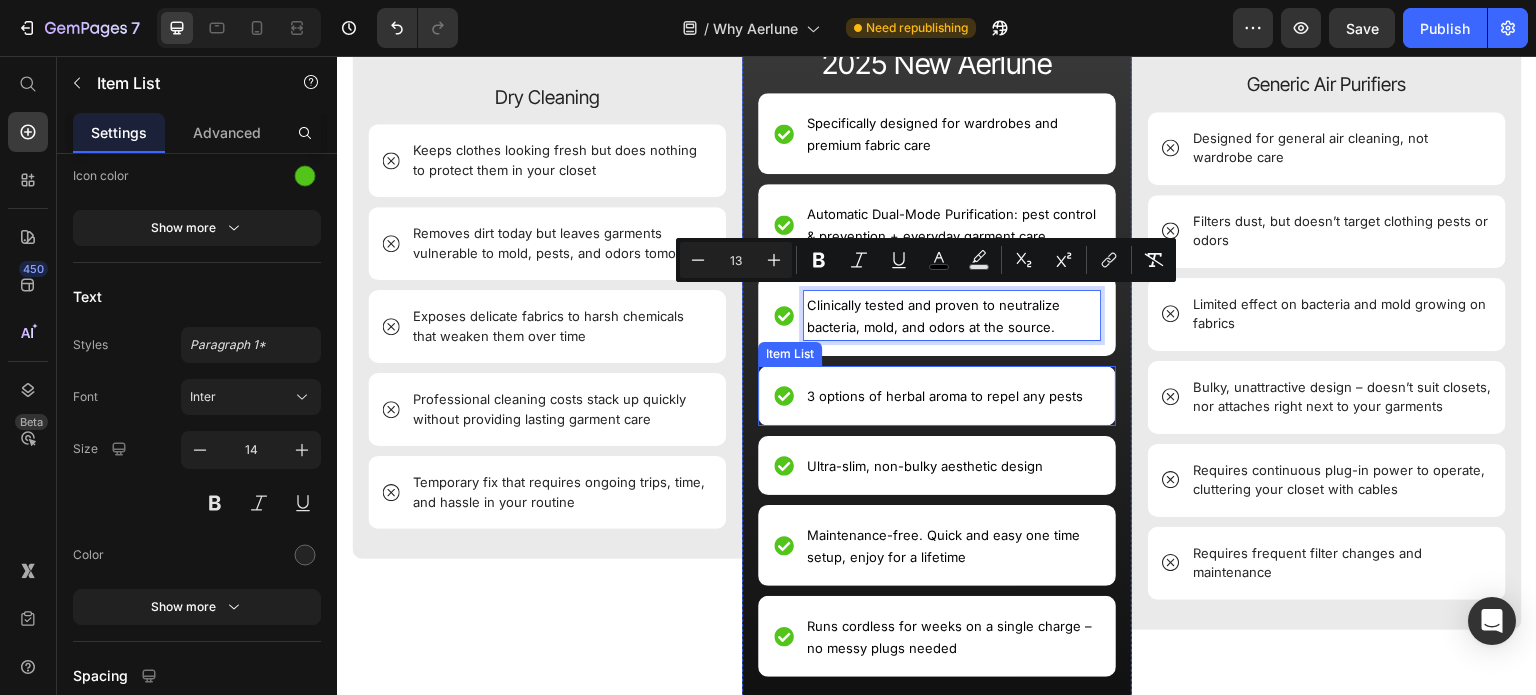 click on "3 options of herbal aroma to repel any pests" at bounding box center (945, 396) 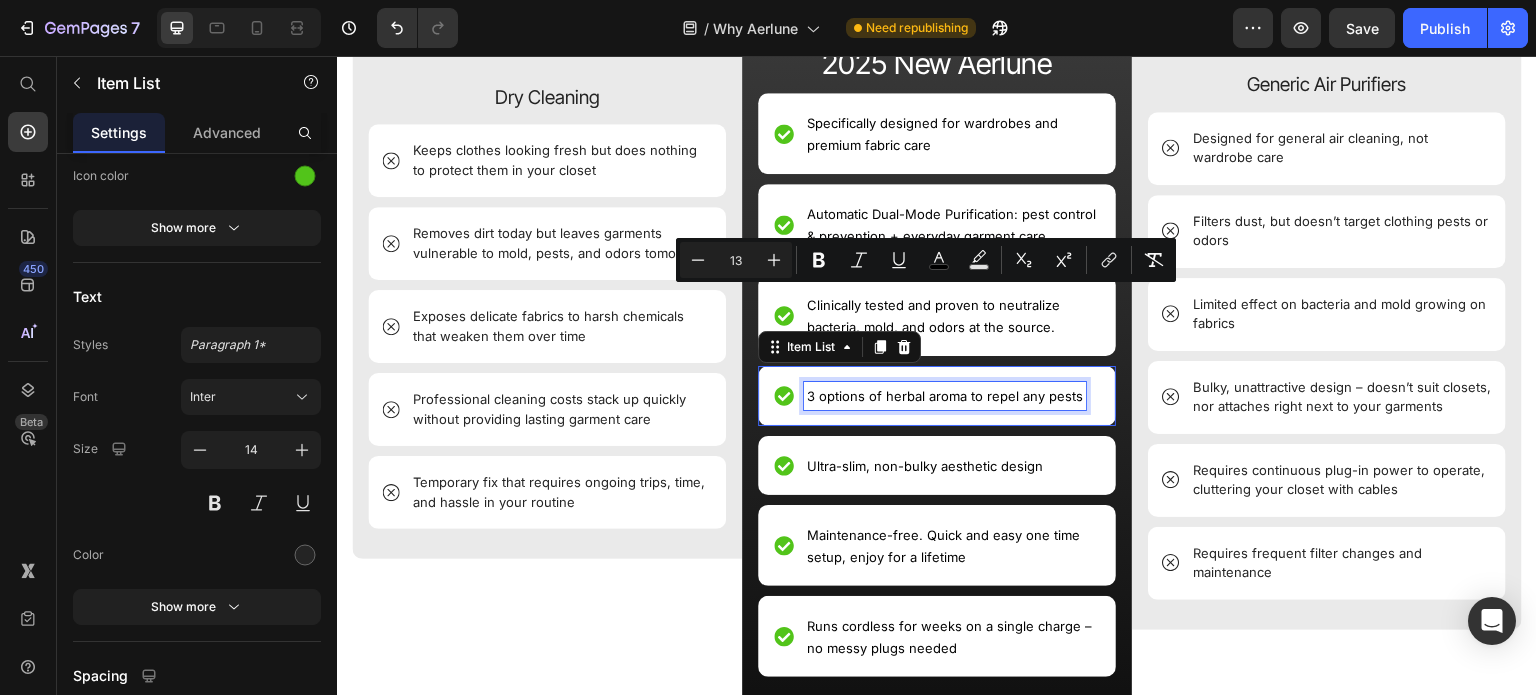 click on "3 options of herbal aroma to repel any pests" at bounding box center [945, 396] 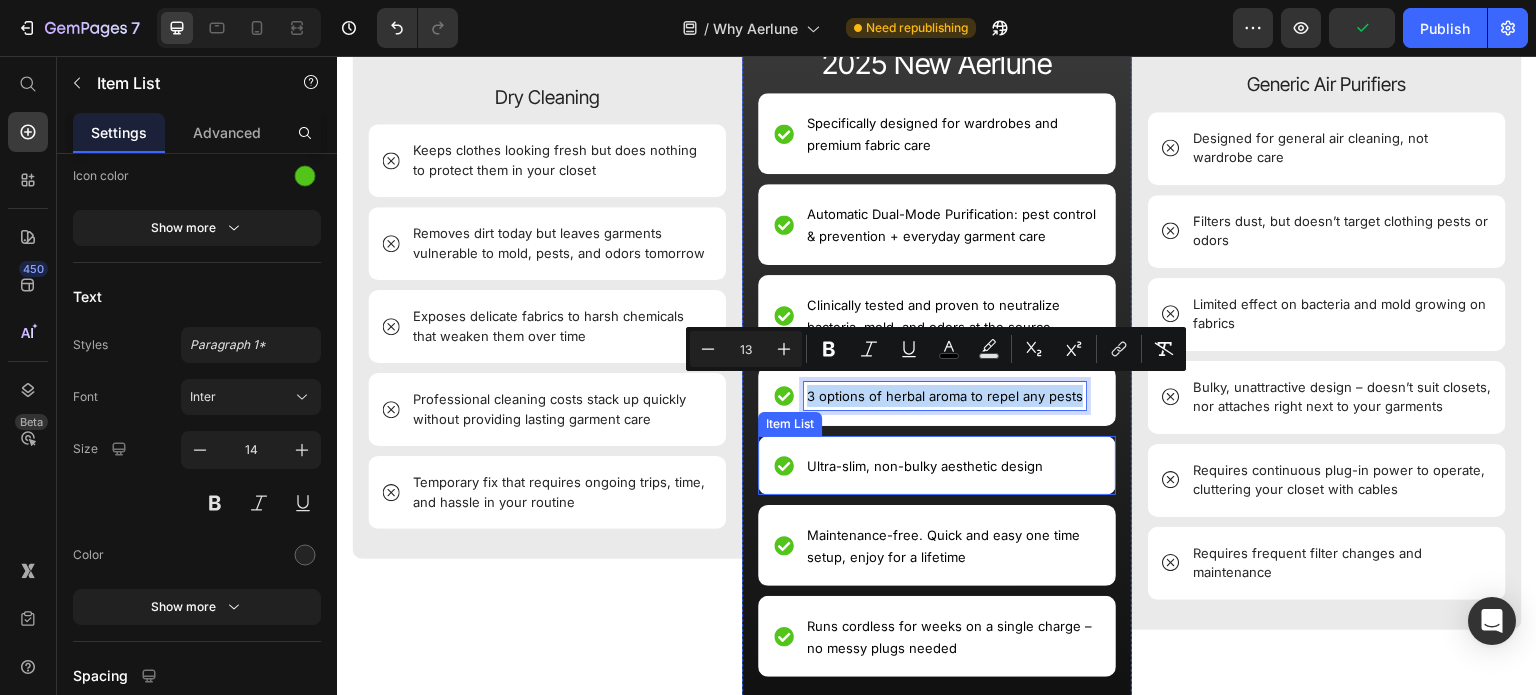 click on "Ultra-slim, non-bulky aesthetic design" at bounding box center (925, 466) 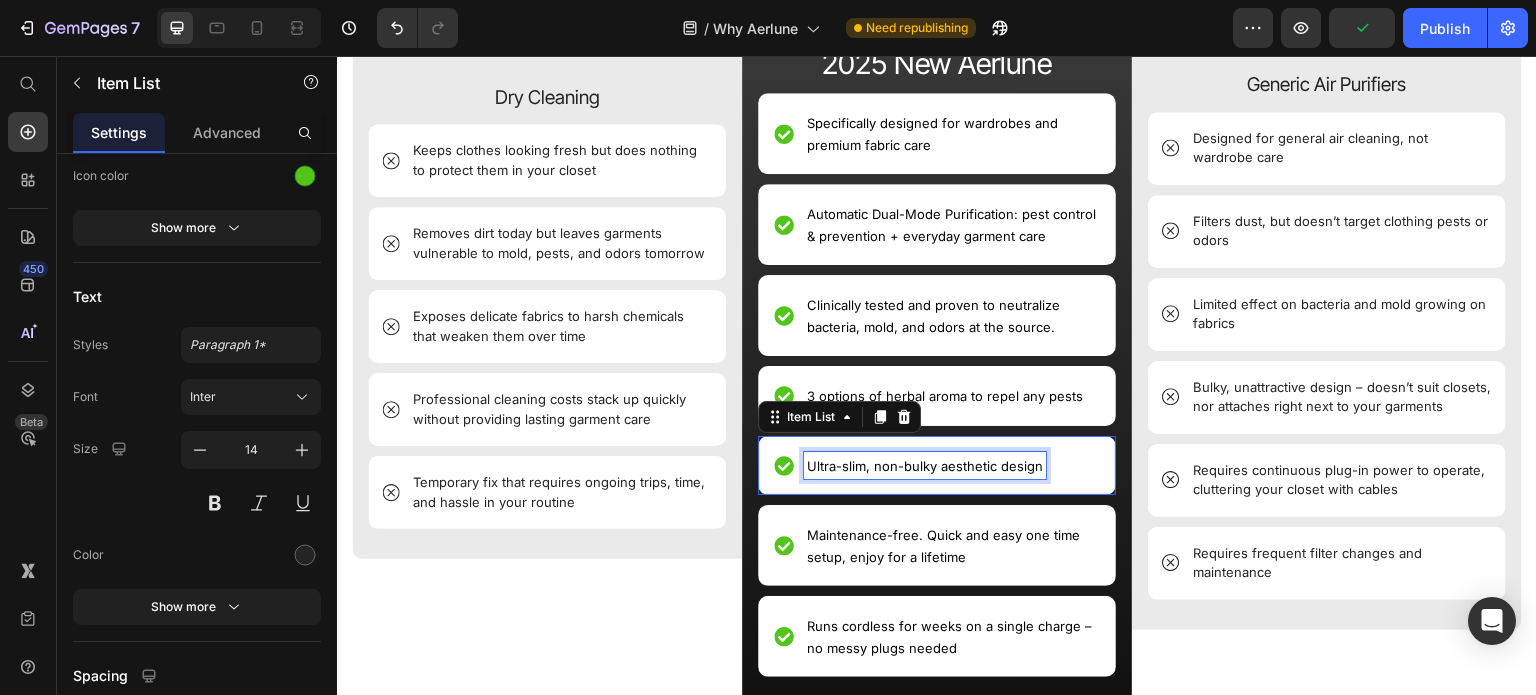 click on "Ultra-slim, non-bulky aesthetic design" at bounding box center [925, 466] 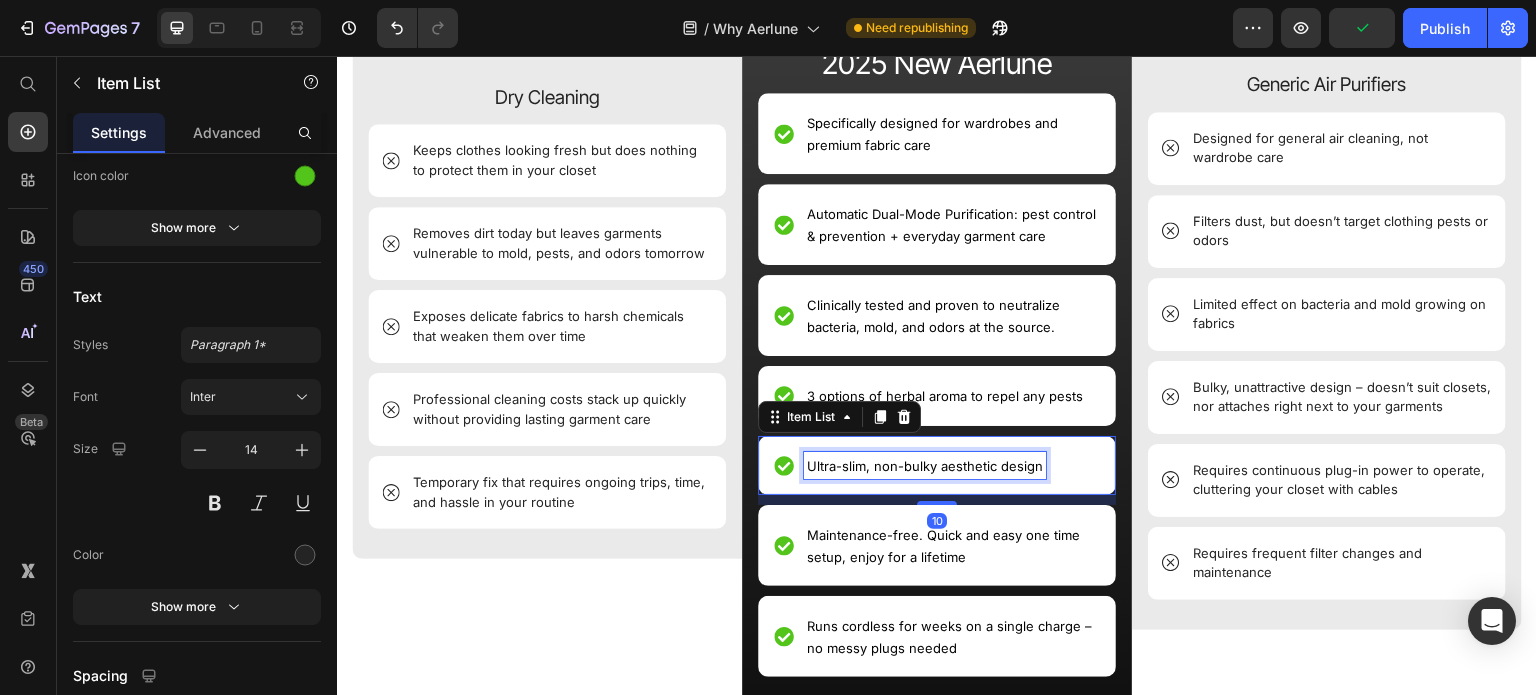 click on "Ultra-slim, non-bulky aesthetic design" at bounding box center [925, 466] 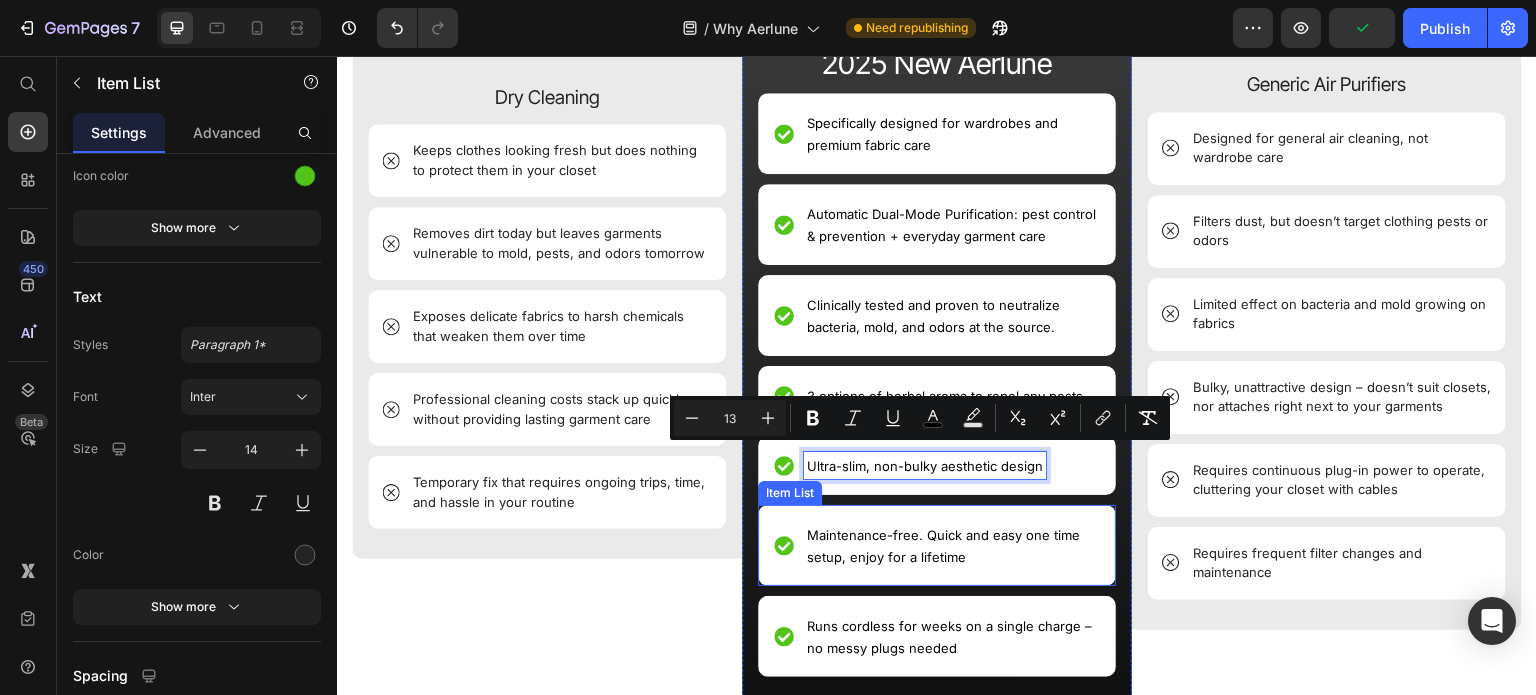 click on "Maintenance-free. Quick and easy one time setup, enjoy for a lifetime" at bounding box center (943, 546) 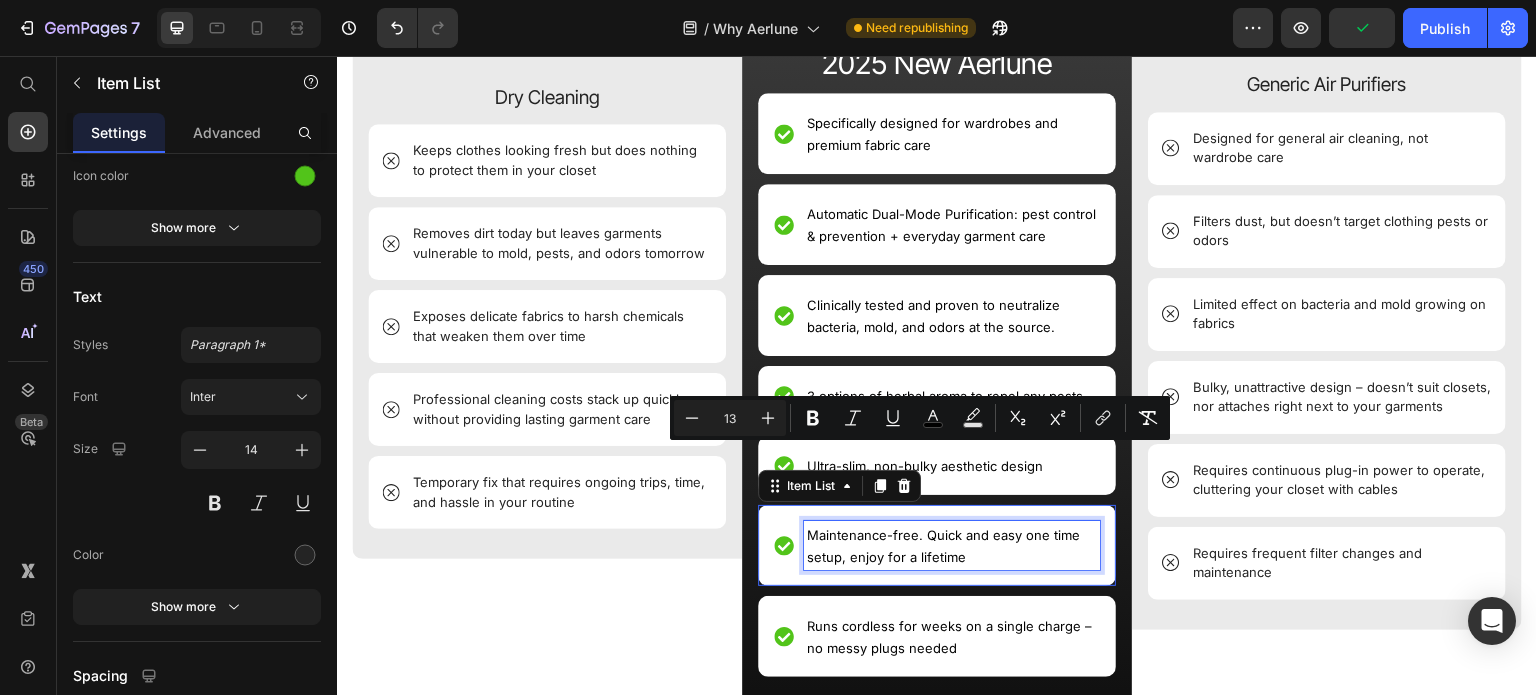click on "Maintenance-free. Quick and easy one time setup, enjoy for a lifetime" at bounding box center [943, 546] 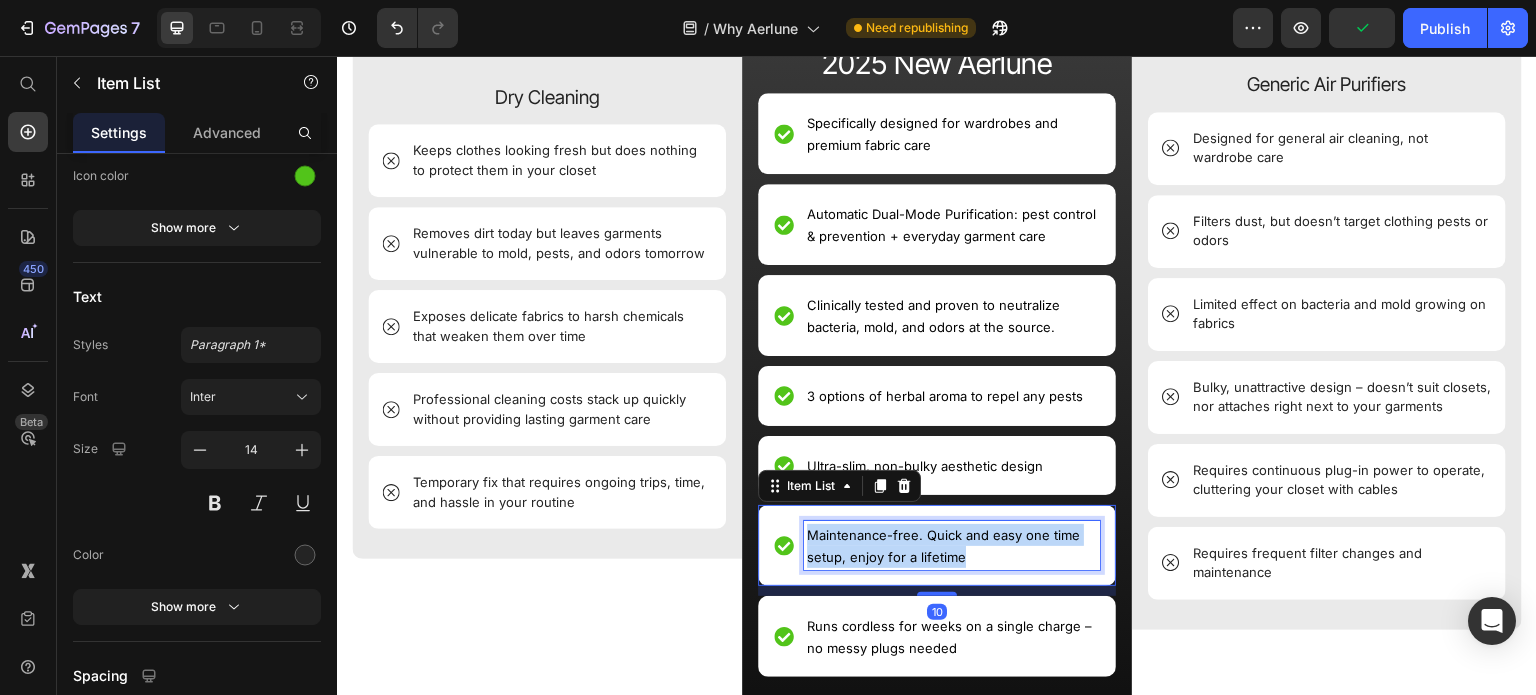 click on "Maintenance-free. Quick and easy one time setup, enjoy for a lifetime" at bounding box center [943, 546] 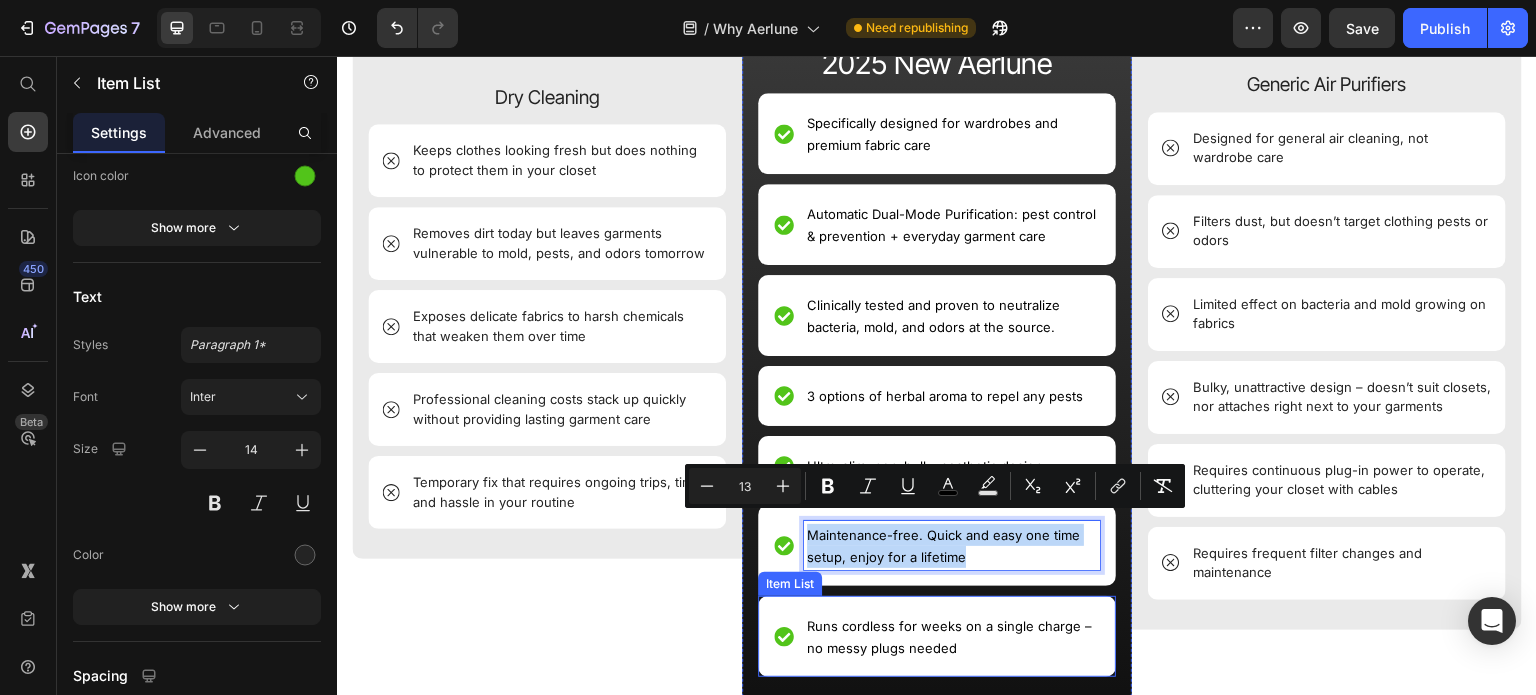 click on "Runs cordless for weeks on a single charge – no messy plugs needed" at bounding box center (949, 637) 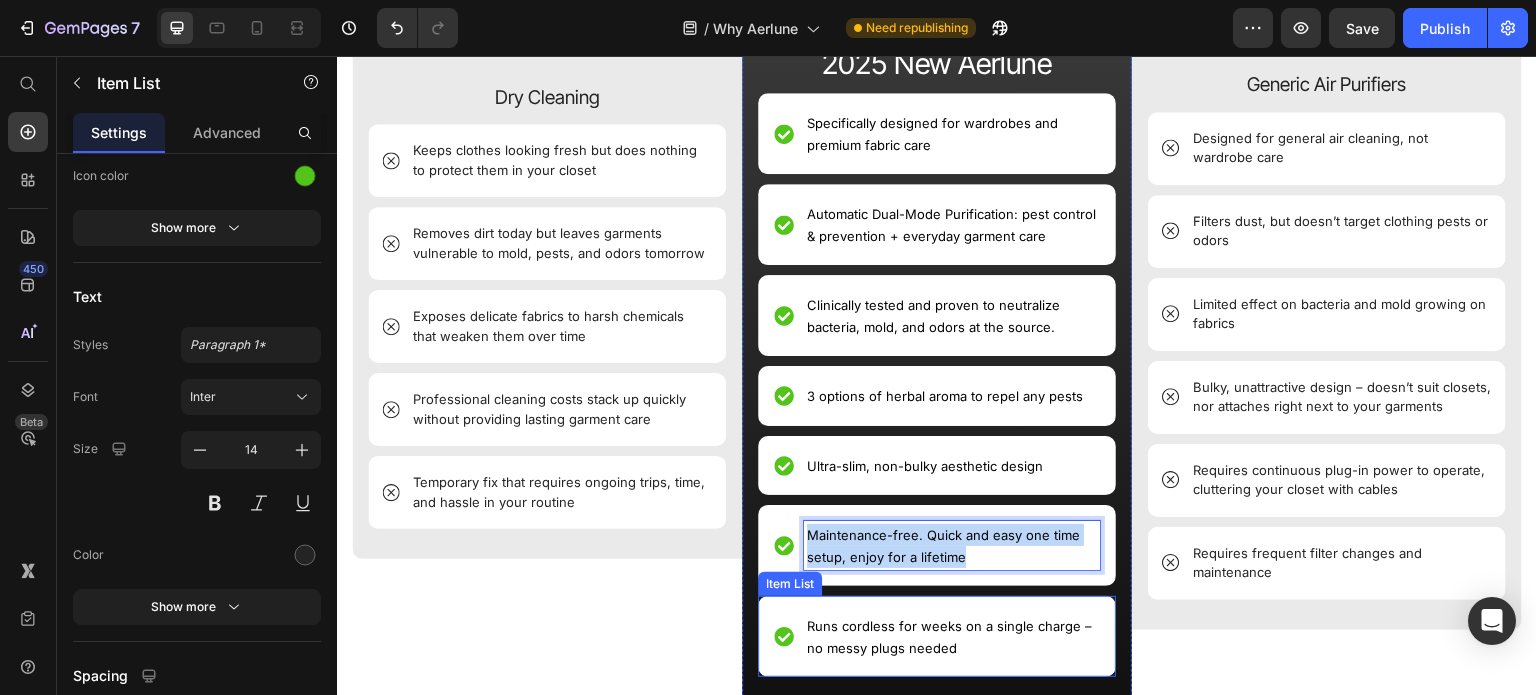 click on "Runs cordless for weeks on a single charge – no messy plugs needed" at bounding box center (949, 637) 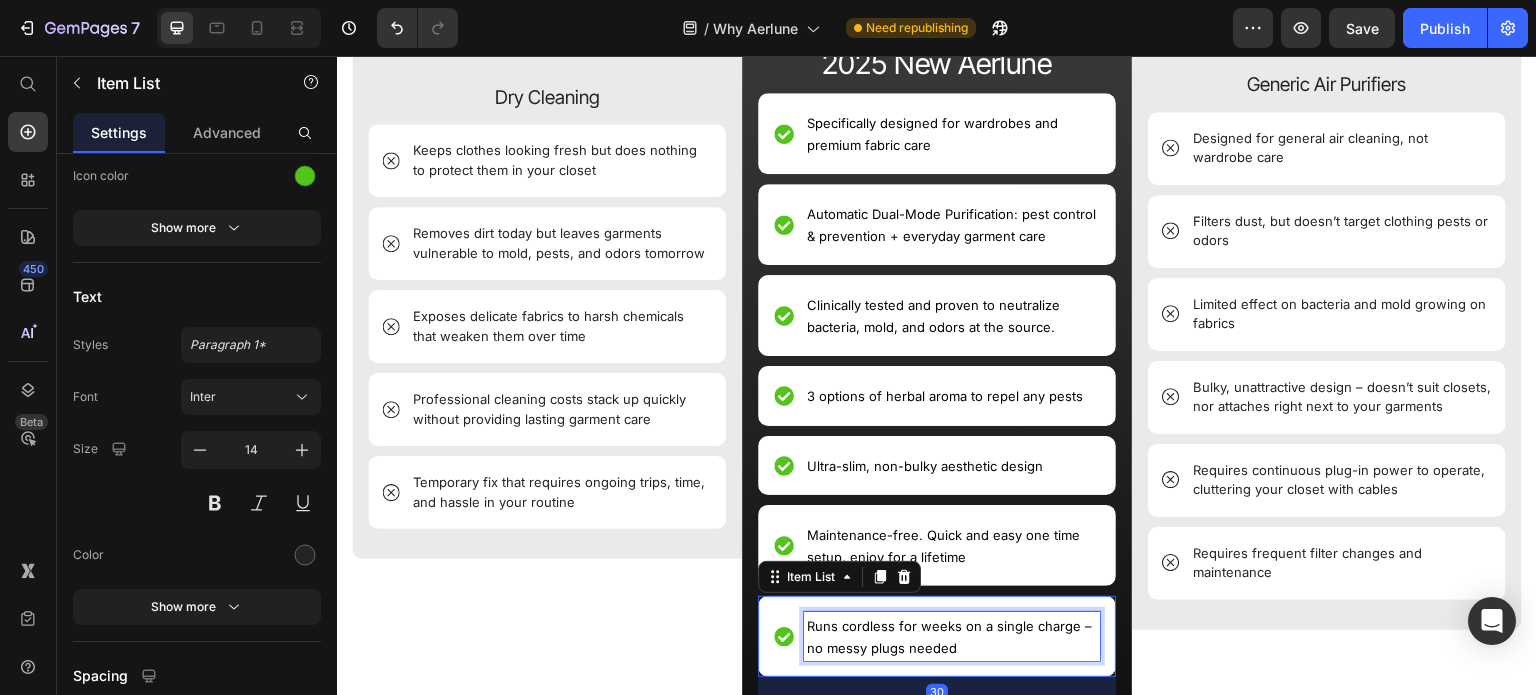 click on "Runs cordless for weeks on a single charge – no messy plugs needed" at bounding box center [949, 637] 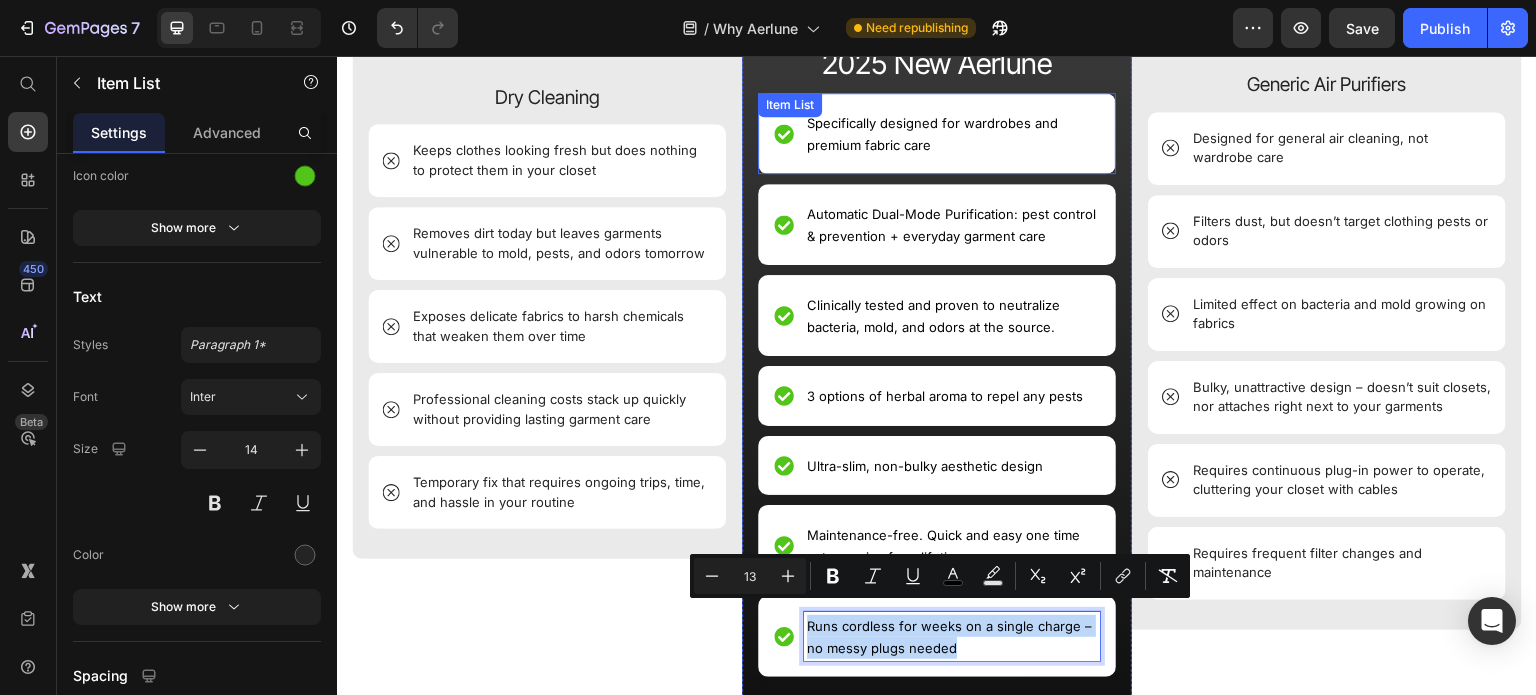 click on "Specifically designed for wardrobes and premium fabric care" at bounding box center (952, 133) 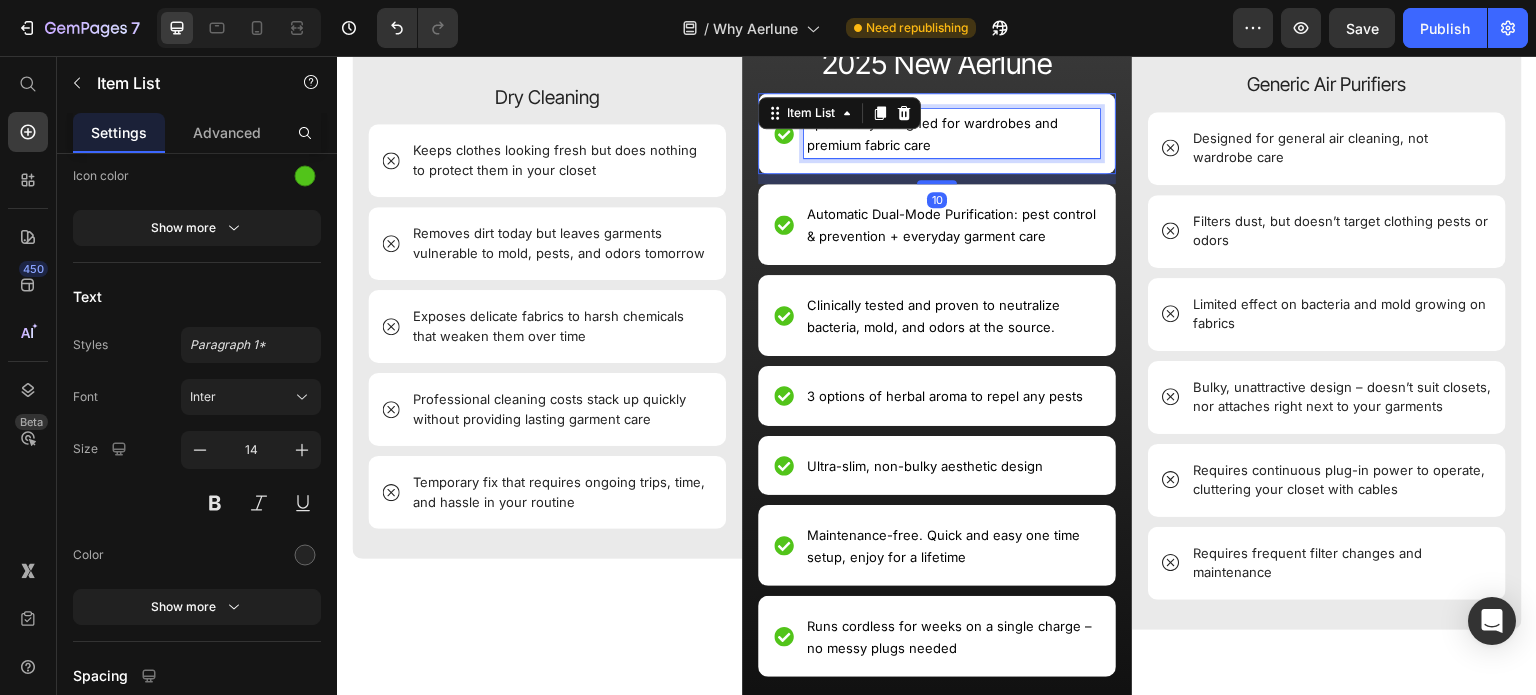 click on "Specifically designed for wardrobes and premium fabric care" at bounding box center [952, 133] 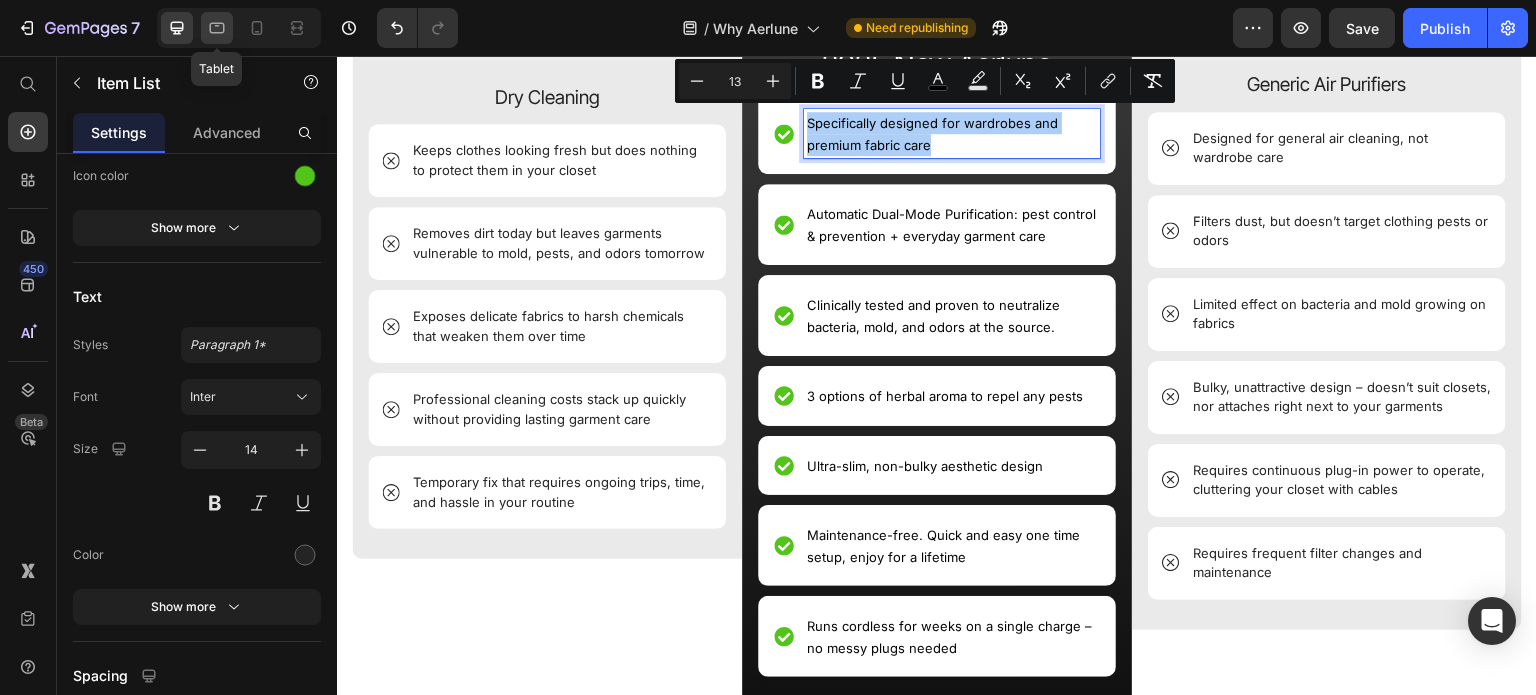 click 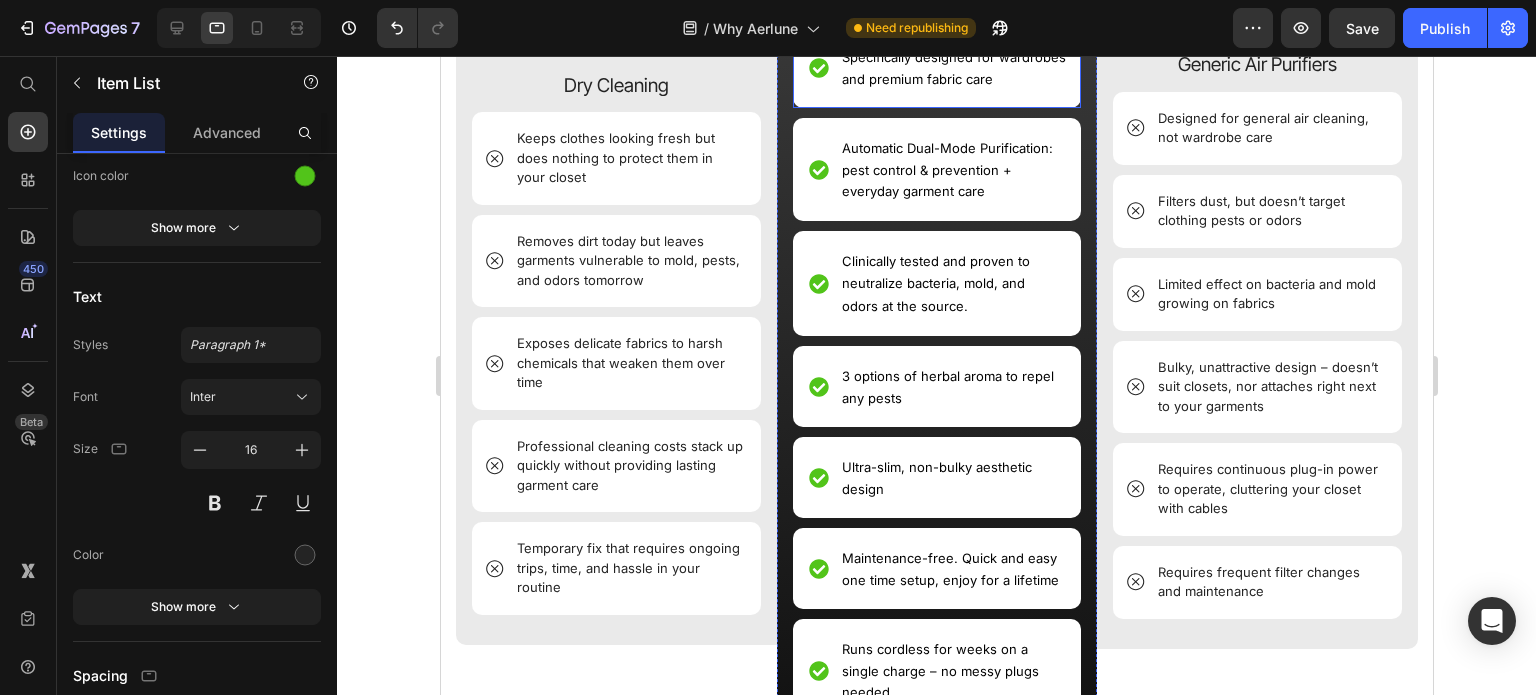 scroll, scrollTop: 1113, scrollLeft: 0, axis: vertical 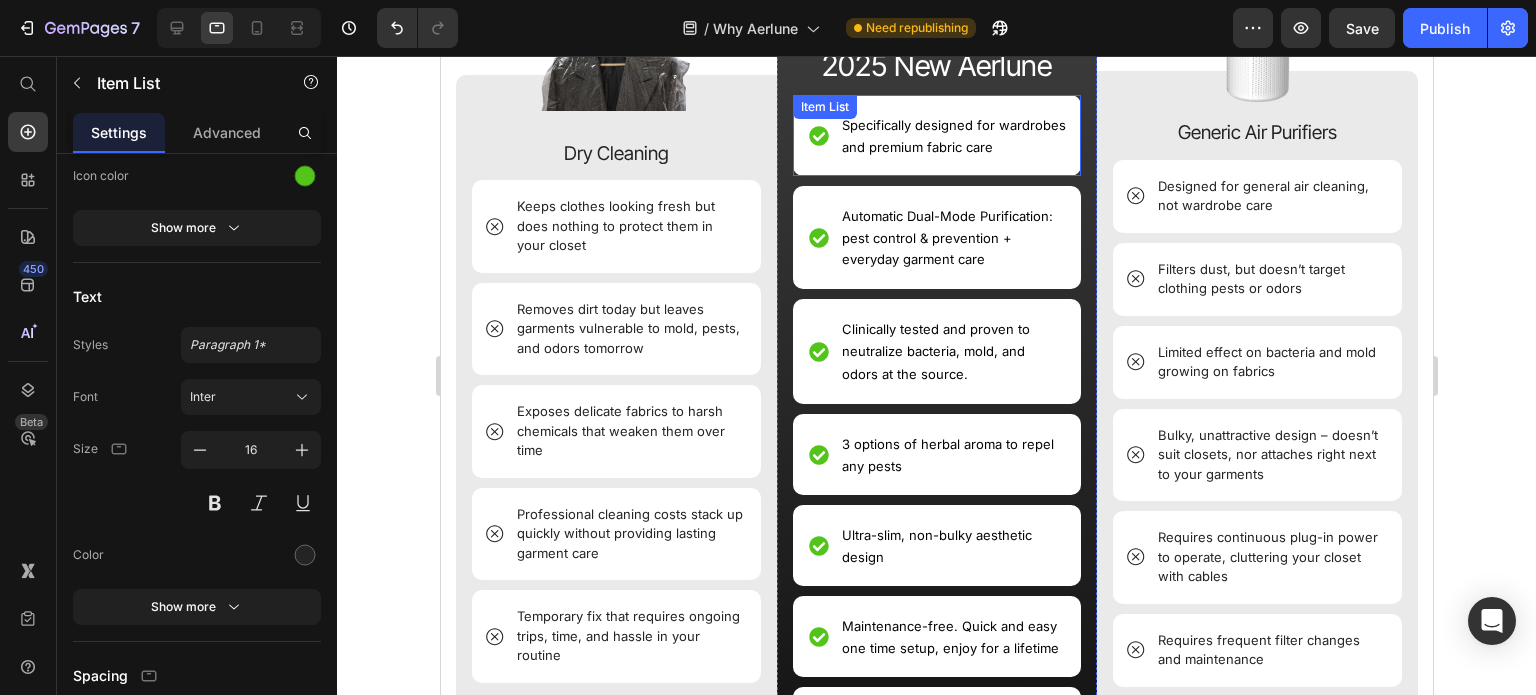 click on "Specifically designed for wardrobes and premium fabric care" at bounding box center (953, 136) 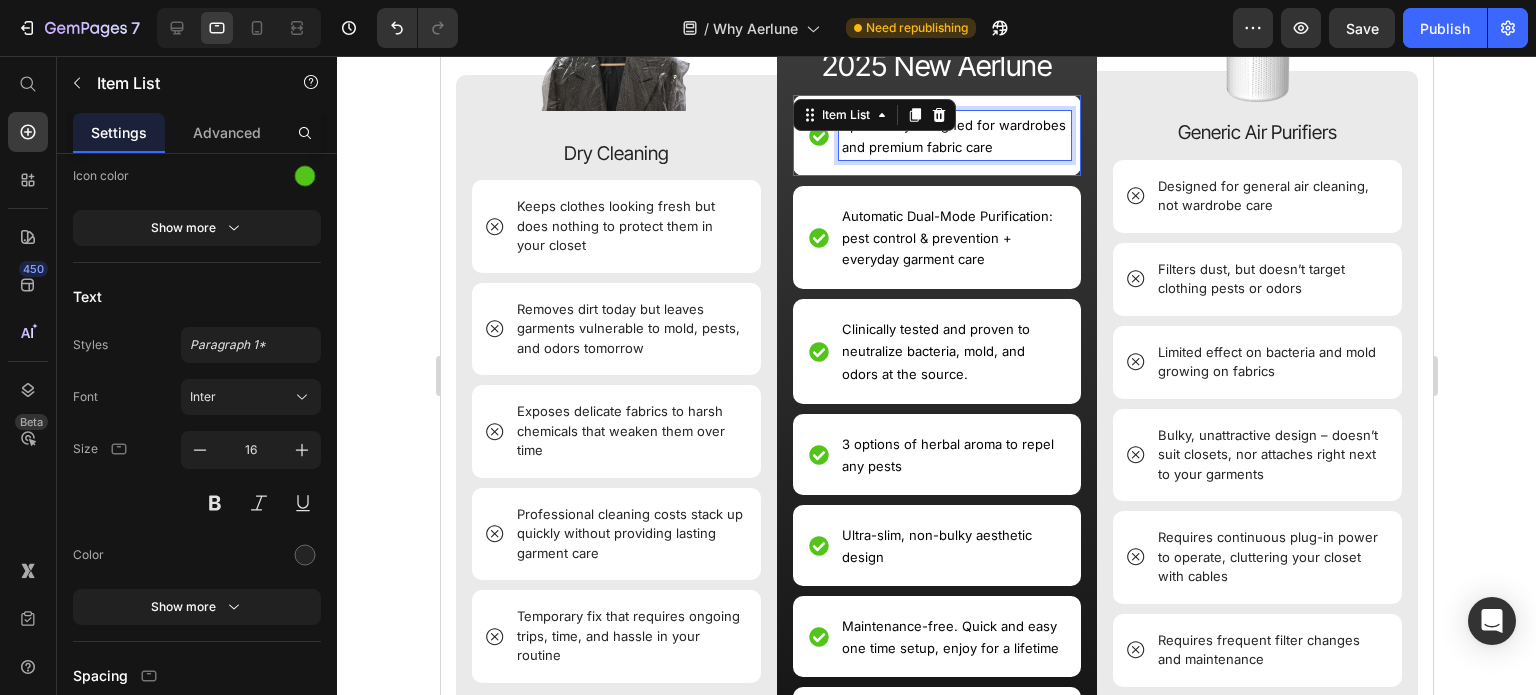 click on "Specifically designed for wardrobes and premium fabric care" at bounding box center [953, 136] 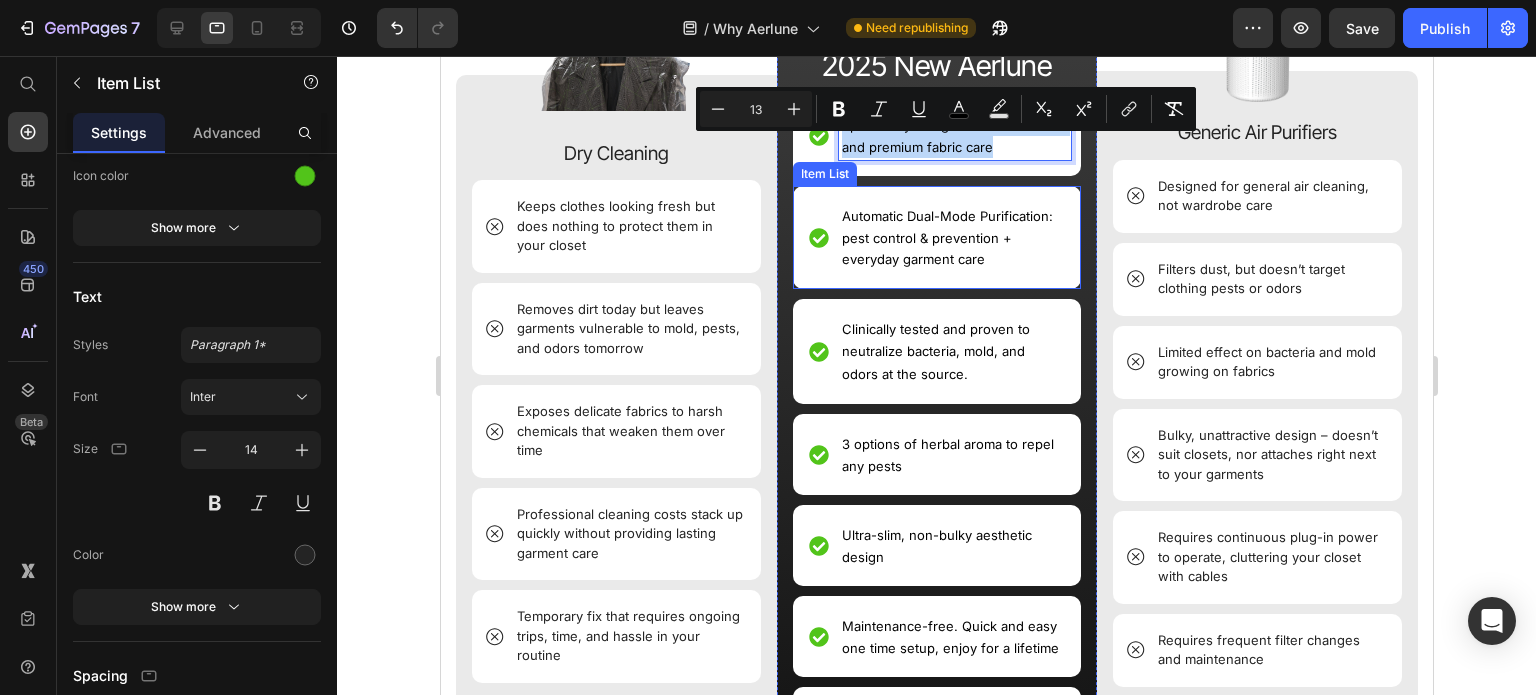 click on "Automatic Dual-Mode Purification: pest control & prevention + everyday garment care" at bounding box center [951, 237] 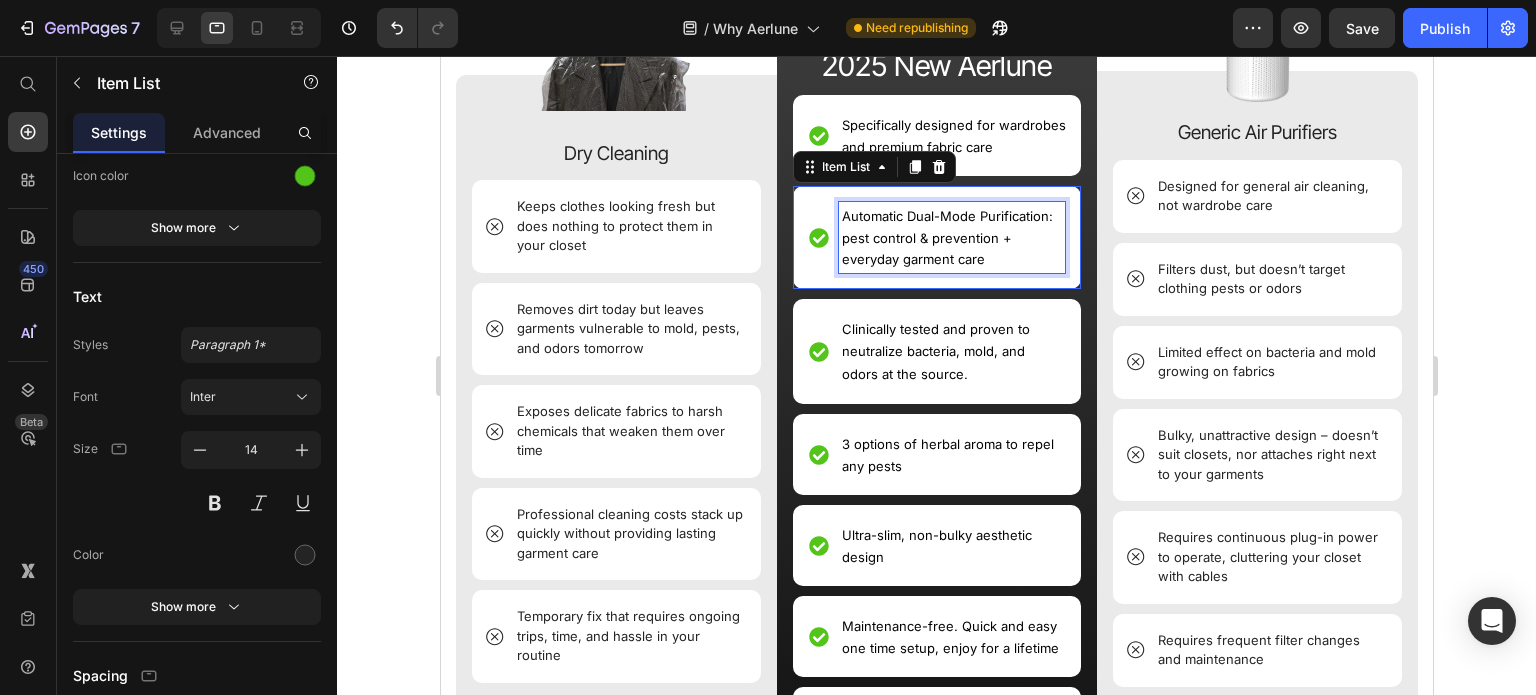 click on "Automatic Dual-Mode Purification: pest control & prevention + everyday garment care" at bounding box center [951, 237] 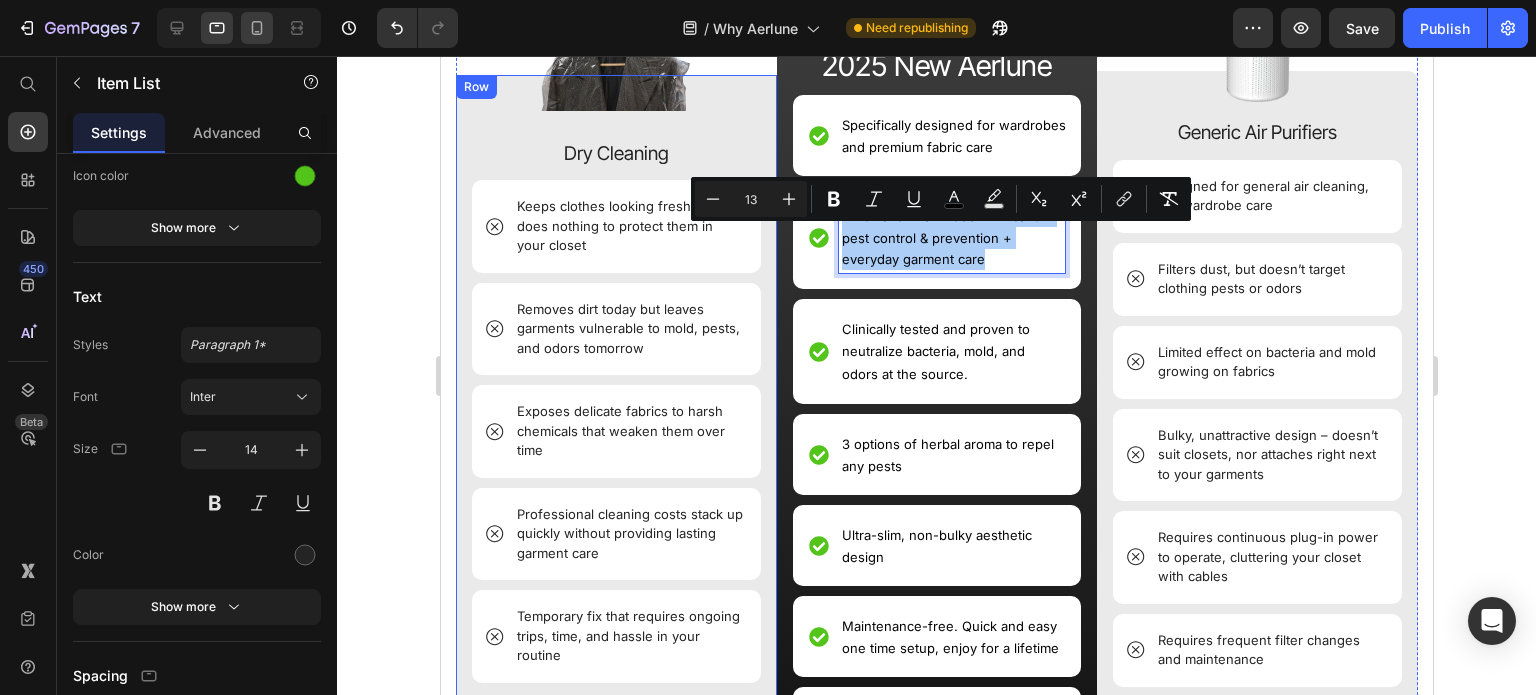 click 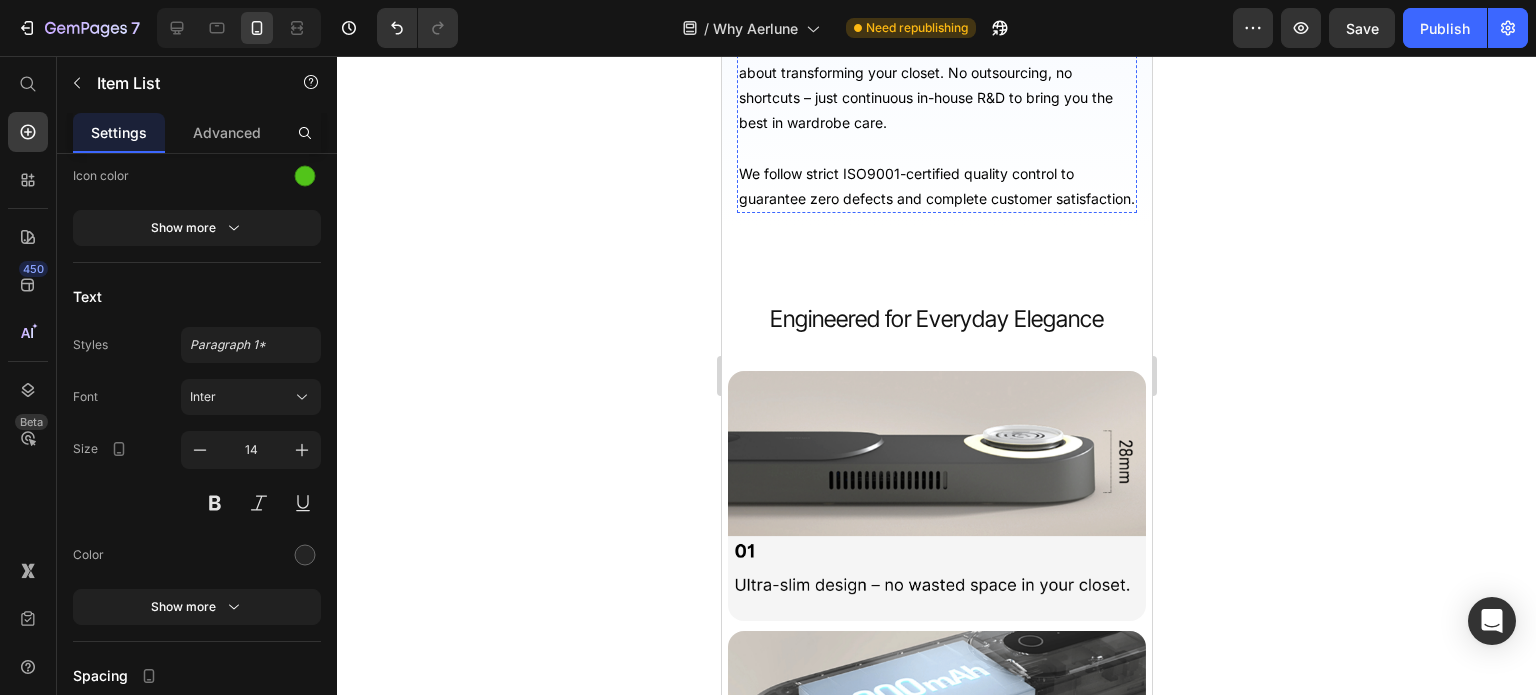 scroll, scrollTop: 4174, scrollLeft: 0, axis: vertical 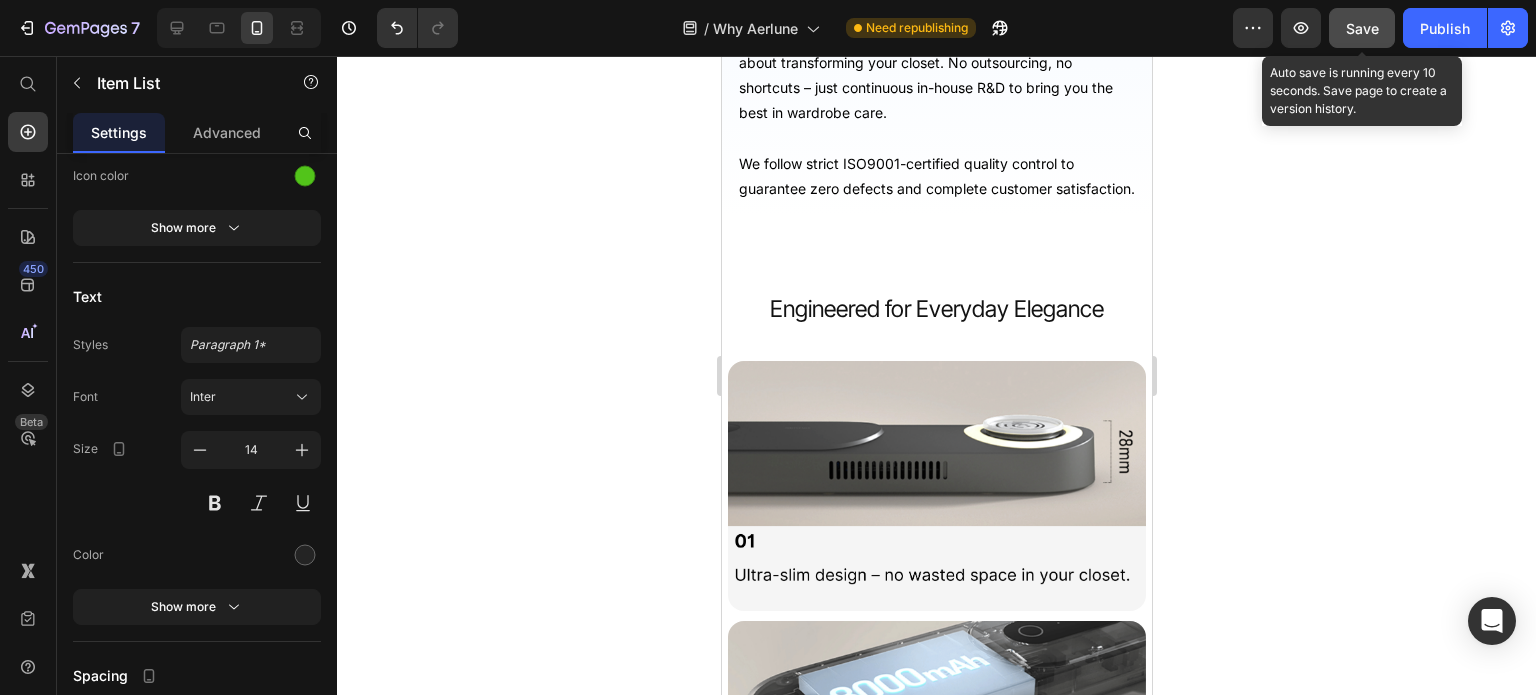 click on "Save" 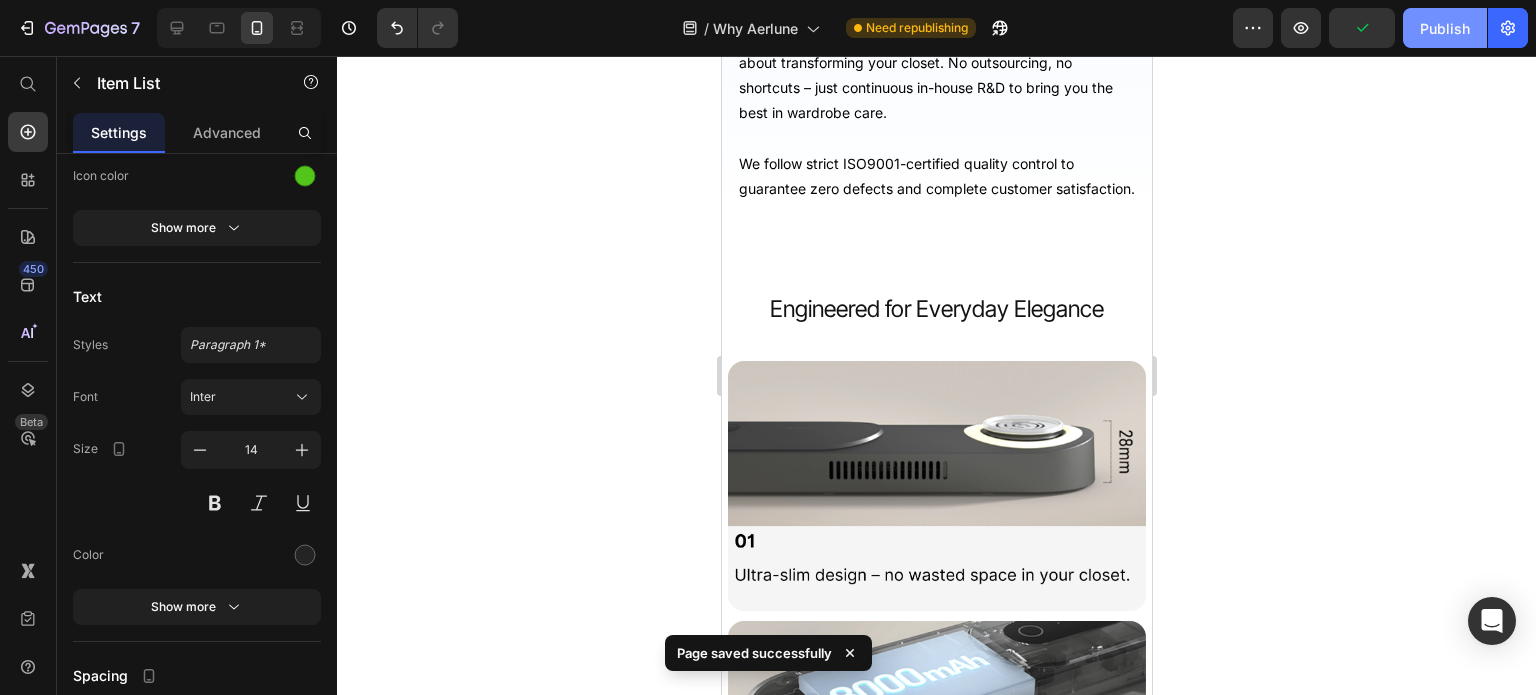 click on "Publish" 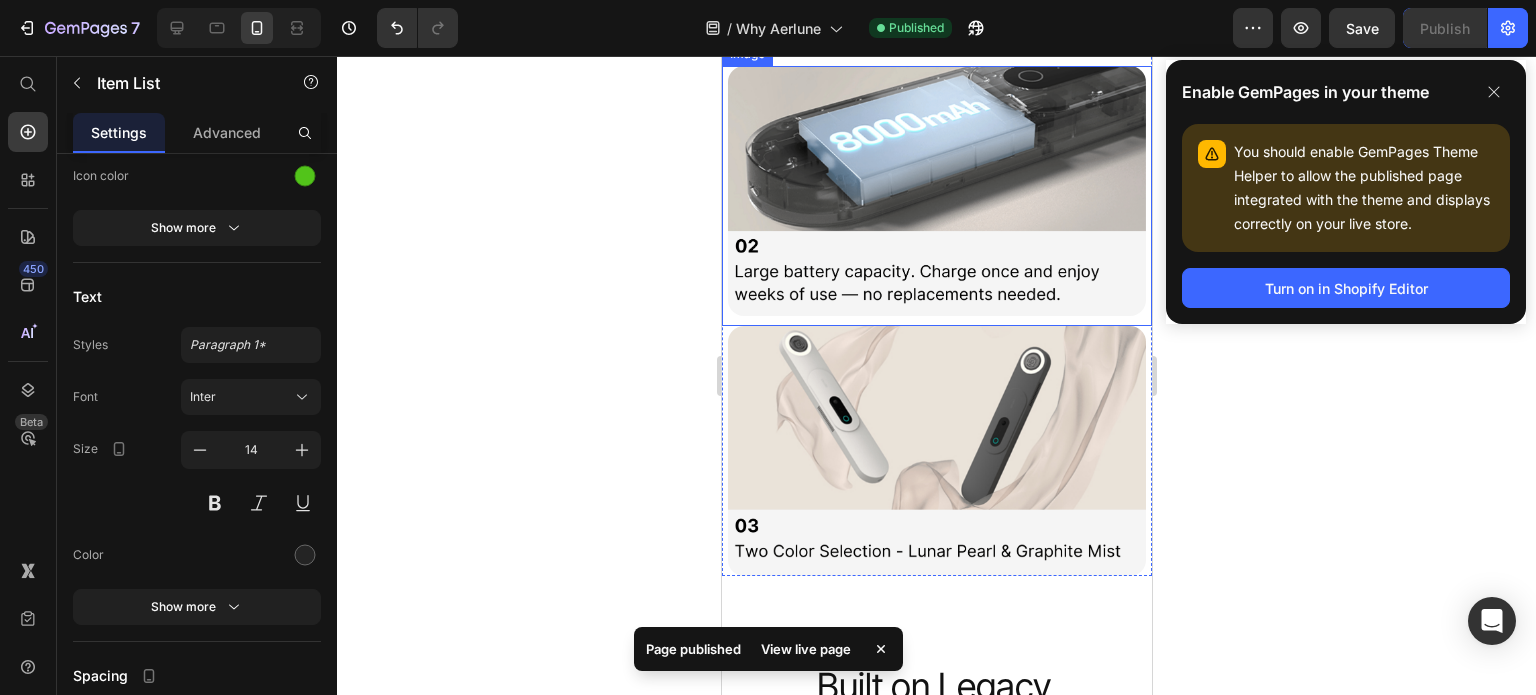 scroll, scrollTop: 4774, scrollLeft: 0, axis: vertical 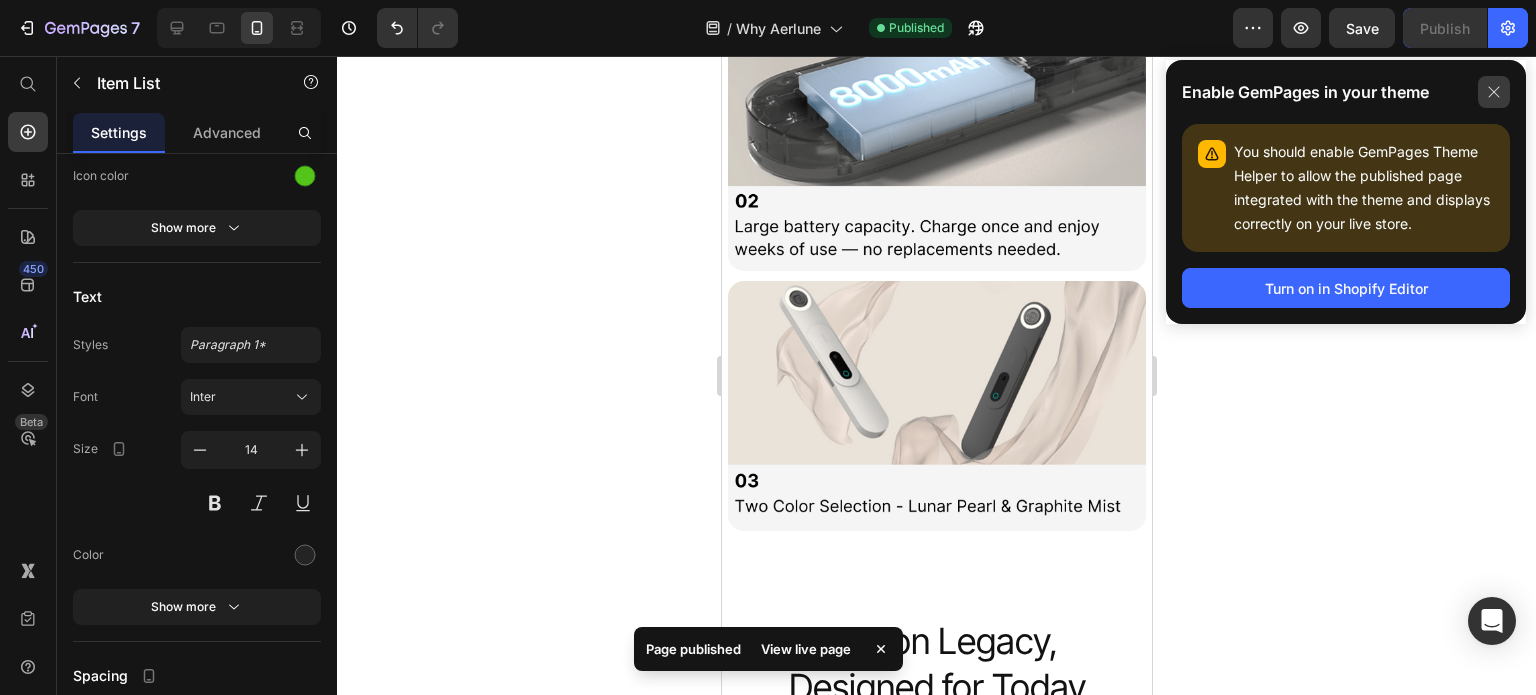 click 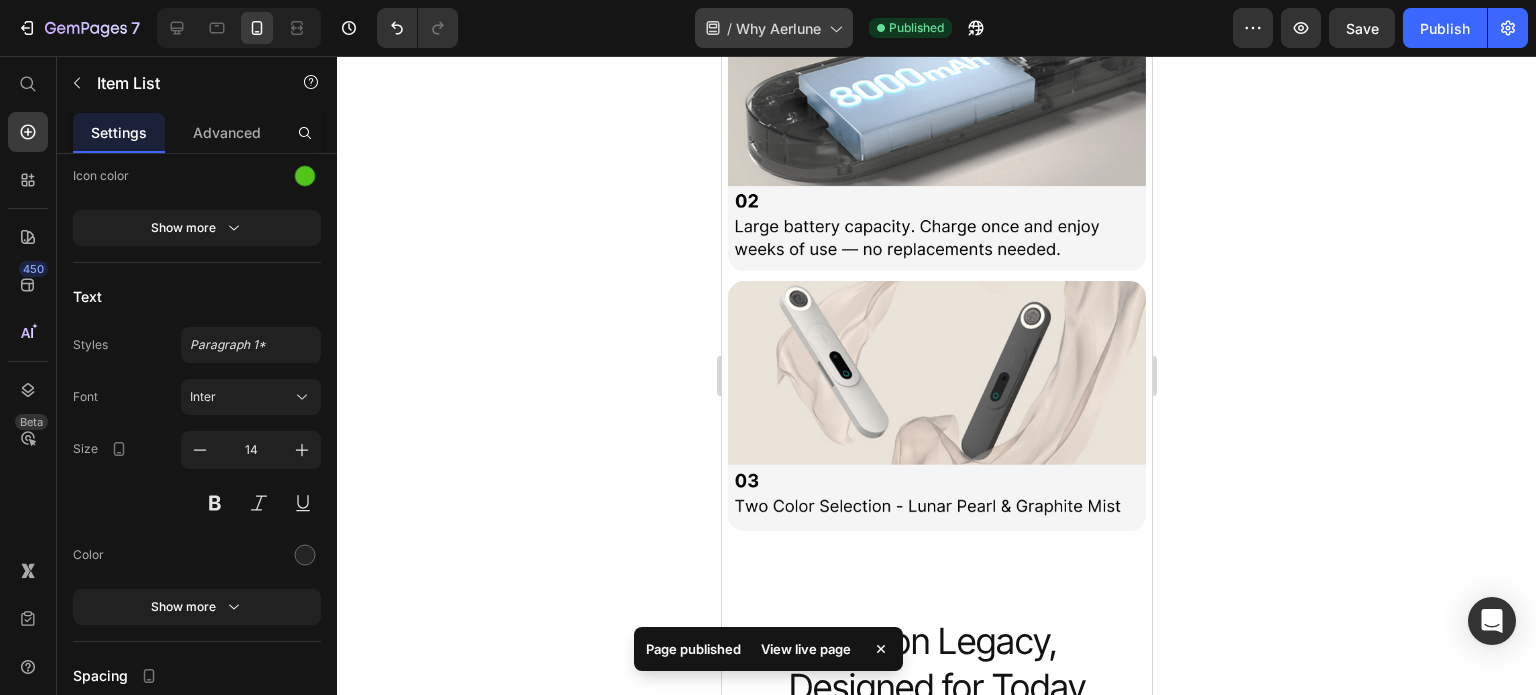 click on "Why Aerlune" at bounding box center [778, 28] 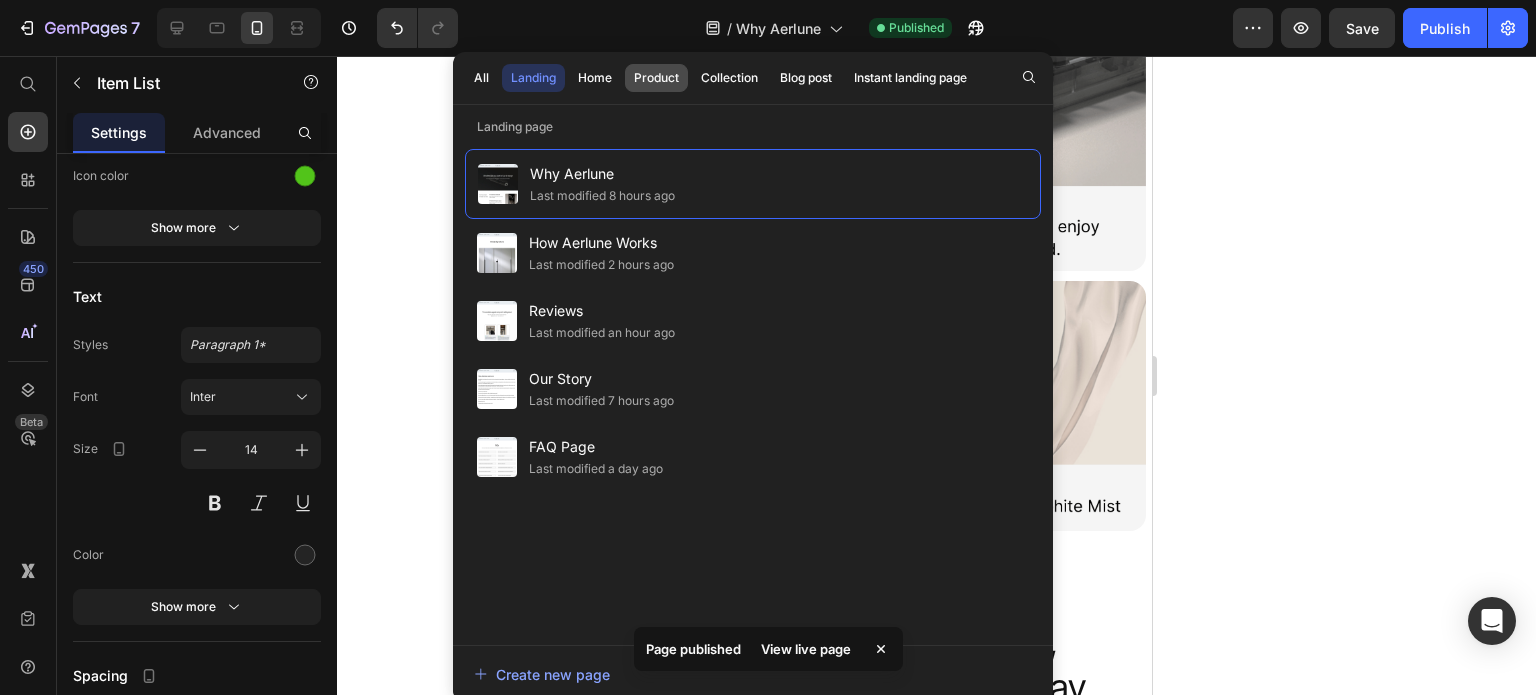 click on "Product" at bounding box center [656, 78] 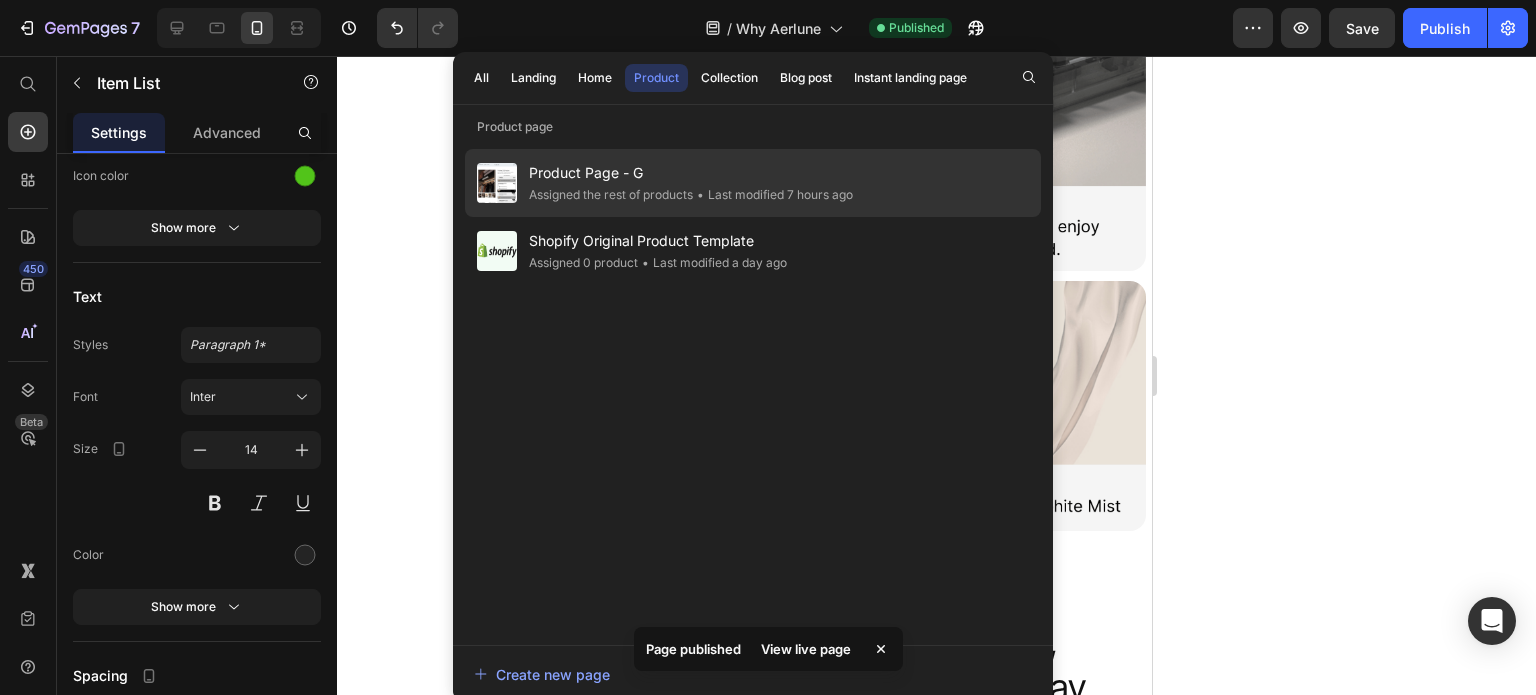 click on "Assigned the rest of products" 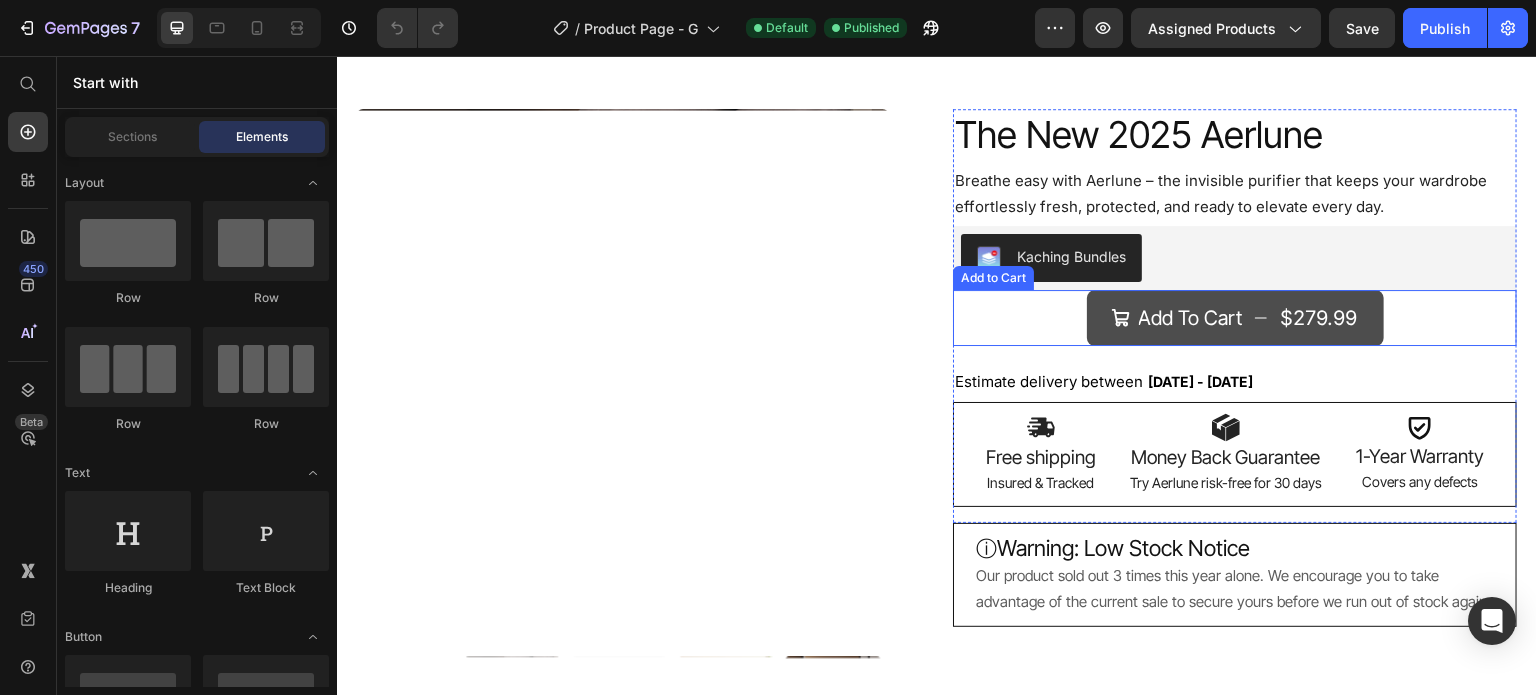 scroll, scrollTop: 100, scrollLeft: 0, axis: vertical 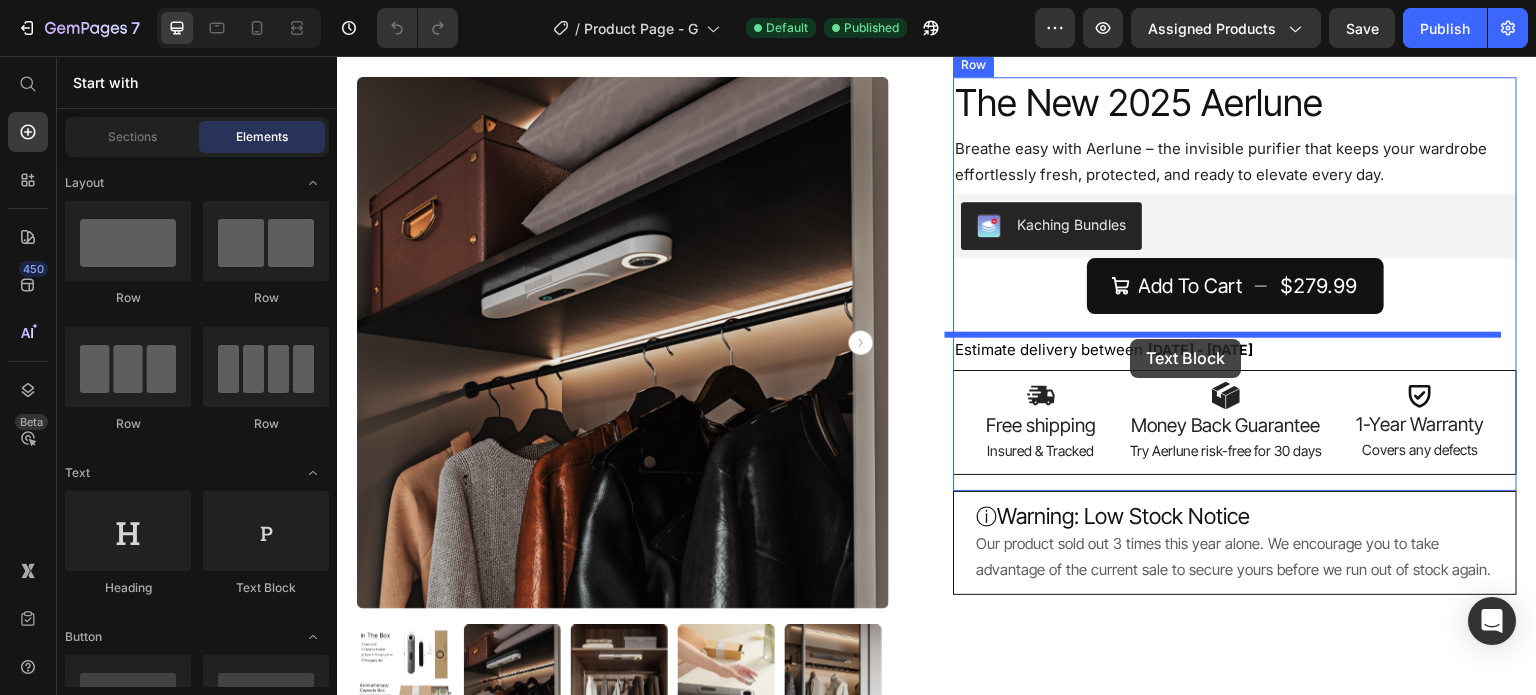 drag, startPoint x: 591, startPoint y: 599, endPoint x: 1131, endPoint y: 339, distance: 599.33295 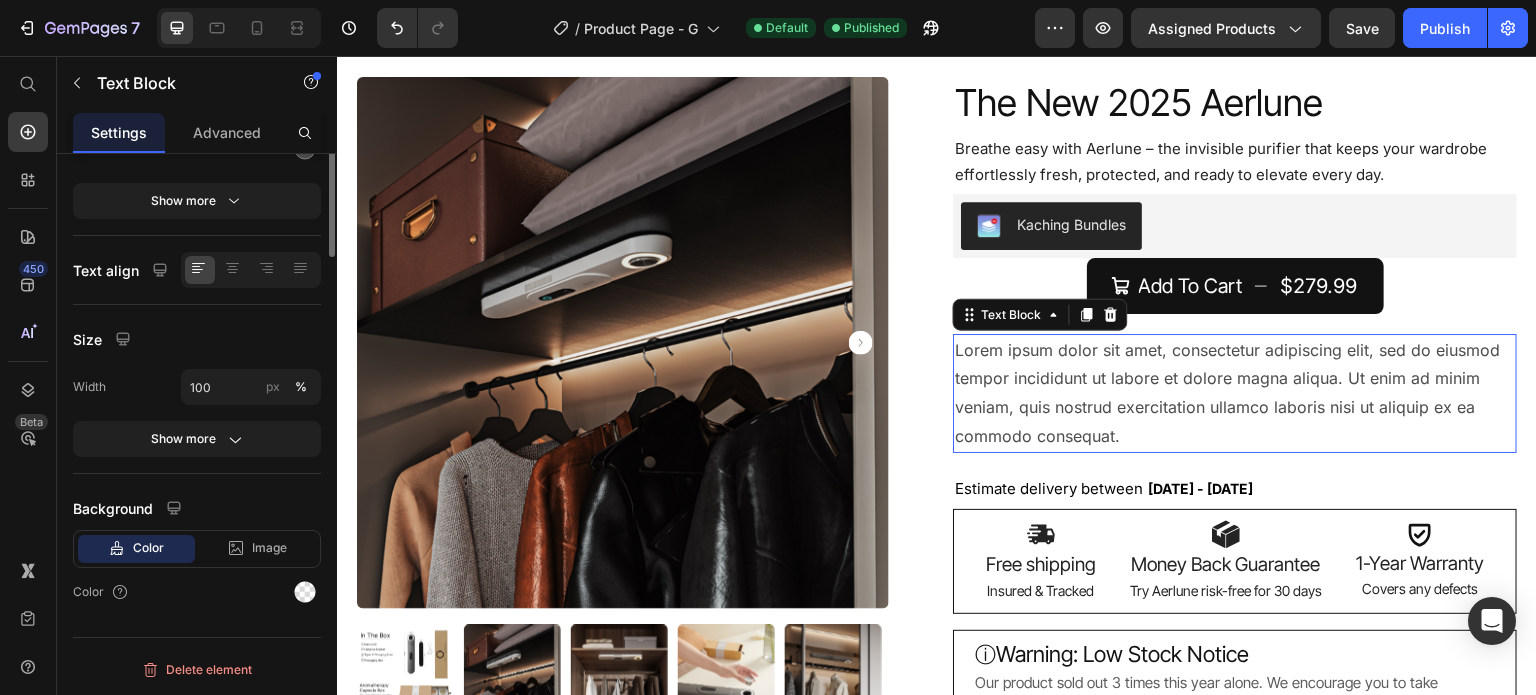 scroll, scrollTop: 0, scrollLeft: 0, axis: both 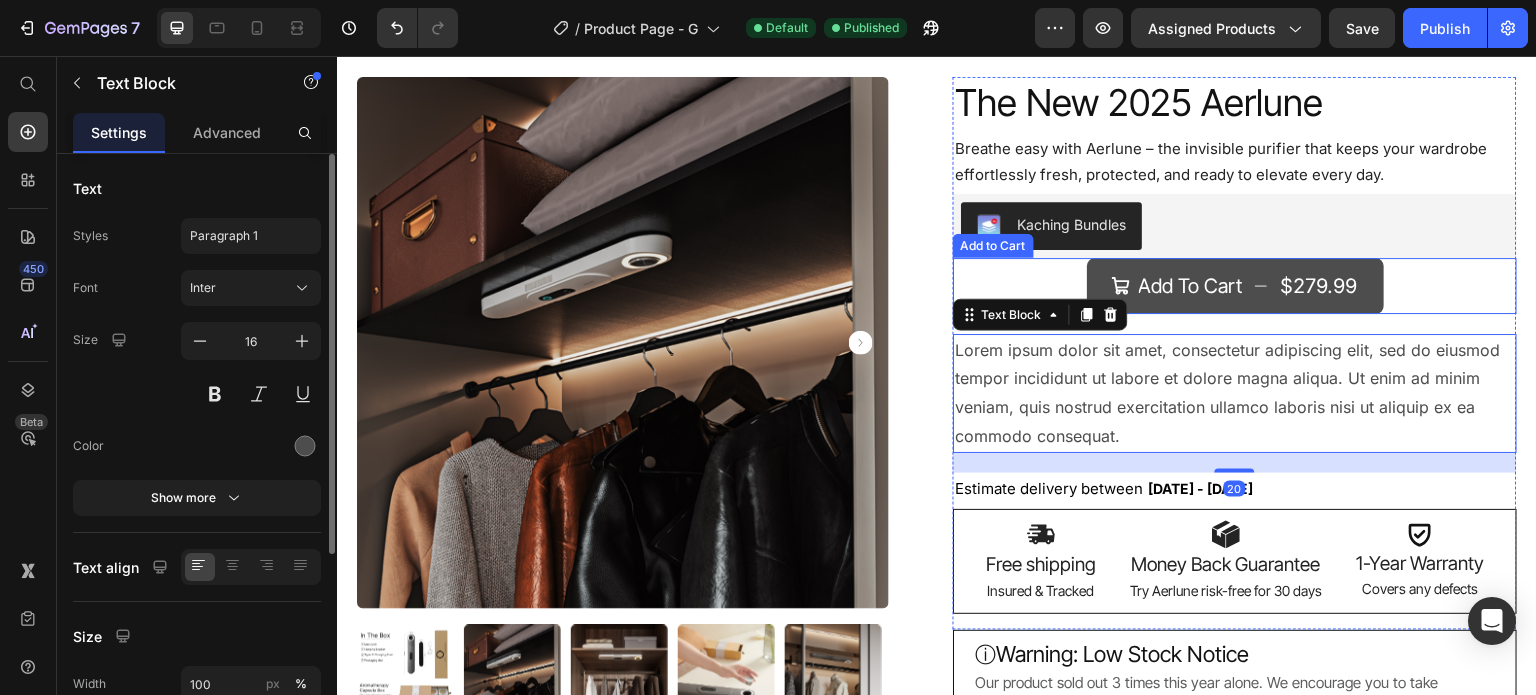 click on "Add To Cart
$279.99" at bounding box center [1235, 286] 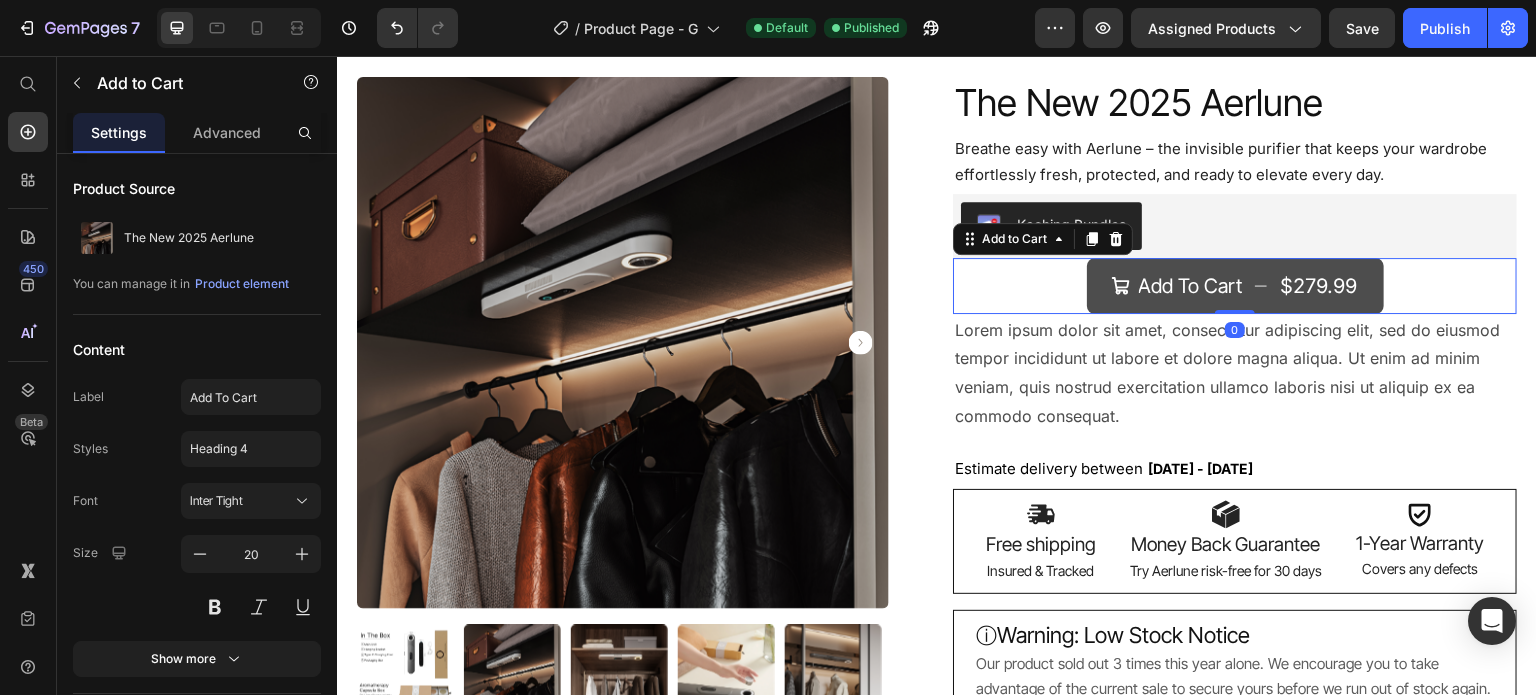 drag, startPoint x: 1230, startPoint y: 331, endPoint x: 1230, endPoint y: 306, distance: 25 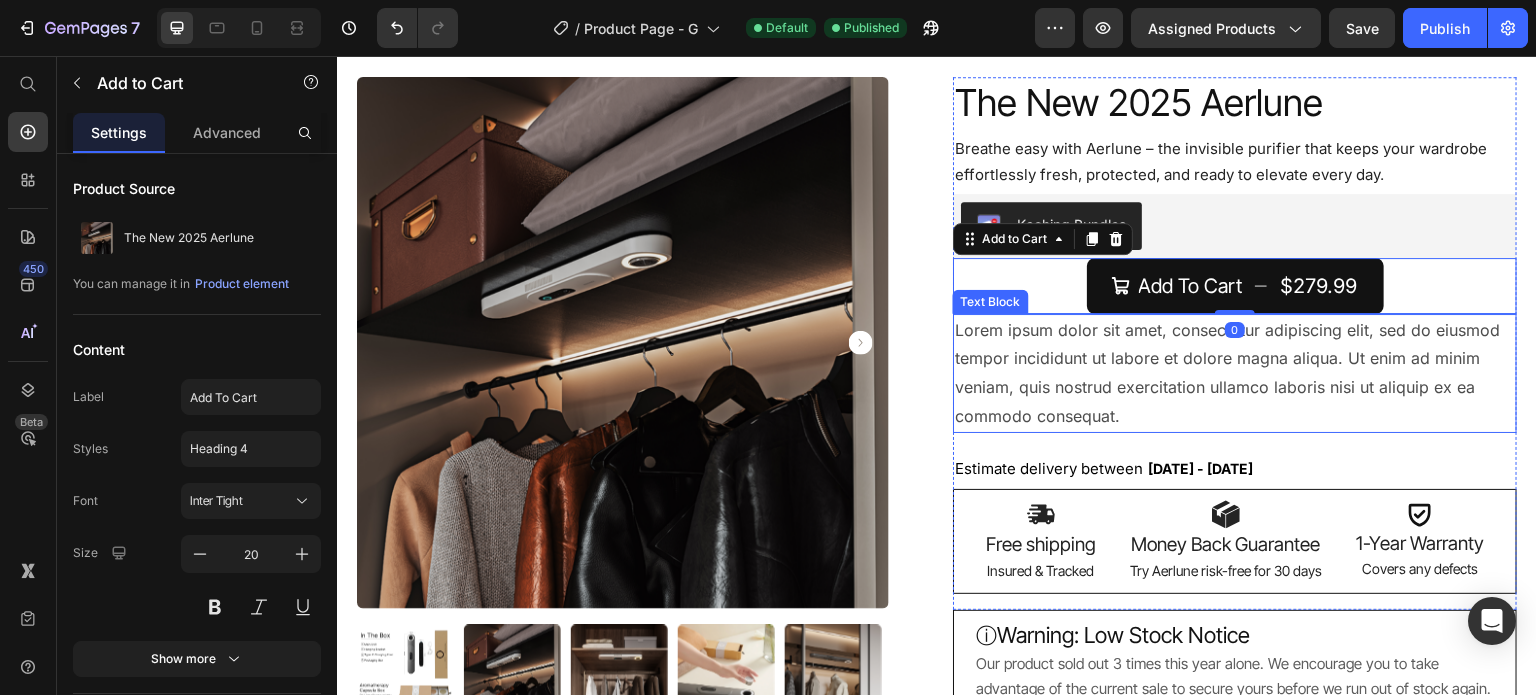 click on "Lorem ipsum dolor sit amet, consectetur adipiscing elit, sed do eiusmod tempor incididunt ut labore et dolore magna aliqua. Ut enim ad minim veniam, quis nostrud exercitation ullamco laboris nisi ut aliquip ex ea commodo consequat." at bounding box center [1235, 373] 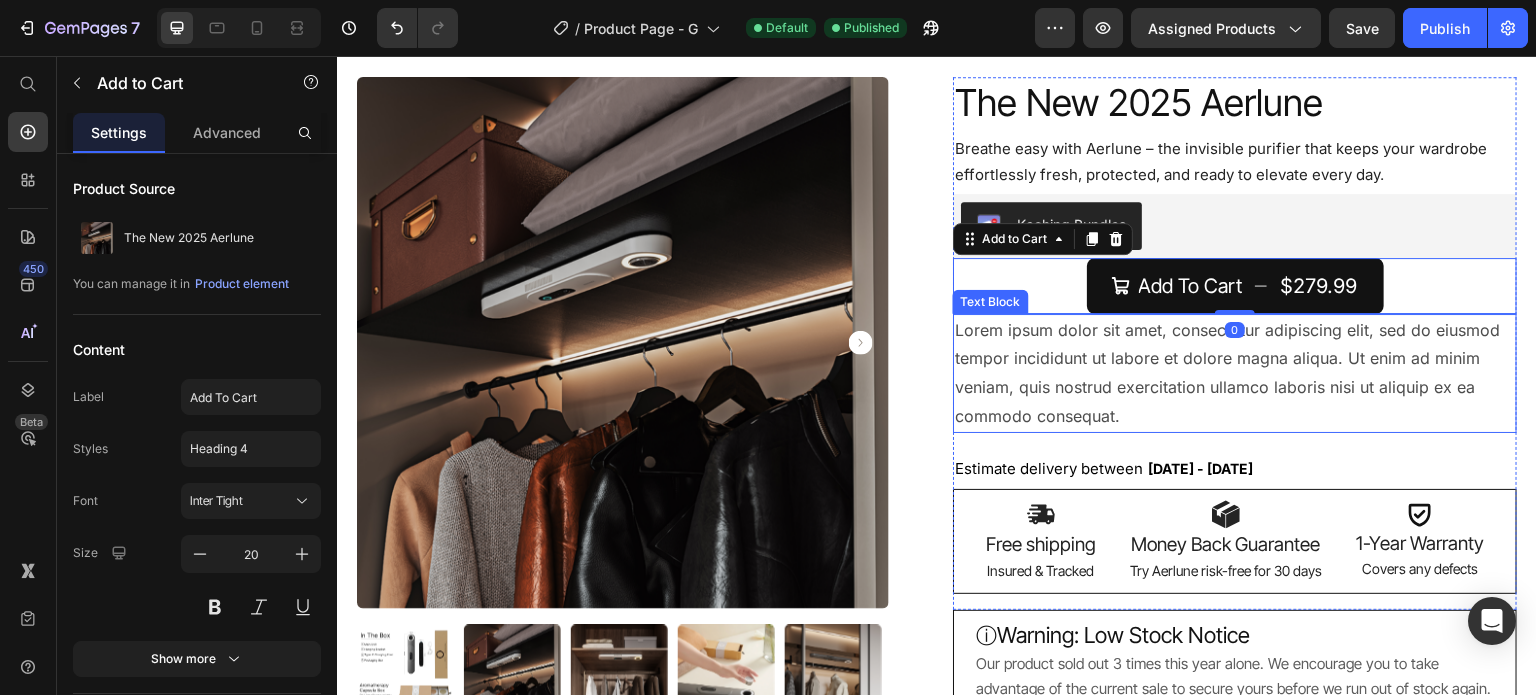 click on "Lorem ipsum dolor sit amet, consectetur adipiscing elit, sed do eiusmod tempor incididunt ut labore et dolore magna aliqua. Ut enim ad minim veniam, quis nostrud exercitation ullamco laboris nisi ut aliquip ex ea commodo consequat." at bounding box center (1235, 373) 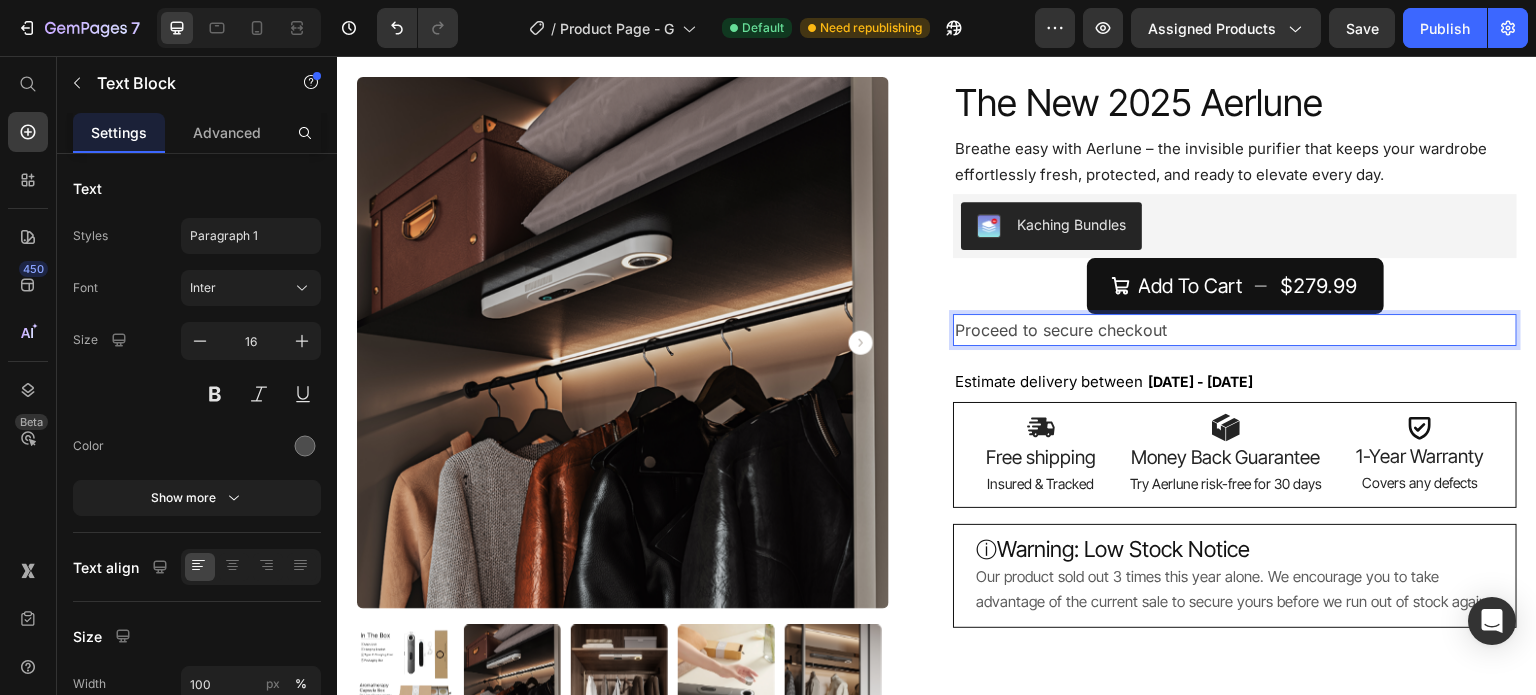 click on "Proceed to secure checkout" at bounding box center [1235, 330] 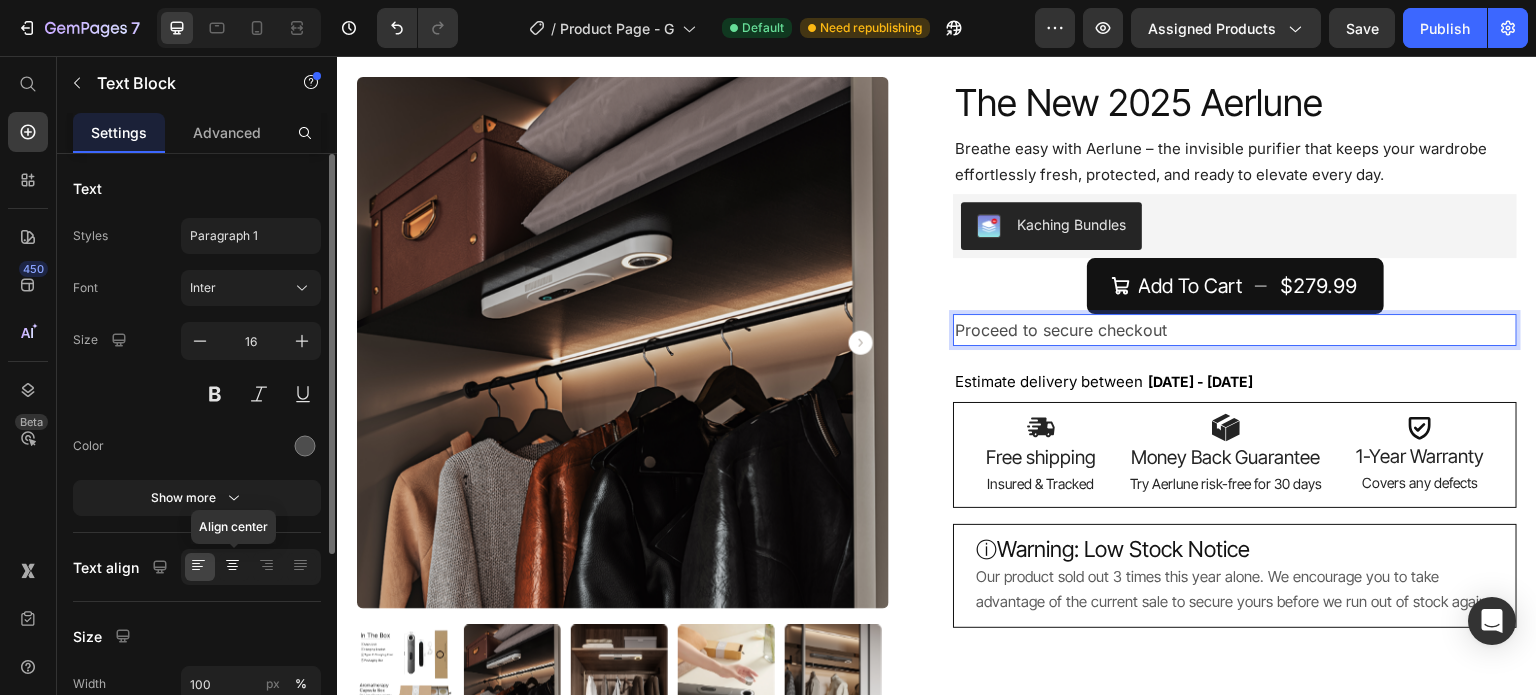 click 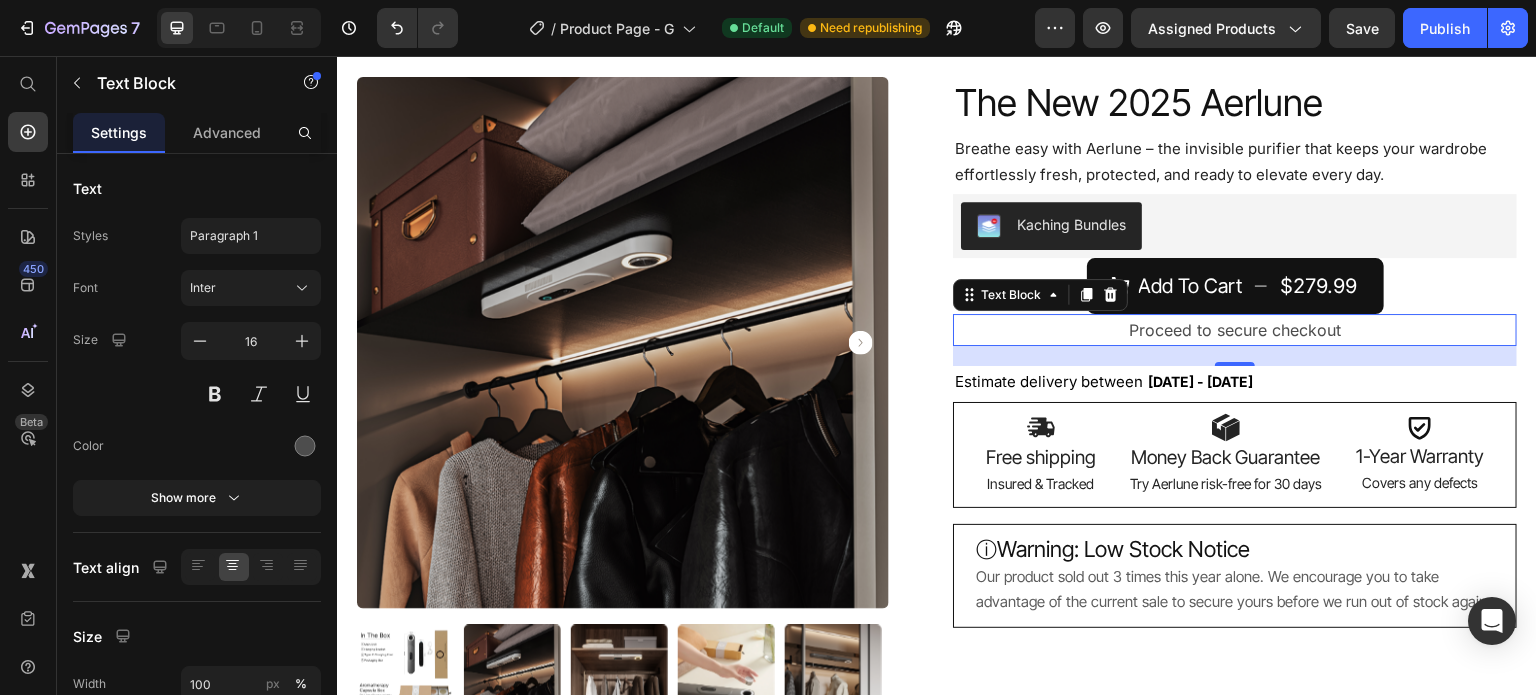 click on "Proceed to secure checkout" at bounding box center (1235, 330) 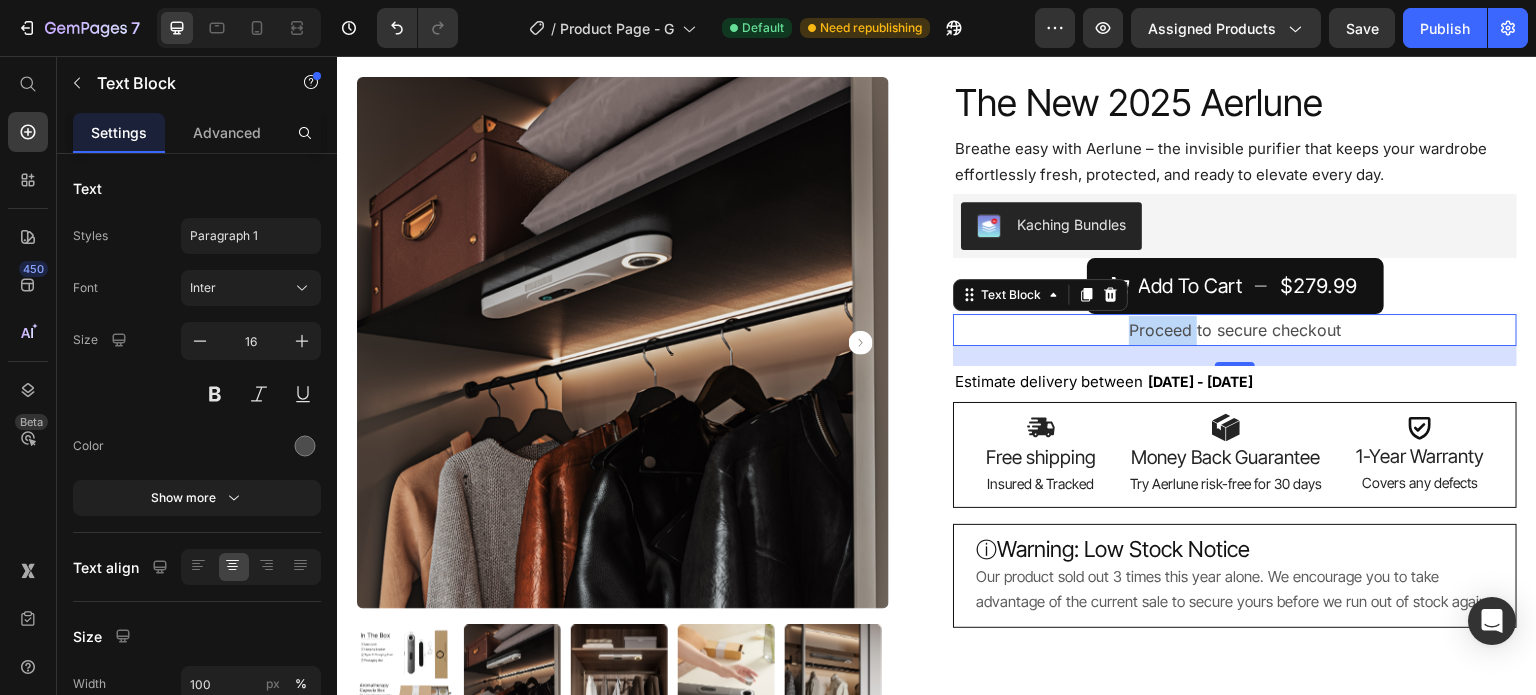 click on "Proceed to secure checkout" at bounding box center (1235, 330) 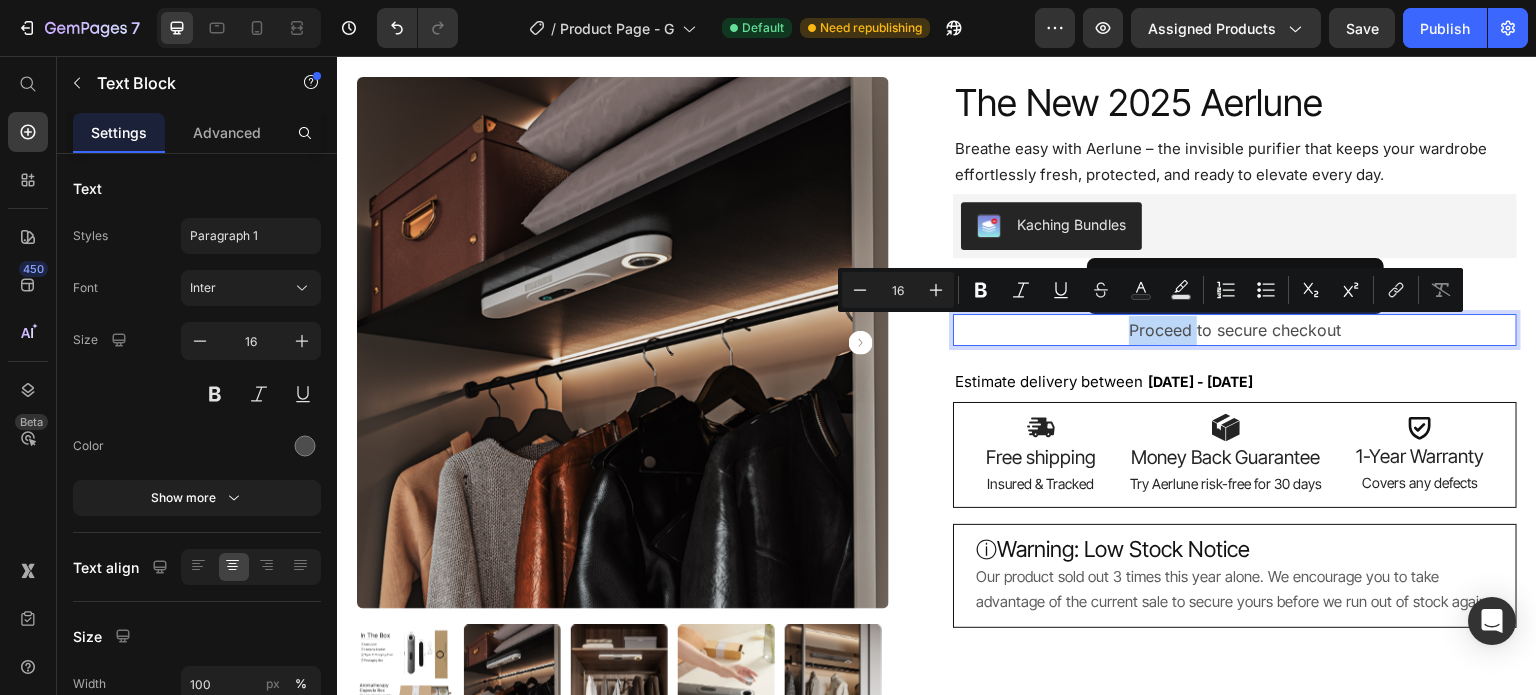 click on "Proceed to secure checkout" at bounding box center (1235, 330) 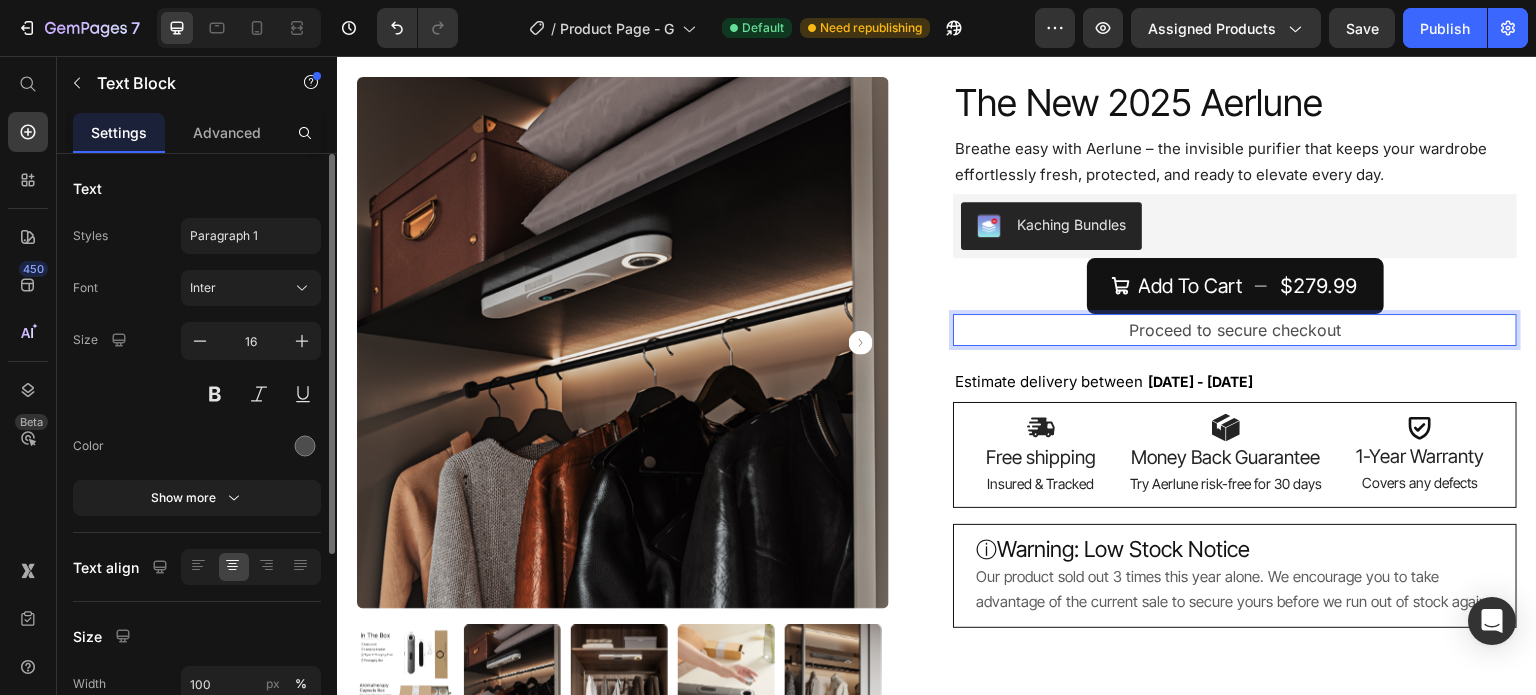 scroll, scrollTop: 200, scrollLeft: 0, axis: vertical 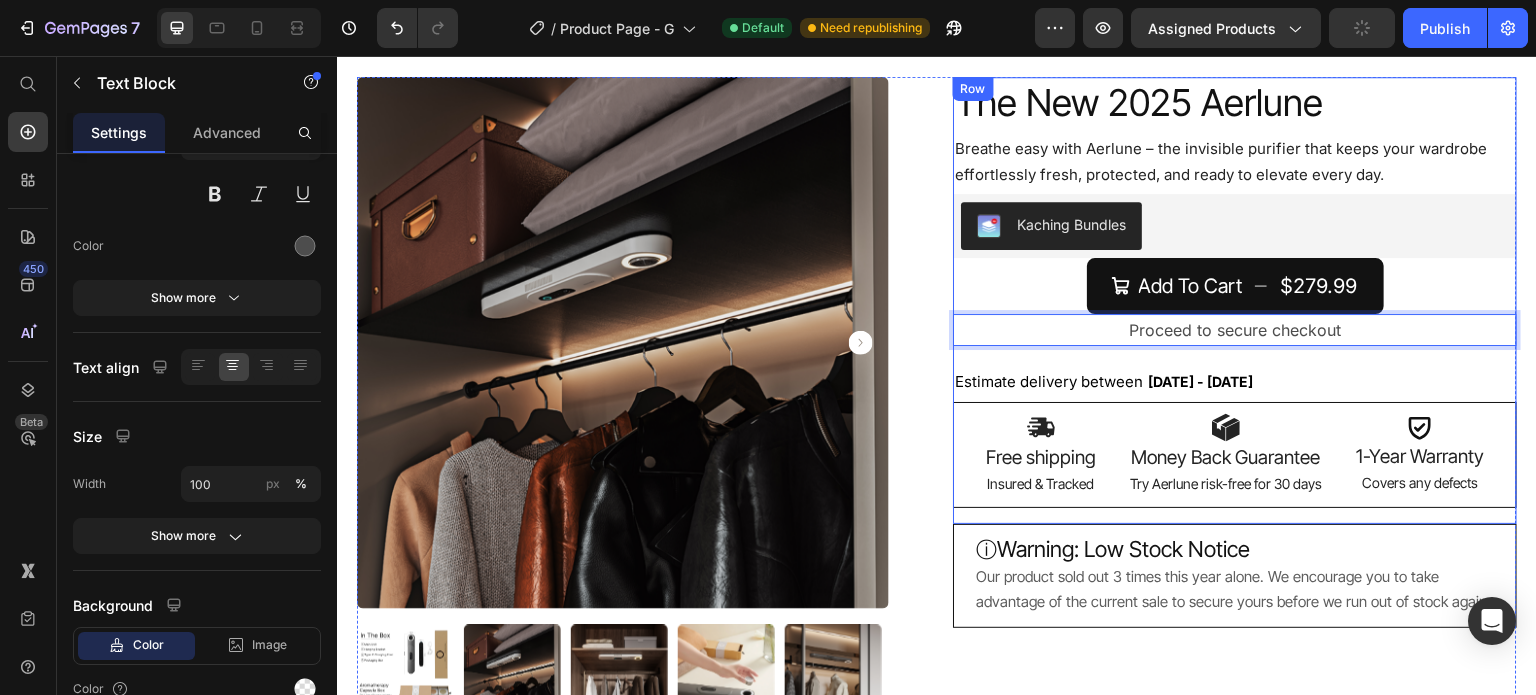 click on "The New 2025 Aerlune Product Title The New 2025 Aerlune Product Title The New 2025 Aerlune Product Title Breathe easy with Aerlune – the invisible purifier that keeps your wardrobe effortlessly fresh, protected, and ready to elevate every day. Text Block Breathe easy with Aerlune – the invisible purifier that keeps your wardrobe effortlessly fresh, protected, and ready to elevate every day. Text Block Breathe easy with Aerlune – the invisible purifier that keeps your wardrobe effortlessly fresh, protected, and ready to elevate every day. Text Block Kaching Bundles Kaching Bundles
Add To Cart
$279.99 Add to Cart Proceed to secure checkout Text Block   20
Estimate delivery between
Jul 21 - Jul 26
Delivery Date
Estimate delivery between
Jul 21 - Jul 26
Delivery Date
Estimate delivery between
Jul 21 - Jul 26
Delivery Date Image Image Image Free shipping" at bounding box center [1235, 300] 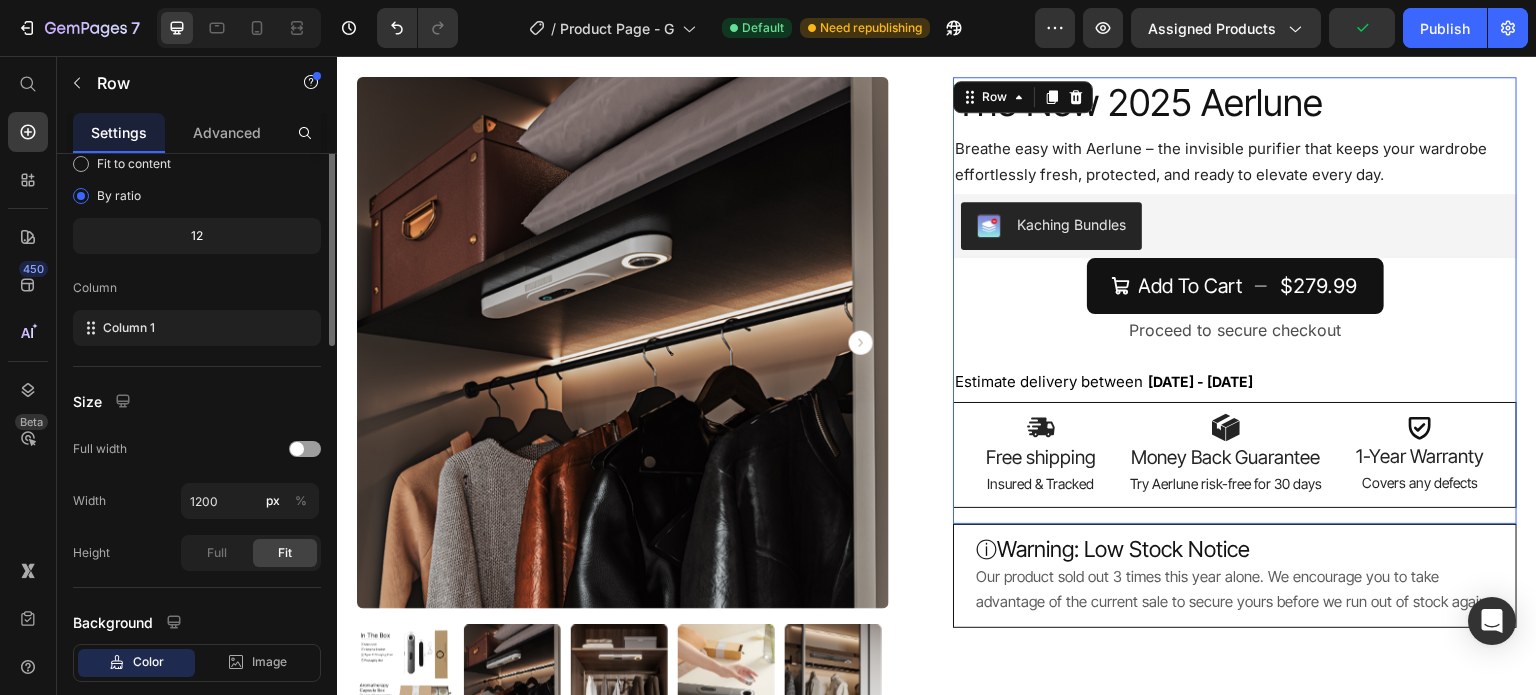 scroll, scrollTop: 0, scrollLeft: 0, axis: both 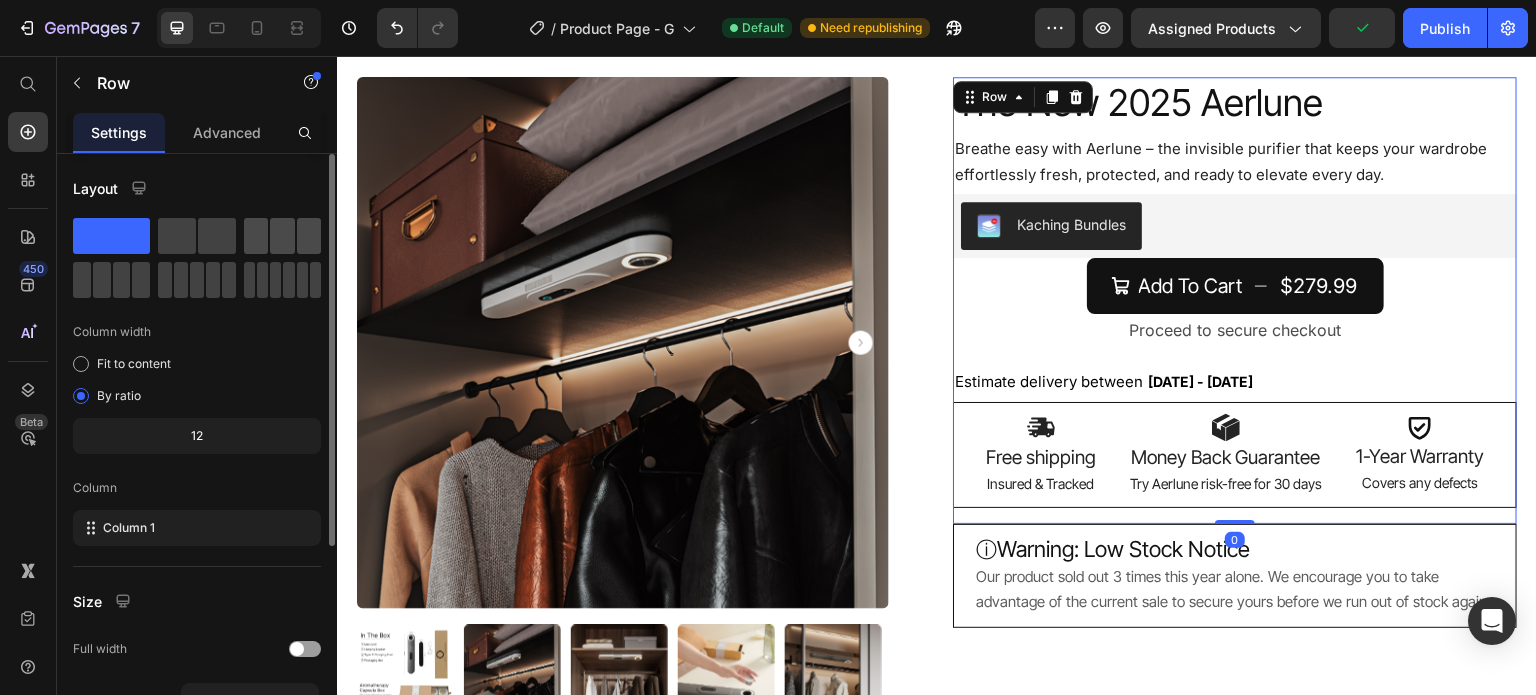 click 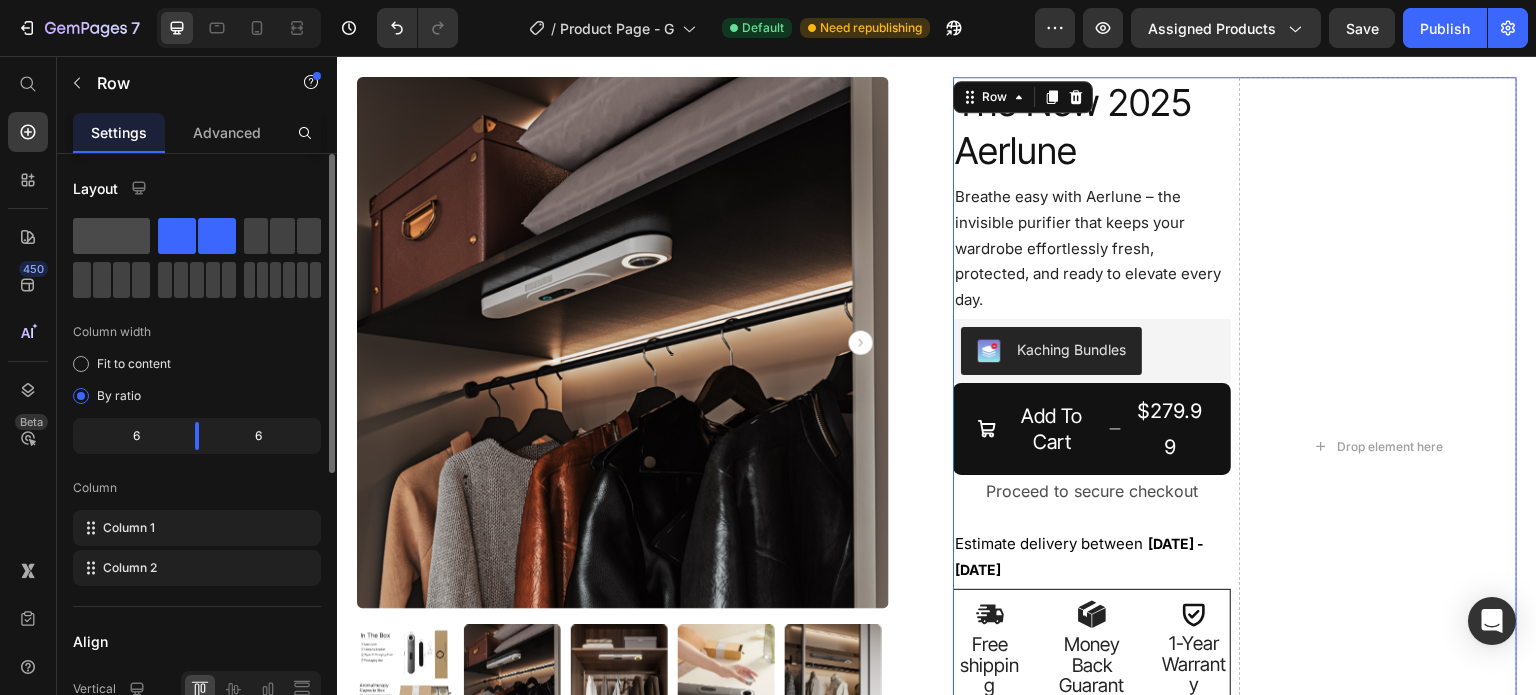 click 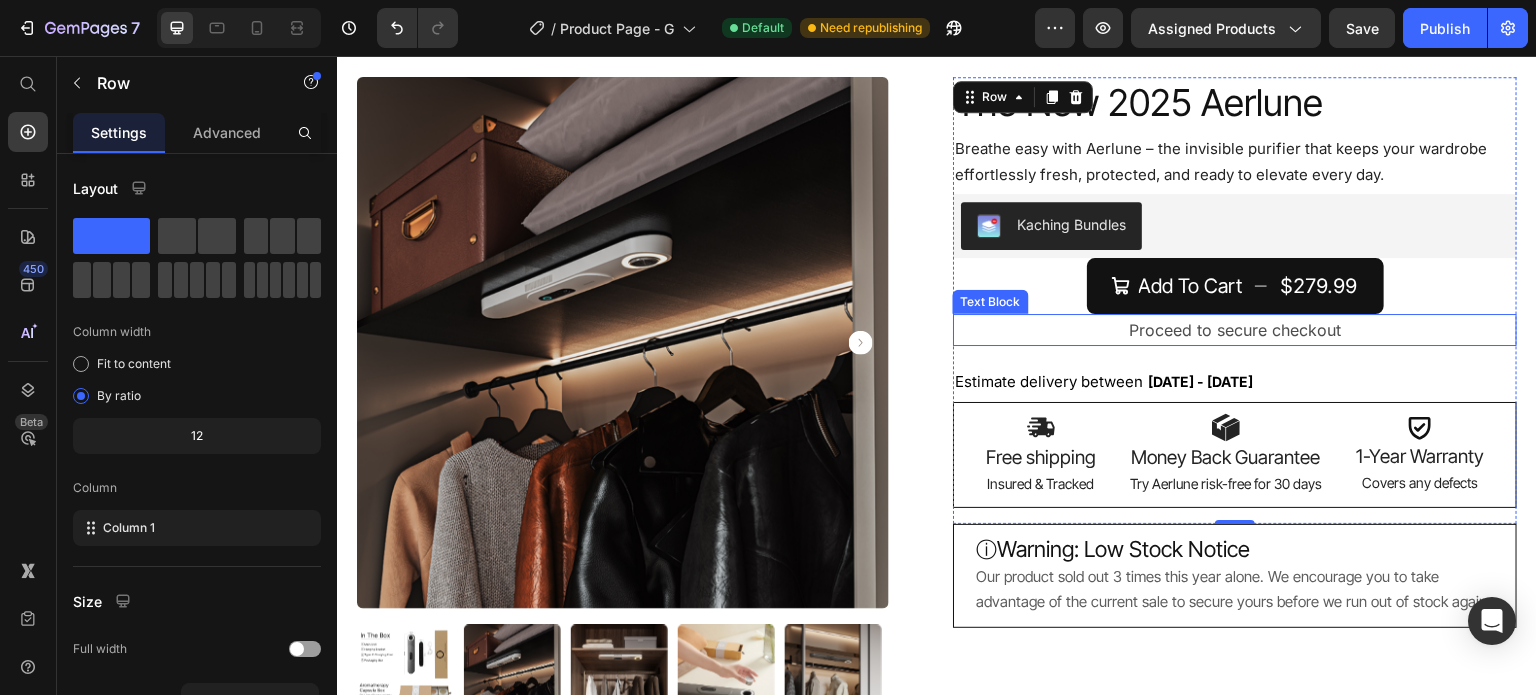 click on "Proceed to secure checkout" at bounding box center [1235, 330] 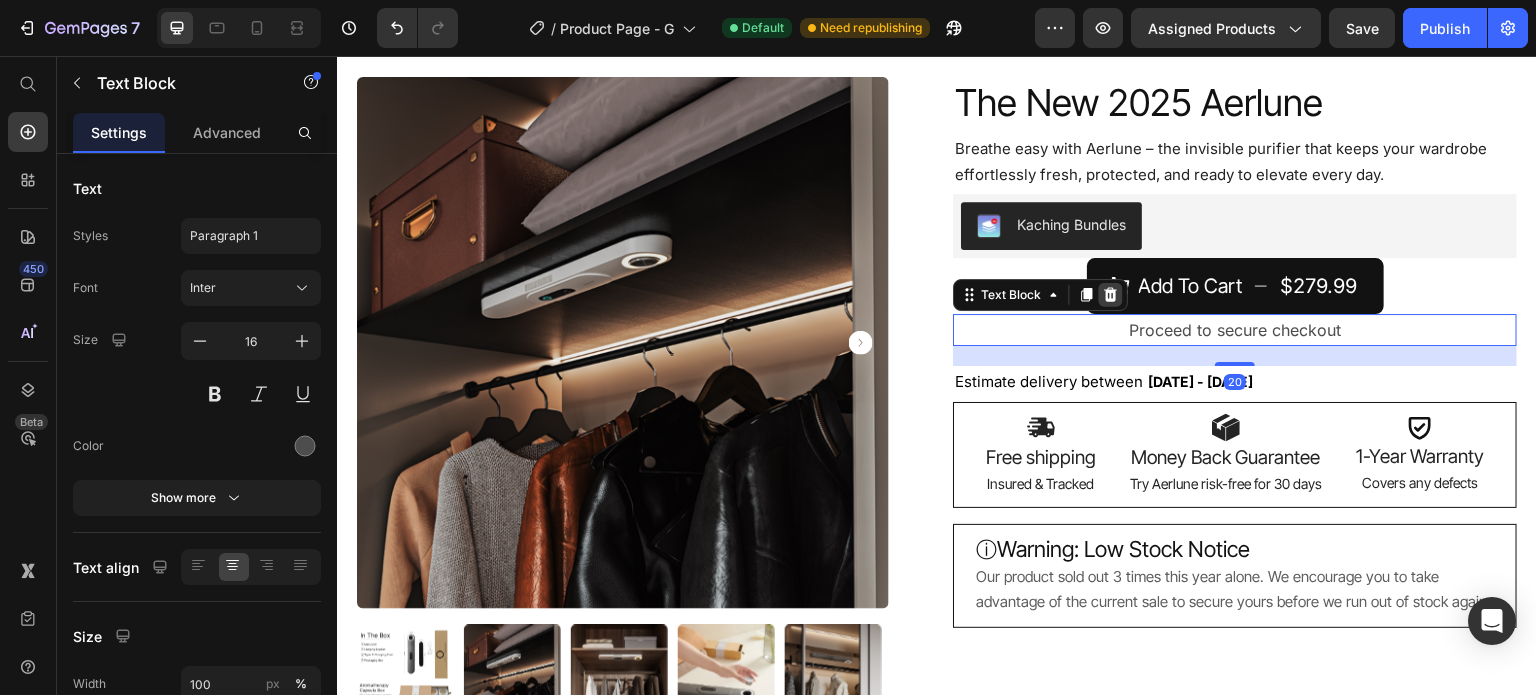 click 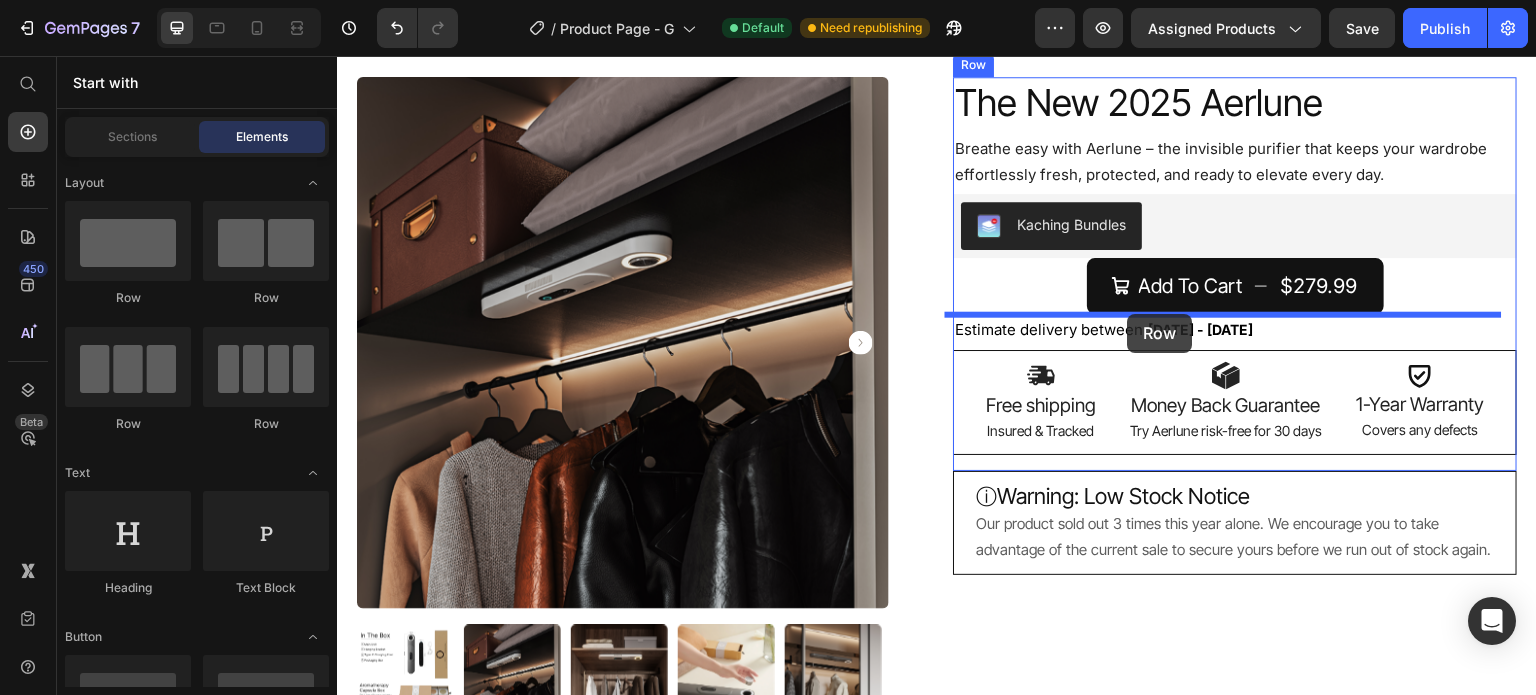 drag, startPoint x: 582, startPoint y: 305, endPoint x: 1127, endPoint y: 314, distance: 545.0743 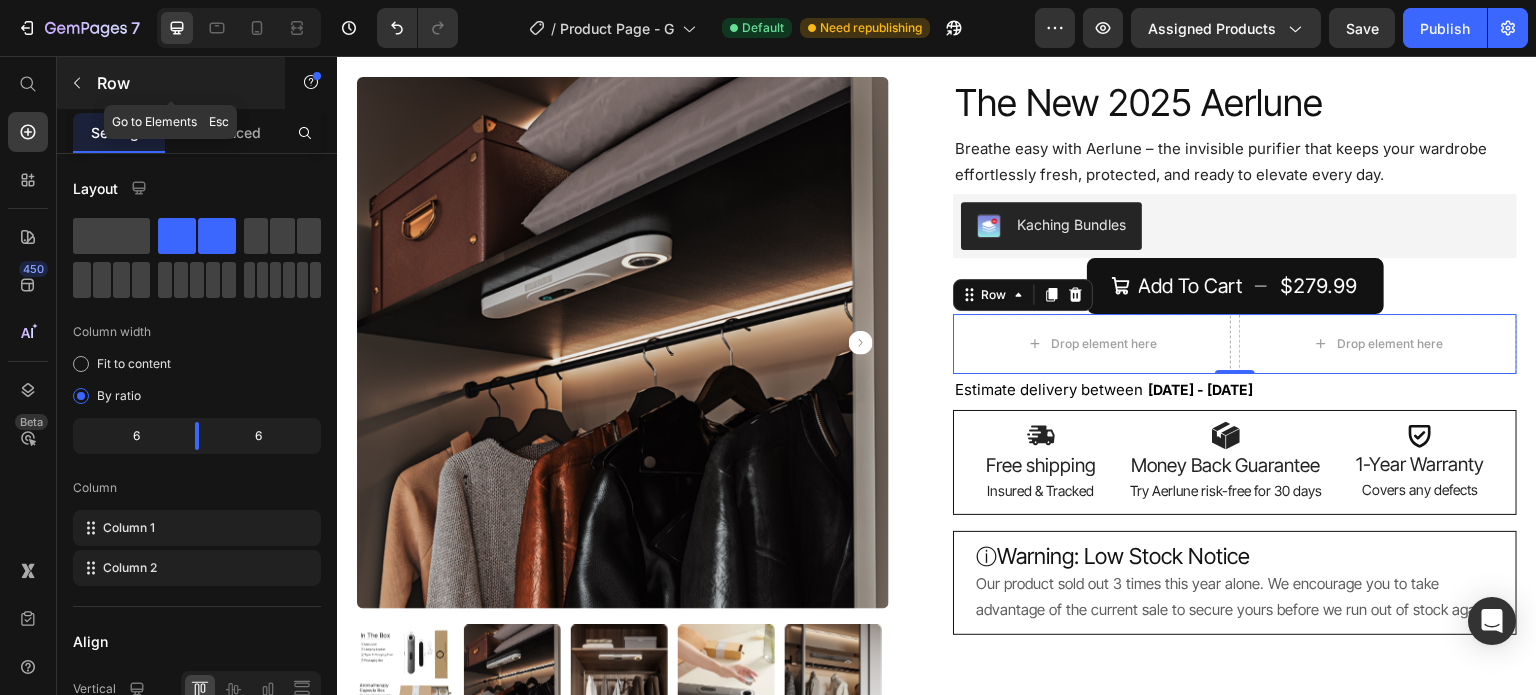 click at bounding box center [77, 83] 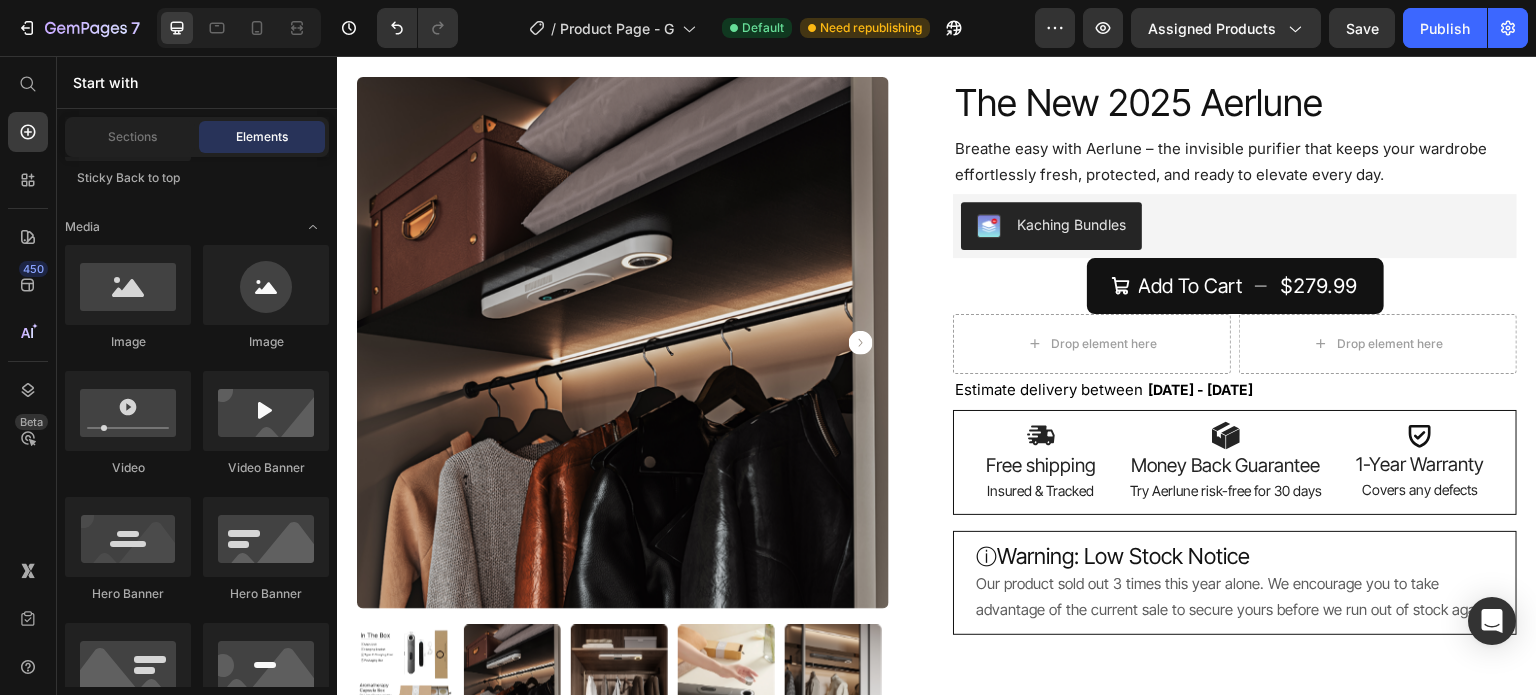 scroll, scrollTop: 1200, scrollLeft: 0, axis: vertical 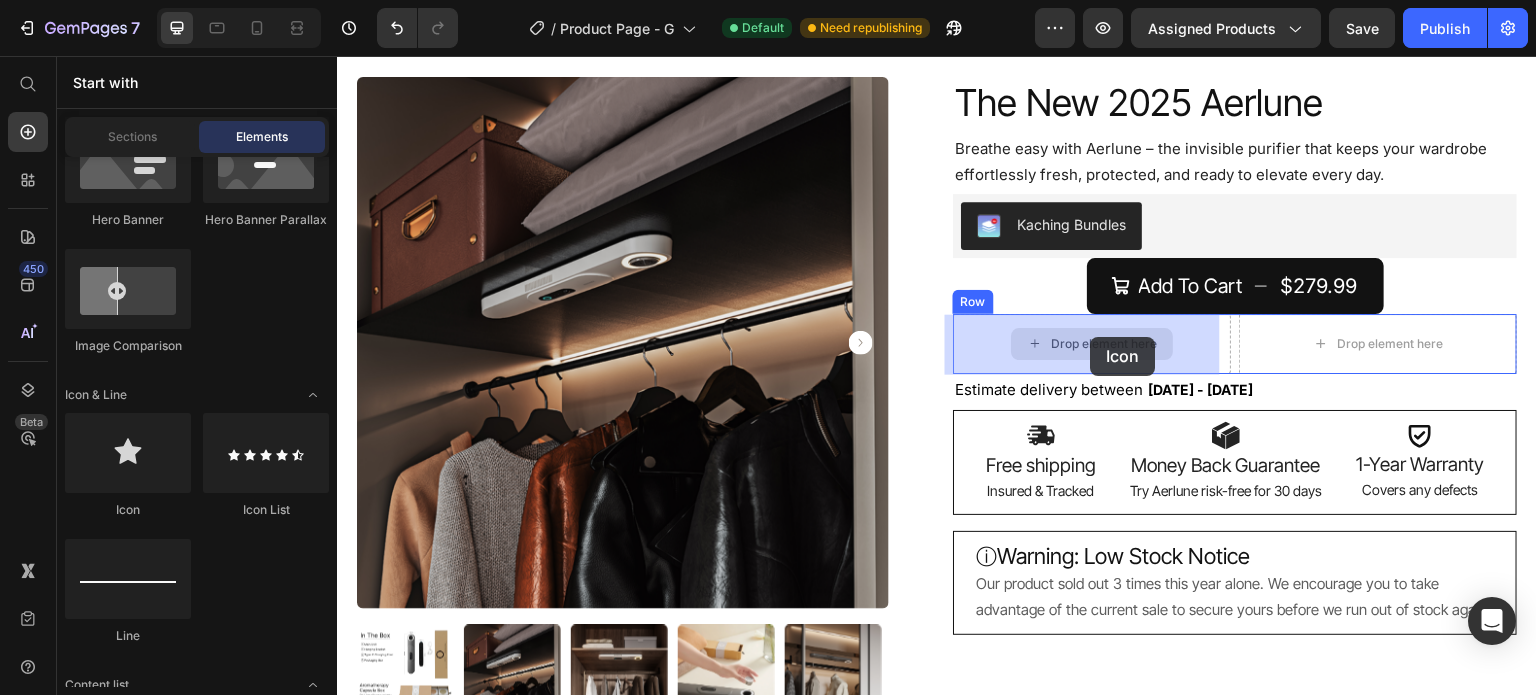 drag, startPoint x: 464, startPoint y: 517, endPoint x: 1078, endPoint y: 364, distance: 632.77563 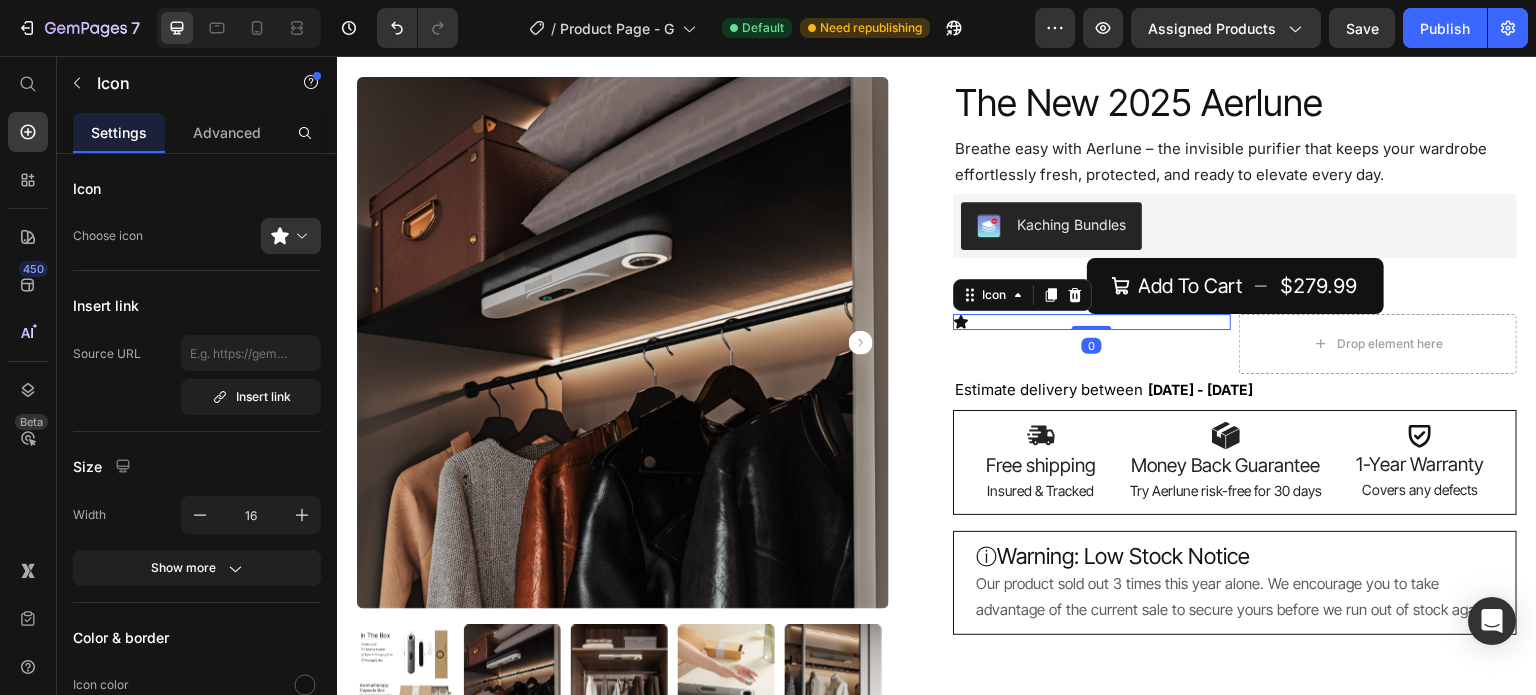 click on "Icon   0" at bounding box center [1092, 322] 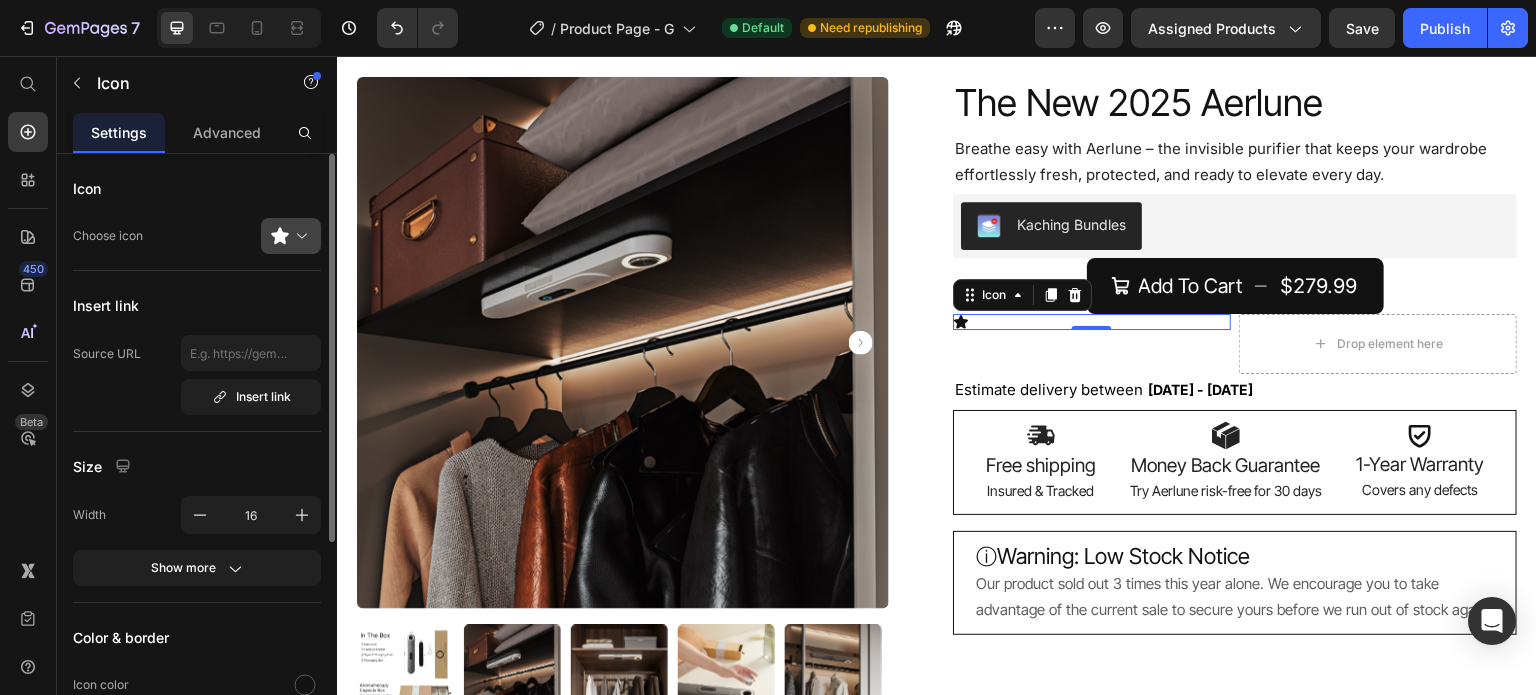 click at bounding box center (299, 236) 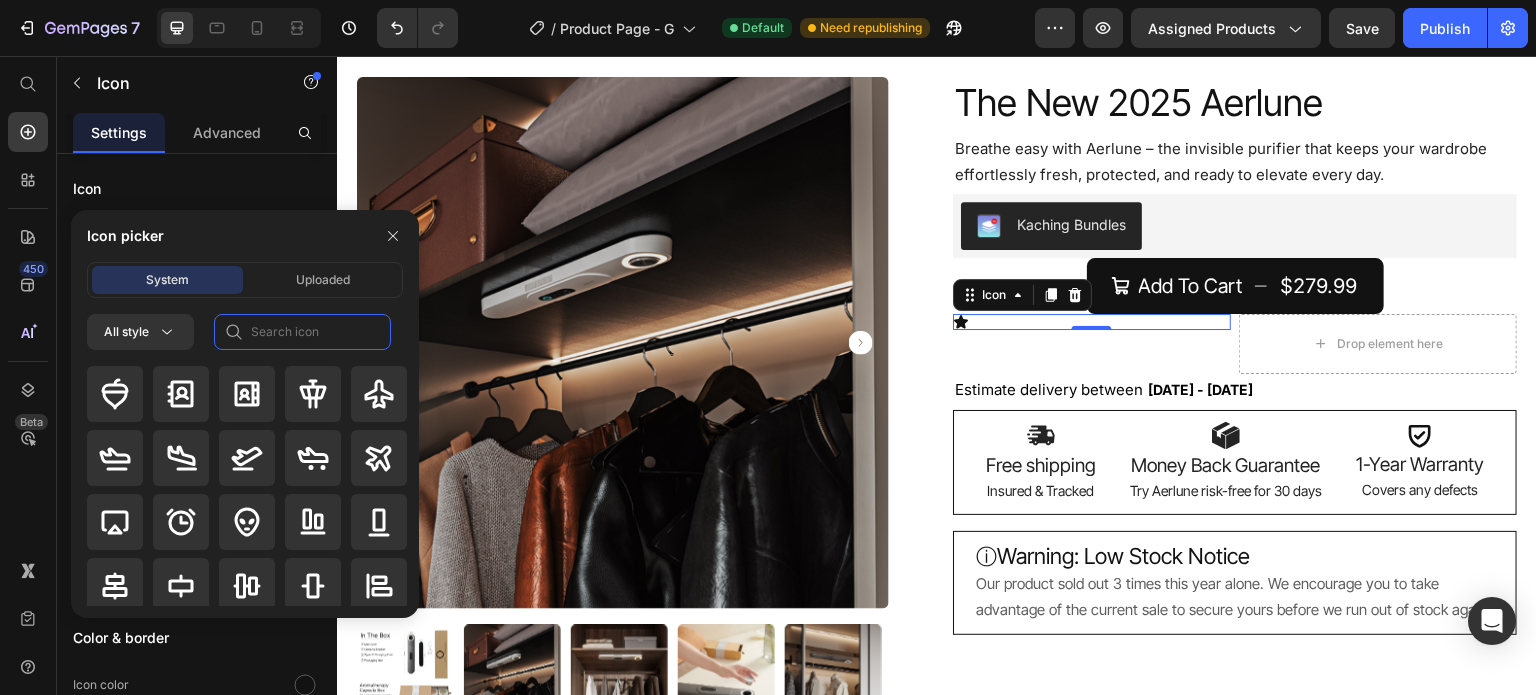 click 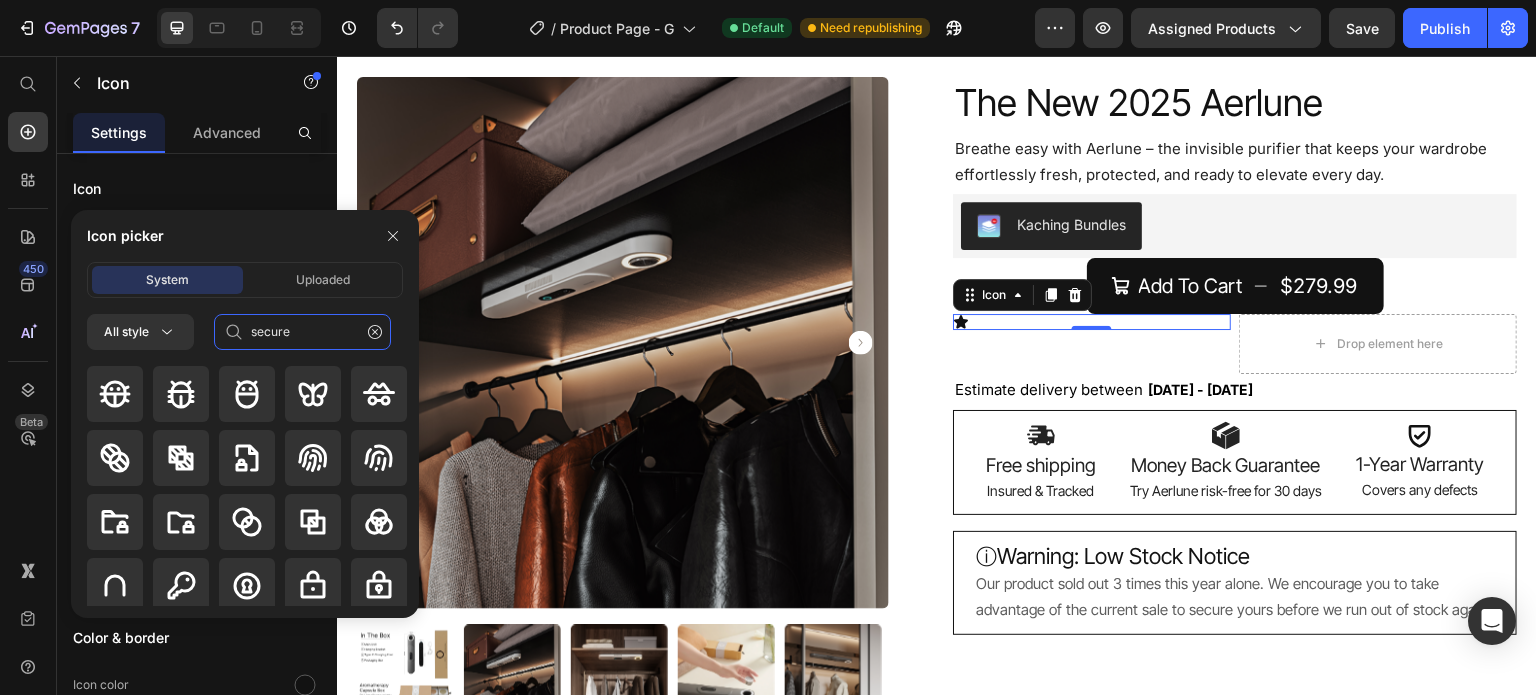 type on "secure" 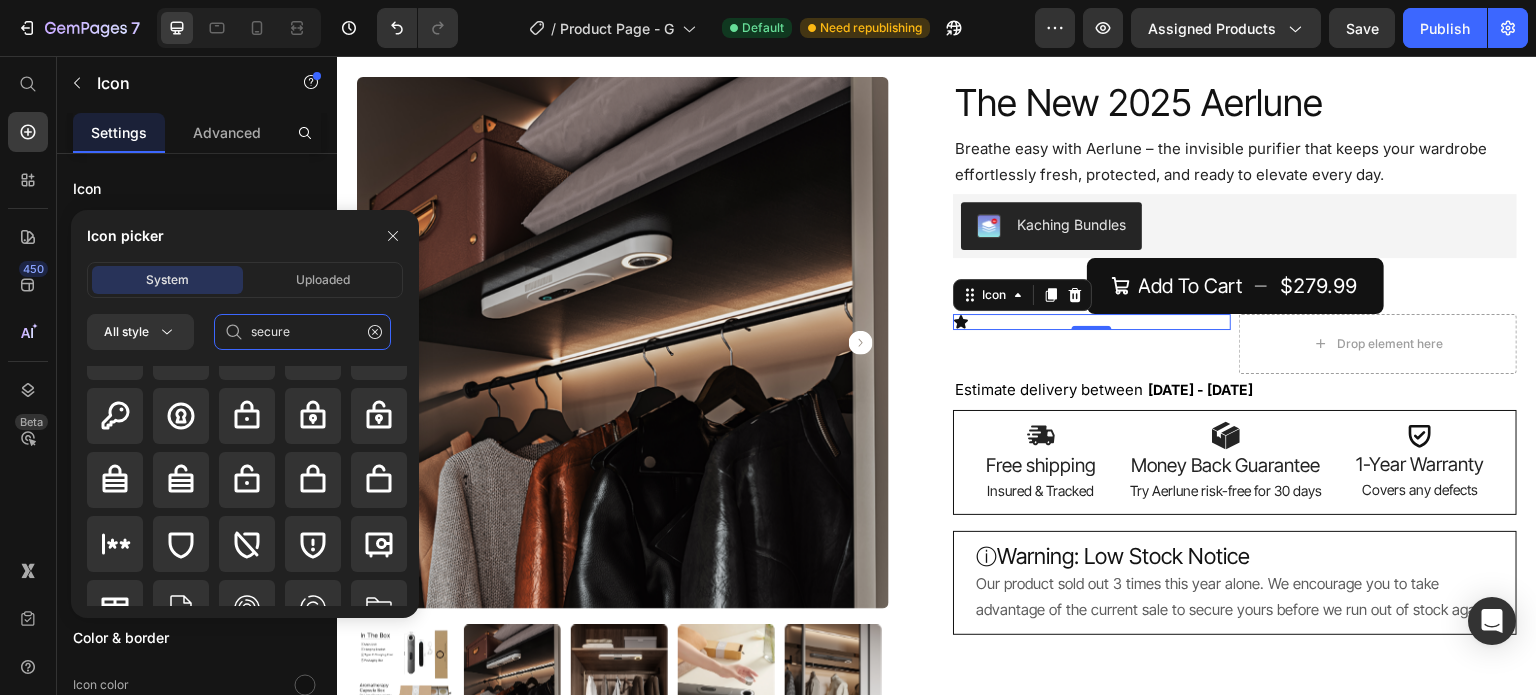 scroll, scrollTop: 0, scrollLeft: 0, axis: both 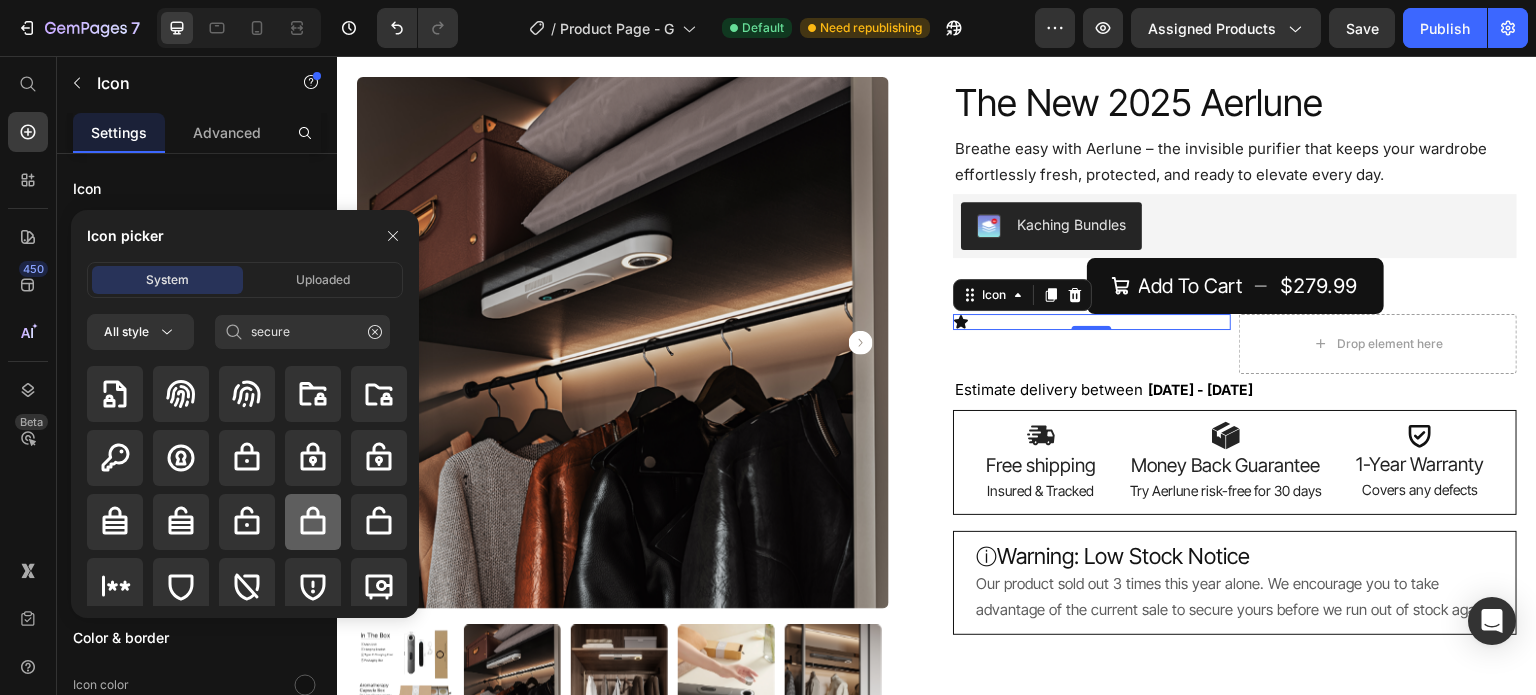 click 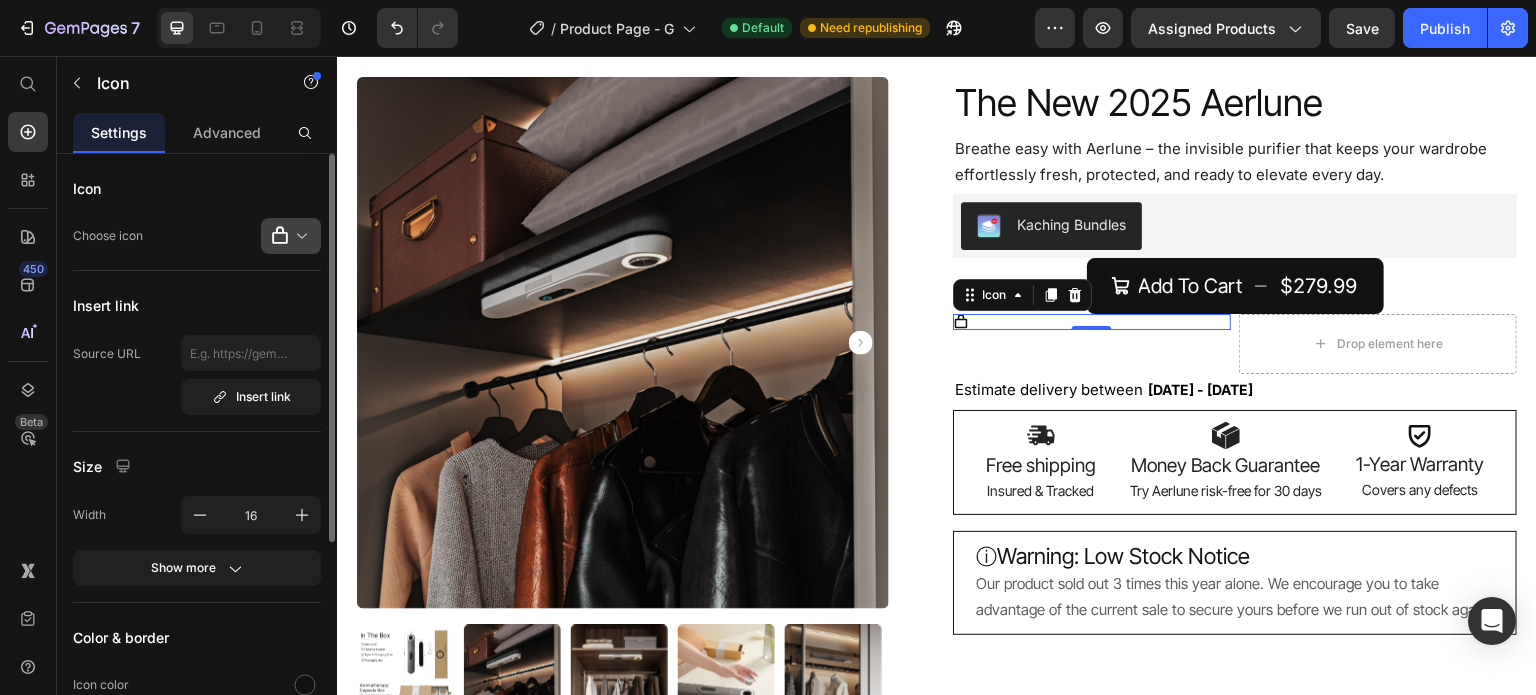 click at bounding box center (299, 236) 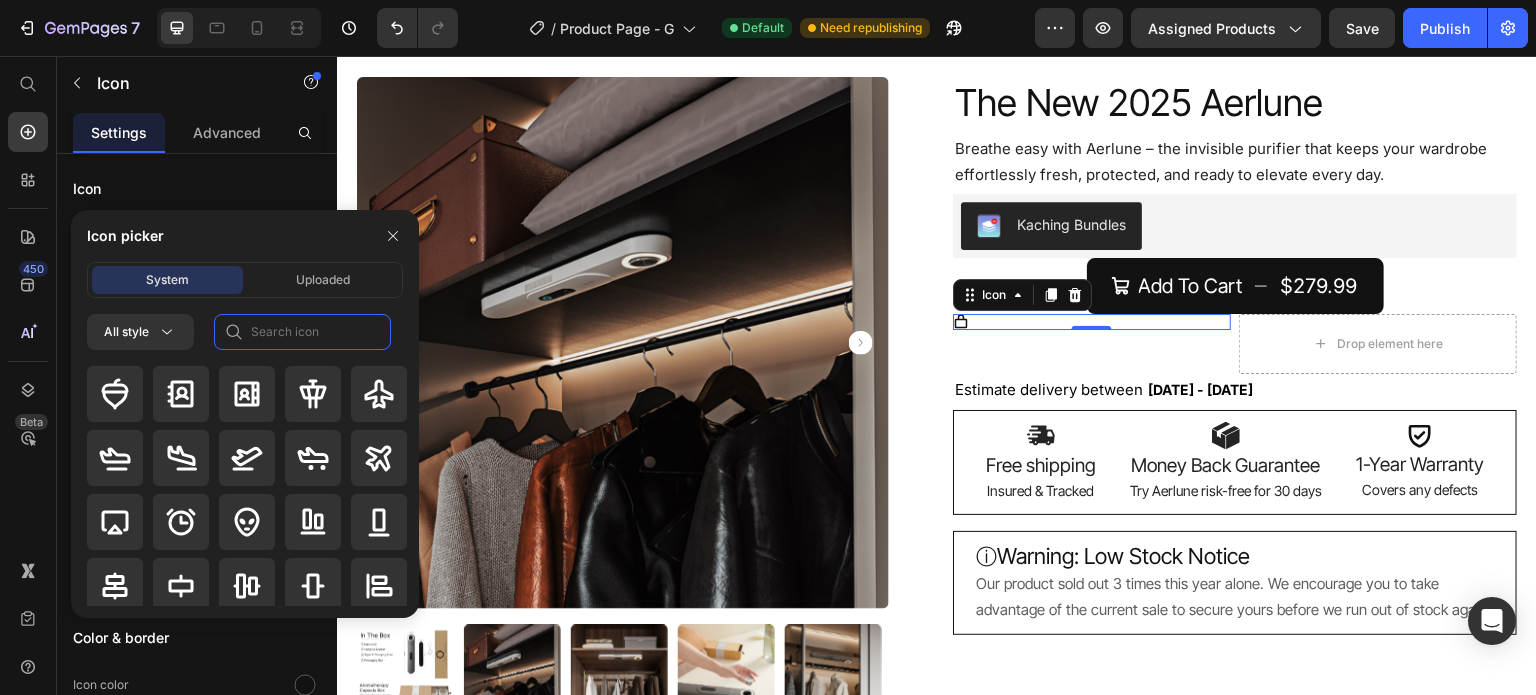 click 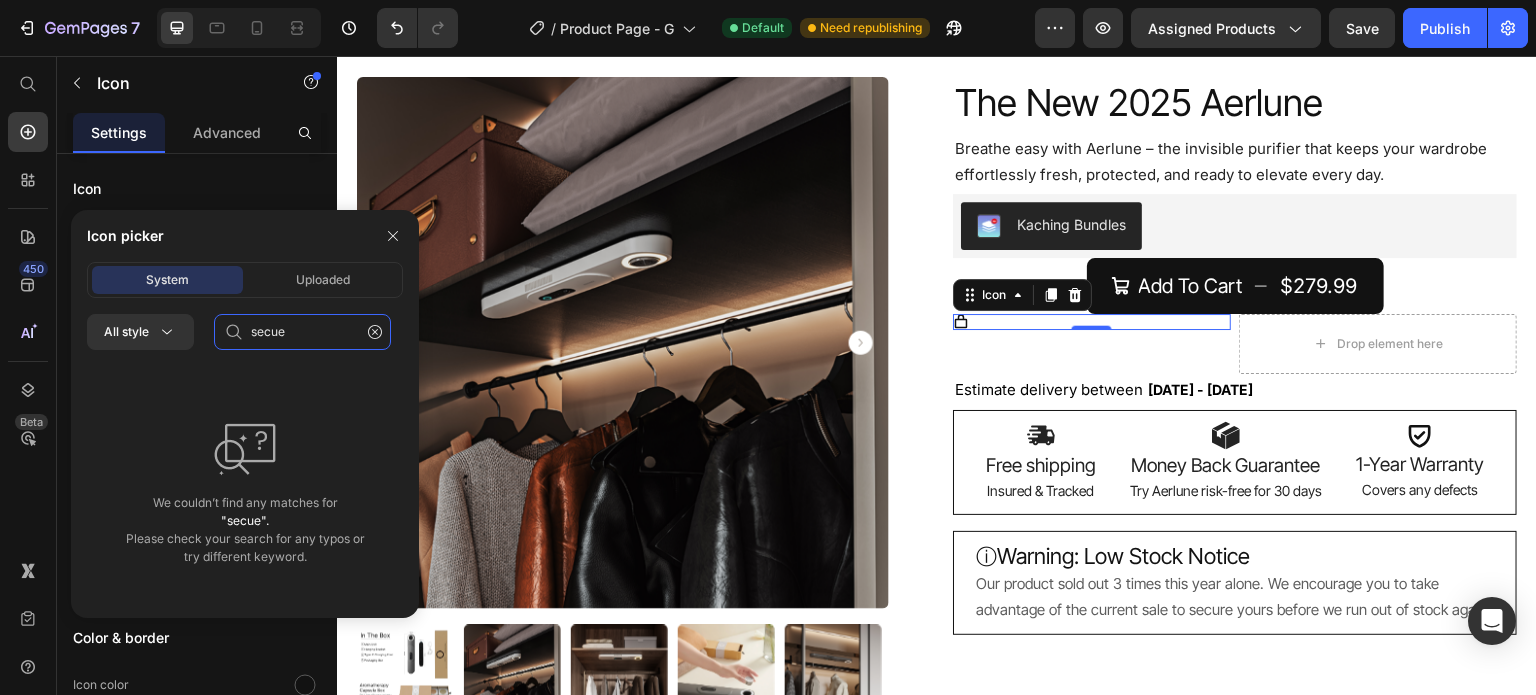 click on "secue" 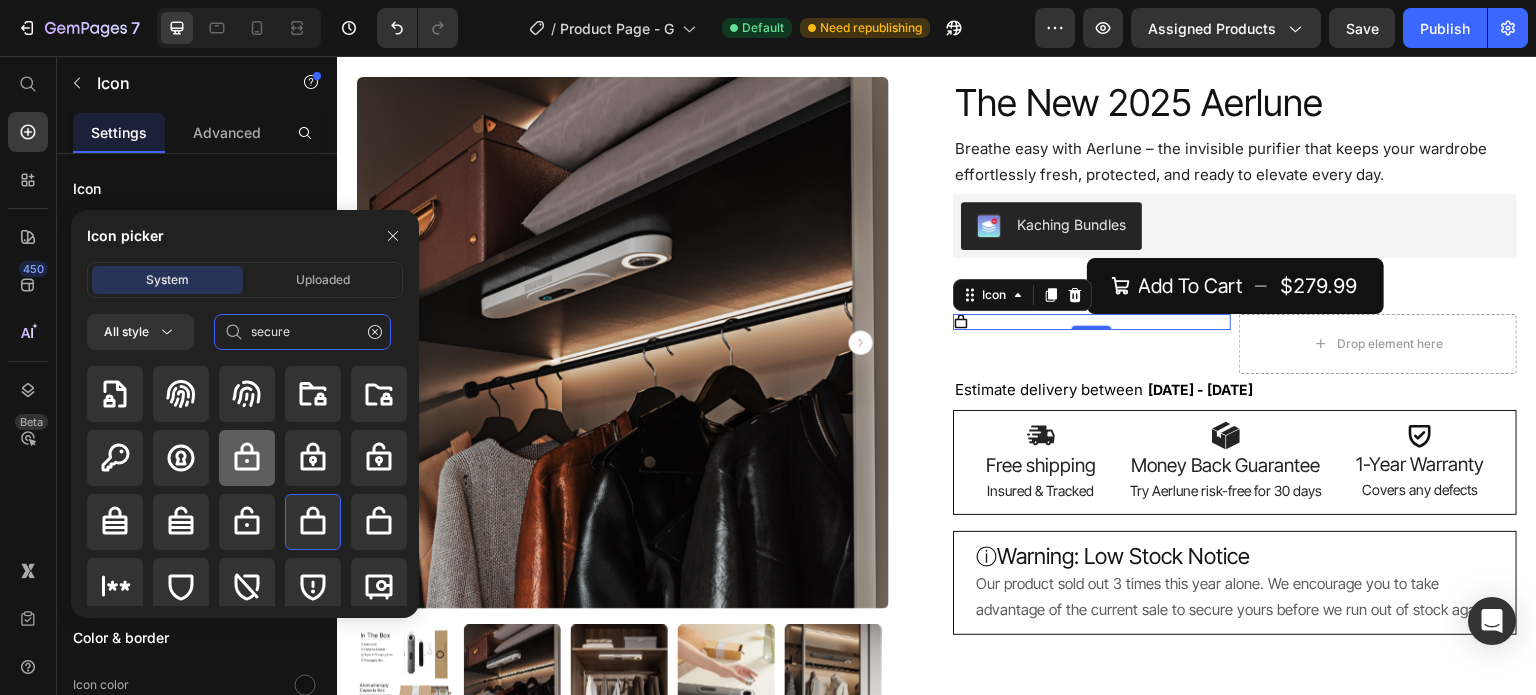 type on "secure" 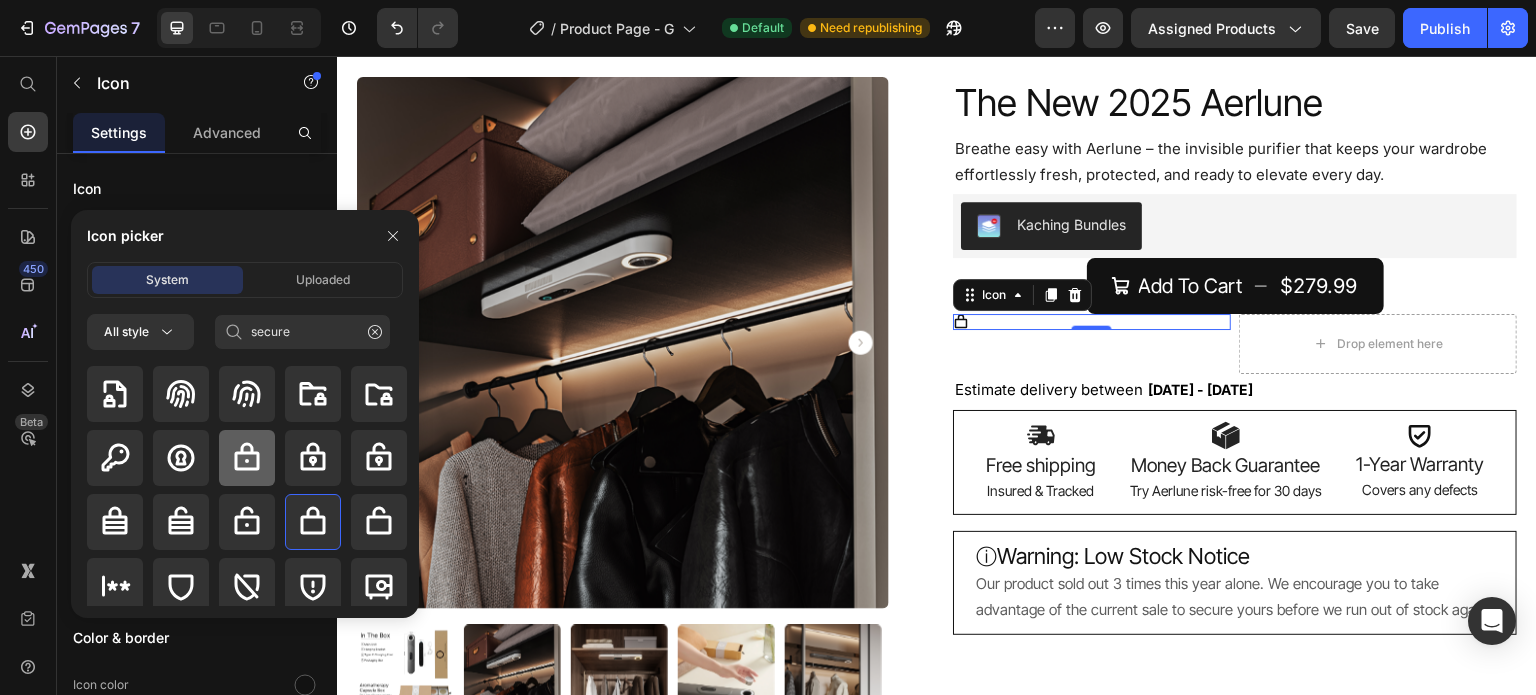 click 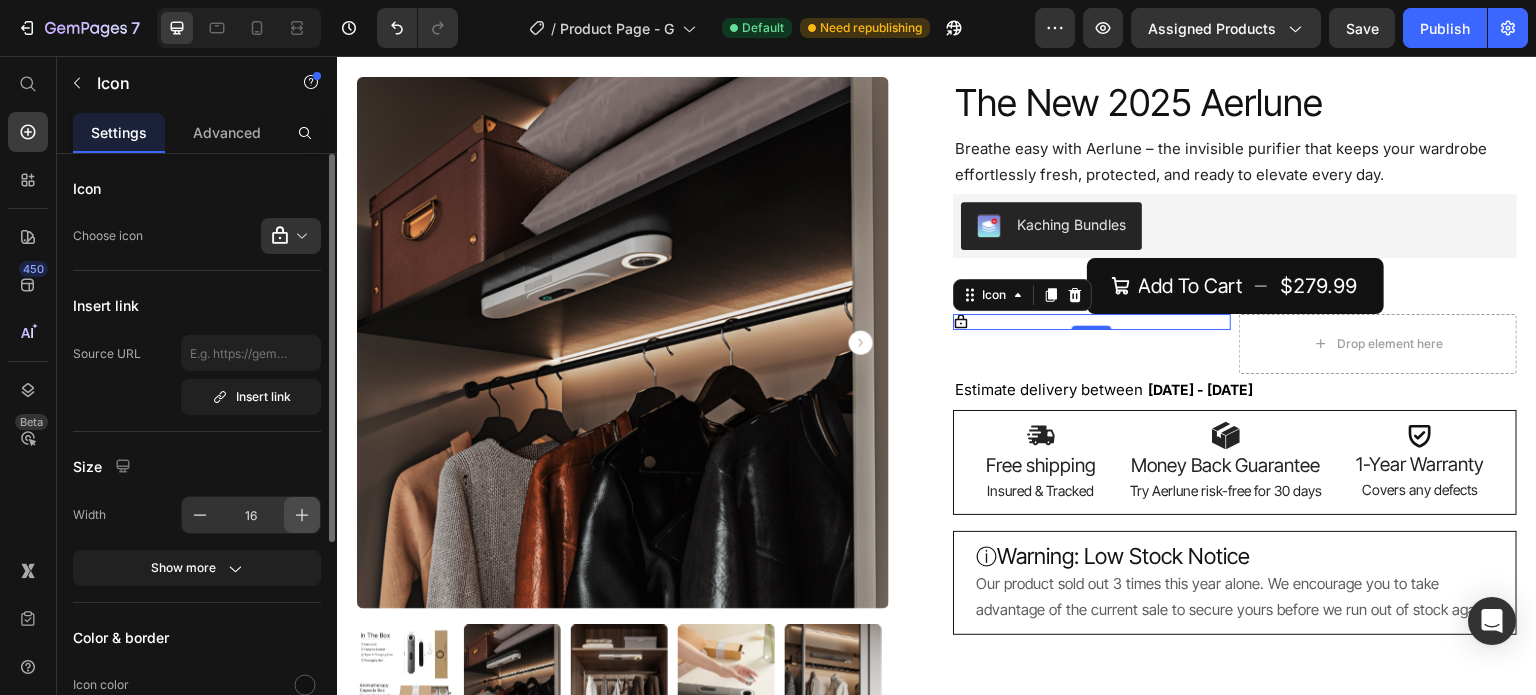 click at bounding box center (302, 515) 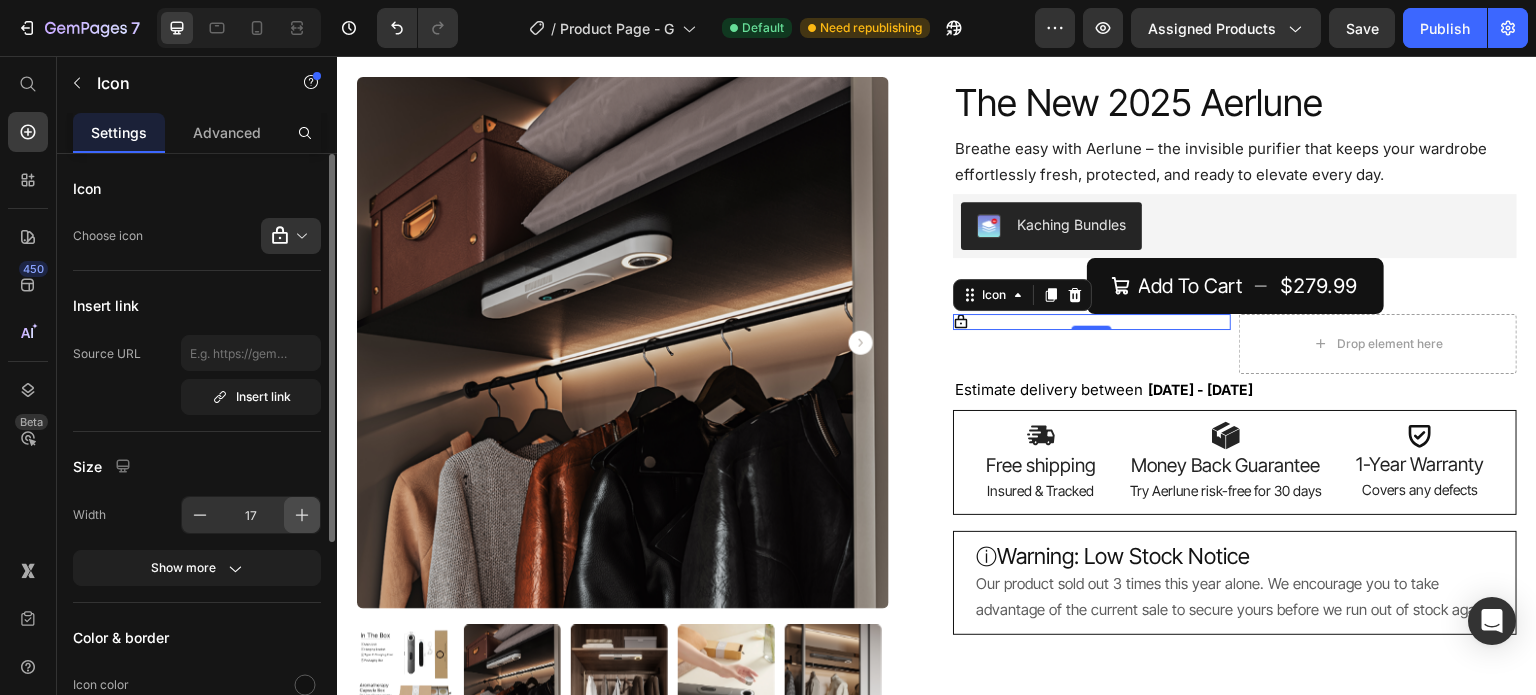 click at bounding box center (302, 515) 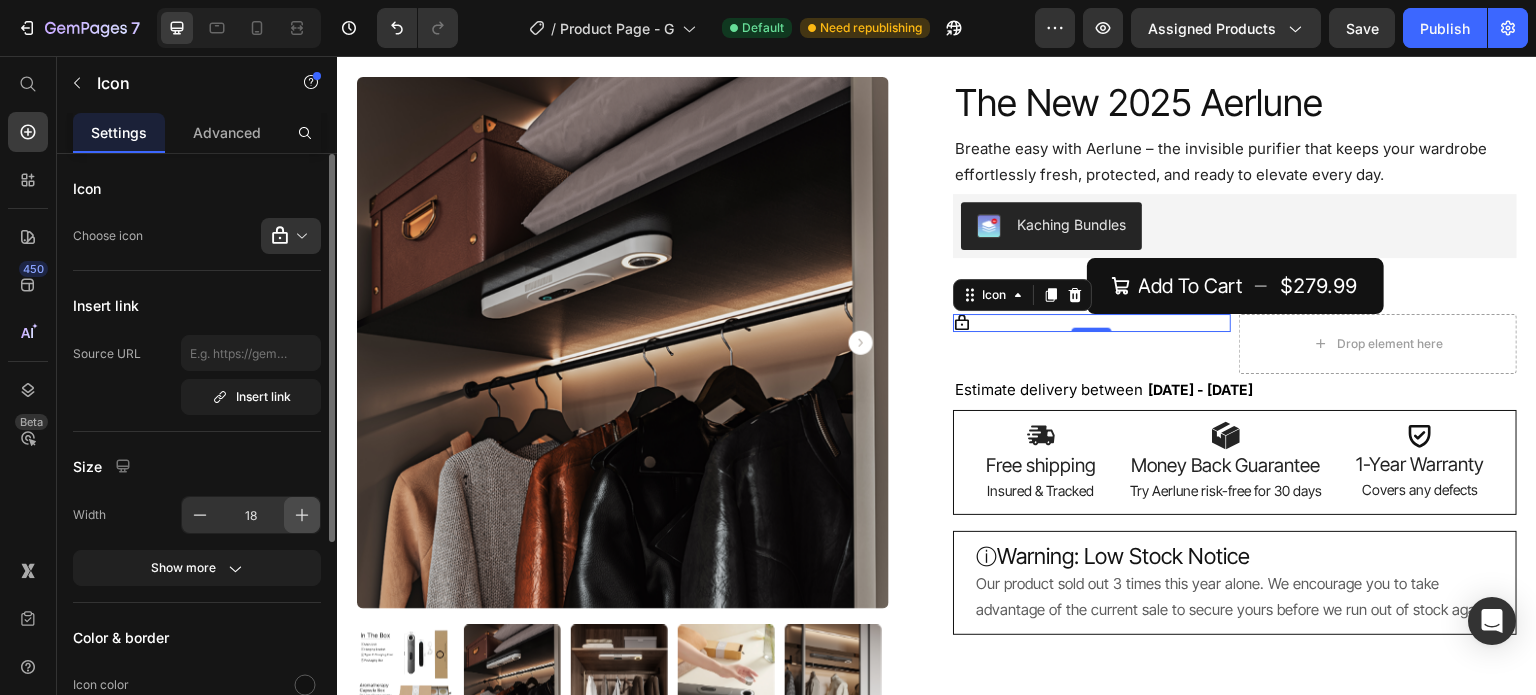 click at bounding box center [302, 515] 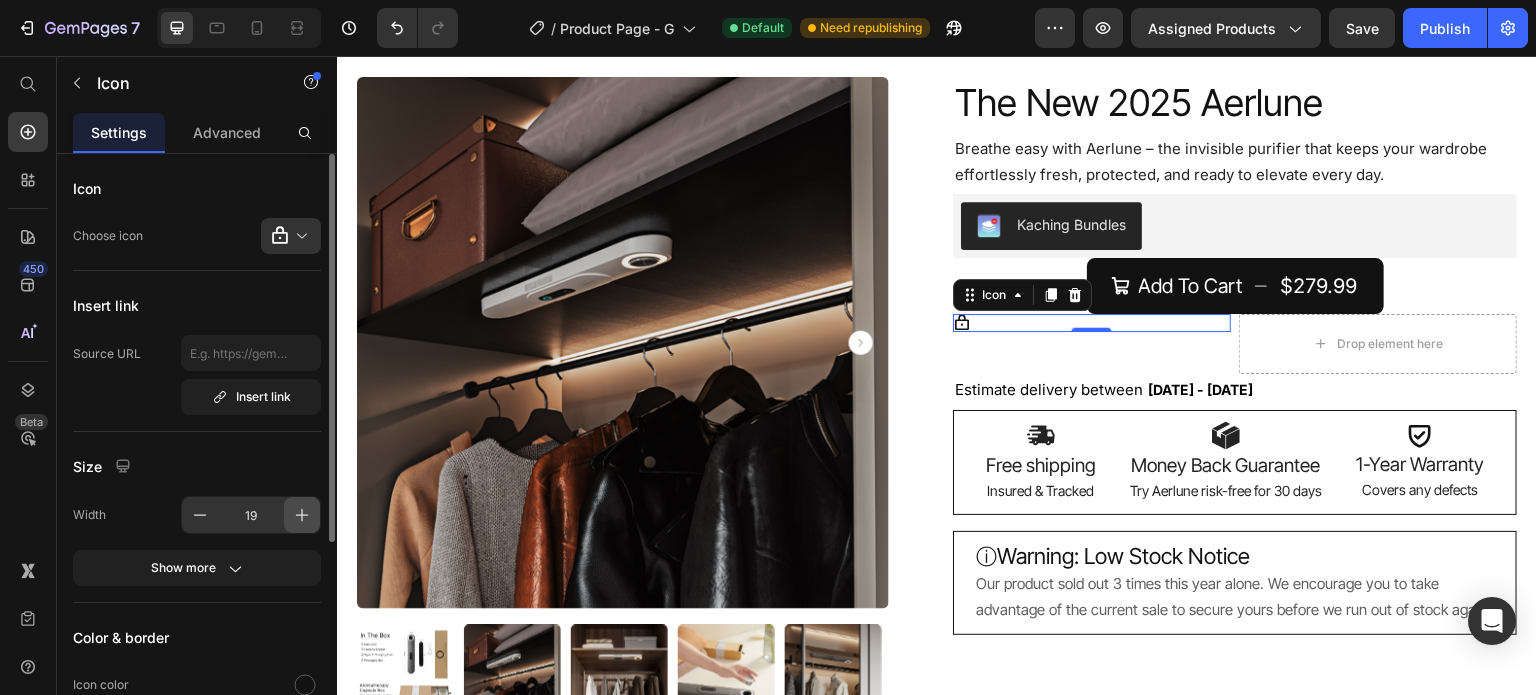 click at bounding box center [302, 515] 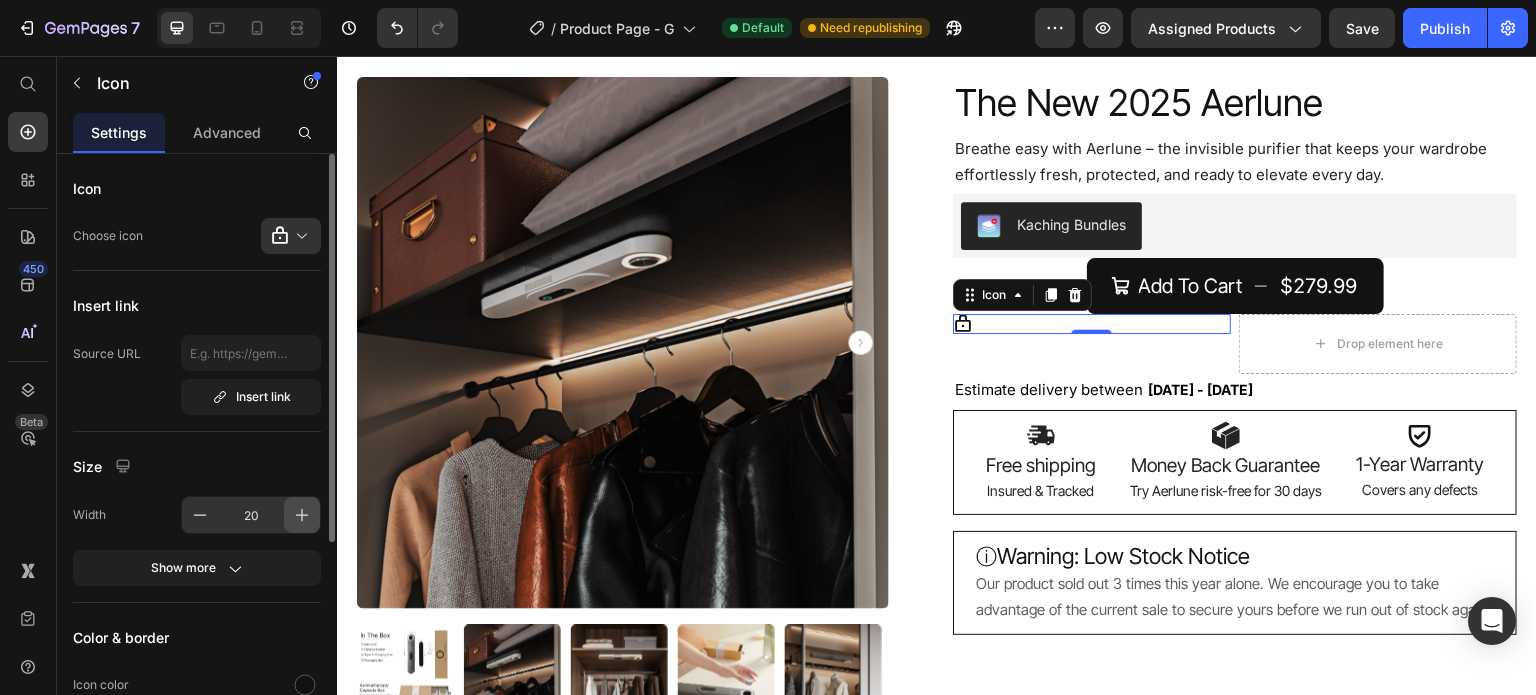 click at bounding box center [302, 515] 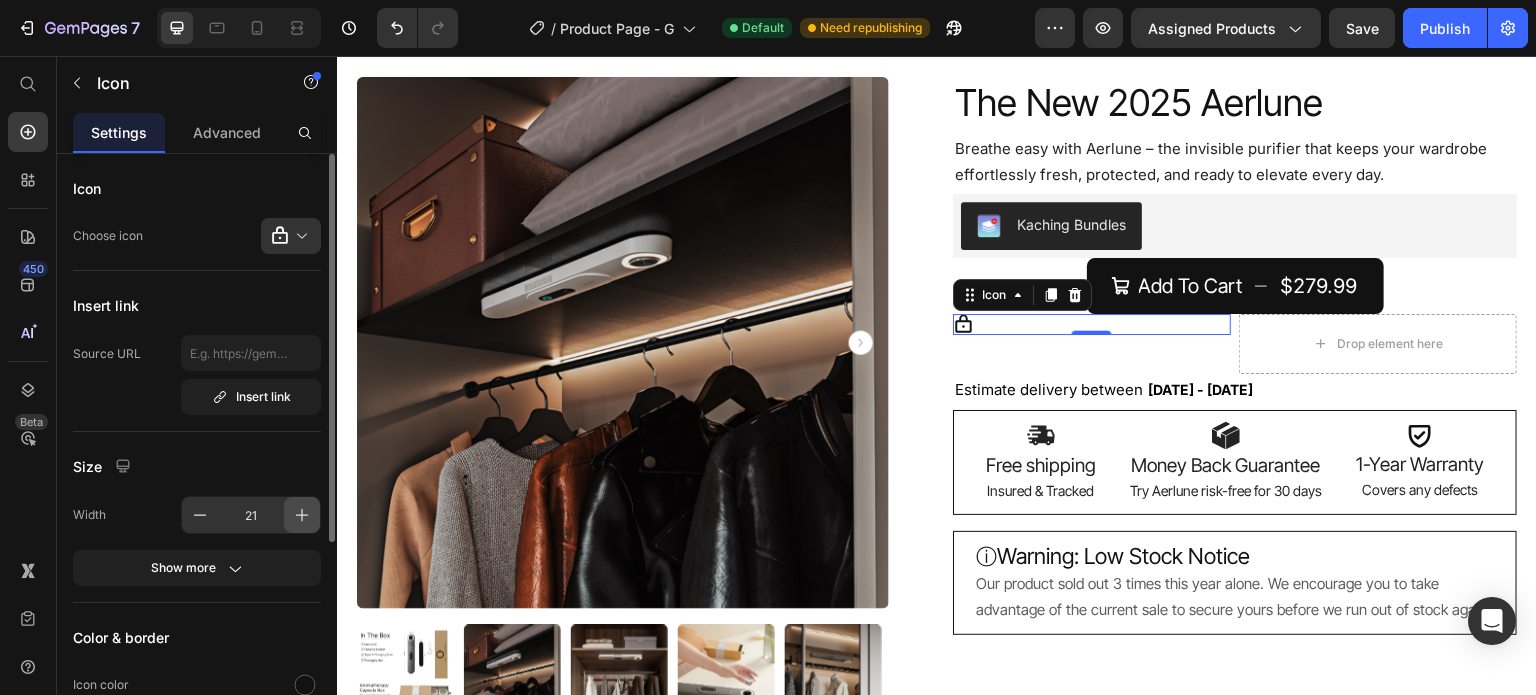 click at bounding box center (302, 515) 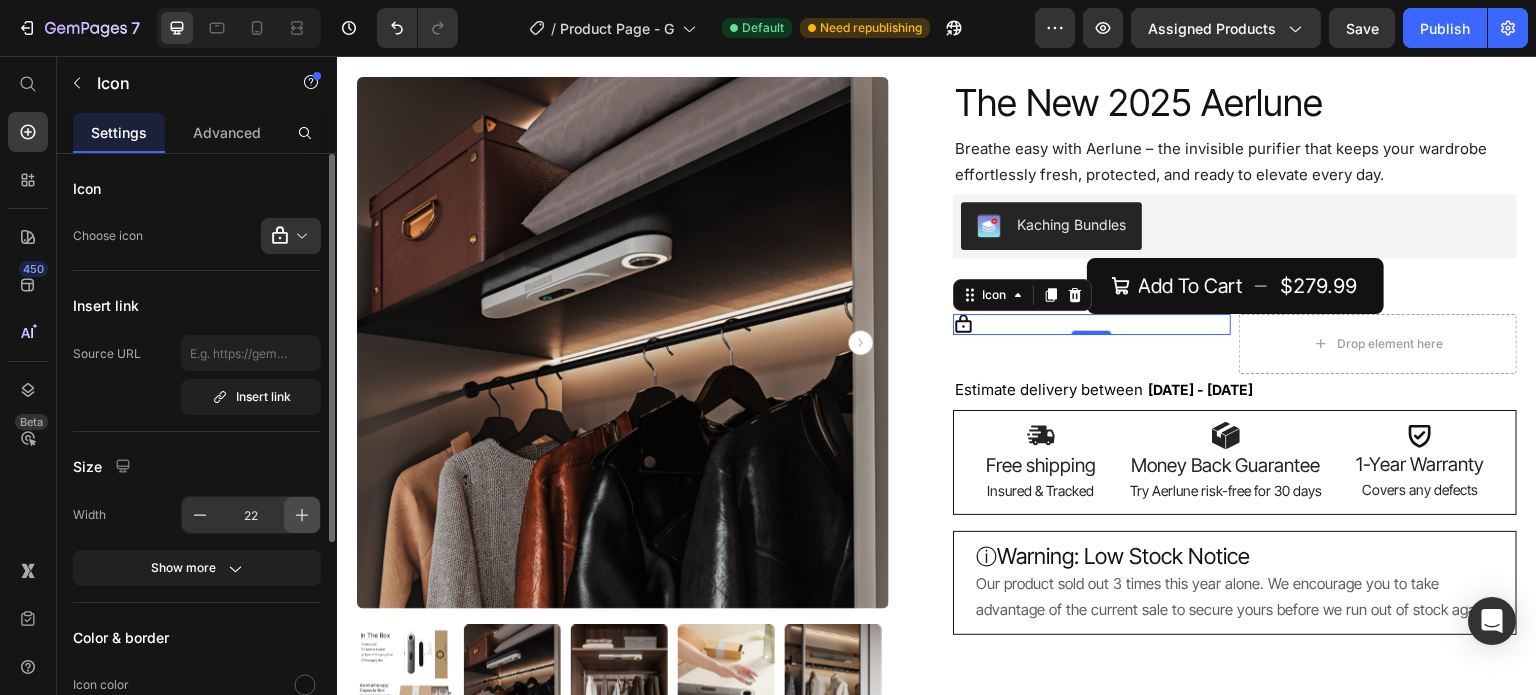 click at bounding box center [302, 515] 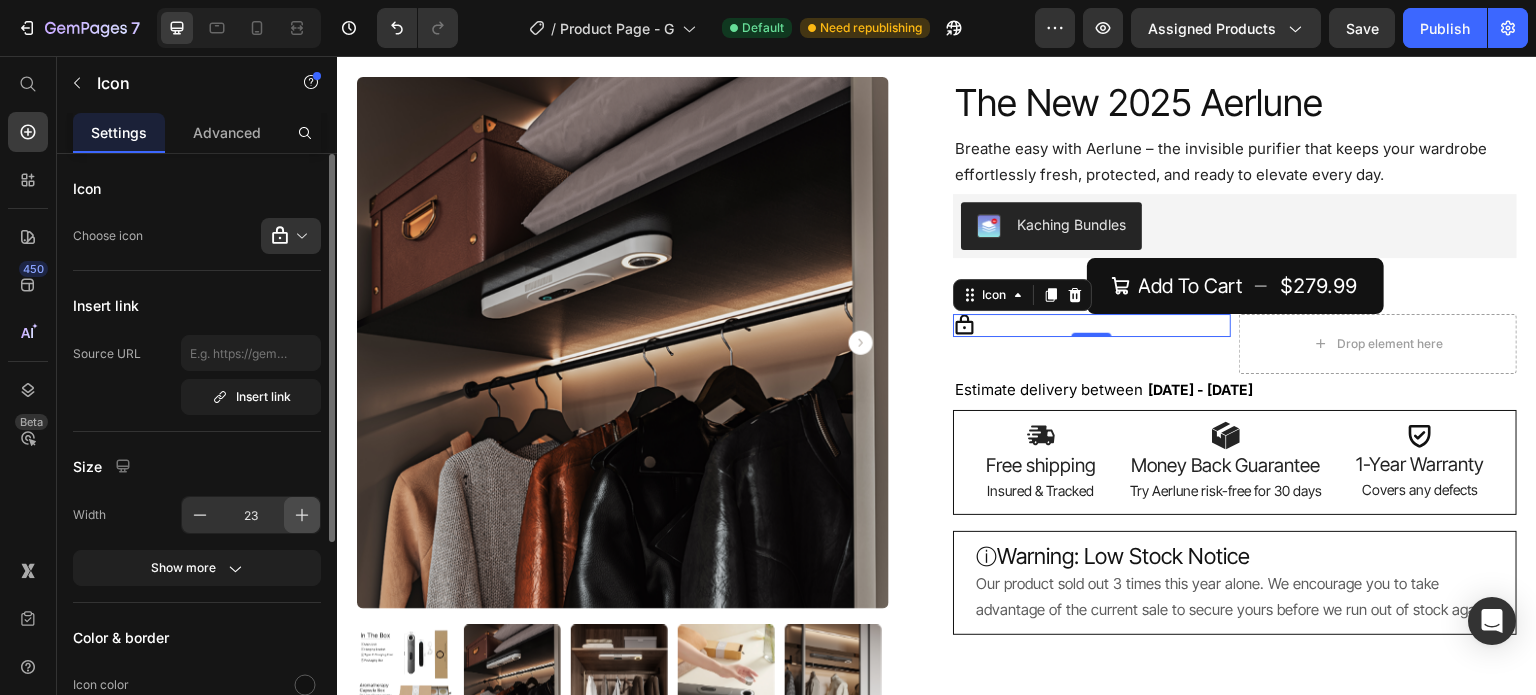click at bounding box center (302, 515) 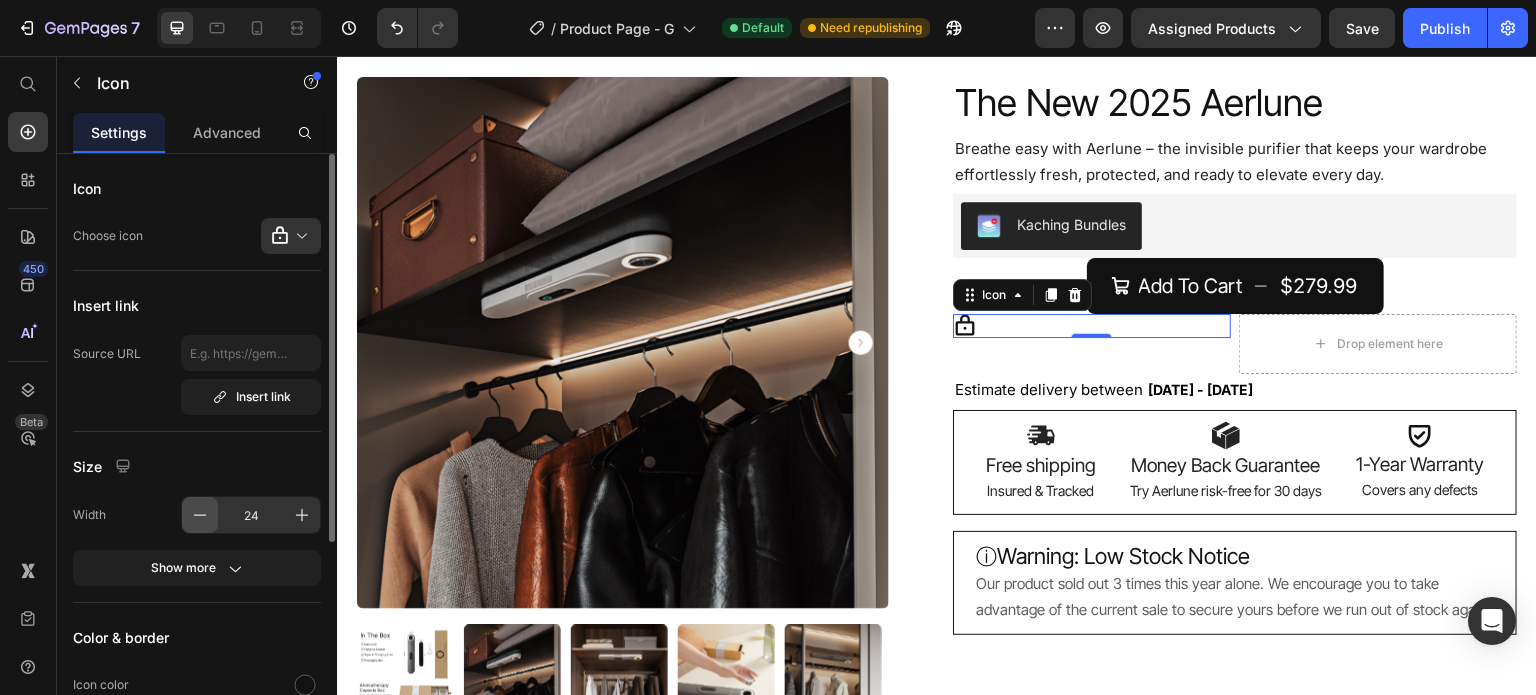 click 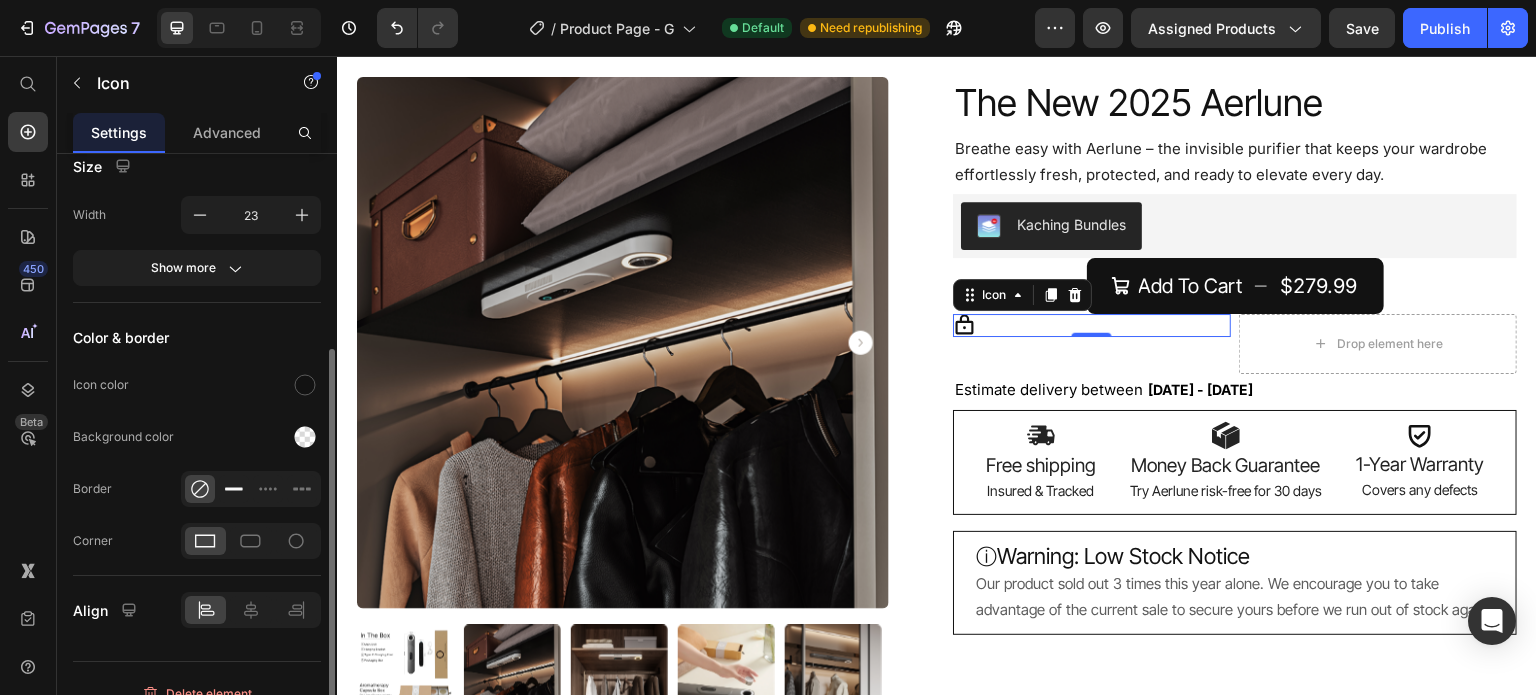 scroll, scrollTop: 322, scrollLeft: 0, axis: vertical 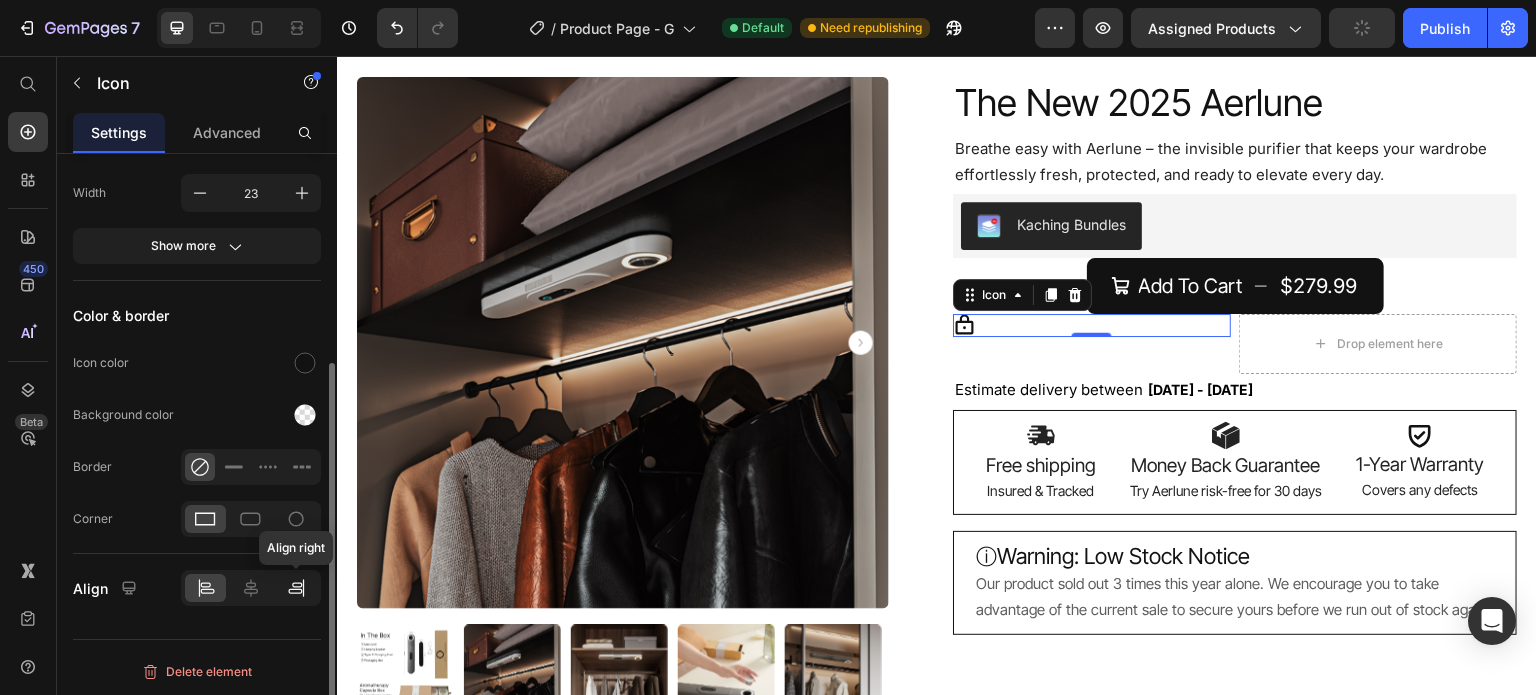 click 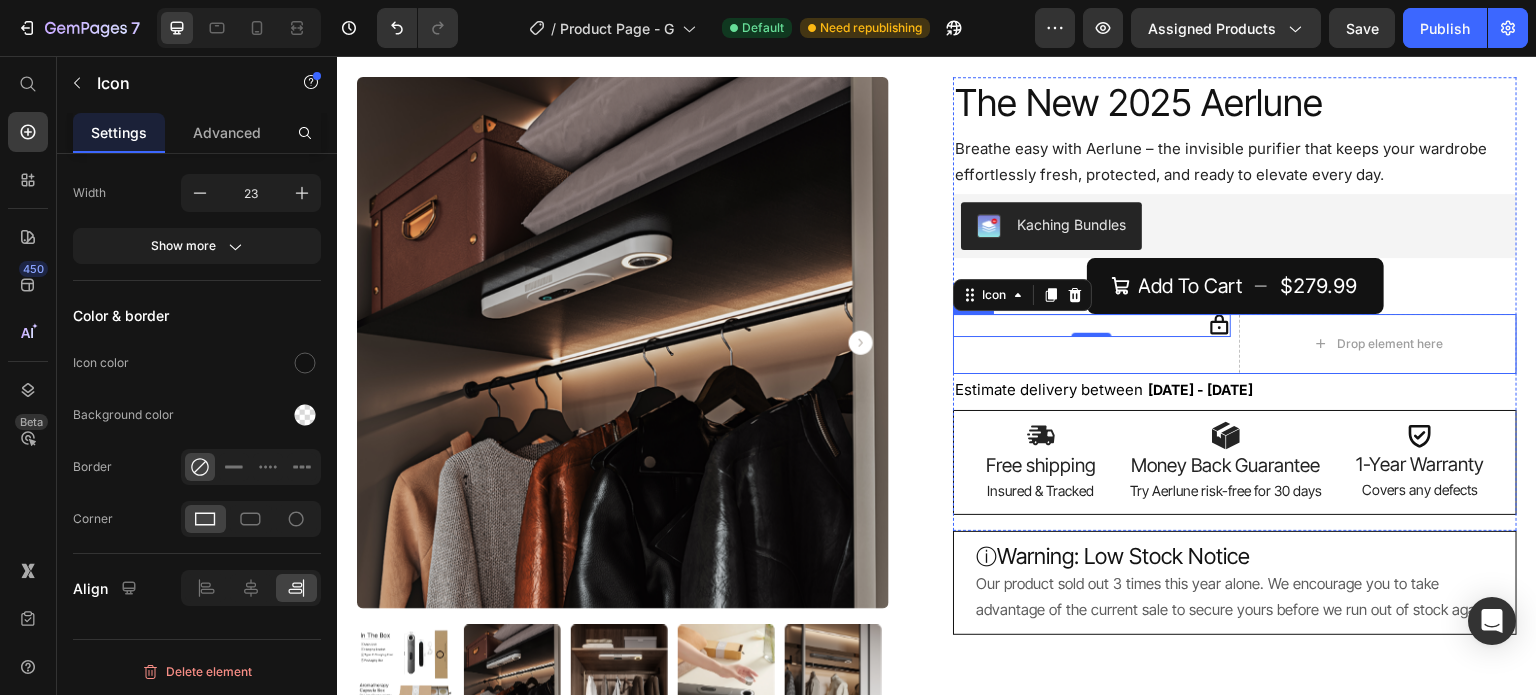 click on "Icon   0" at bounding box center (1092, 344) 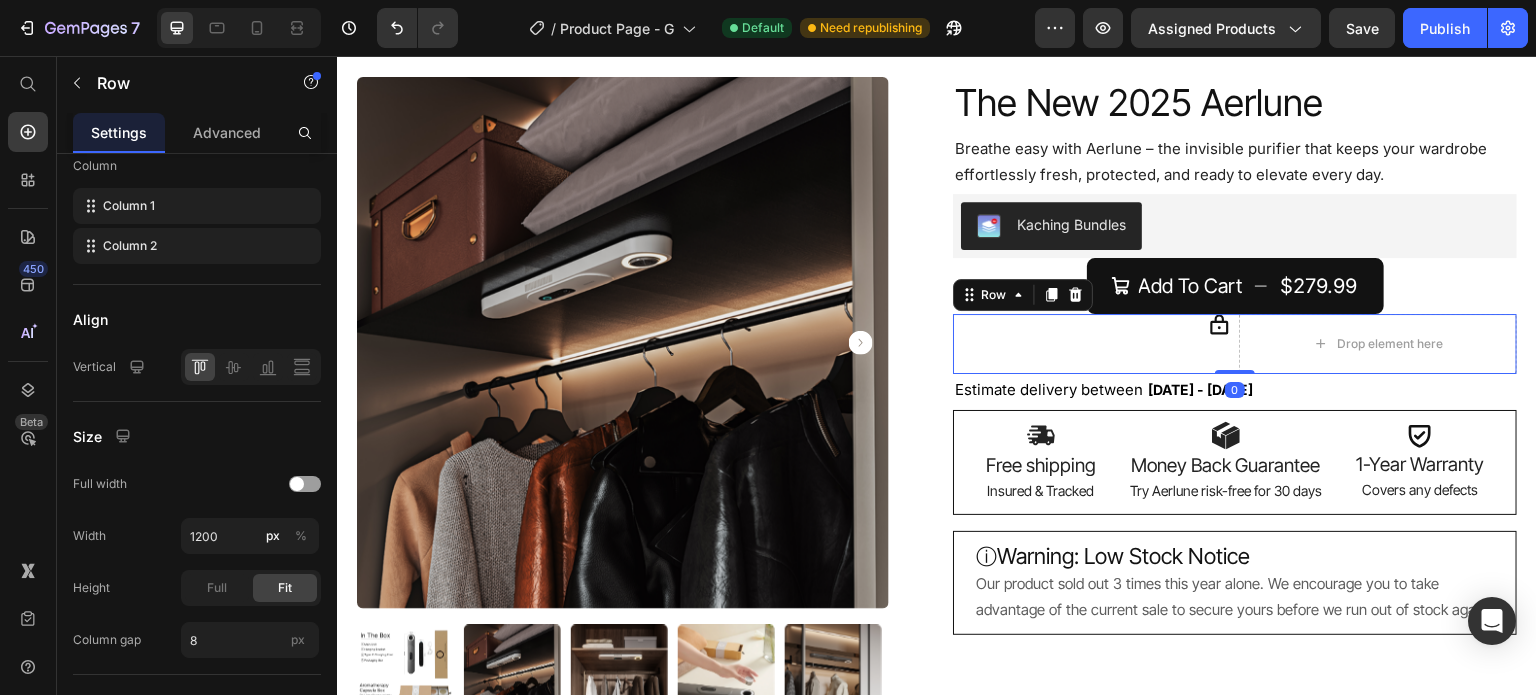 scroll, scrollTop: 0, scrollLeft: 0, axis: both 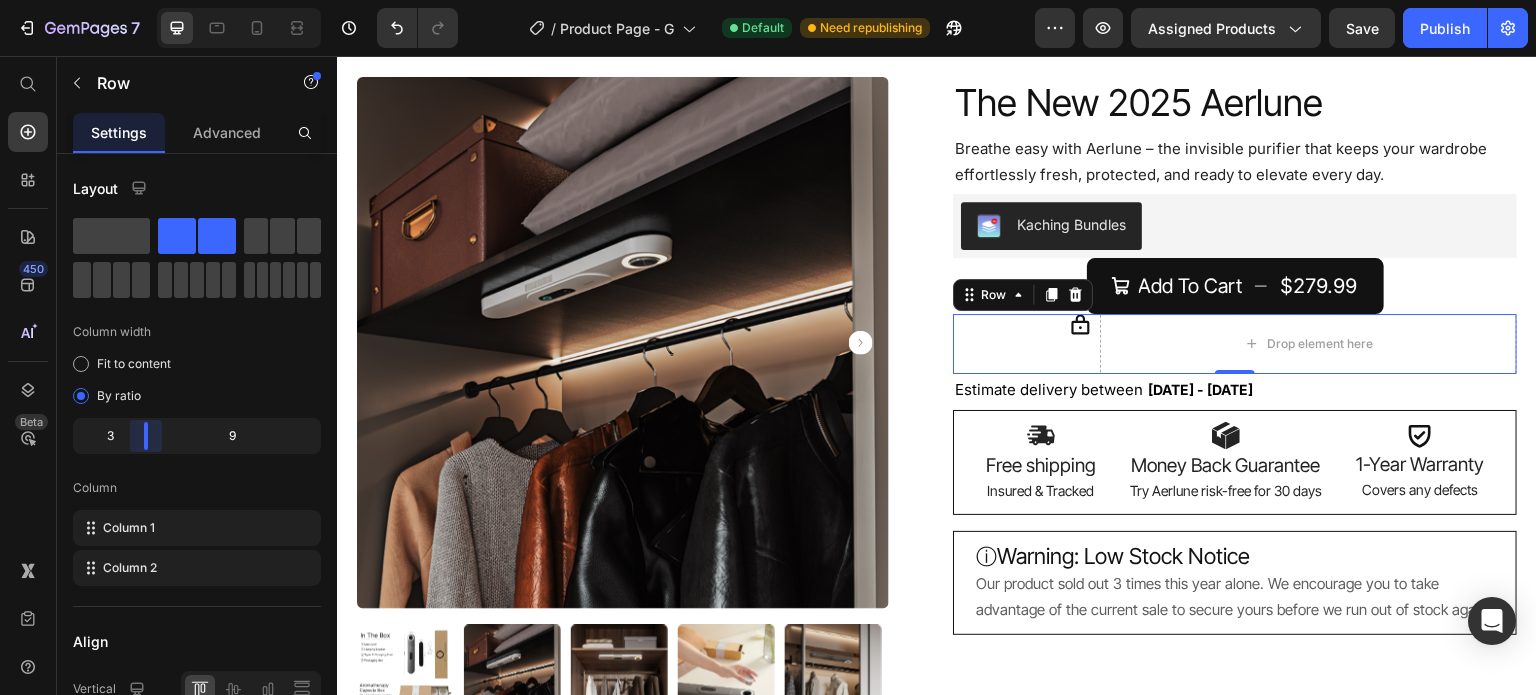 drag, startPoint x: 195, startPoint y: 433, endPoint x: 144, endPoint y: 431, distance: 51.0392 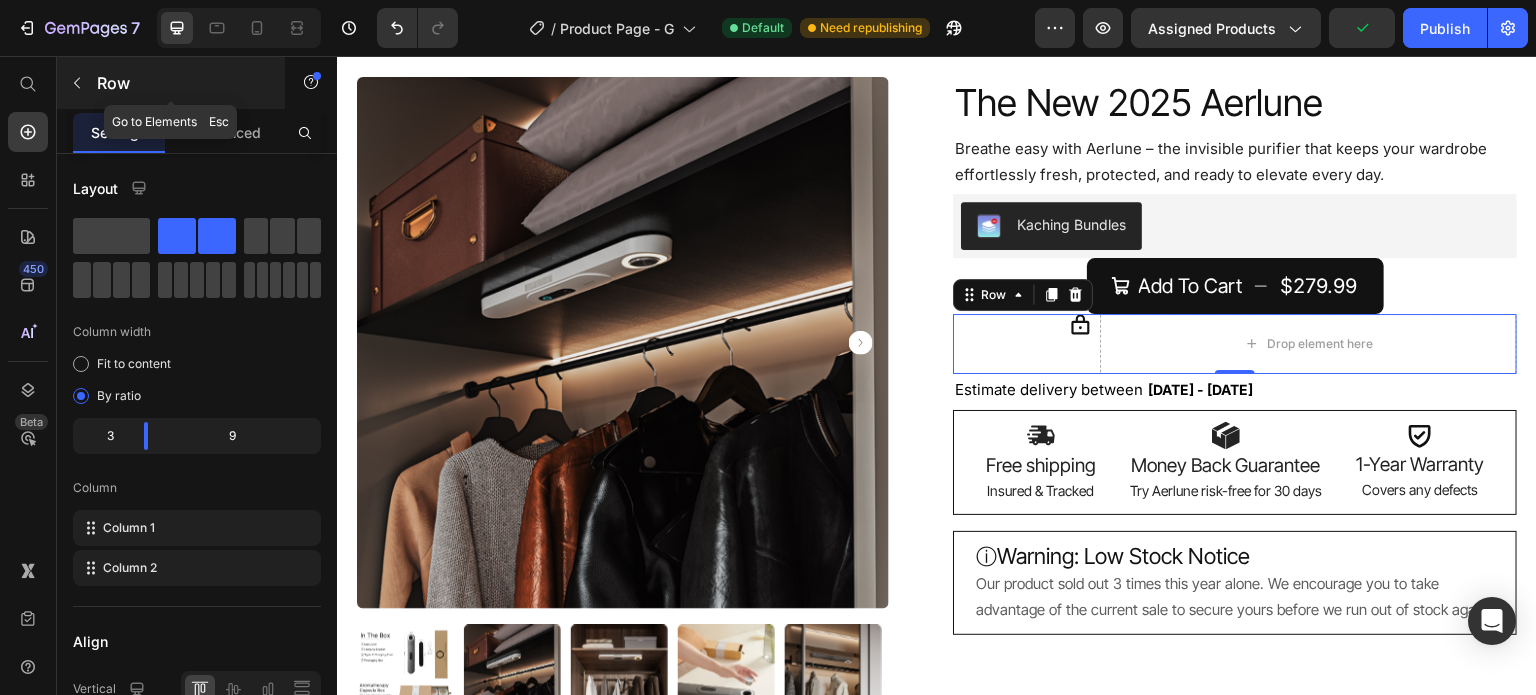 click 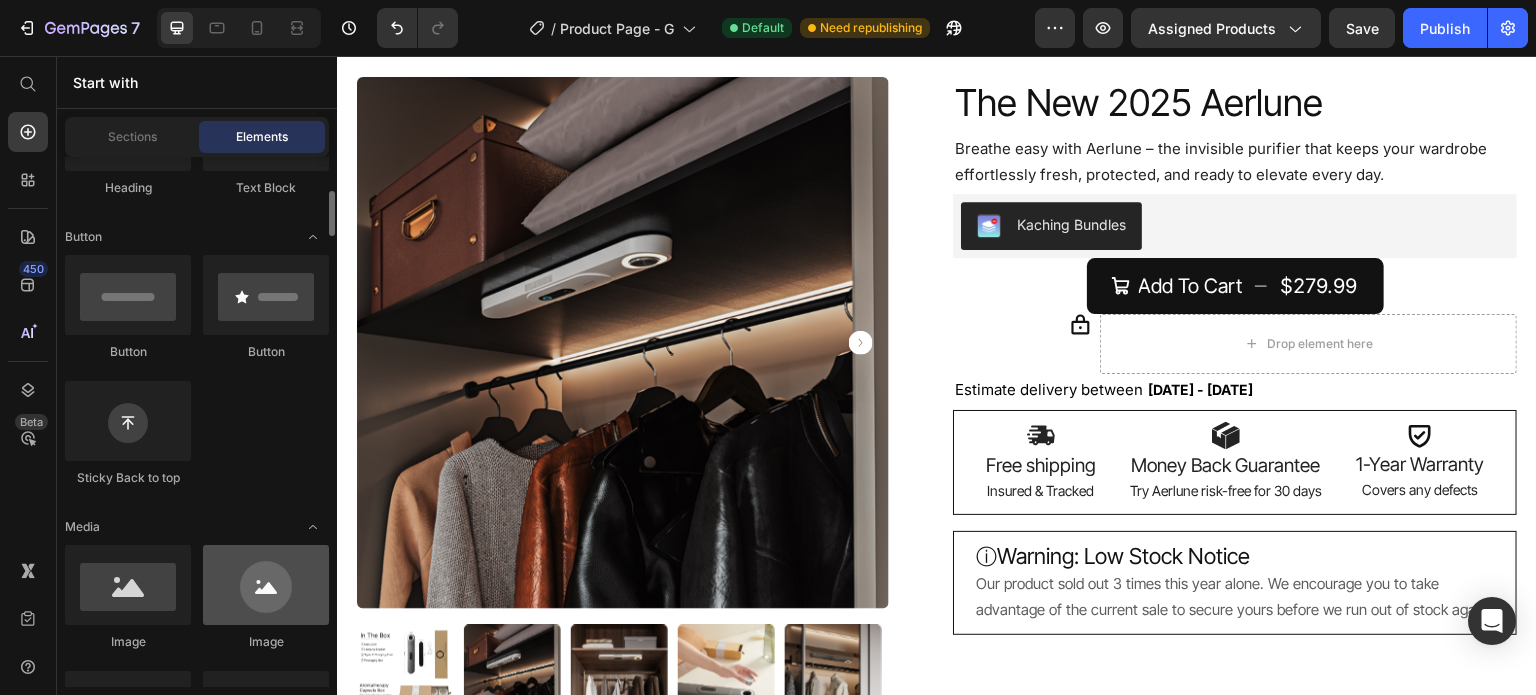 scroll, scrollTop: 200, scrollLeft: 0, axis: vertical 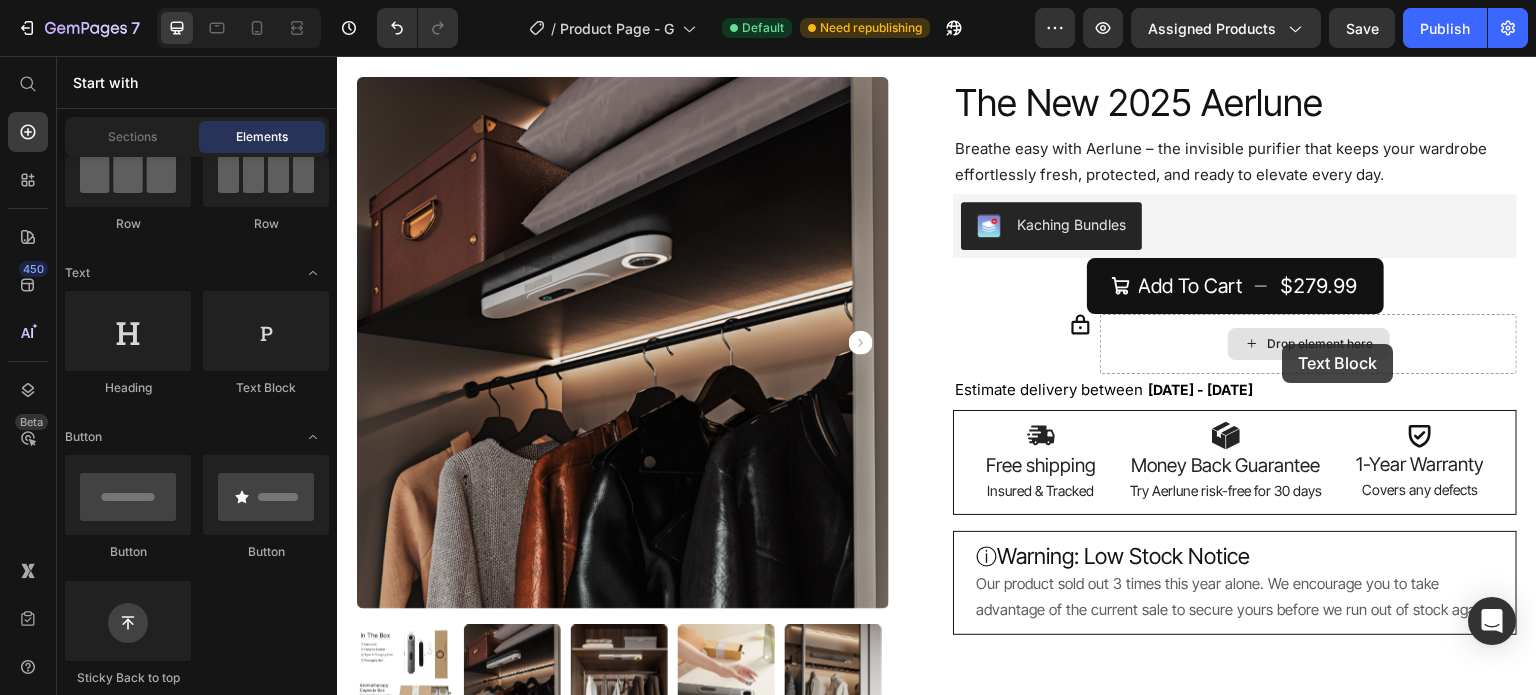 drag, startPoint x: 650, startPoint y: 392, endPoint x: 1277, endPoint y: 344, distance: 628.83466 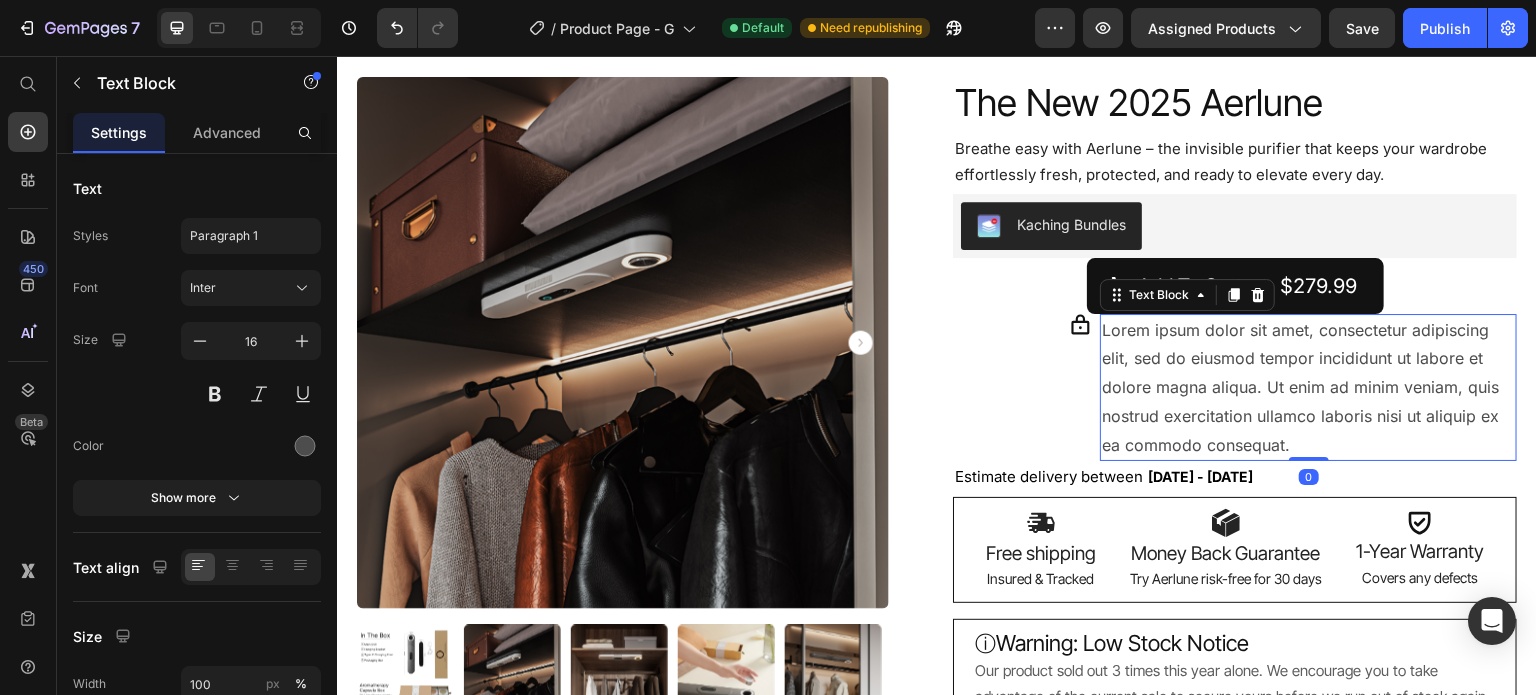 click on "Lorem ipsum dolor sit amet, consectetur adipiscing elit, sed do eiusmod tempor incididunt ut labore et dolore magna aliqua. Ut enim ad minim veniam, quis nostrud exercitation ullamco laboris nisi ut aliquip ex ea commodo consequat." at bounding box center (1308, 388) 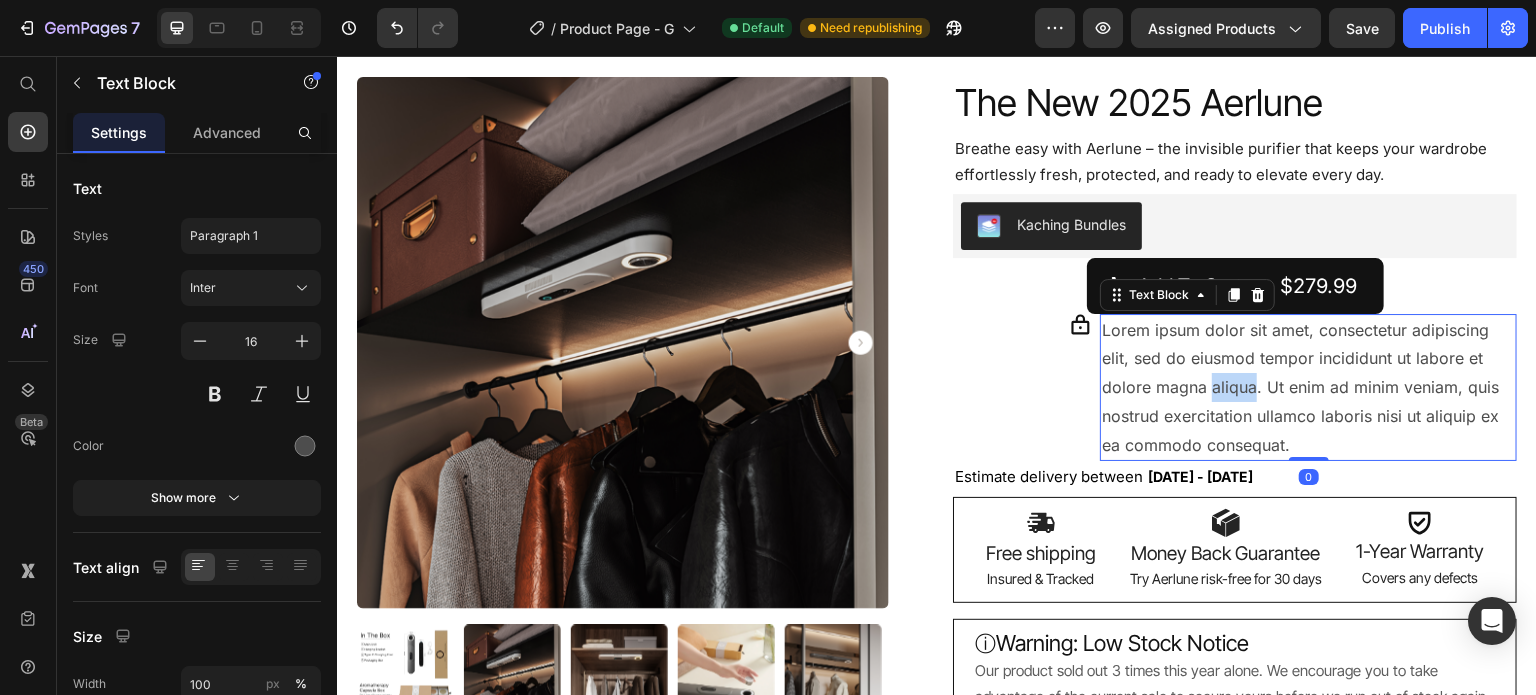 click on "Lorem ipsum dolor sit amet, consectetur adipiscing elit, sed do eiusmod tempor incididunt ut labore et dolore magna aliqua. Ut enim ad minim veniam, quis nostrud exercitation ullamco laboris nisi ut aliquip ex ea commodo consequat." at bounding box center (1308, 388) 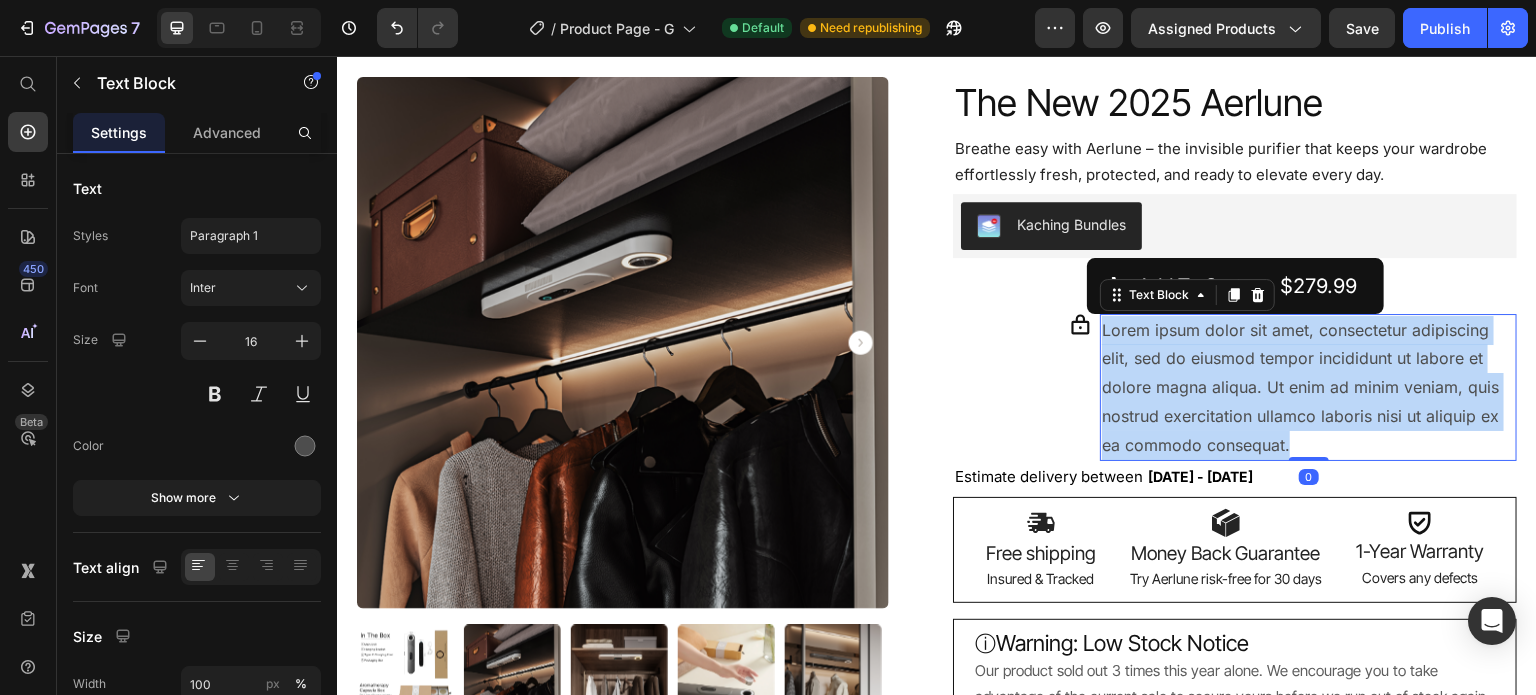 click on "Lorem ipsum dolor sit amet, consectetur adipiscing elit, sed do eiusmod tempor incididunt ut labore et dolore magna aliqua. Ut enim ad minim veniam, quis nostrud exercitation ullamco laboris nisi ut aliquip ex ea commodo consequat." at bounding box center (1308, 388) 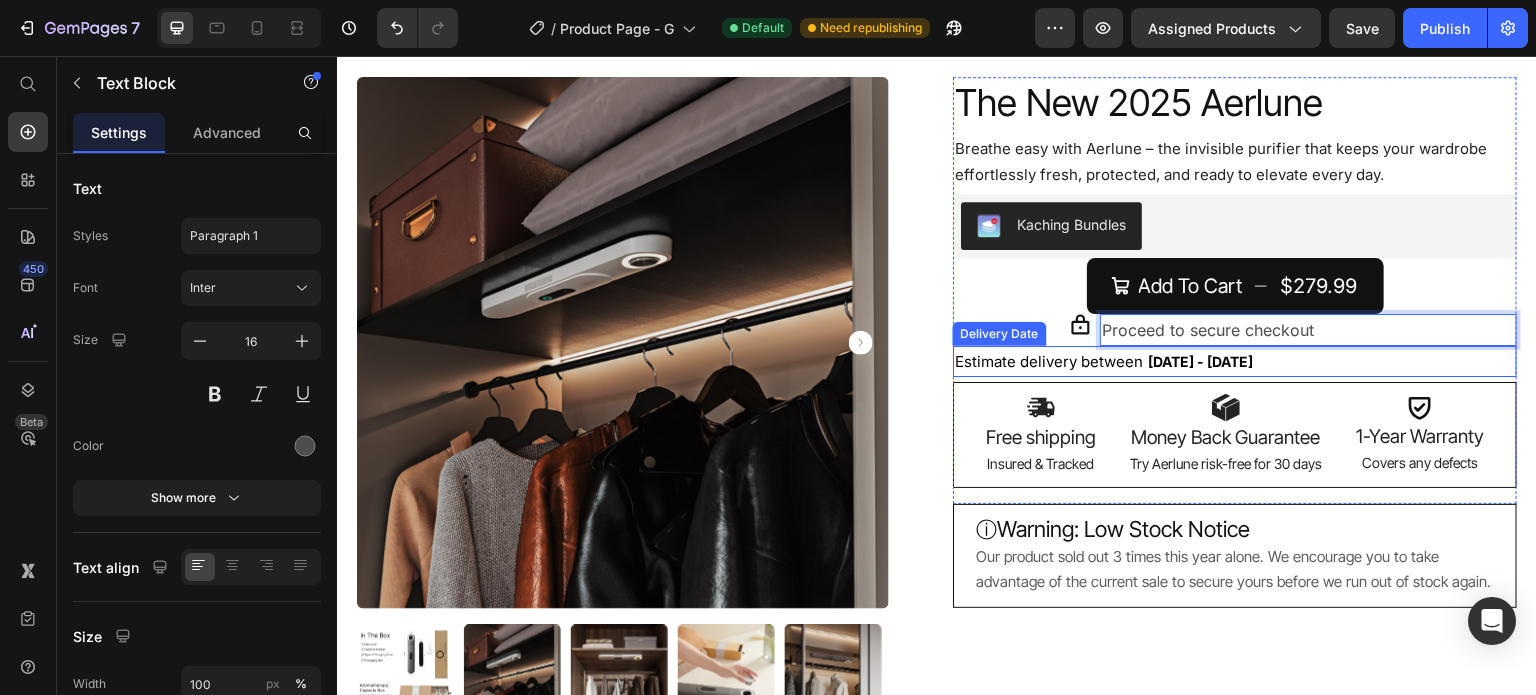 click on "Estimate delivery between
Jul 21 - Jul 26" at bounding box center [1235, 361] 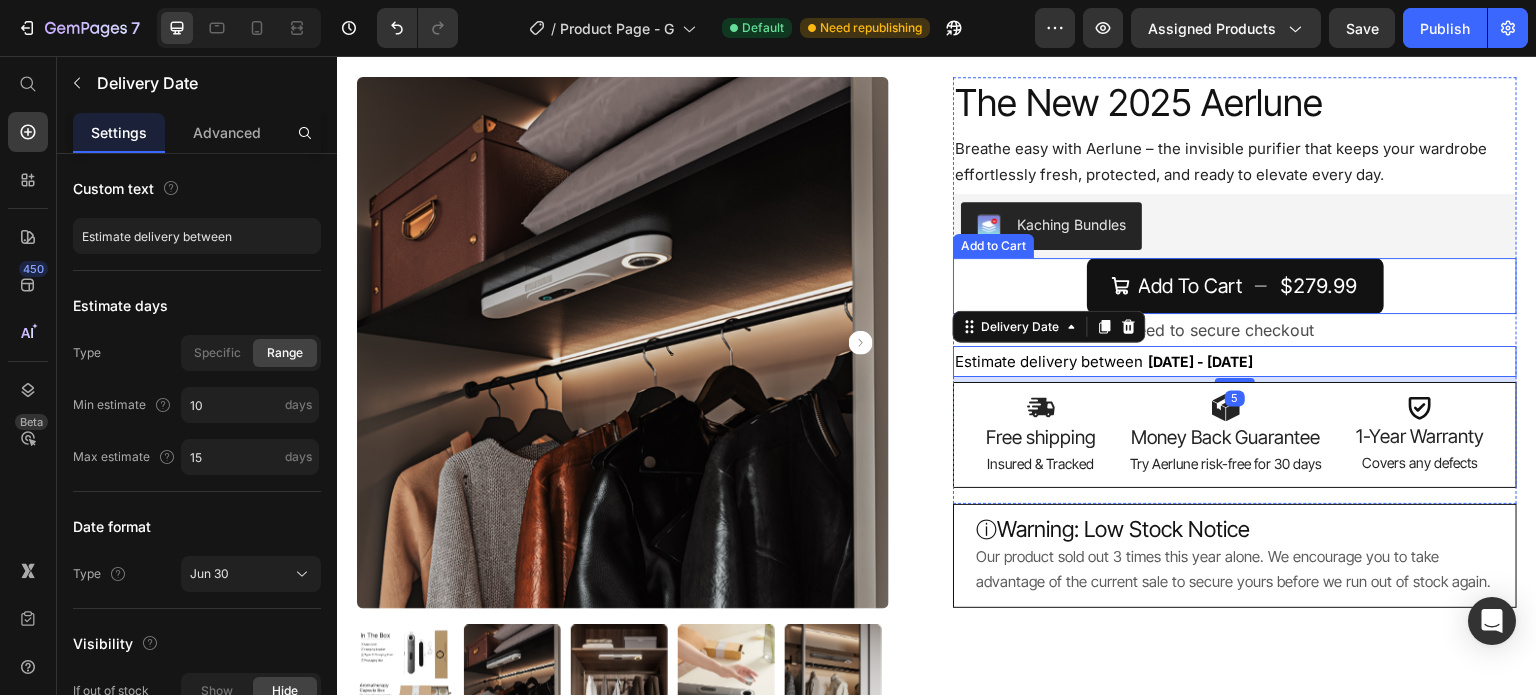 click on "Add To Cart
$279.99 Add to Cart" at bounding box center (1235, 286) 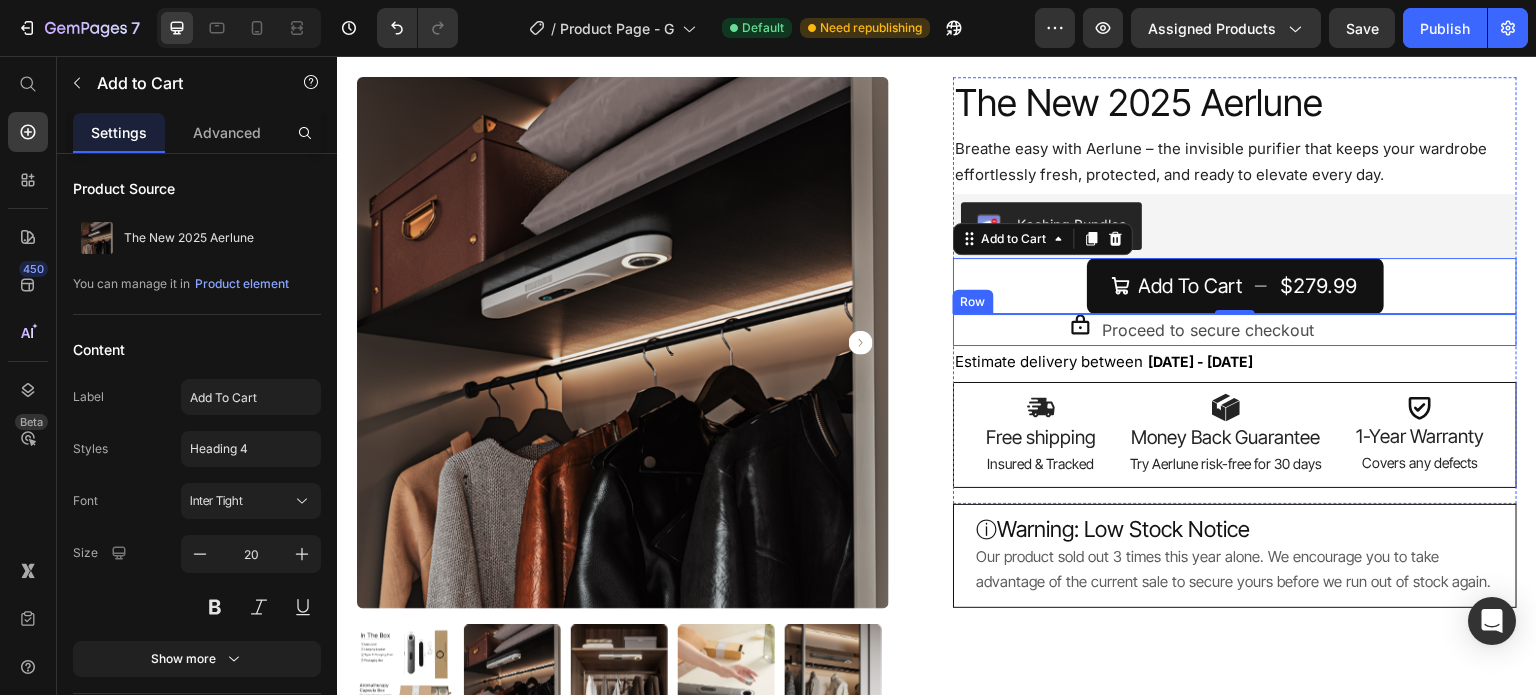 click on "Icon Proceed to secure checkout Text Block Row" at bounding box center (1235, 330) 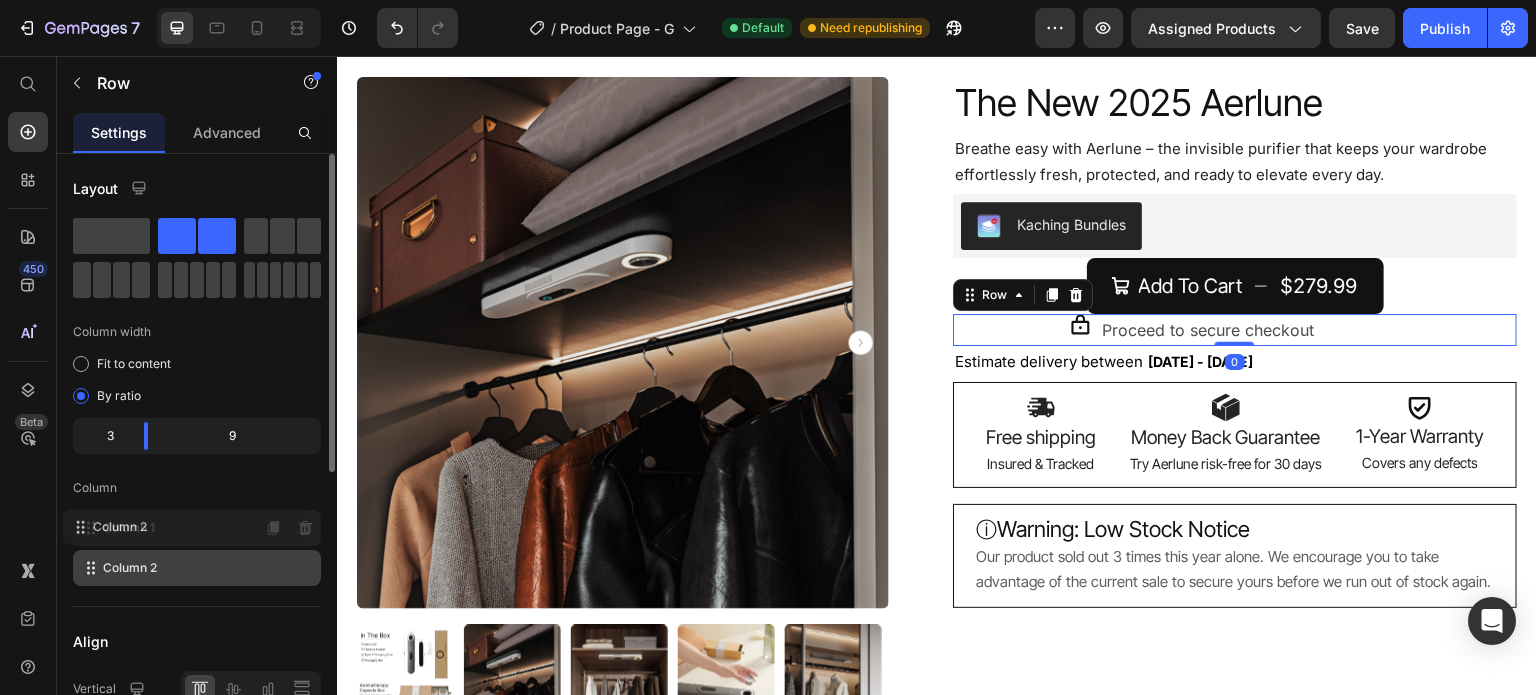 type 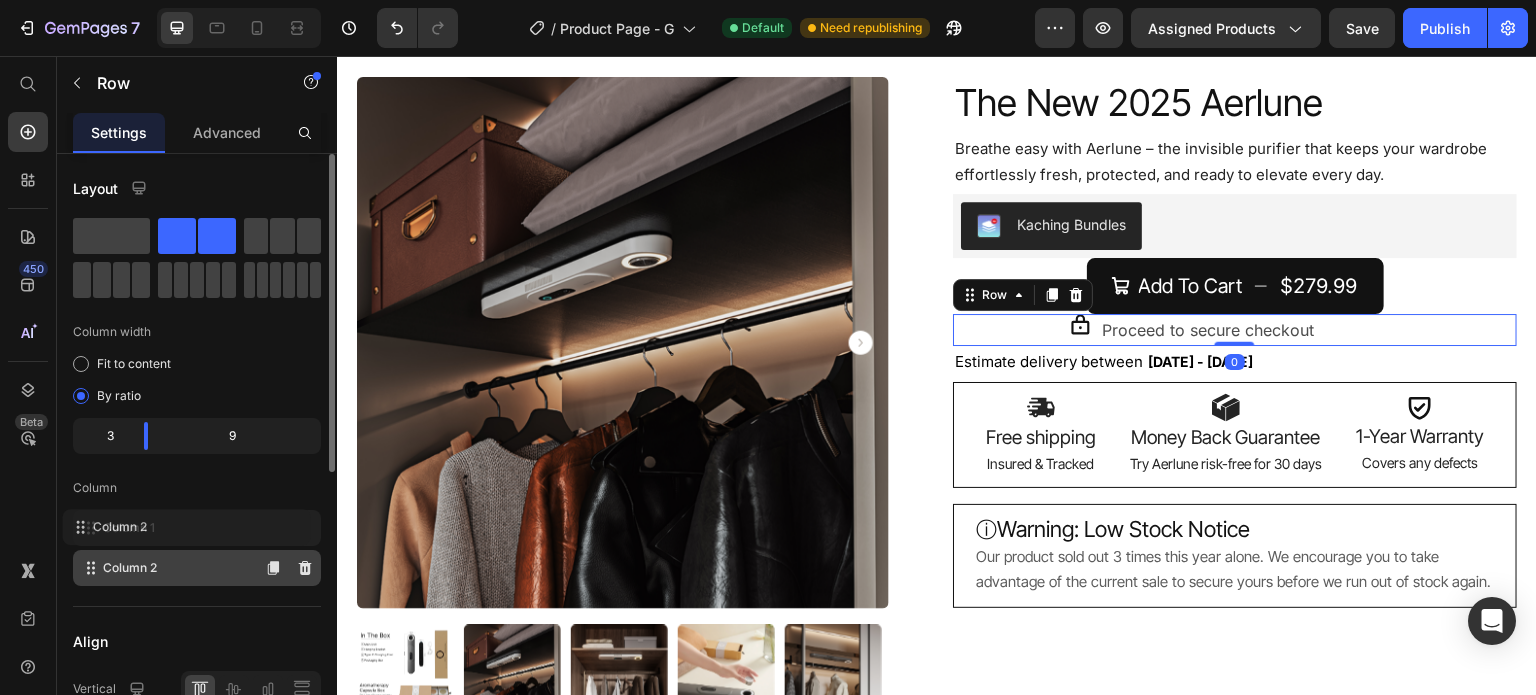 drag, startPoint x: 140, startPoint y: 530, endPoint x: 163, endPoint y: 515, distance: 27.45906 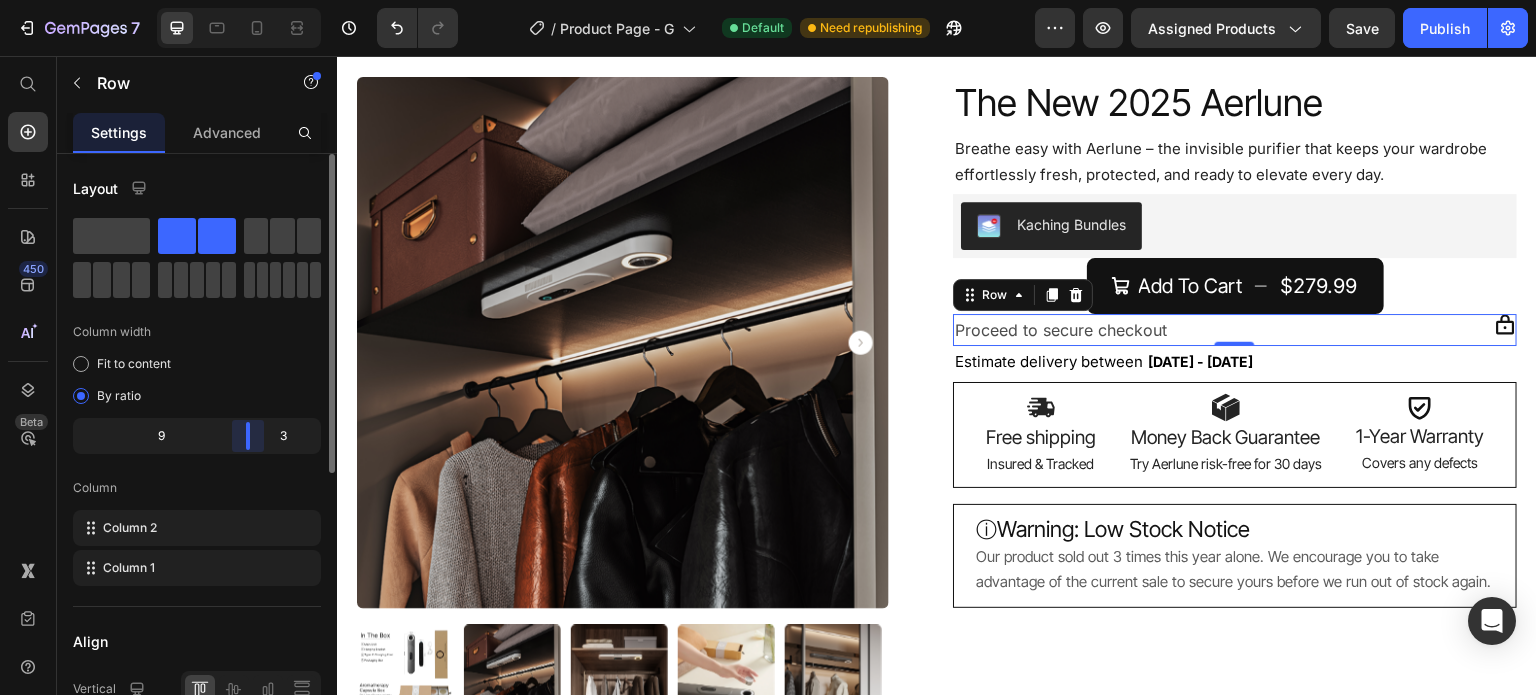 drag, startPoint x: 146, startPoint y: 434, endPoint x: 257, endPoint y: 431, distance: 111.040535 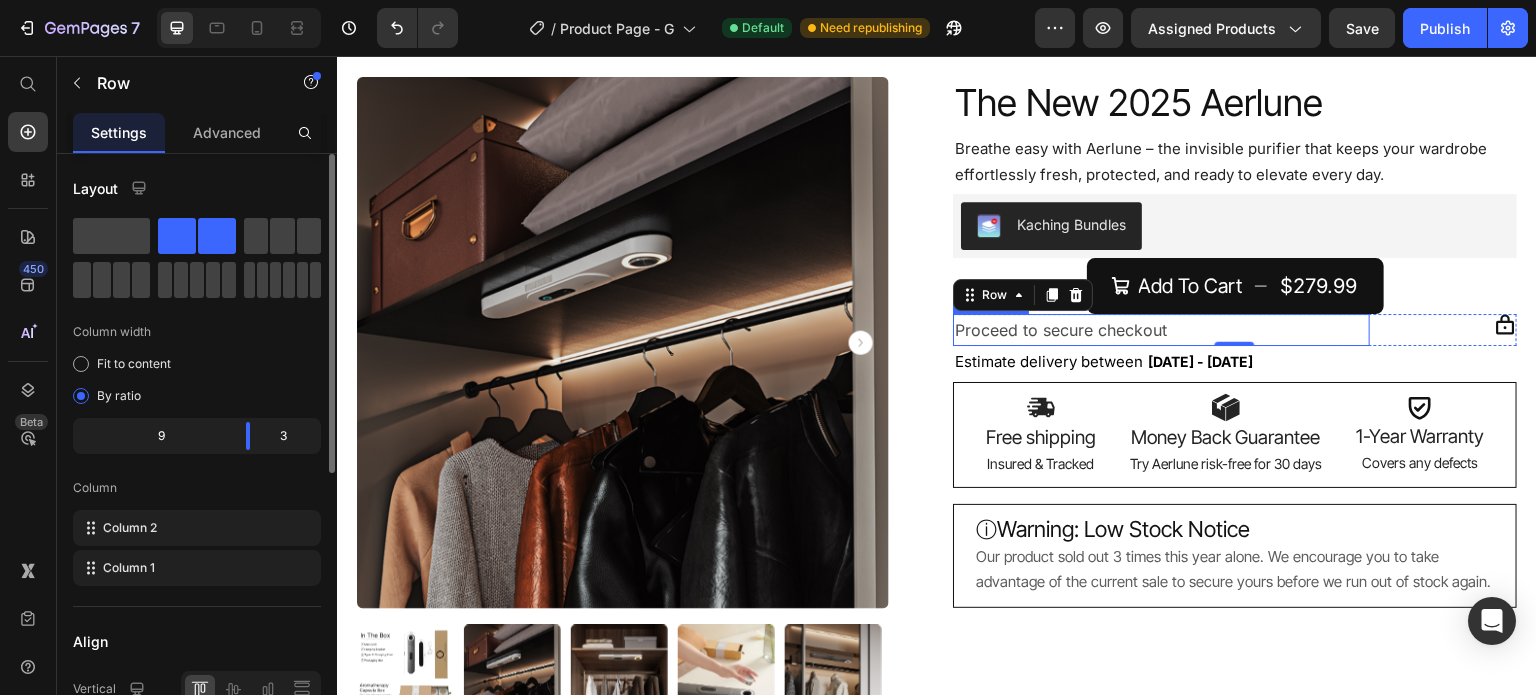 click on "Proceed to secure checkout" at bounding box center [1161, 330] 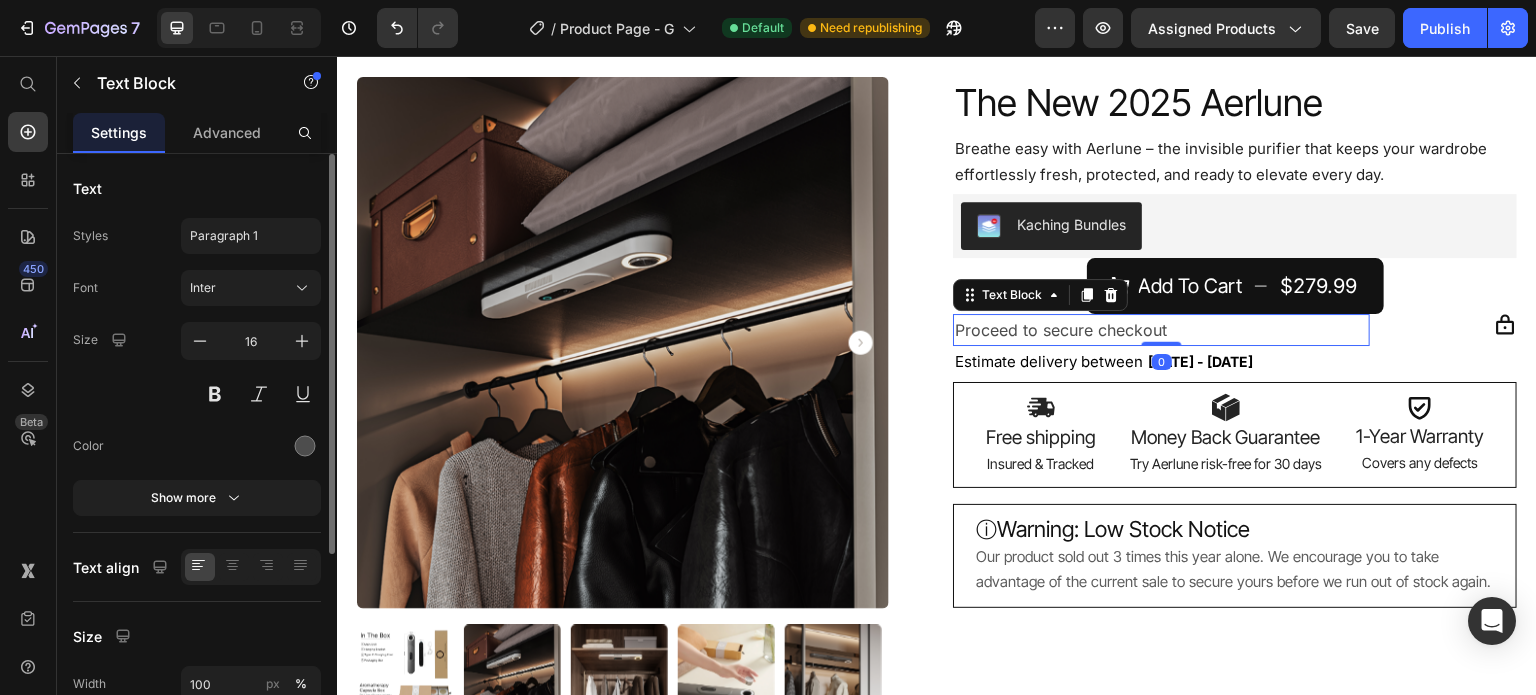 scroll, scrollTop: 294, scrollLeft: 0, axis: vertical 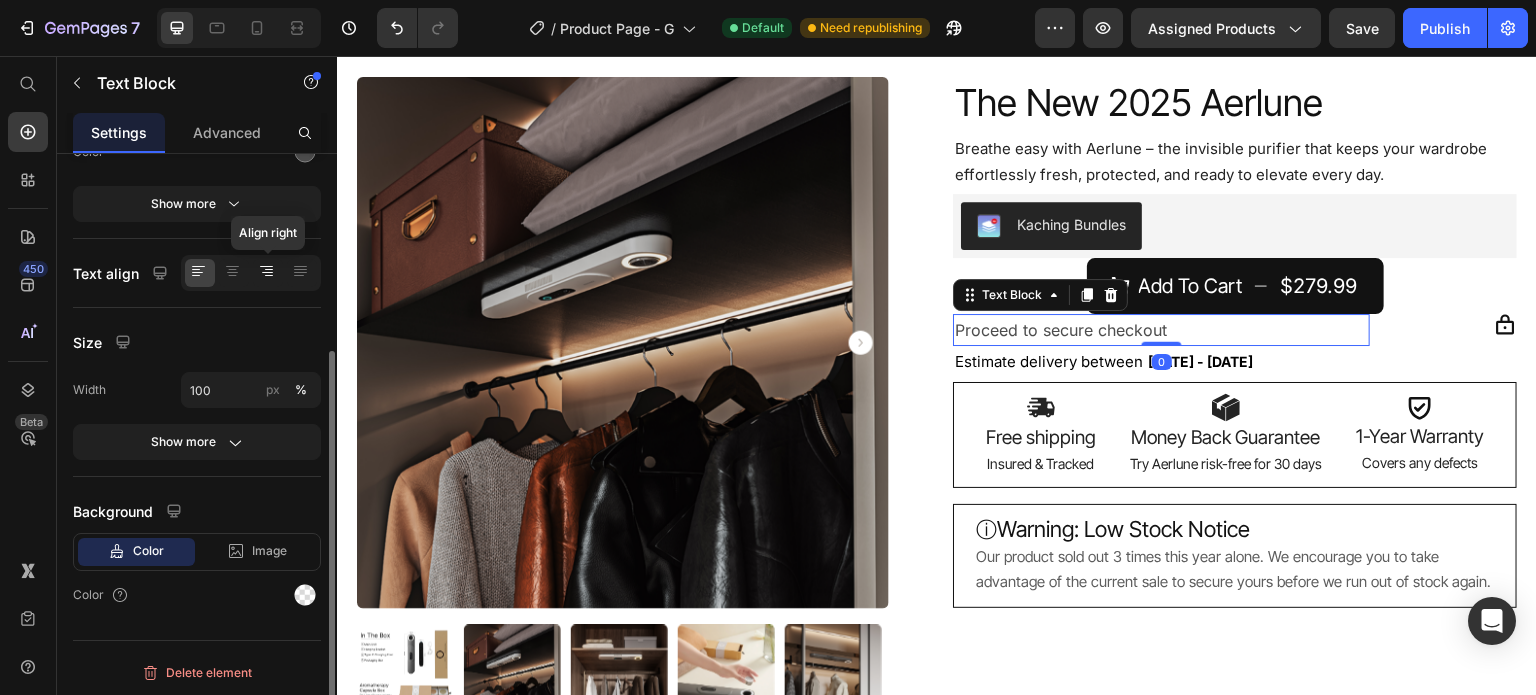 click 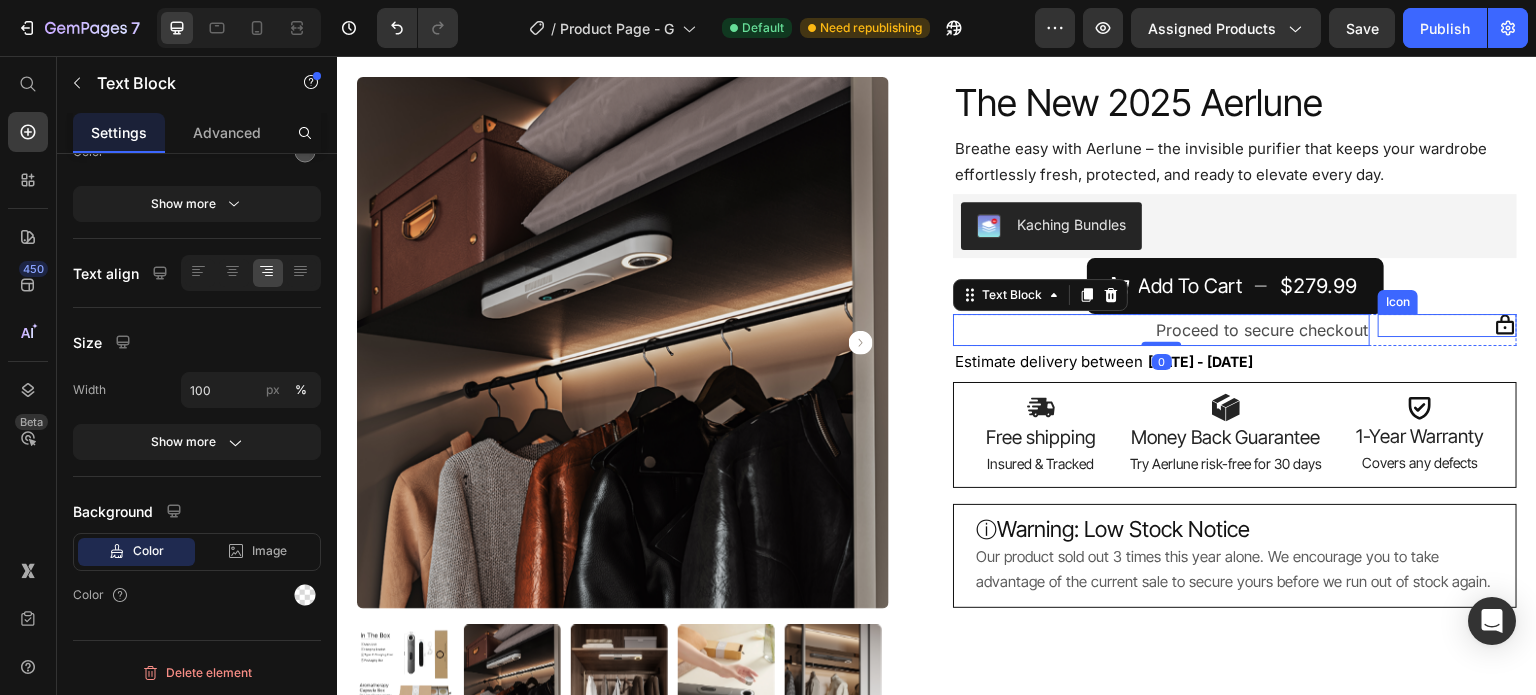click on "Icon" at bounding box center (1447, 325) 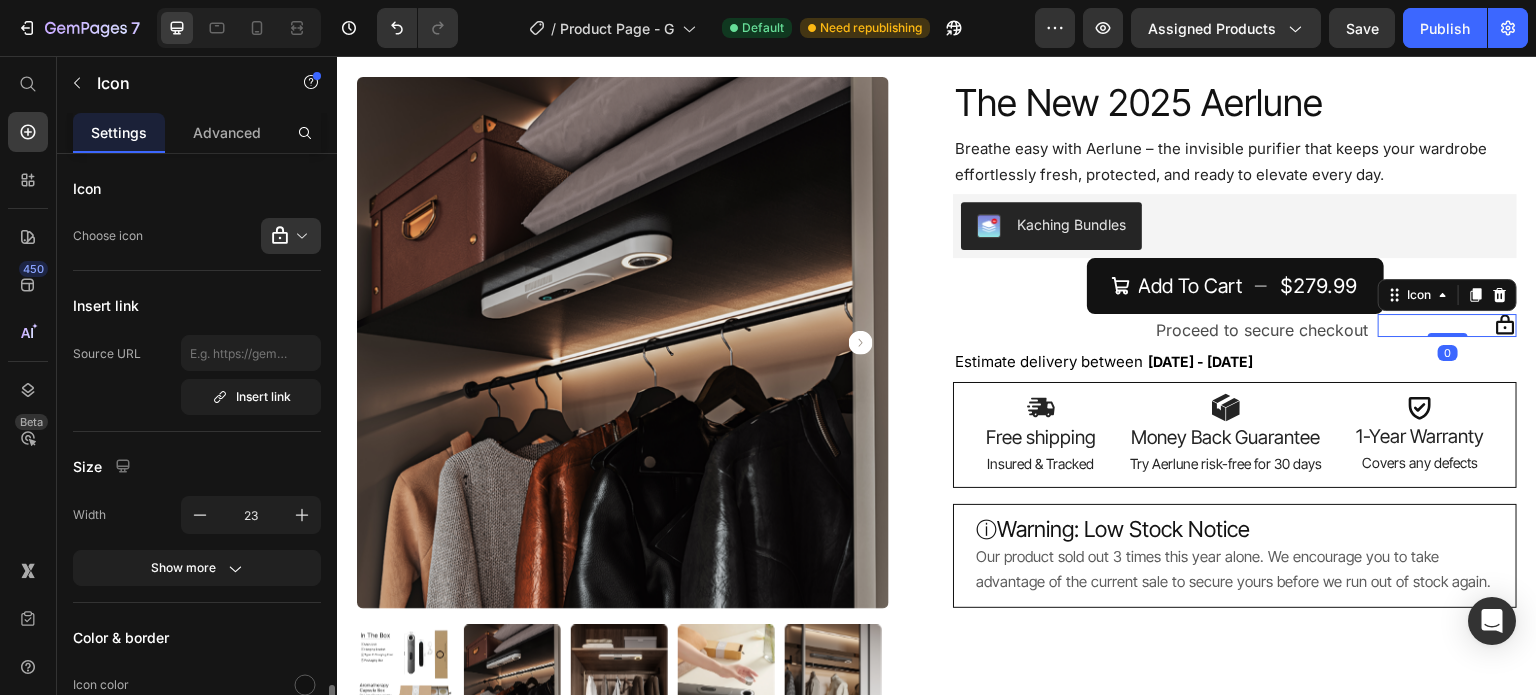 scroll, scrollTop: 322, scrollLeft: 0, axis: vertical 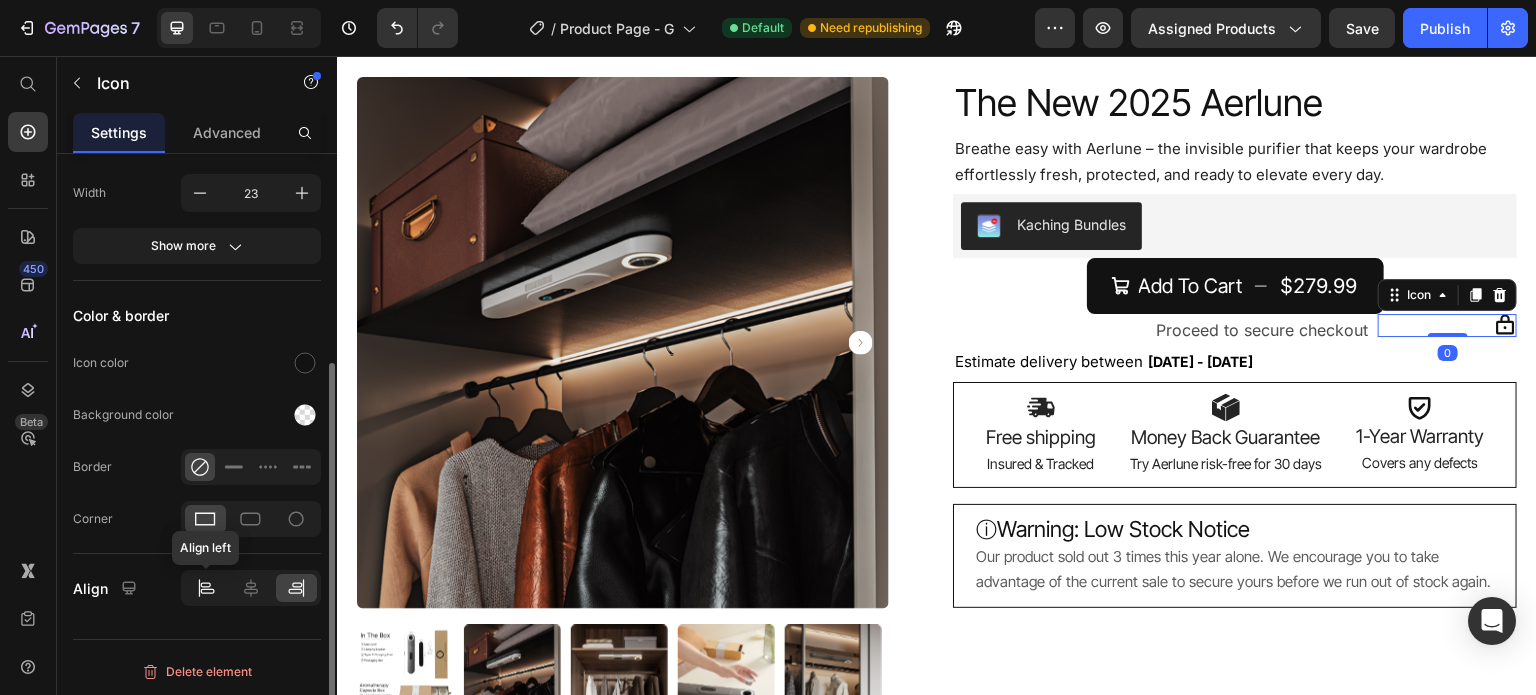 click 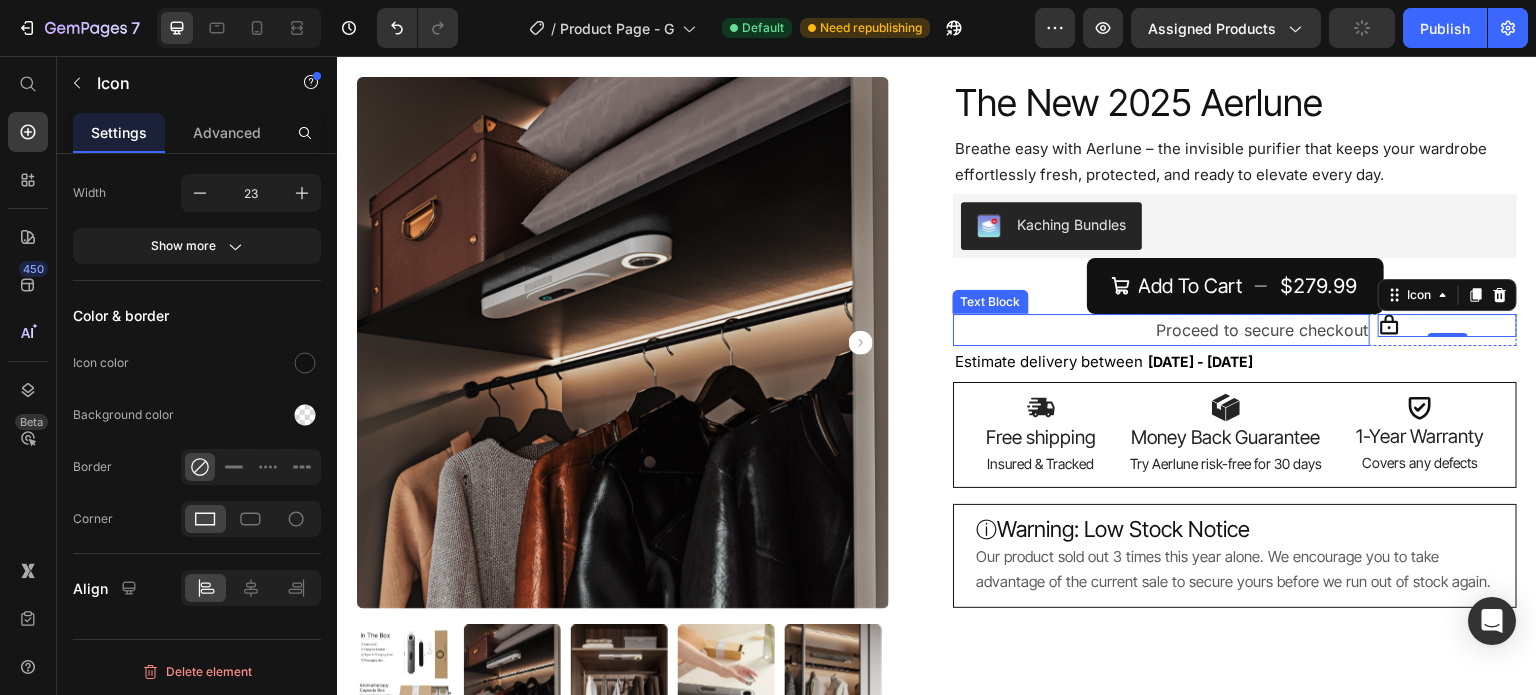 click on "Proceed to secure checkout" at bounding box center [1161, 330] 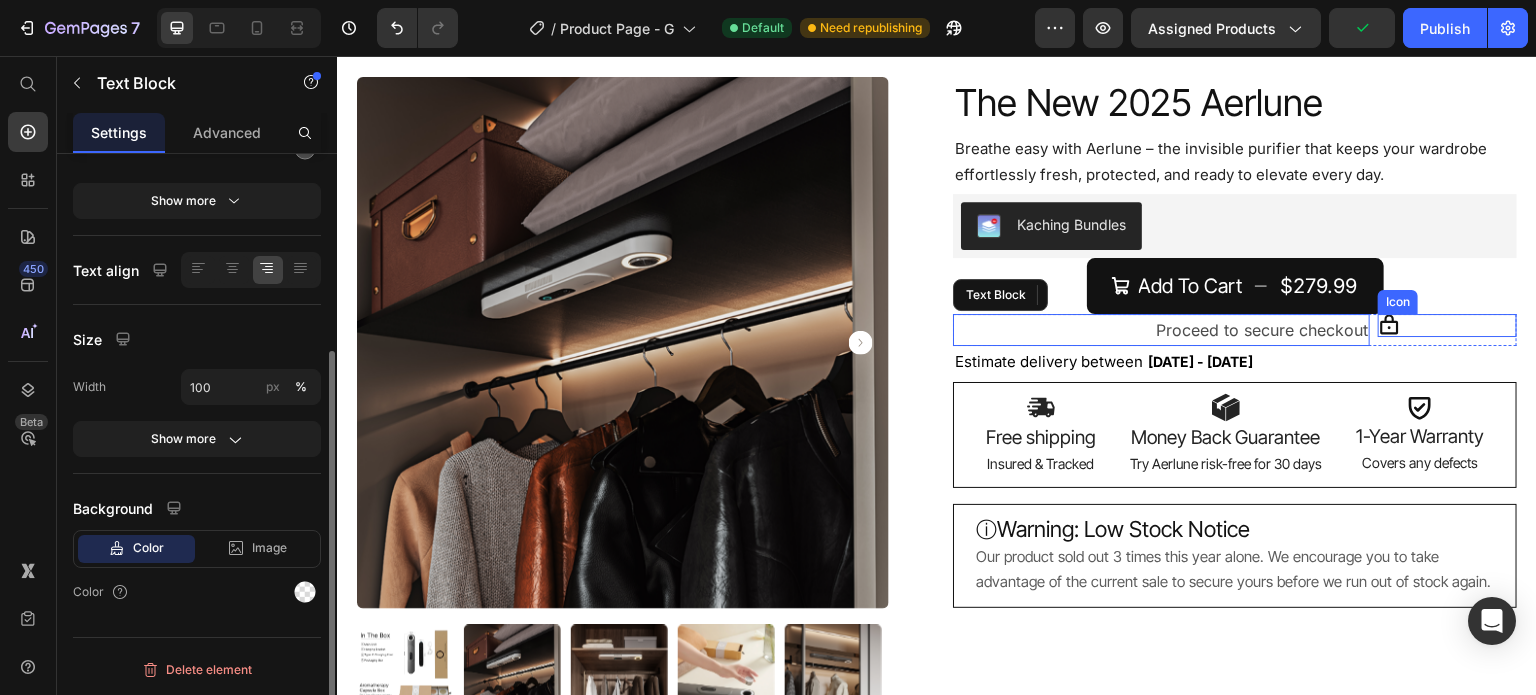 click on "Icon   0" at bounding box center [1447, 325] 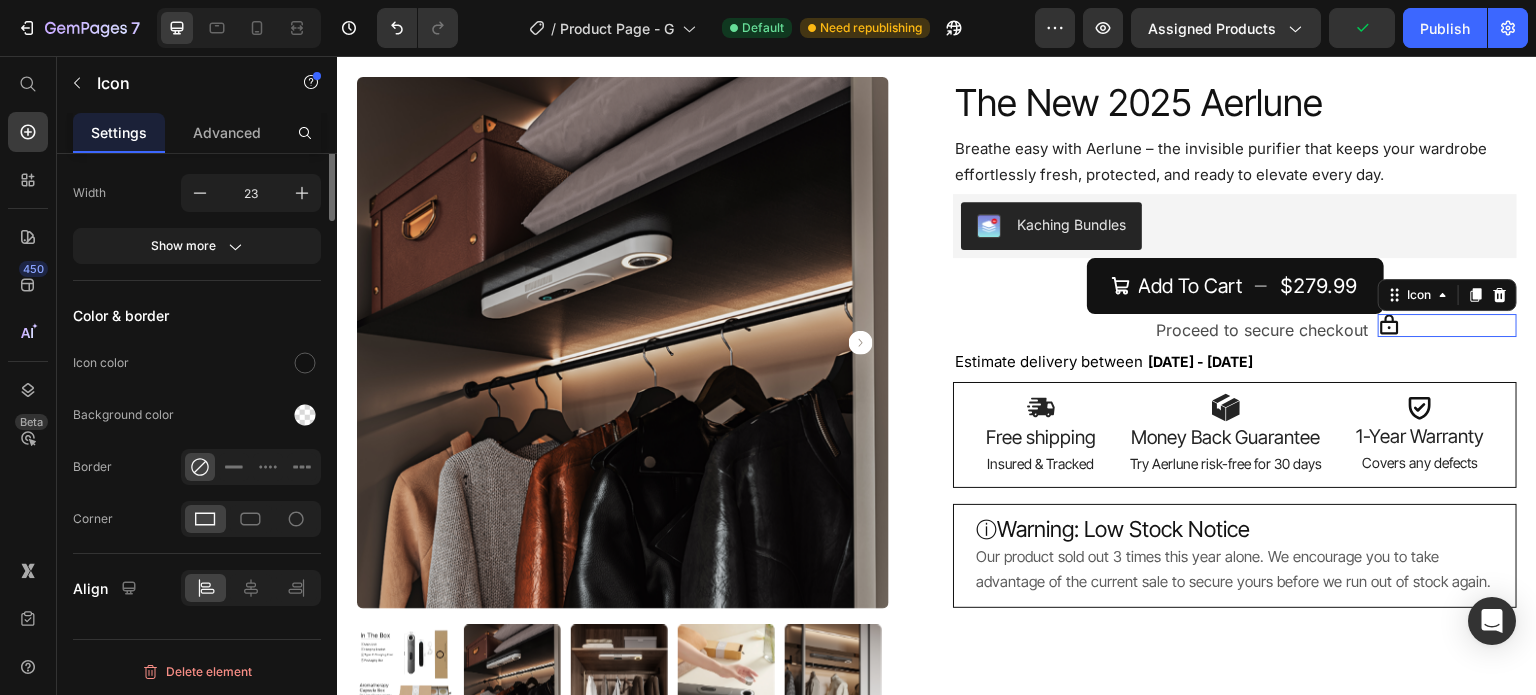scroll, scrollTop: 0, scrollLeft: 0, axis: both 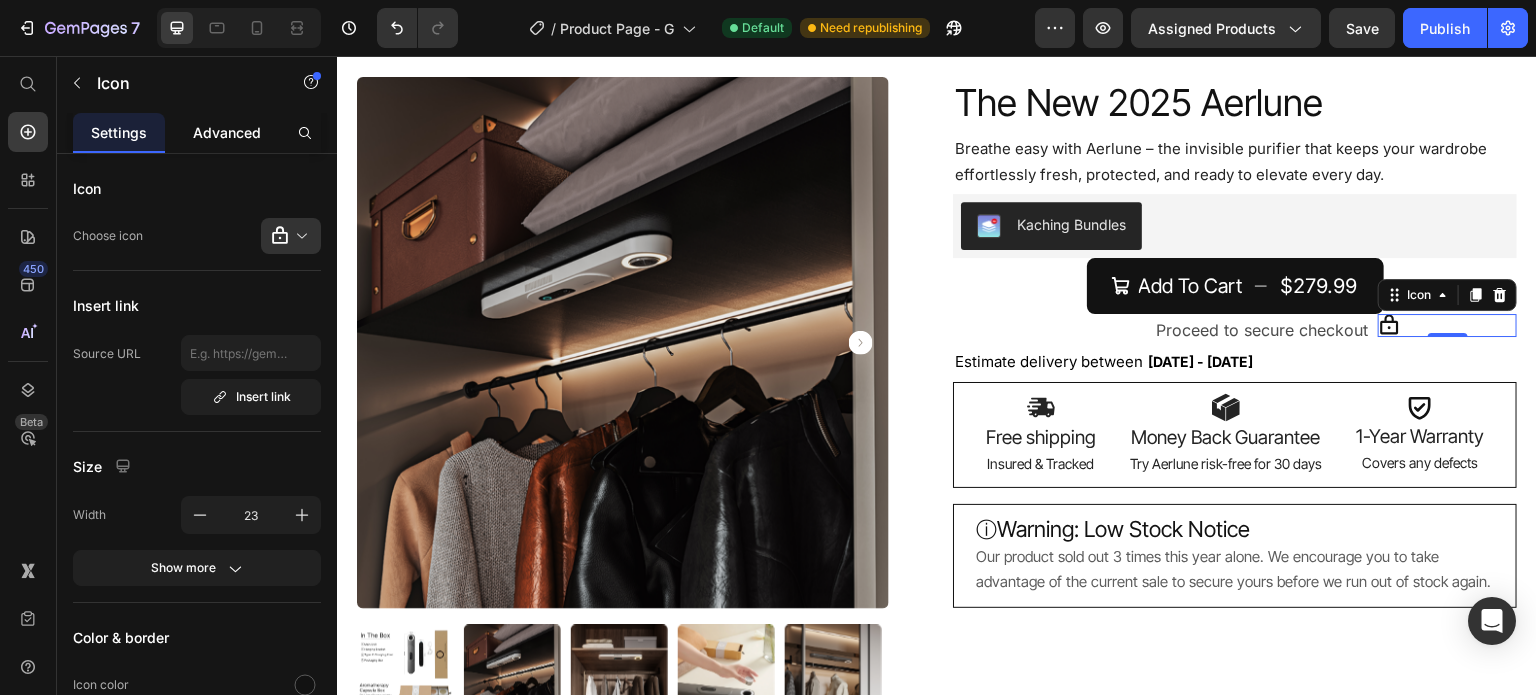 click on "Advanced" at bounding box center [227, 132] 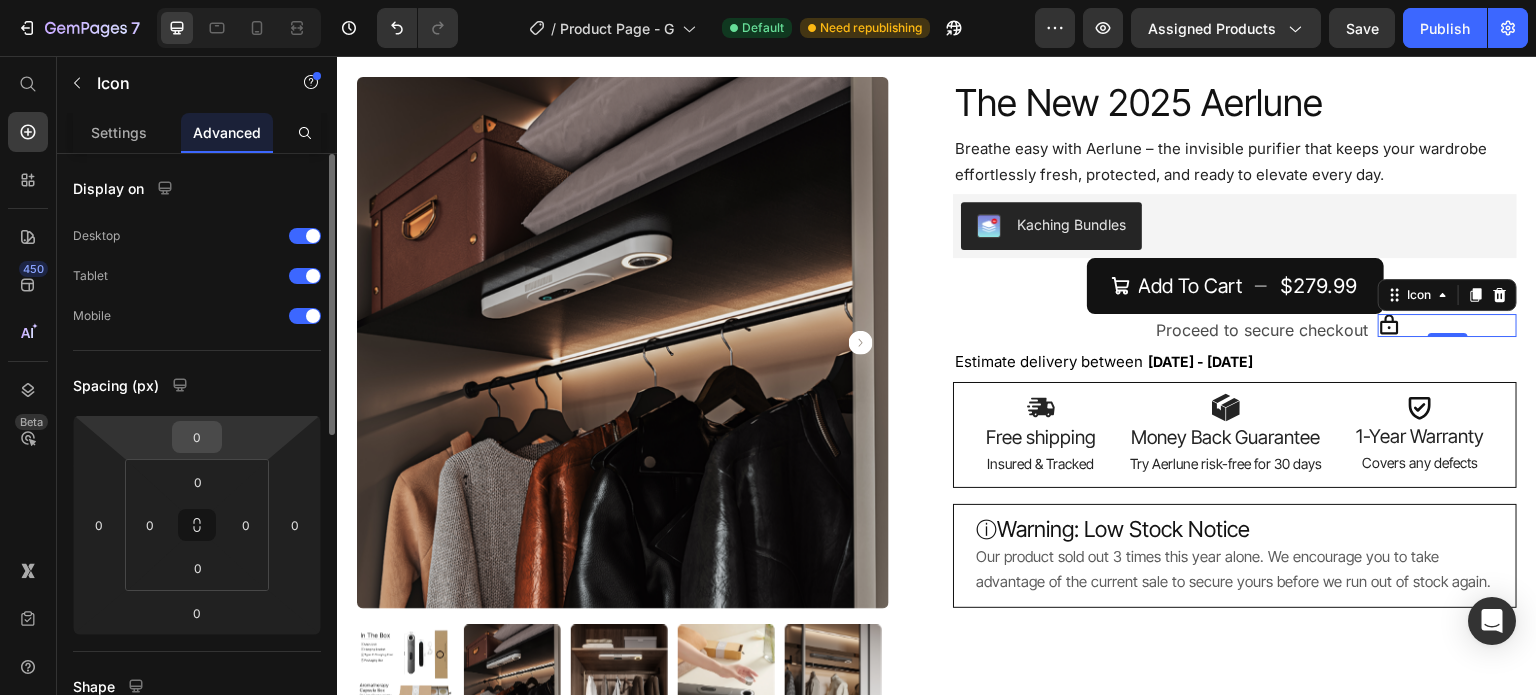 click on "0" at bounding box center [197, 437] 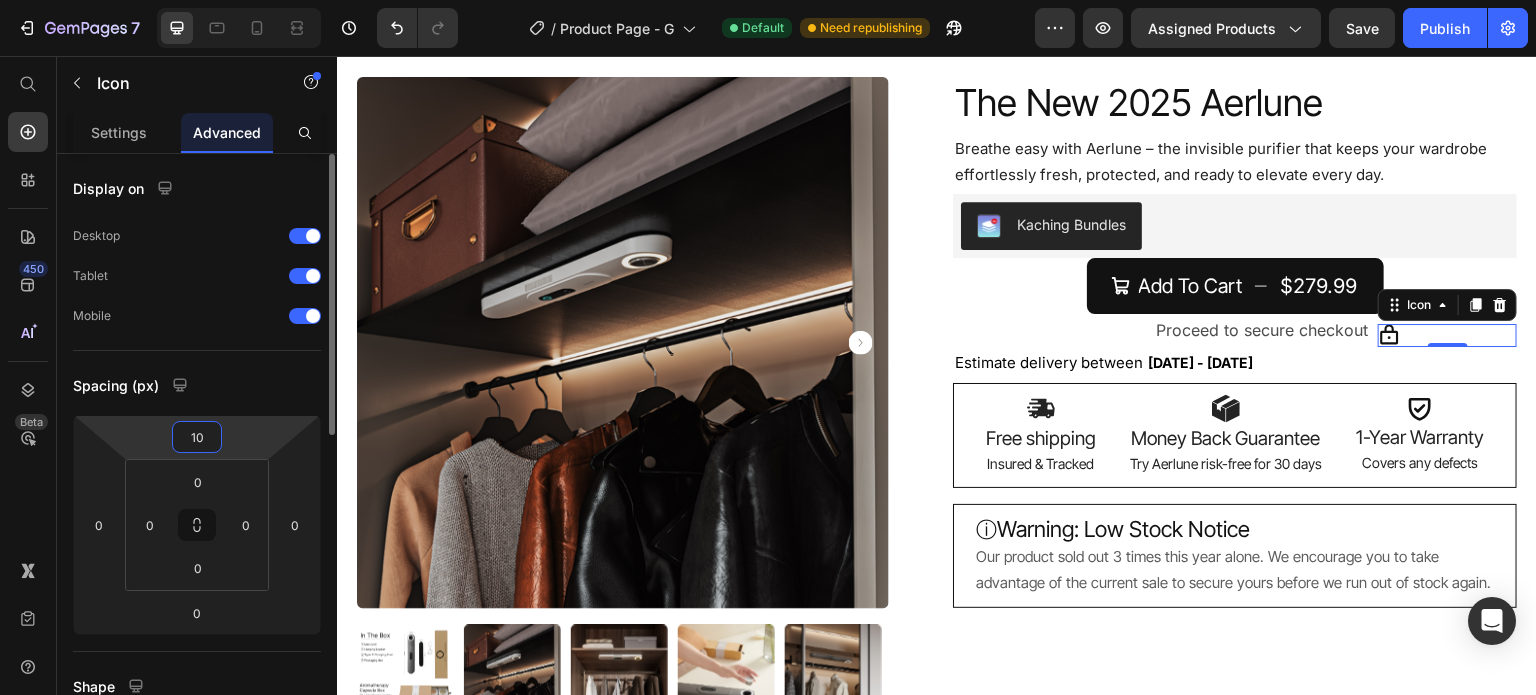 type on "1" 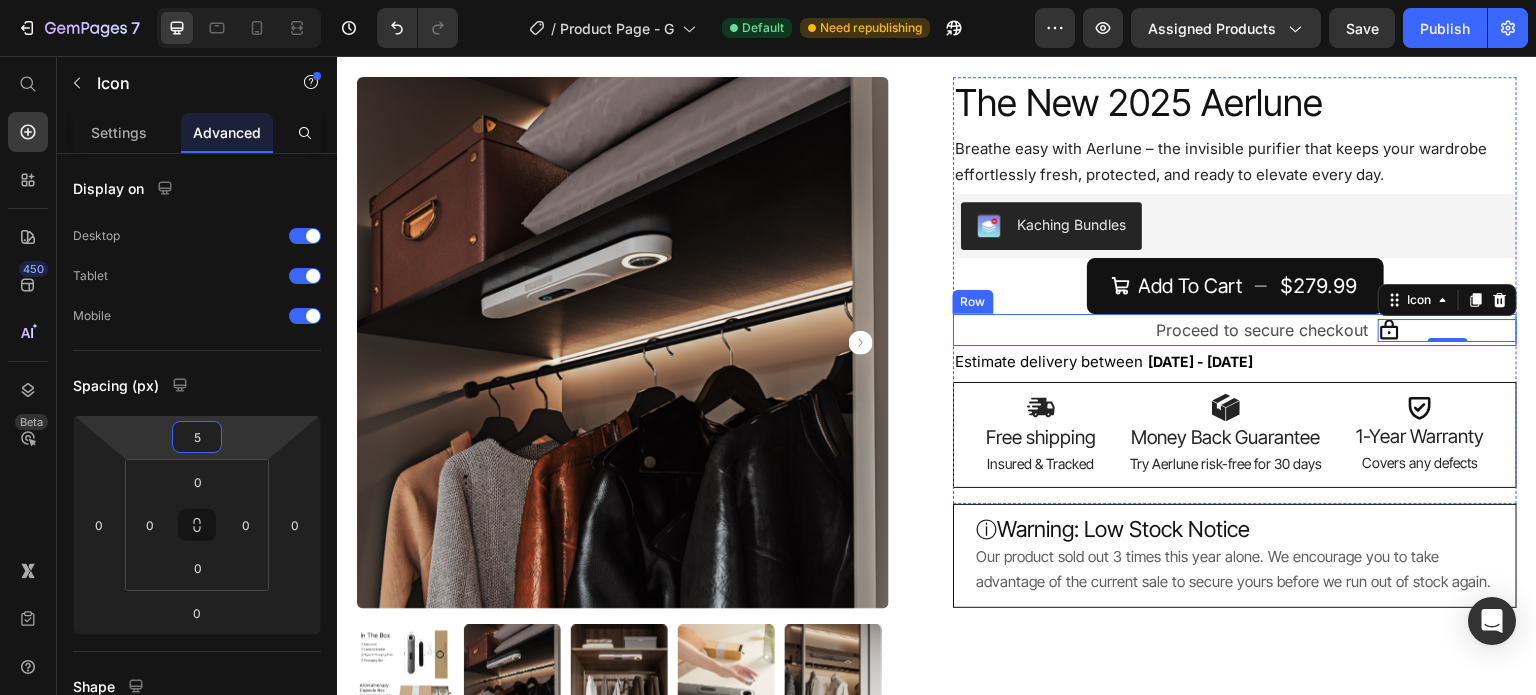 type on "5" 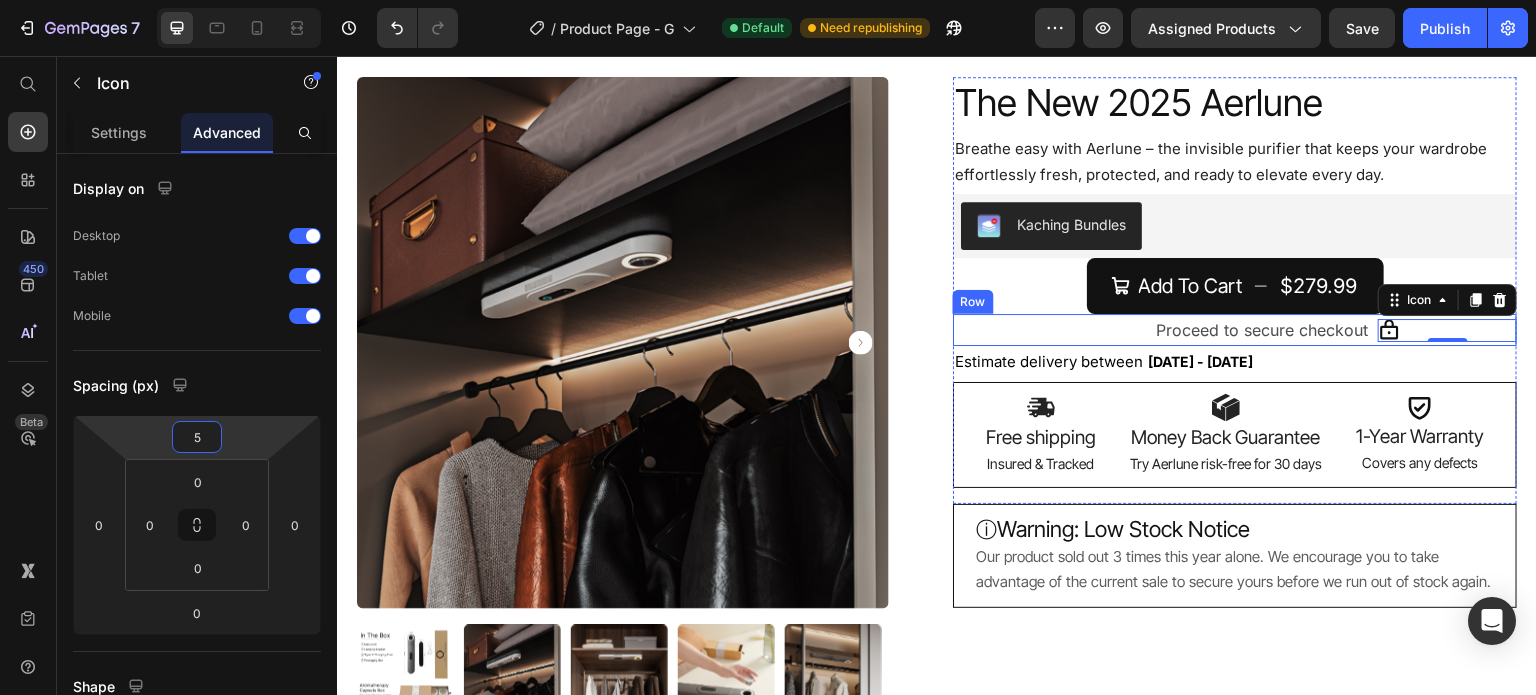 click 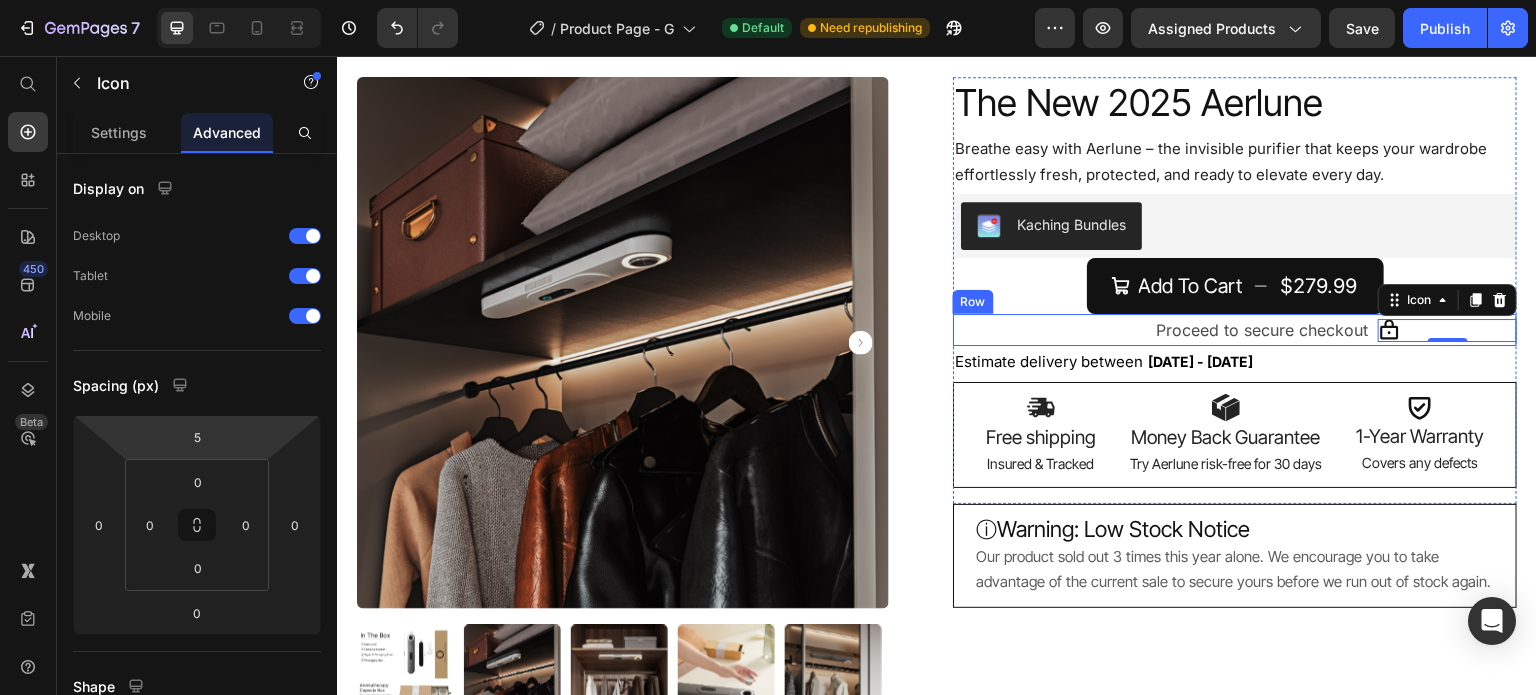 click on "Icon   0 Proceed to secure checkout Text Block Row" at bounding box center (1235, 330) 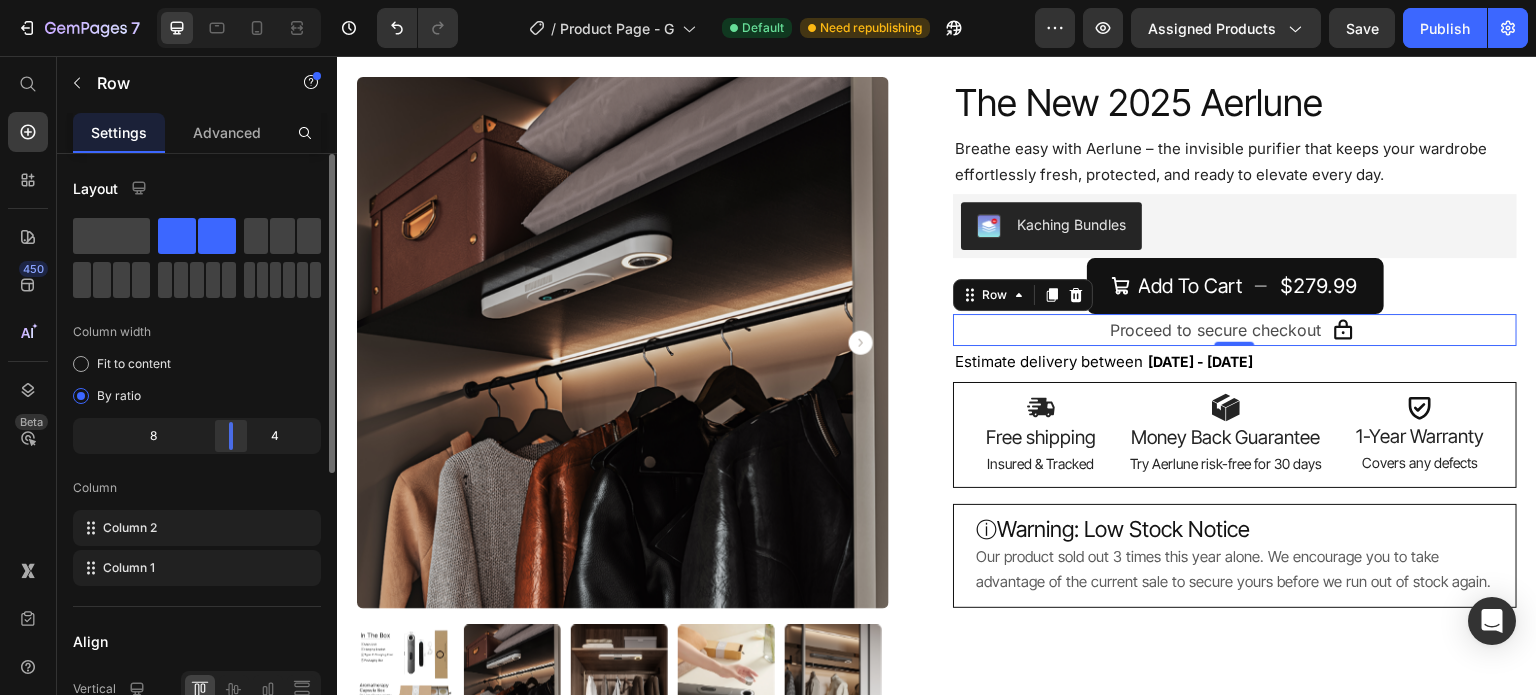 click on "7  Version history  /  Product Page - G Default Need republishing Preview Assigned Products  Save   Publish  450 Beta Start with Sections Elements Hero Section Product Detail Brands Trusted Badges Guarantee Product Breakdown How to use Testimonials Compare Bundle FAQs Social Proof Brand Story Product List Collection Blog List Contact Sticky Add to Cart Custom Footer Browse Library 450 Layout
Row
Row
Row
Row Text
Heading
Text Block Button
Button
Button
Sticky Back to top Media" at bounding box center (768, 0) 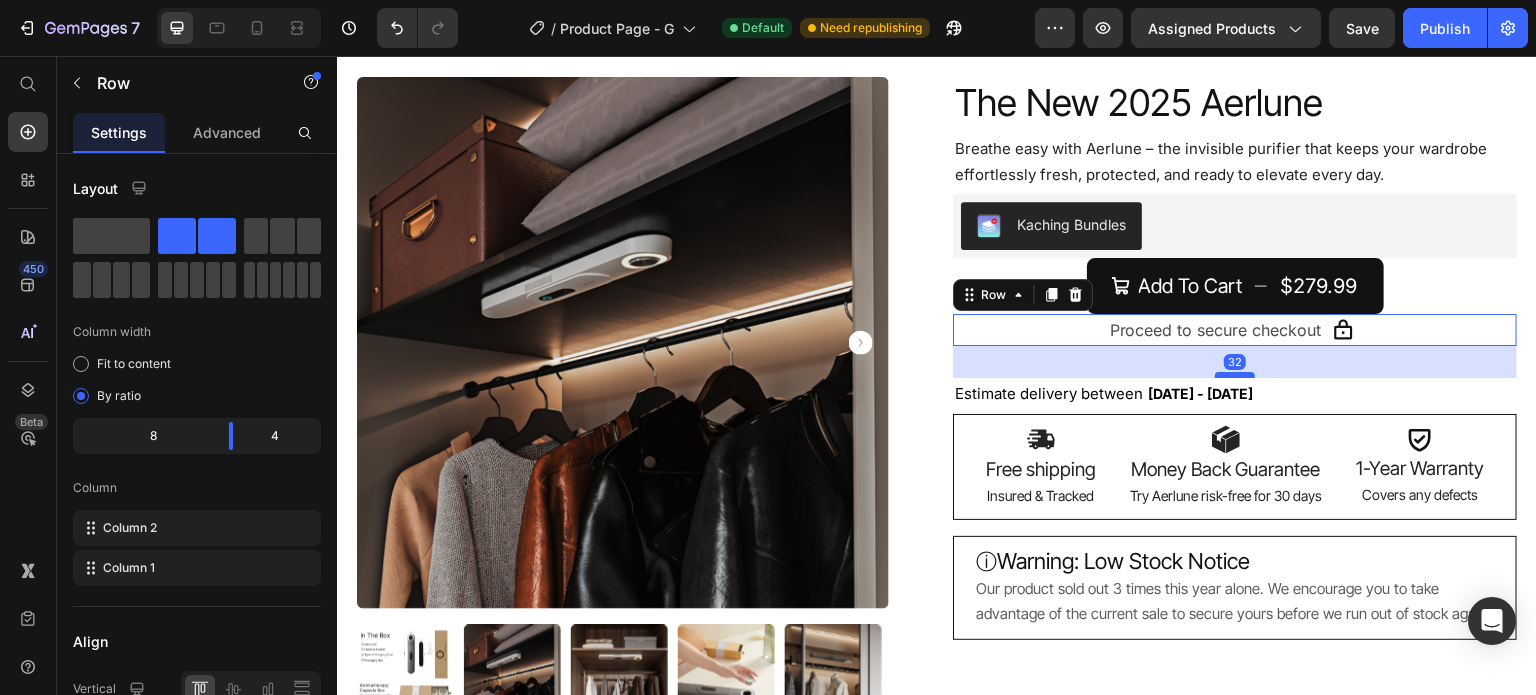 drag, startPoint x: 1241, startPoint y: 344, endPoint x: 1242, endPoint y: 376, distance: 32.01562 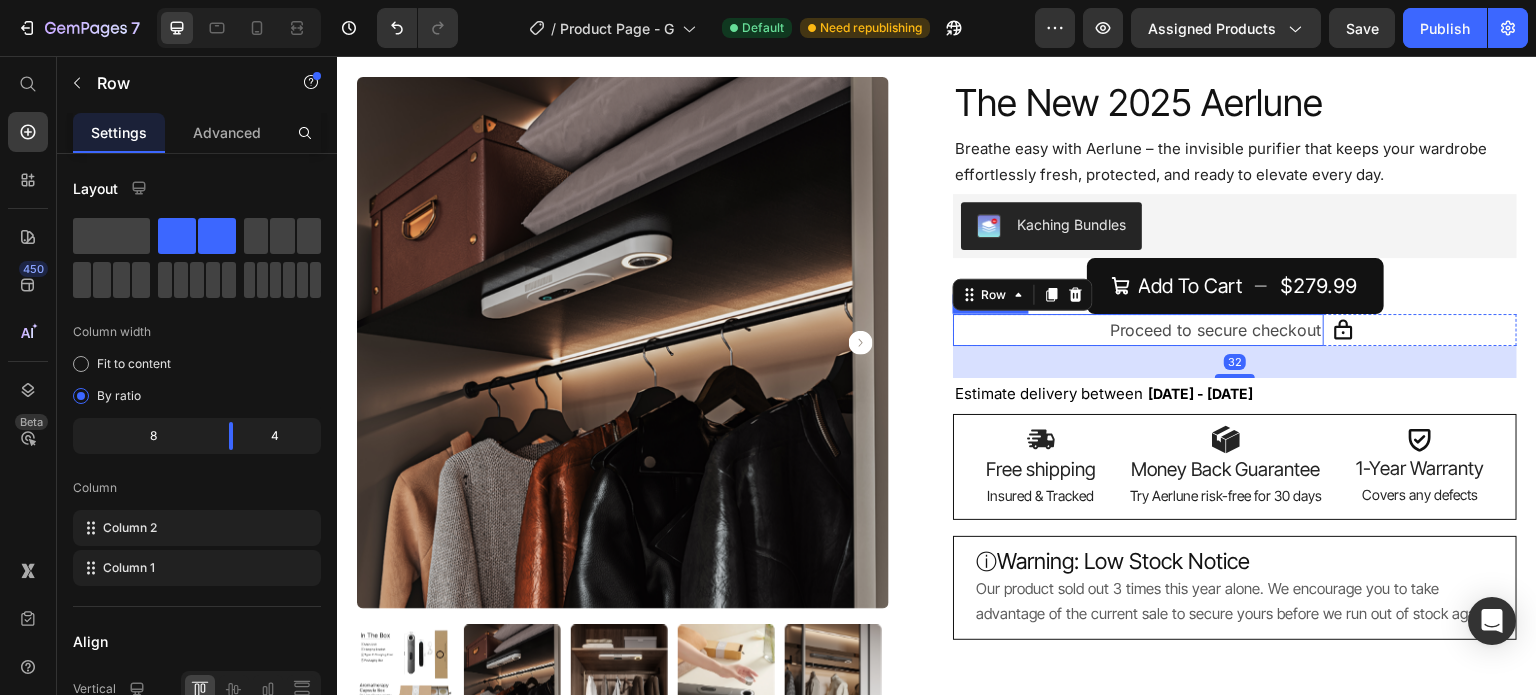 click on "Proceed to secure checkout" at bounding box center [1138, 330] 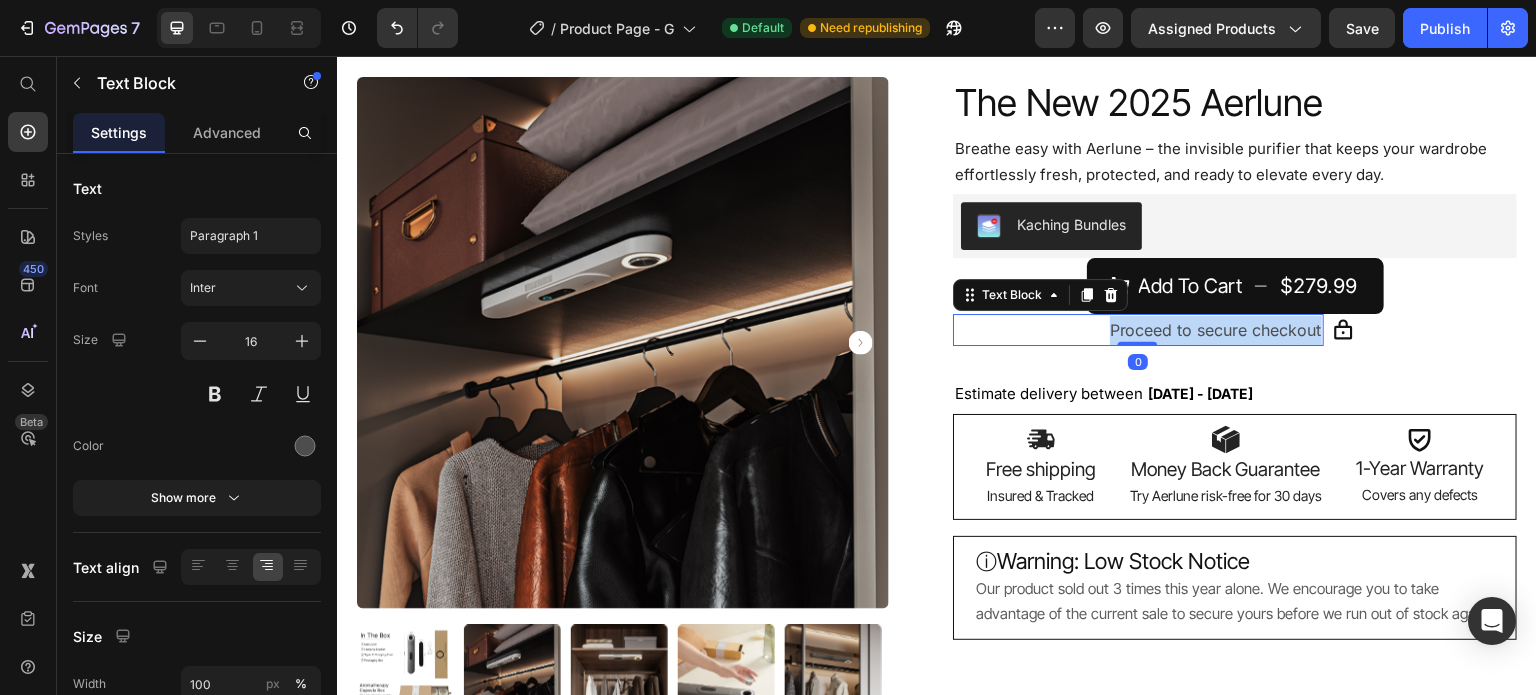 click on "Proceed to secure checkout" at bounding box center (1138, 330) 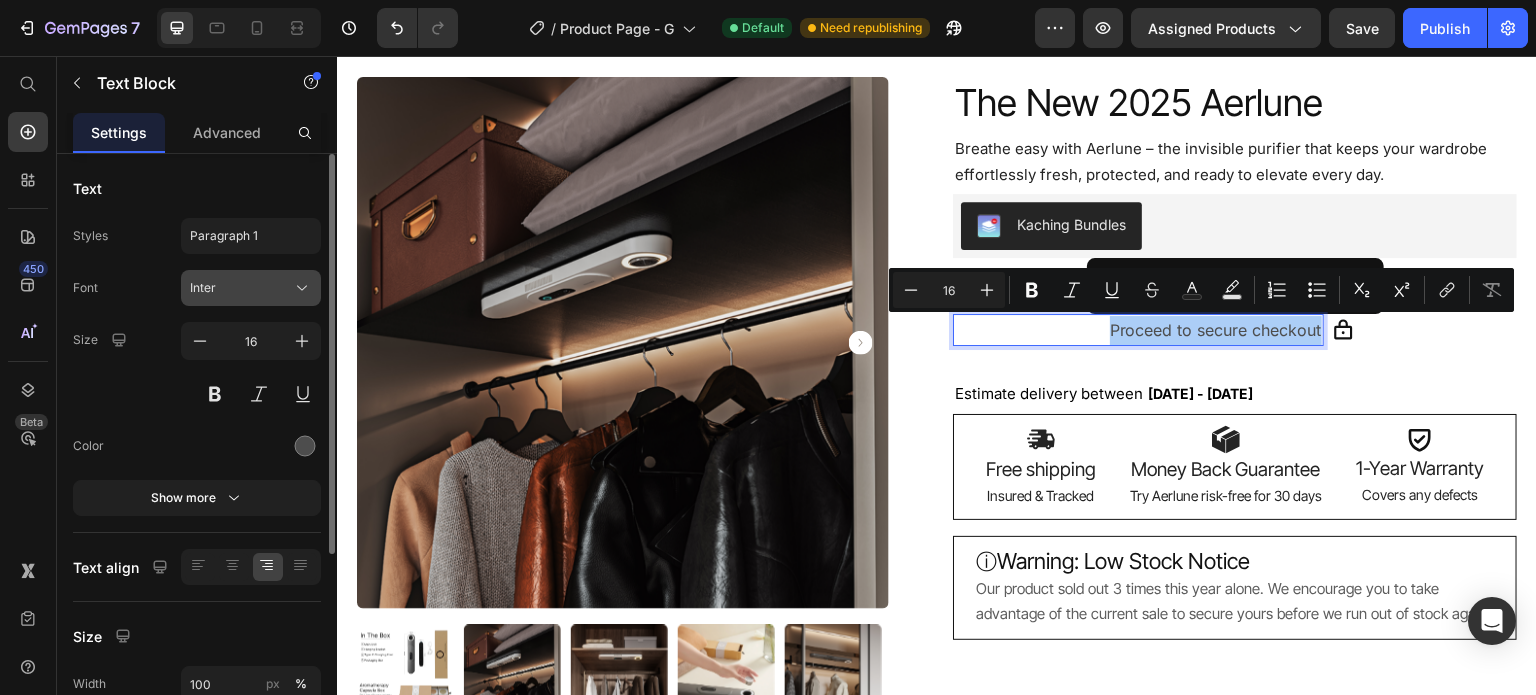 click on "Inter" at bounding box center (241, 288) 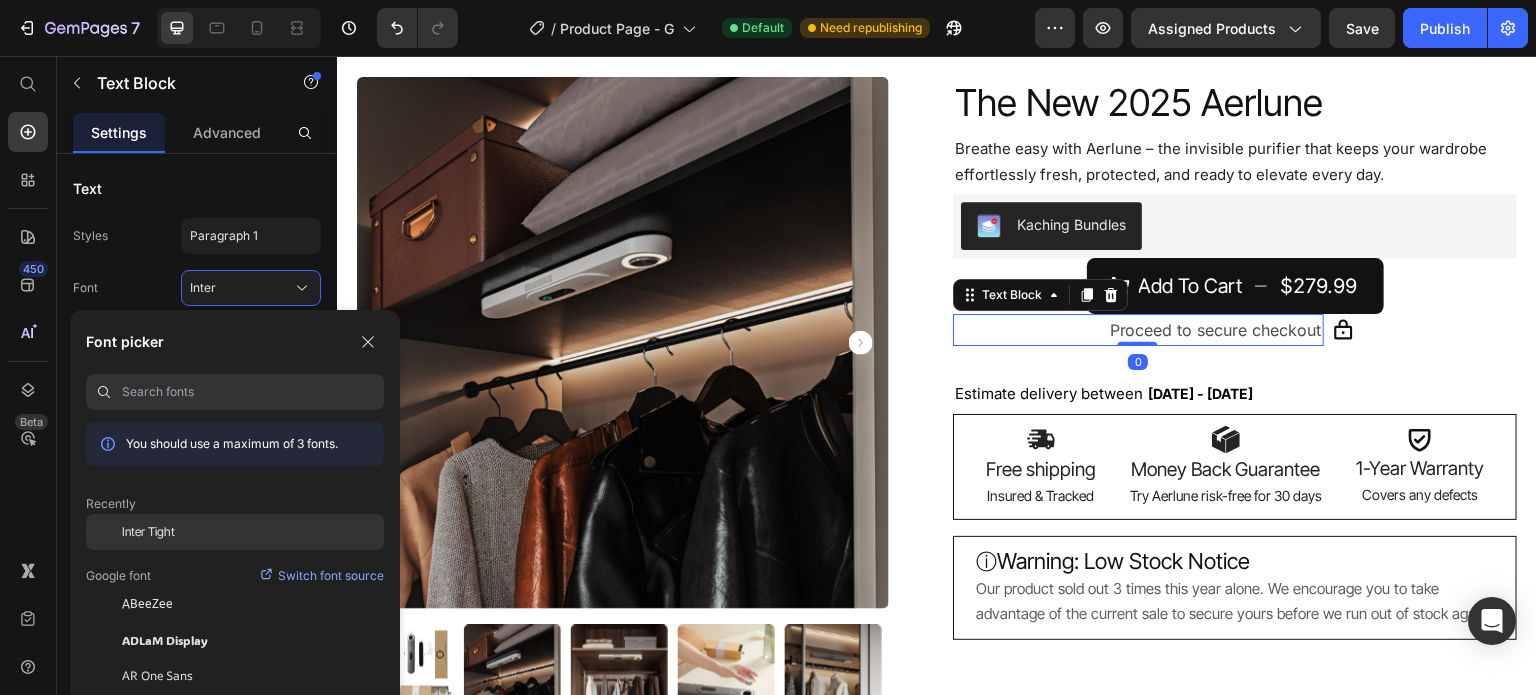 click on "Inter Tight" at bounding box center [148, 532] 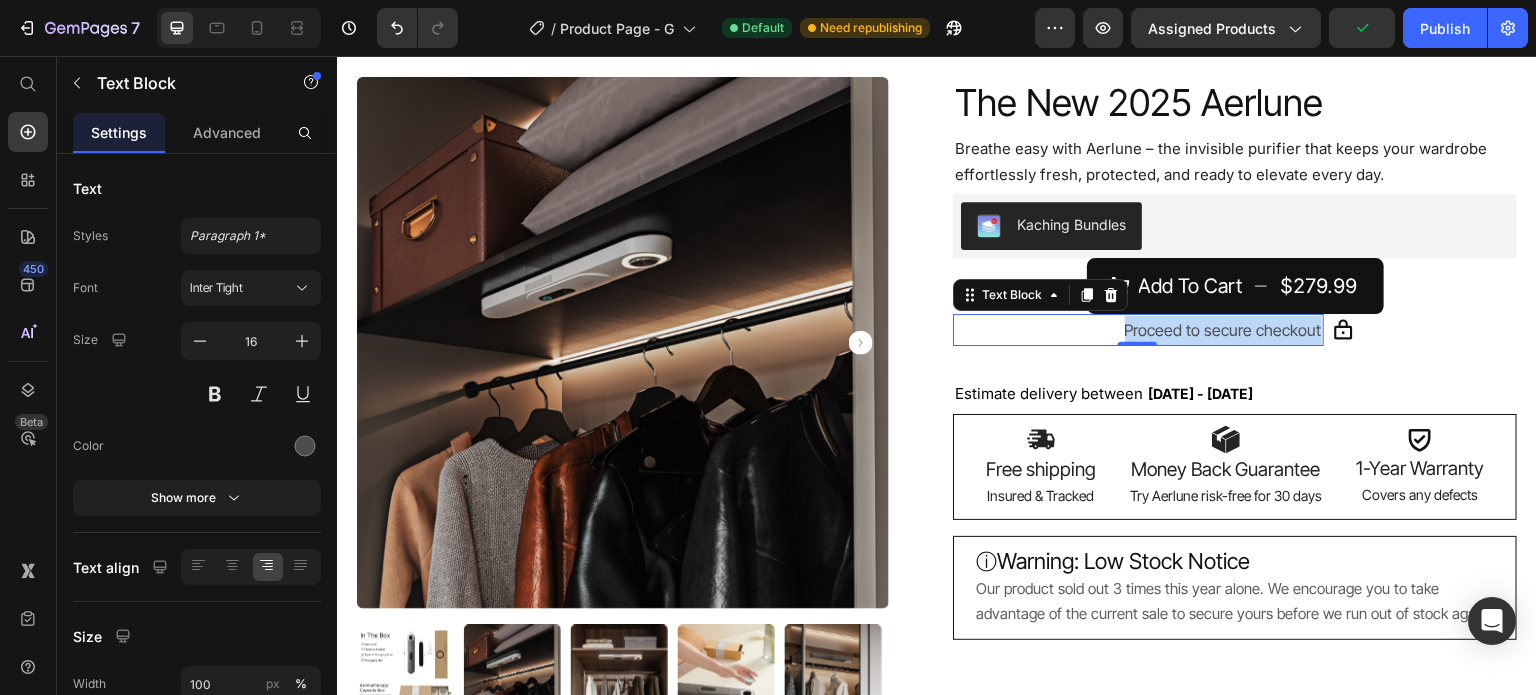 click on "Proceed to secure checkout" at bounding box center (1138, 330) 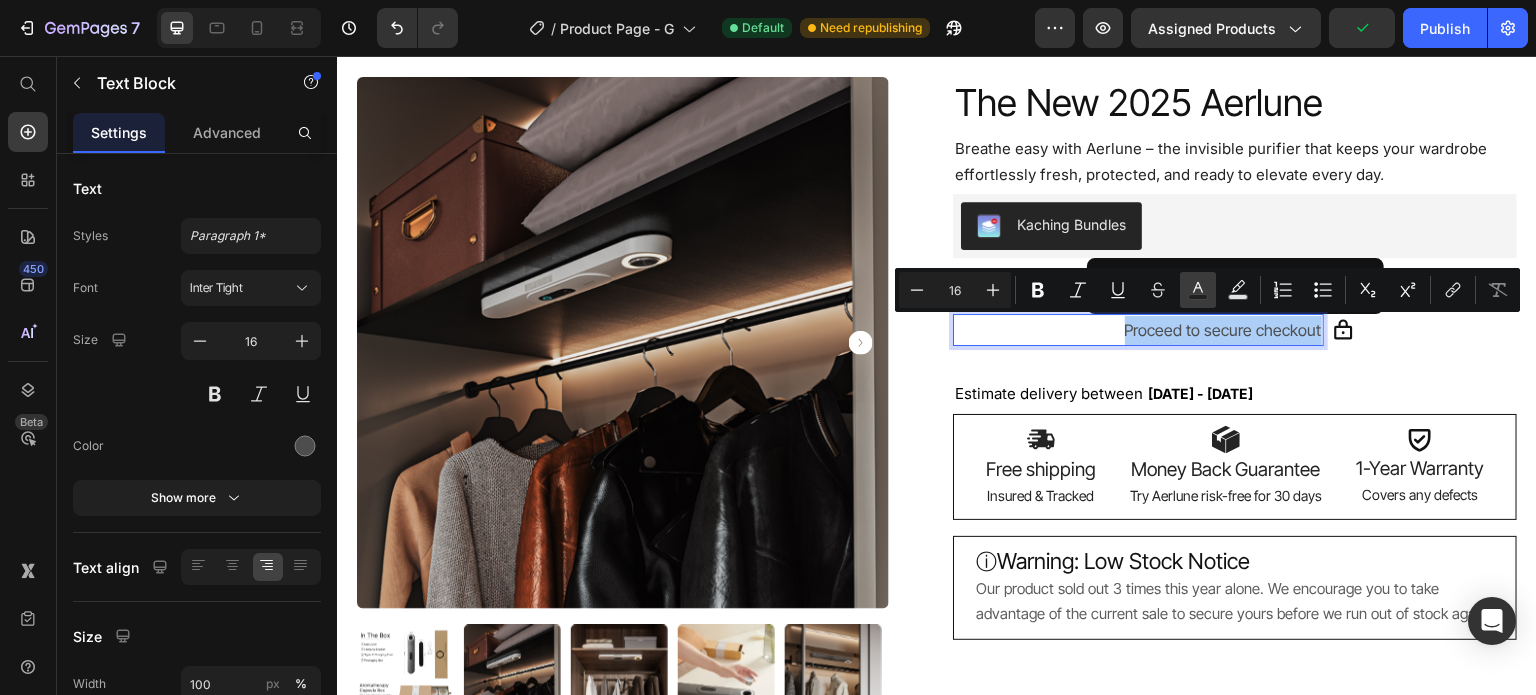 click 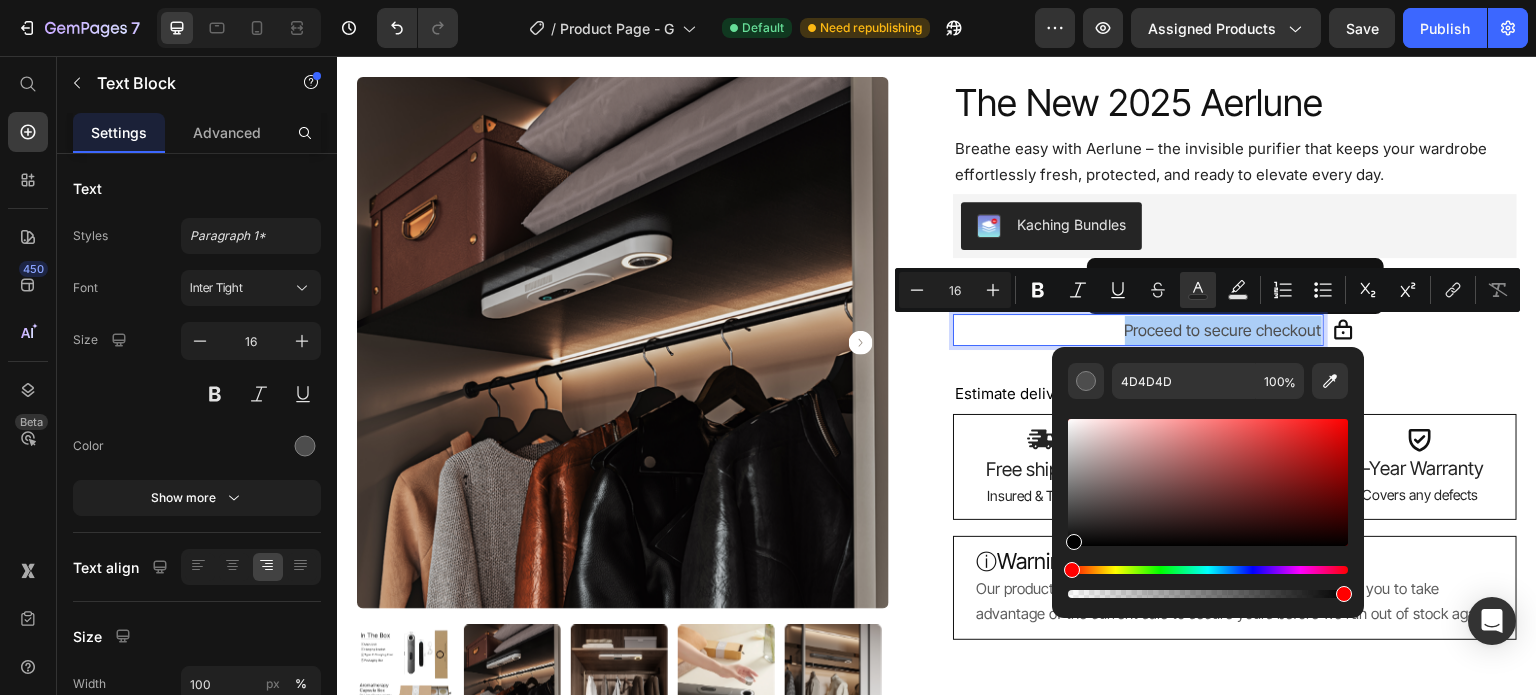 drag, startPoint x: 1078, startPoint y: 511, endPoint x: 1108, endPoint y: 504, distance: 30.805843 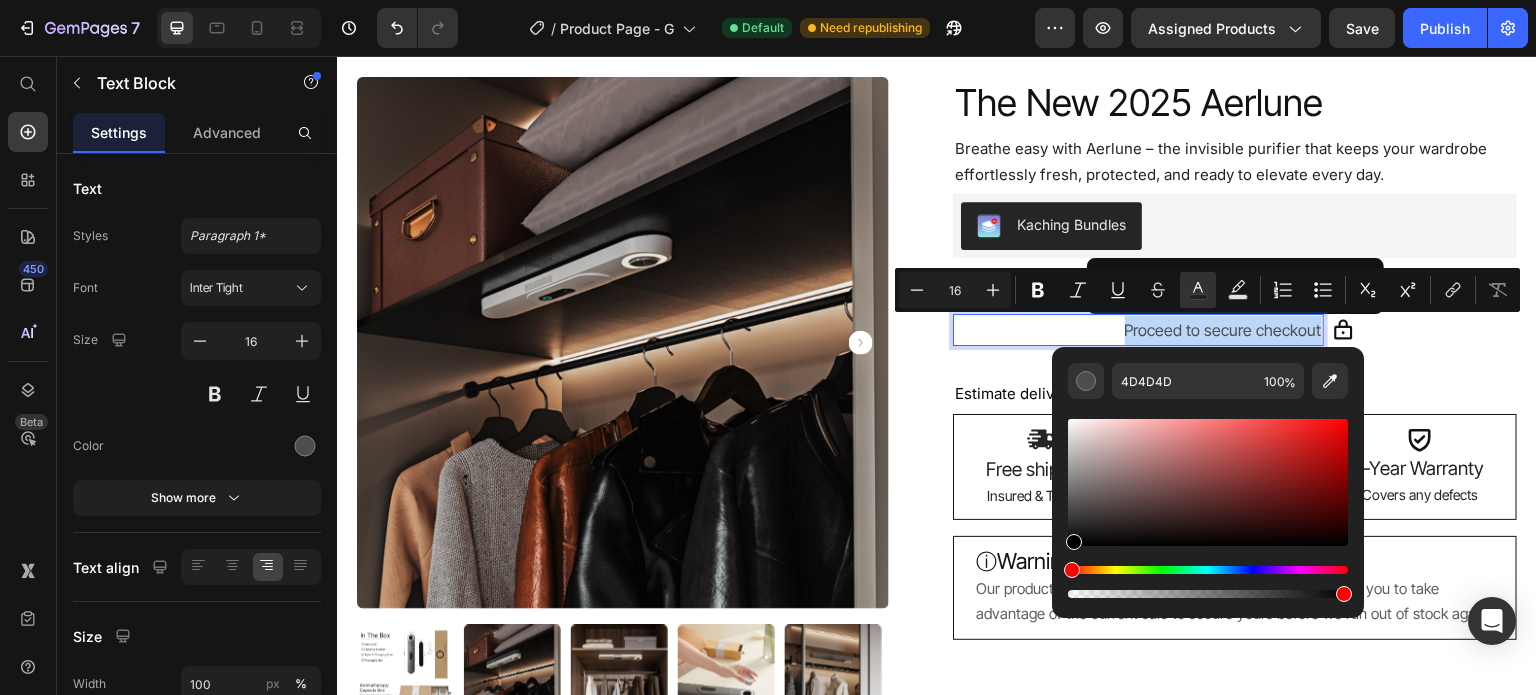 type on "000000" 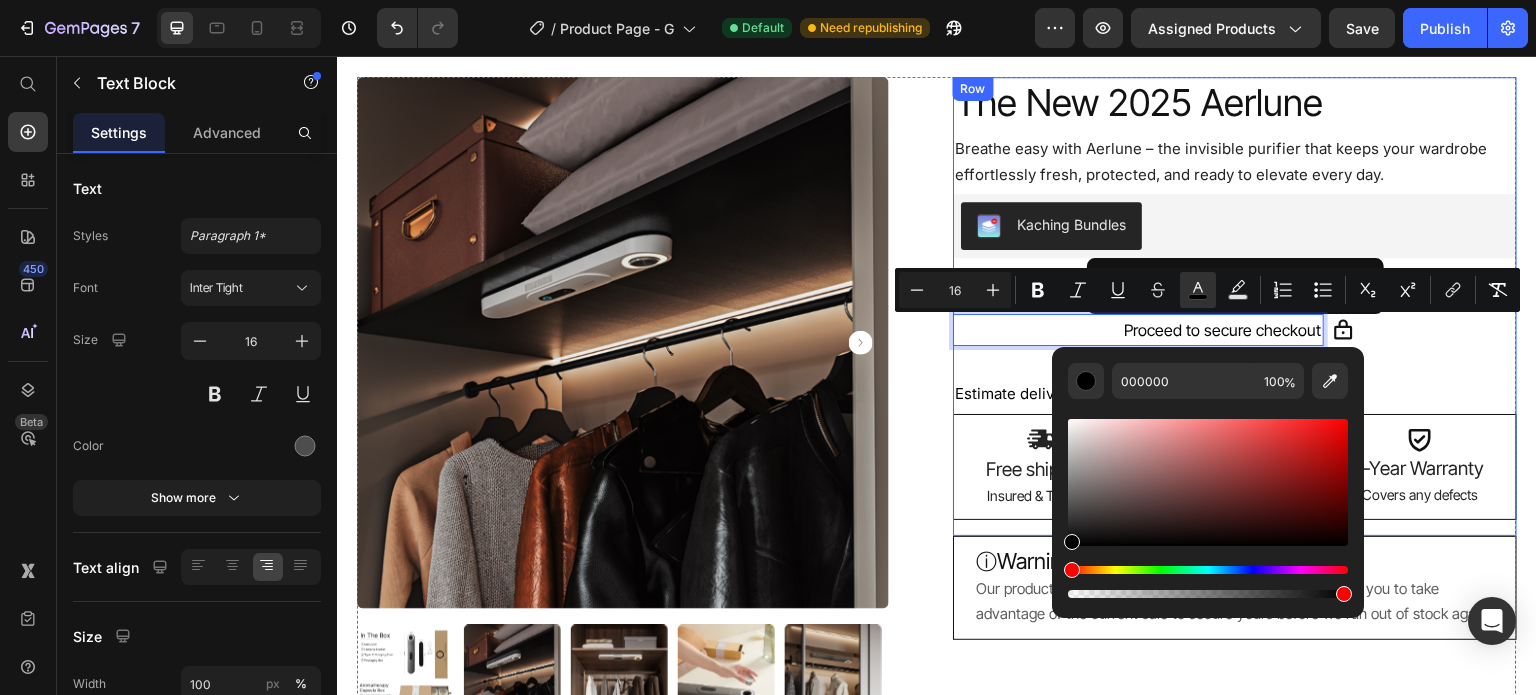 click on "The New 2025 Aerlune Product Title The New 2025 Aerlune Product Title The New 2025 Aerlune Product Title Breathe easy with Aerlune – the invisible purifier that keeps your wardrobe effortlessly fresh, protected, and ready to elevate every day. Text Block Breathe easy with Aerlune – the invisible purifier that keeps your wardrobe effortlessly fresh, protected, and ready to elevate every day. Text Block Breathe easy with Aerlune – the invisible purifier that keeps your wardrobe effortlessly fresh, protected, and ready to elevate every day. Text Block Kaching Bundles Kaching Bundles
Add To Cart
$279.99 Add to Cart
Icon Proceed to secure checkout Text Block   0 Row
Estimate delivery between
Jul 21 - Jul 26
Delivery Date
Estimate delivery between
Jul 21 - Jul 26
Delivery Date
Estimate delivery between
Jul 21 - Jul 26
Delivery Date Image Icon" at bounding box center [1235, 306] 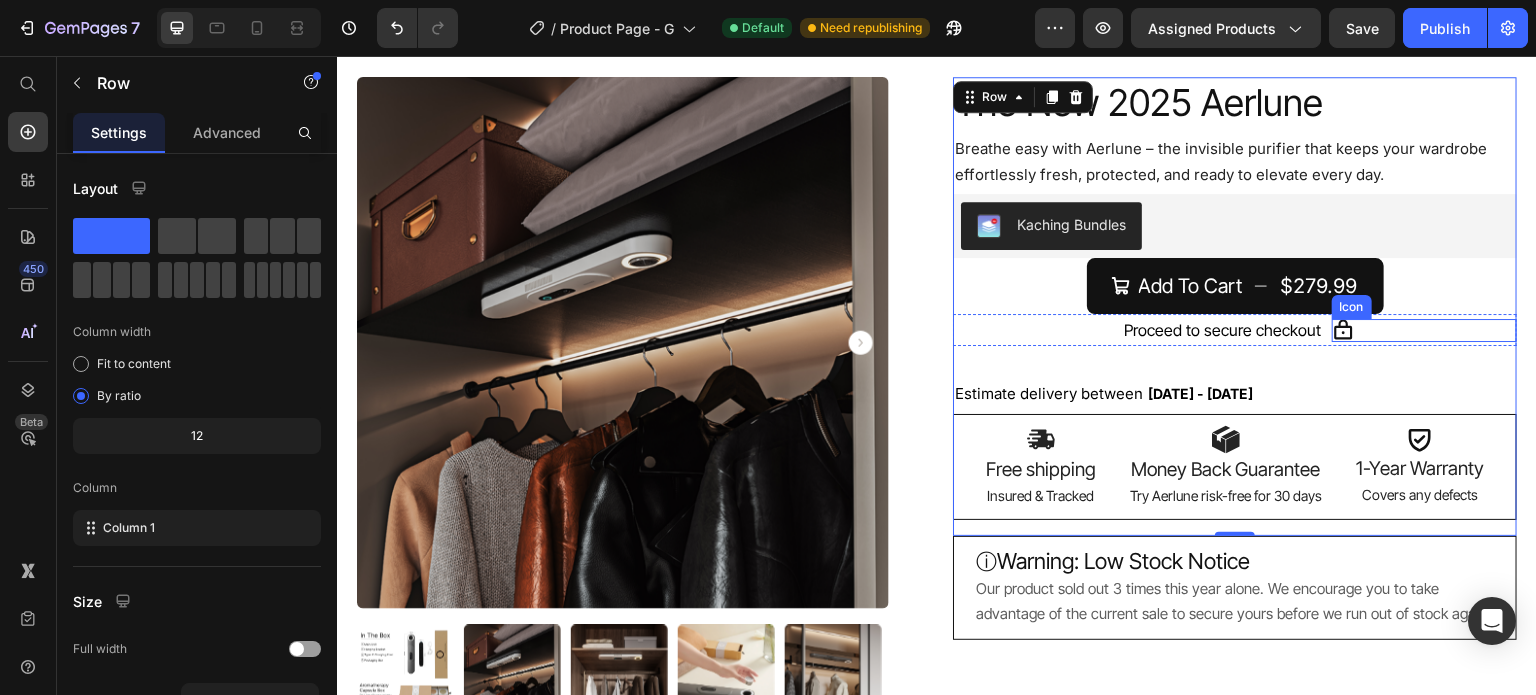 click 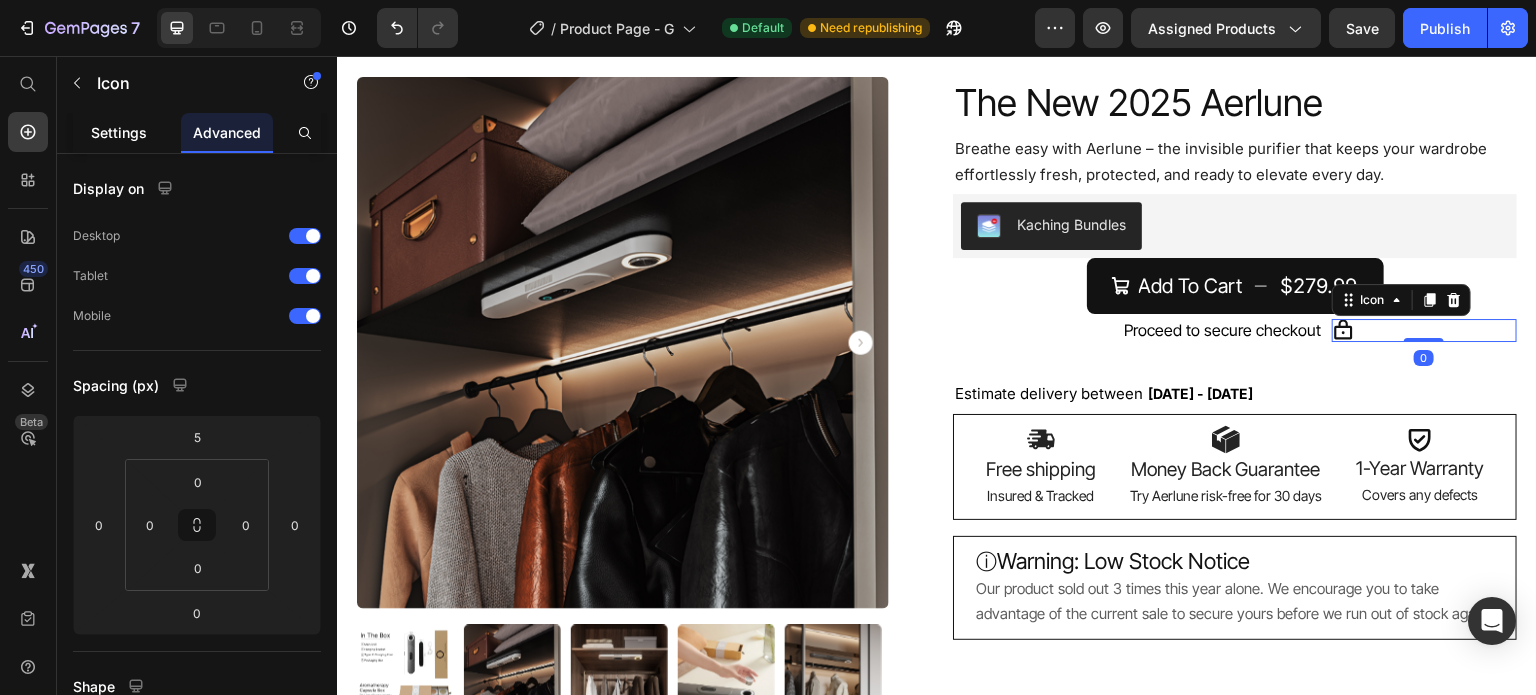 click on "Settings" at bounding box center (119, 132) 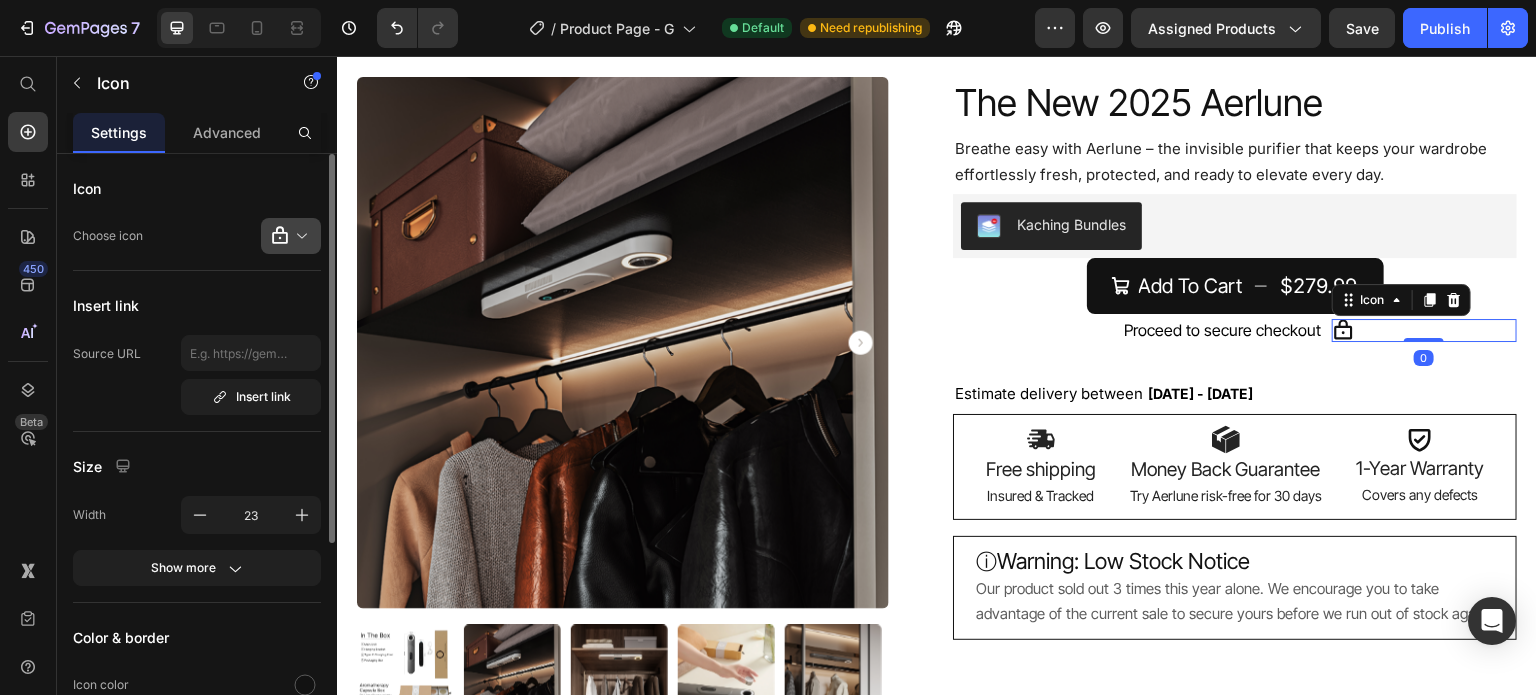 click at bounding box center (299, 236) 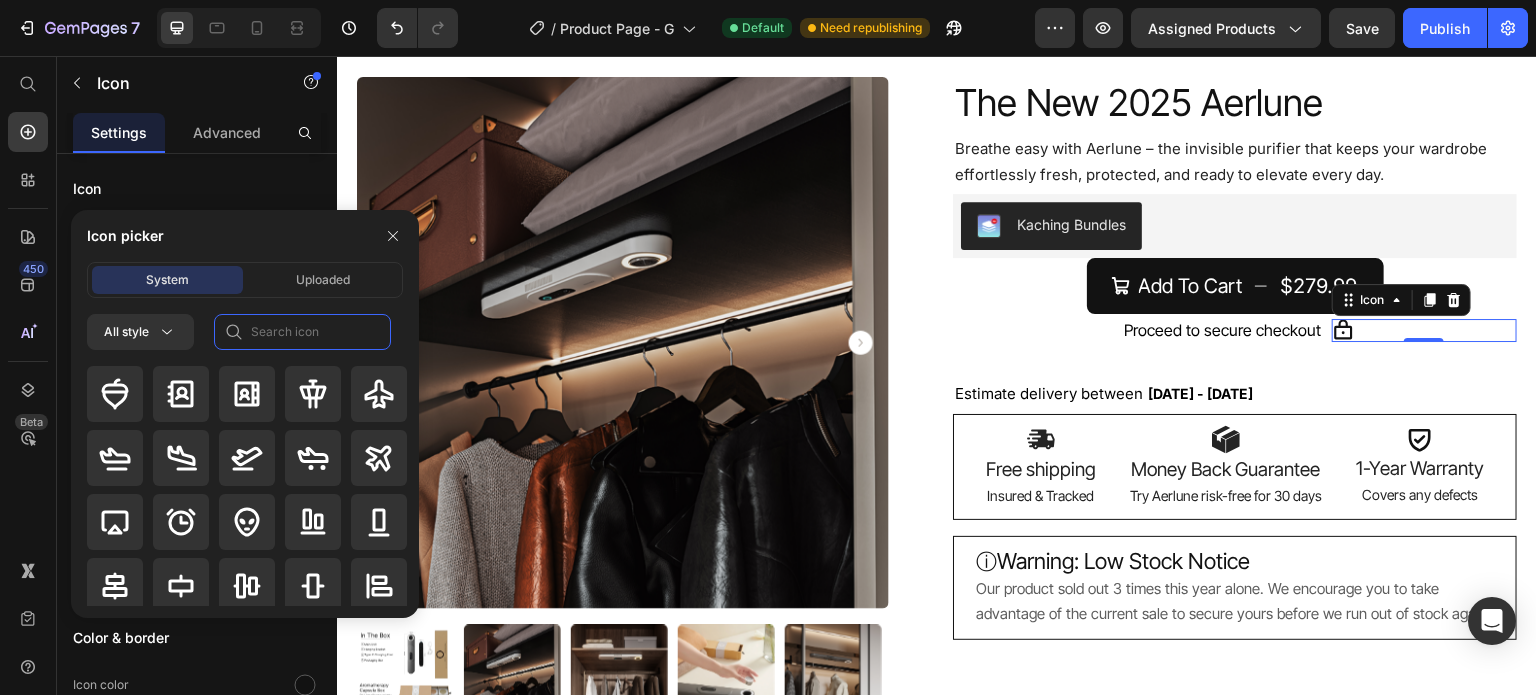 click 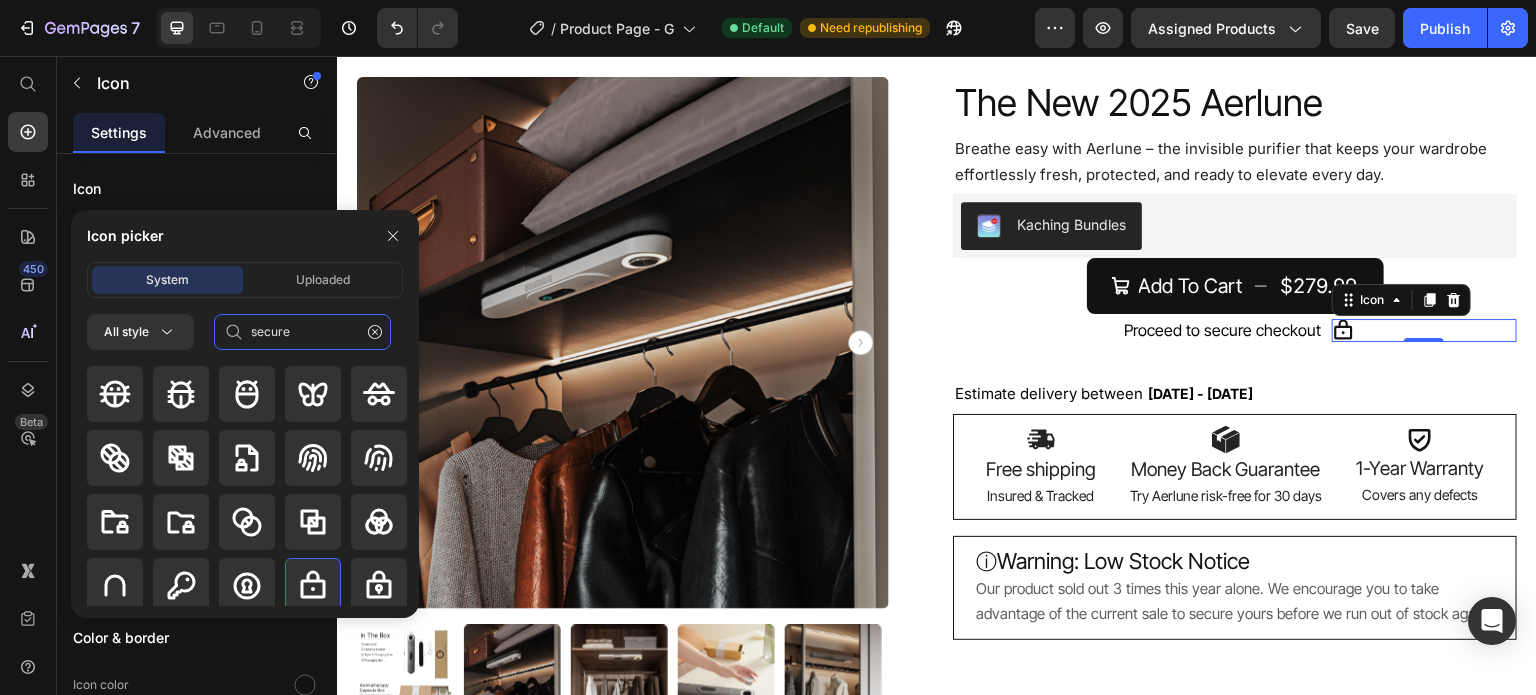 type on "secure" 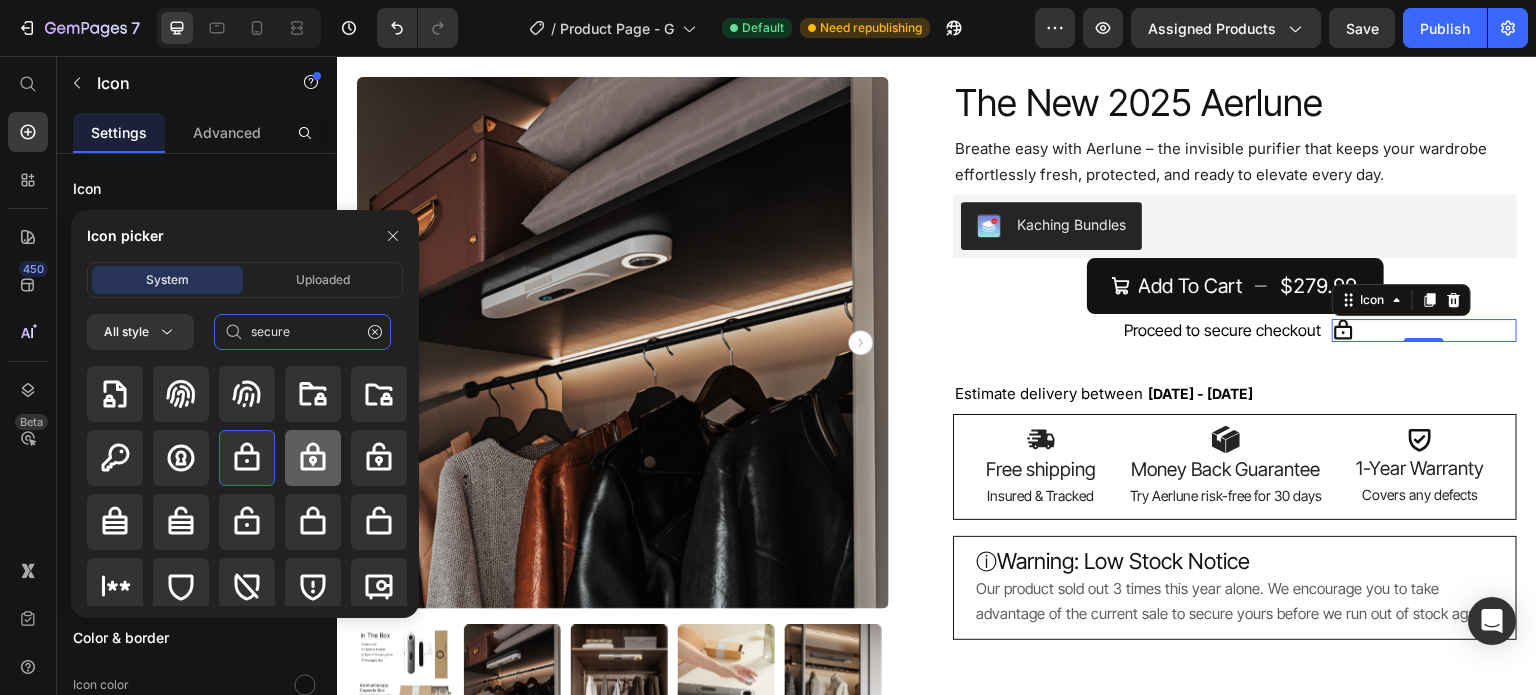 scroll, scrollTop: 100, scrollLeft: 0, axis: vertical 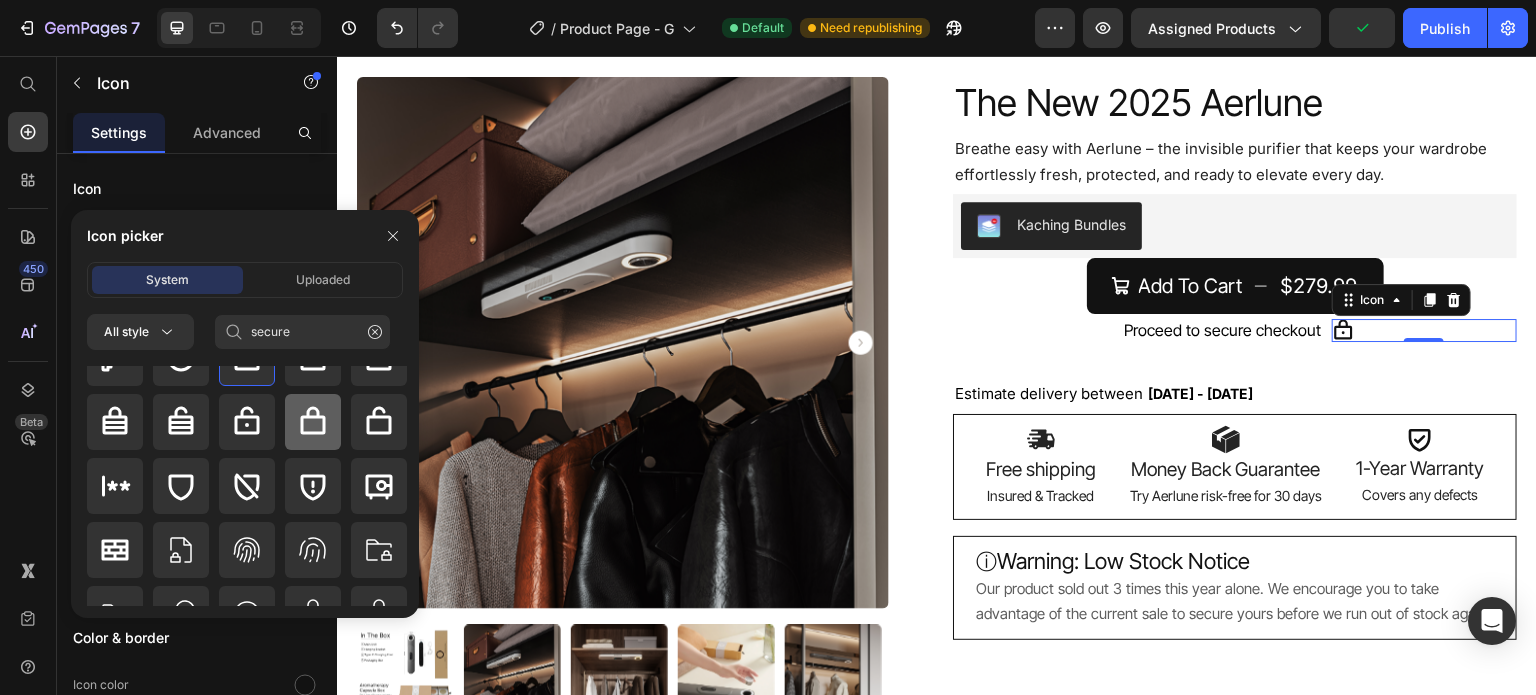 click 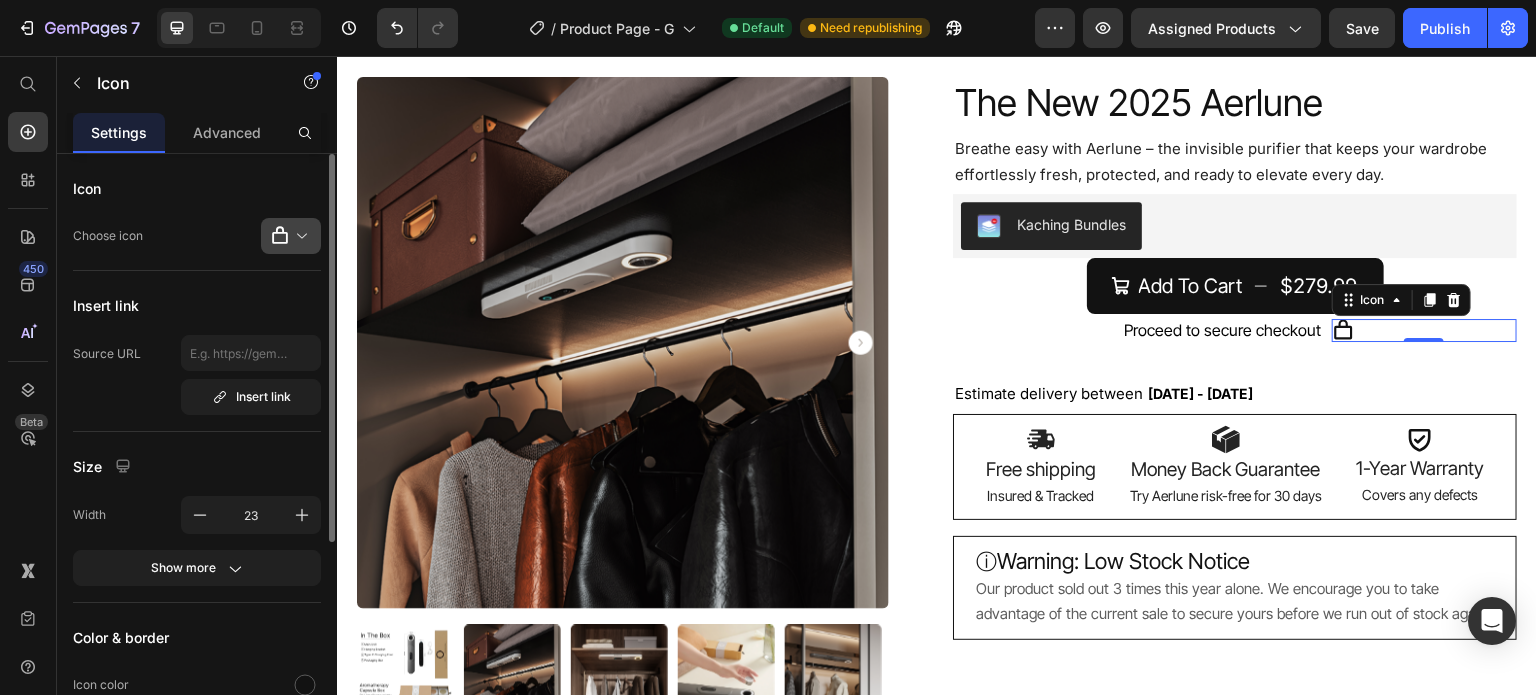 click at bounding box center (299, 236) 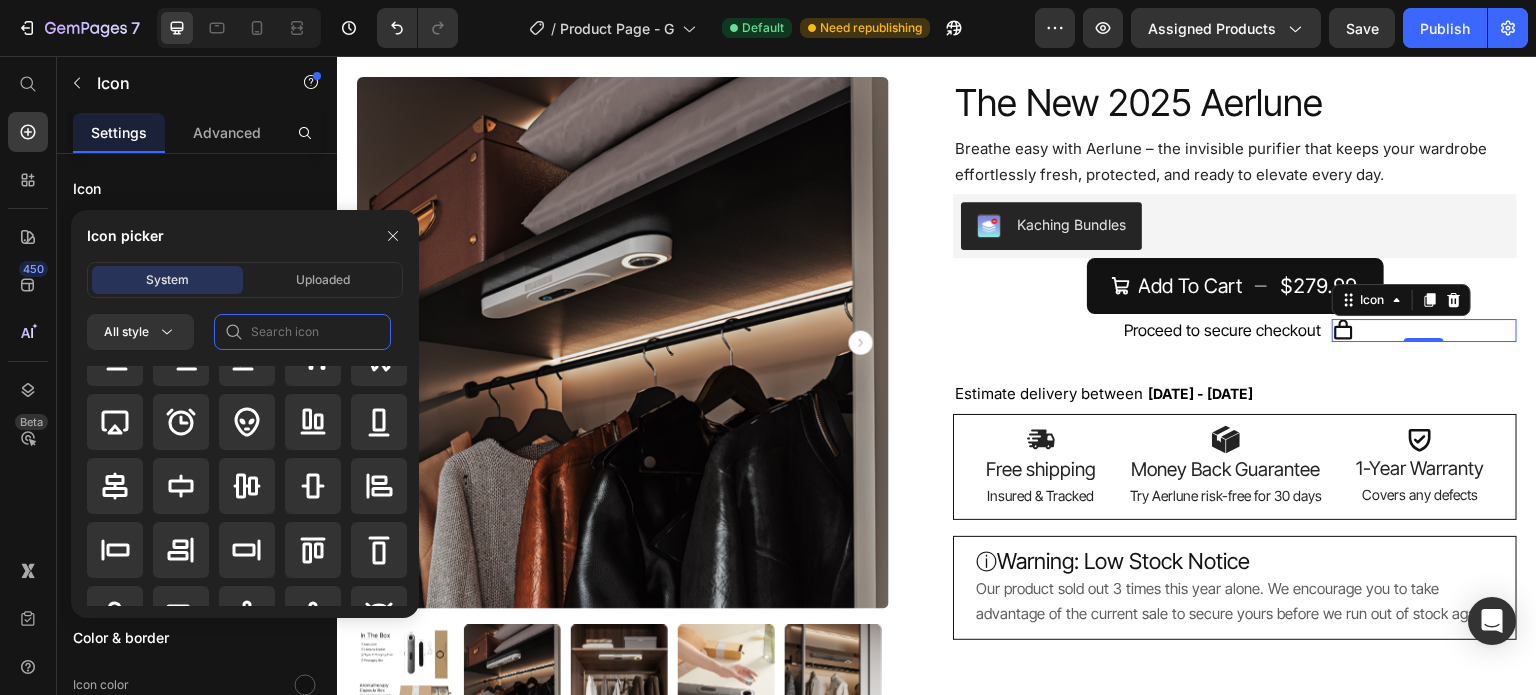 click 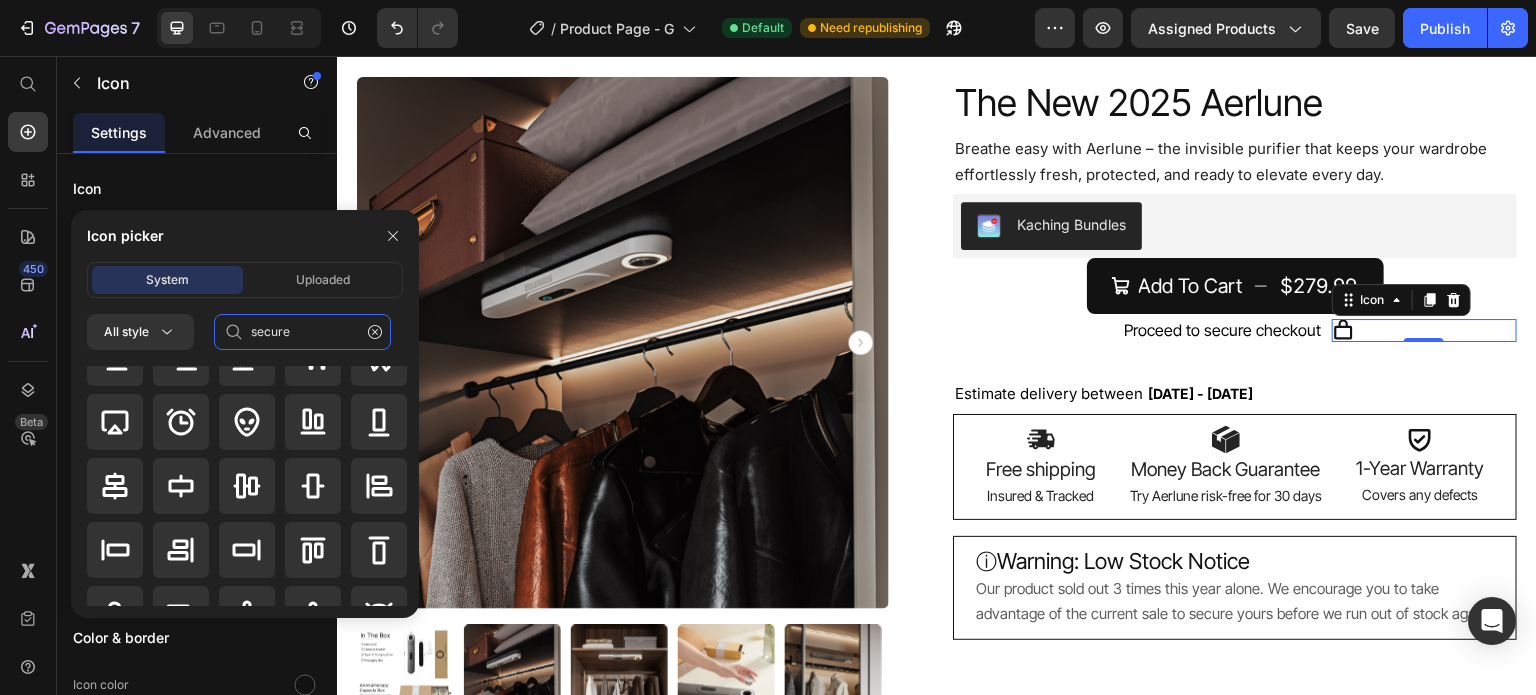 type on "secure" 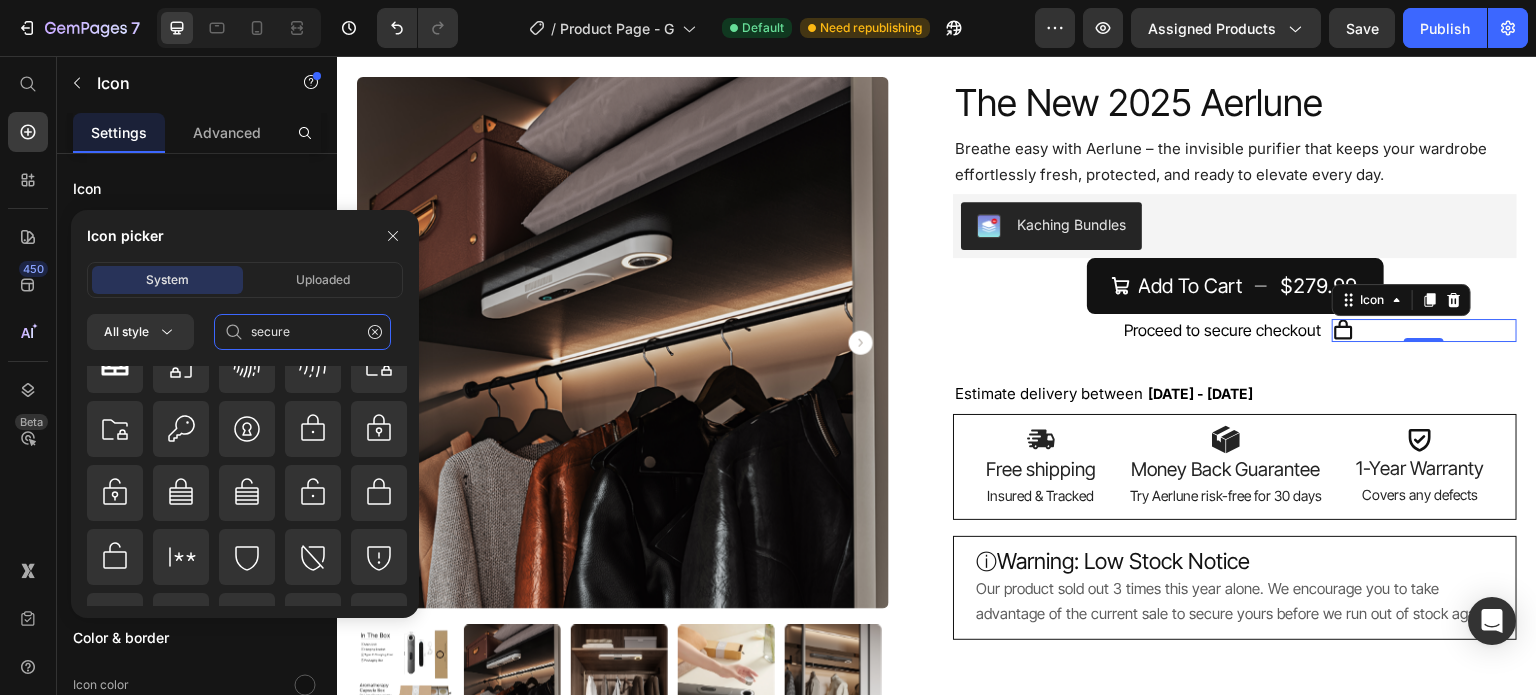 scroll, scrollTop: 300, scrollLeft: 0, axis: vertical 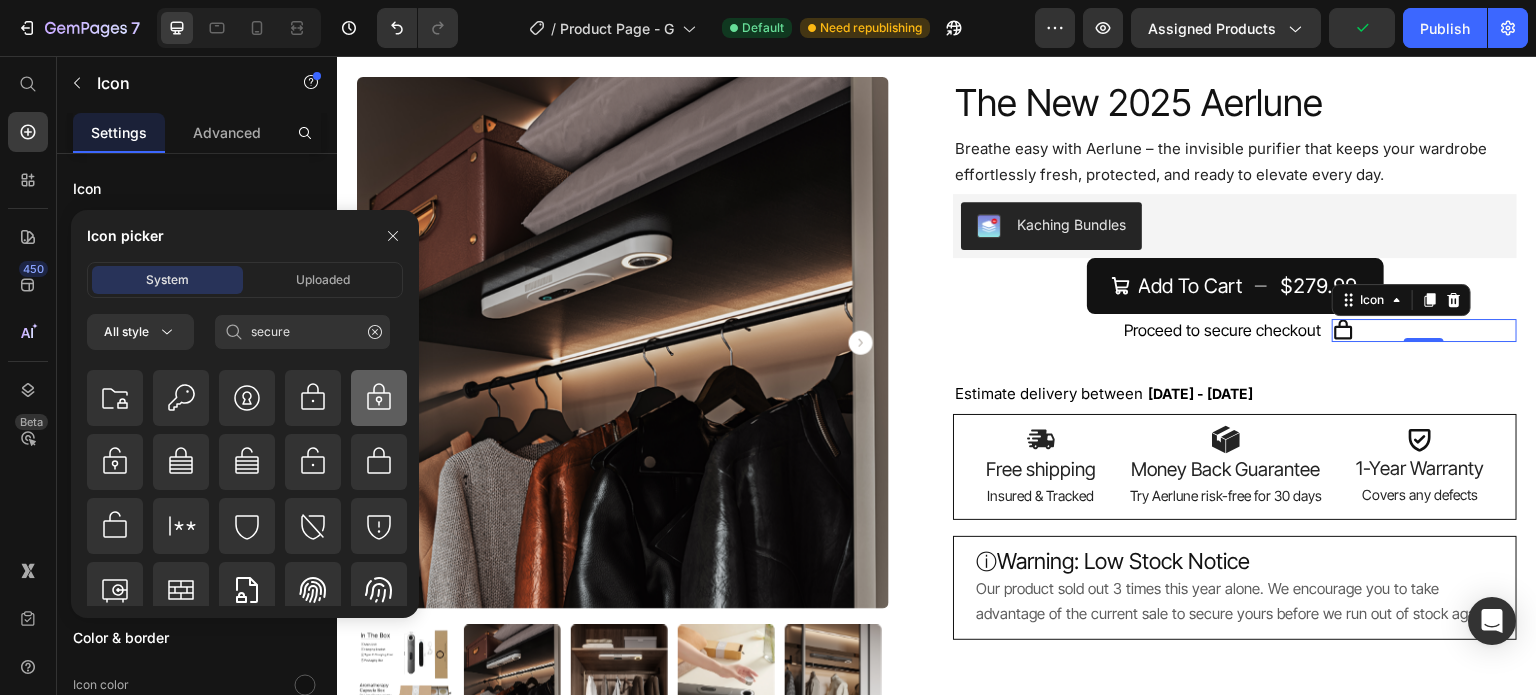 click 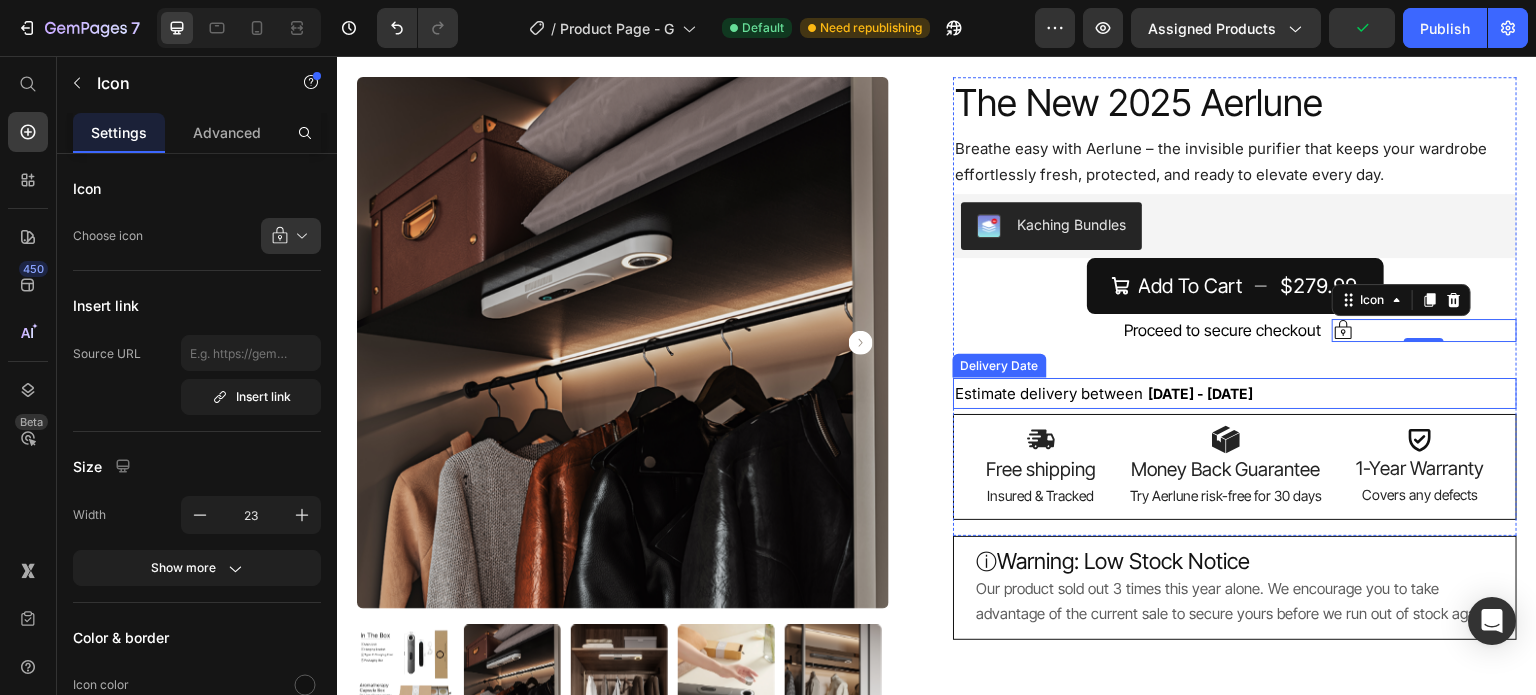 click on "Estimate delivery between
Jul 21 - Jul 26" at bounding box center (1235, 393) 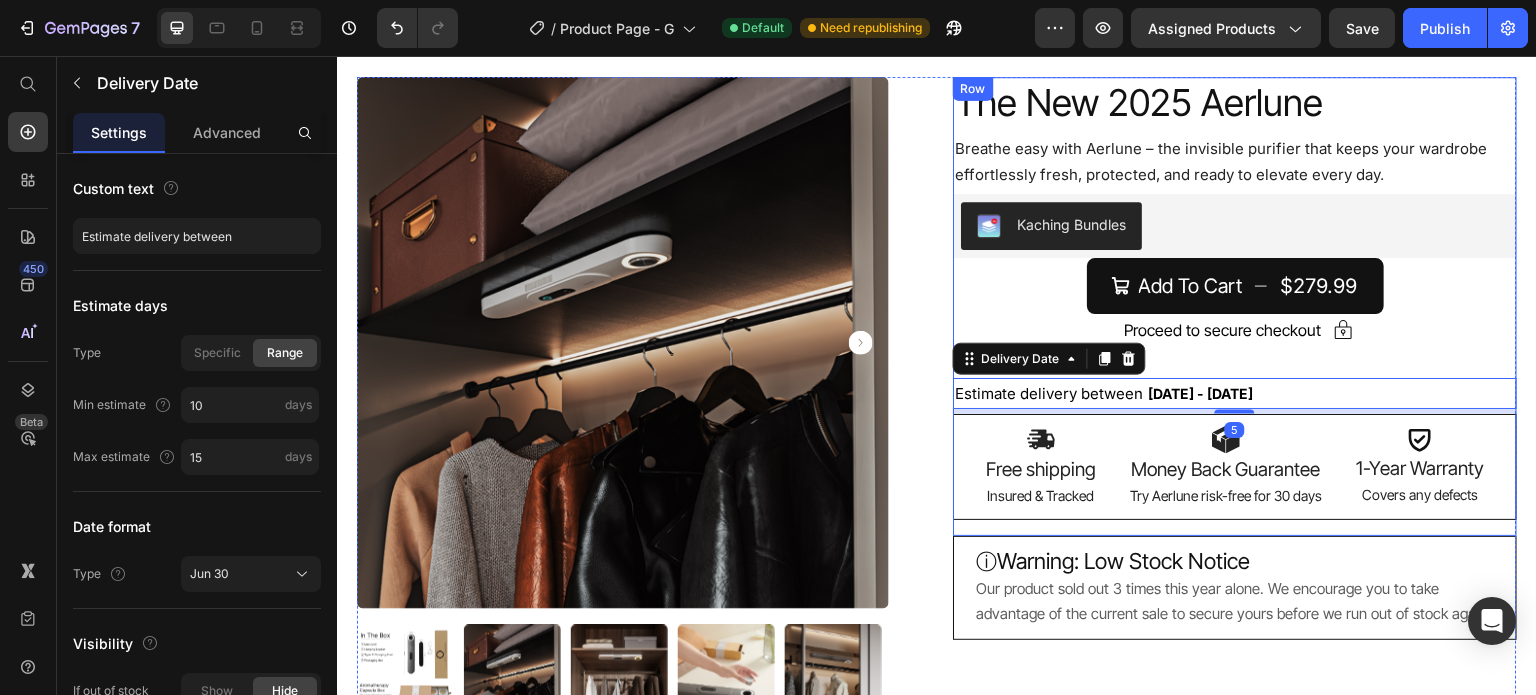 click on "The New 2025 Aerlune Product Title The New 2025 Aerlune Product Title The New 2025 Aerlune Product Title Breathe easy with Aerlune – the invisible purifier that keeps your wardrobe effortlessly fresh, protected, and ready to elevate every day. Text Block Breathe easy with Aerlune – the invisible purifier that keeps your wardrobe effortlessly fresh, protected, and ready to elevate every day. Text Block Breathe easy with Aerlune – the invisible purifier that keeps your wardrobe effortlessly fresh, protected, and ready to elevate every day. Text Block Kaching Bundles Kaching Bundles
Add To Cart
$279.99 Add to Cart
Icon Proceed to secure checkout Text Block Row
Estimate delivery between
Jul 21 - Jul 26
Delivery Date   5
Estimate delivery between
Jul 21 - Jul 26
Delivery Date
Estimate delivery between
Jul 21 - Jul 26
Delivery Date Image Icon" at bounding box center (1235, 306) 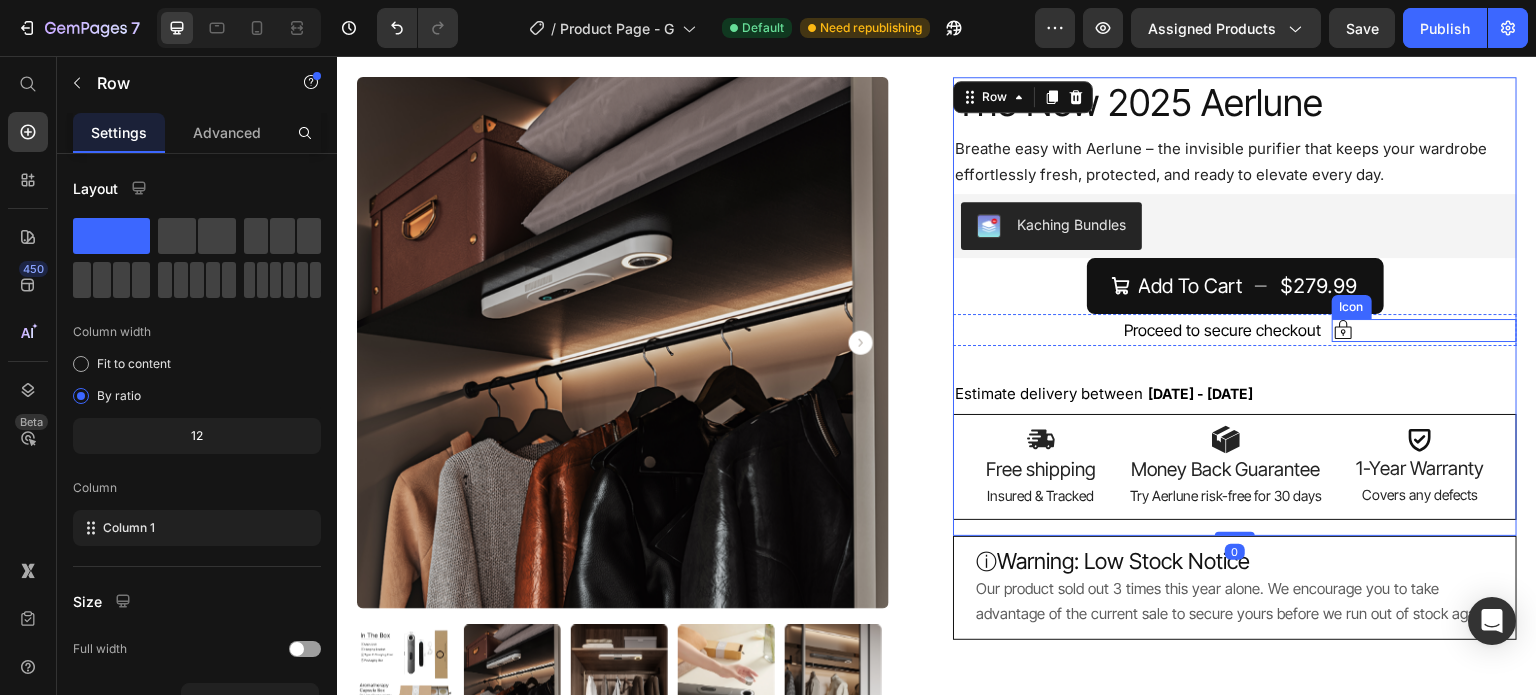 click 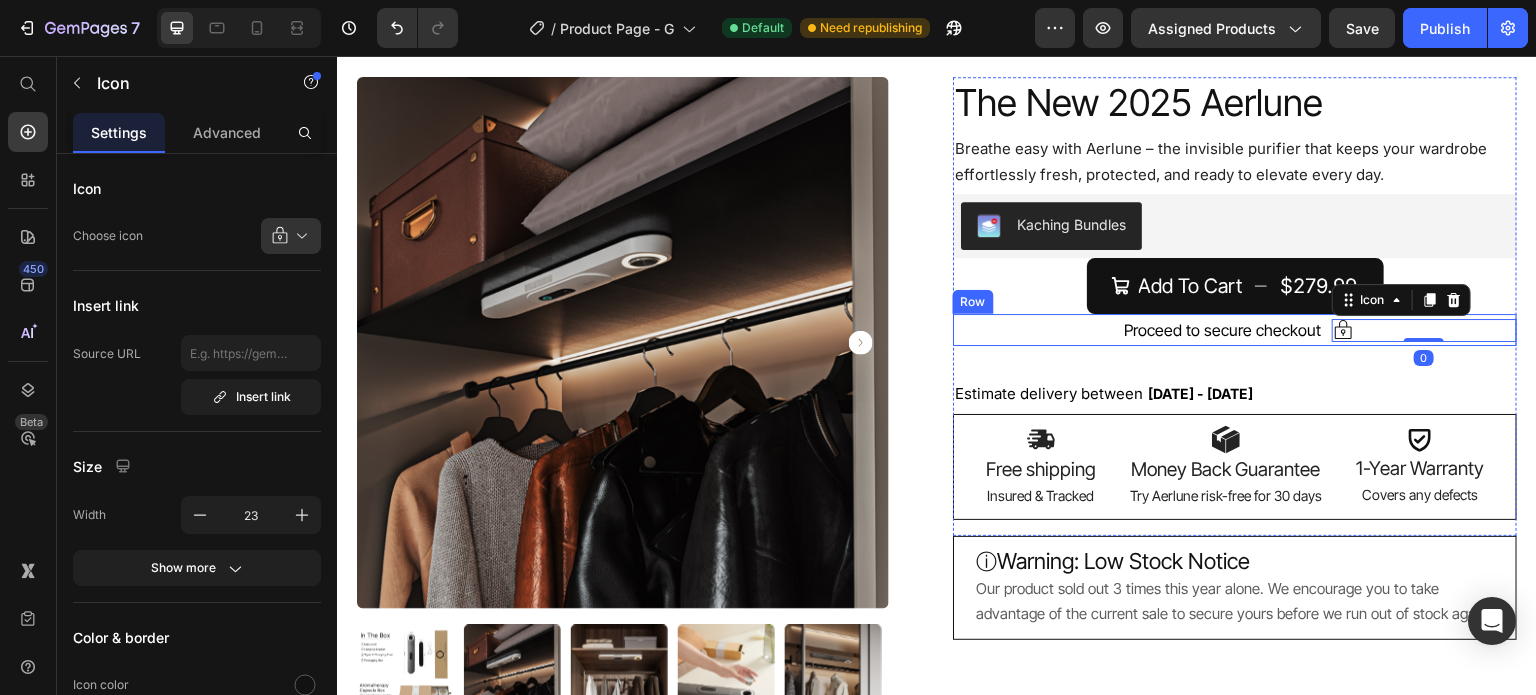click on "Icon   0 Proceed to secure checkout Text Block Row" at bounding box center [1235, 330] 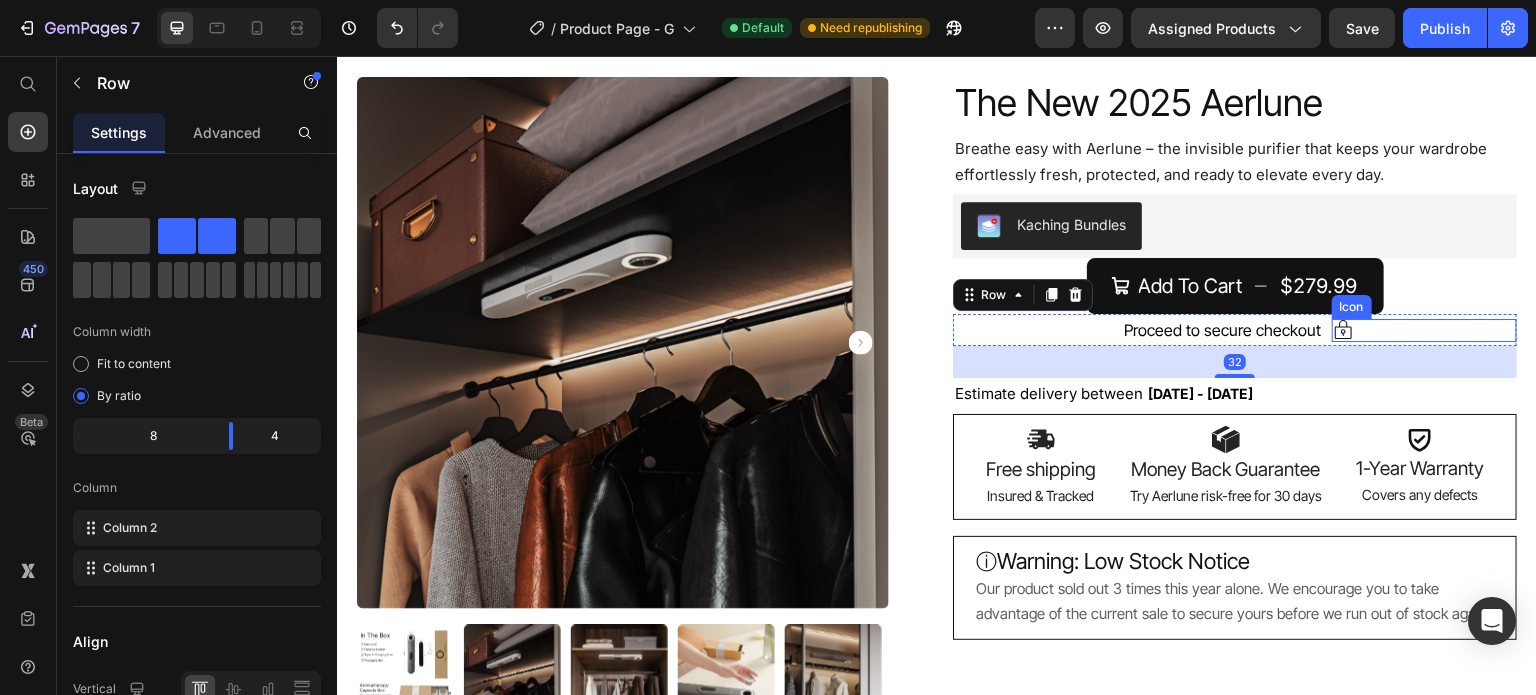 click 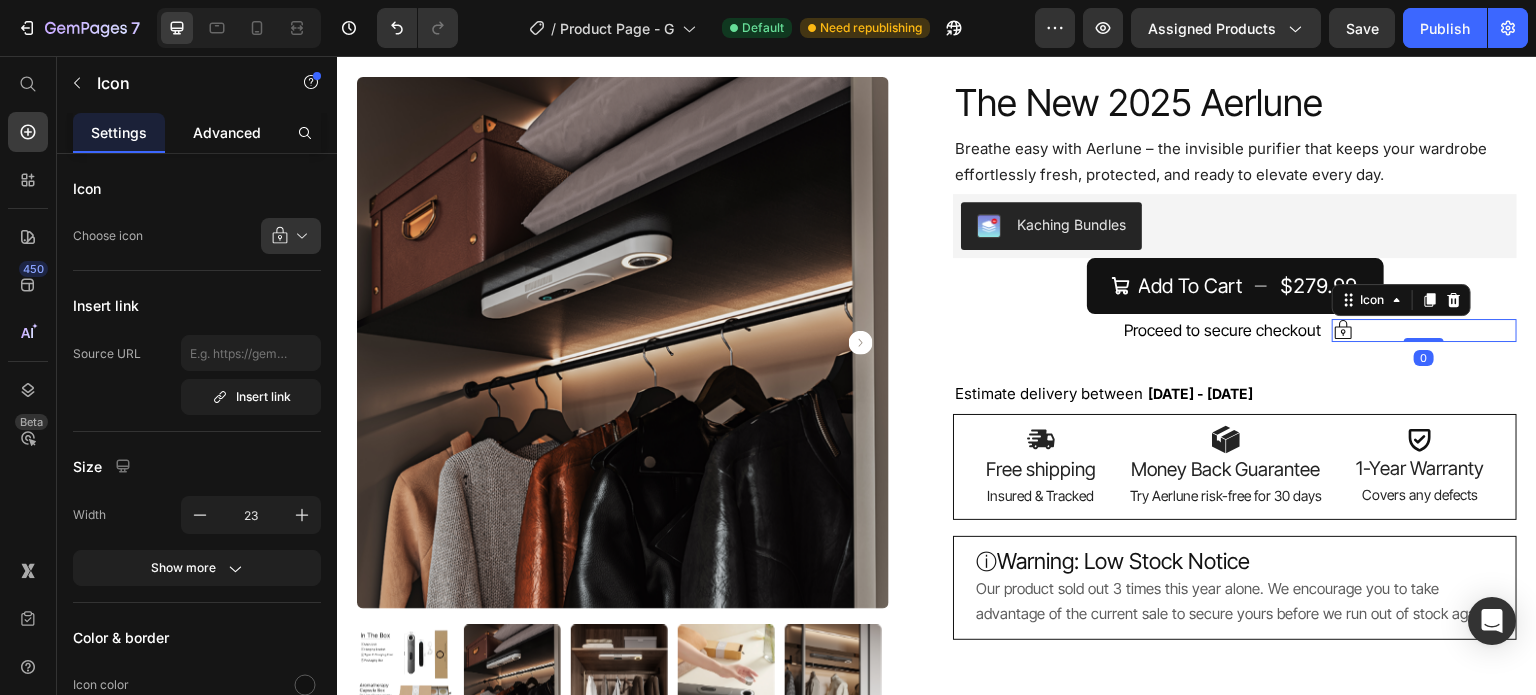 click on "Advanced" at bounding box center (227, 132) 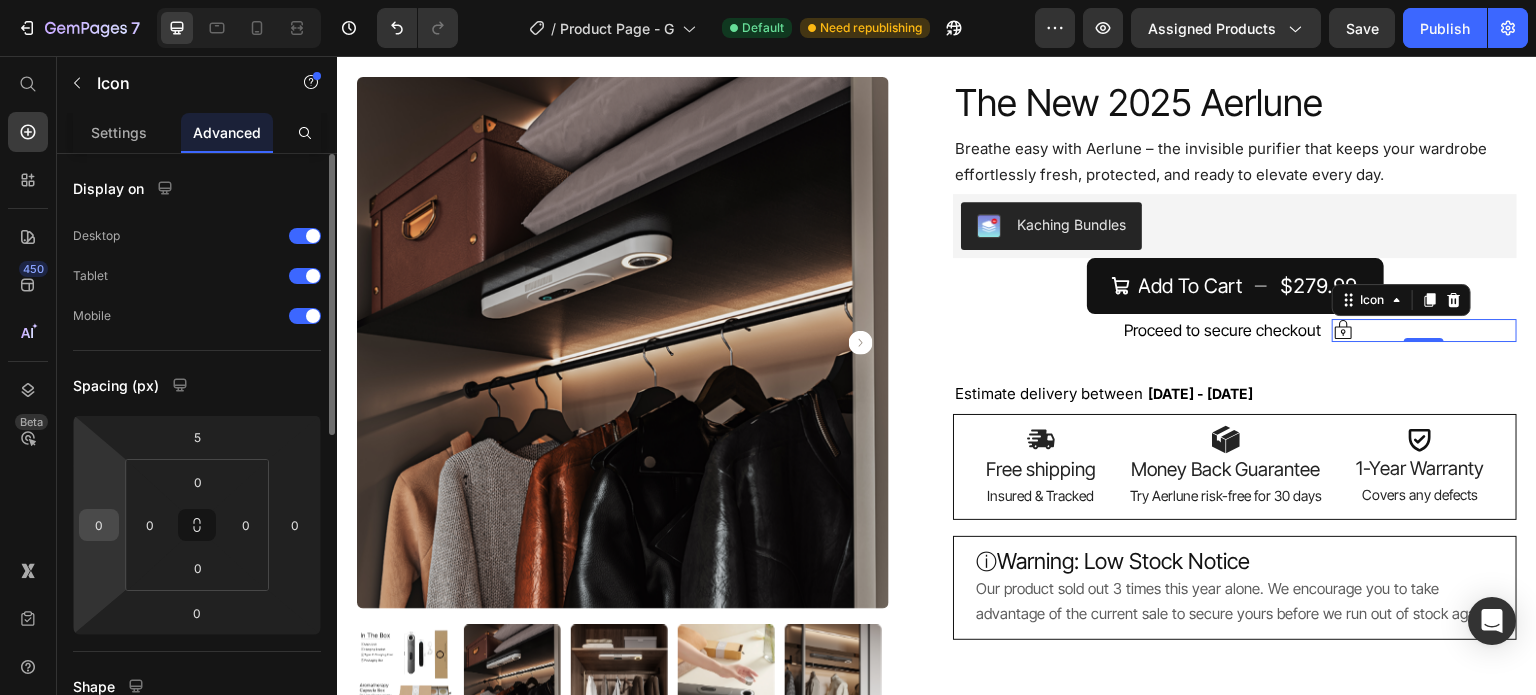 click on "0" at bounding box center (99, 525) 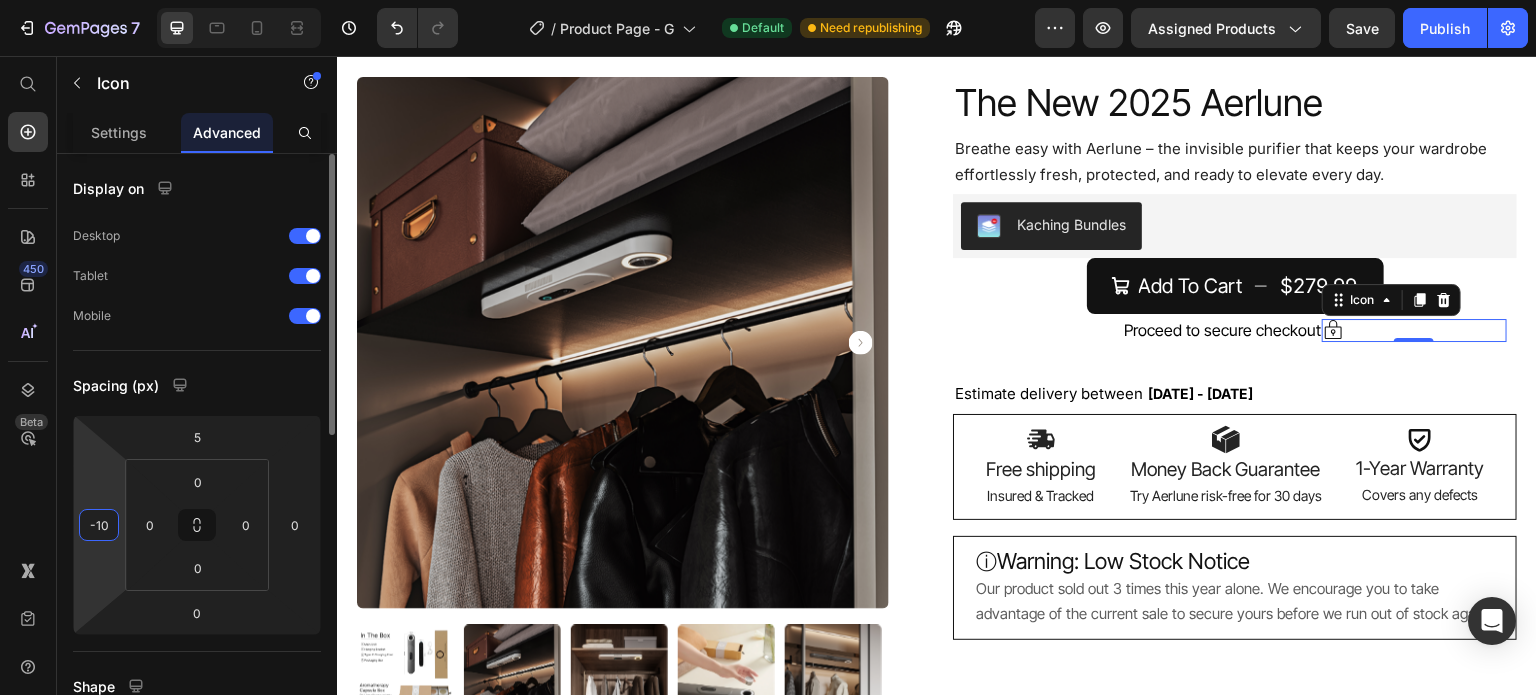 type on "-1" 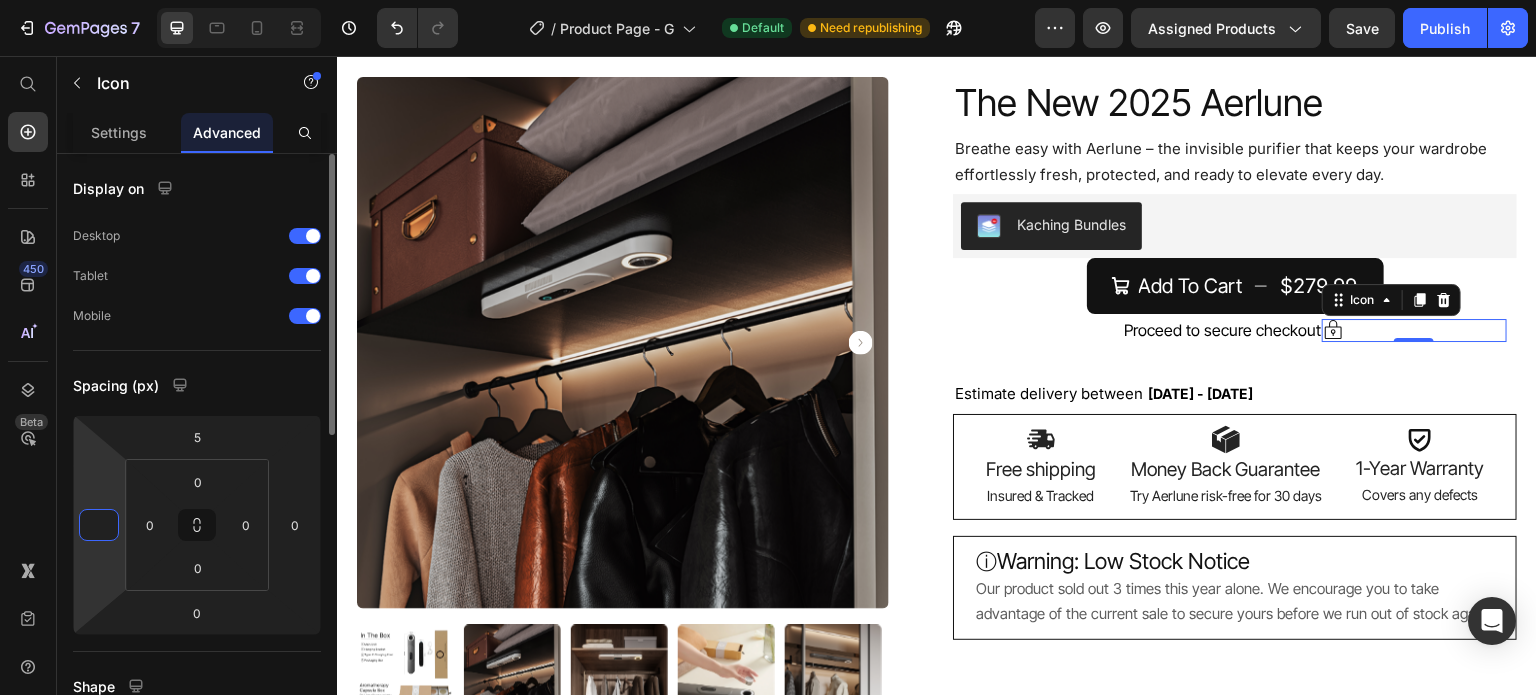 type on "-5" 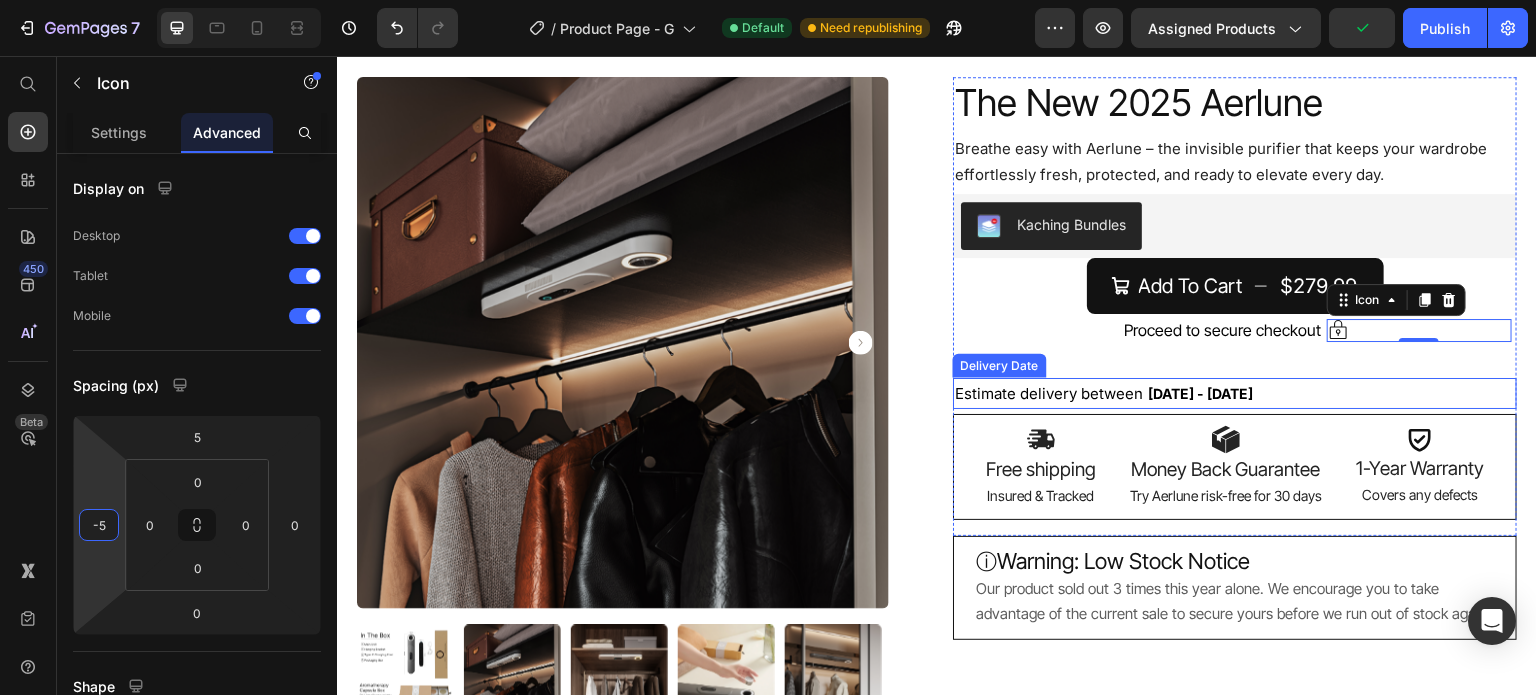 click on "Estimate delivery between
Jul 21 - Jul 26" at bounding box center [1235, 393] 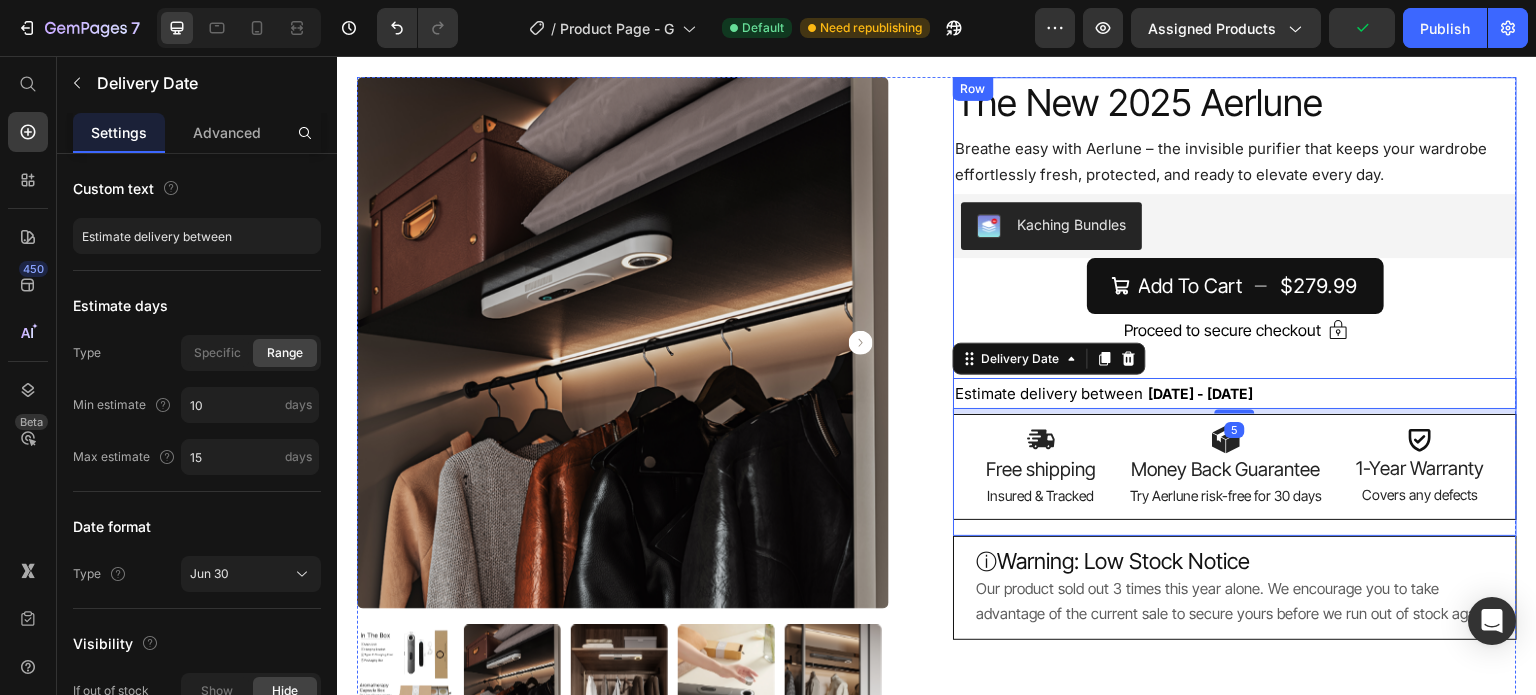 click on "The New 2025 Aerlune Product Title The New 2025 Aerlune Product Title The New 2025 Aerlune Product Title Breathe easy with Aerlune – the invisible purifier that keeps your wardrobe effortlessly fresh, protected, and ready to elevate every day. Text Block Breathe easy with Aerlune – the invisible purifier that keeps your wardrobe effortlessly fresh, protected, and ready to elevate every day. Text Block Breathe easy with Aerlune – the invisible purifier that keeps your wardrobe effortlessly fresh, protected, and ready to elevate every day. Text Block Kaching Bundles Kaching Bundles
Add To Cart
$279.99 Add to Cart
Icon Proceed to secure checkout Text Block Row
Estimate delivery between
Jul 21 - Jul 26
Delivery Date   5
Estimate delivery between
Jul 21 - Jul 26
Delivery Date
Estimate delivery between
Jul 21 - Jul 26
Delivery Date Image Icon" at bounding box center [1235, 306] 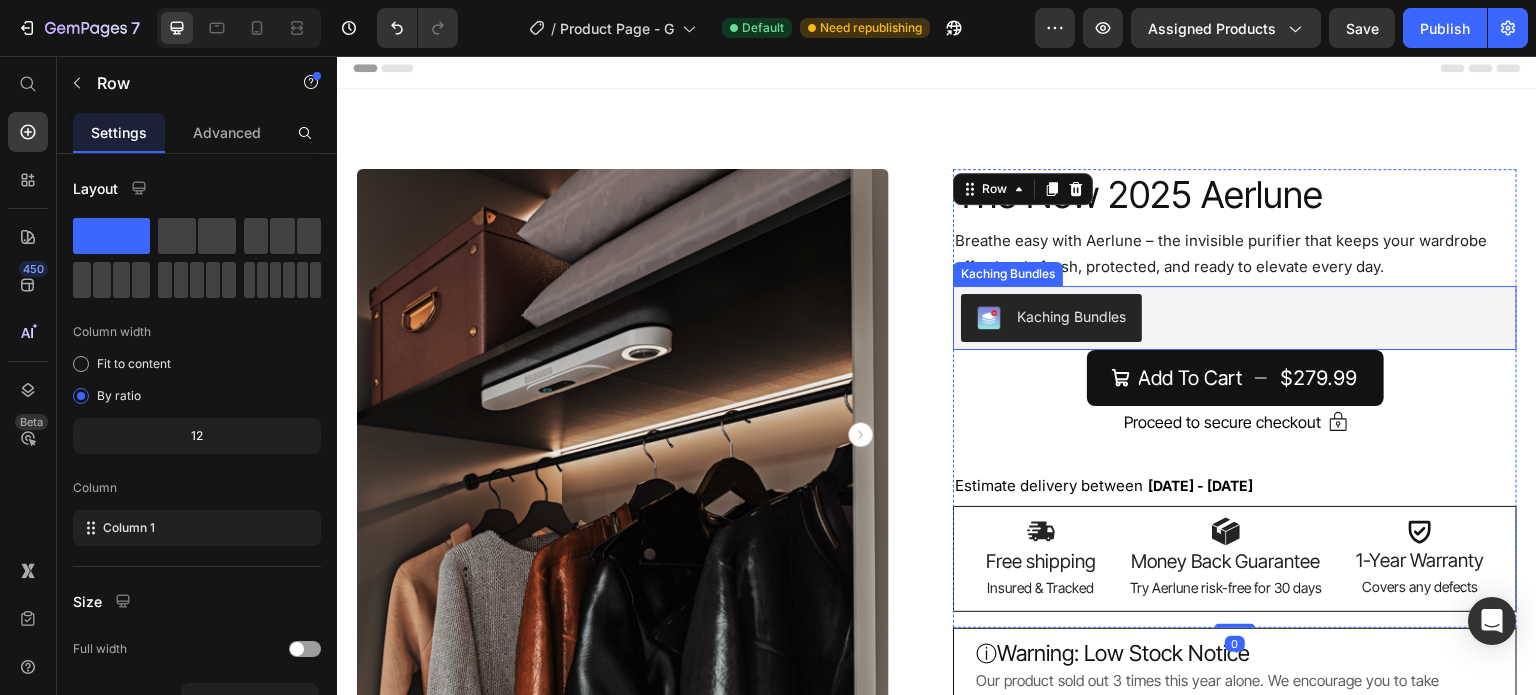 scroll, scrollTop: 0, scrollLeft: 0, axis: both 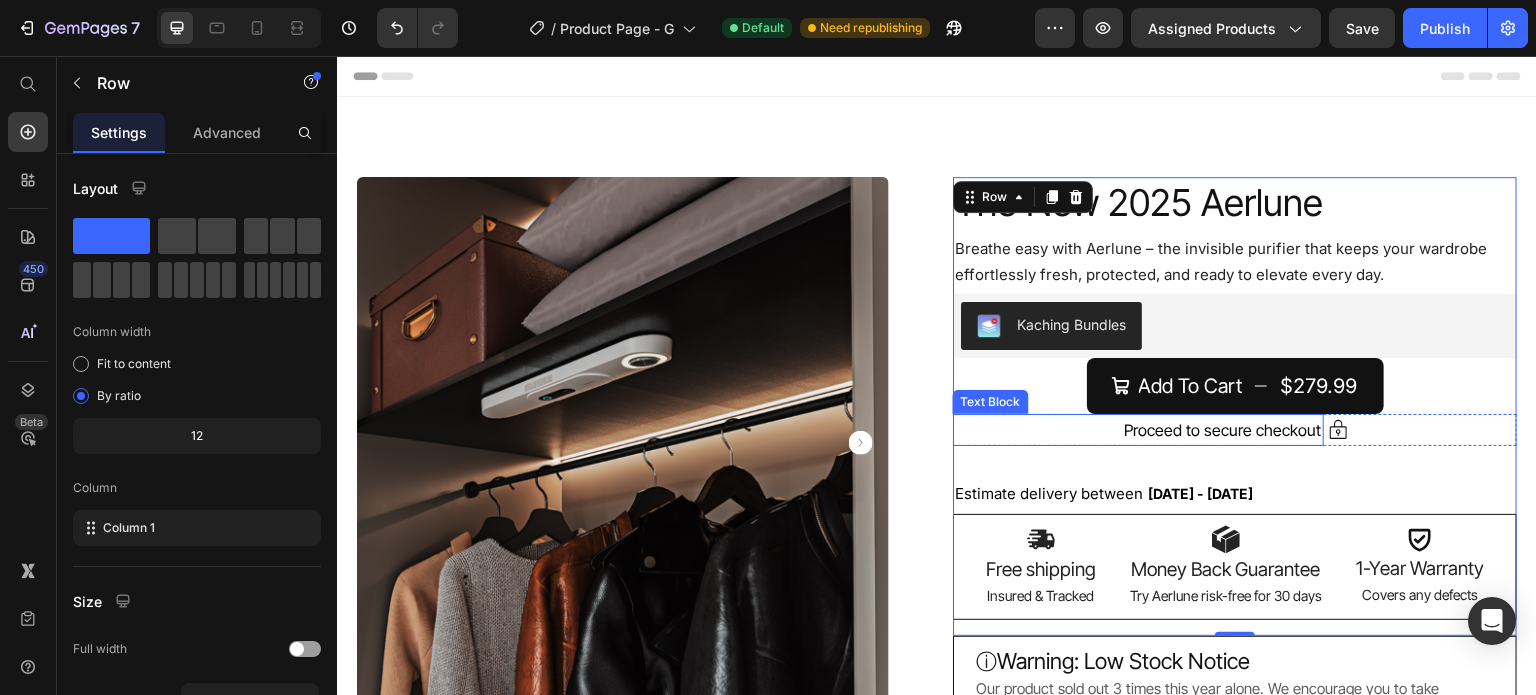 click on "Proceed to secure checkout" at bounding box center [1223, 430] 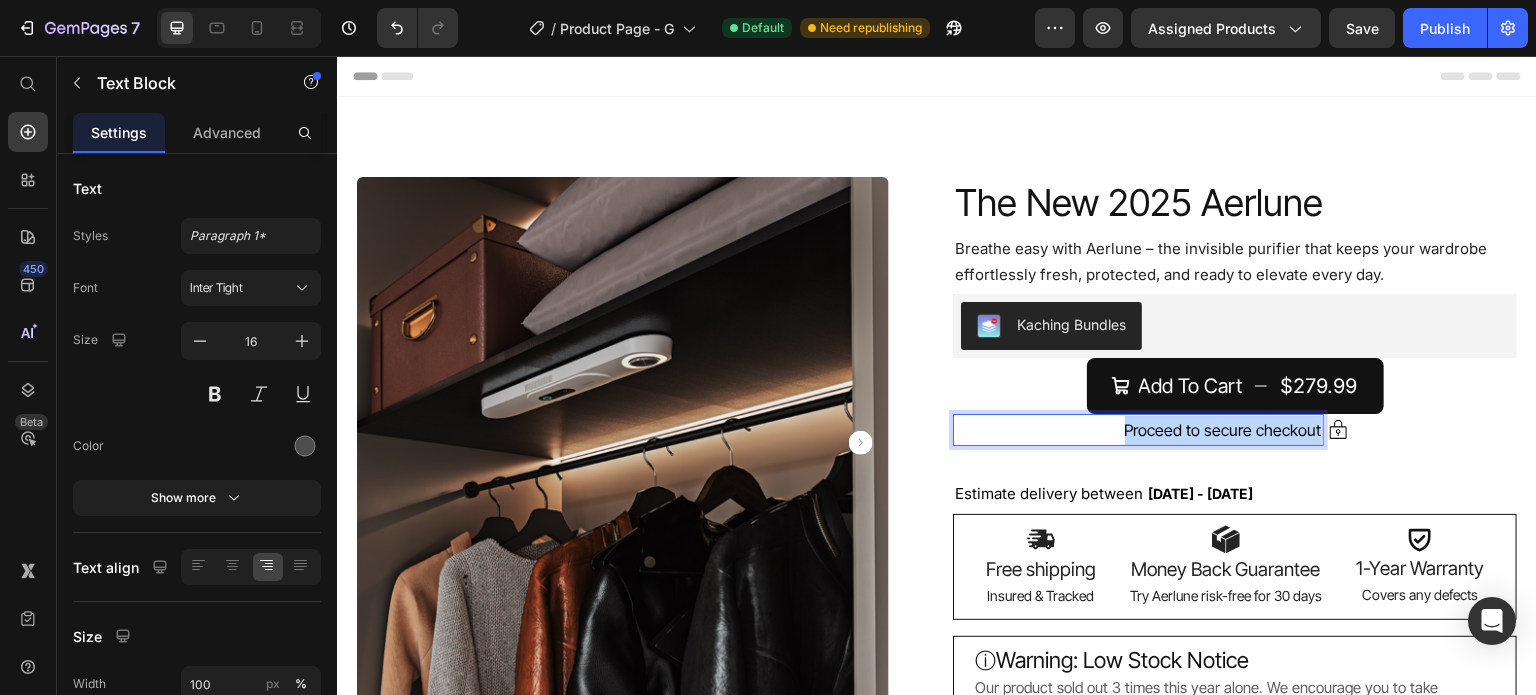 click on "Proceed to secure checkout" at bounding box center (1223, 430) 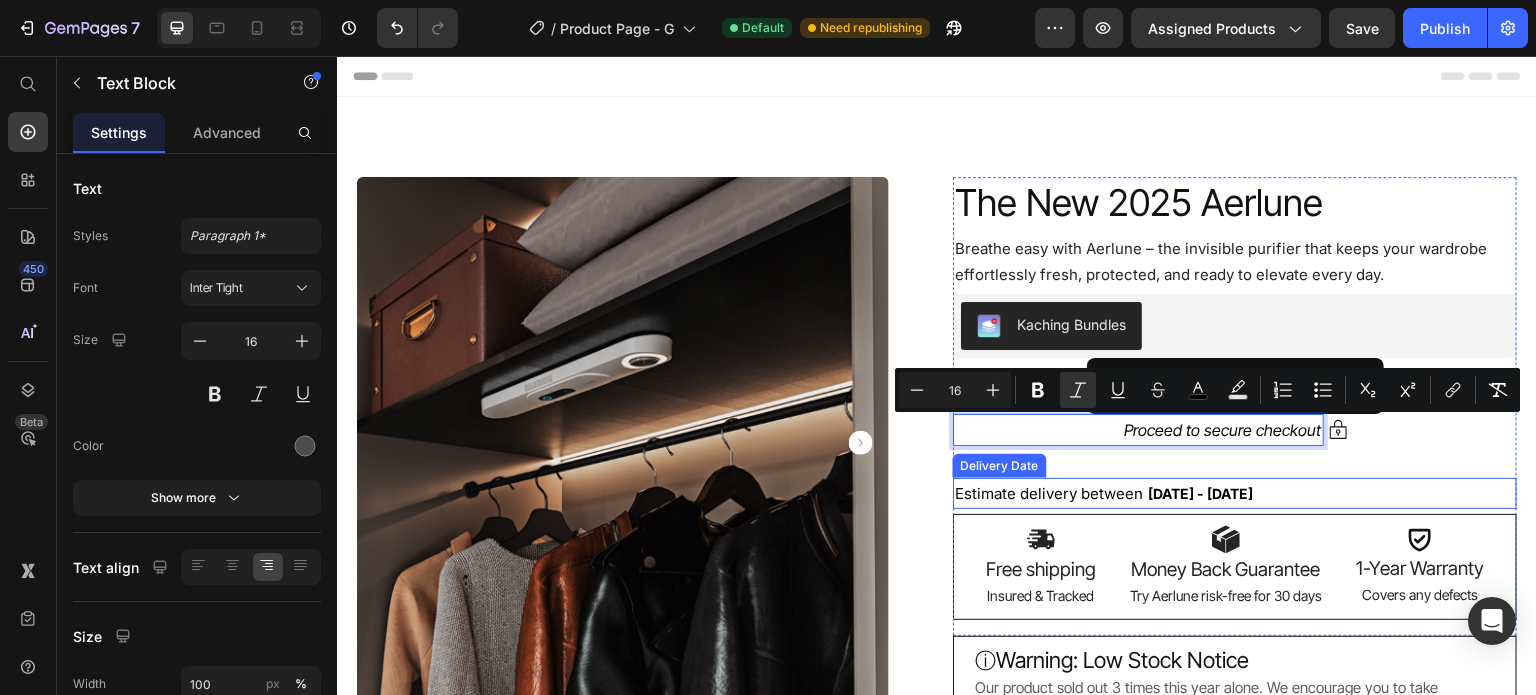 click on "Estimate delivery between
Jul 21 - Jul 26" at bounding box center (1235, 493) 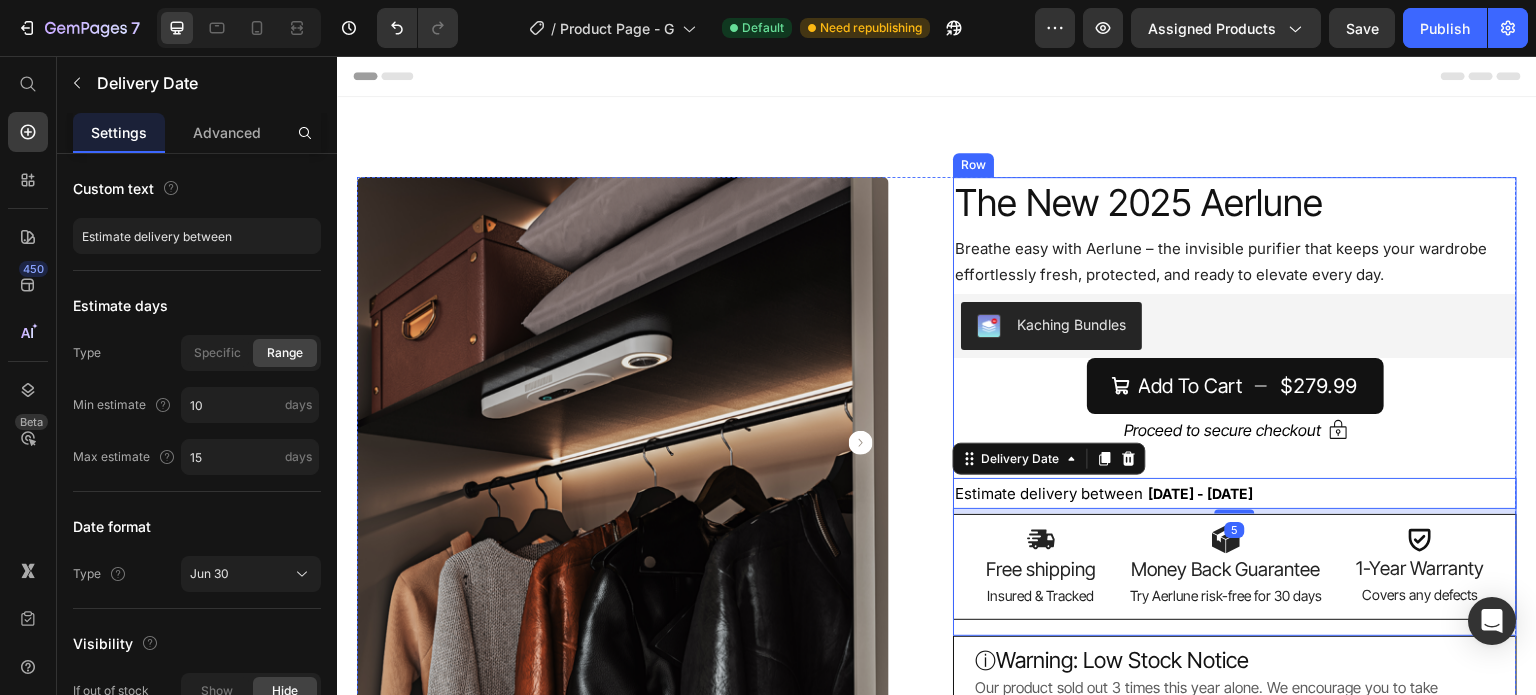 click on "The New 2025 Aerlune Product Title The New 2025 Aerlune Product Title The New 2025 Aerlune Product Title Breathe easy with Aerlune – the invisible purifier that keeps your wardrobe effortlessly fresh, protected, and ready to elevate every day. Text Block Breathe easy with Aerlune – the invisible purifier that keeps your wardrobe effortlessly fresh, protected, and ready to elevate every day. Text Block Breathe easy with Aerlune – the invisible purifier that keeps your wardrobe effortlessly fresh, protected, and ready to elevate every day. Text Block Kaching Bundles Kaching Bundles
Add To Cart
$279.99 Add to Cart
Icon Proceed to secure checkout Text Block Row
Estimate delivery between
Jul 21 - Jul 26
Delivery Date   5
Estimate delivery between
Jul 21 - Jul 26
Delivery Date
Estimate delivery between
Jul 21 - Jul 26
Delivery Date Image Icon" at bounding box center [1235, 406] 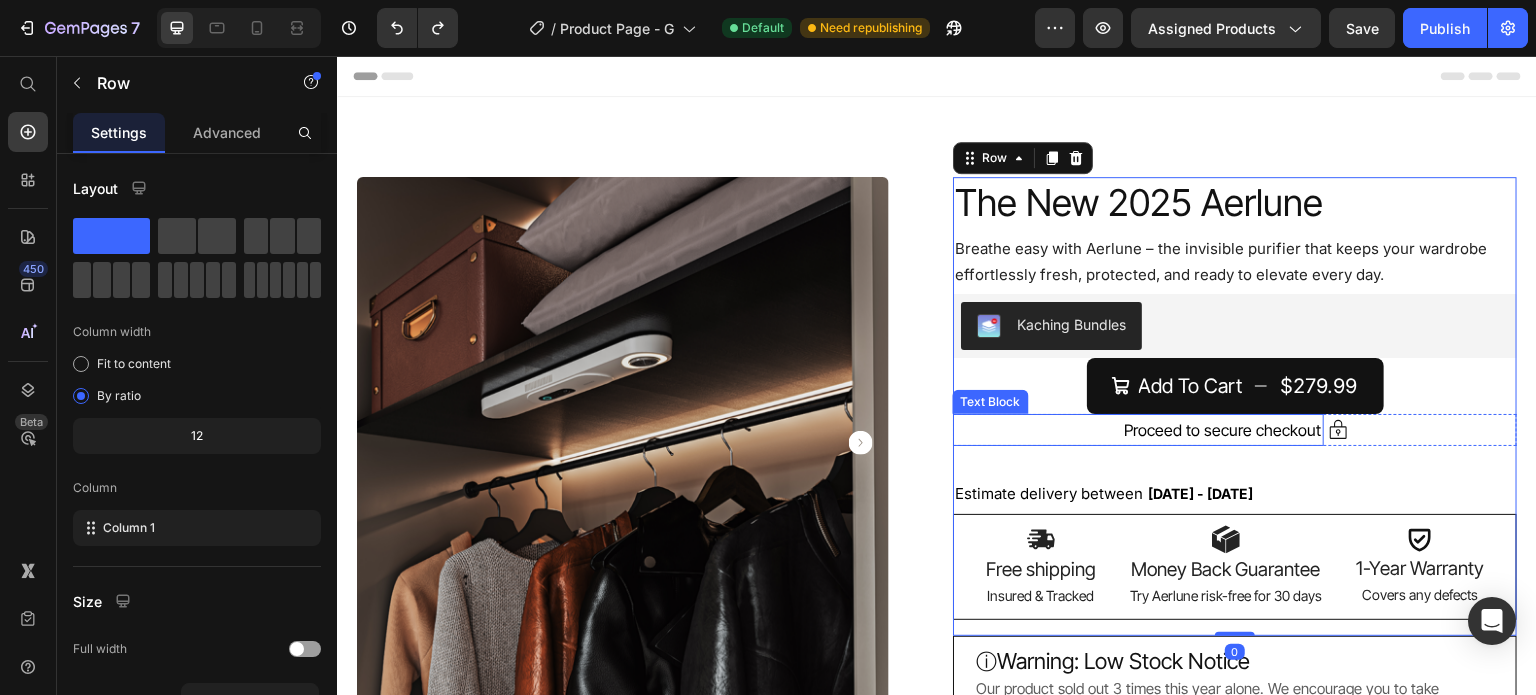 click on "Proceed to secure checkout" at bounding box center (1223, 430) 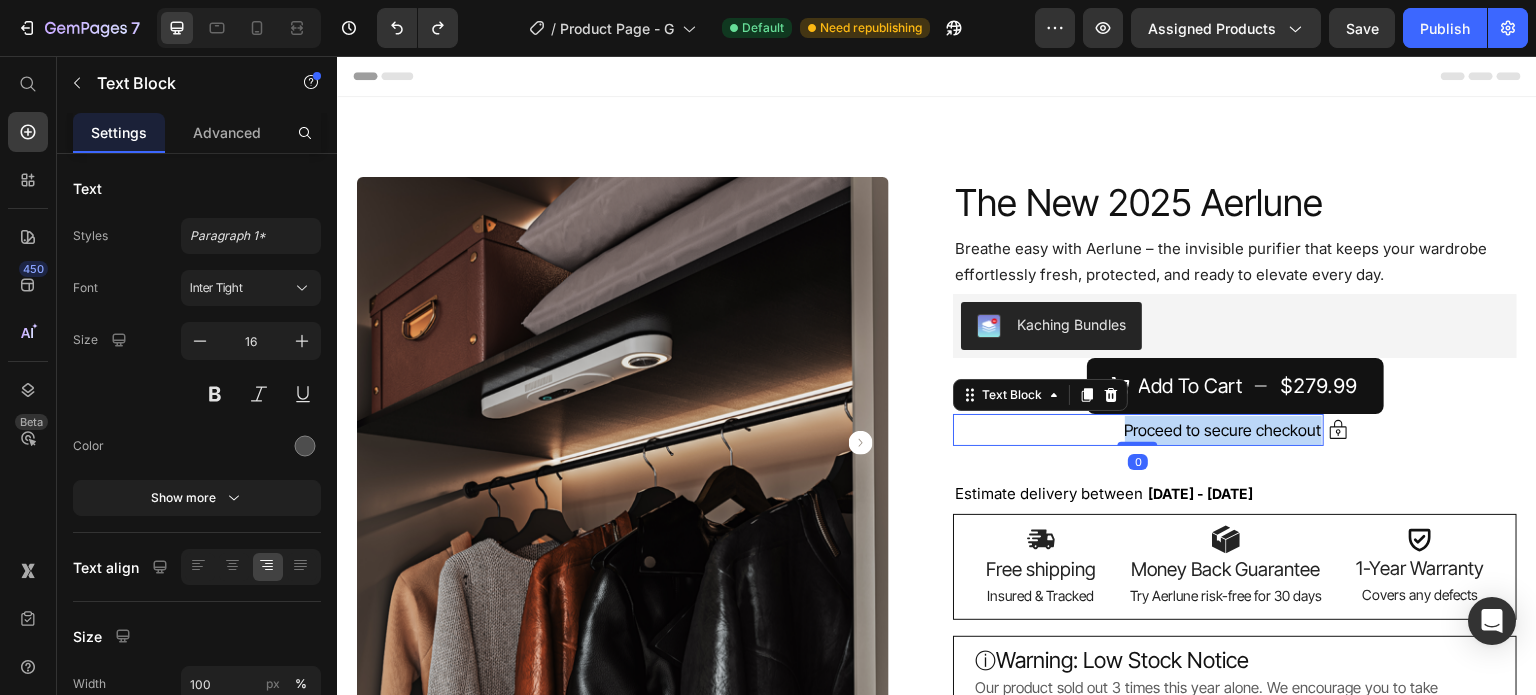 click on "Proceed to secure checkout" at bounding box center (1223, 430) 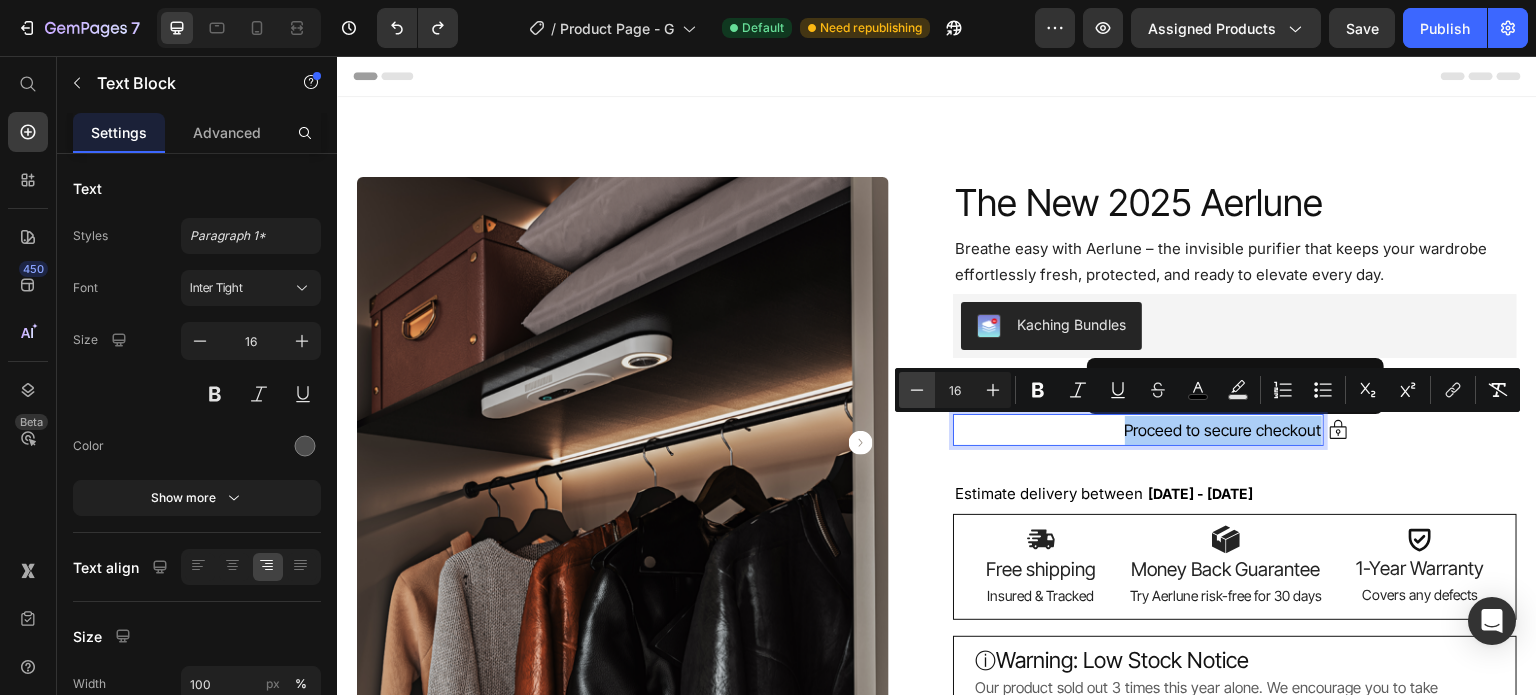 click 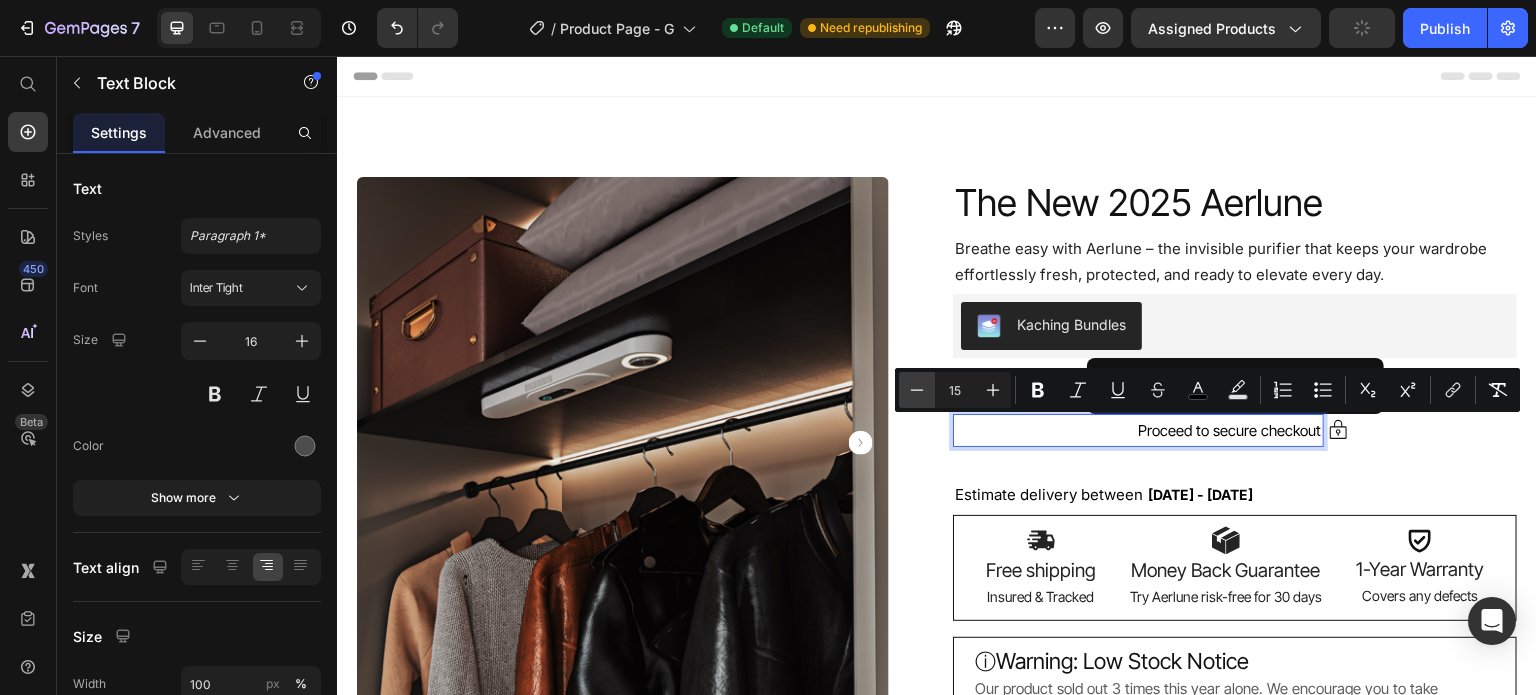 click 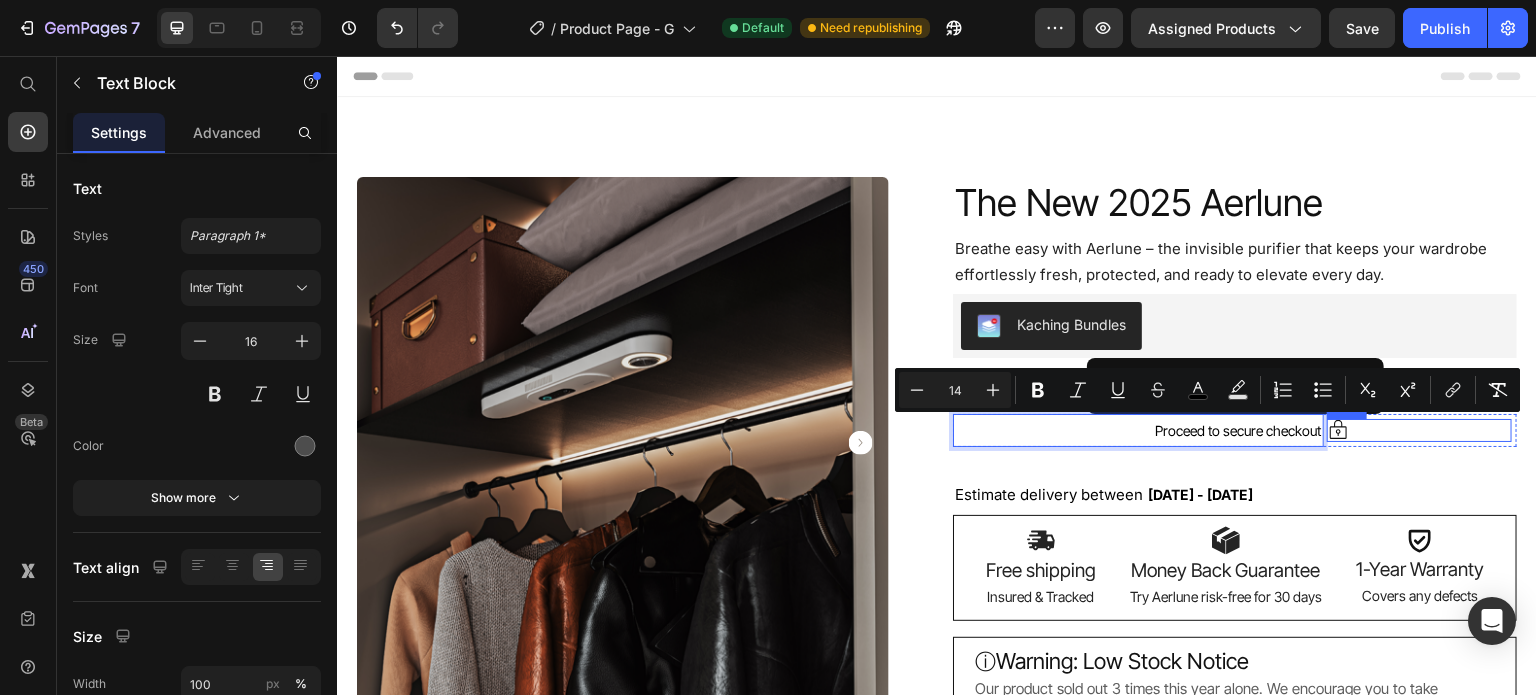 click 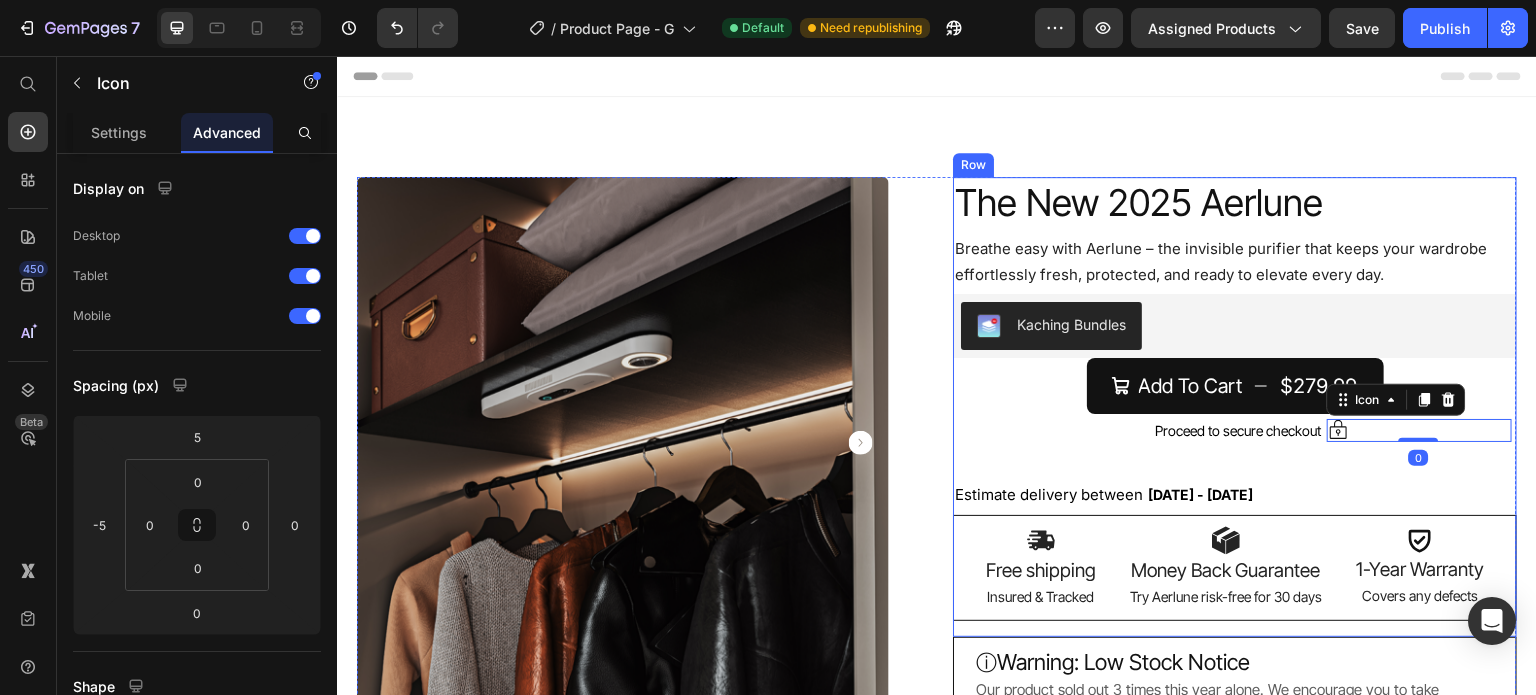 click on "Proceed to secure checkout" at bounding box center (1239, 430) 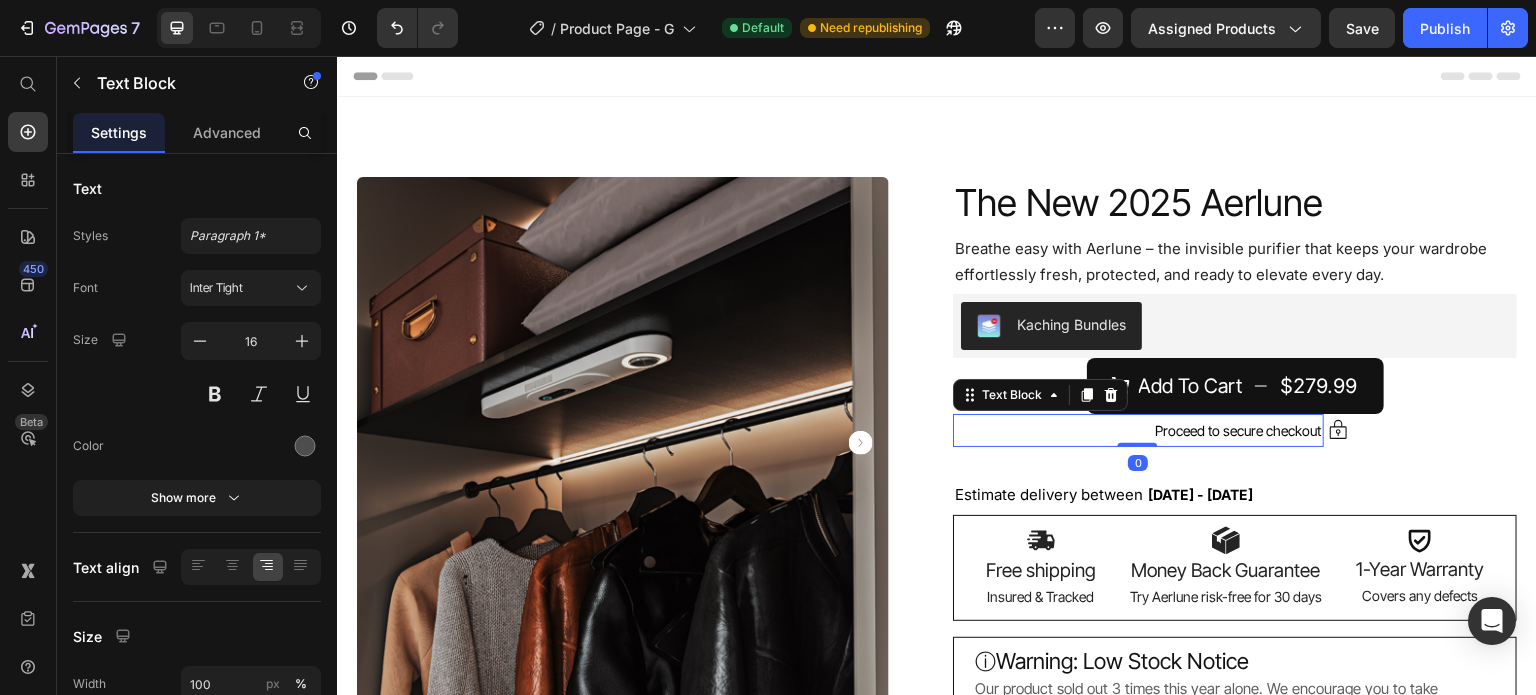 click on "Proceed to secure checkout" at bounding box center [1239, 430] 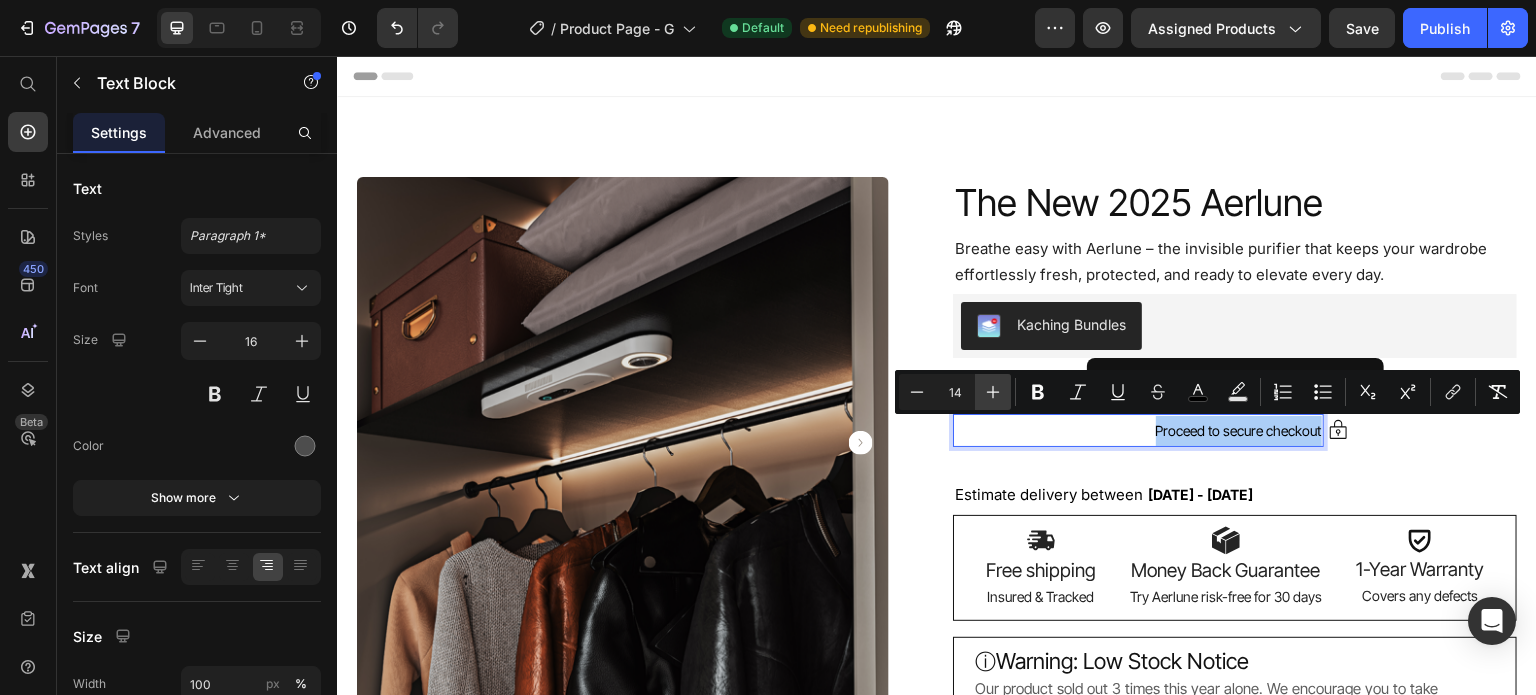click 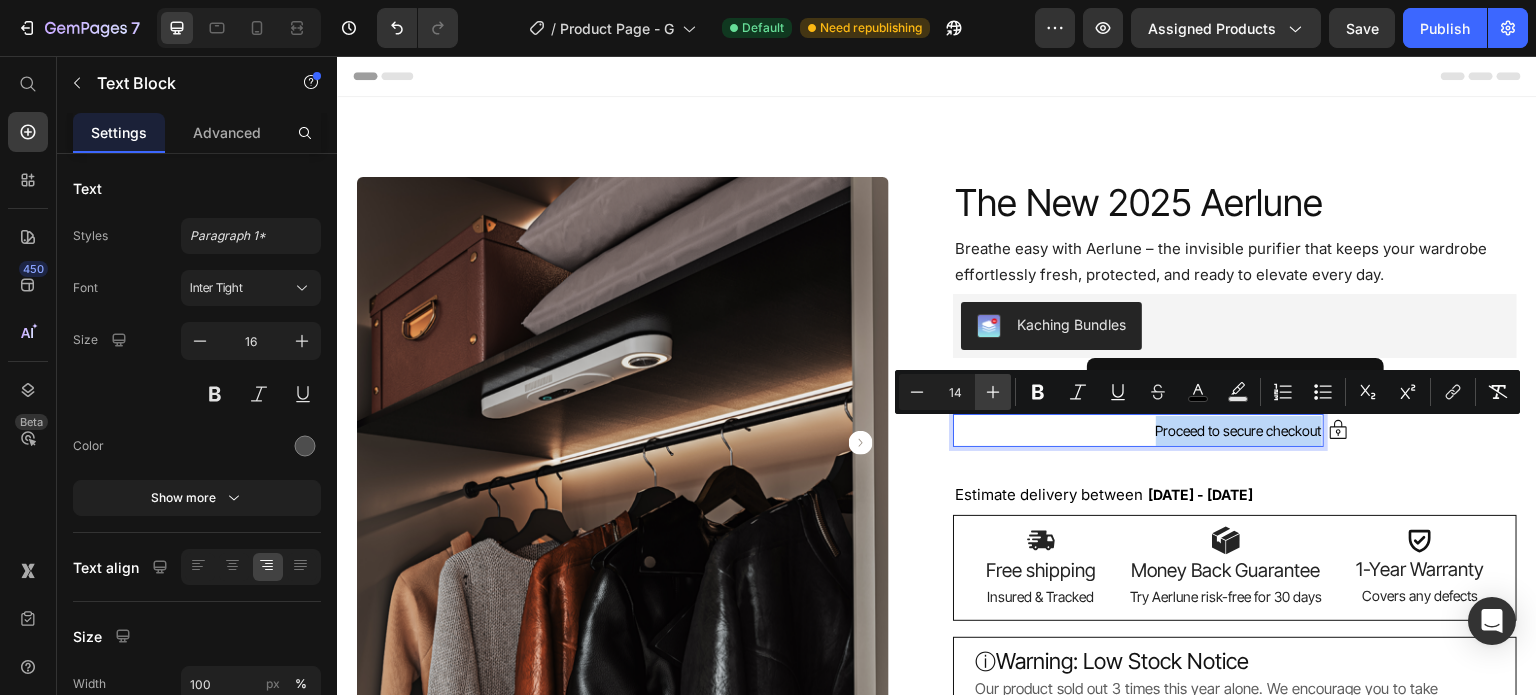 type on "15" 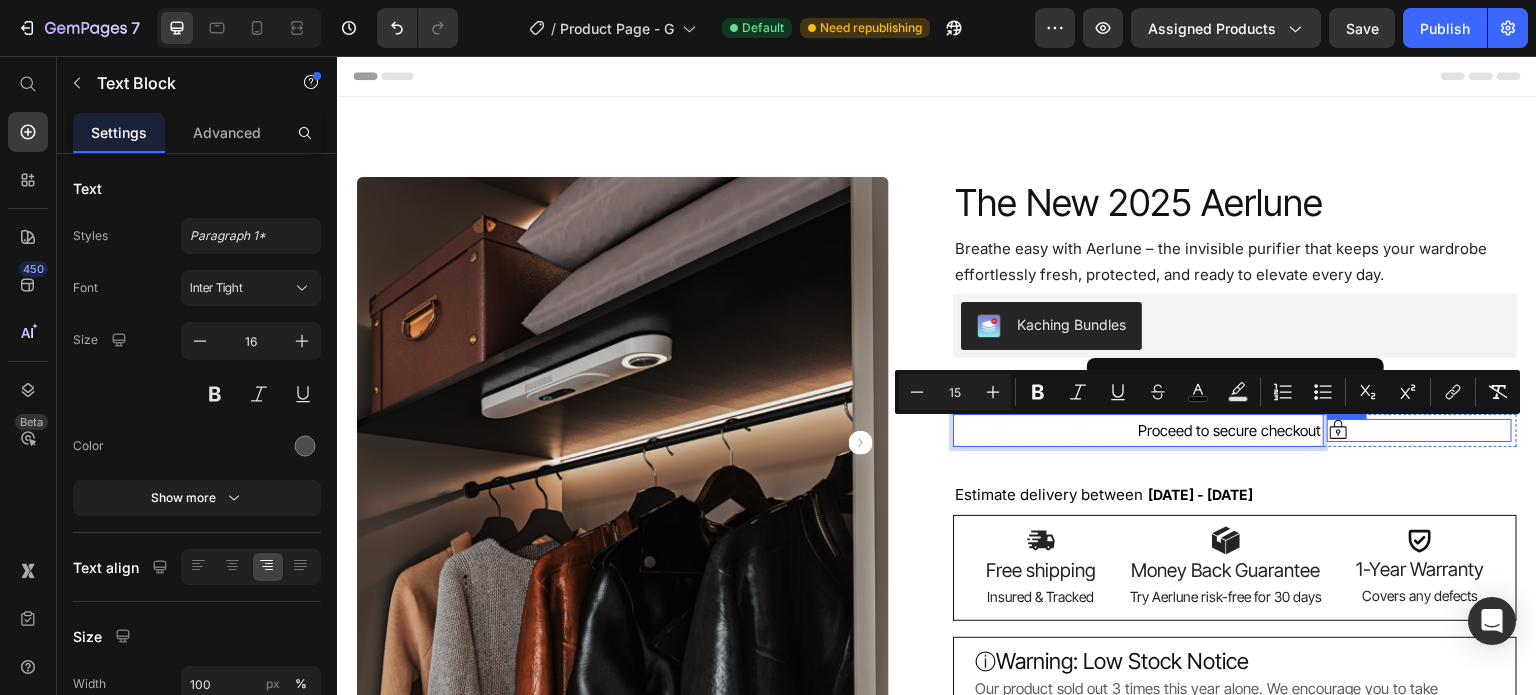 click 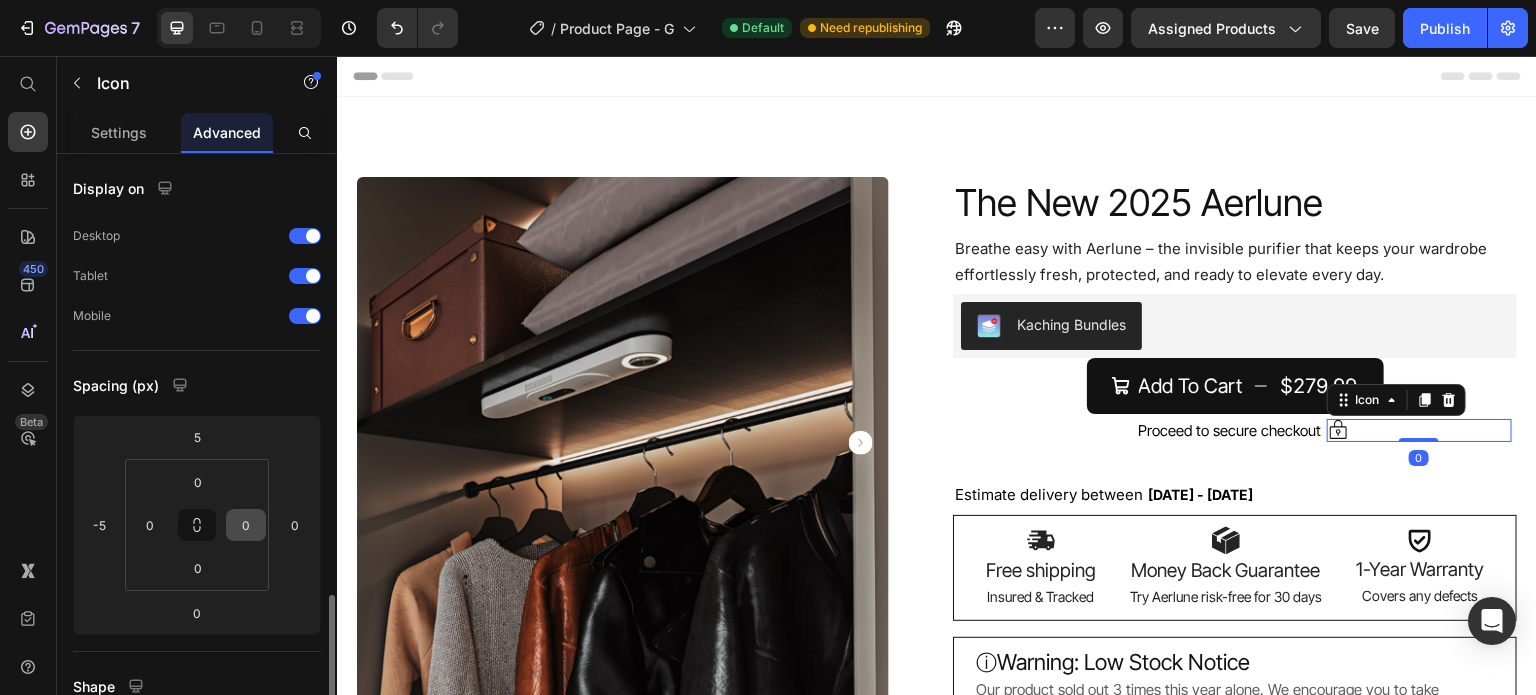 scroll, scrollTop: 400, scrollLeft: 0, axis: vertical 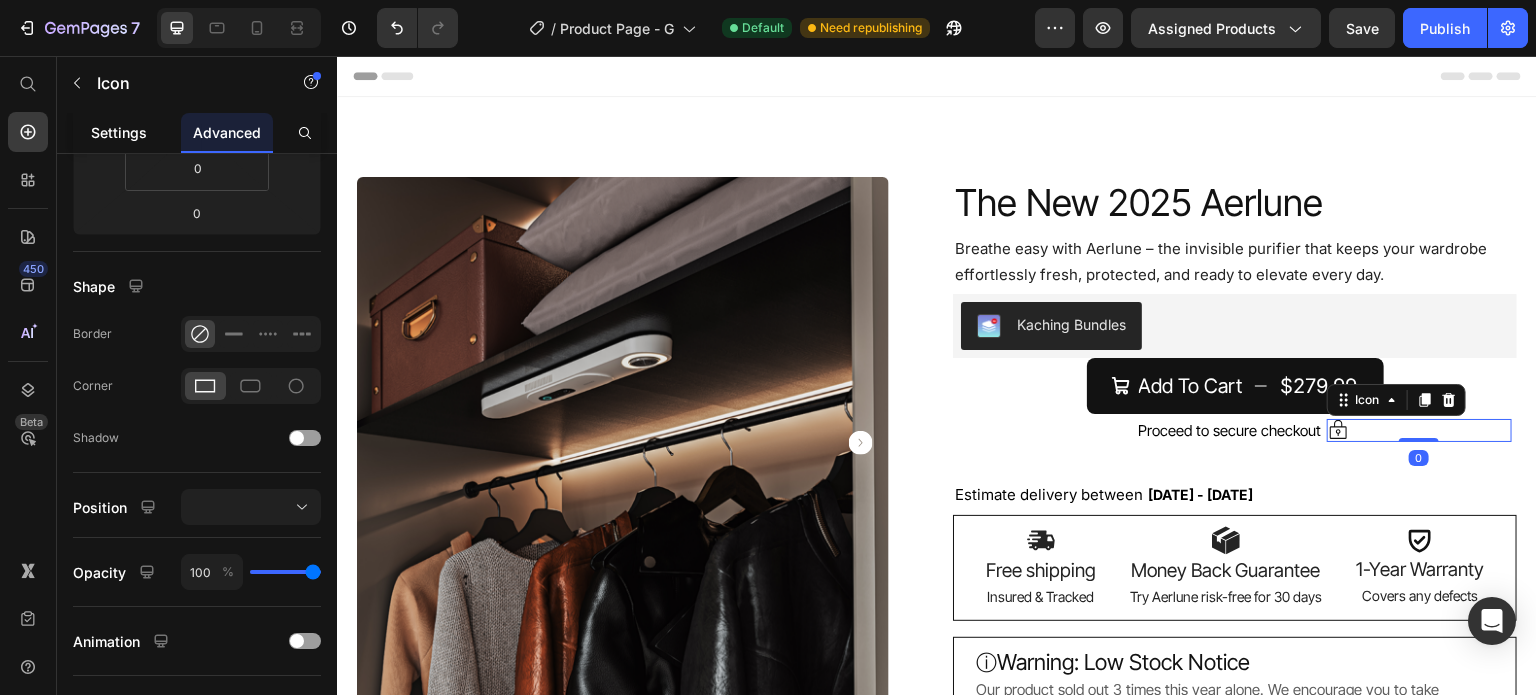 click on "Settings" at bounding box center (119, 132) 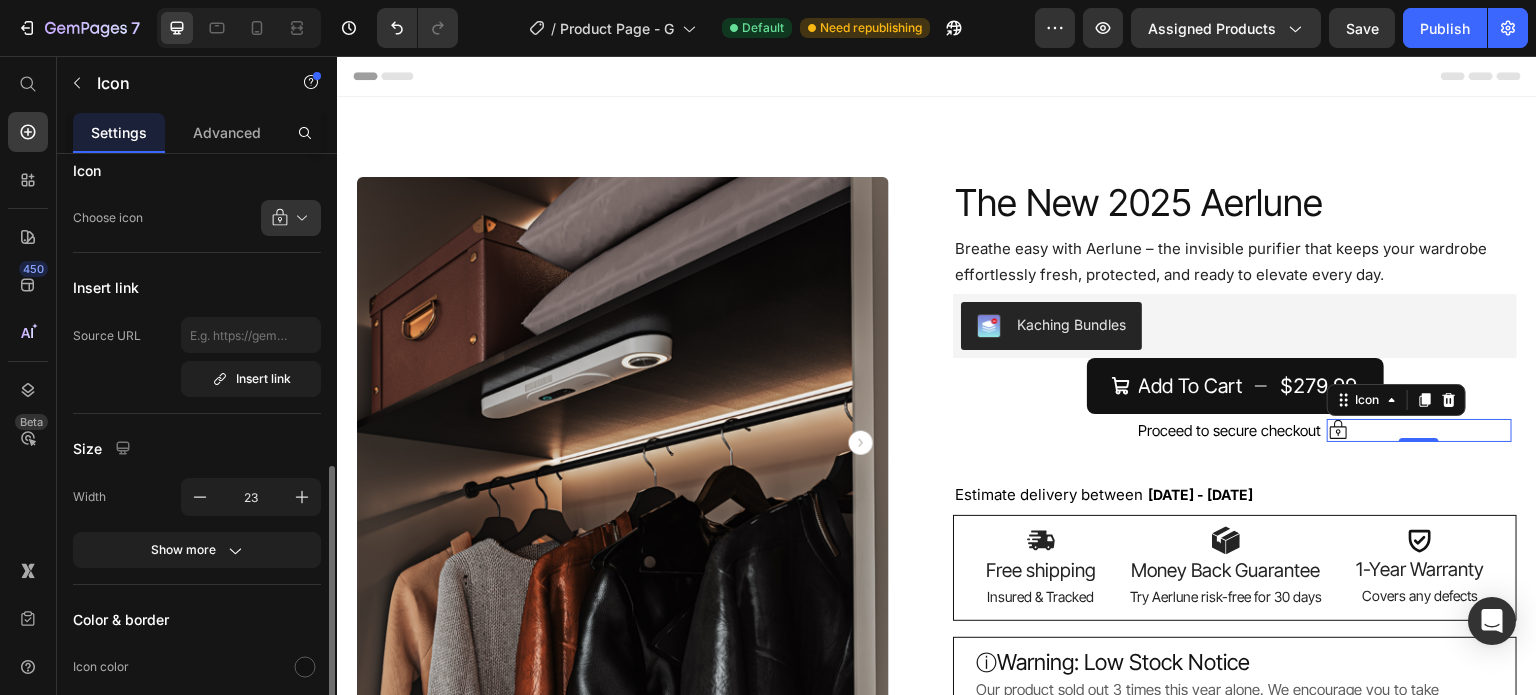 scroll, scrollTop: 200, scrollLeft: 0, axis: vertical 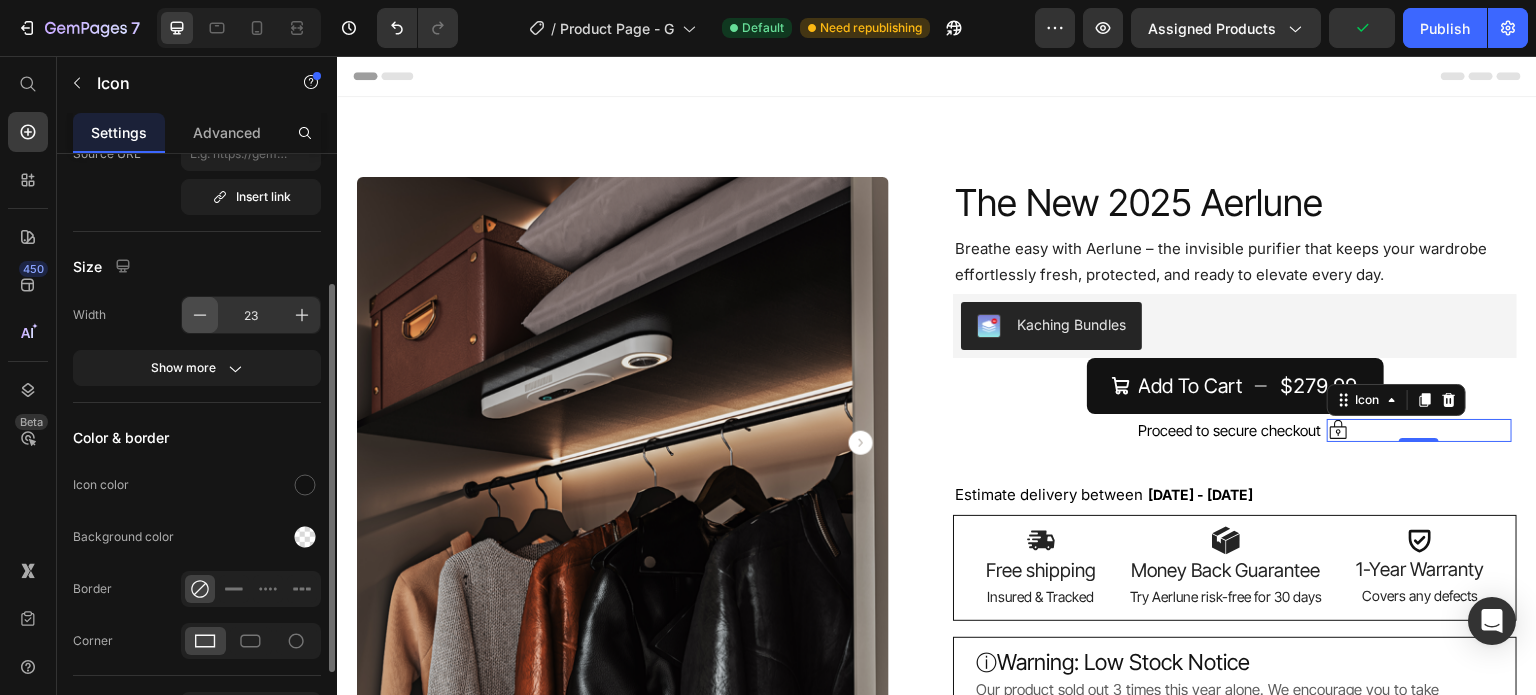 click 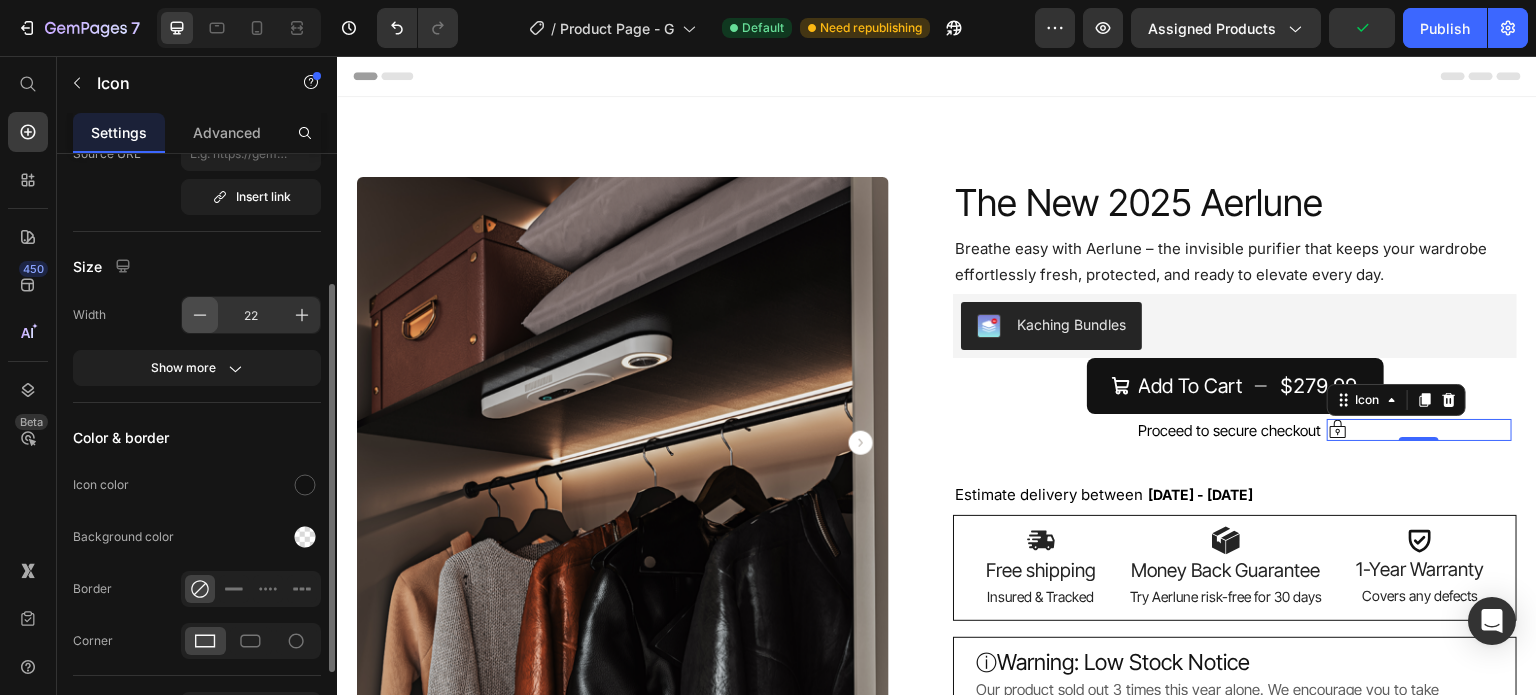 click 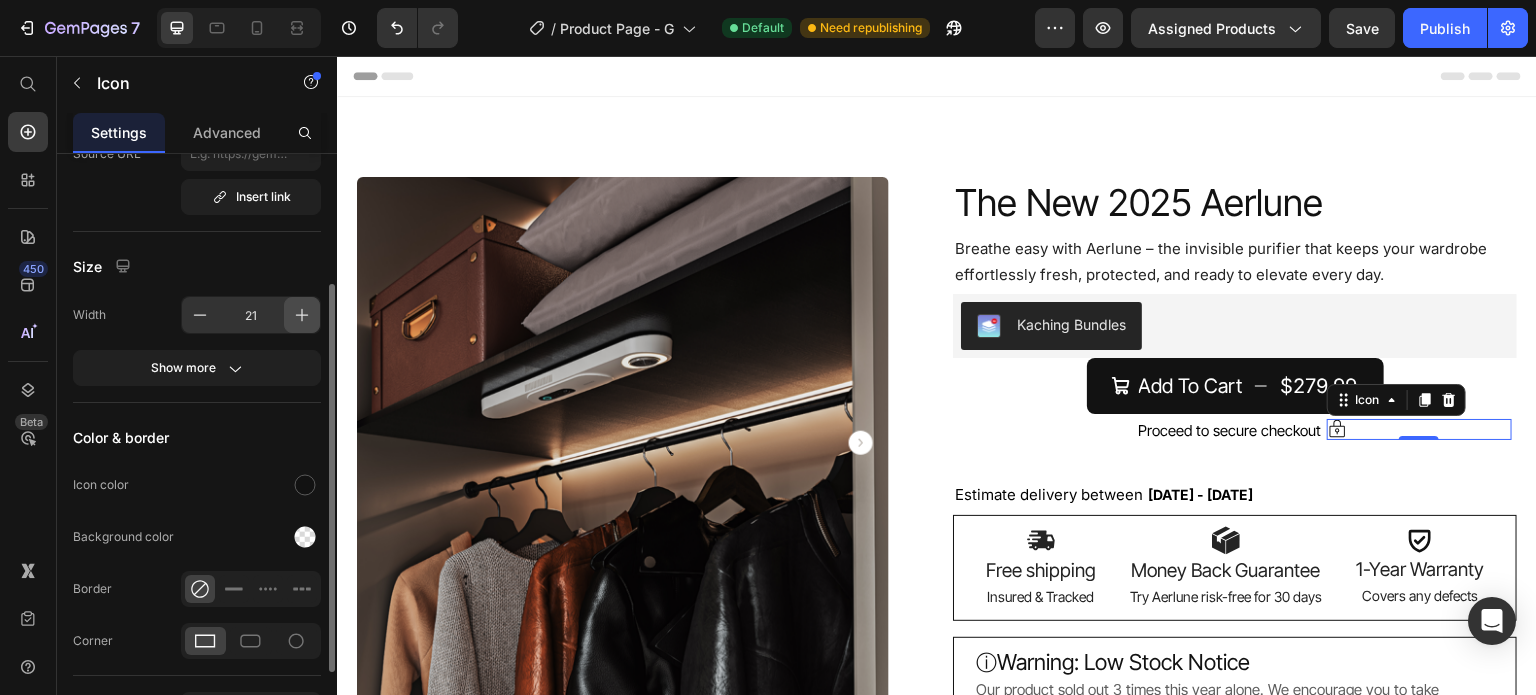 click 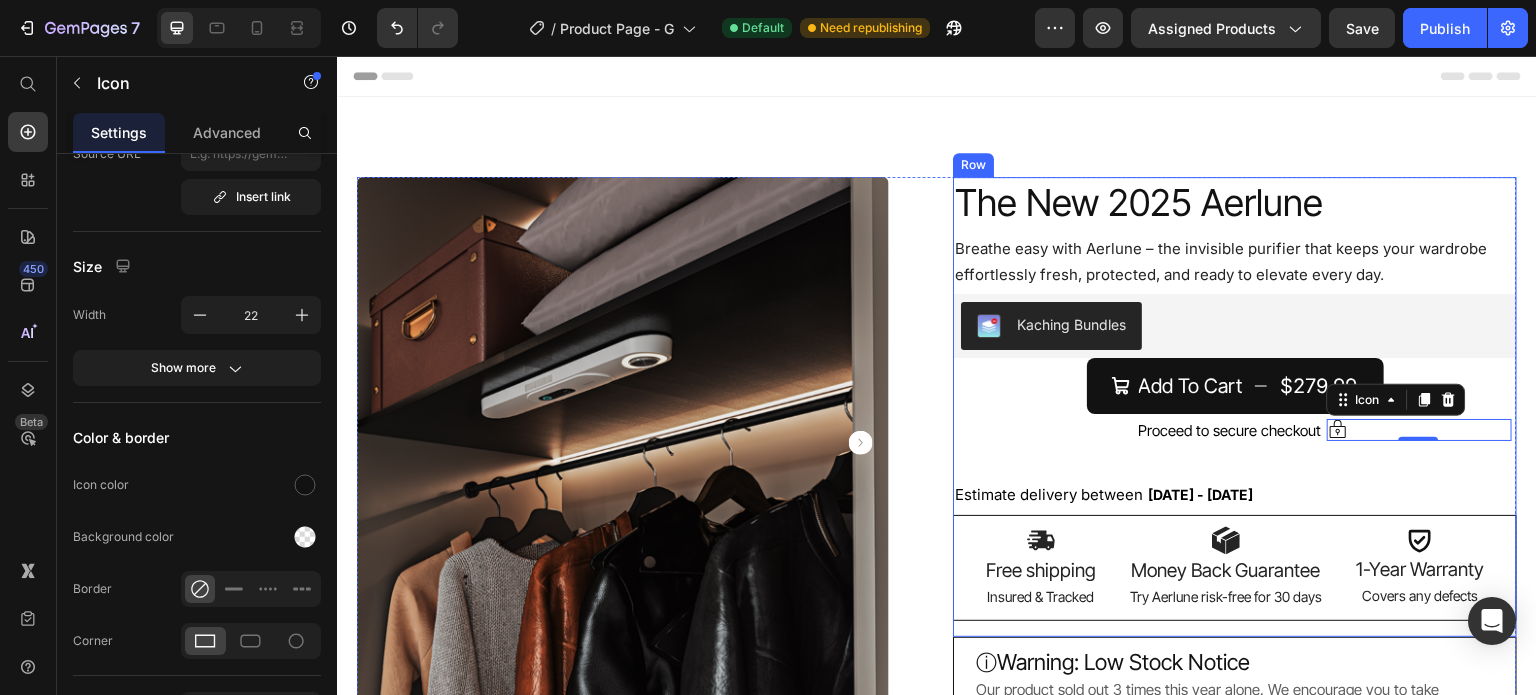 click on "The New 2025 Aerlune Product Title The New 2025 Aerlune Product Title The New 2025 Aerlune Product Title Breathe easy with Aerlune – the invisible purifier that keeps your wardrobe effortlessly fresh, protected, and ready to elevate every day. Text Block Breathe easy with Aerlune – the invisible purifier that keeps your wardrobe effortlessly fresh, protected, and ready to elevate every day. Text Block Breathe easy with Aerlune – the invisible purifier that keeps your wardrobe effortlessly fresh, protected, and ready to elevate every day. Text Block Kaching Bundles Kaching Bundles
Add To Cart
$279.99 Add to Cart
Icon   0 Proceed to secure checkout Text Block Row
Estimate delivery between
Jul 21 - Jul 26
Delivery Date
Estimate delivery between
Jul 21 - Jul 26
Delivery Date
Estimate delivery between
Jul 21 - Jul 26
Delivery Date Image Icon" at bounding box center (1235, 407) 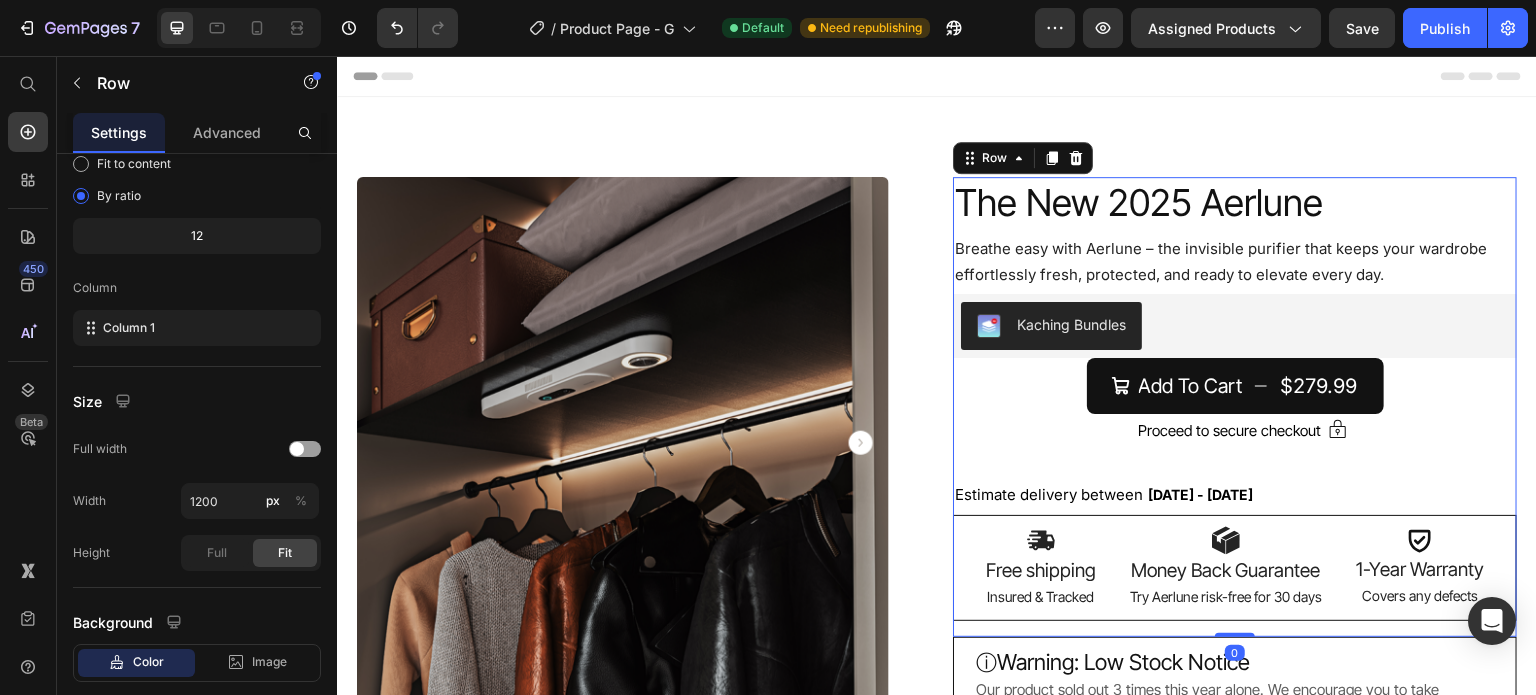 scroll, scrollTop: 0, scrollLeft: 0, axis: both 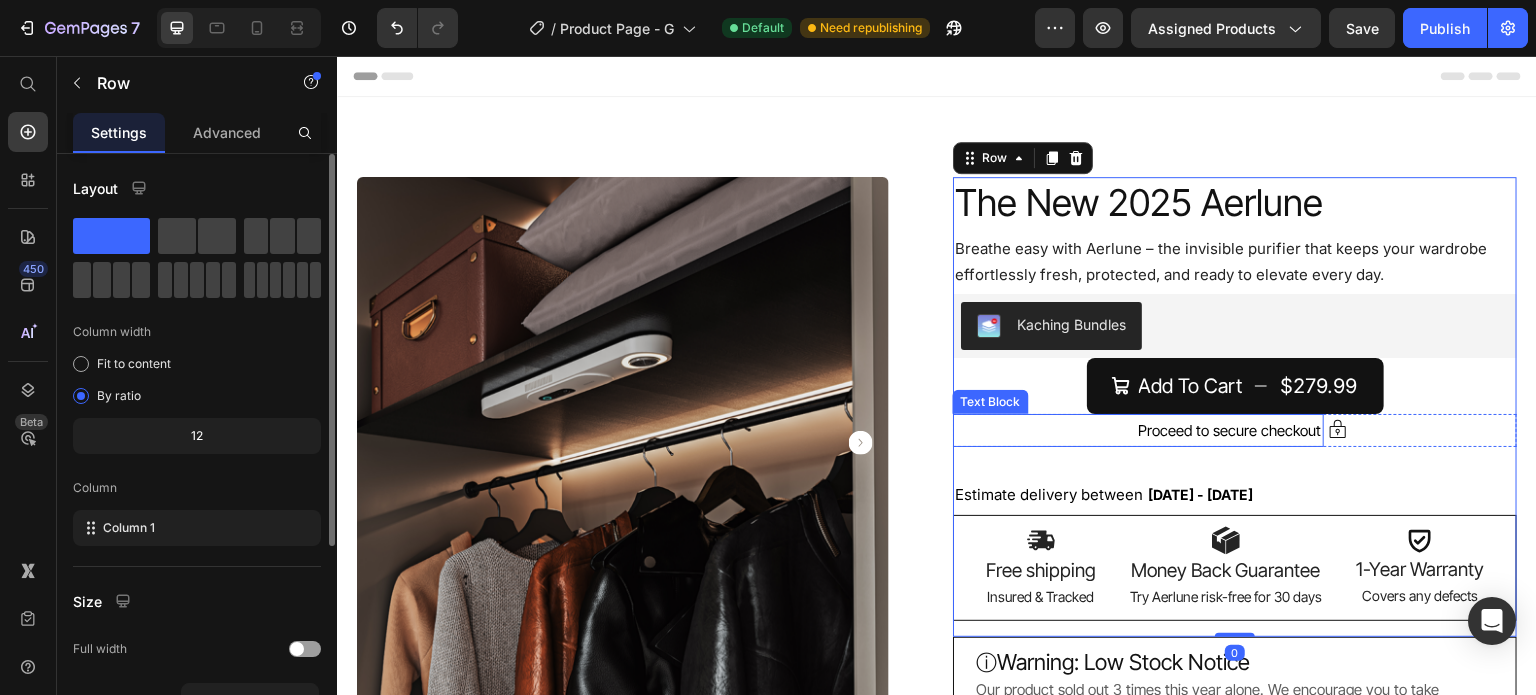 click on "Proceed to secure checkout" at bounding box center [1230, 430] 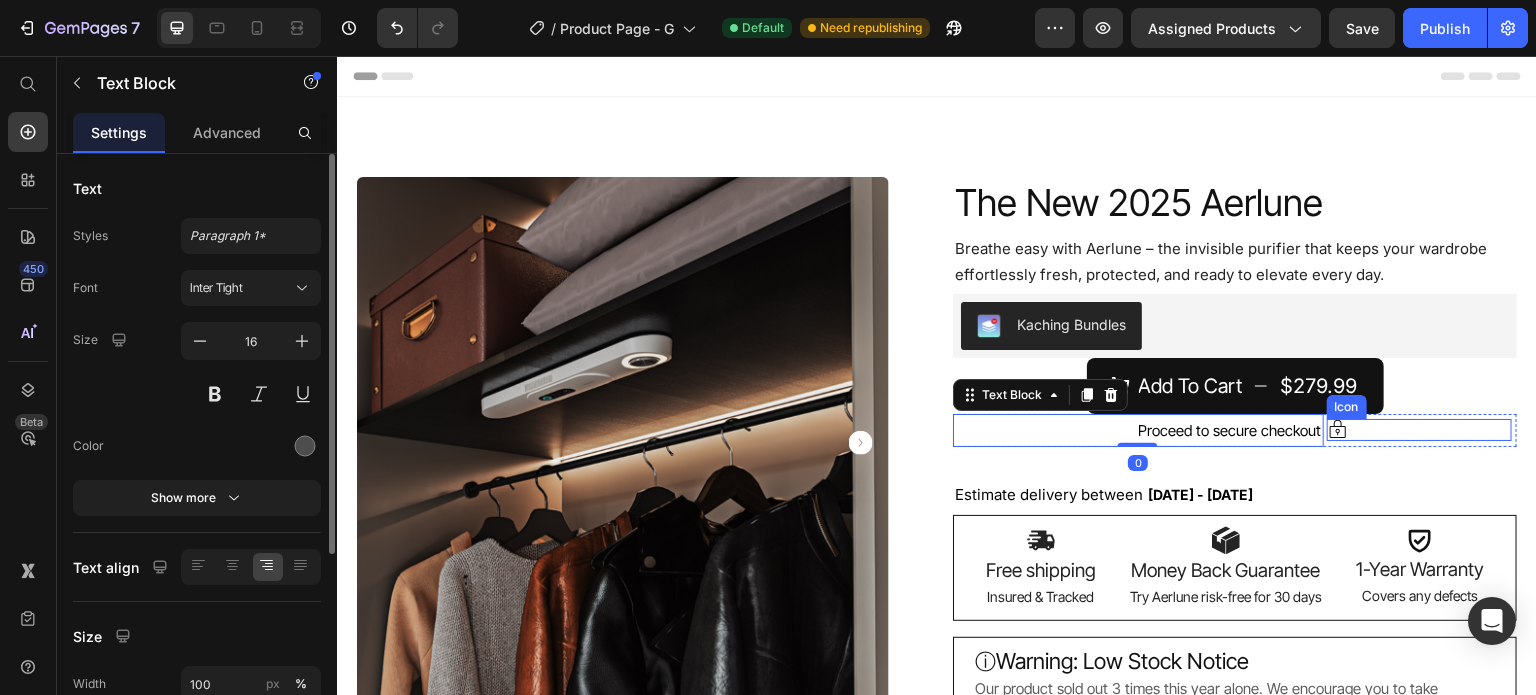 click 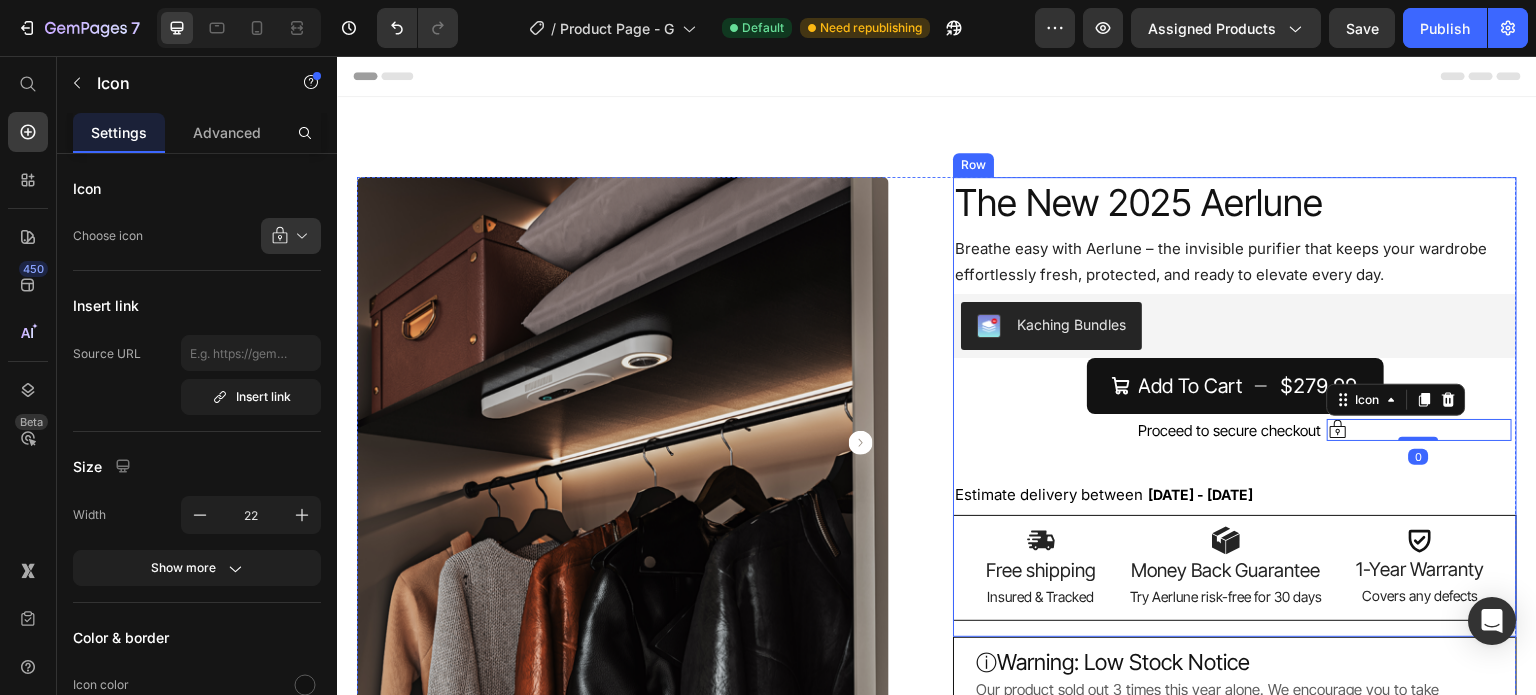 click on "The New 2025 Aerlune Product Title The New 2025 Aerlune Product Title The New 2025 Aerlune Product Title Breathe easy with Aerlune – the invisible purifier that keeps your wardrobe effortlessly fresh, protected, and ready to elevate every day. Text Block Breathe easy with Aerlune – the invisible purifier that keeps your wardrobe effortlessly fresh, protected, and ready to elevate every day. Text Block Breathe easy with Aerlune – the invisible purifier that keeps your wardrobe effortlessly fresh, protected, and ready to elevate every day. Text Block Kaching Bundles Kaching Bundles
Add To Cart
$279.99 Add to Cart
Icon   0 Proceed to secure checkout Text Block Row
Estimate delivery between
Jul 21 - Jul 26
Delivery Date
Estimate delivery between
Jul 21 - Jul 26
Delivery Date
Estimate delivery between
Jul 21 - Jul 26
Delivery Date Image Icon" at bounding box center (1235, 407) 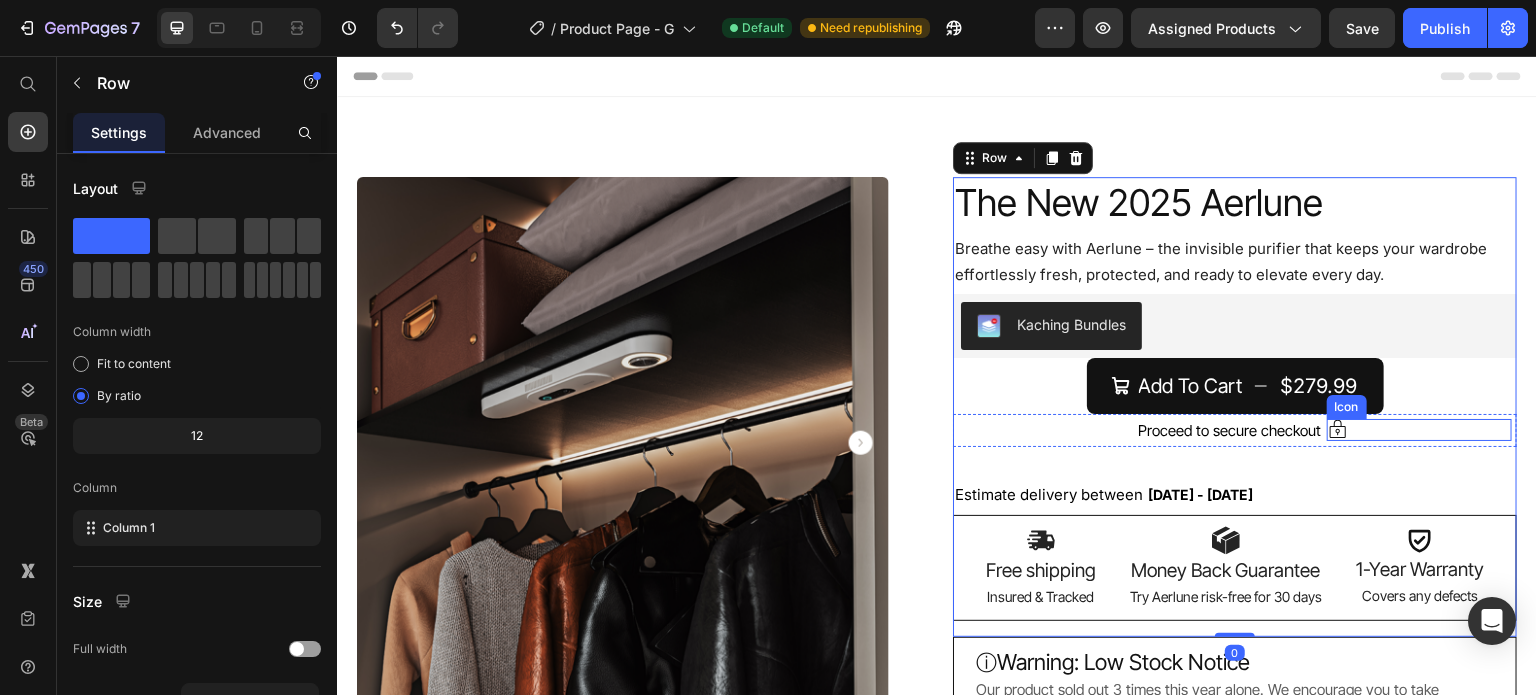 click 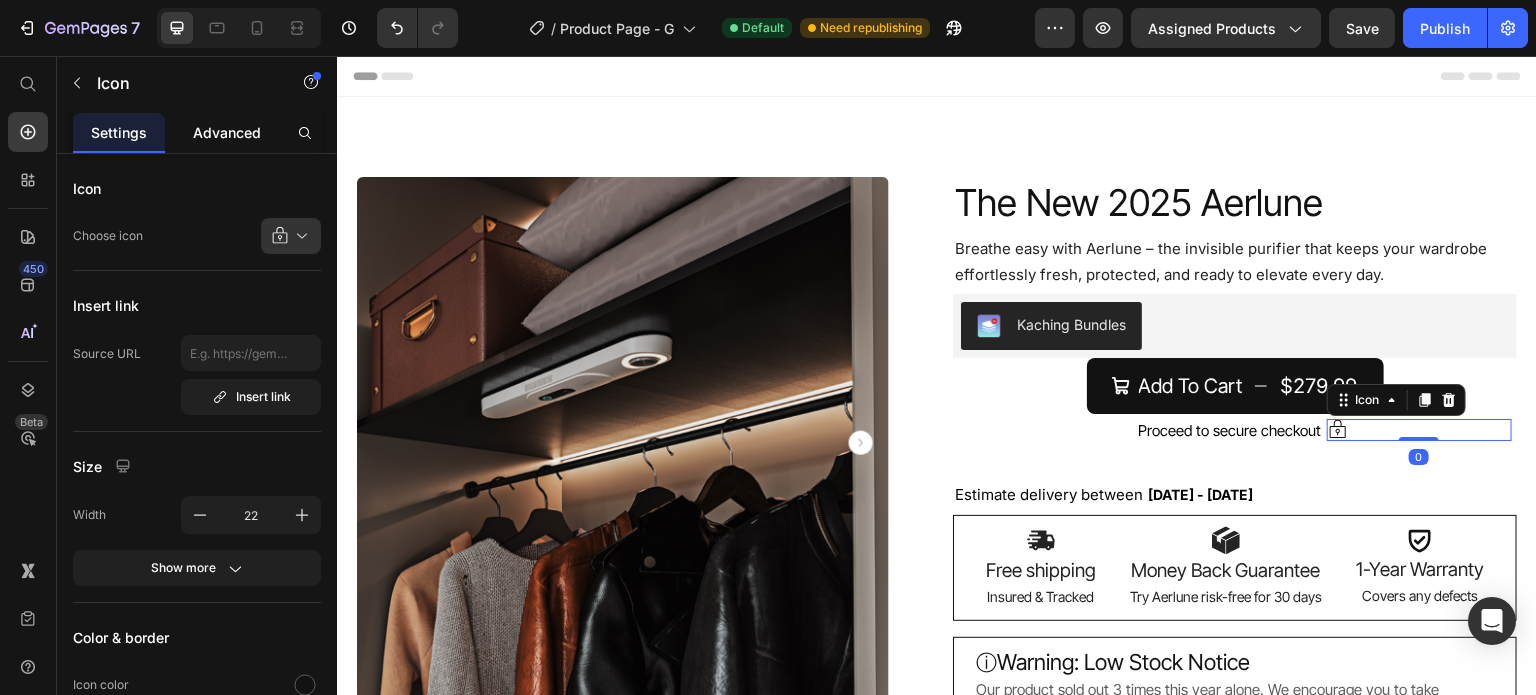 click on "Advanced" at bounding box center (227, 132) 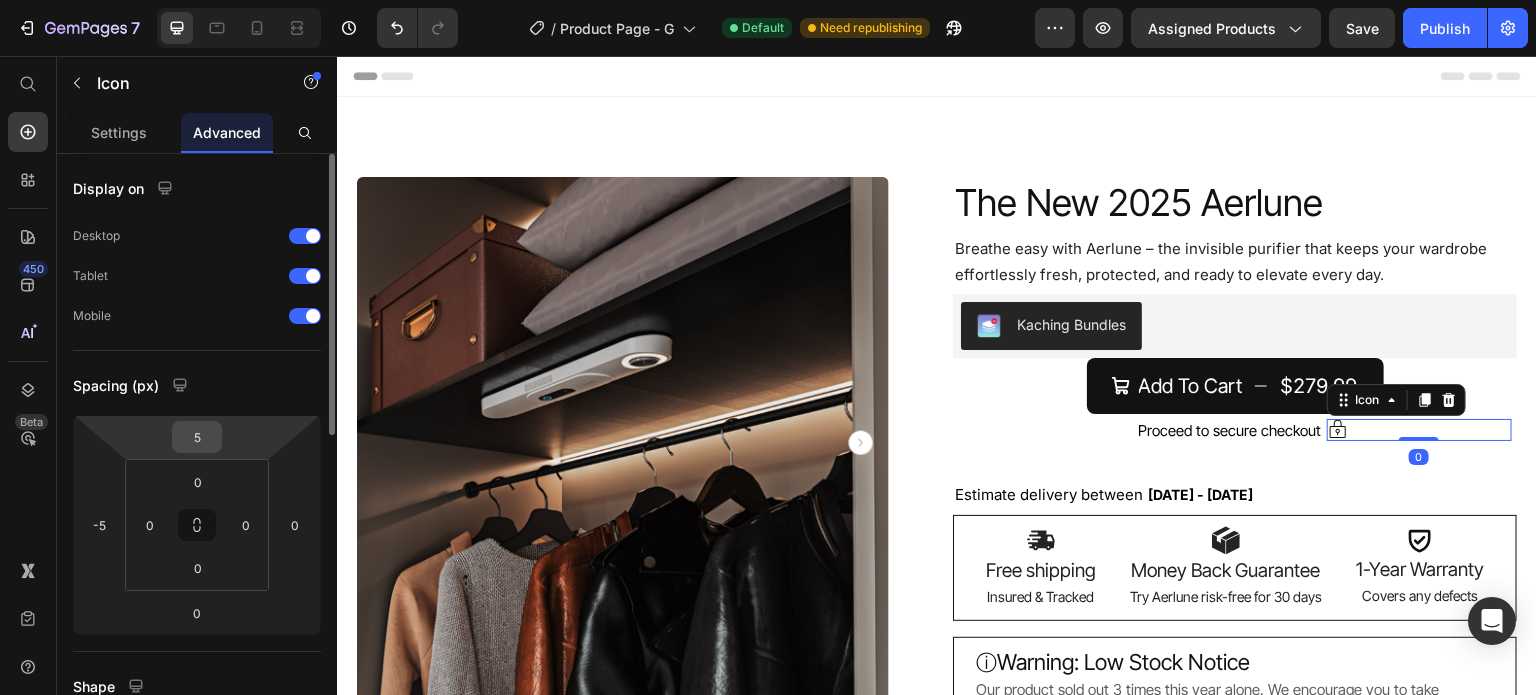 click on "5" at bounding box center [197, 437] 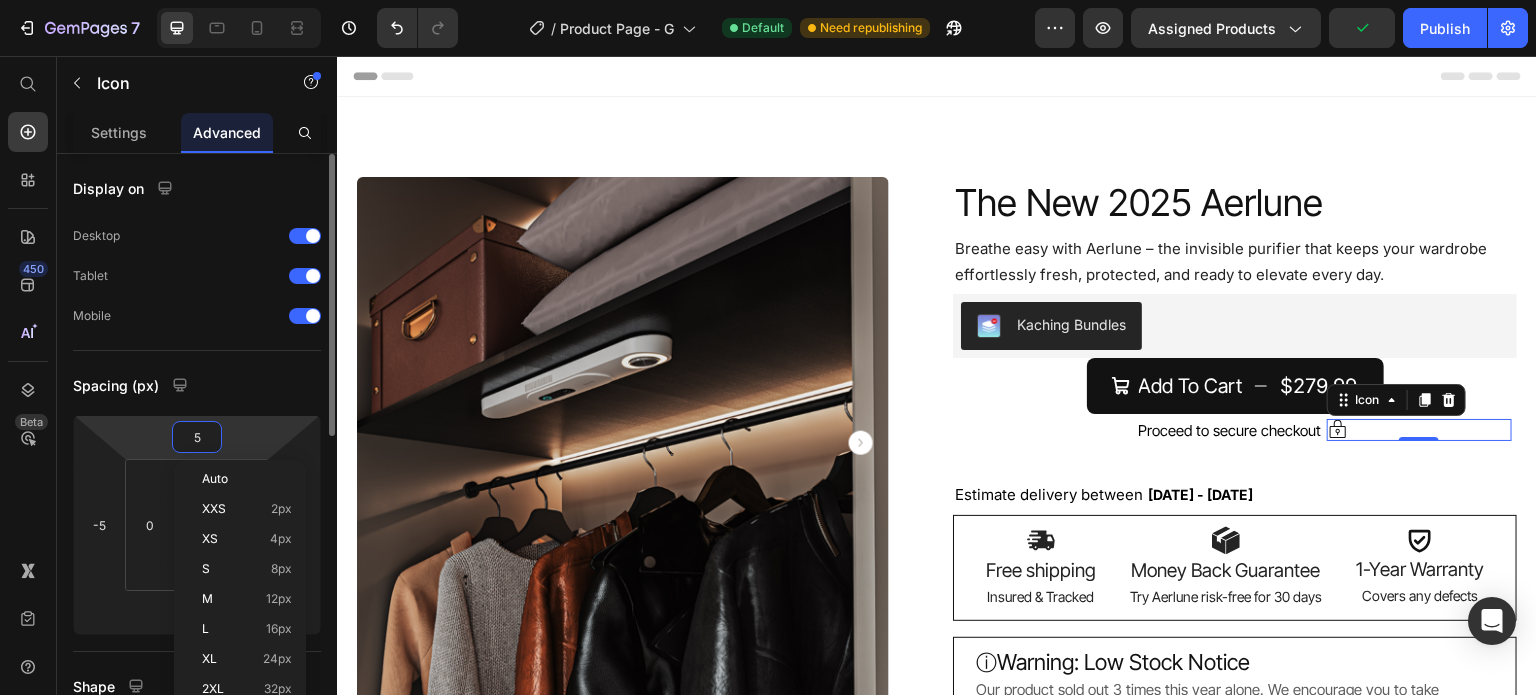 type on "6" 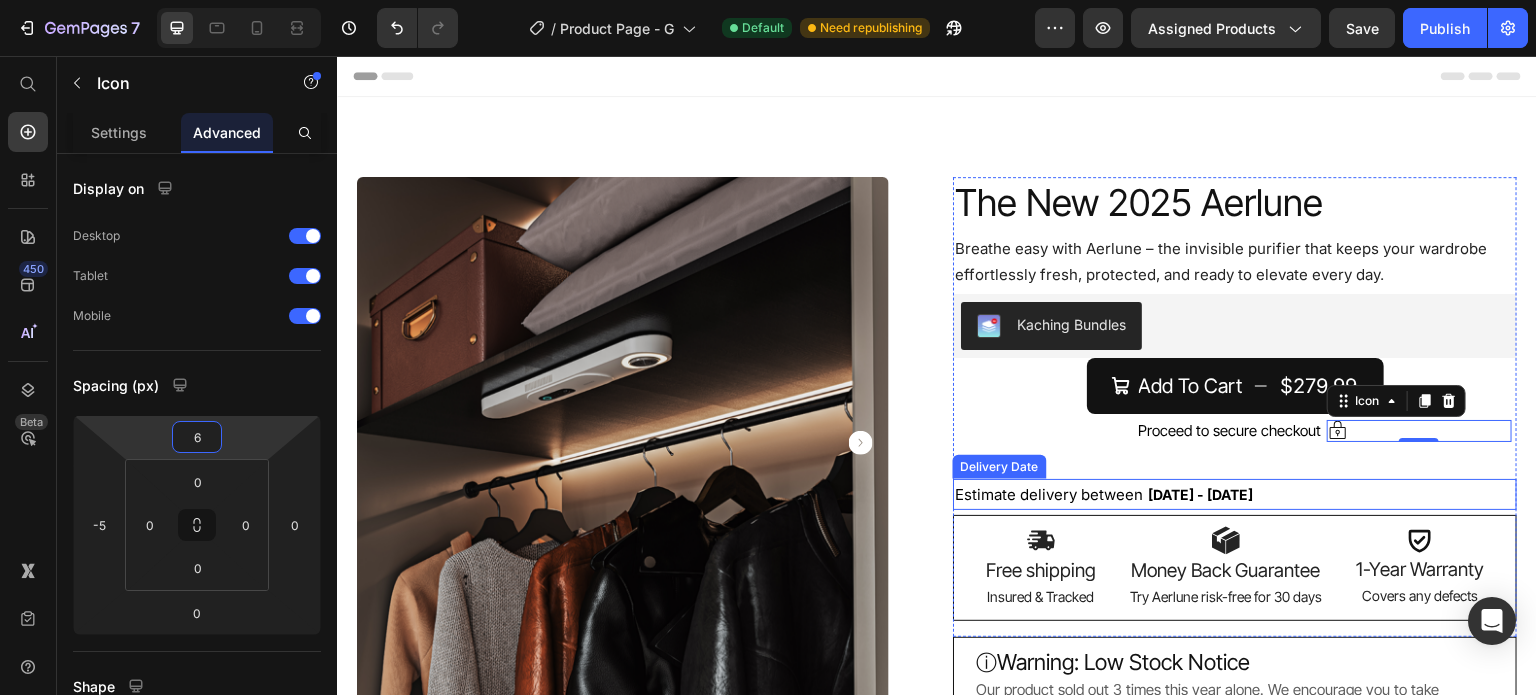 click on "The New 2025 Aerlune Product Title The New 2025 Aerlune Product Title The New 2025 Aerlune Product Title Breathe easy with Aerlune – the invisible purifier that keeps your wardrobe effortlessly fresh, protected, and ready to elevate every day. Text Block Breathe easy with Aerlune – the invisible purifier that keeps your wardrobe effortlessly fresh, protected, and ready to elevate every day. Text Block Breathe easy with Aerlune – the invisible purifier that keeps your wardrobe effortlessly fresh, protected, and ready to elevate every day. Text Block Kaching Bundles Kaching Bundles
Add To Cart
$279.99 Add to Cart
Icon   0 Proceed to secure checkout Text Block Row
Estimate delivery between
Jul 21 - Jul 26
Delivery Date
Estimate delivery between
Jul 21 - Jul 26
Delivery Date
Estimate delivery between
Jul 21 - Jul 26
Delivery Date Image Icon" at bounding box center (1235, 407) 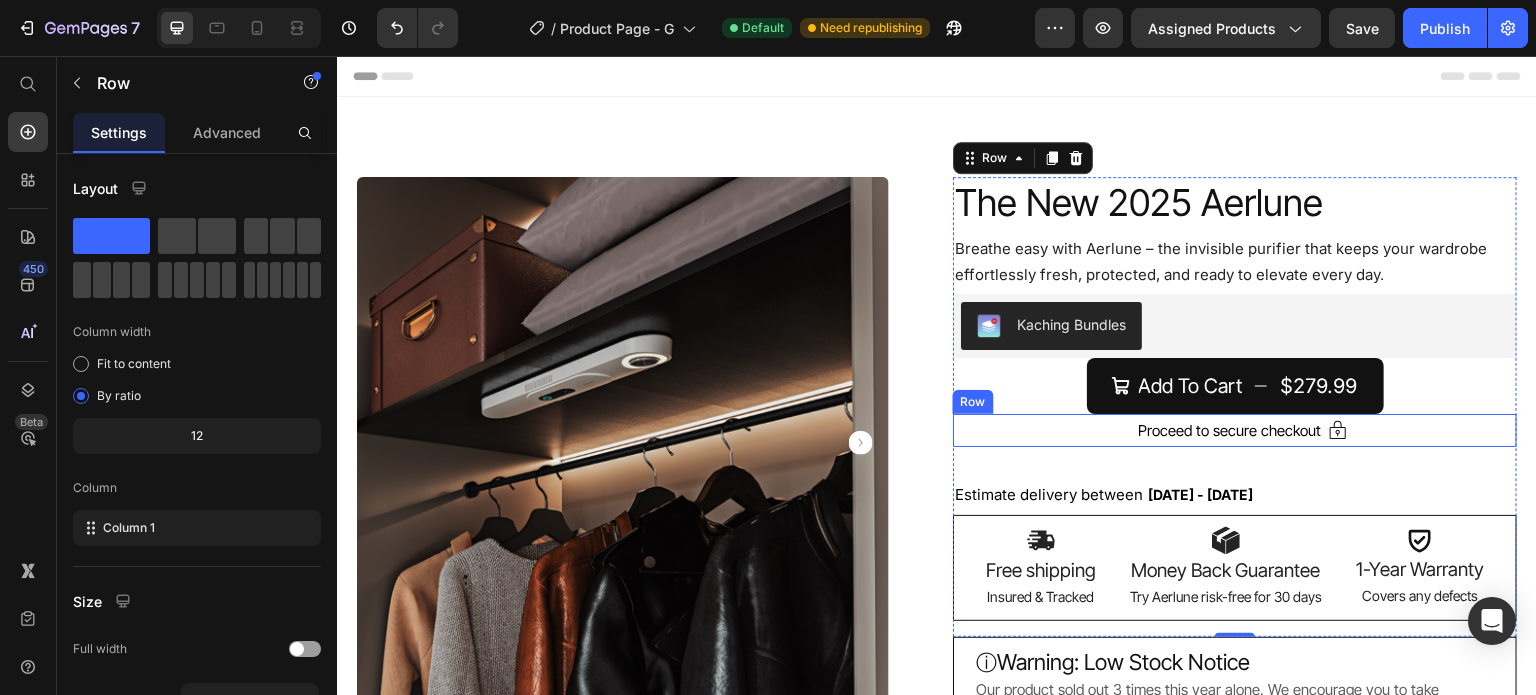 click 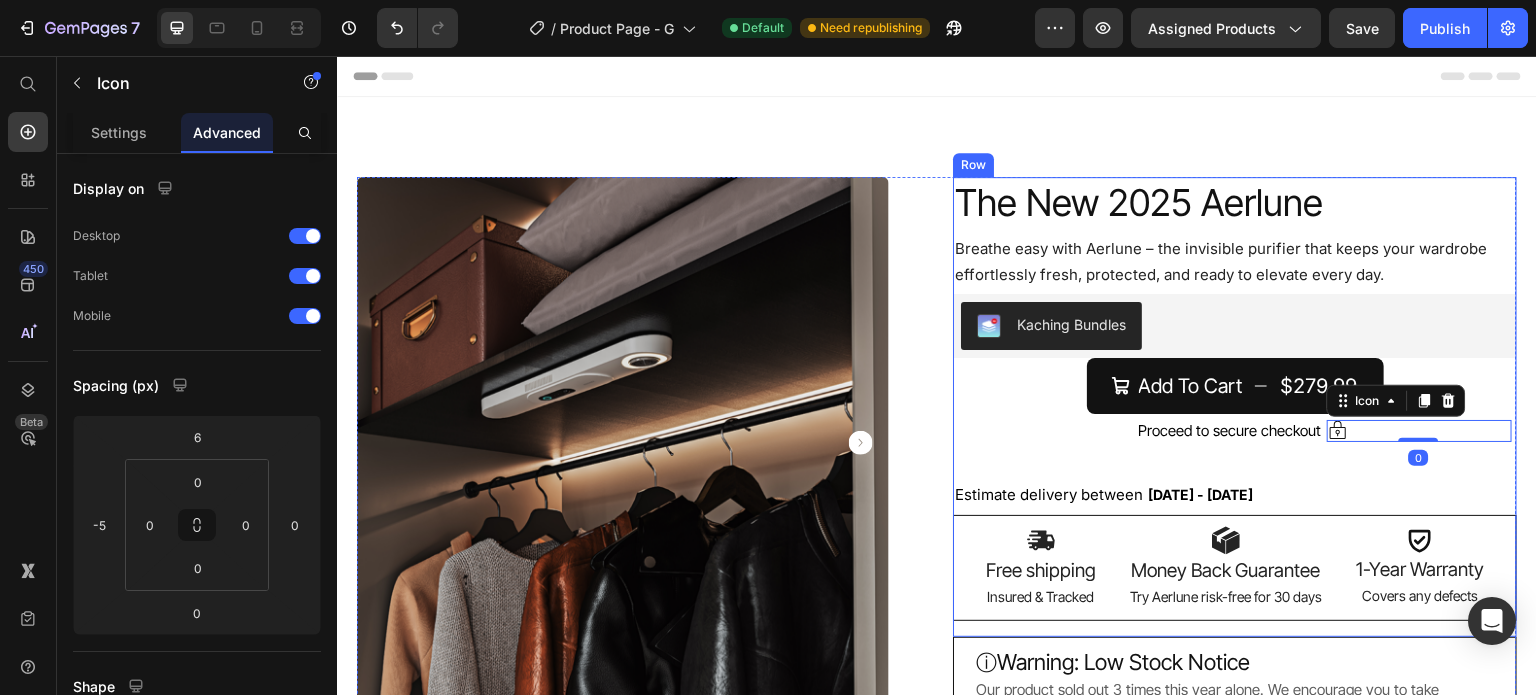 click on "The New 2025 Aerlune Product Title The New 2025 Aerlune Product Title The New 2025 Aerlune Product Title Breathe easy with Aerlune – the invisible purifier that keeps your wardrobe effortlessly fresh, protected, and ready to elevate every day. Text Block Breathe easy with Aerlune – the invisible purifier that keeps your wardrobe effortlessly fresh, protected, and ready to elevate every day. Text Block Breathe easy with Aerlune – the invisible purifier that keeps your wardrobe effortlessly fresh, protected, and ready to elevate every day. Text Block Kaching Bundles Kaching Bundles
Add To Cart
$279.99 Add to Cart
Icon   0 Proceed to secure checkout Text Block Row
Estimate delivery between
Jul 21 - Jul 26
Delivery Date
Estimate delivery between
Jul 21 - Jul 26
Delivery Date
Estimate delivery between
Jul 21 - Jul 26
Delivery Date Image Icon" at bounding box center (1235, 407) 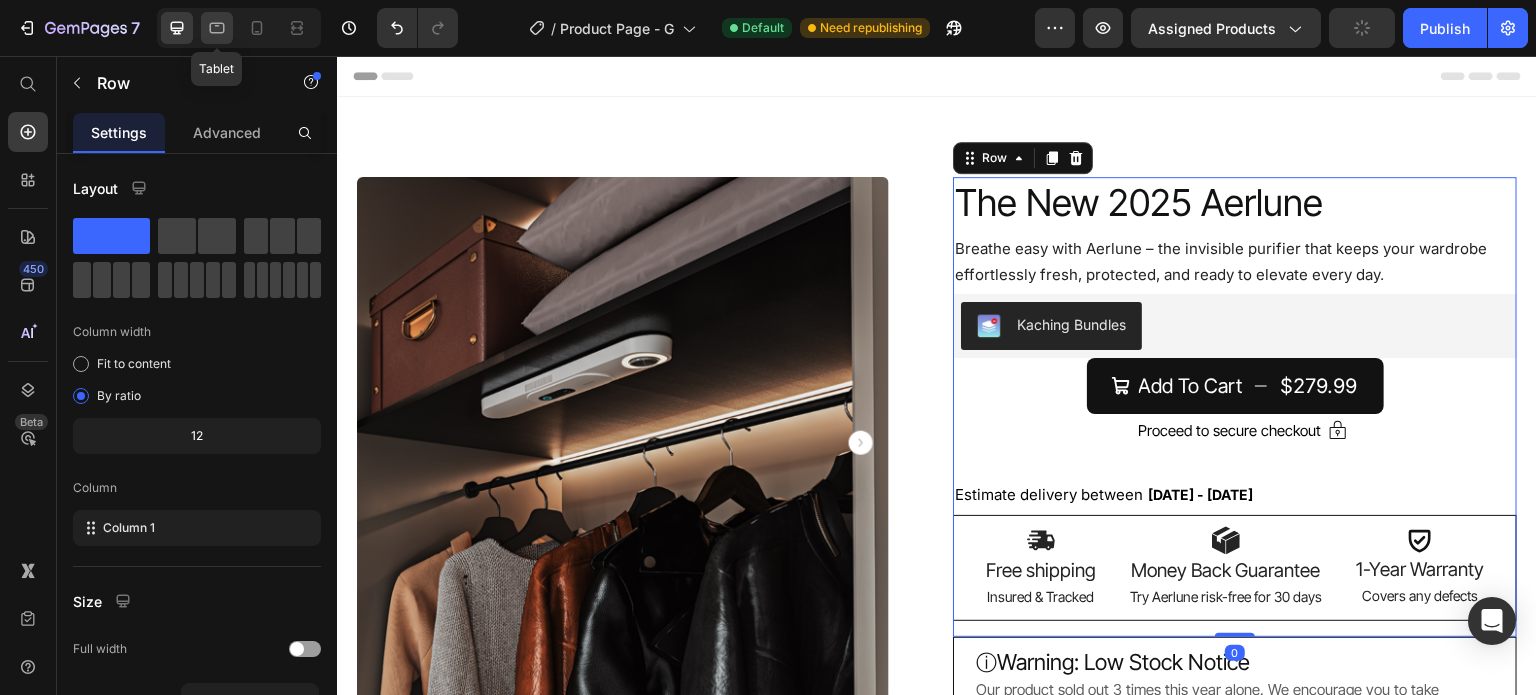 click 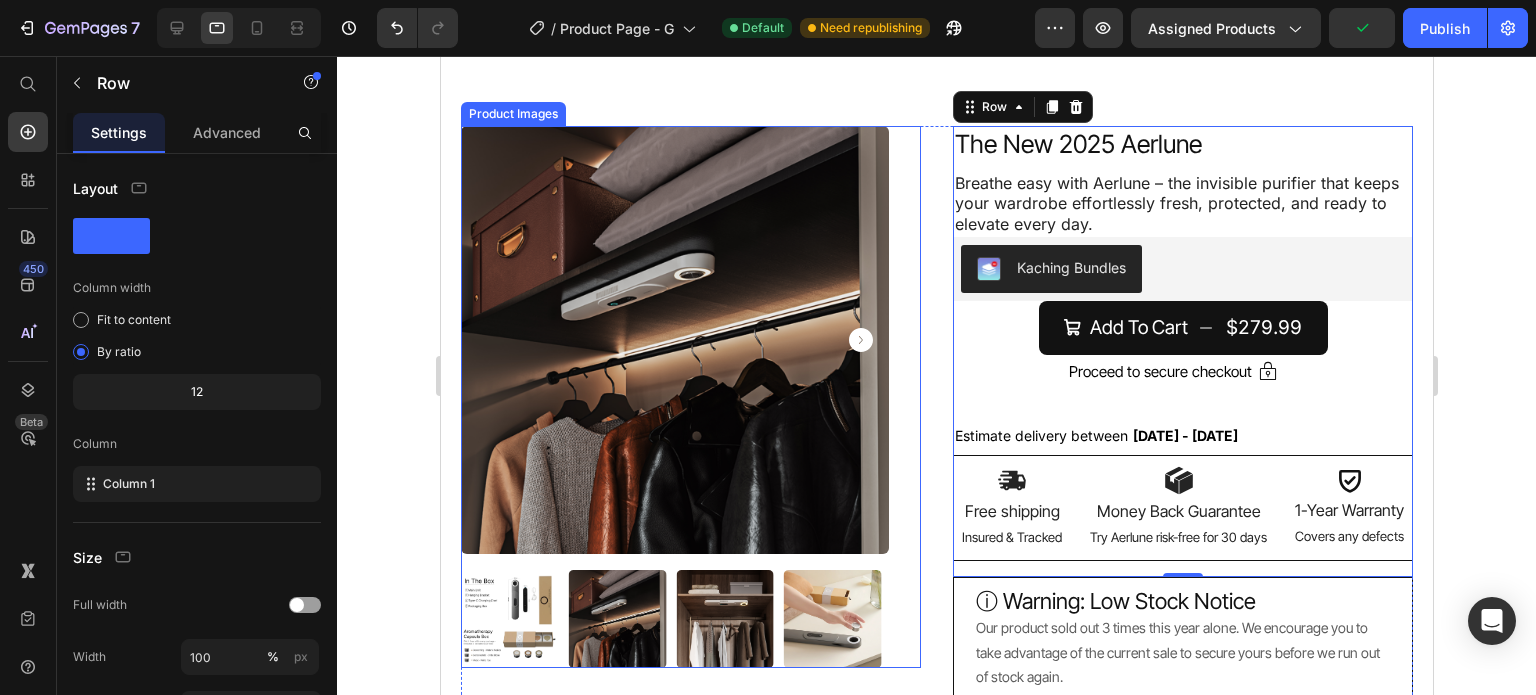 scroll, scrollTop: 0, scrollLeft: 0, axis: both 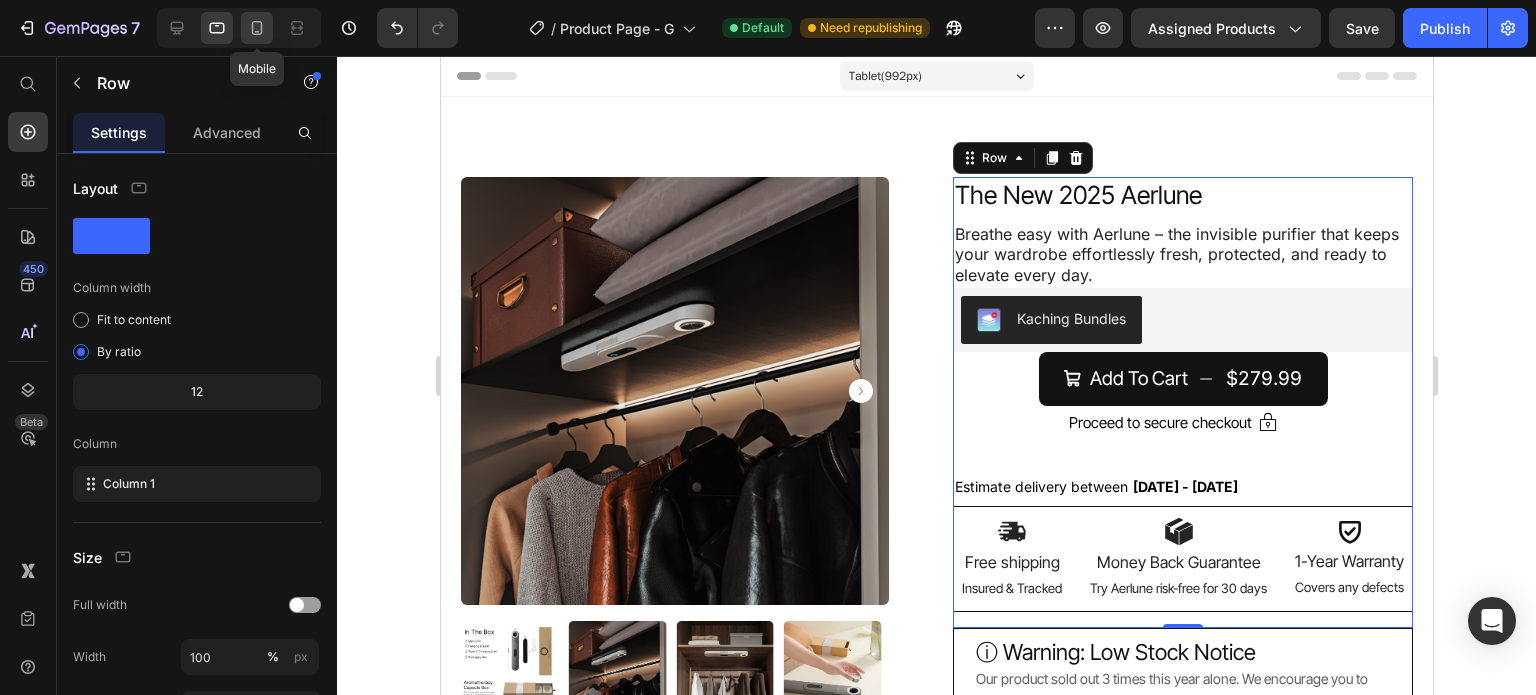 click 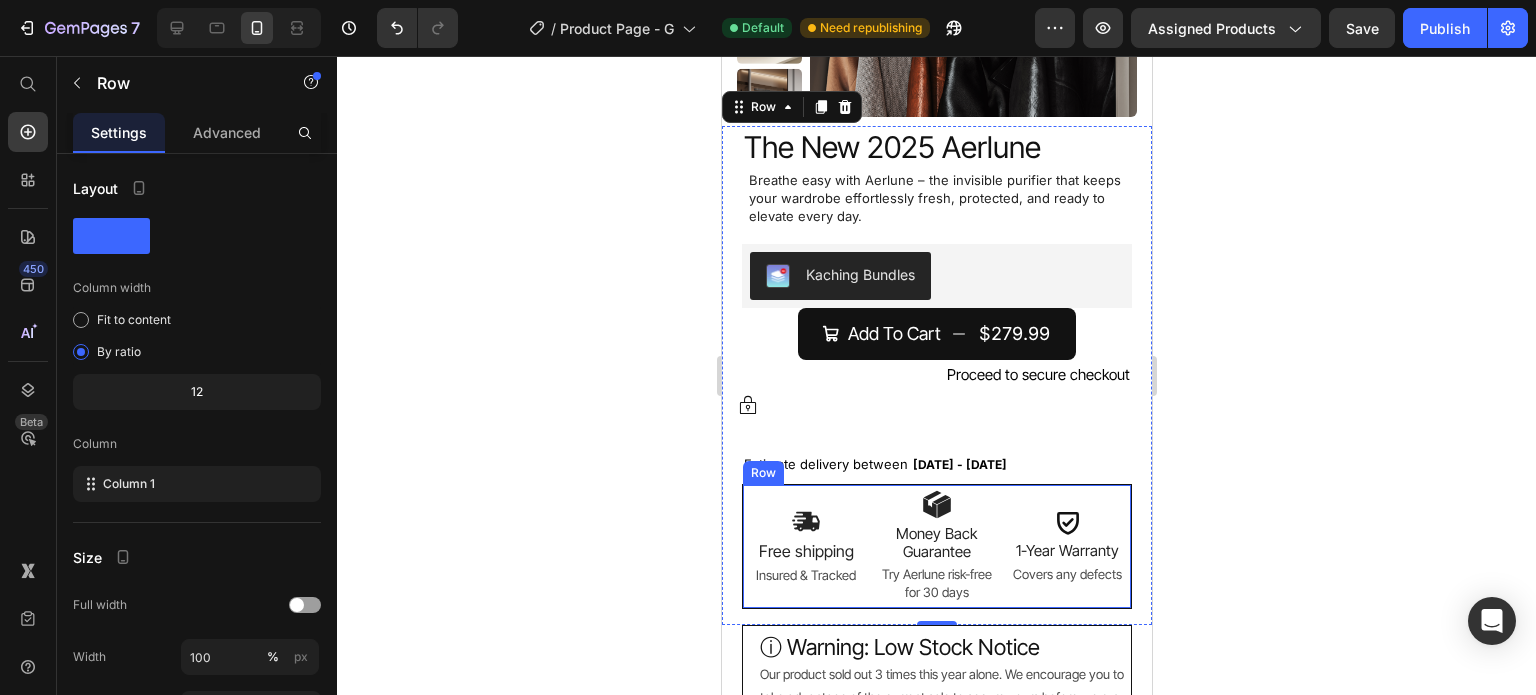 scroll, scrollTop: 419, scrollLeft: 0, axis: vertical 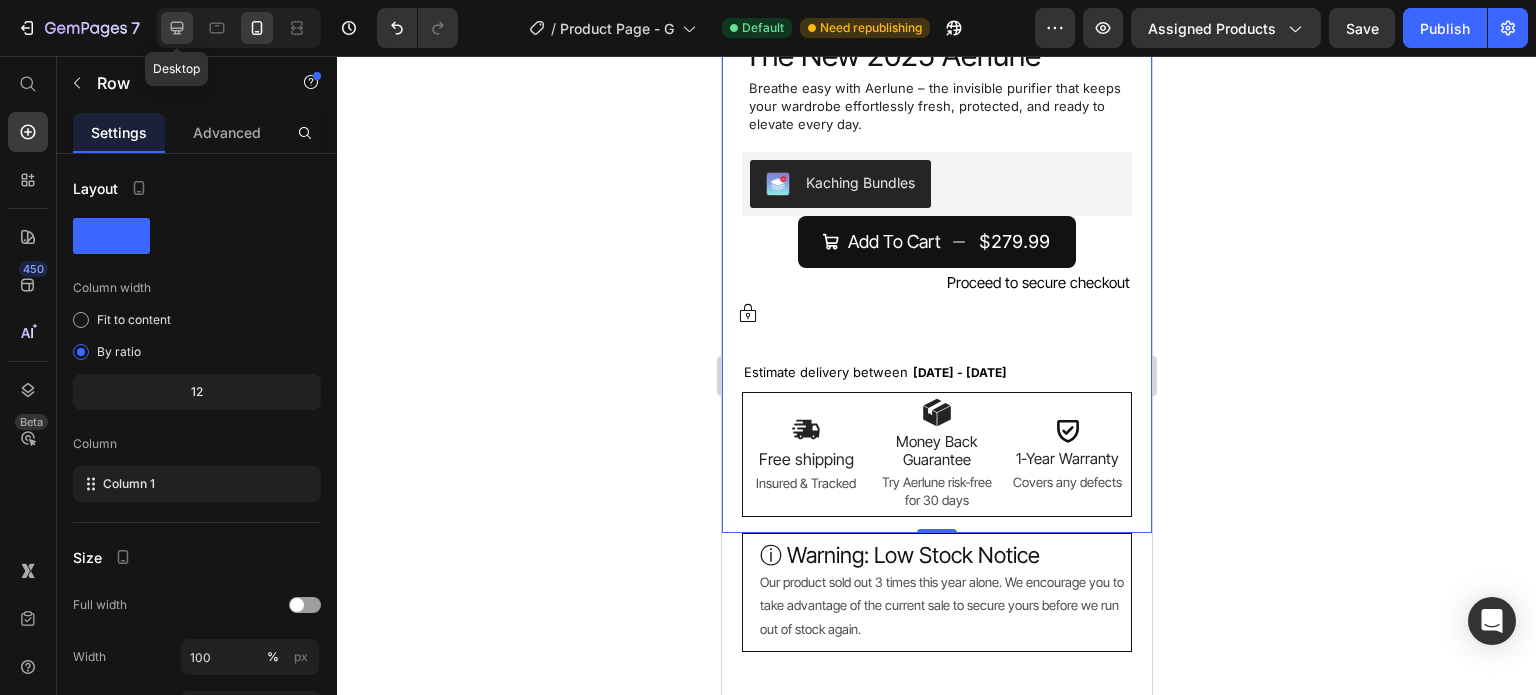 click 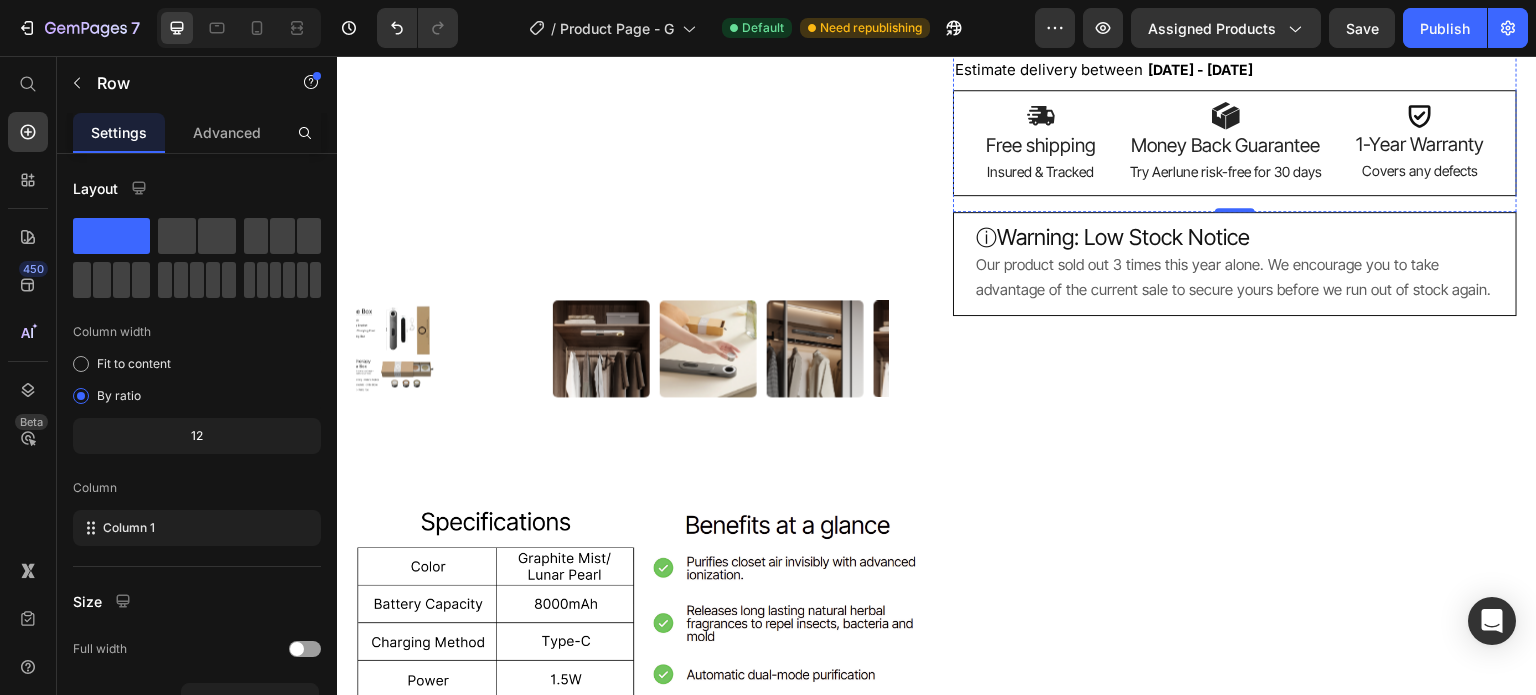 scroll, scrollTop: 50, scrollLeft: 0, axis: vertical 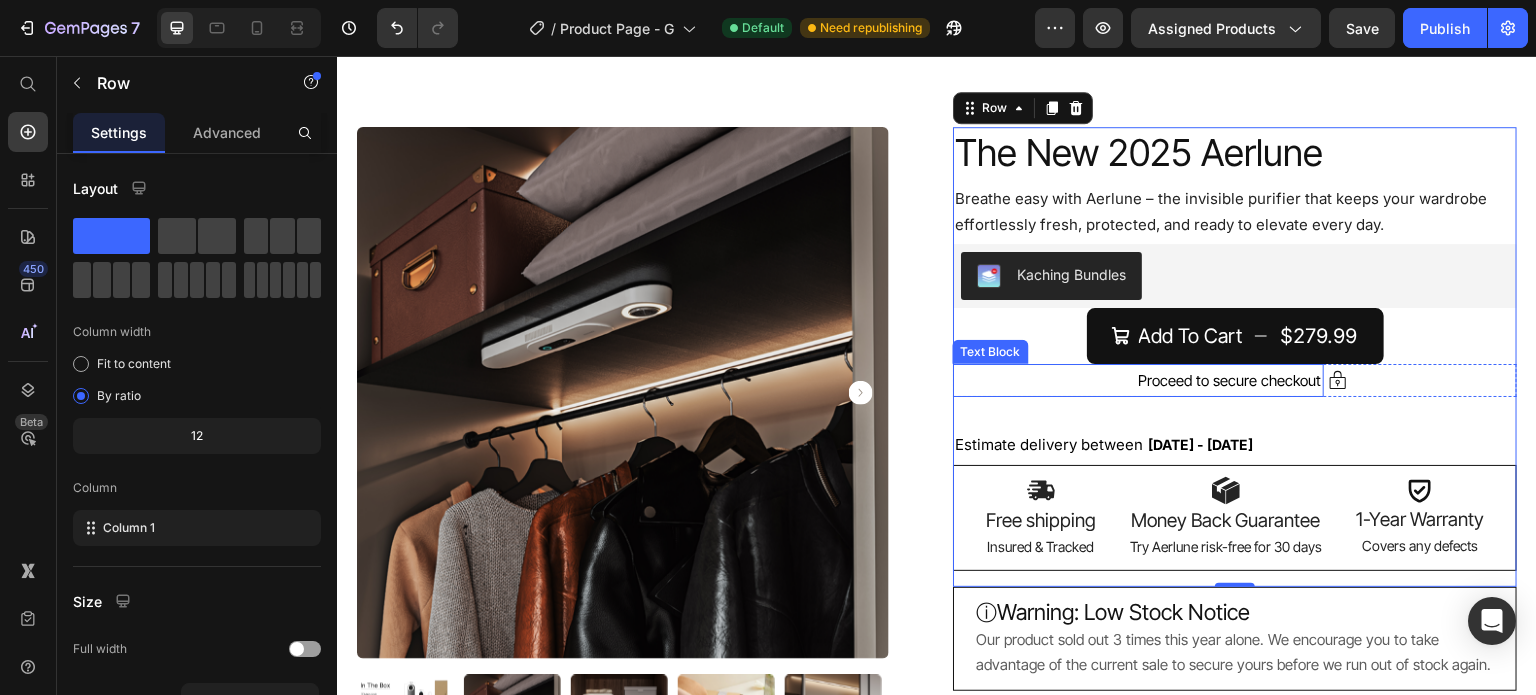 click on "Proceed to secure checkout" at bounding box center [1230, 380] 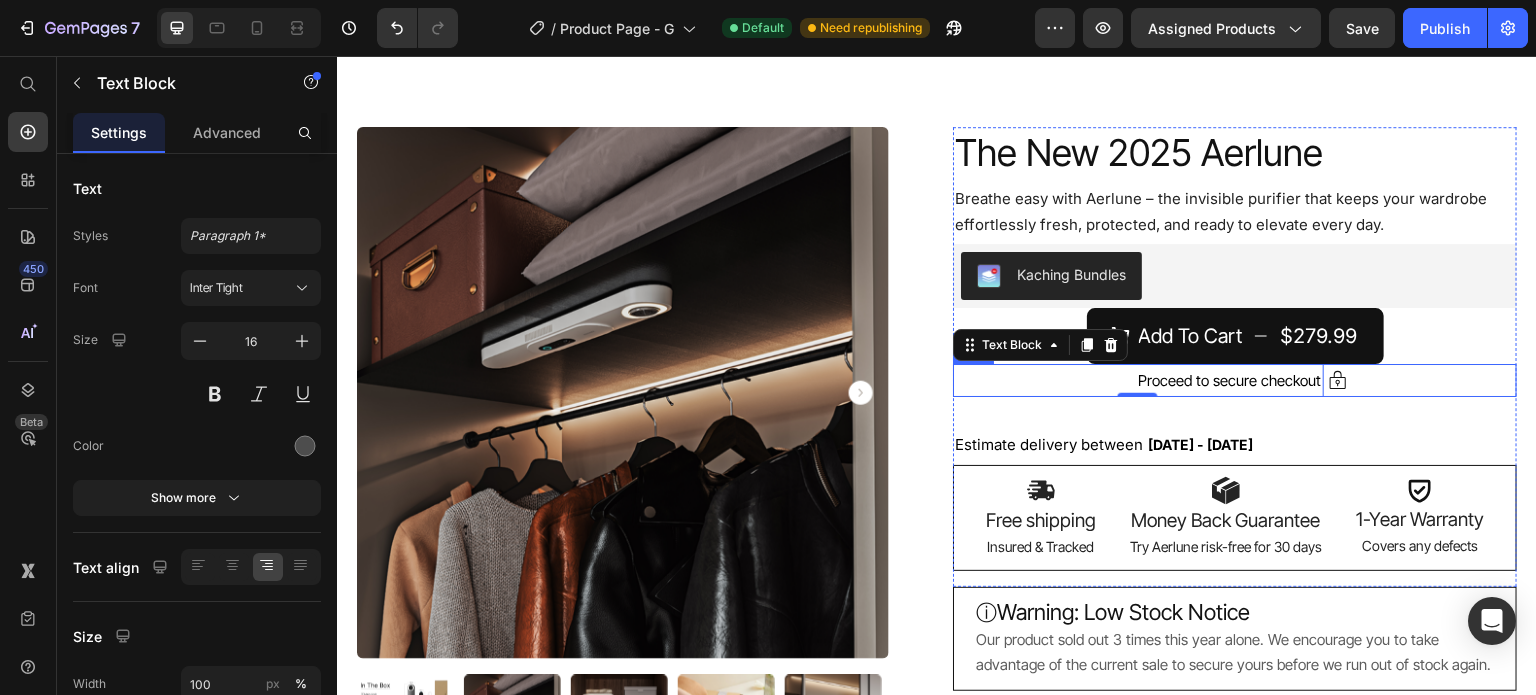 click on "Icon Proceed to secure checkout Text Block   0 Row" at bounding box center (1235, 381) 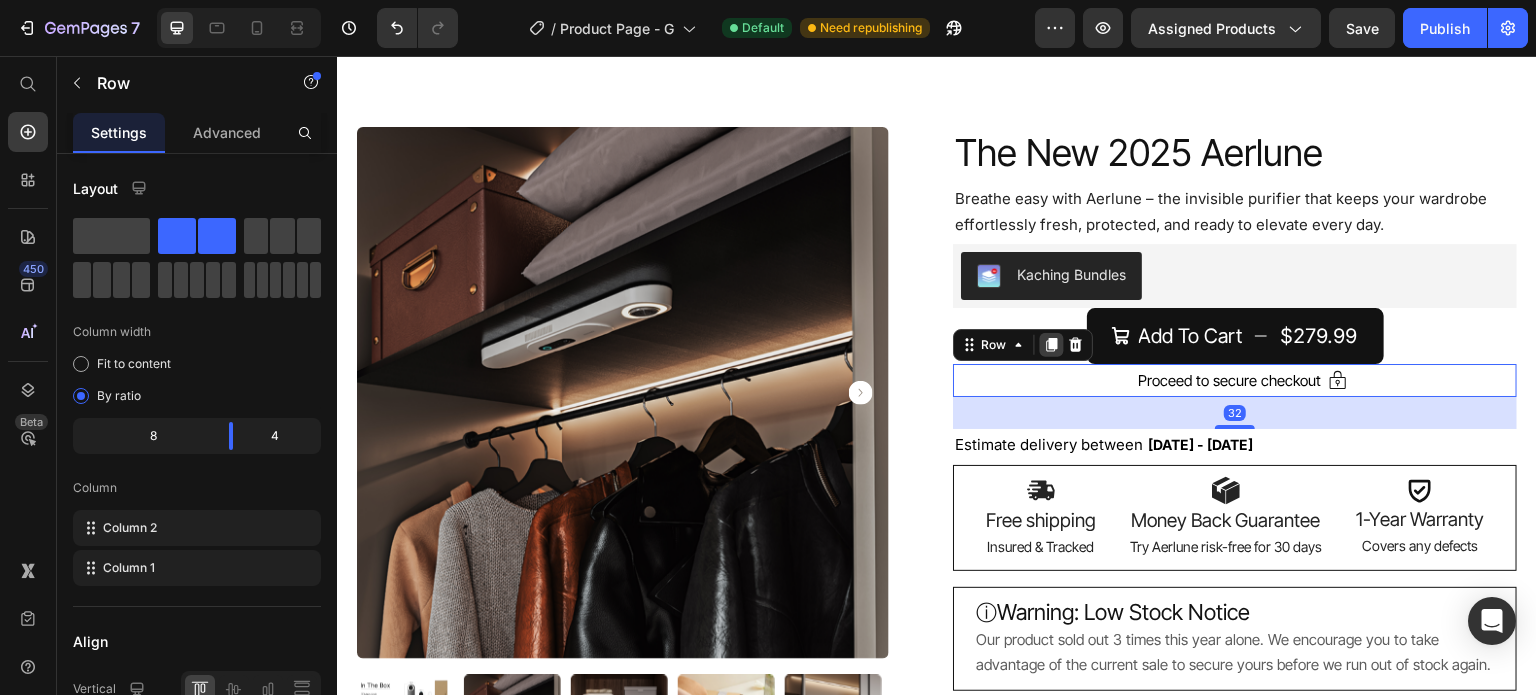 click 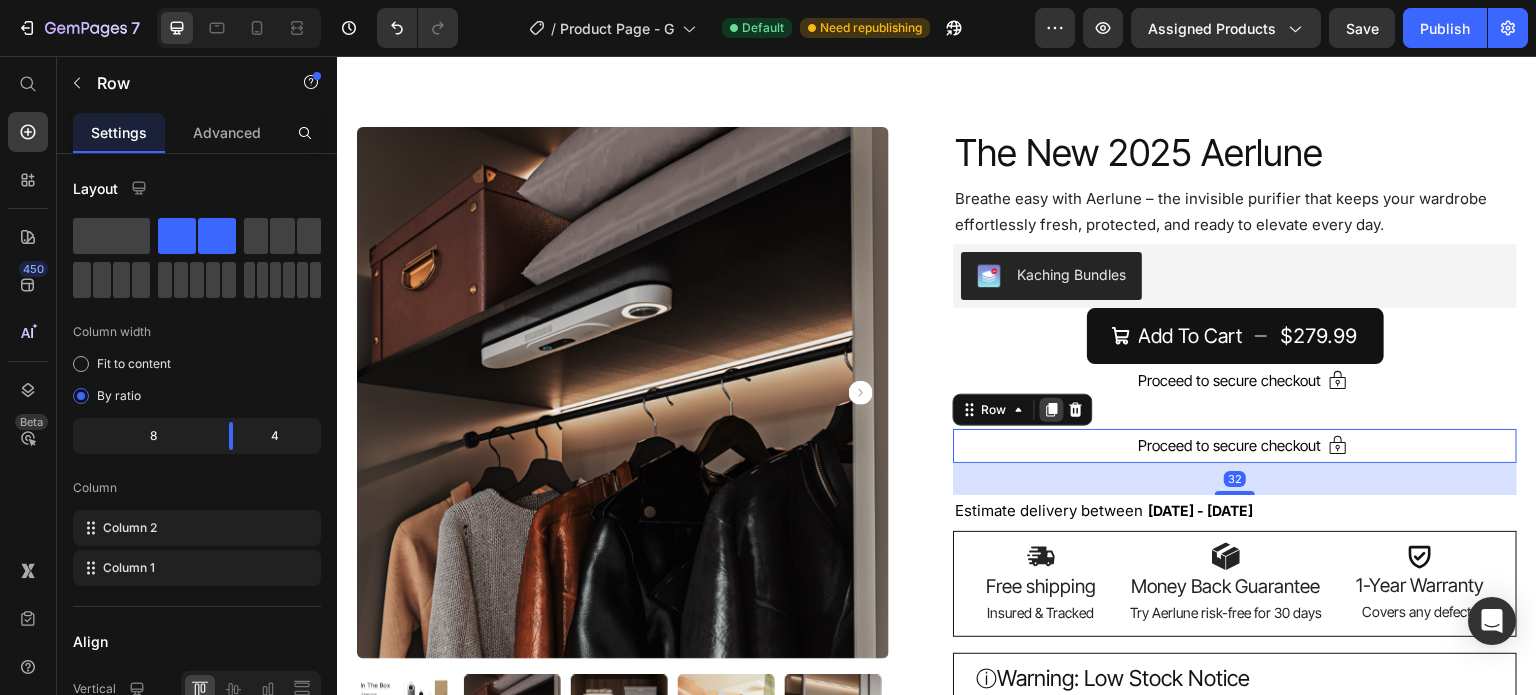 click 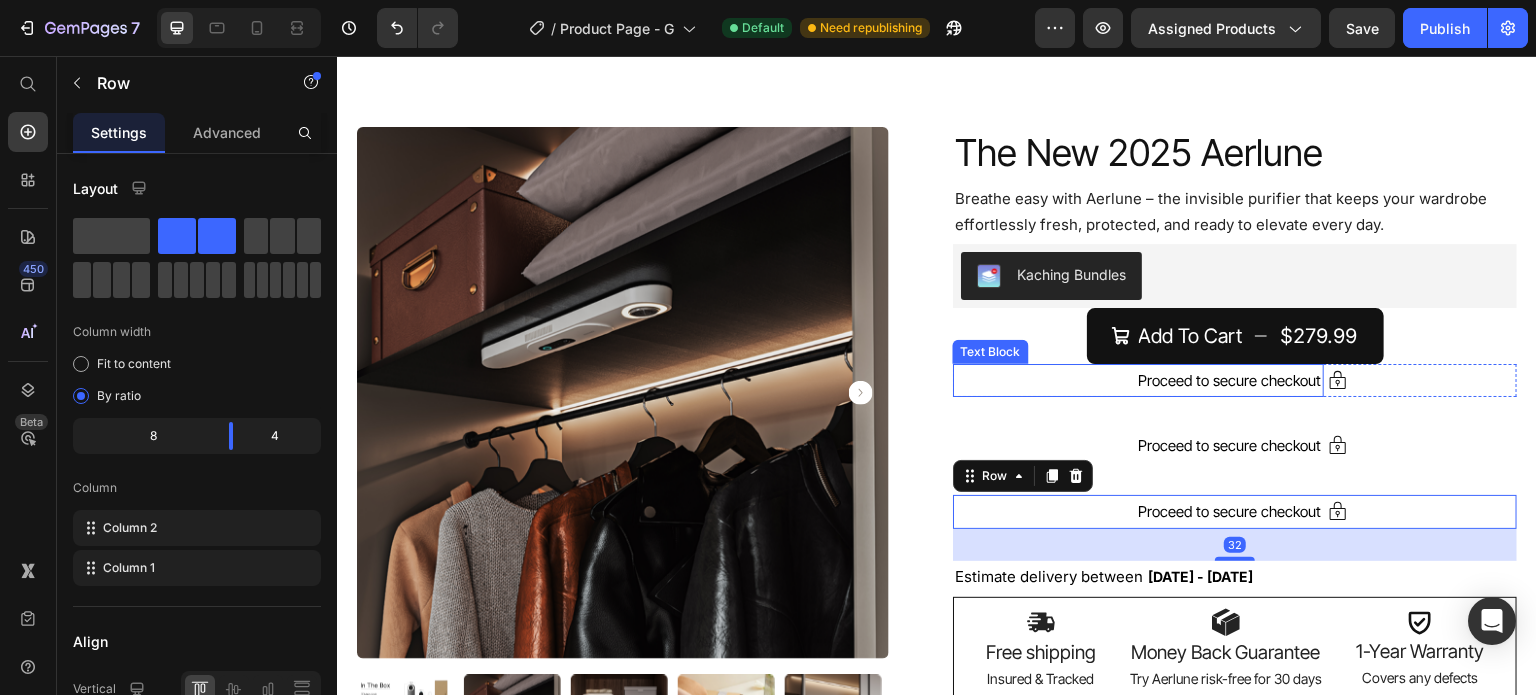 click on "Proceed to secure checkout" at bounding box center (1138, 381) 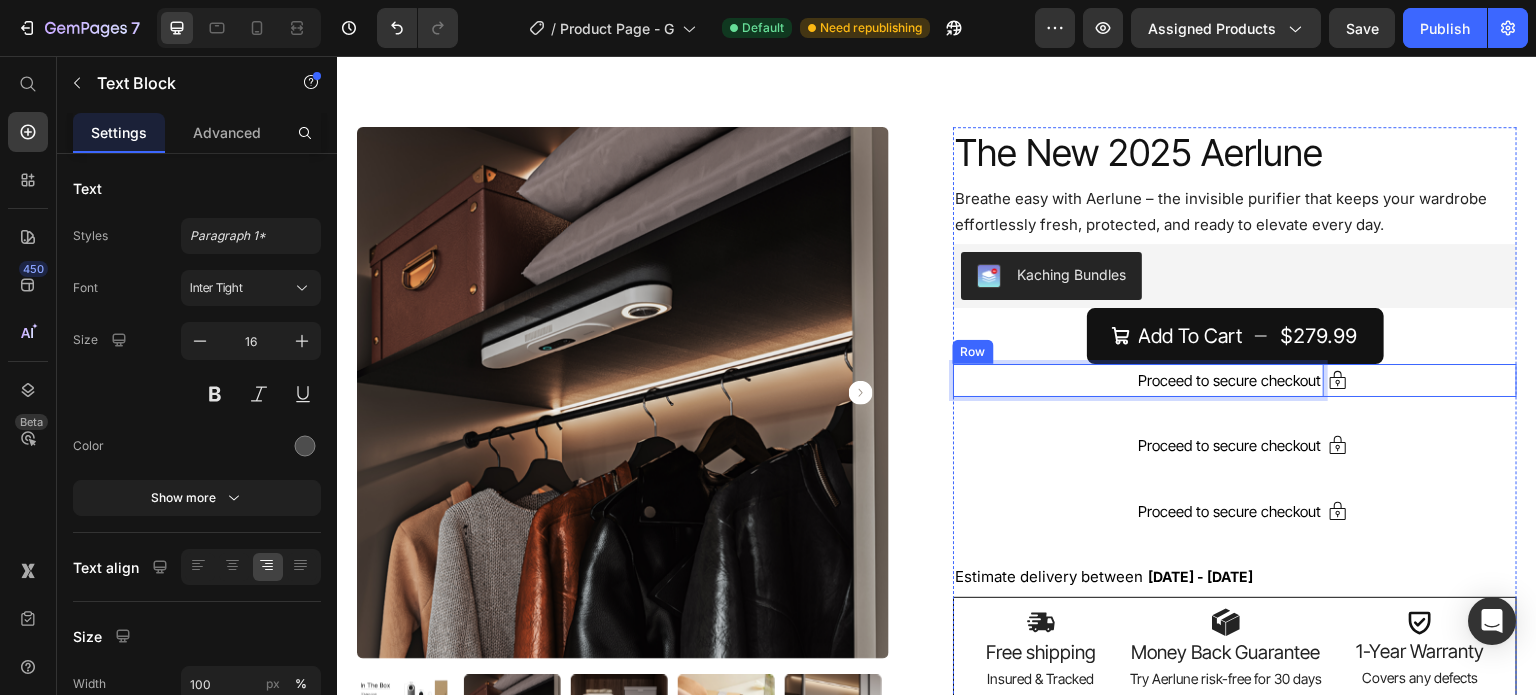 click on "Icon Proceed to secure checkout Text Block   0 Row" at bounding box center (1235, 381) 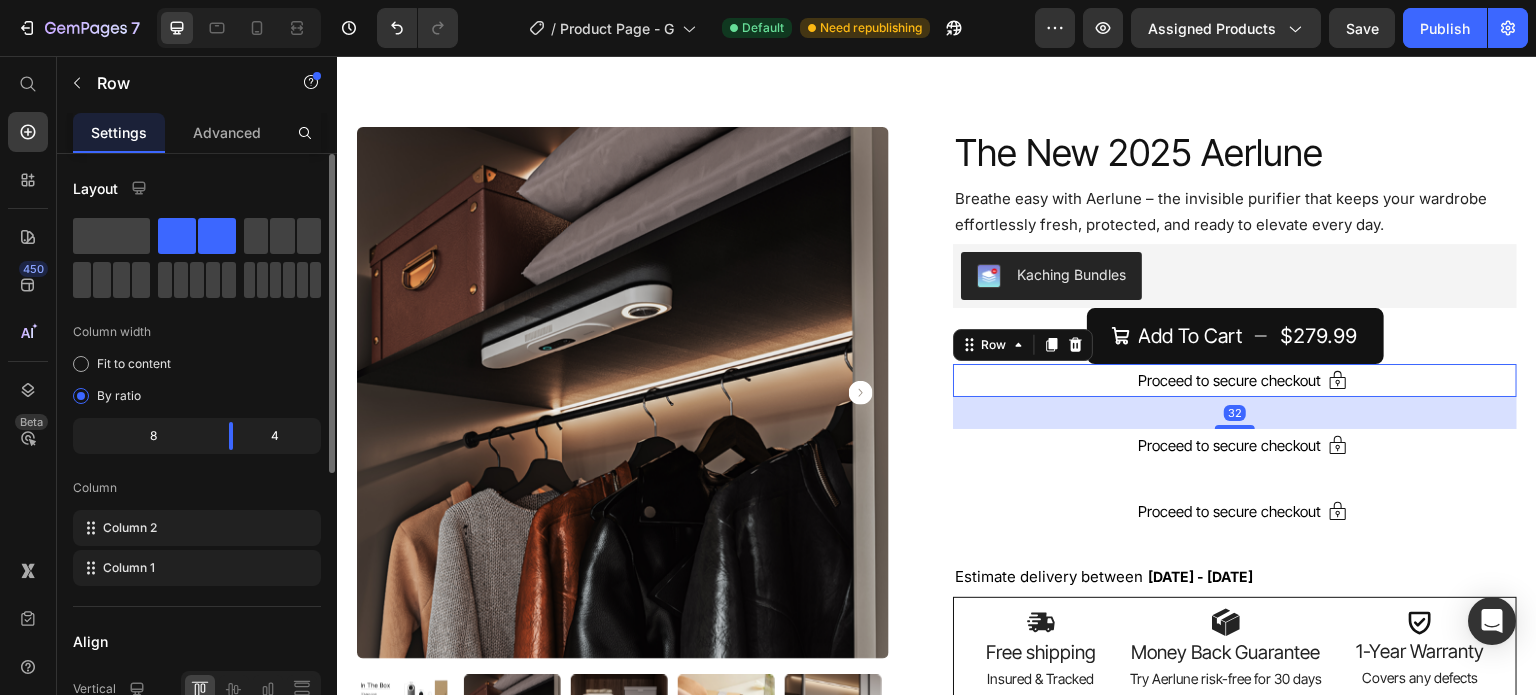 click on "Advanced" at bounding box center (227, 132) 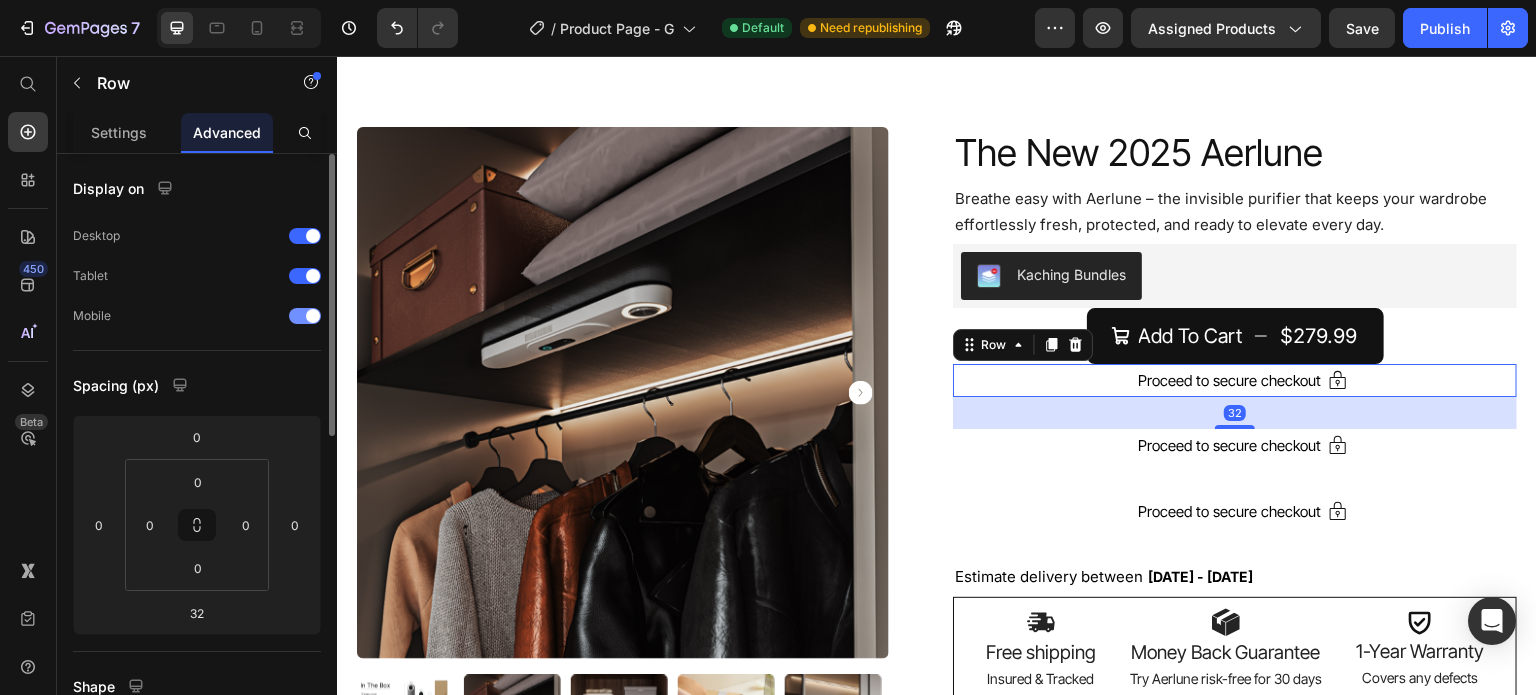 click at bounding box center [305, 316] 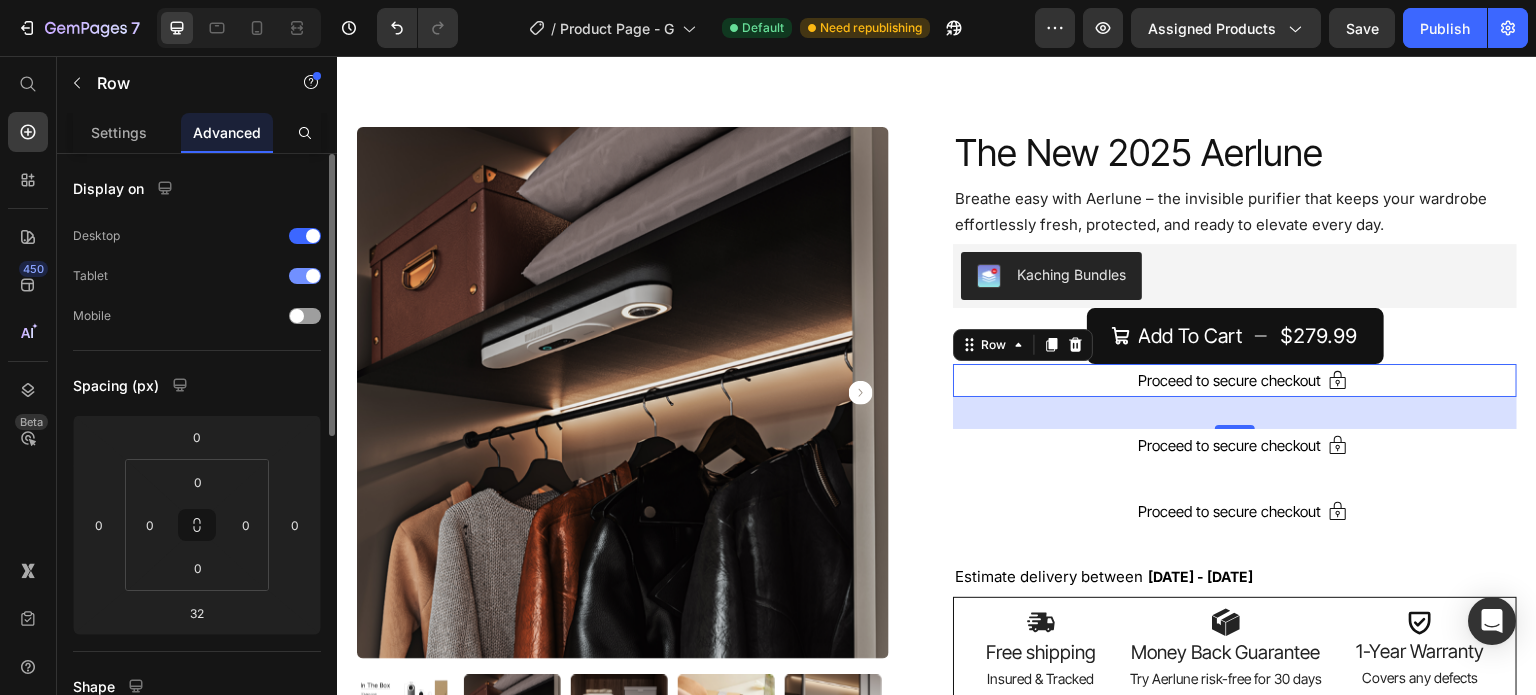 click at bounding box center [305, 276] 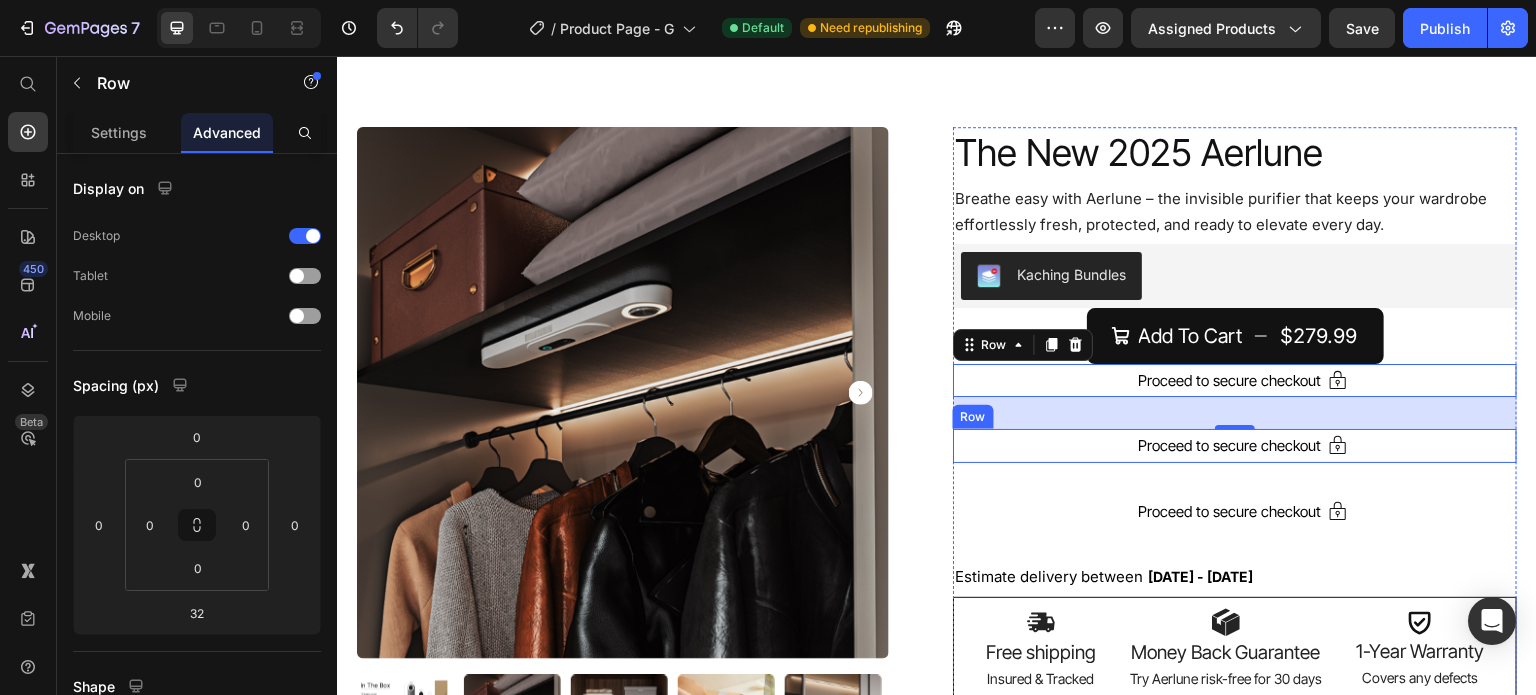 click on "Icon Proceed to secure checkout Text Block Row" at bounding box center [1235, 446] 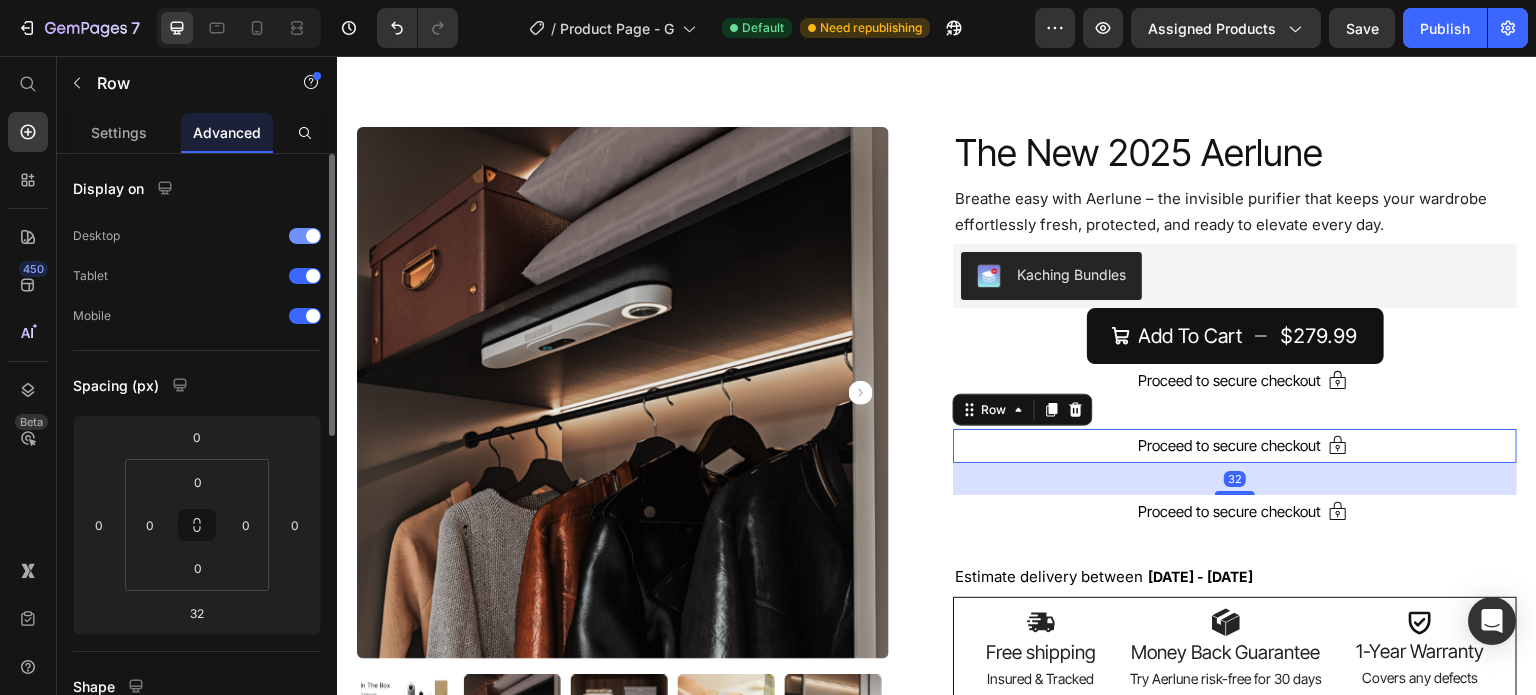 click on "Desktop" at bounding box center [197, 236] 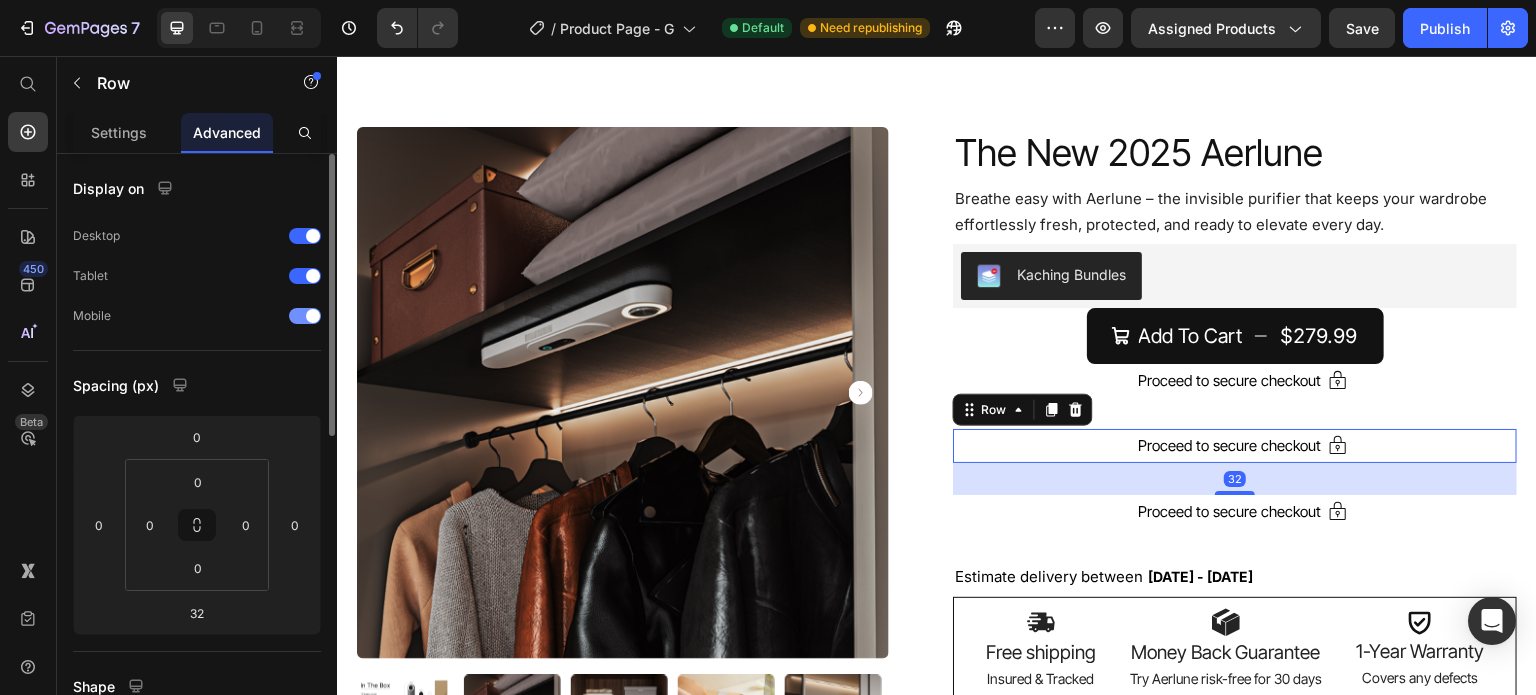 click at bounding box center [313, 316] 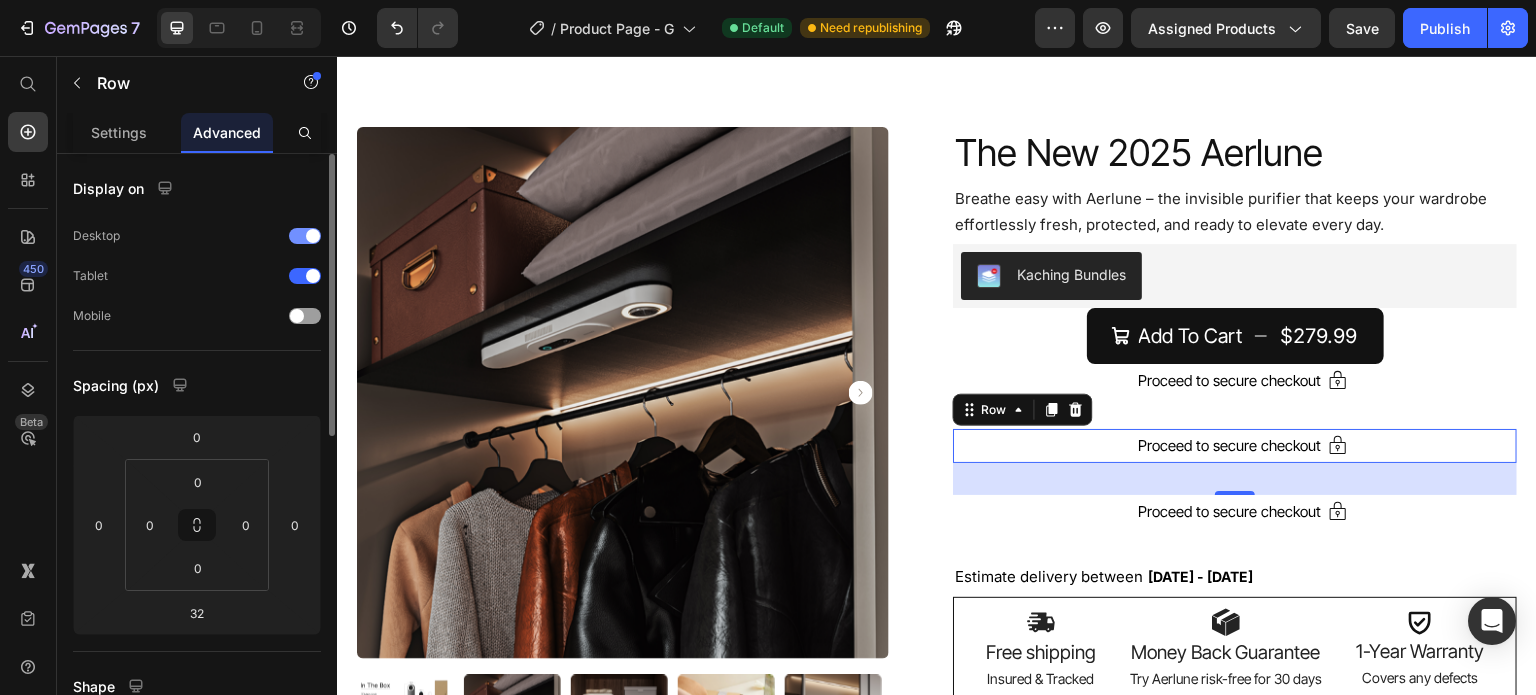 click at bounding box center (313, 236) 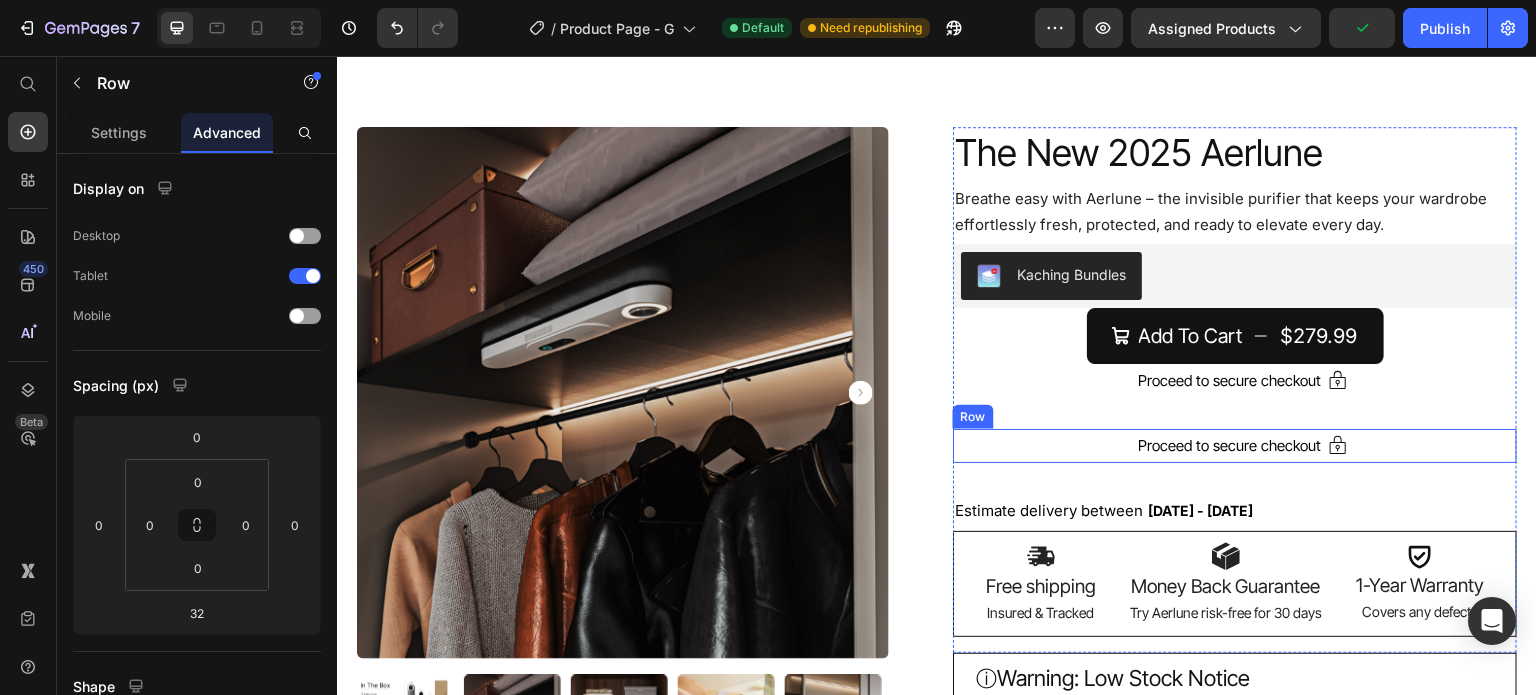 click on "Icon Proceed to secure checkout Text Block Row" at bounding box center (1235, 446) 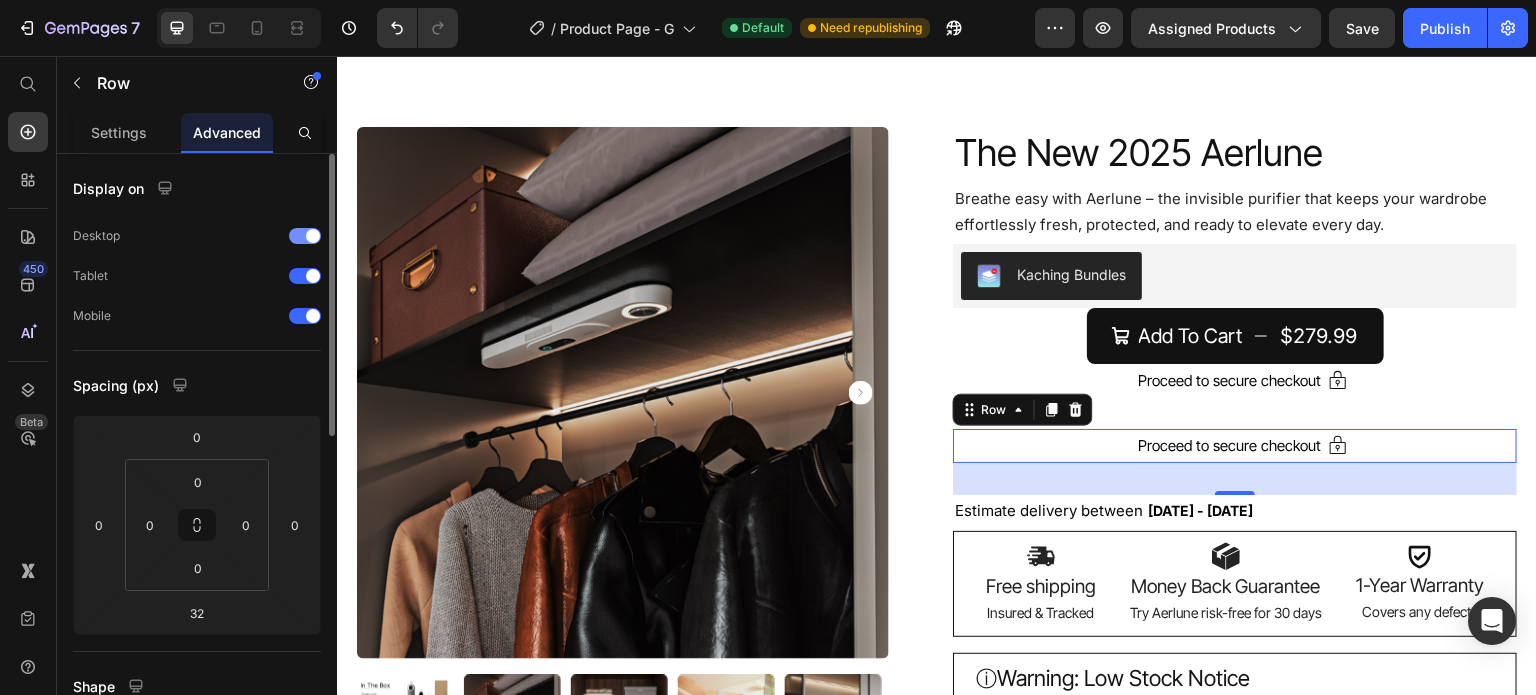 click at bounding box center (305, 236) 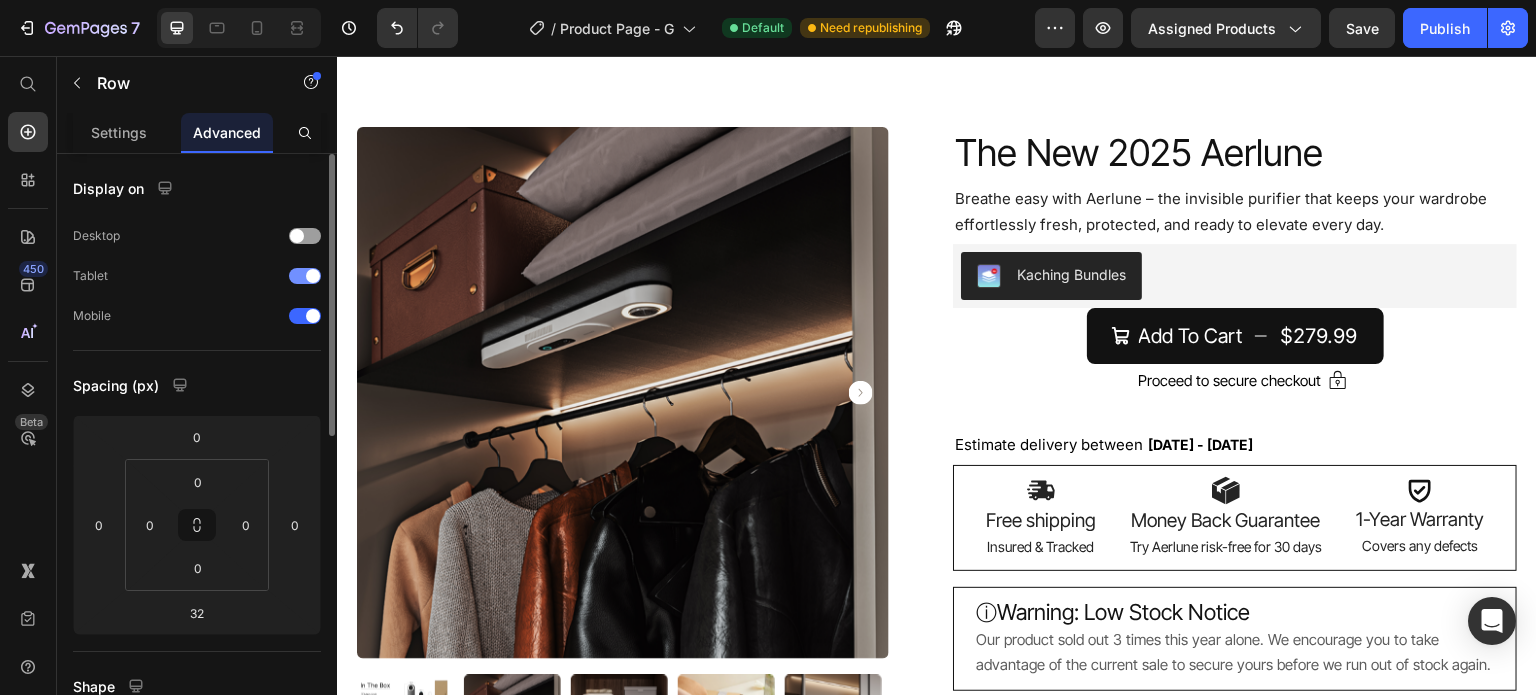 click at bounding box center [305, 276] 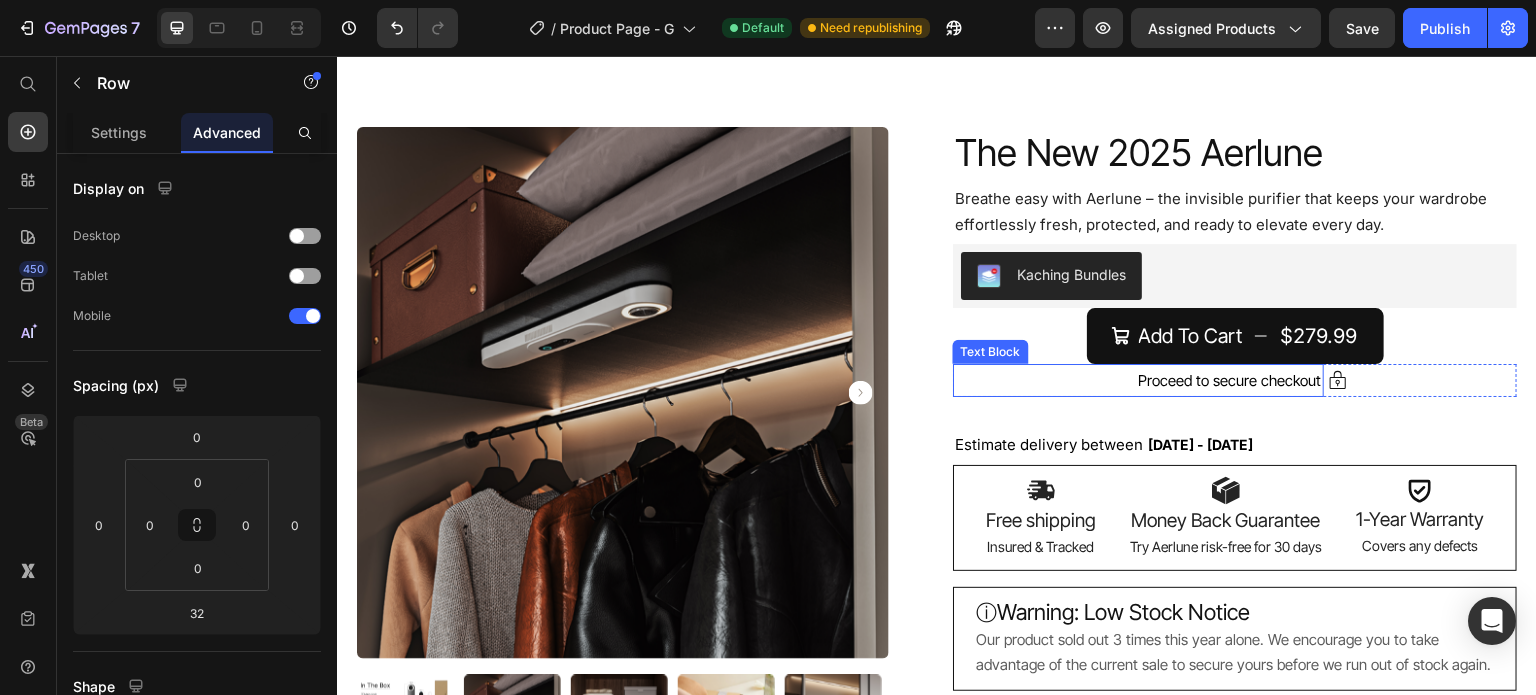 click on "Proceed to secure checkout" at bounding box center [1230, 380] 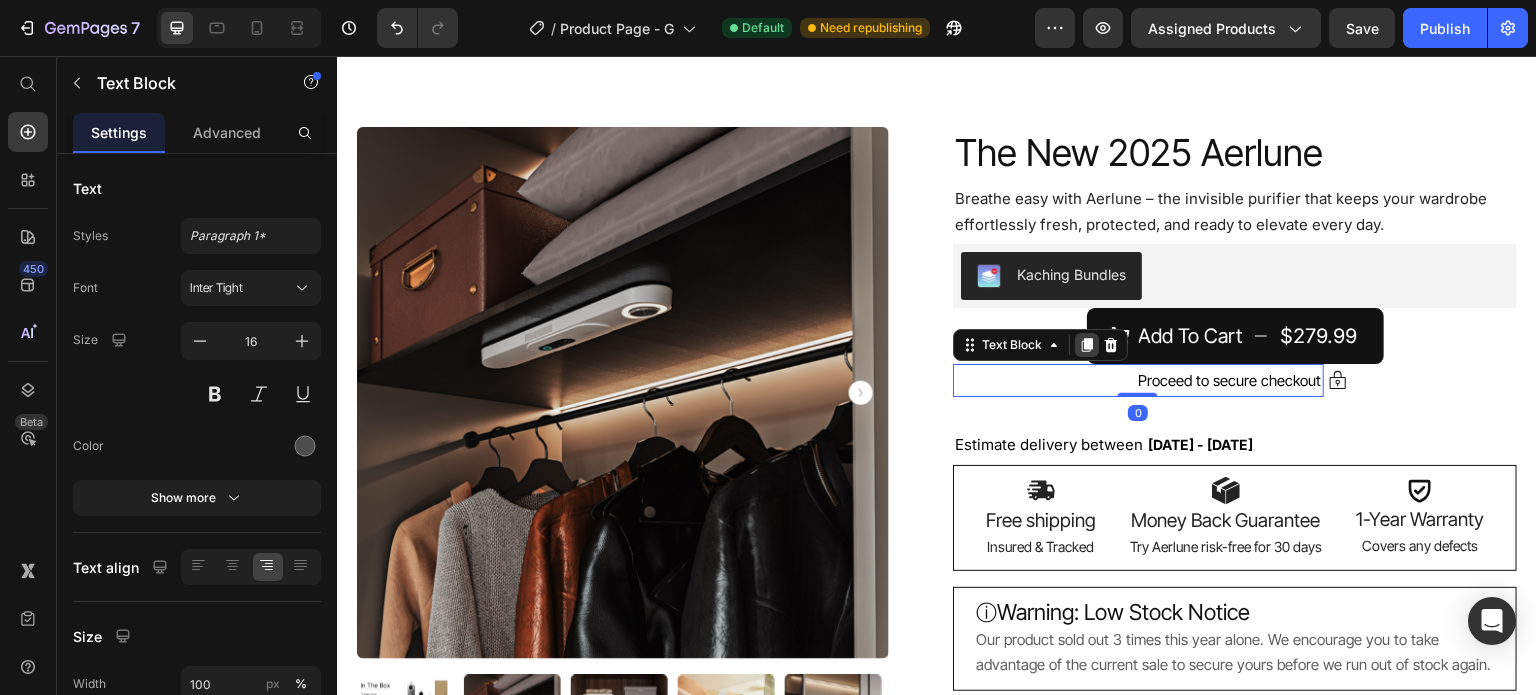 click at bounding box center (1087, 345) 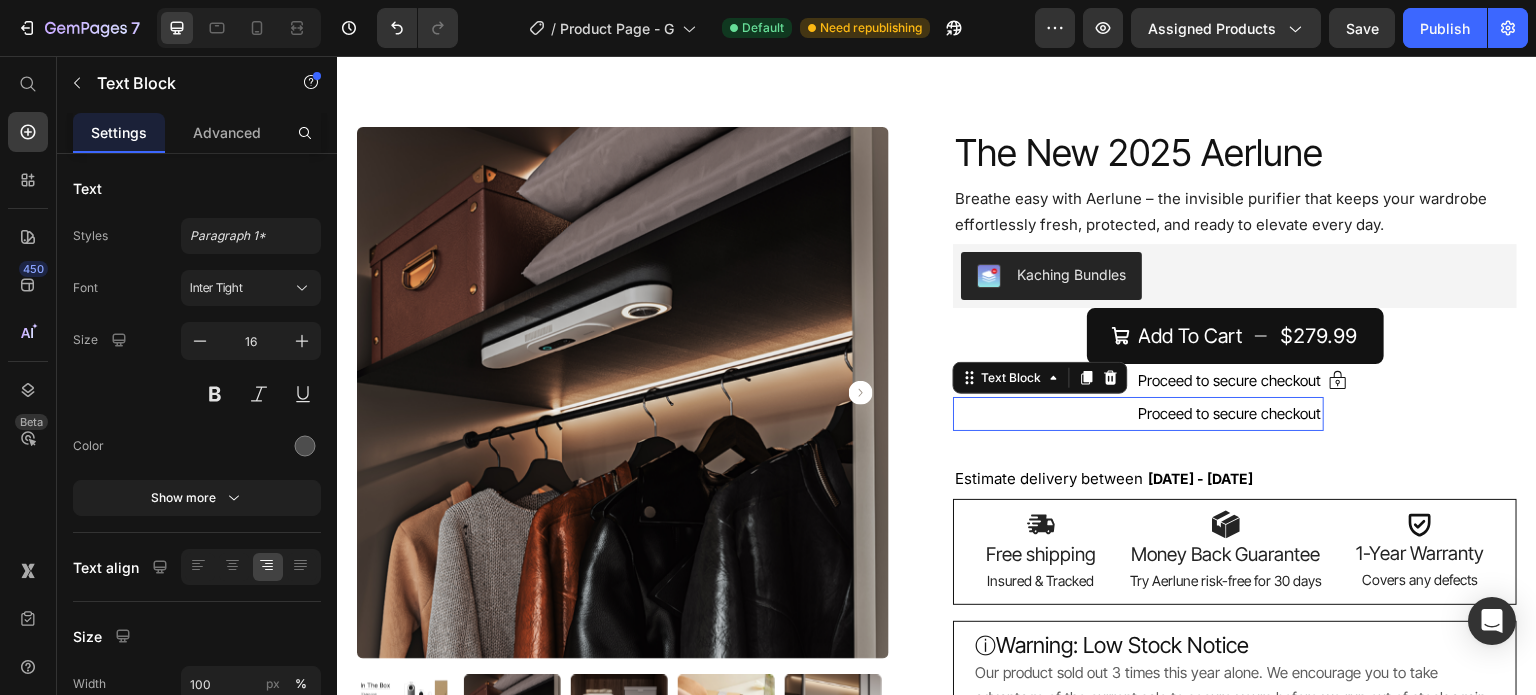 drag, startPoint x: 1068, startPoint y: 348, endPoint x: 1079, endPoint y: 384, distance: 37.64306 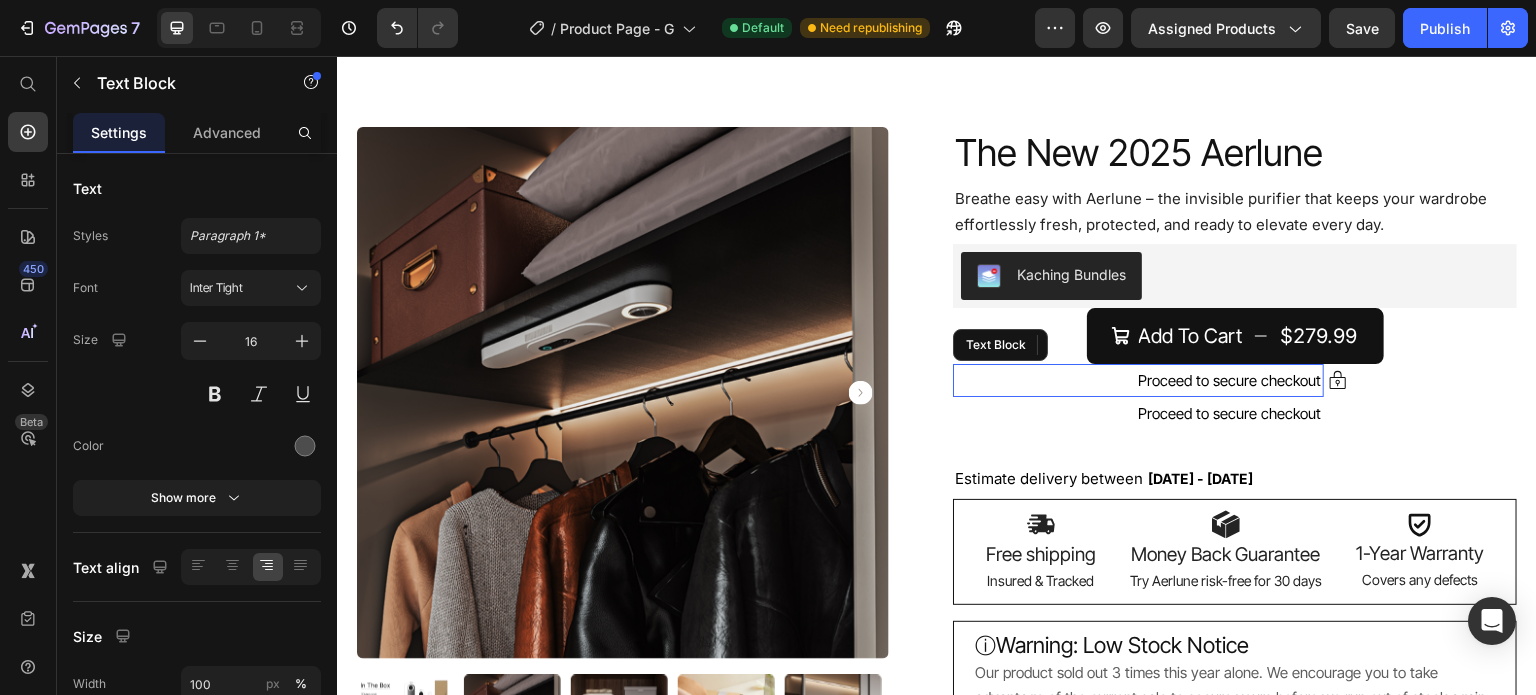 click on "Proceed to secure checkout" at bounding box center (1138, 381) 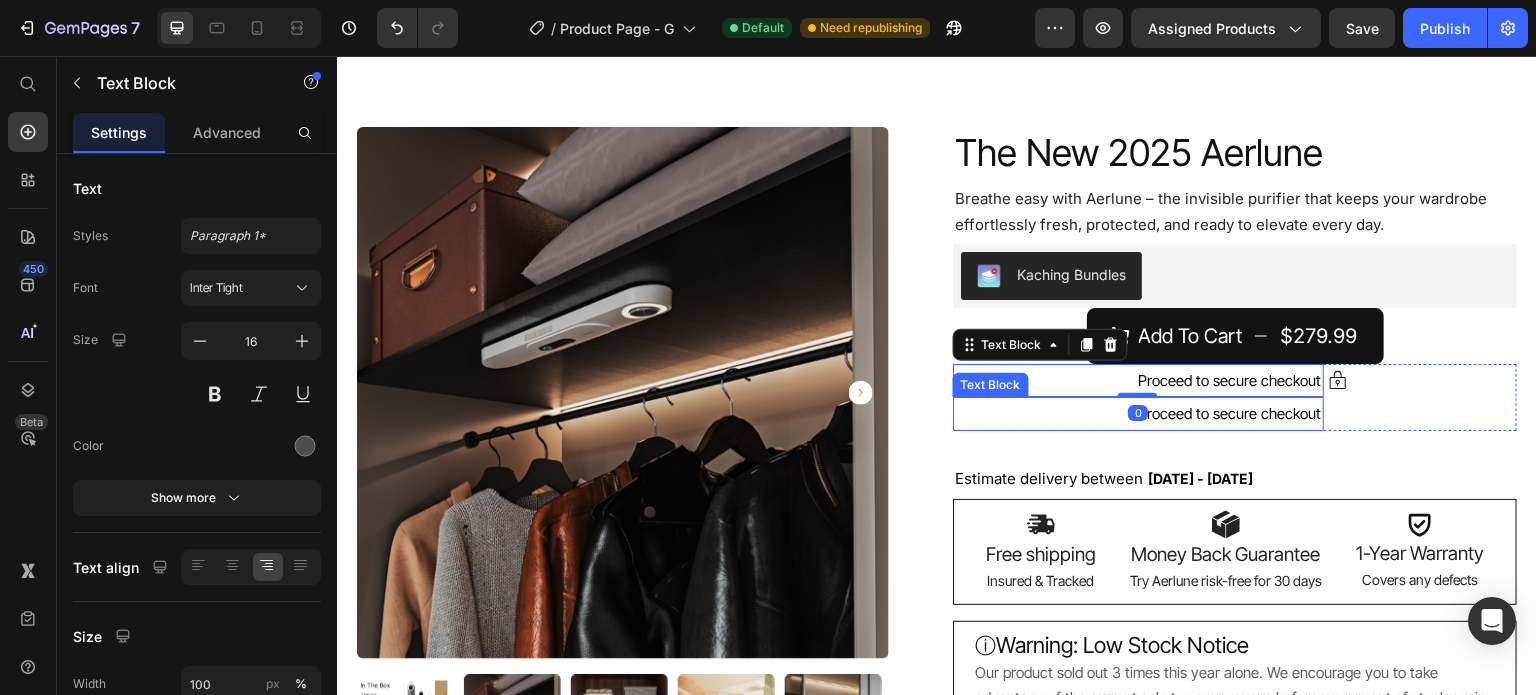 click on "Proceed to secure checkout" at bounding box center [1138, 414] 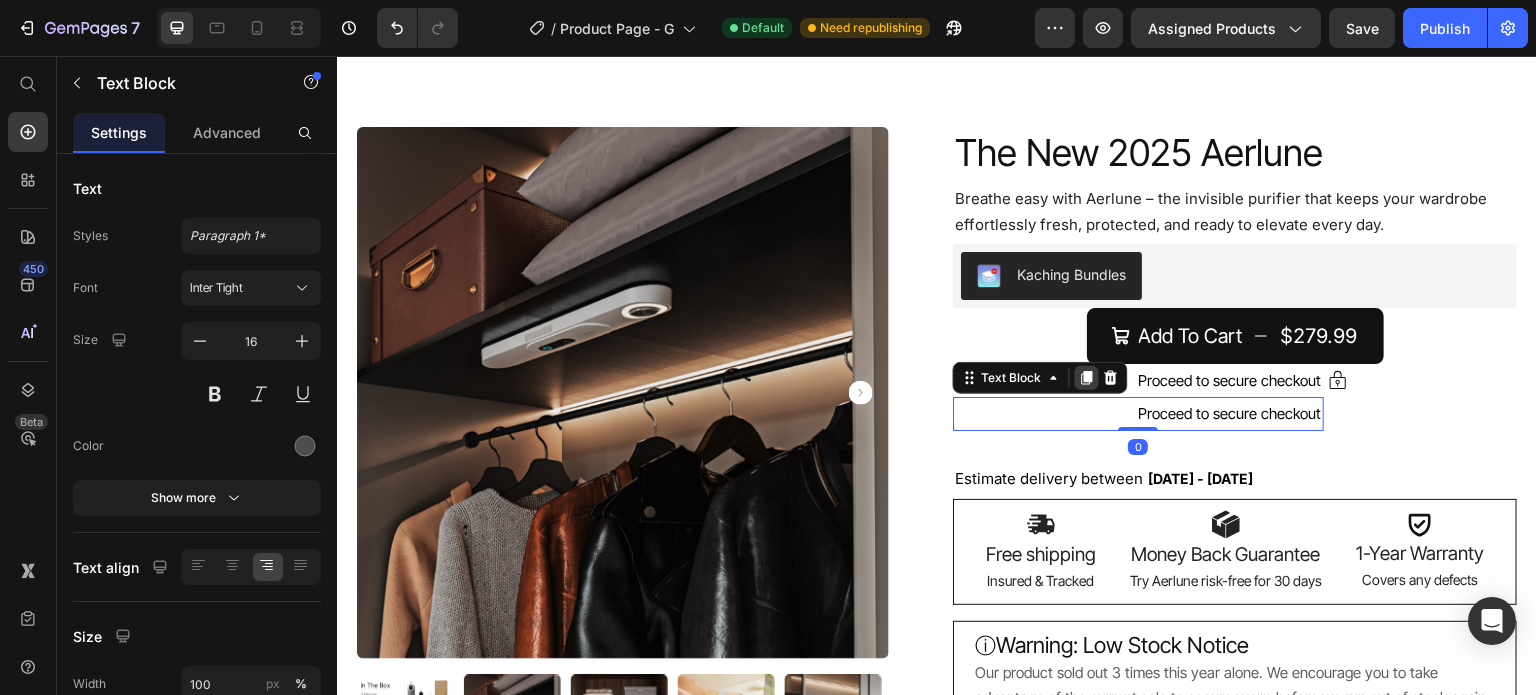 click 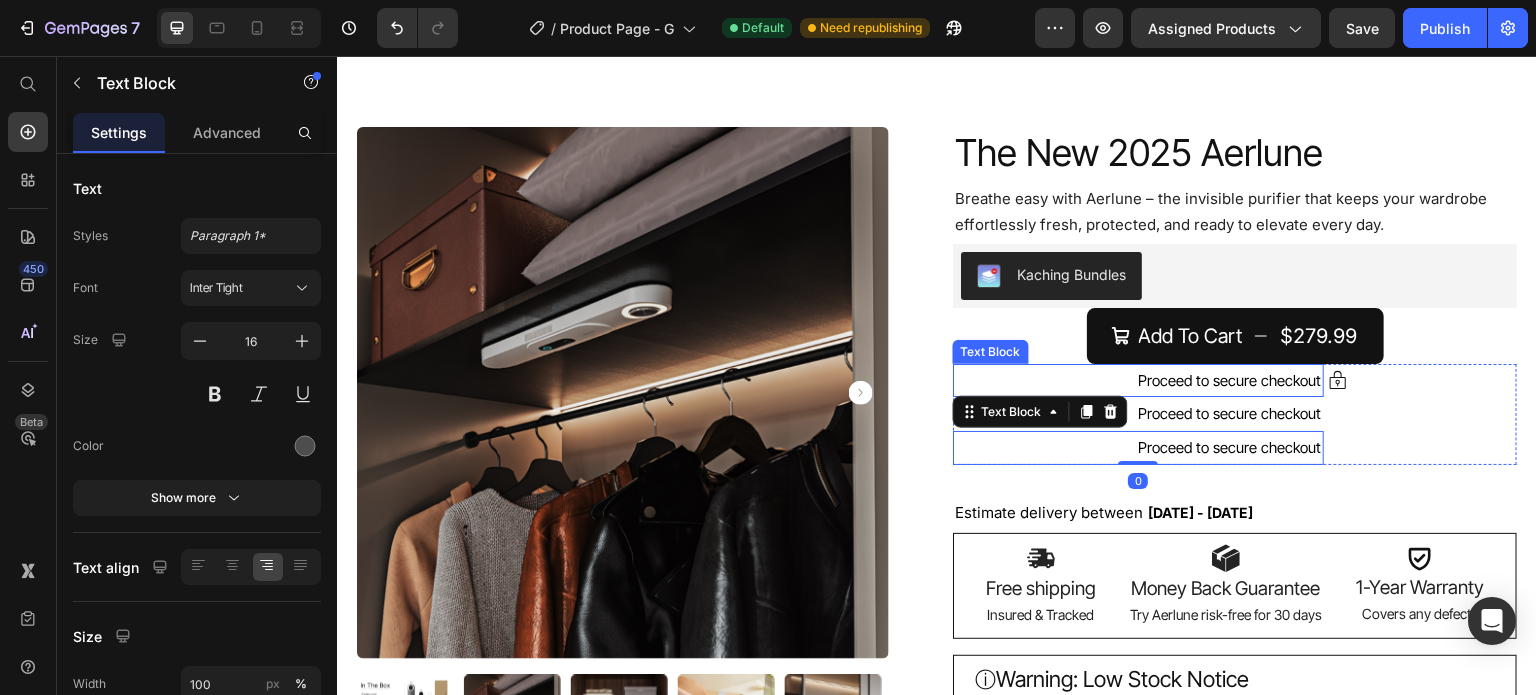 click on "Proceed to secure checkout" at bounding box center (1230, 380) 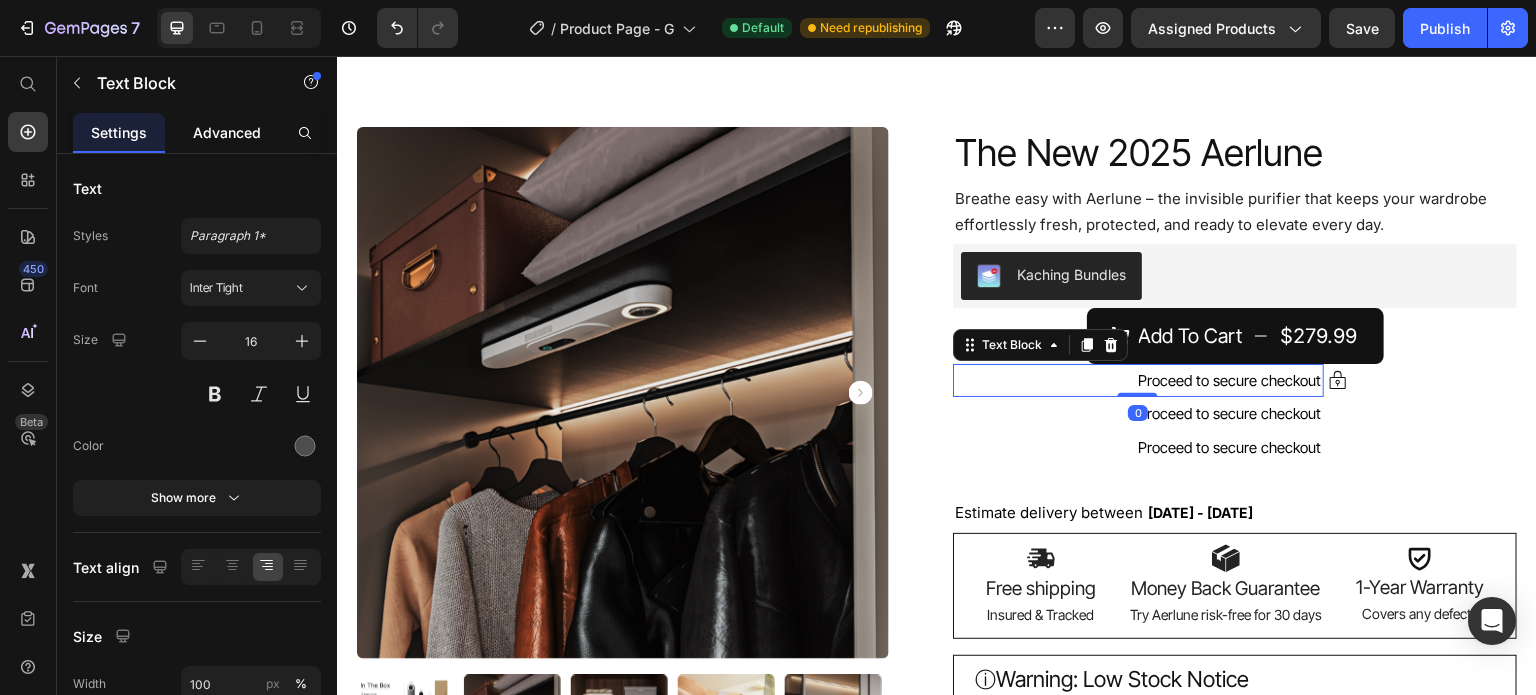 click on "Advanced" 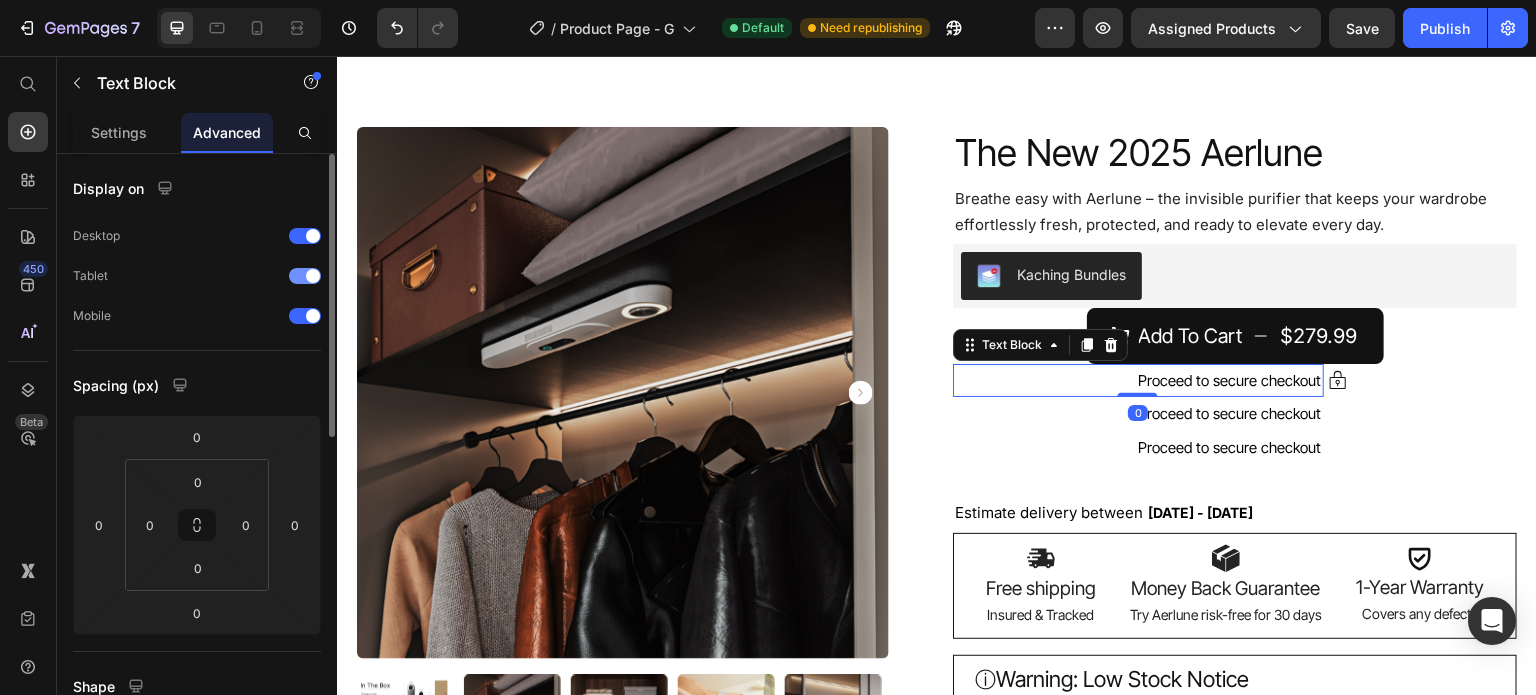click at bounding box center [305, 276] 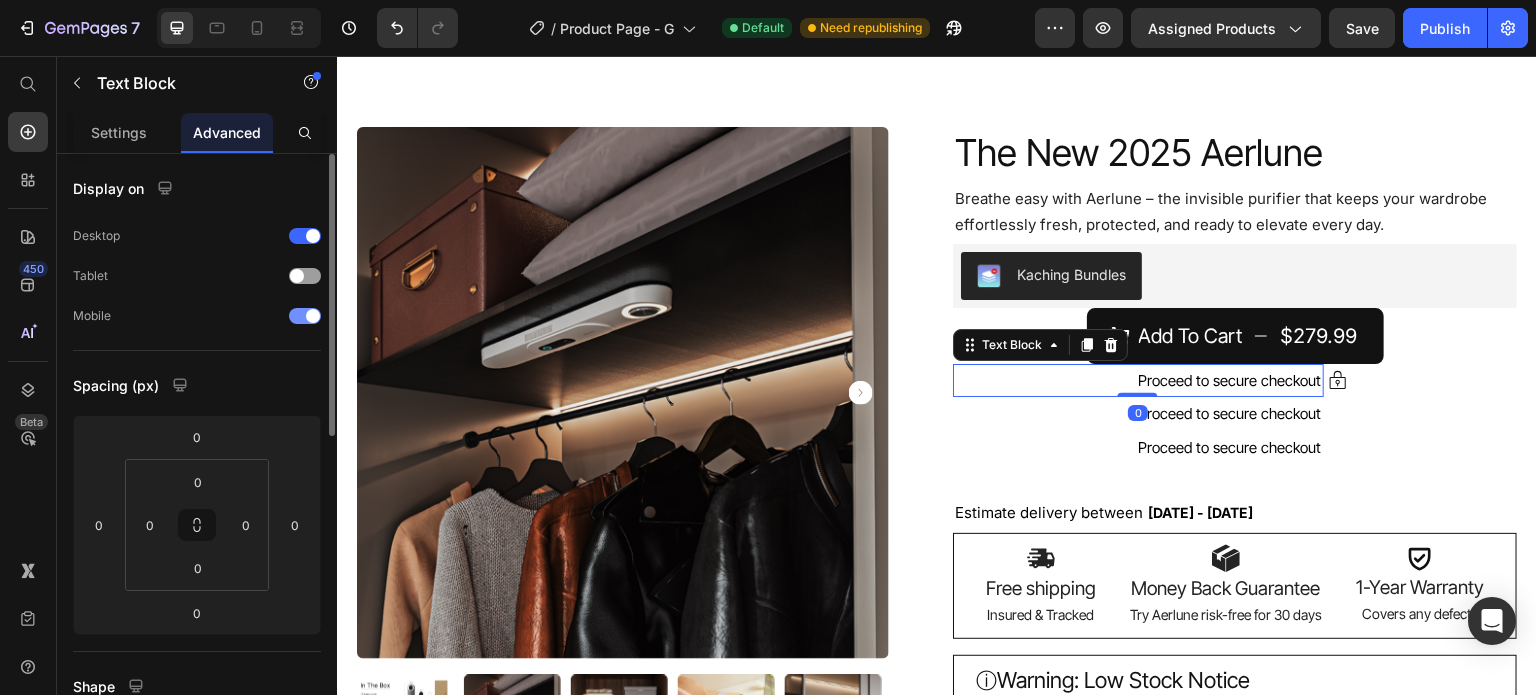 click at bounding box center [313, 316] 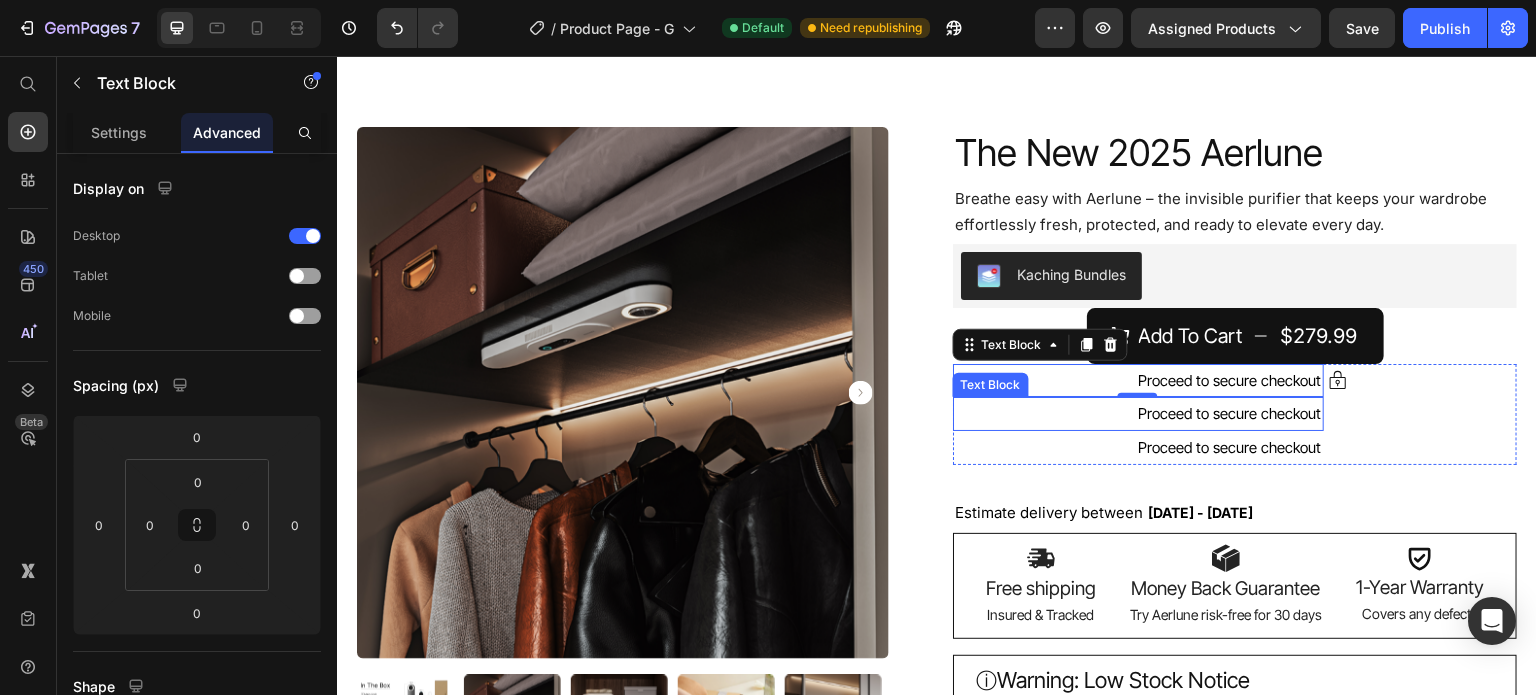 click on "Proceed to secure checkout" at bounding box center (1138, 414) 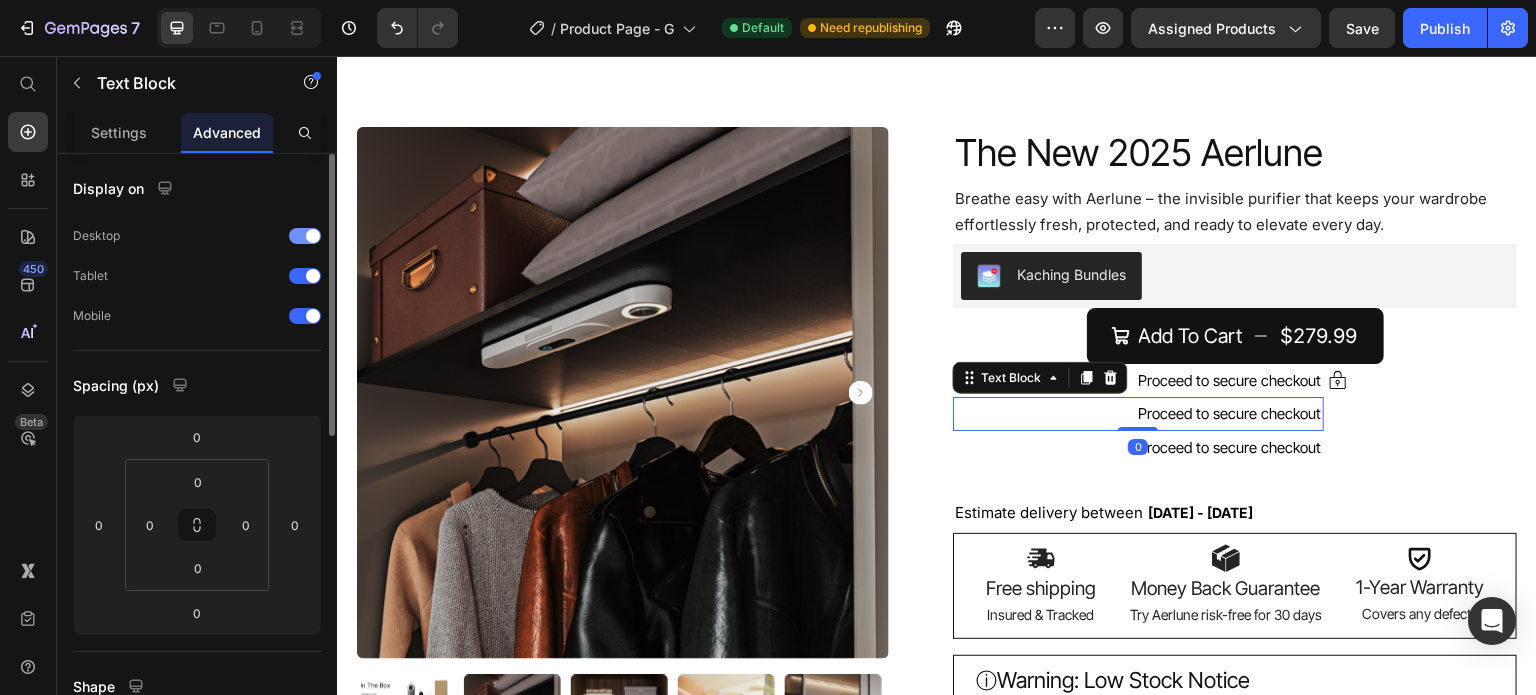 click at bounding box center (305, 236) 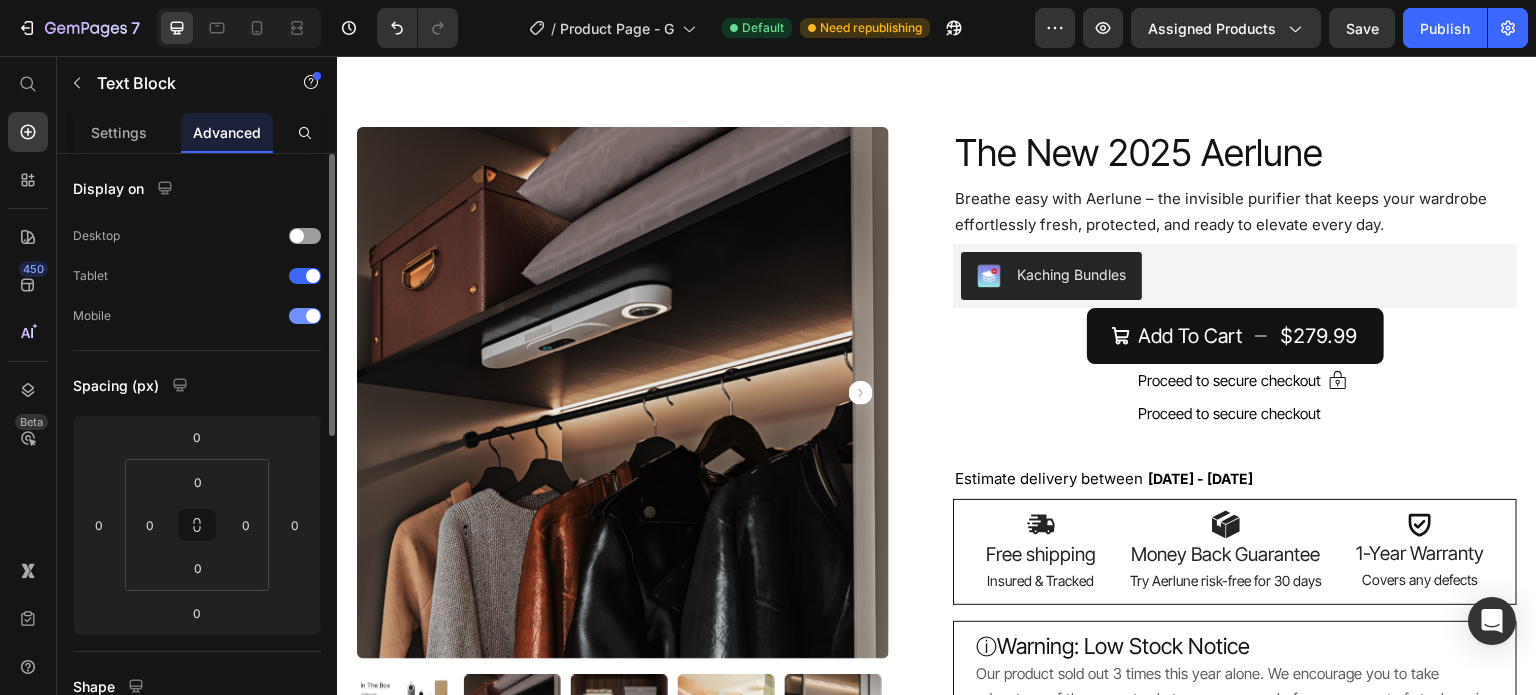 click on "Mobile" at bounding box center [197, 316] 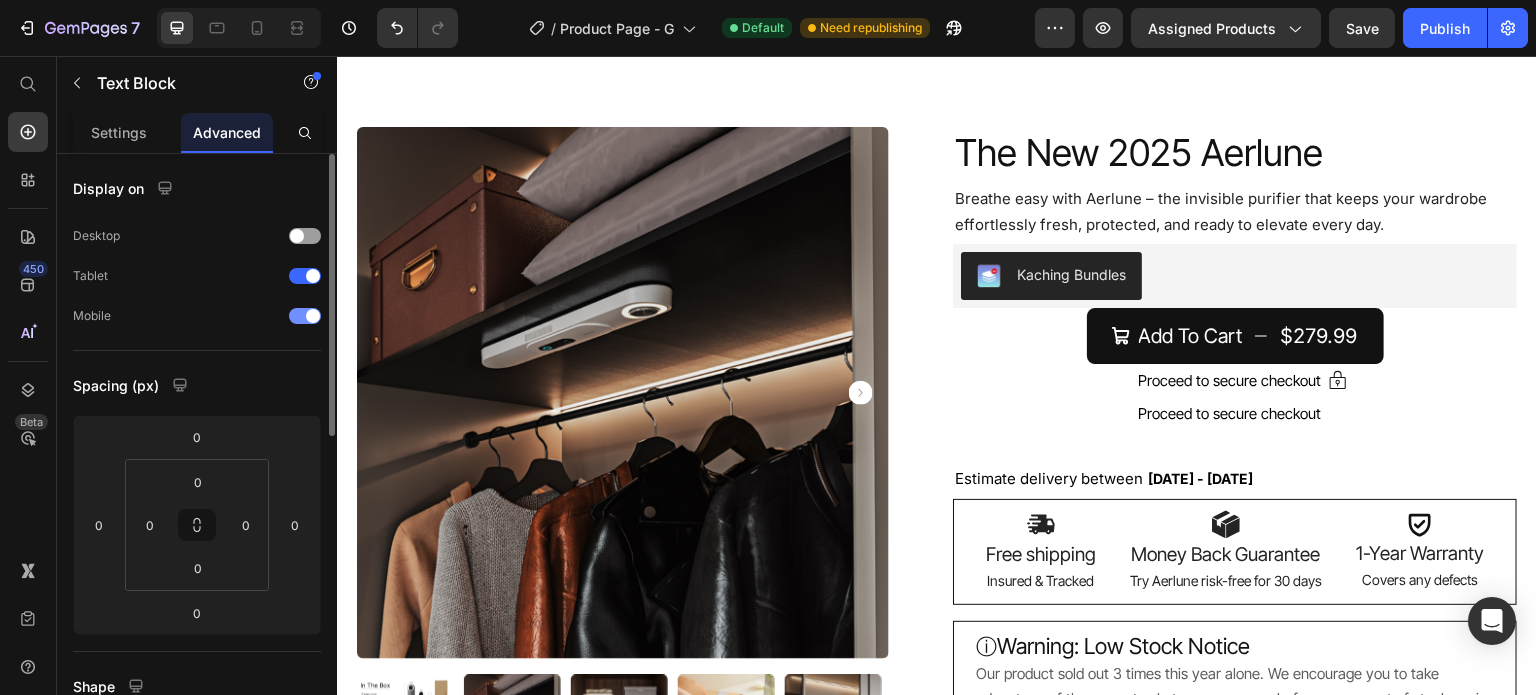 click at bounding box center [313, 316] 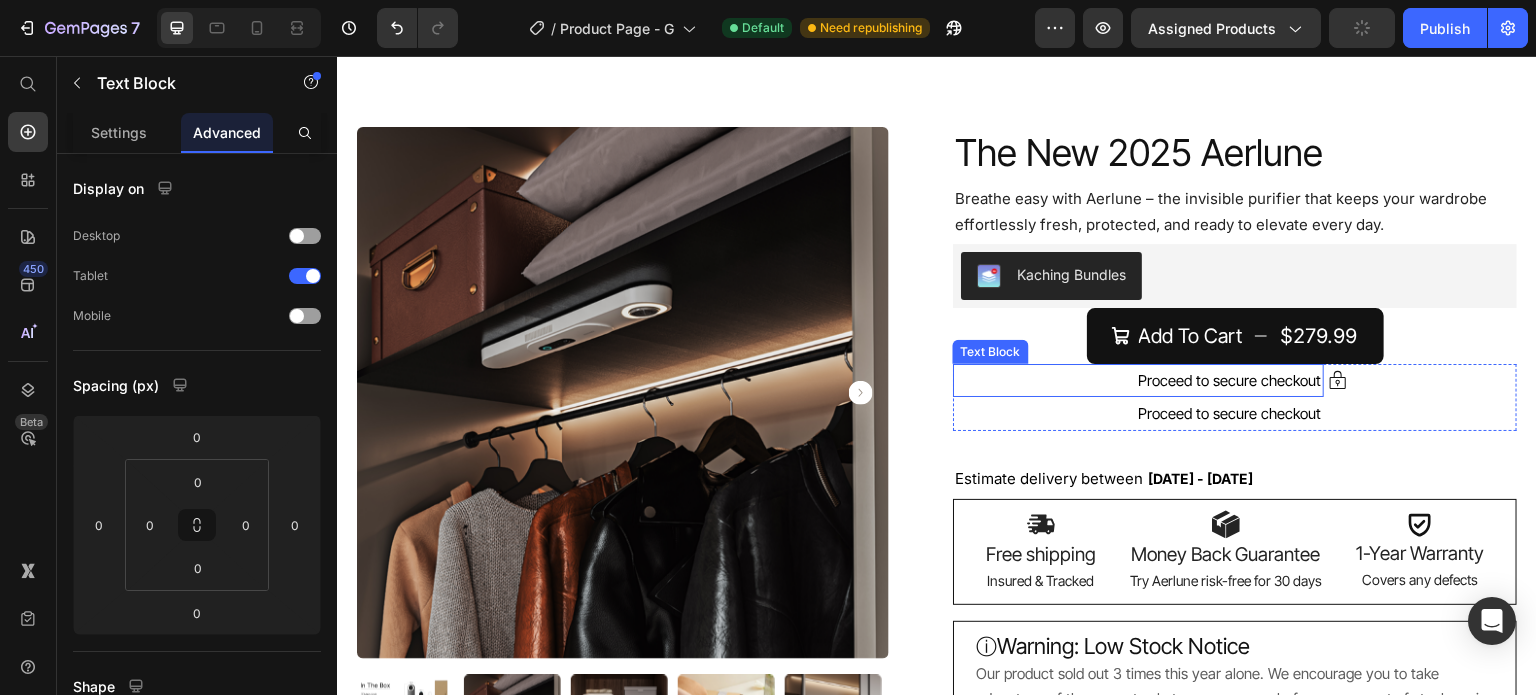 click on "Proceed to secure checkout" at bounding box center (1138, 414) 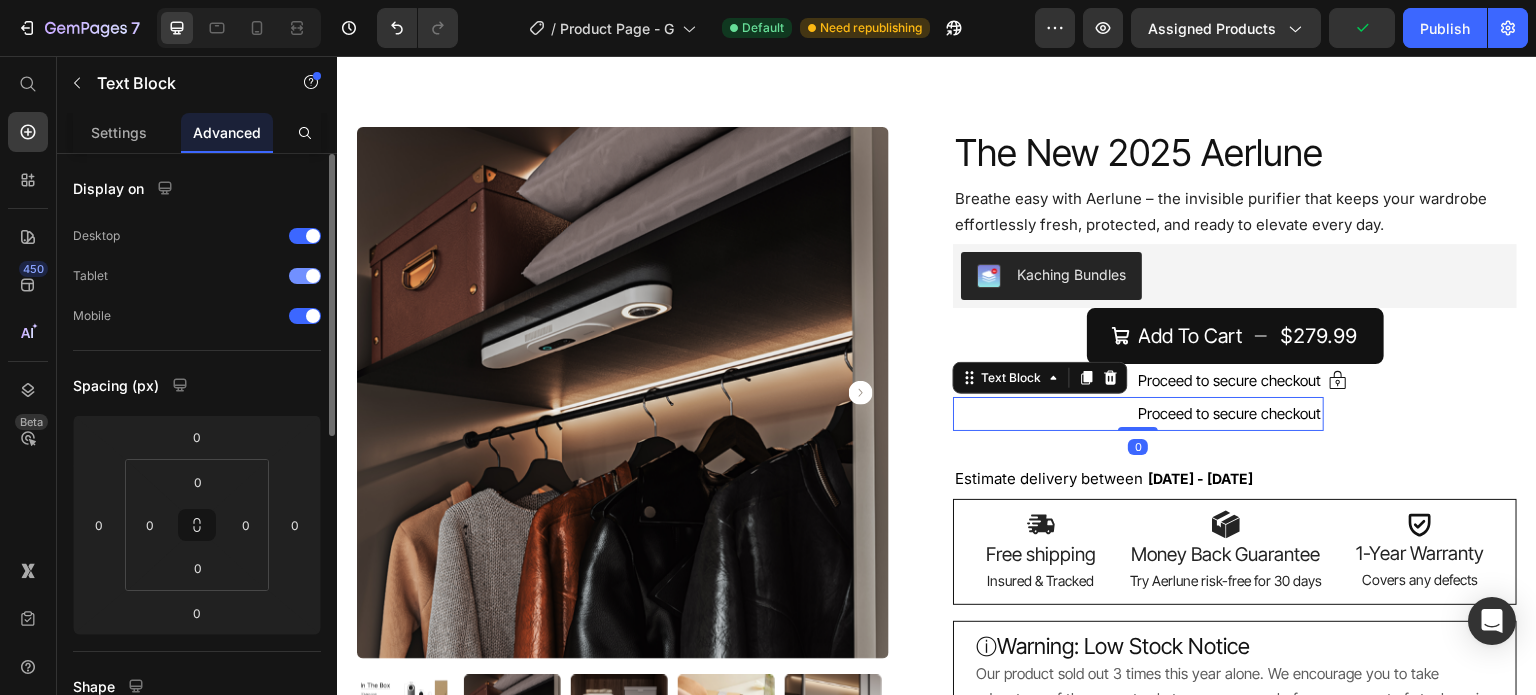 click at bounding box center [313, 276] 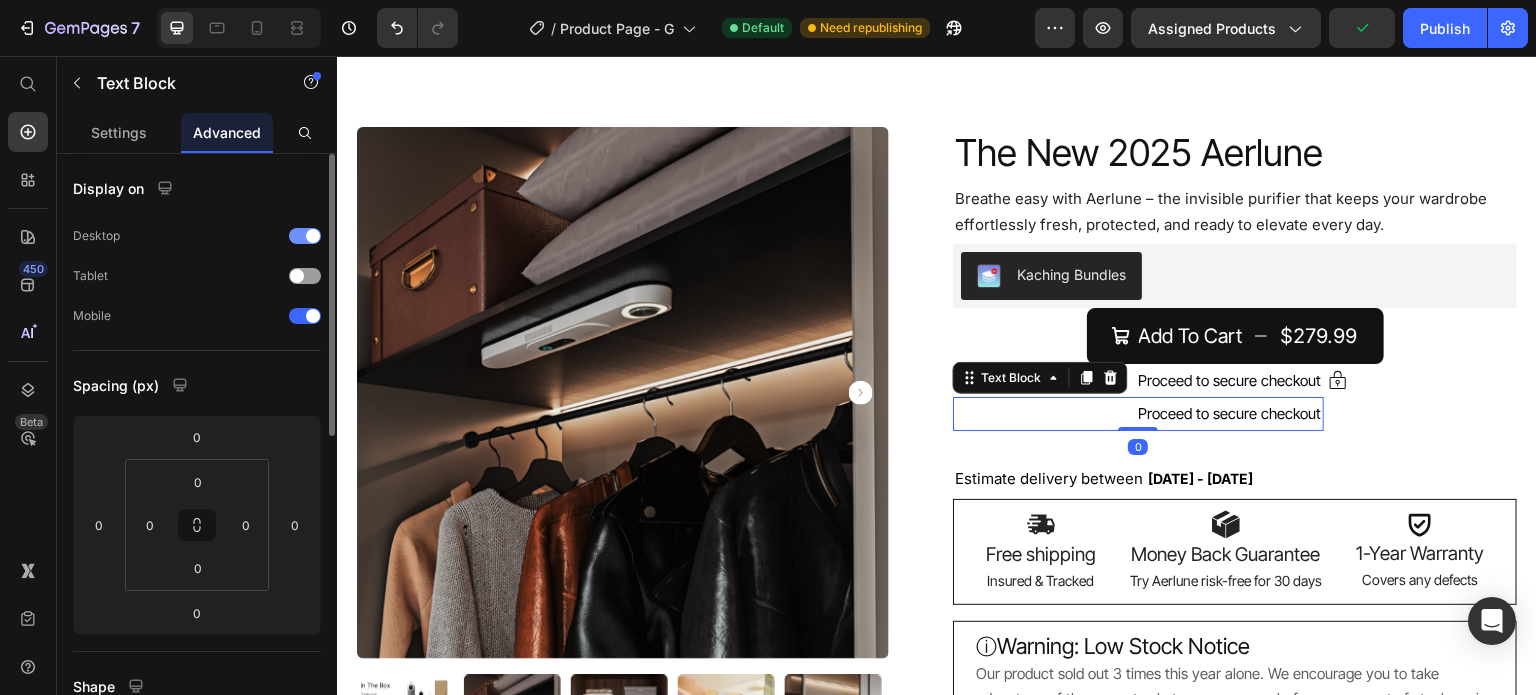 click at bounding box center (305, 236) 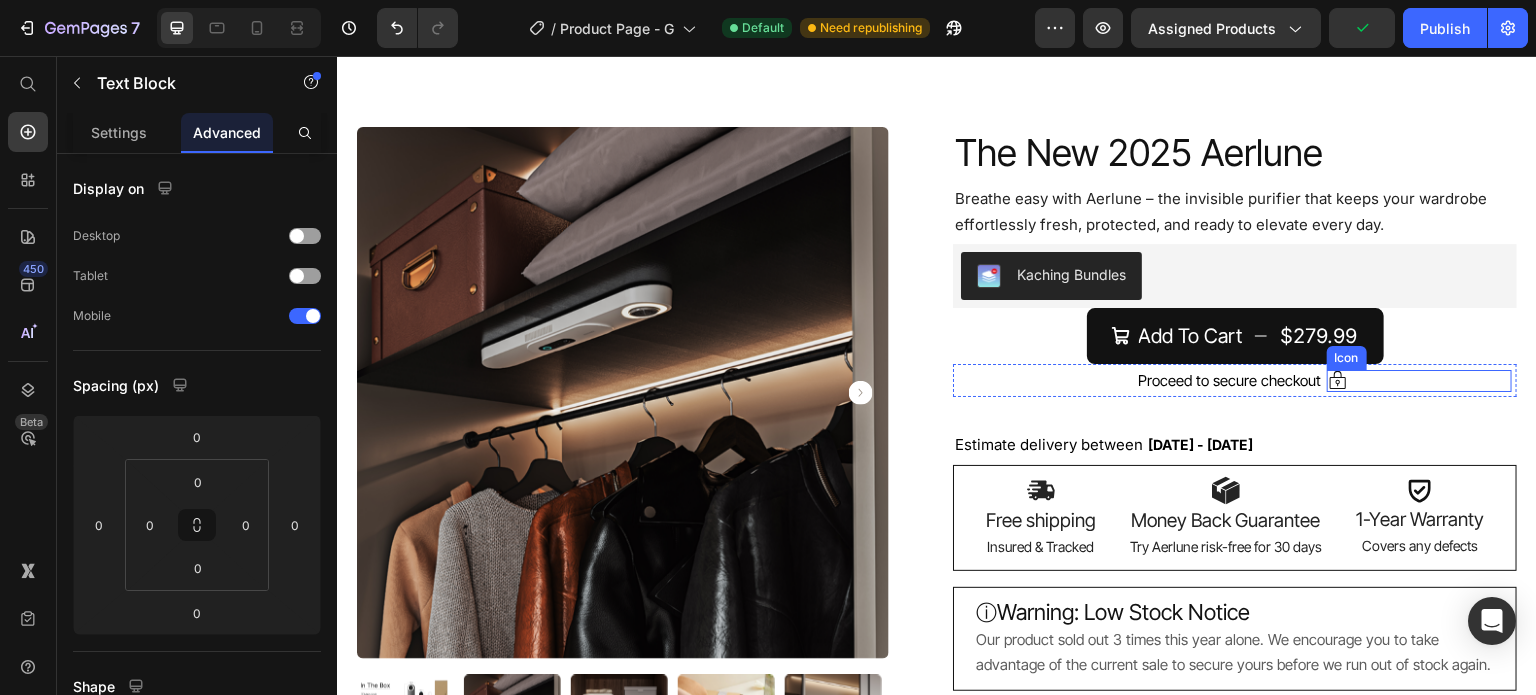 click 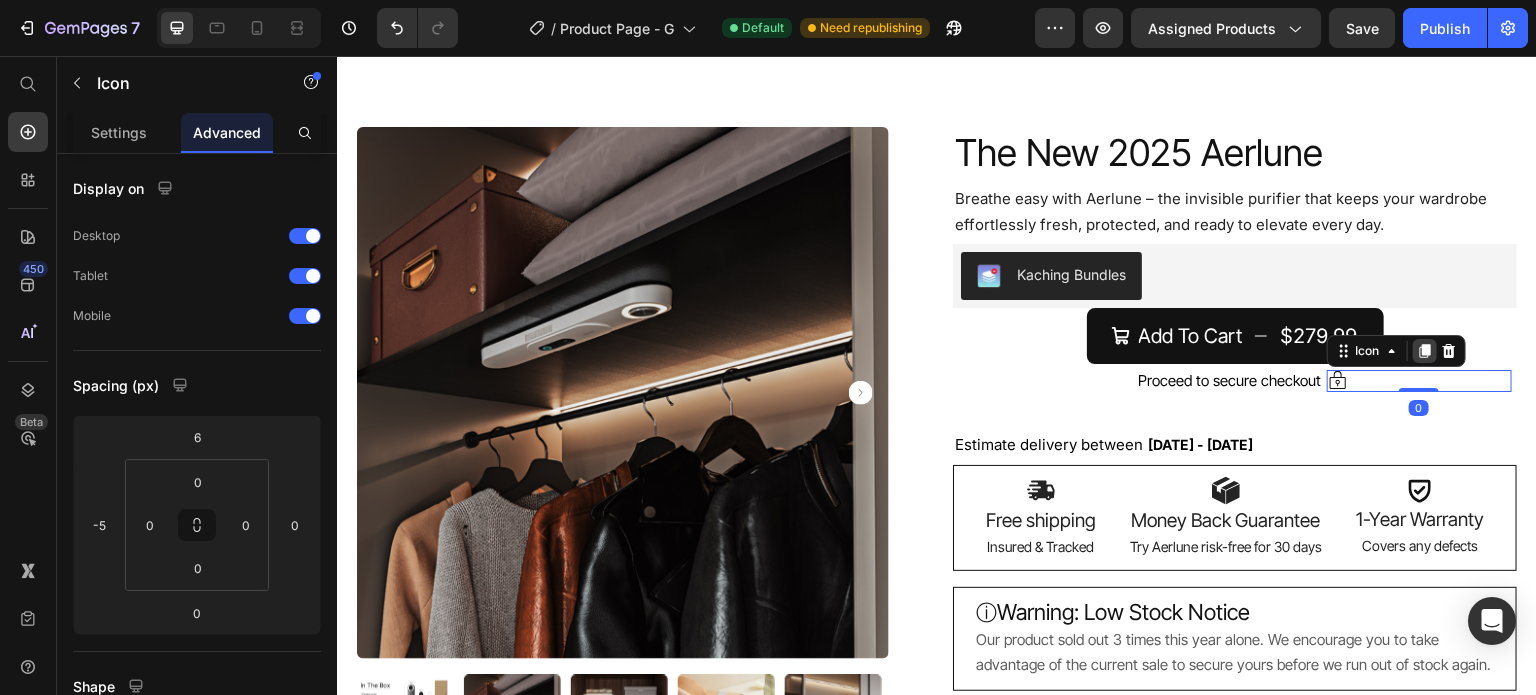 click 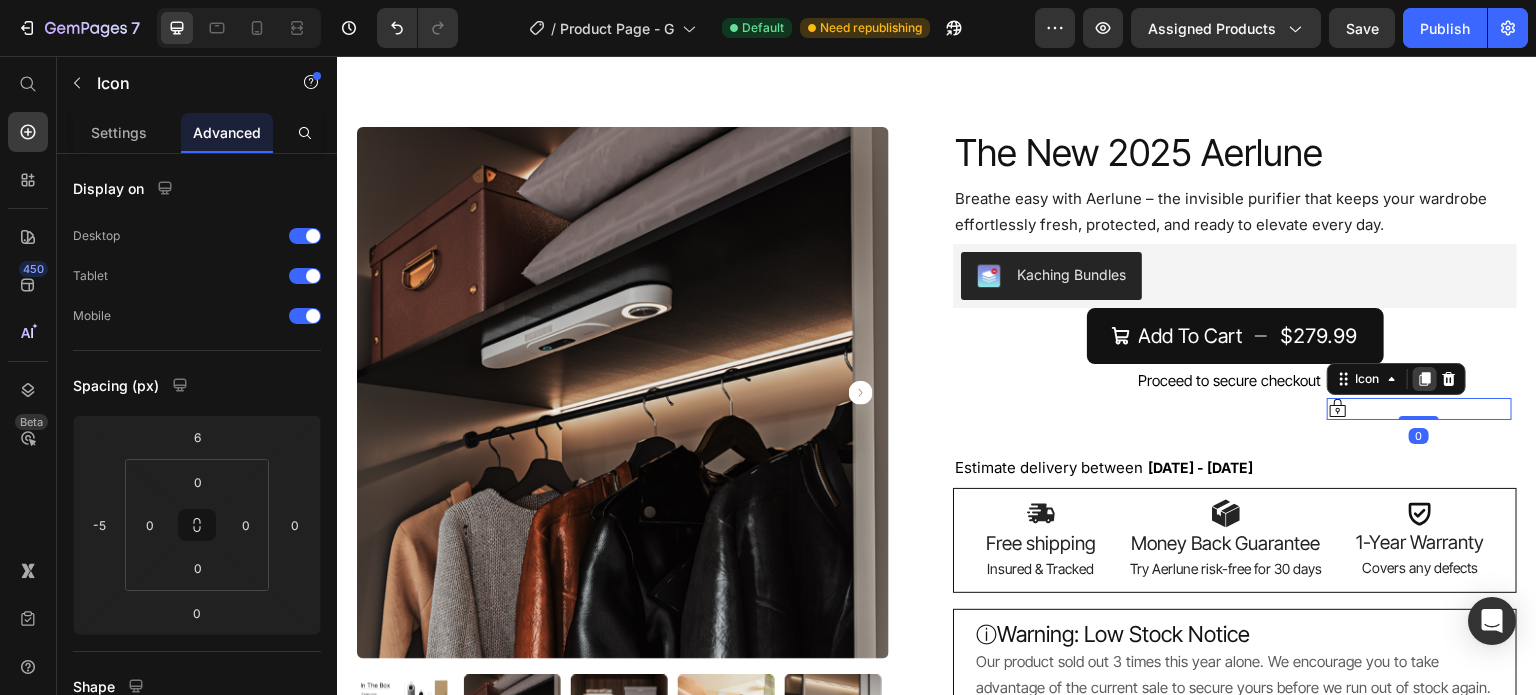 click 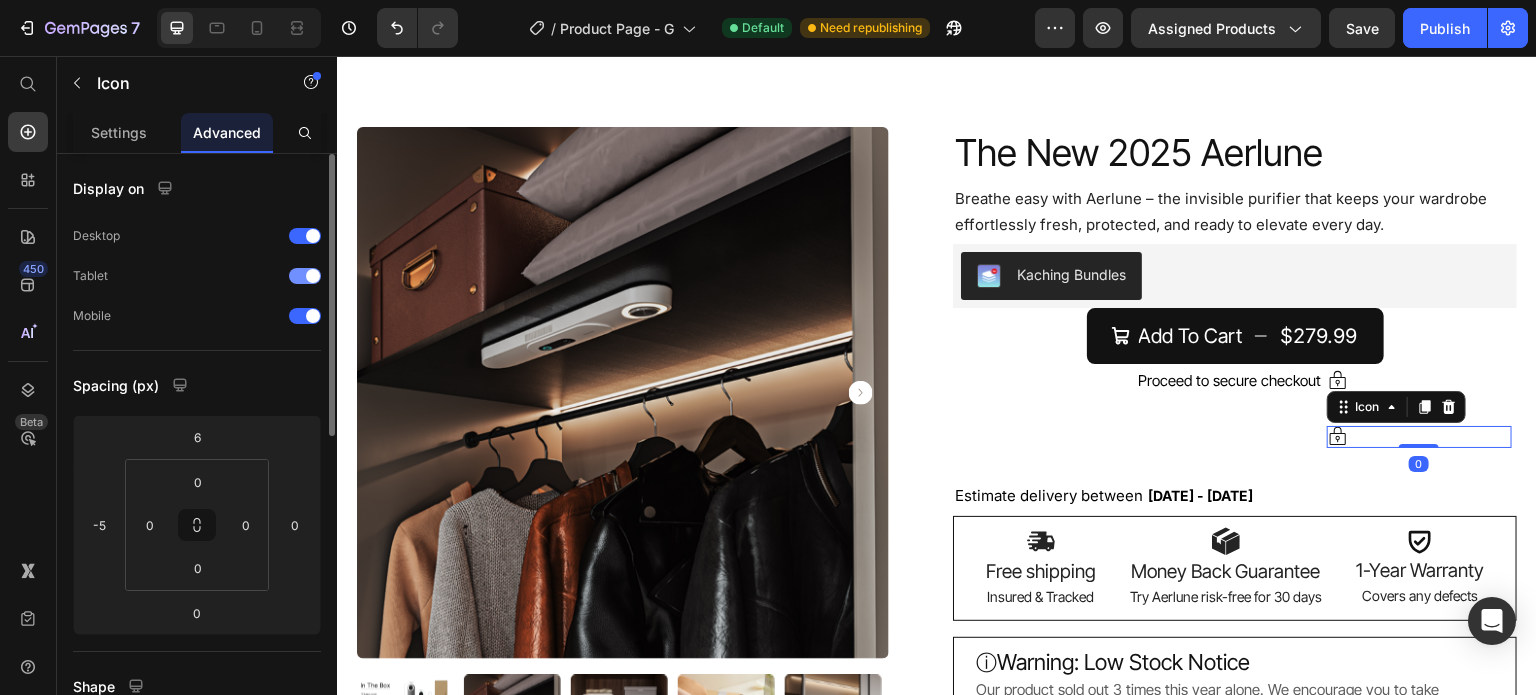 click at bounding box center [305, 276] 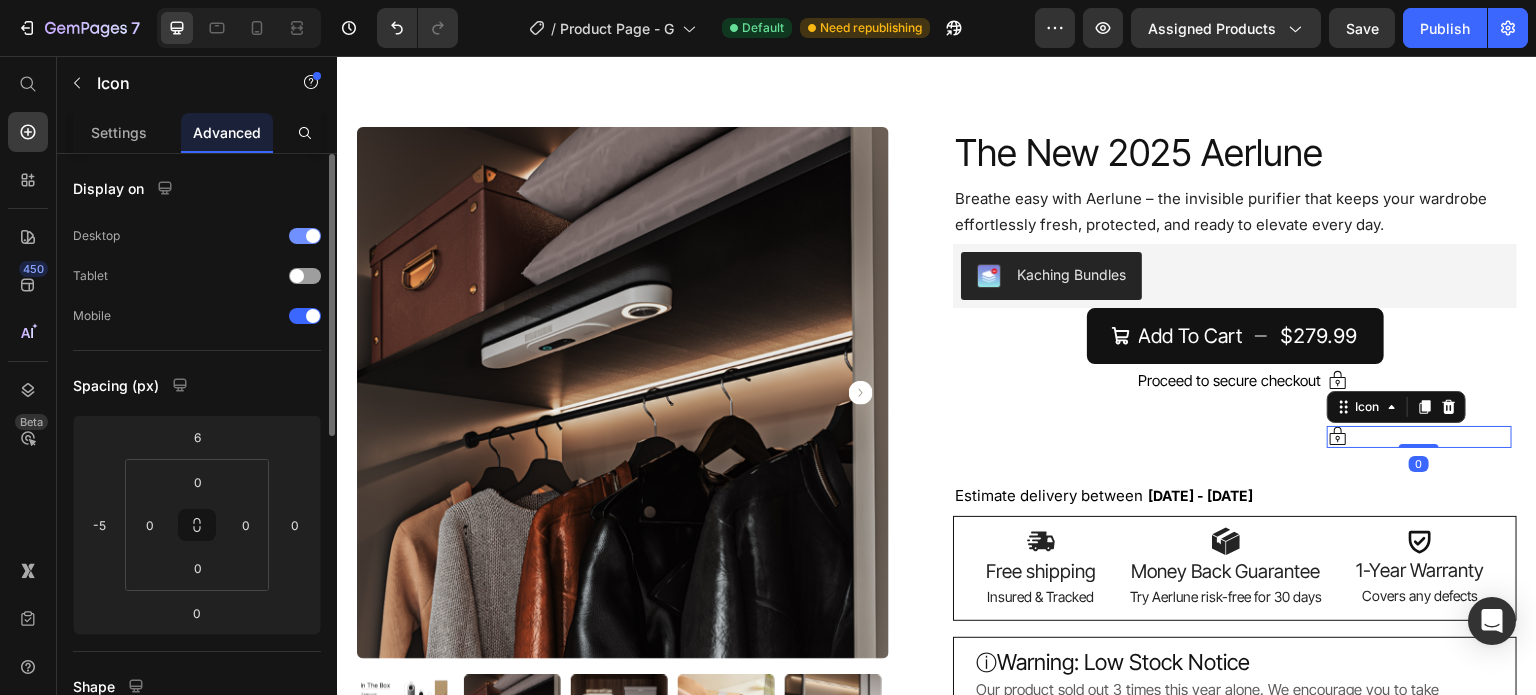 click at bounding box center [313, 236] 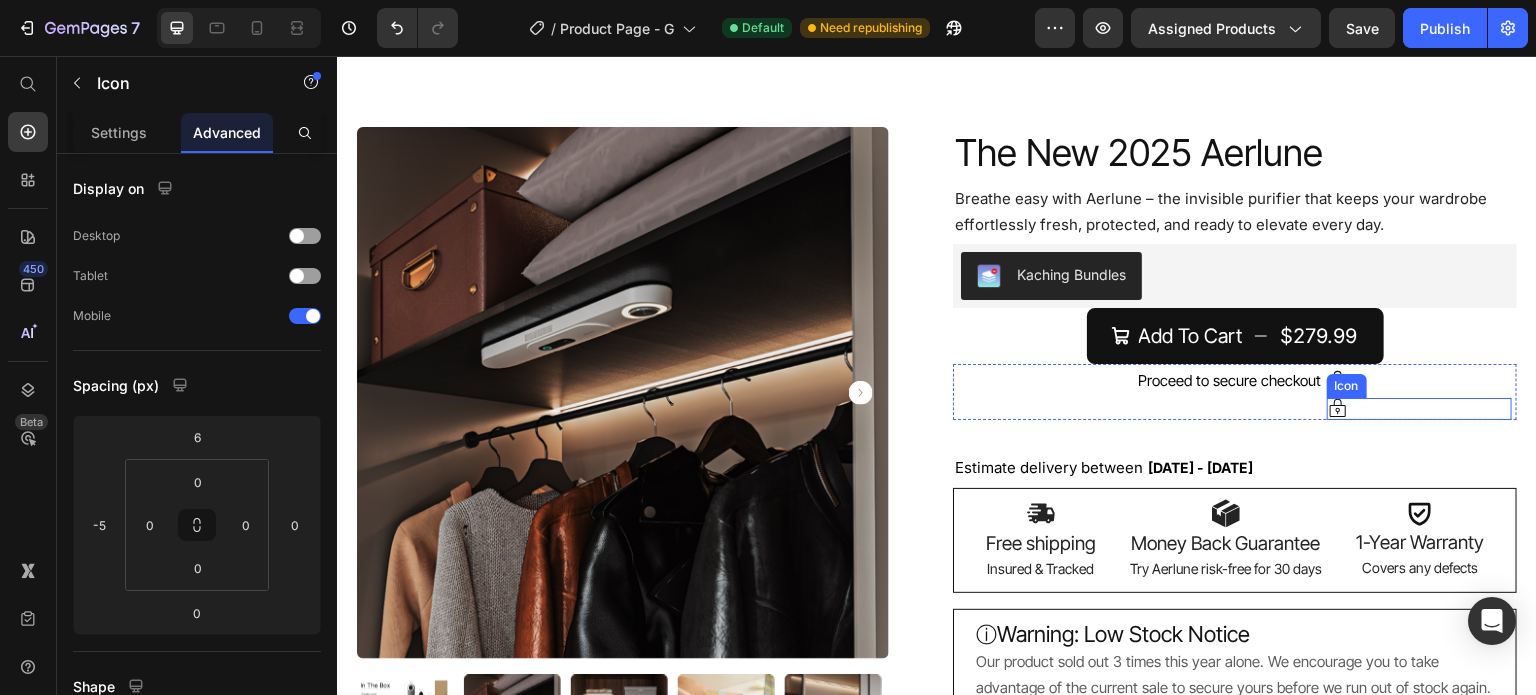 click on "Icon" at bounding box center (1419, 409) 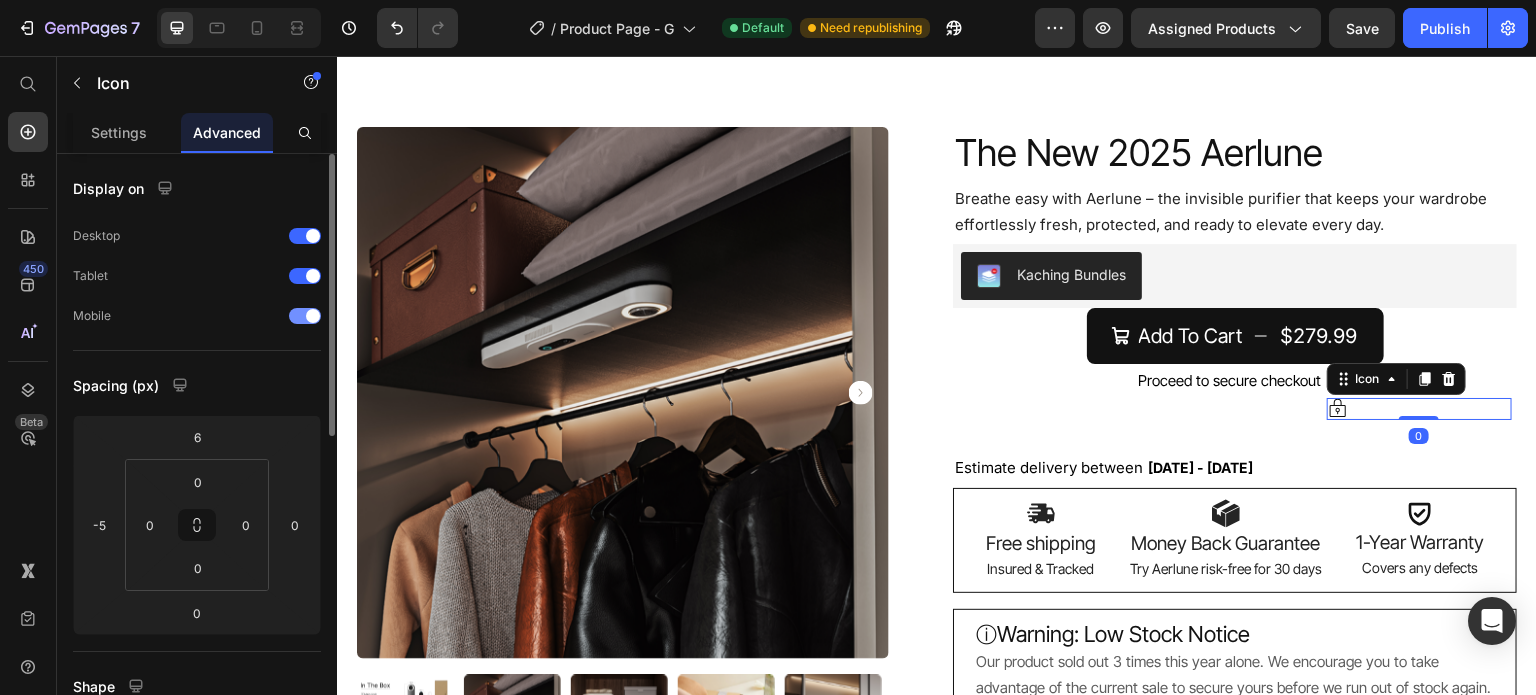 click at bounding box center (305, 316) 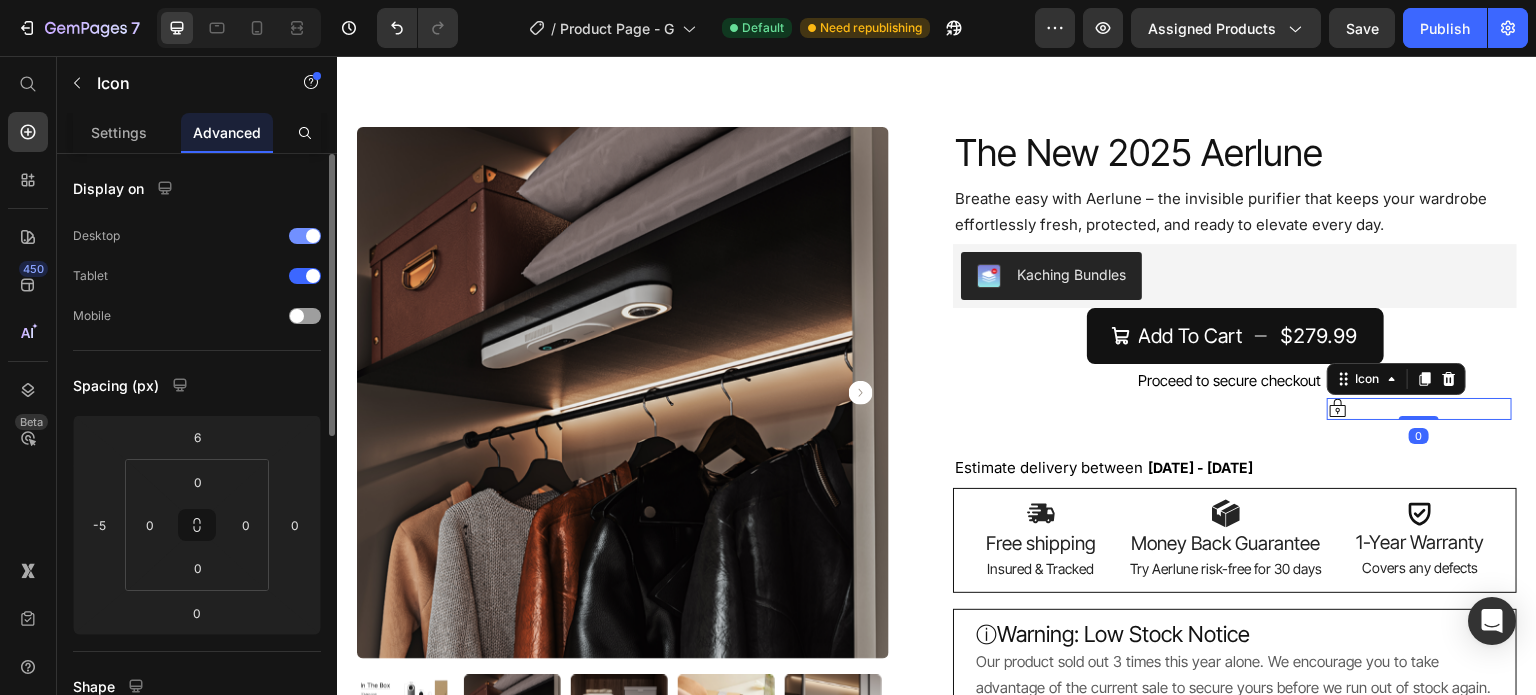 click at bounding box center (313, 236) 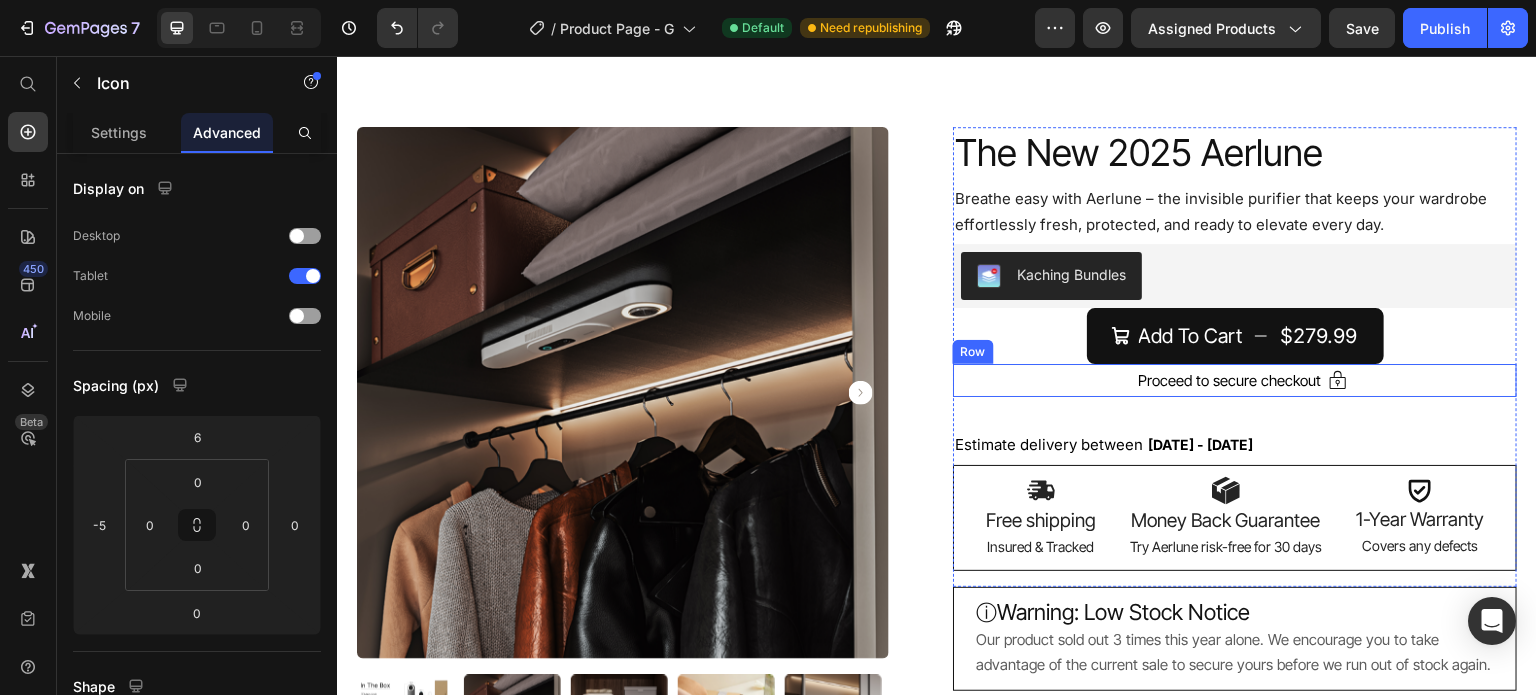 click on "Icon" at bounding box center [1419, 381] 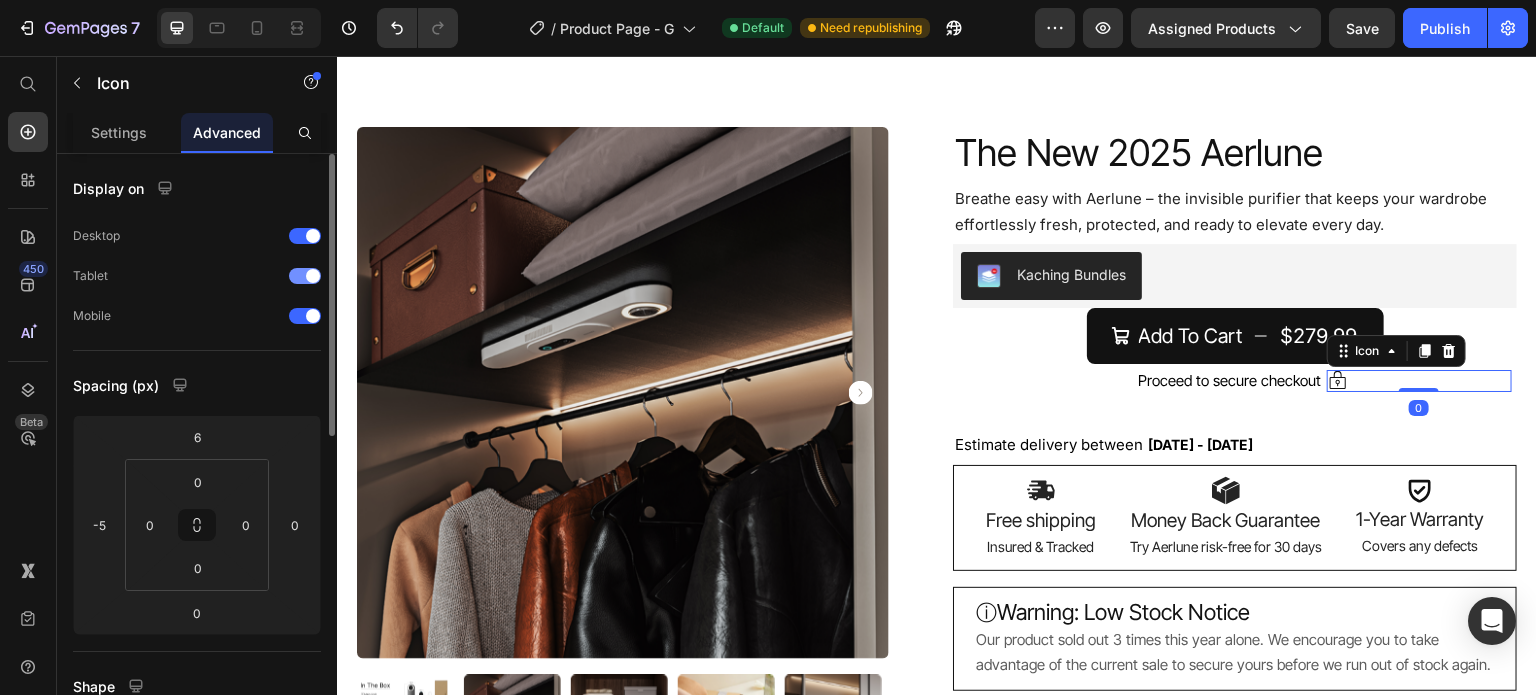 click at bounding box center [313, 276] 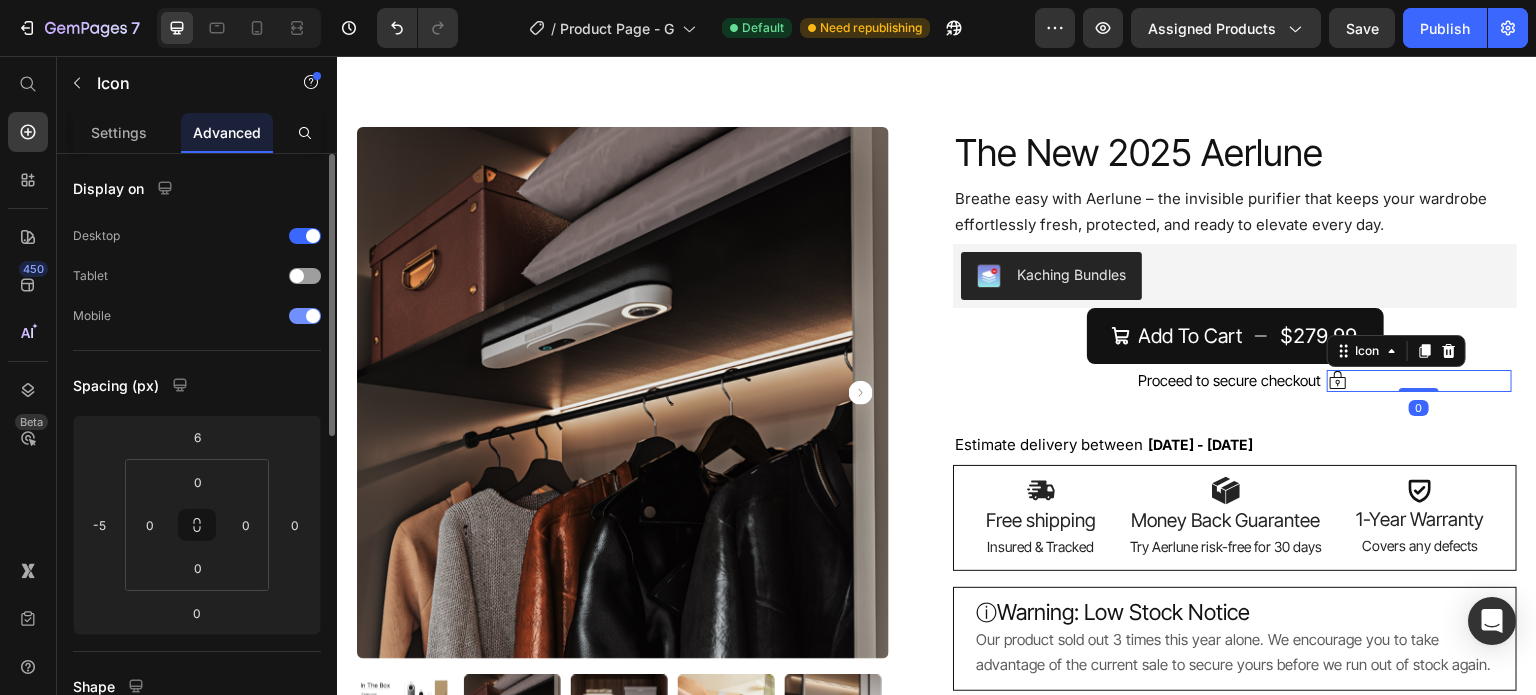 click at bounding box center (305, 316) 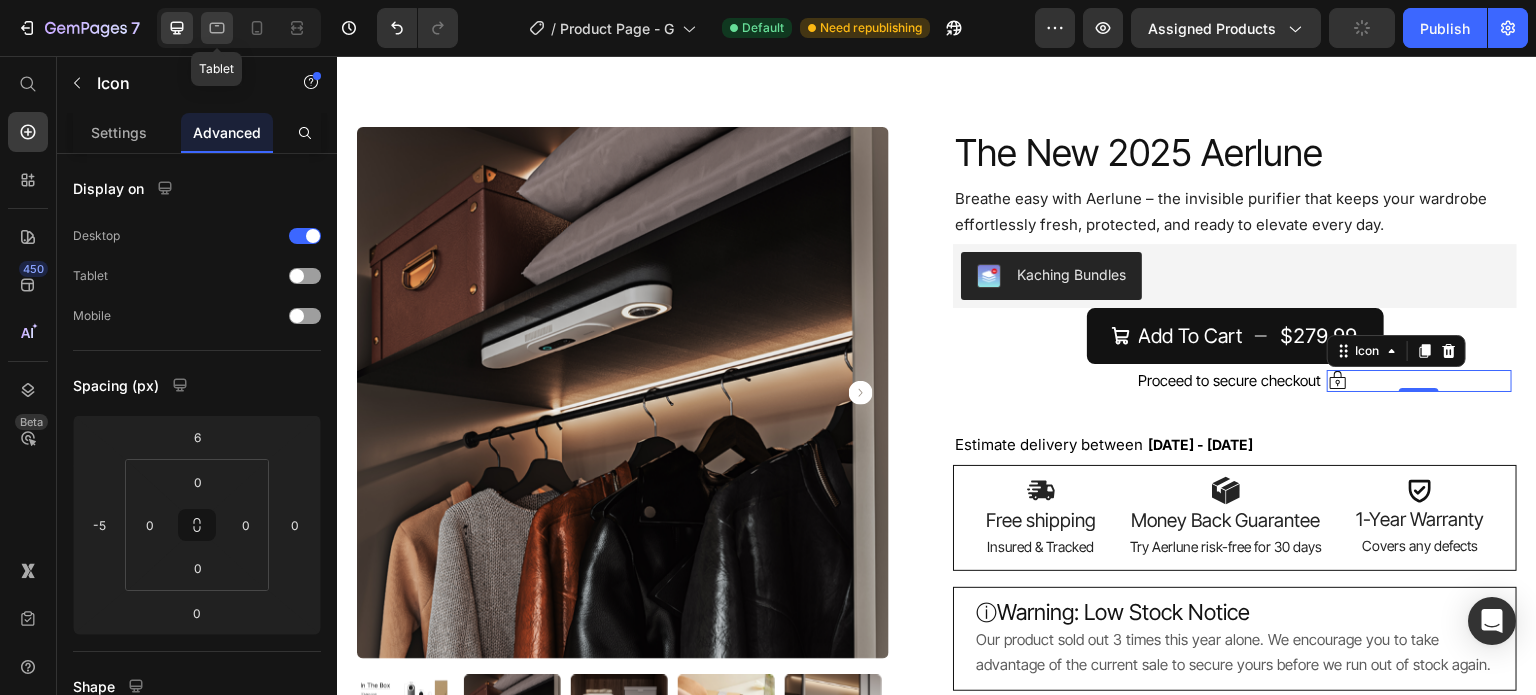 click 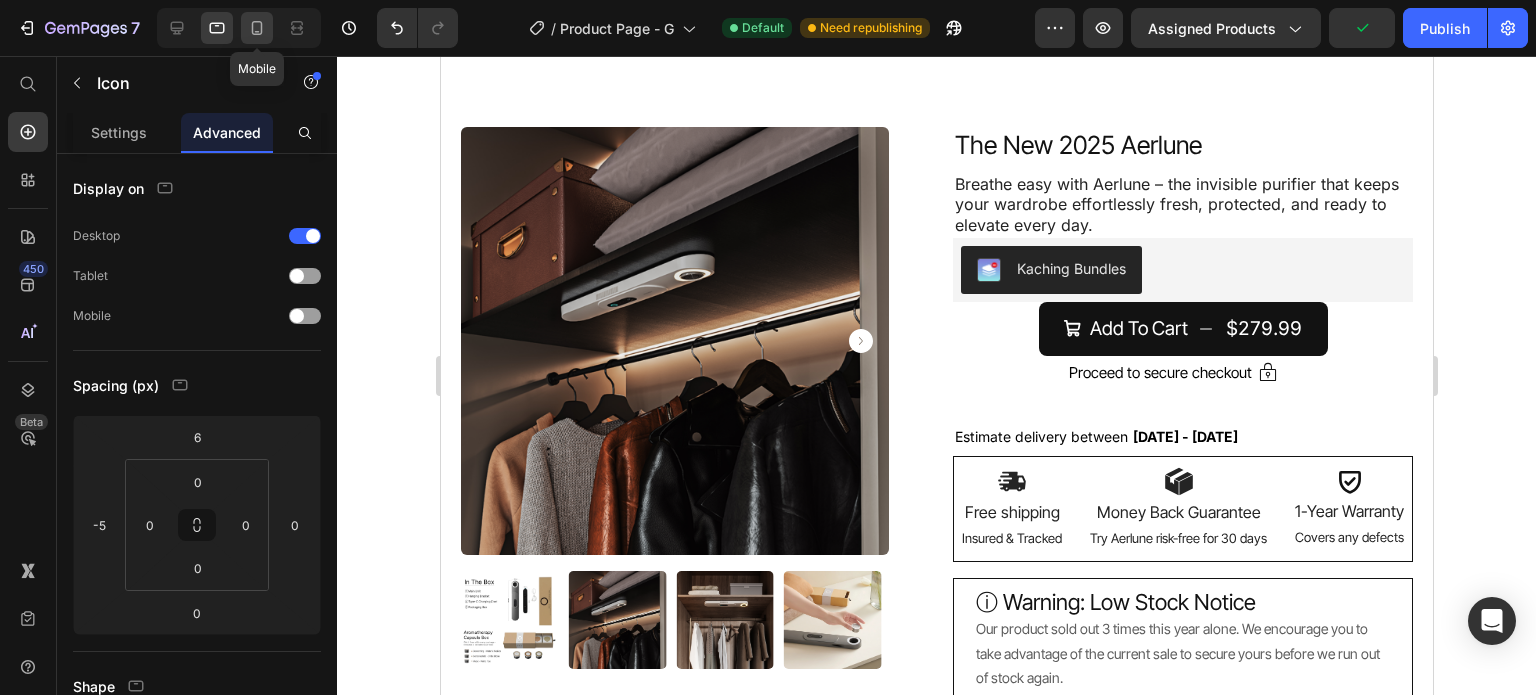 scroll, scrollTop: 0, scrollLeft: 0, axis: both 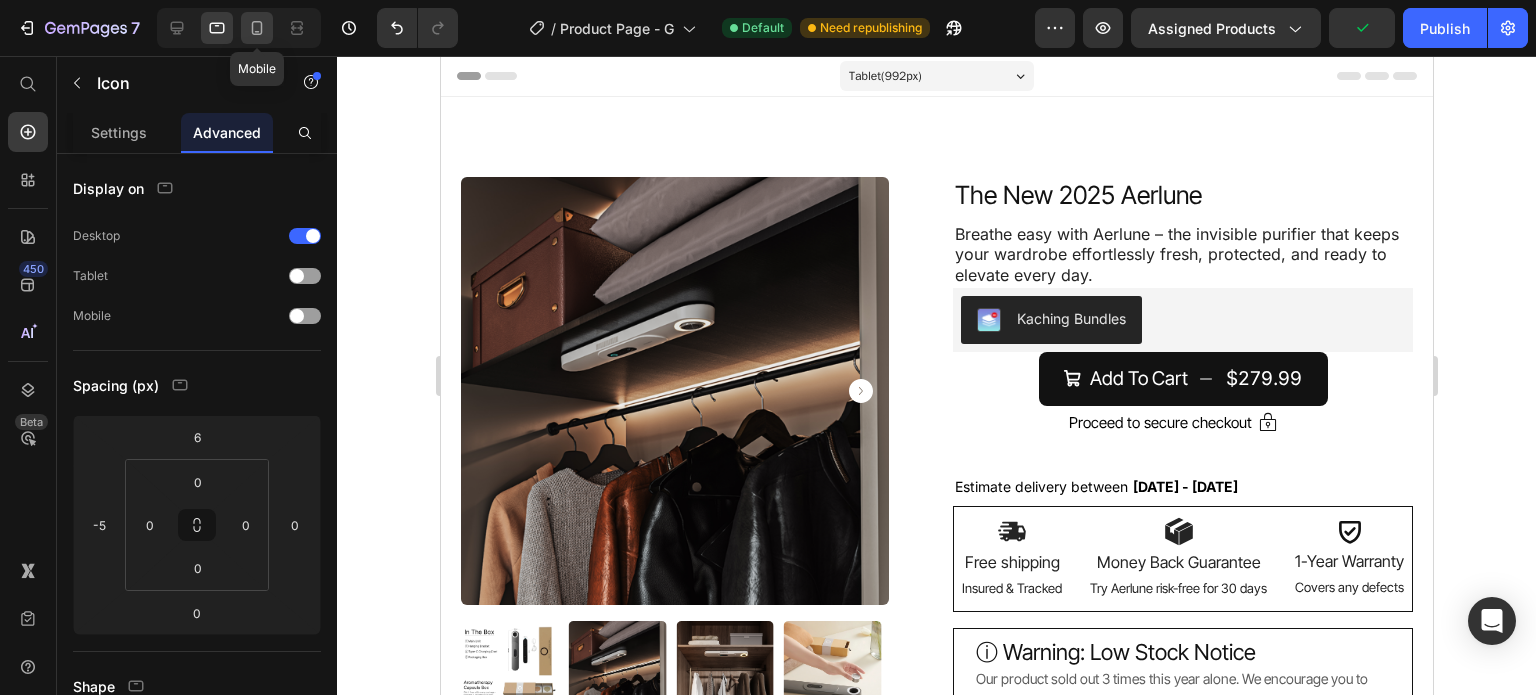 click 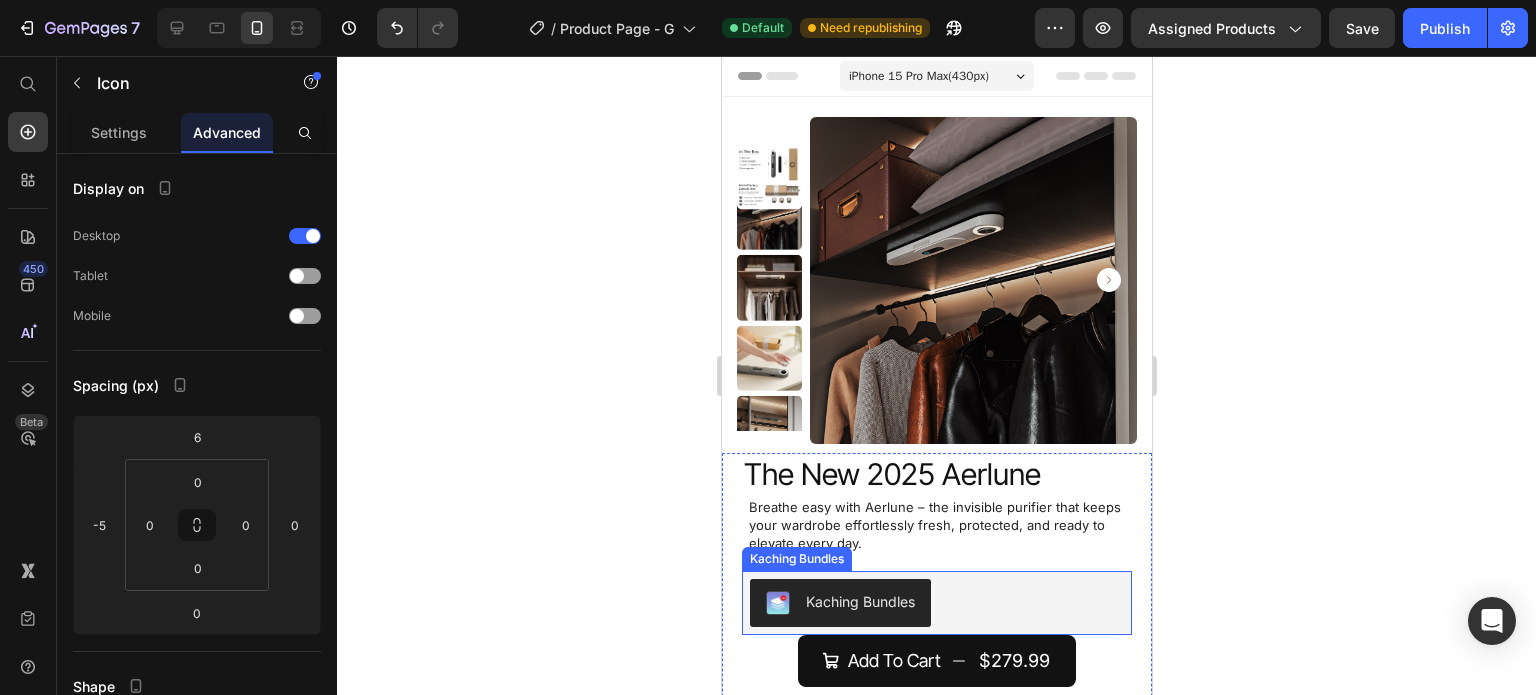 scroll, scrollTop: 200, scrollLeft: 0, axis: vertical 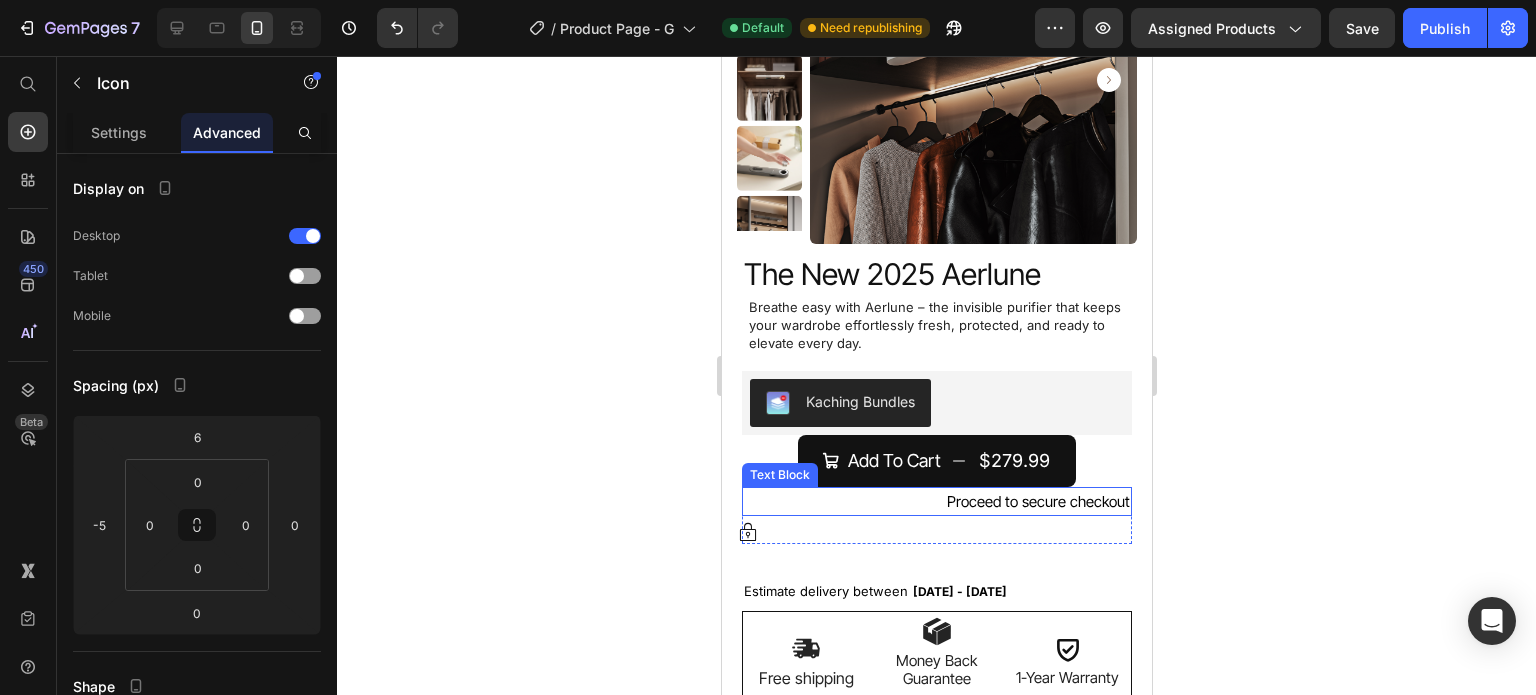 click on "Proceed to secure checkout" at bounding box center [936, 501] 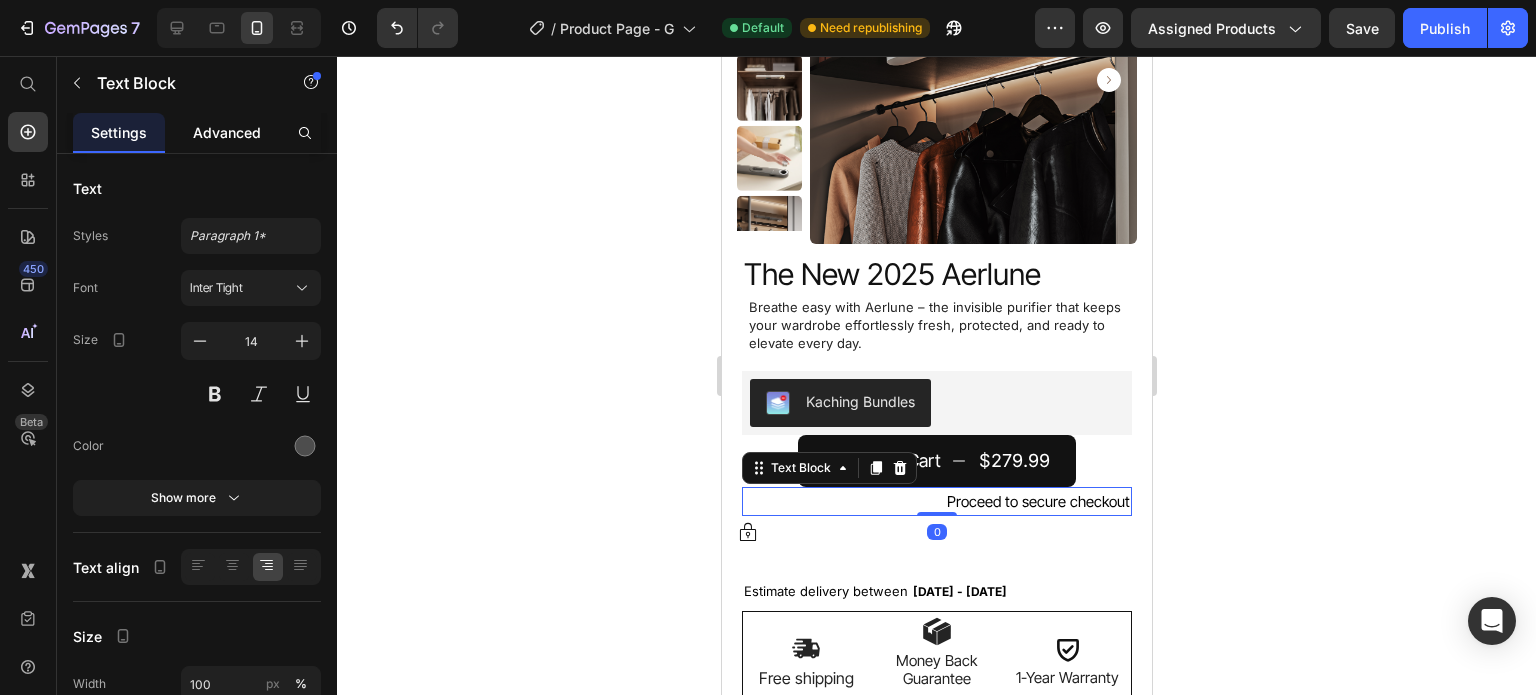 click on "Advanced" at bounding box center (227, 132) 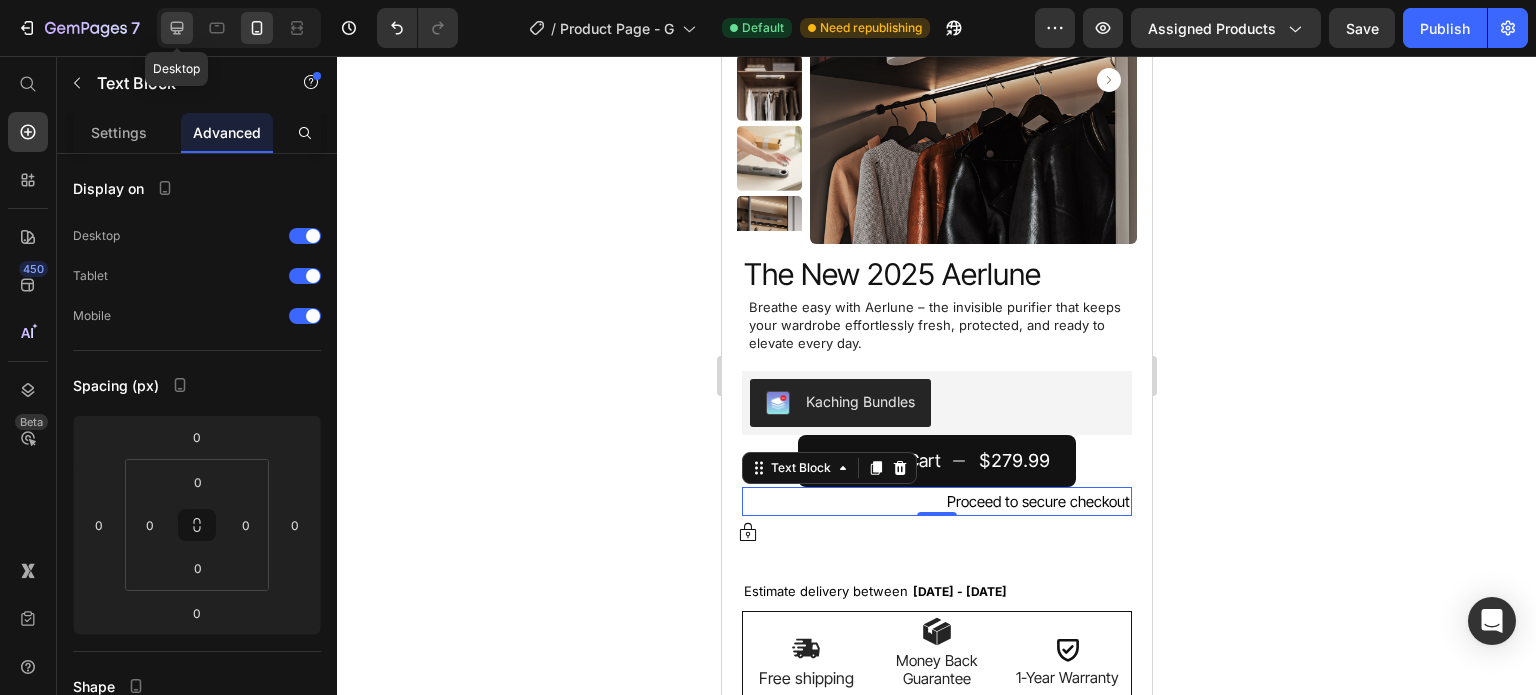 click 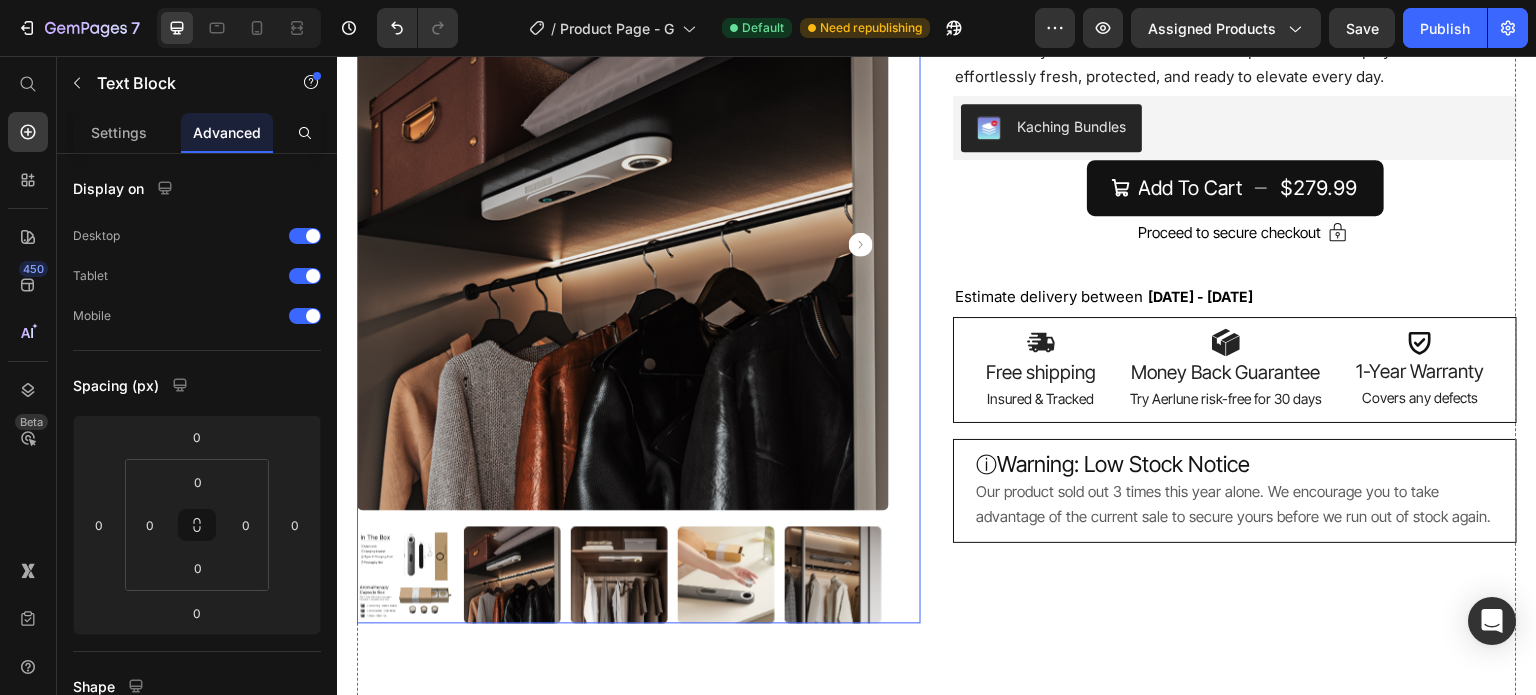 scroll, scrollTop: 130, scrollLeft: 0, axis: vertical 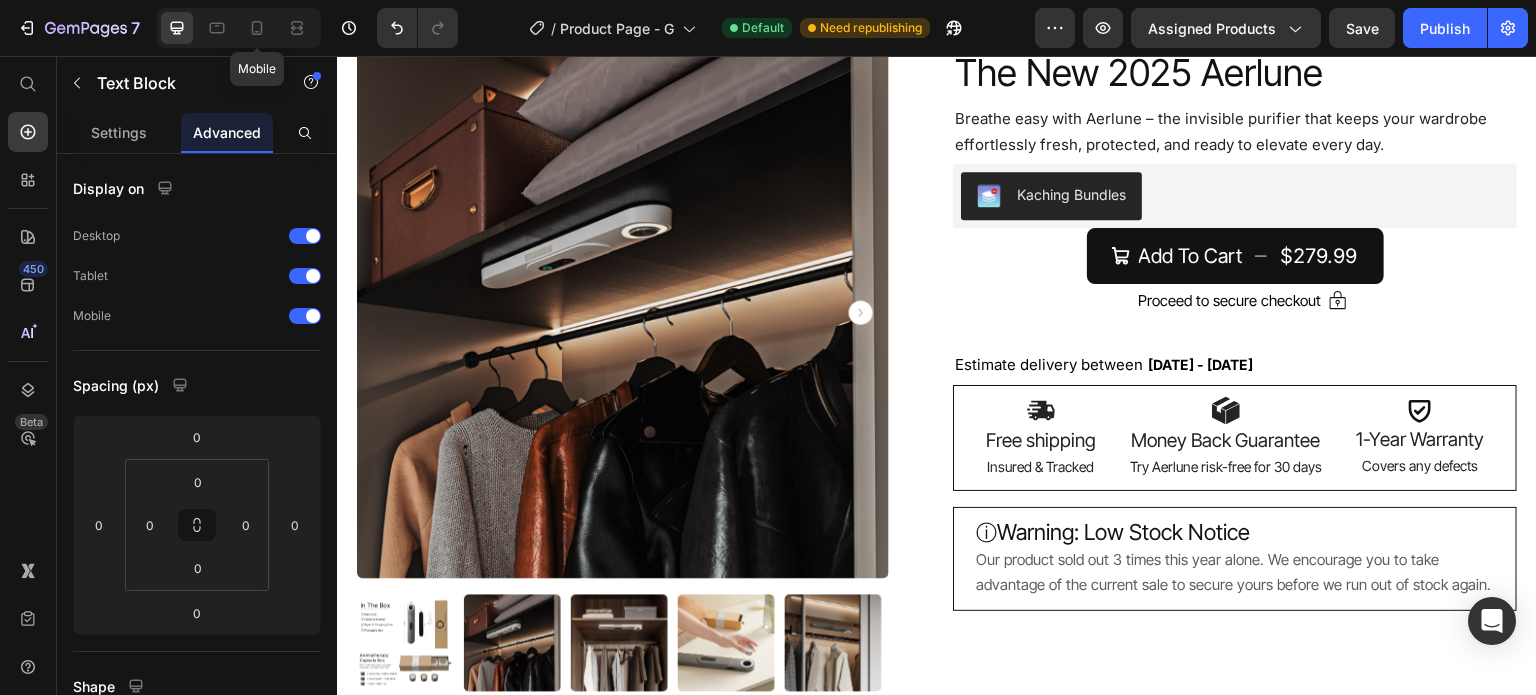 click 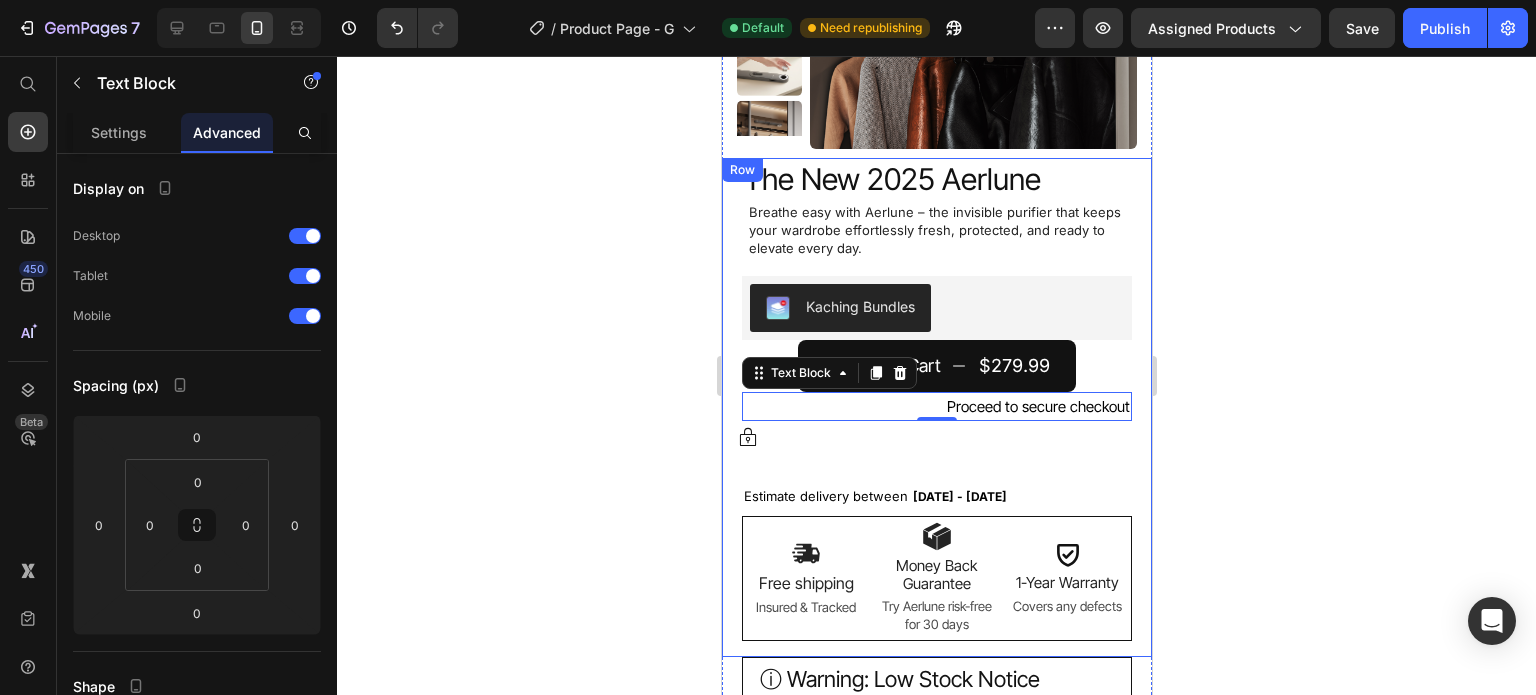 scroll, scrollTop: 560, scrollLeft: 0, axis: vertical 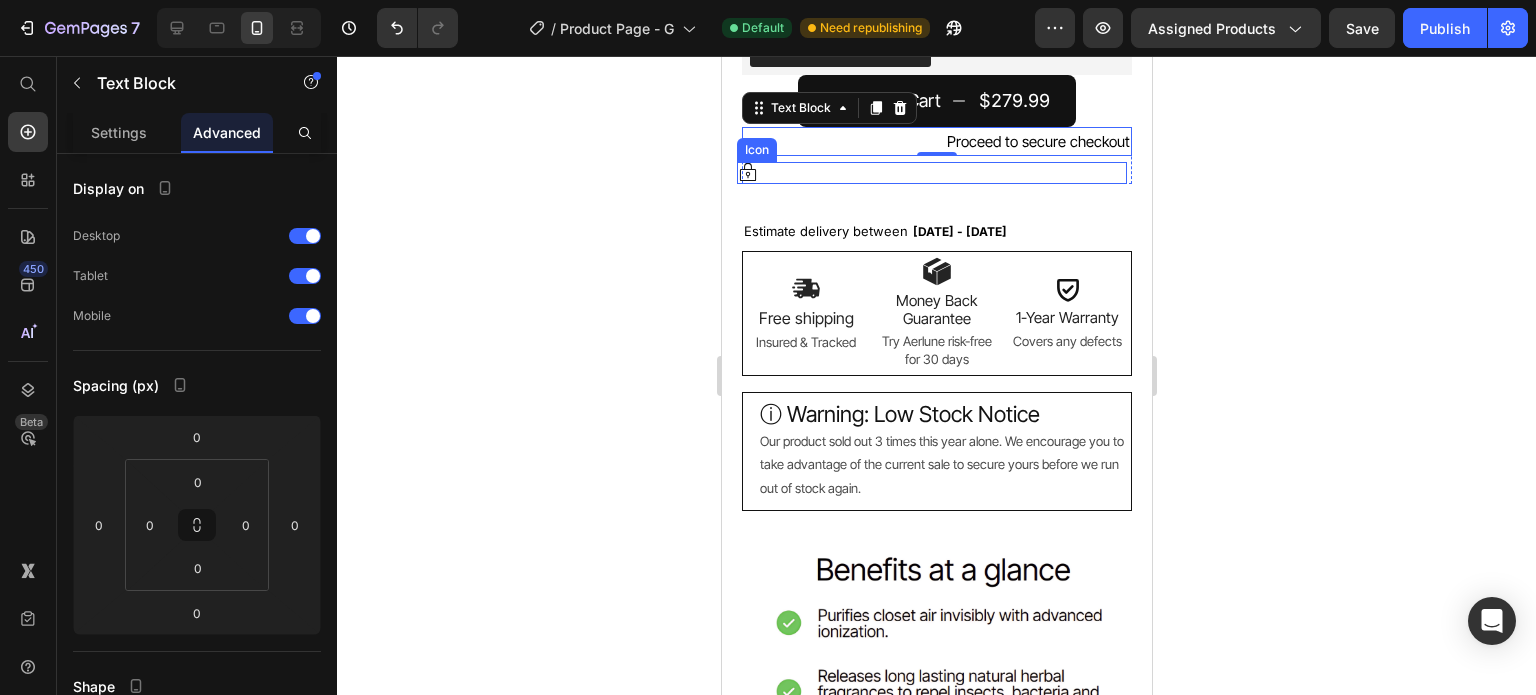 click on "Icon" at bounding box center [931, 173] 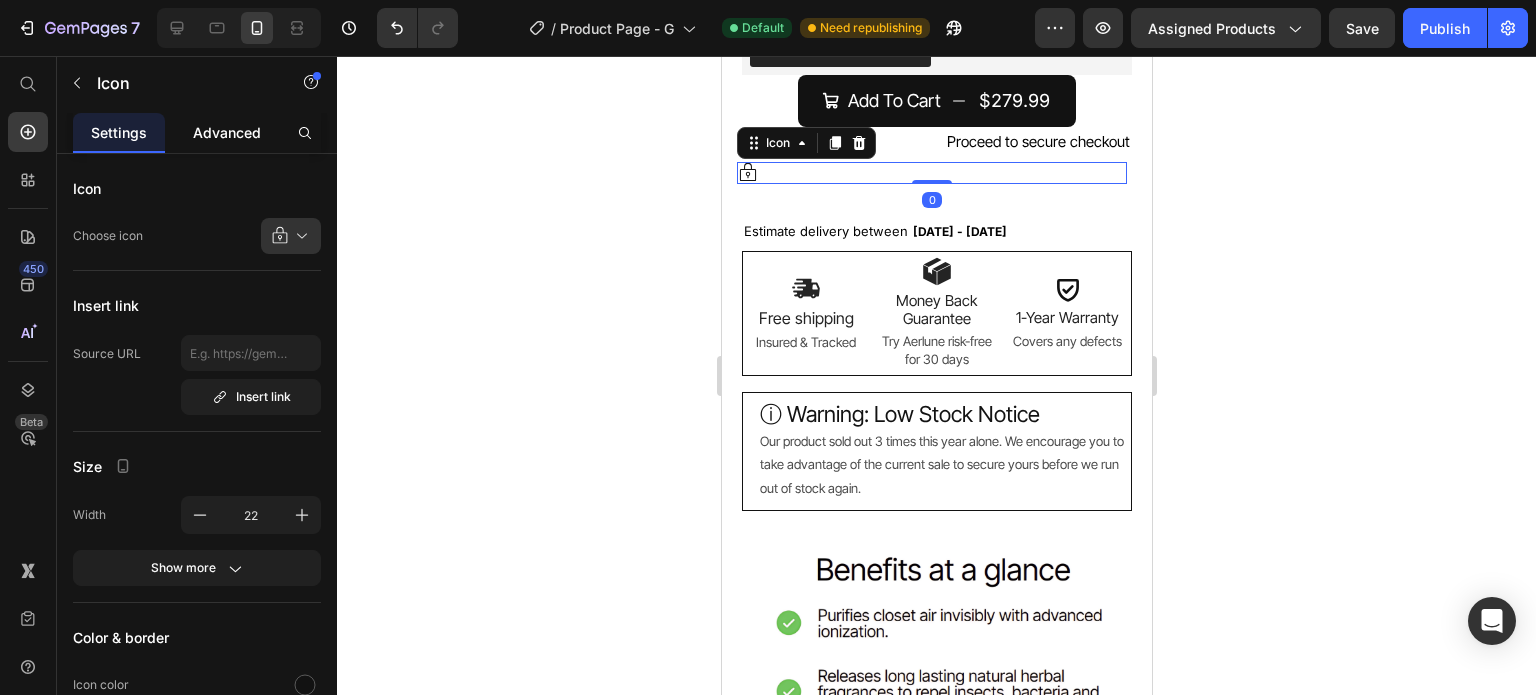 click on "Advanced" at bounding box center [227, 132] 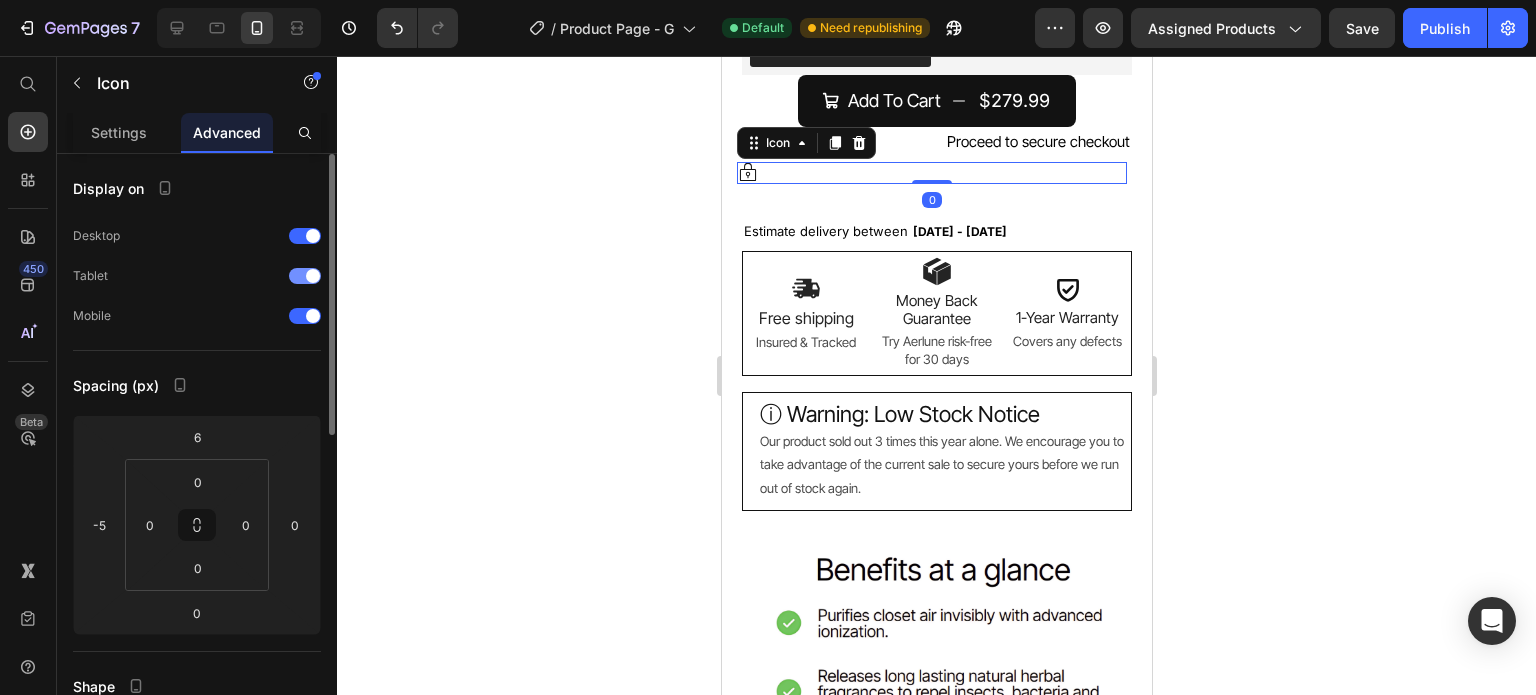 click at bounding box center (305, 276) 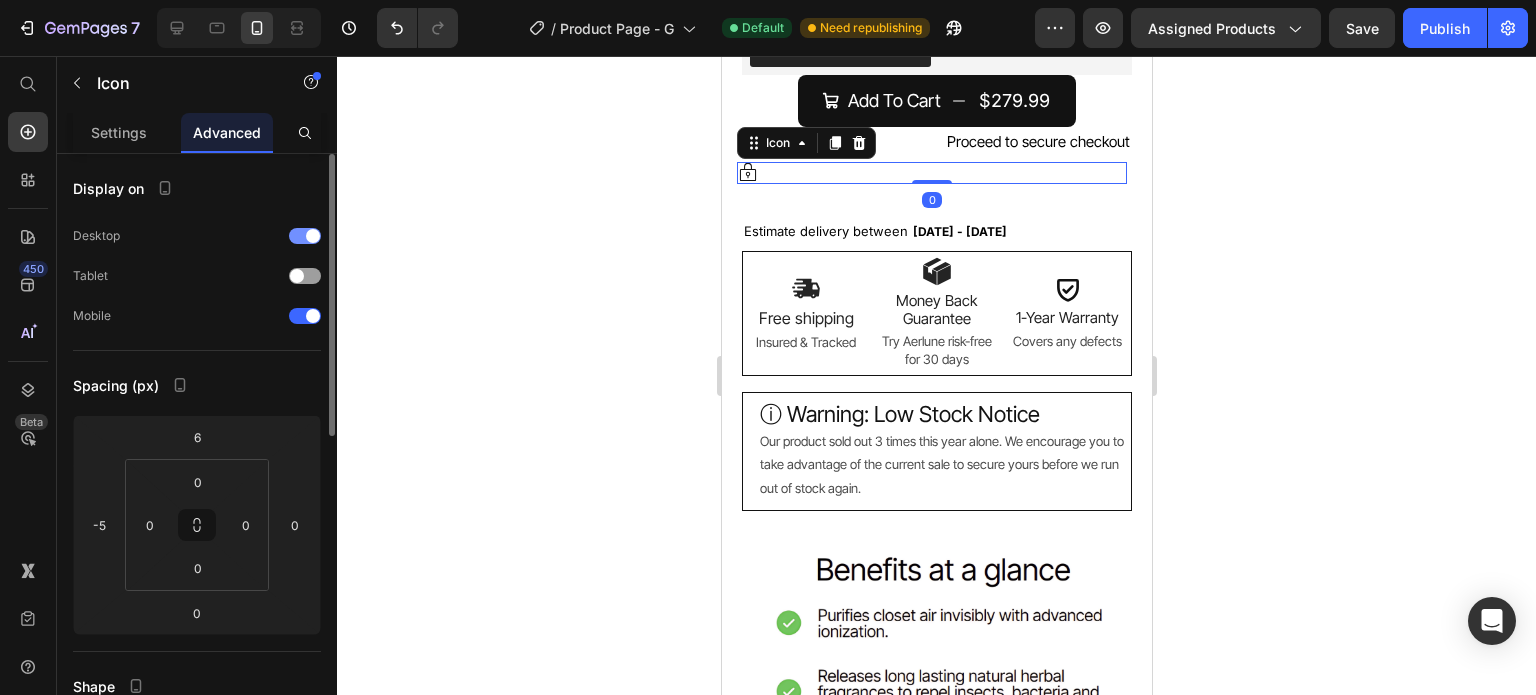 click at bounding box center (313, 236) 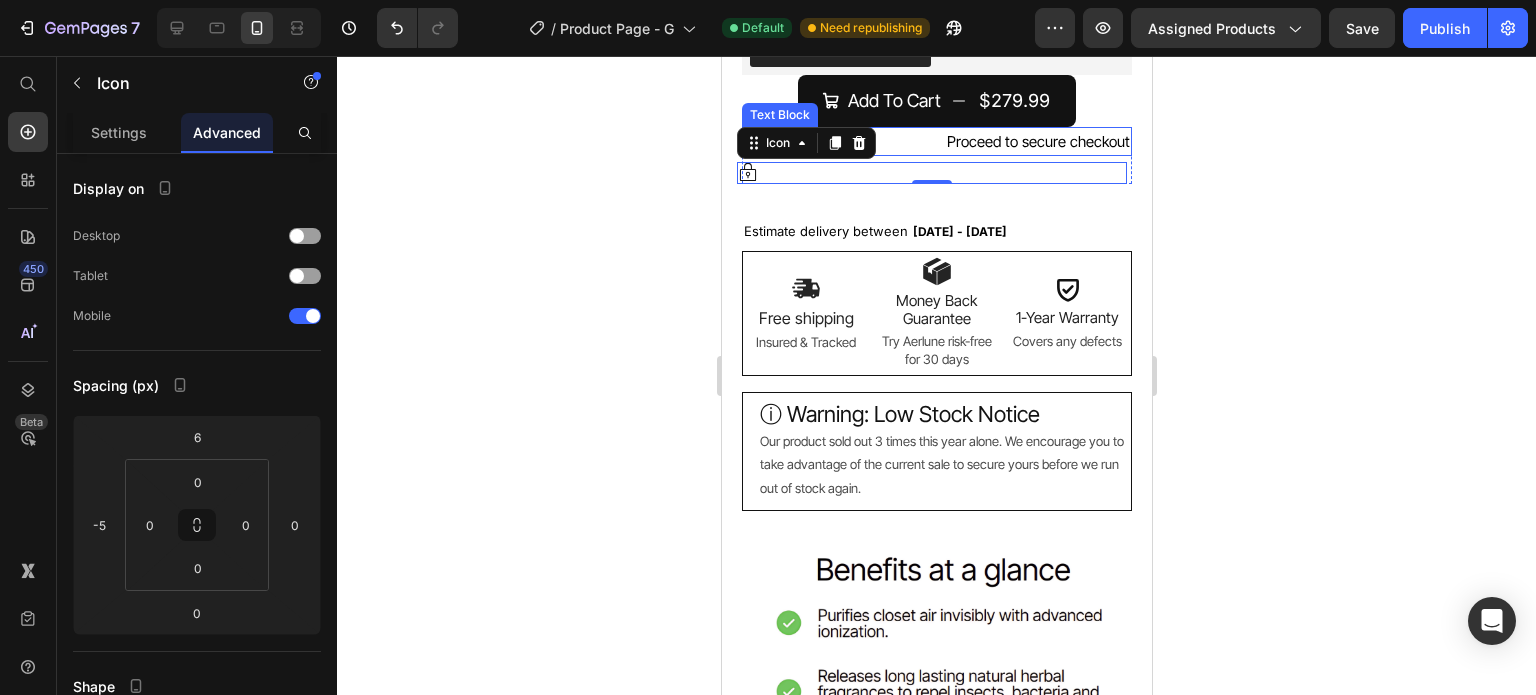 click on "Proceed to secure checkout" at bounding box center [936, 141] 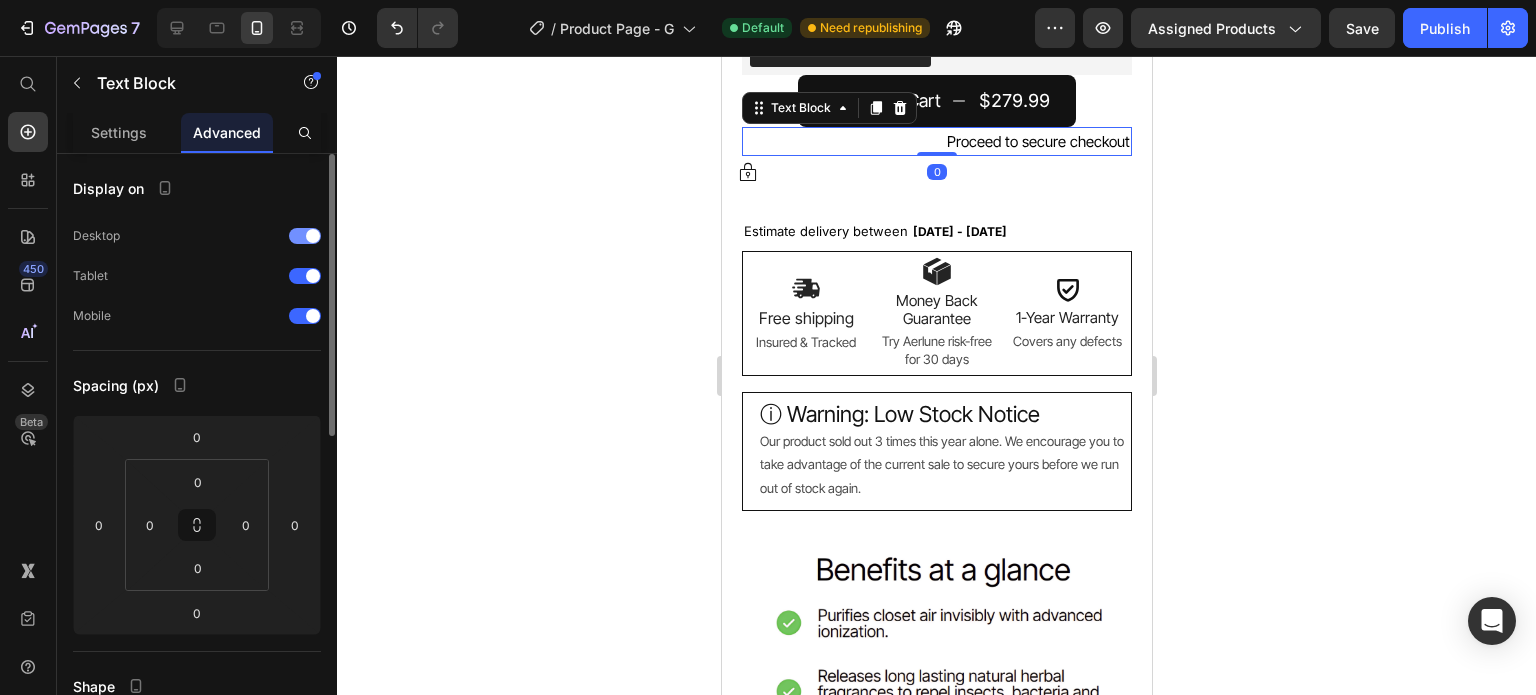 drag, startPoint x: 291, startPoint y: 239, endPoint x: 300, endPoint y: 272, distance: 34.20526 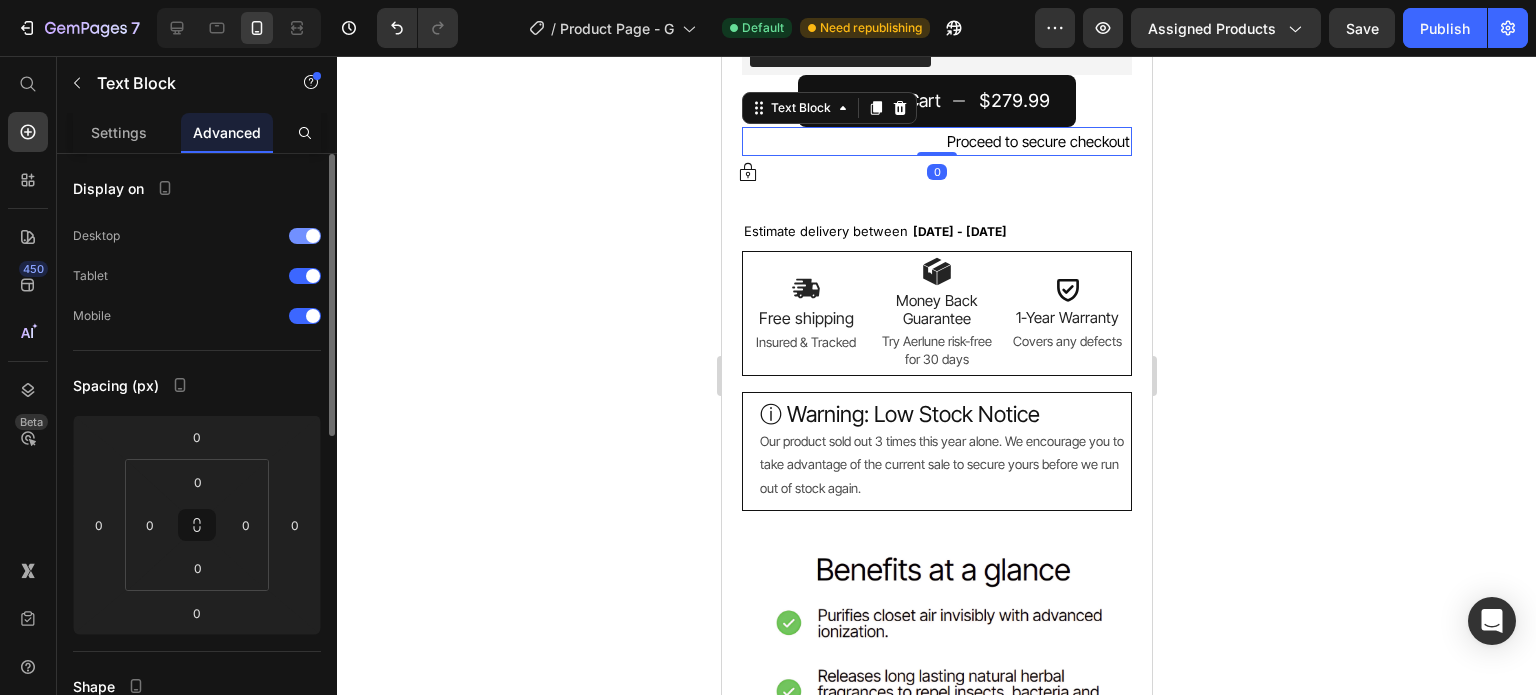 click at bounding box center [305, 236] 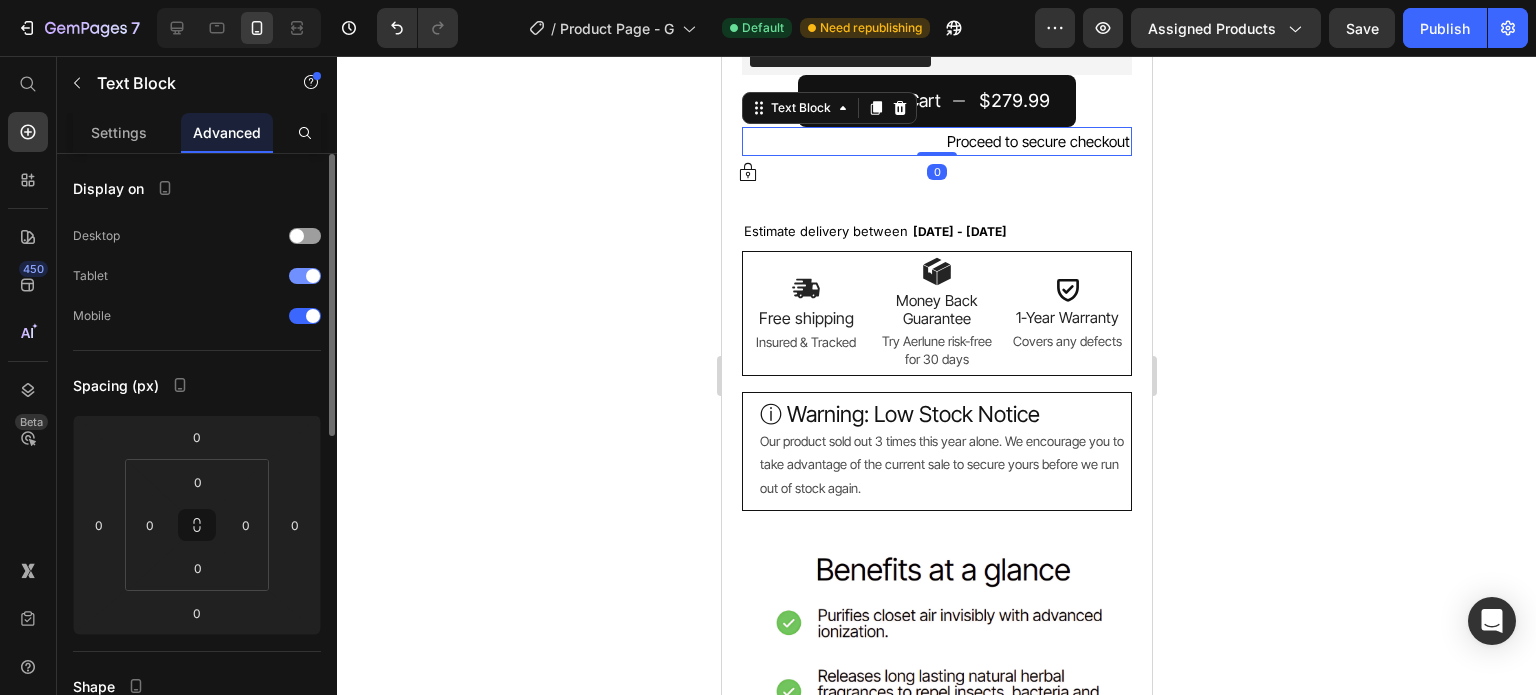 click at bounding box center [305, 276] 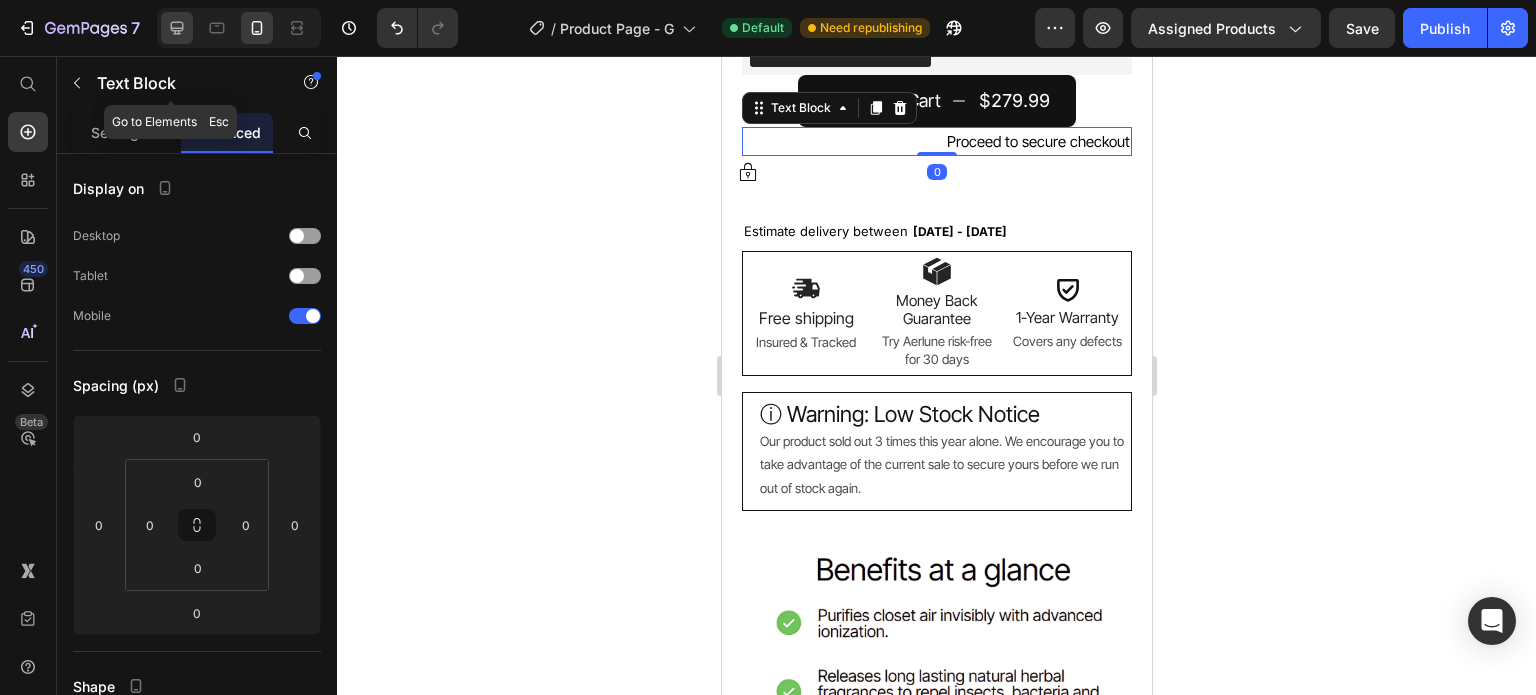click 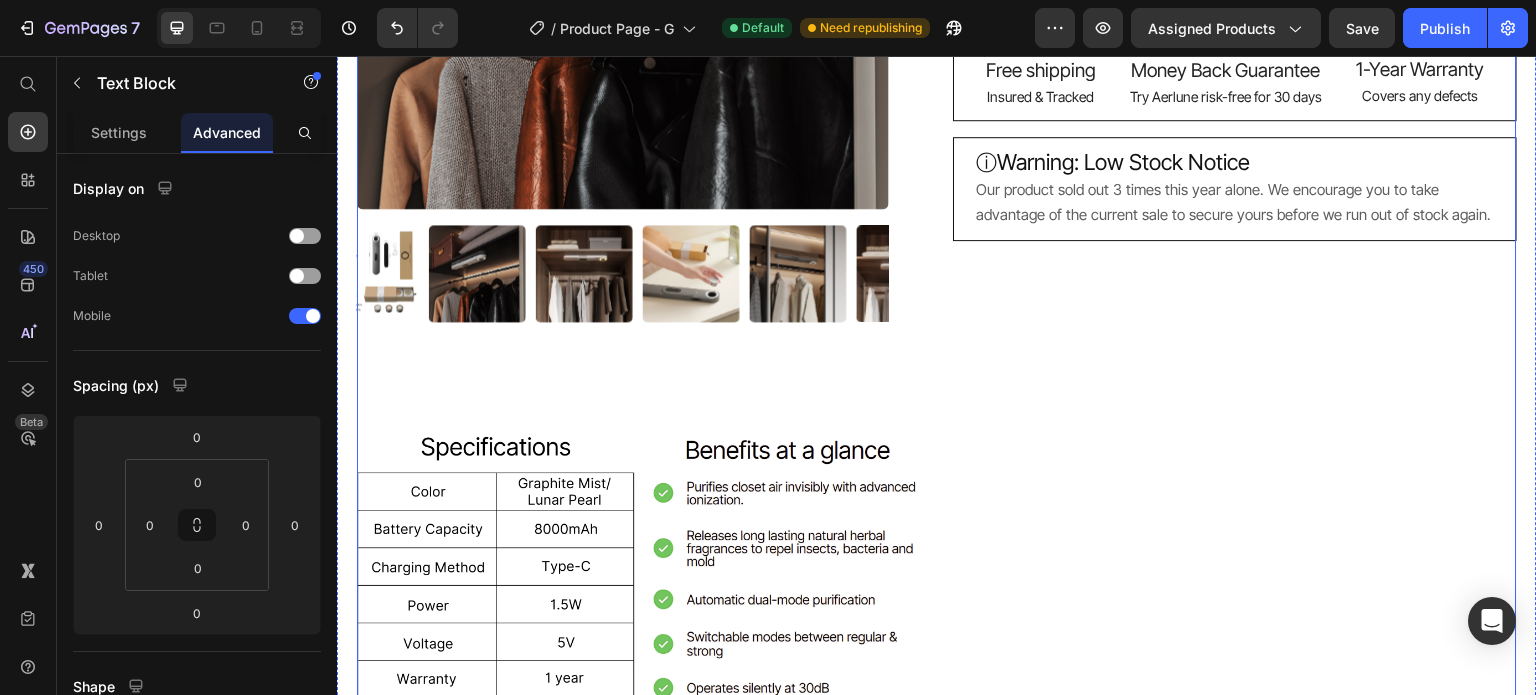 scroll, scrollTop: 0, scrollLeft: 0, axis: both 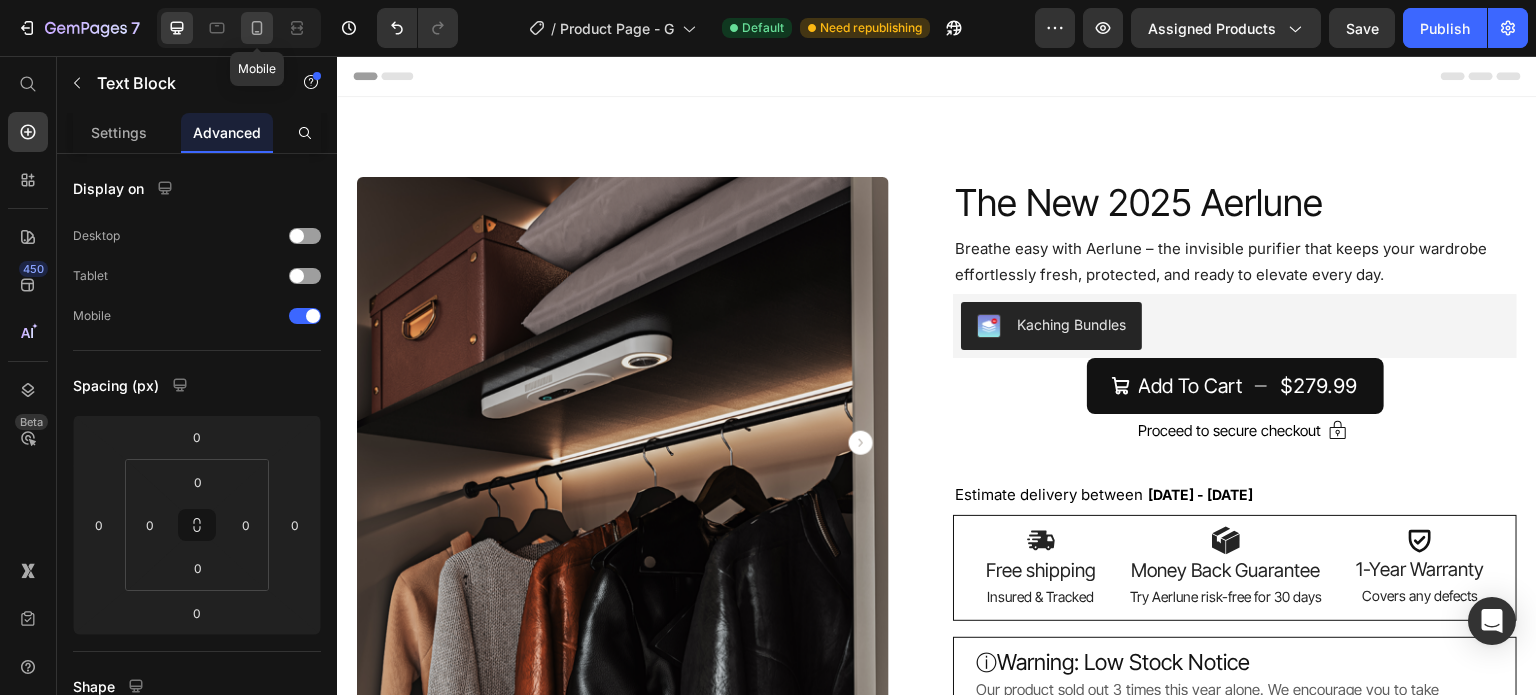 click 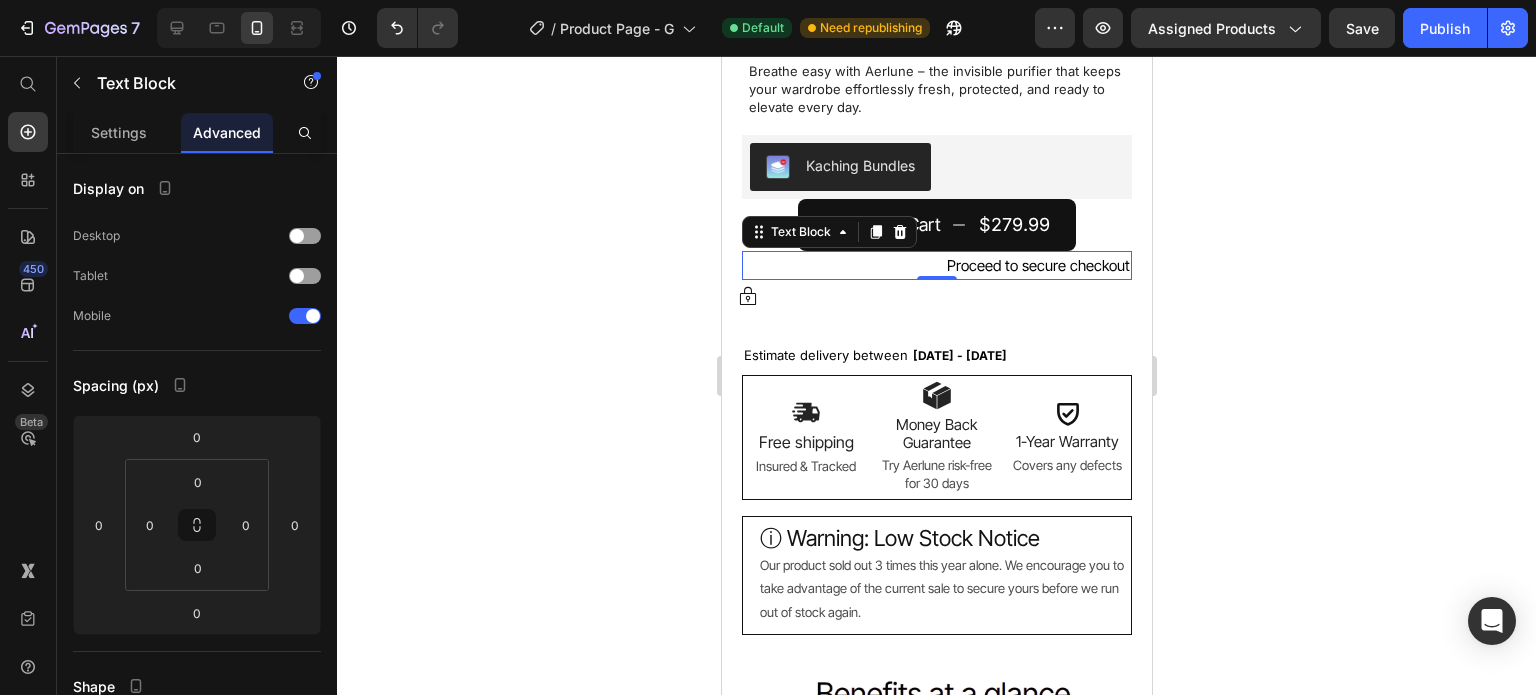 scroll, scrollTop: 360, scrollLeft: 0, axis: vertical 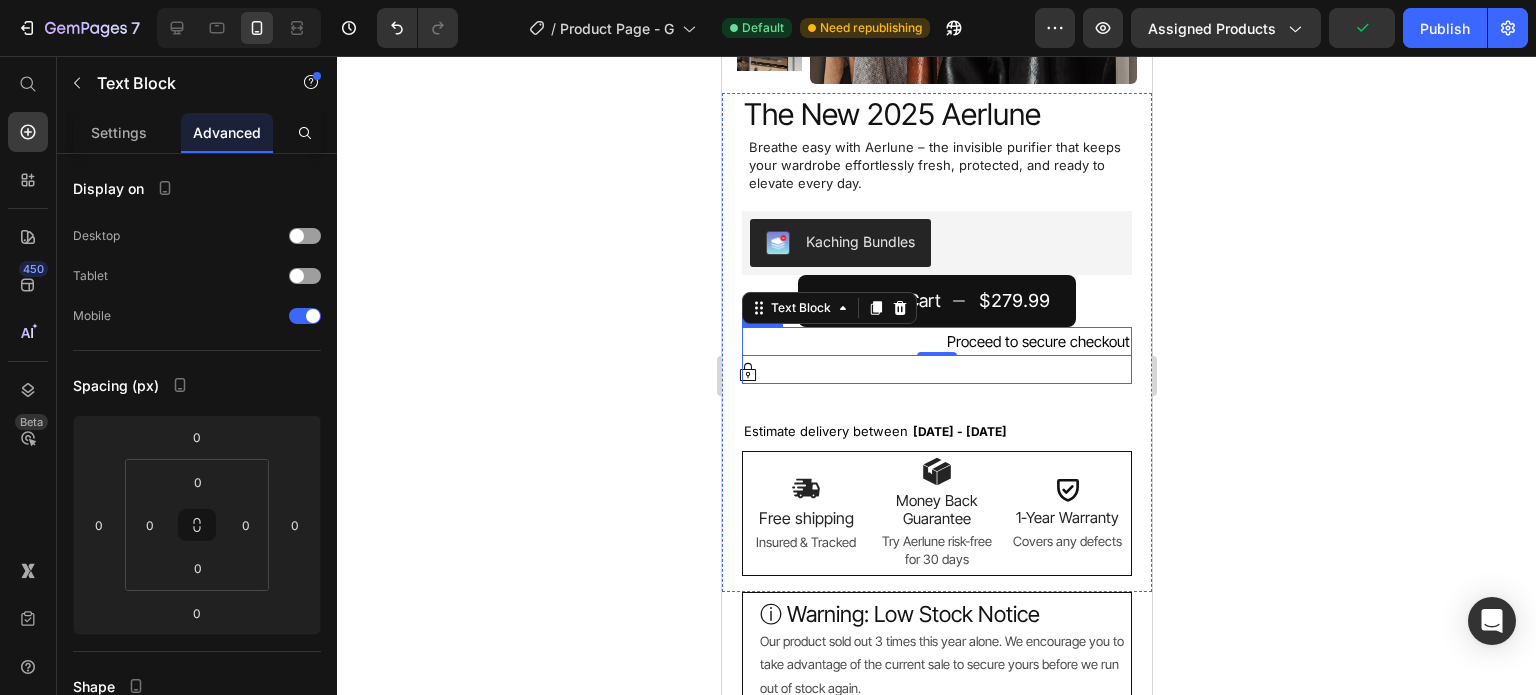 click on "Icon" at bounding box center [936, 370] 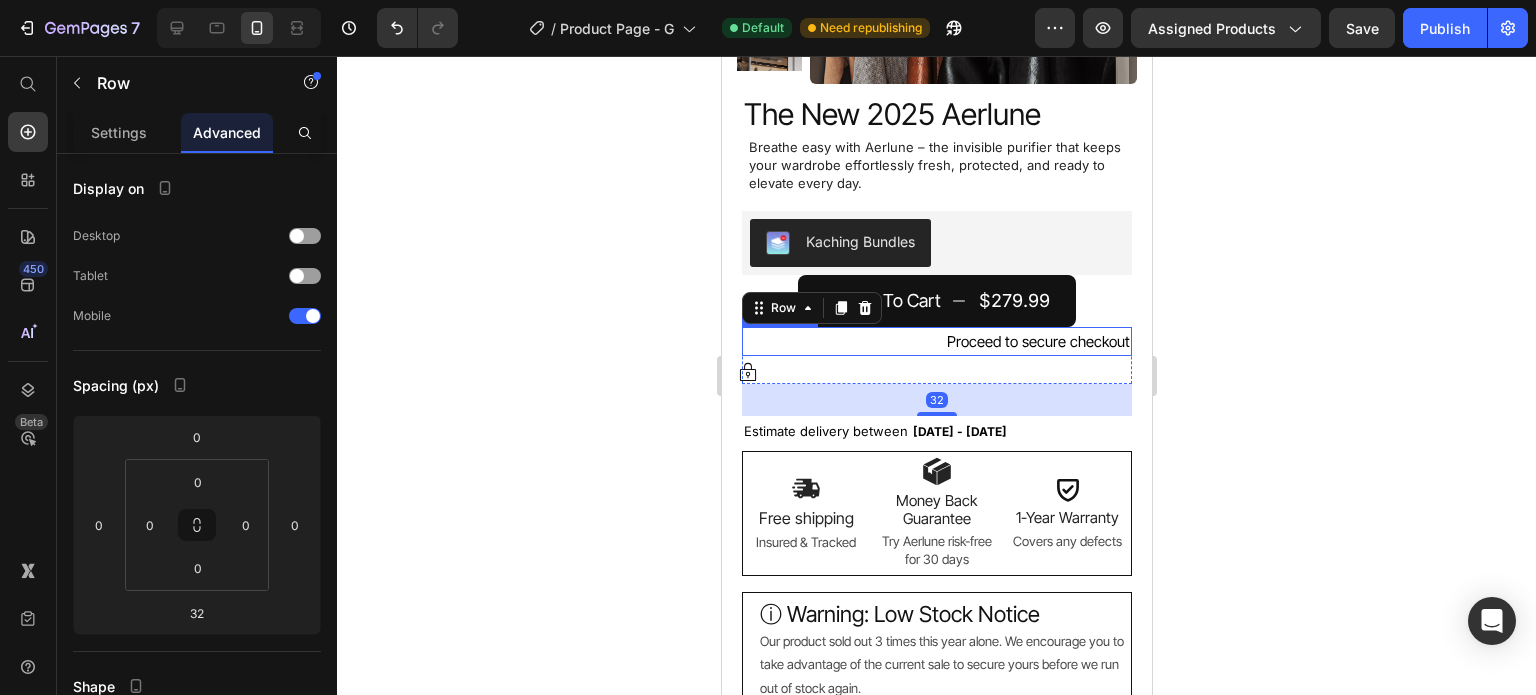 click on "Proceed to secure checkout" at bounding box center (1037, 341) 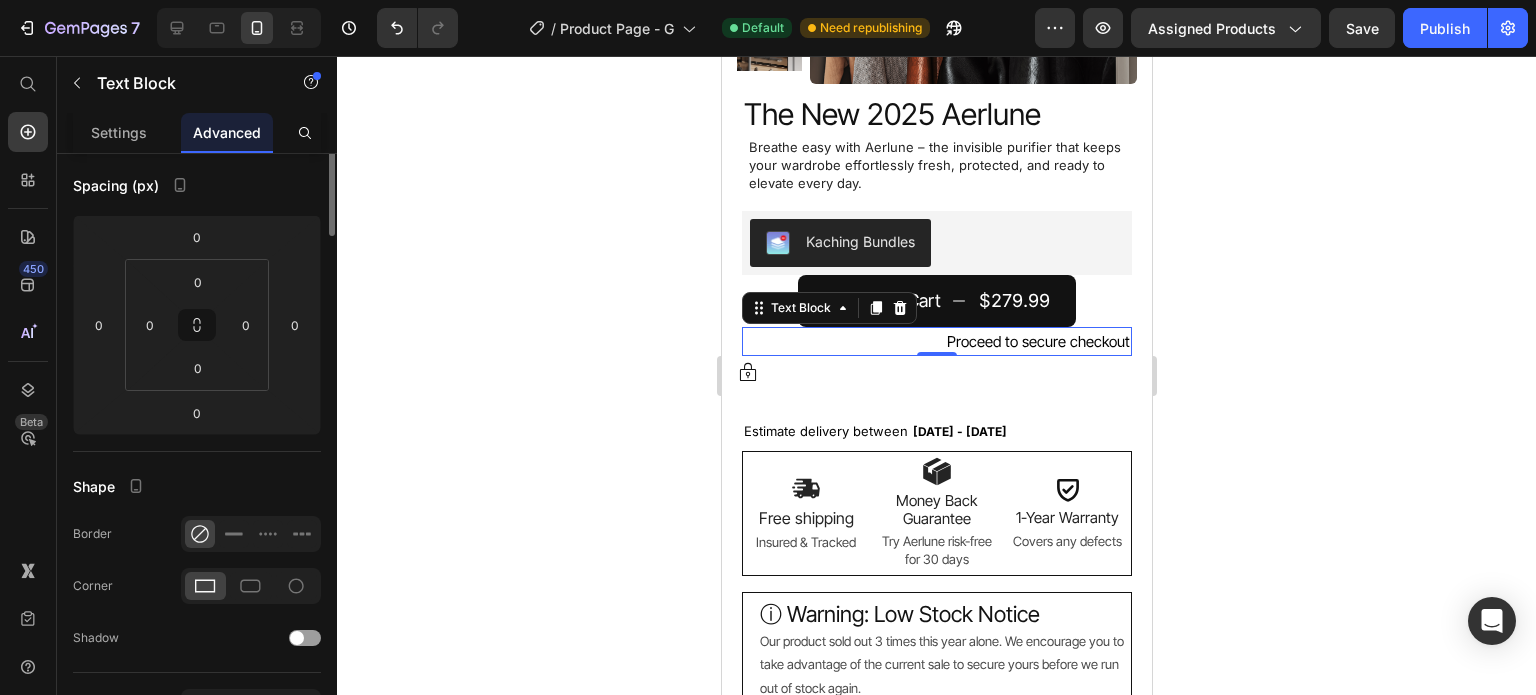 scroll, scrollTop: 0, scrollLeft: 0, axis: both 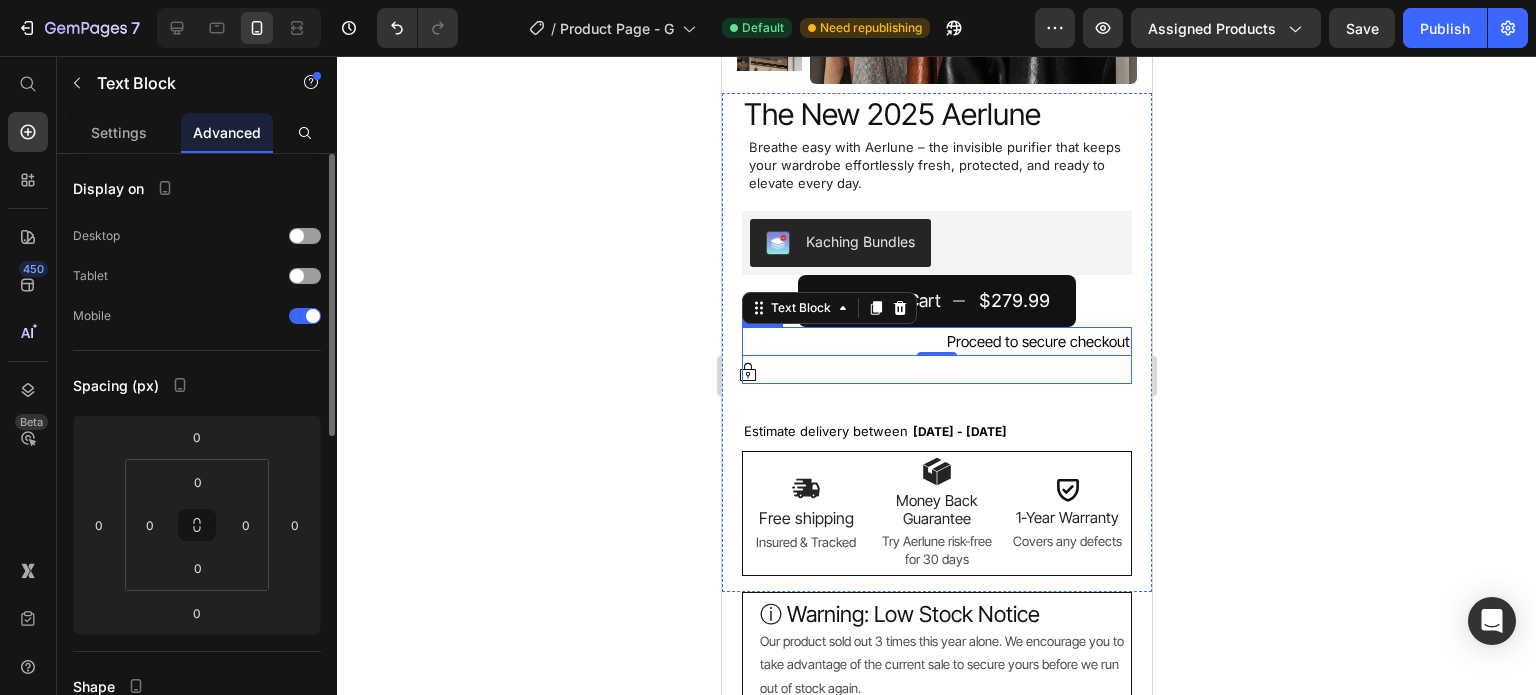 click on "Icon" at bounding box center (936, 370) 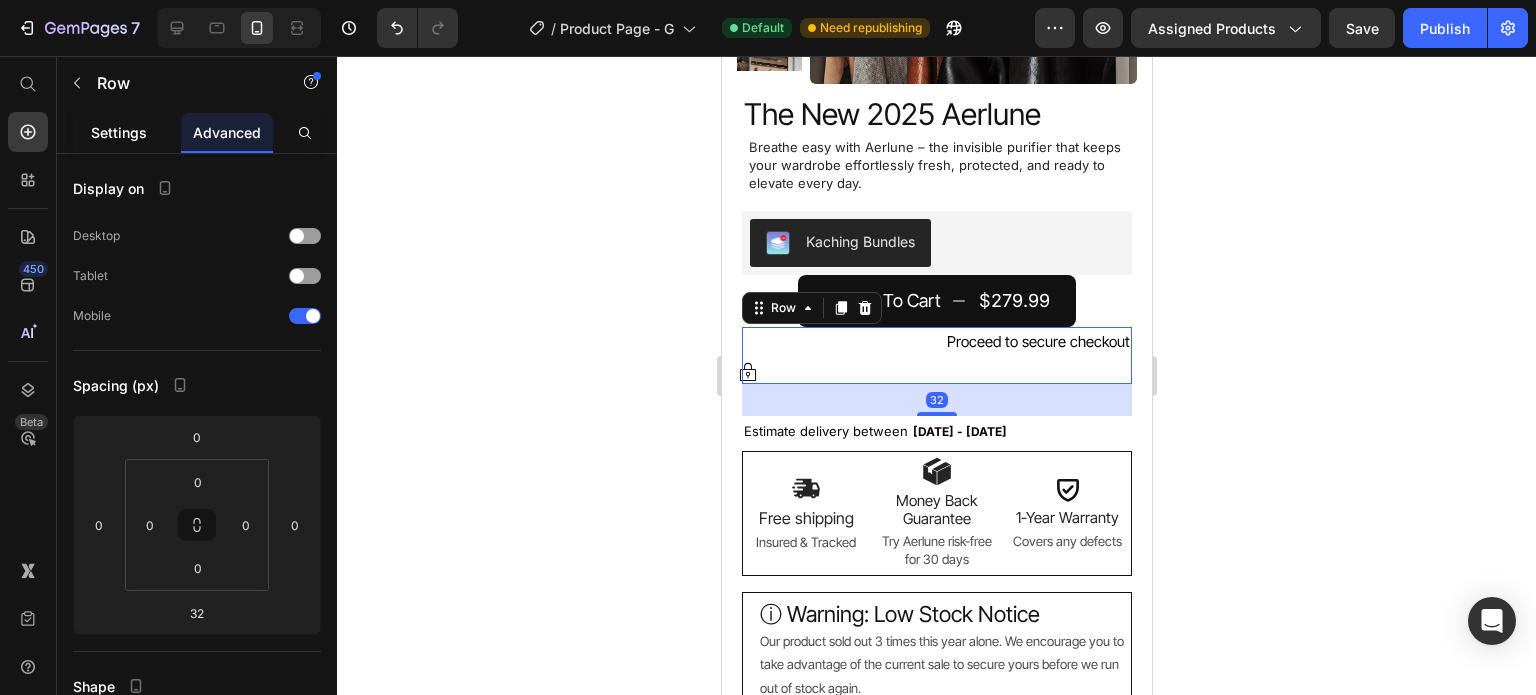 click on "Settings" at bounding box center (119, 132) 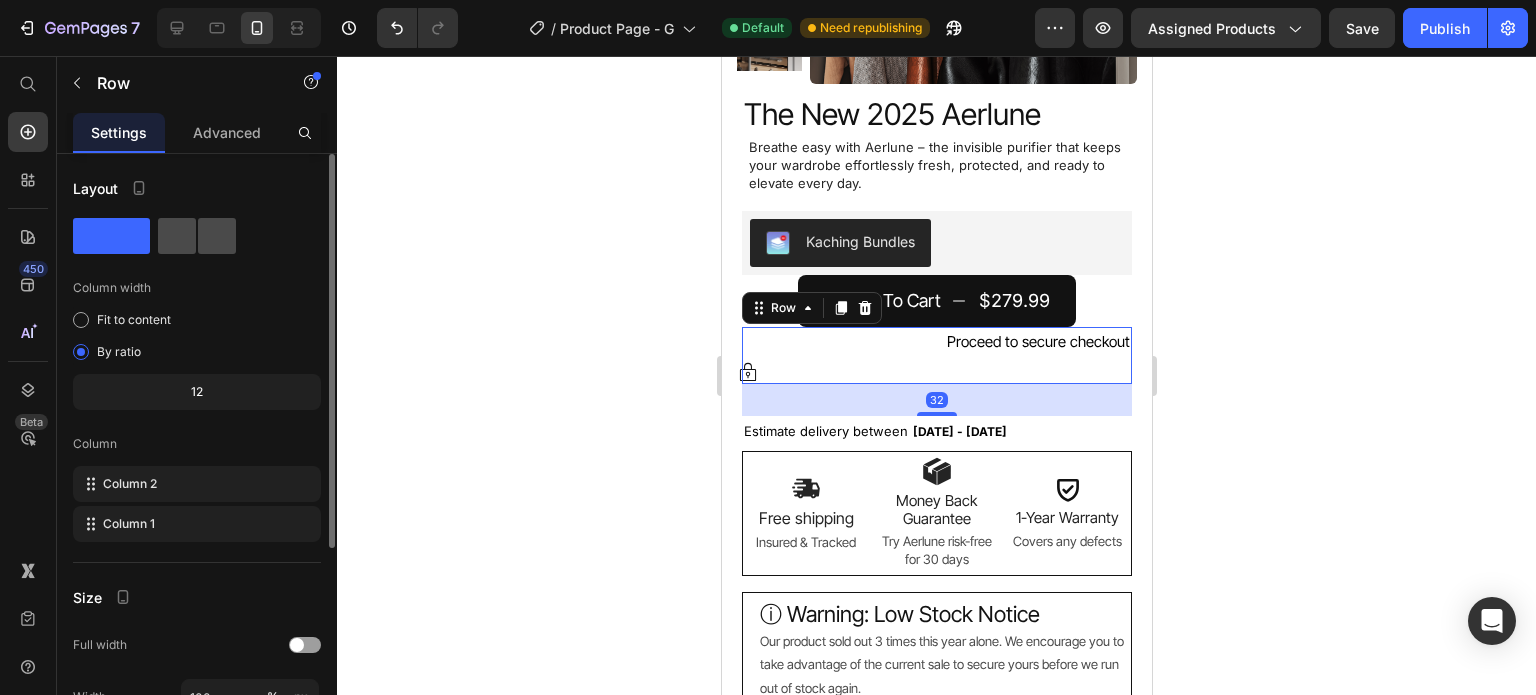 click 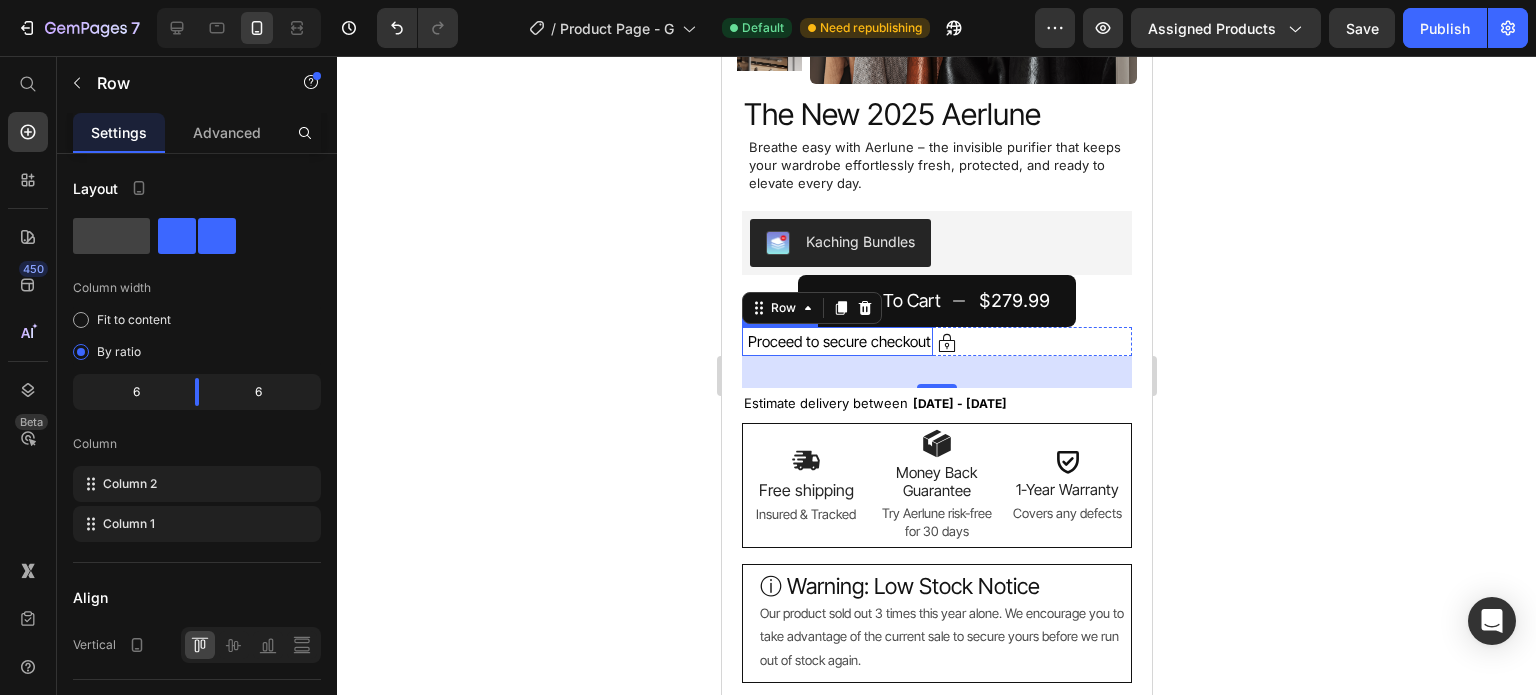 click on "Proceed to secure checkout" at bounding box center [838, 341] 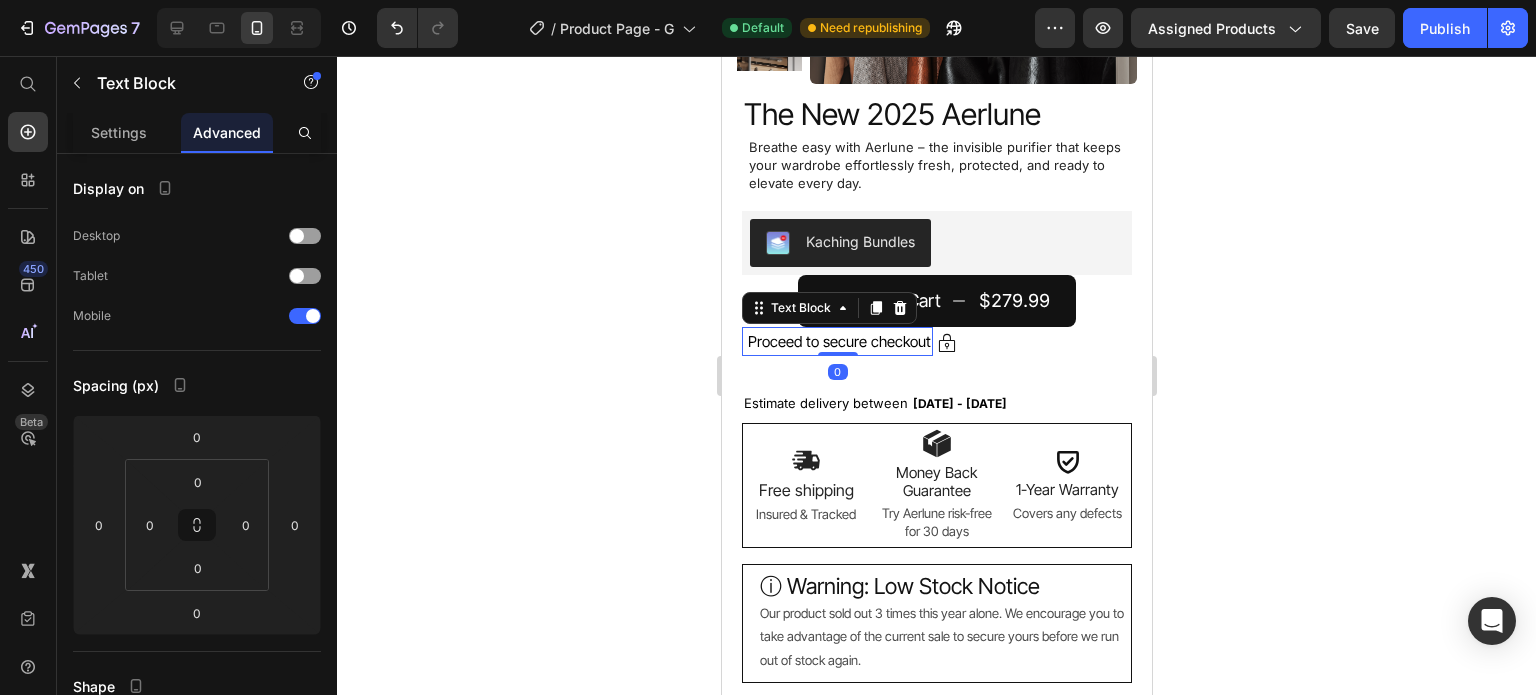 click on "Proceed to secure checkout" at bounding box center (838, 341) 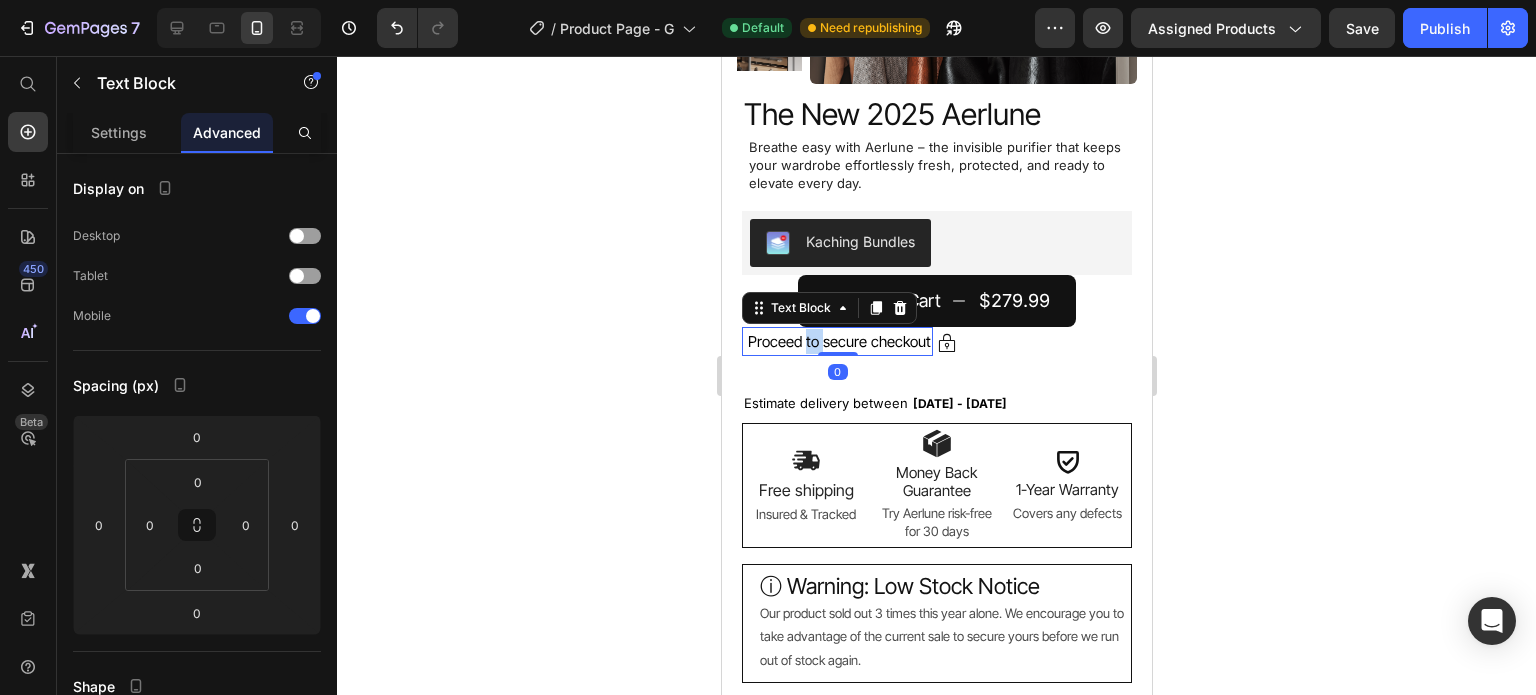 click on "Proceed to secure checkout" at bounding box center (838, 341) 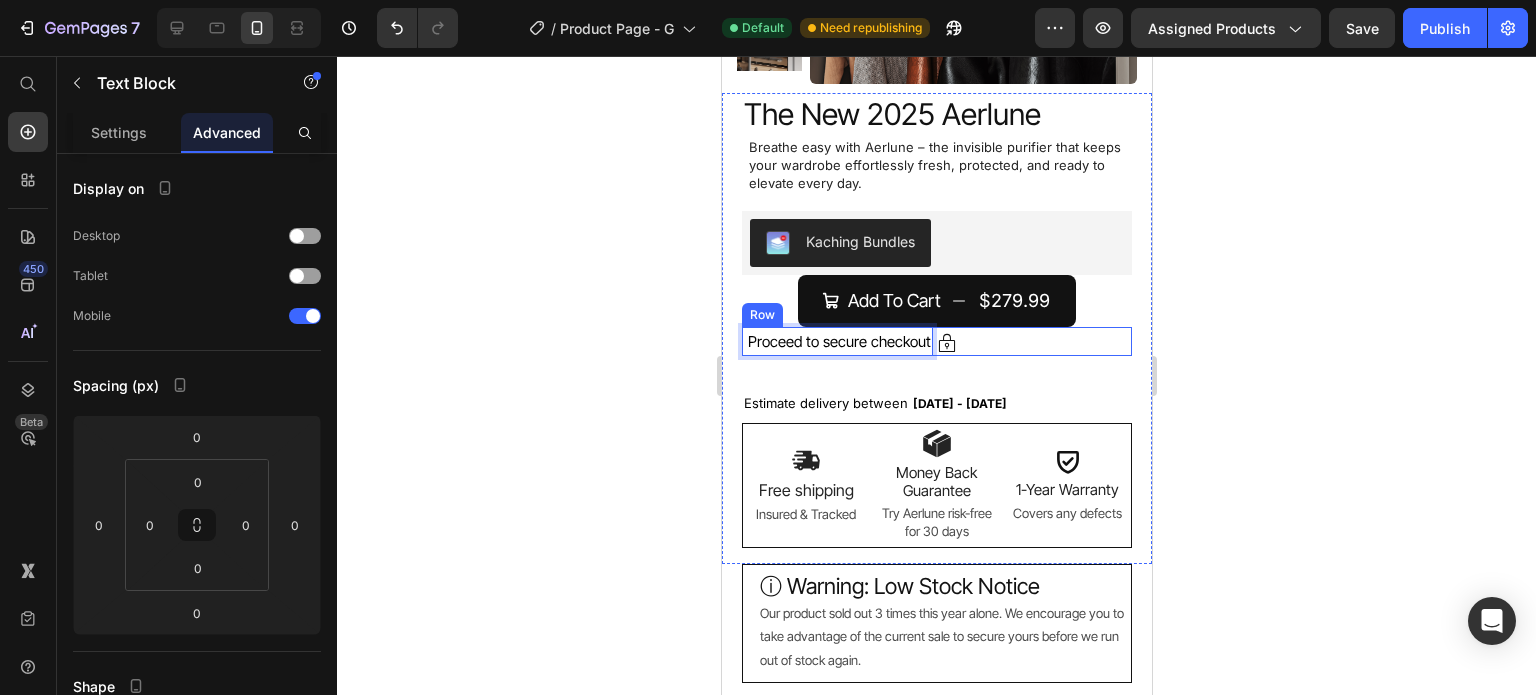 click on "Proceed to secure checkout" at bounding box center [836, 341] 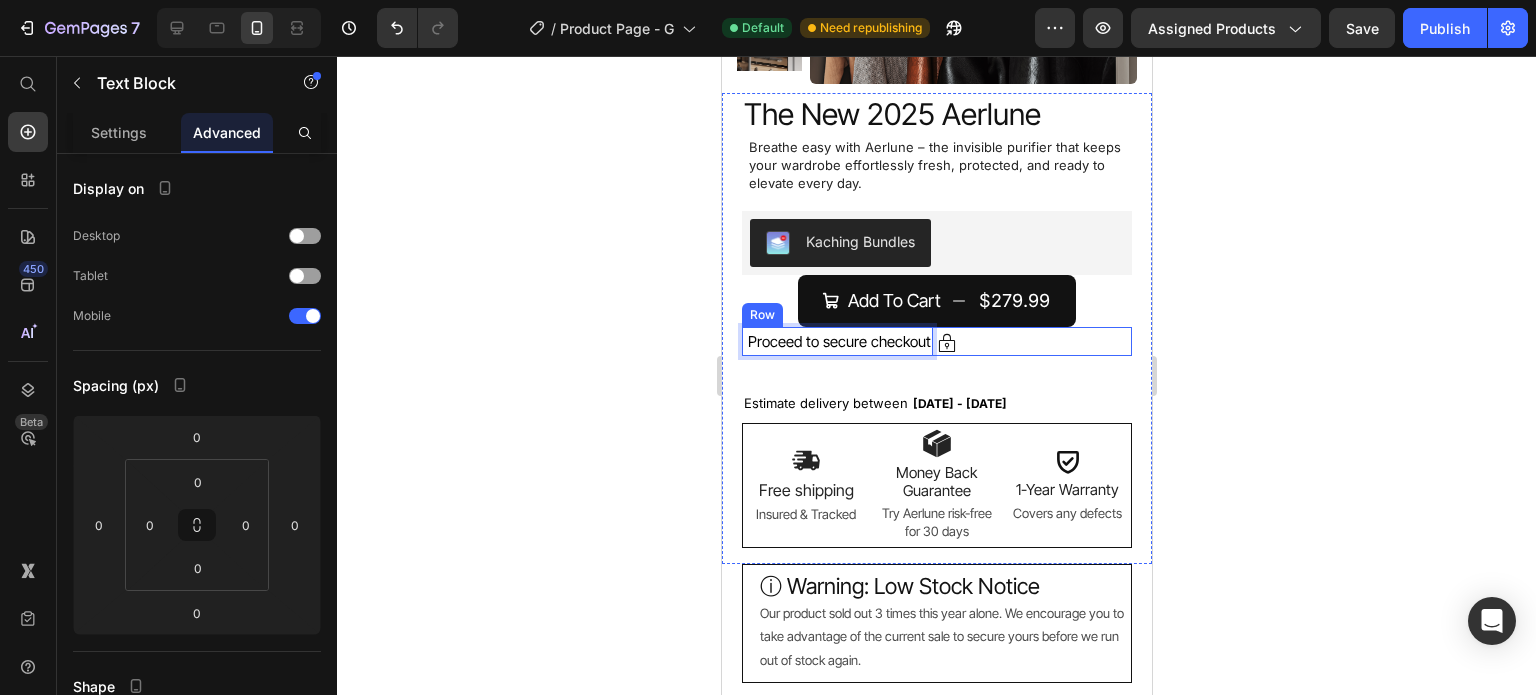 click on "Icon" at bounding box center (1035, 341) 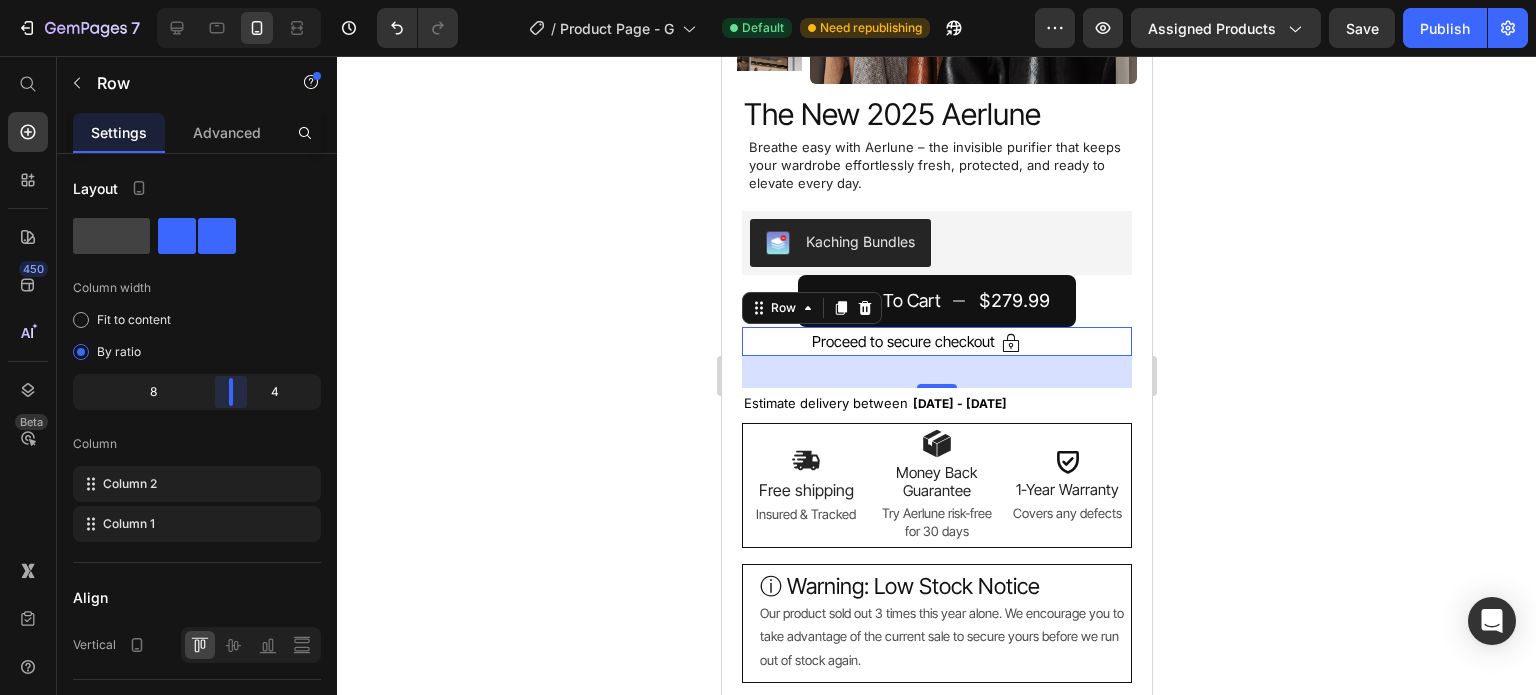 drag, startPoint x: 200, startPoint y: 391, endPoint x: 239, endPoint y: 388, distance: 39.115215 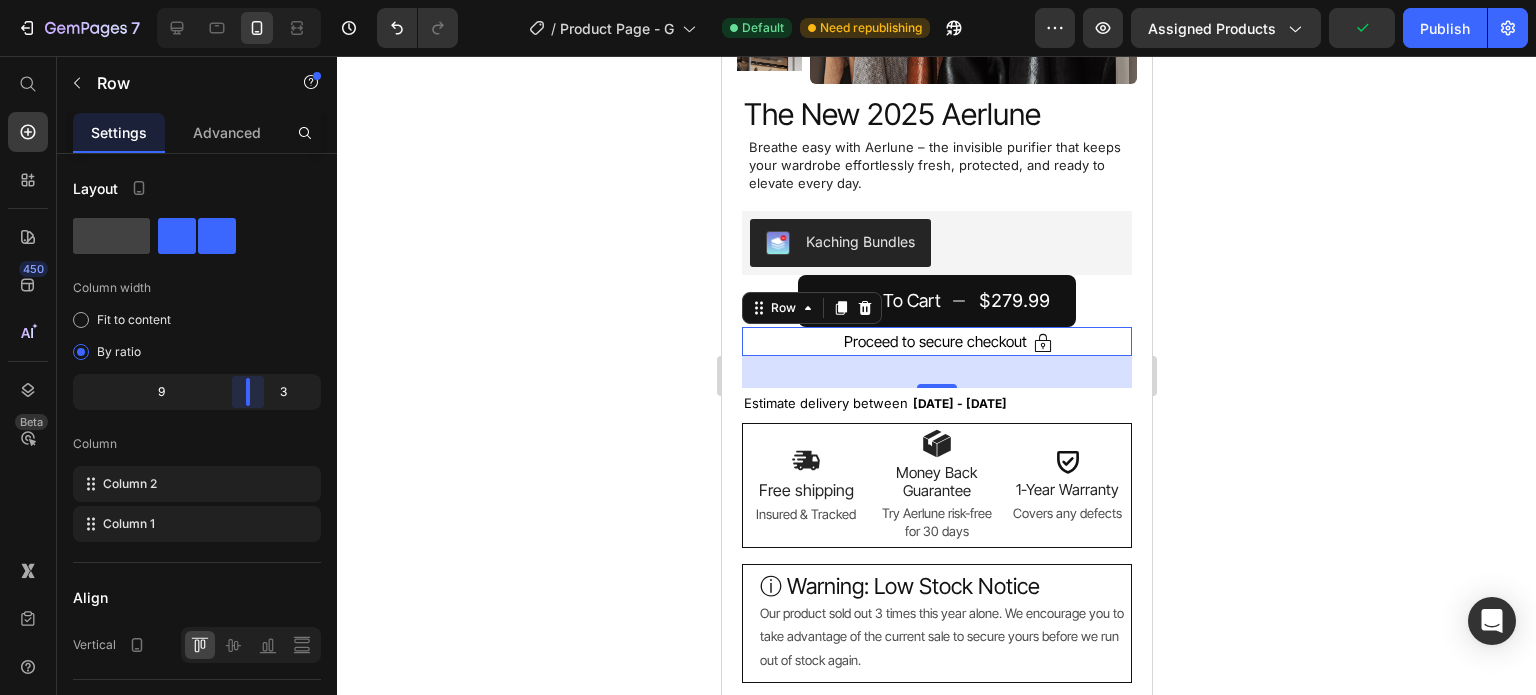 drag, startPoint x: 233, startPoint y: 390, endPoint x: 258, endPoint y: 389, distance: 25.019993 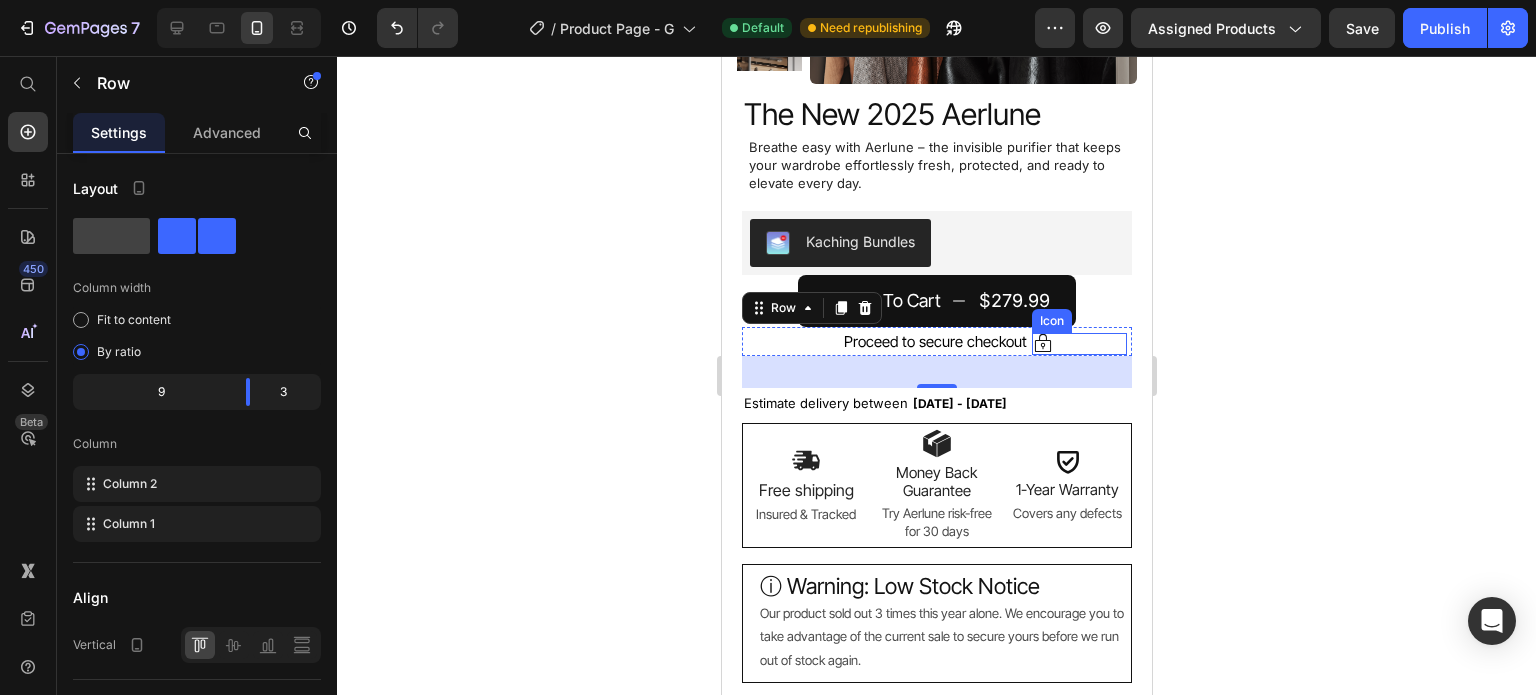 click 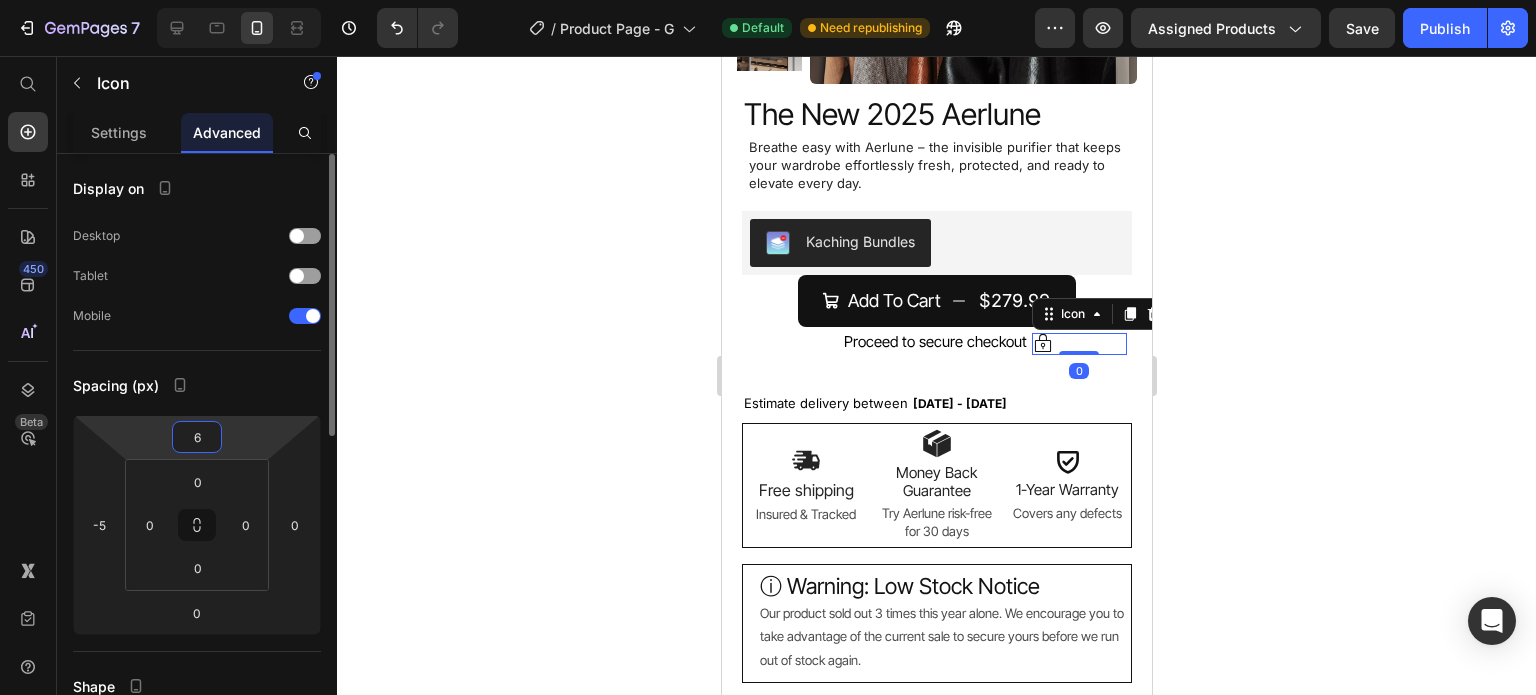 click on "6" at bounding box center (197, 437) 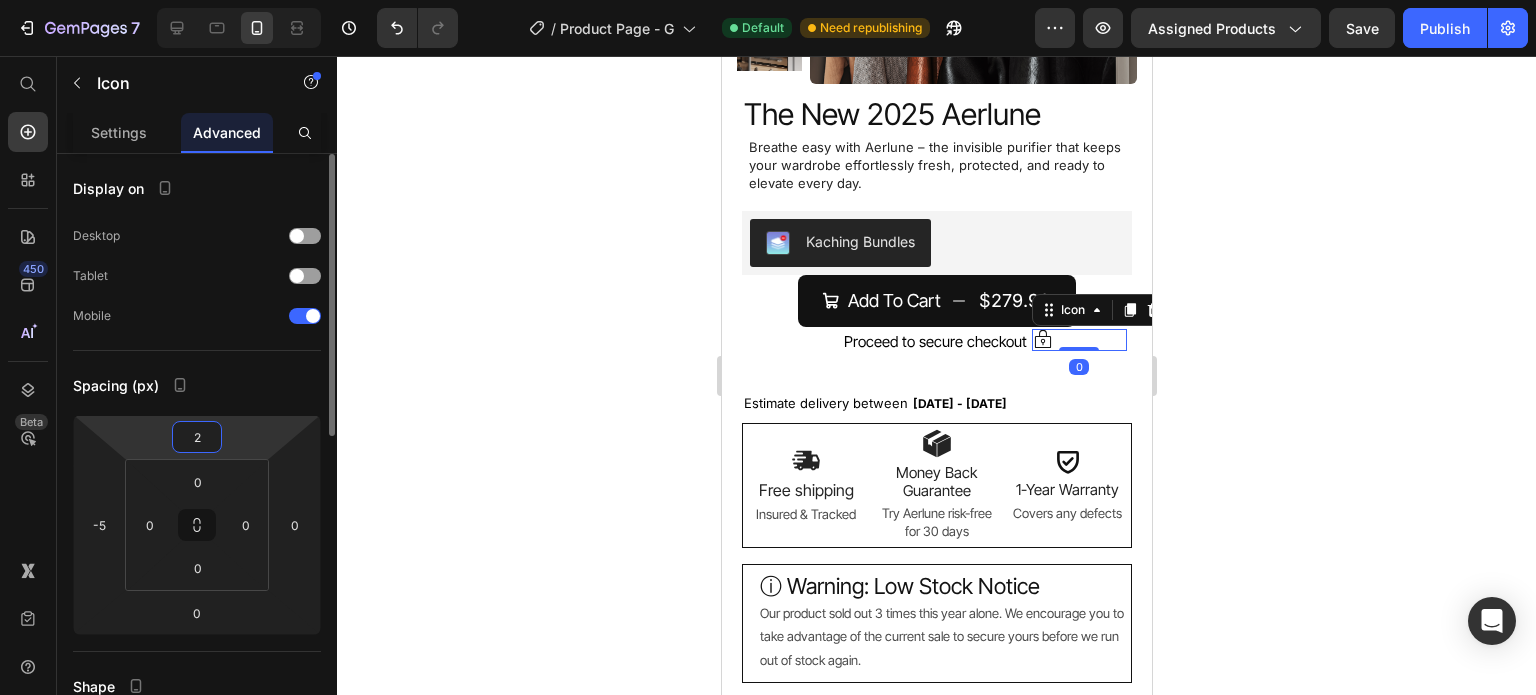 click on "Spacing (px)" at bounding box center [197, 385] 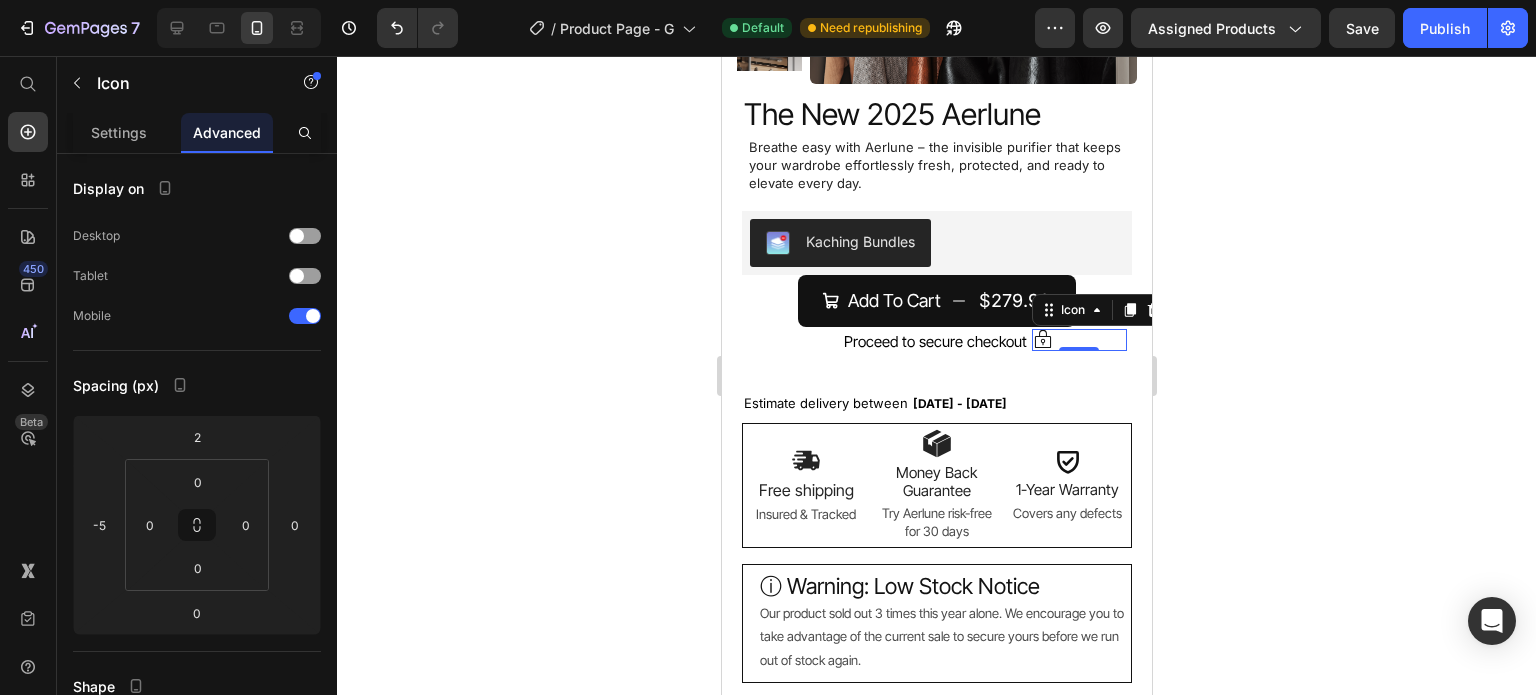 click 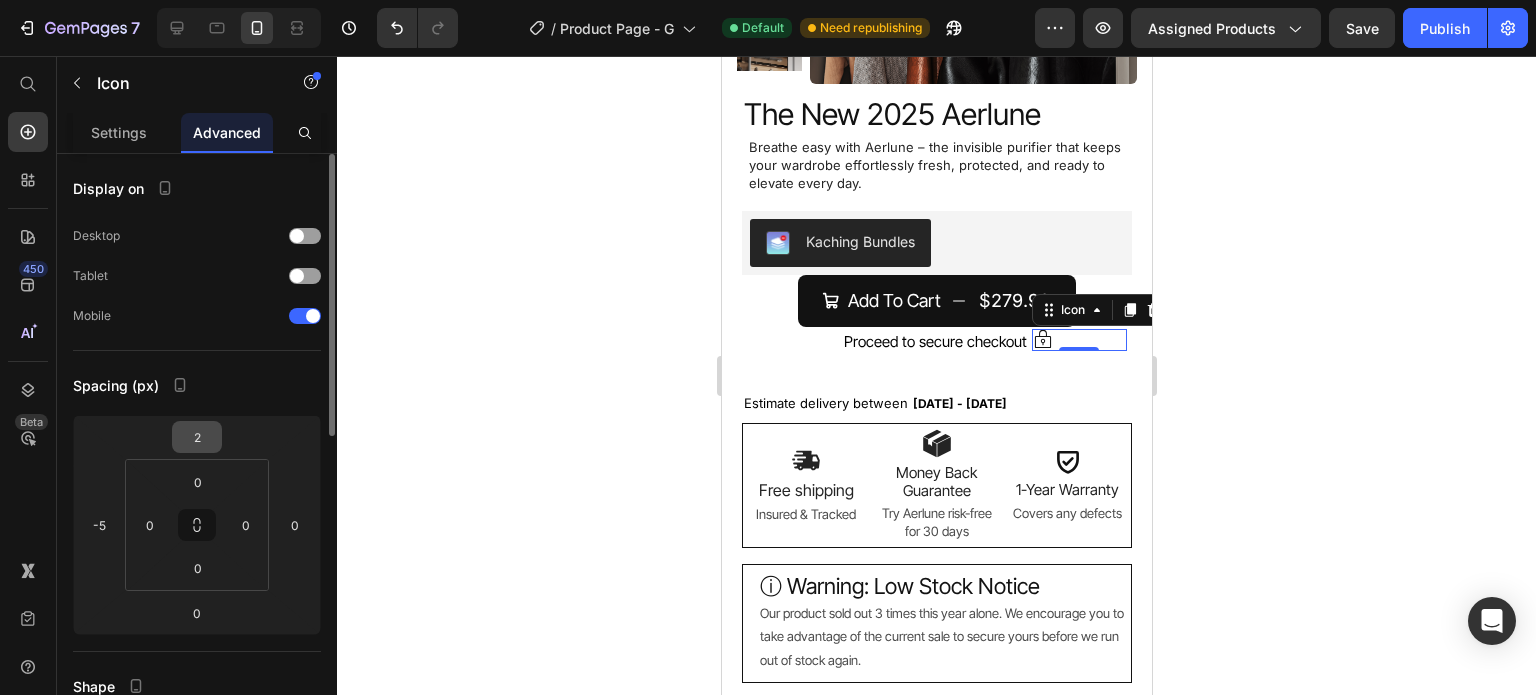 click on "2" at bounding box center [197, 437] 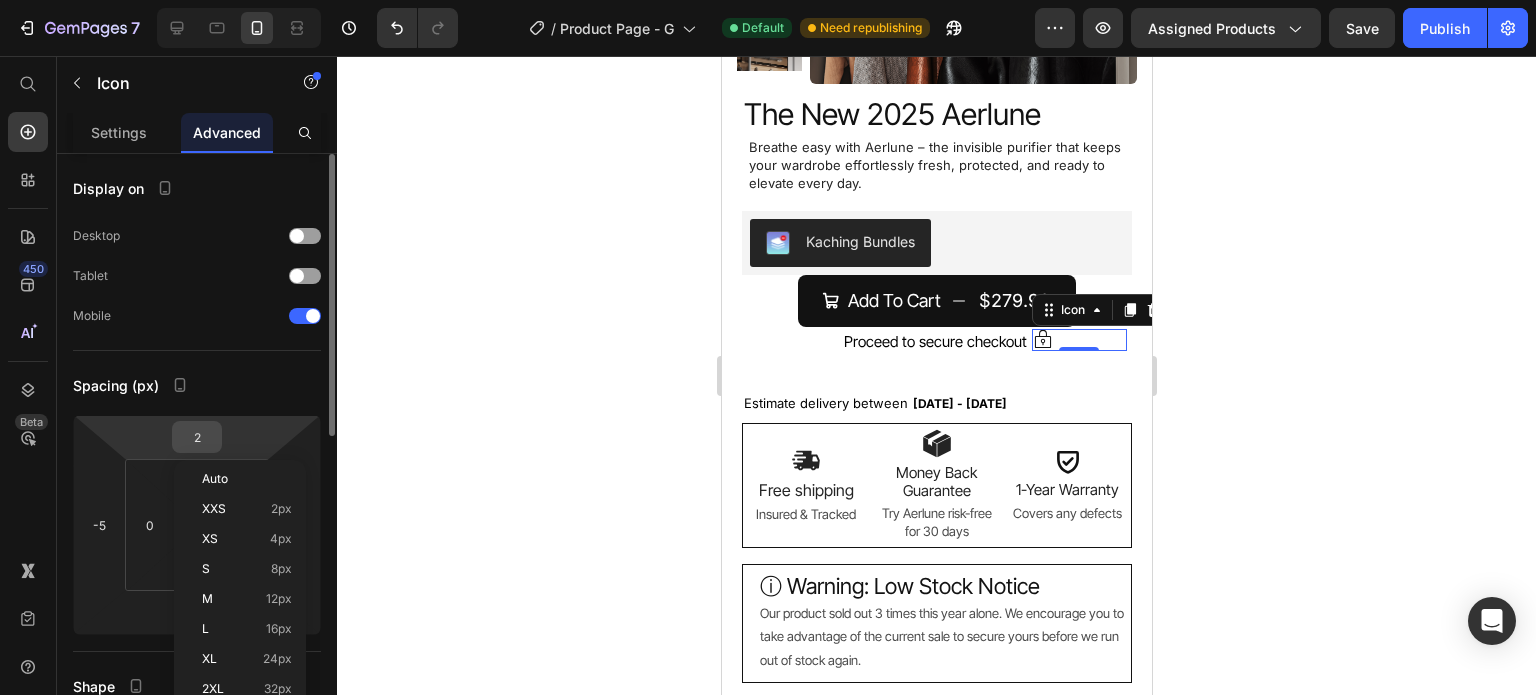 click on "2" at bounding box center [197, 437] 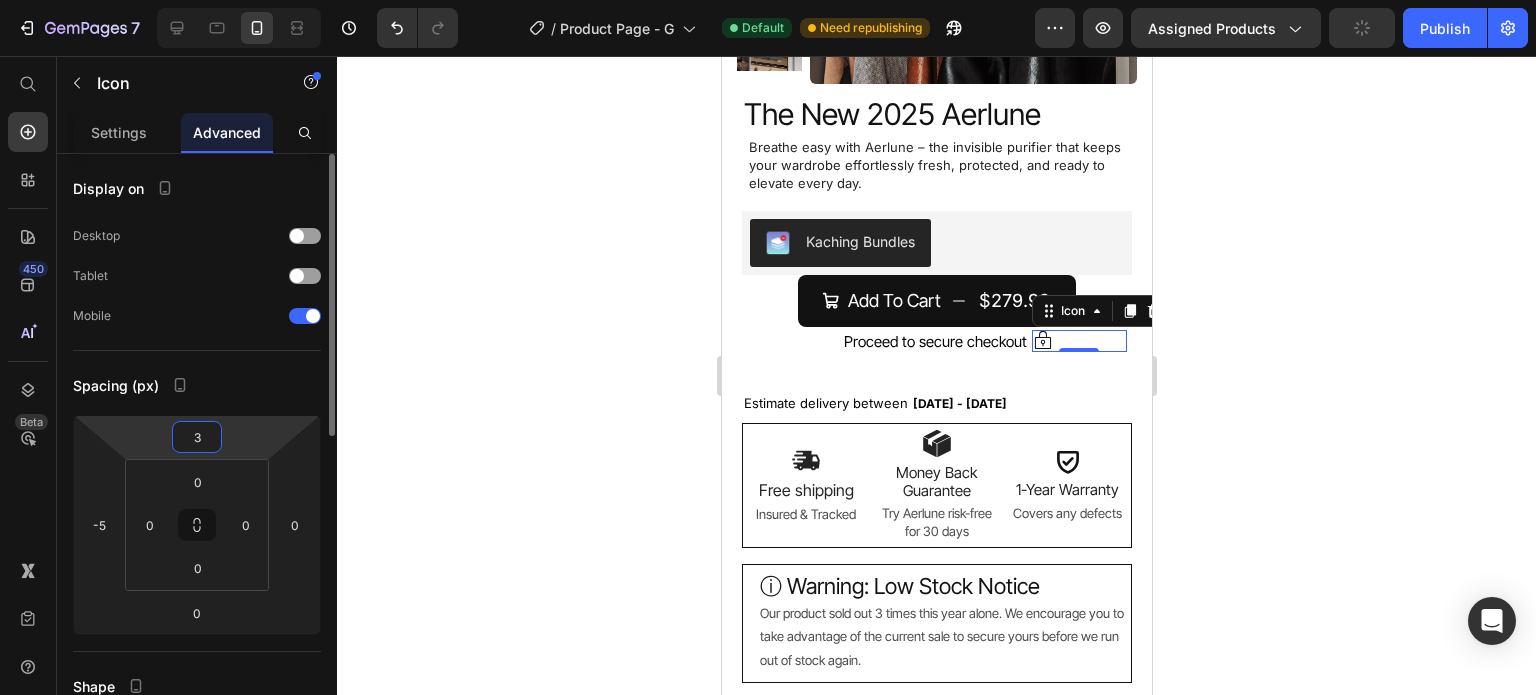 type on "3" 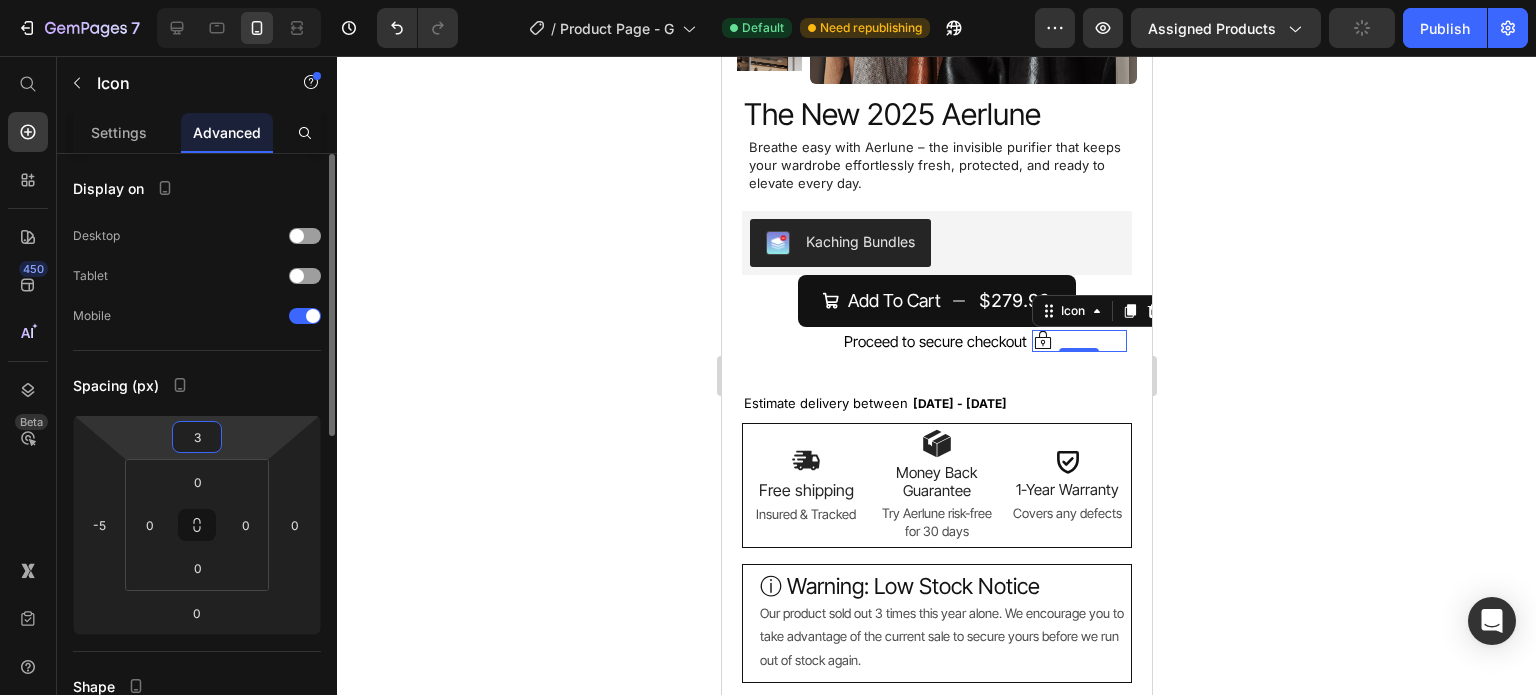 click on "Spacing (px)" at bounding box center [197, 385] 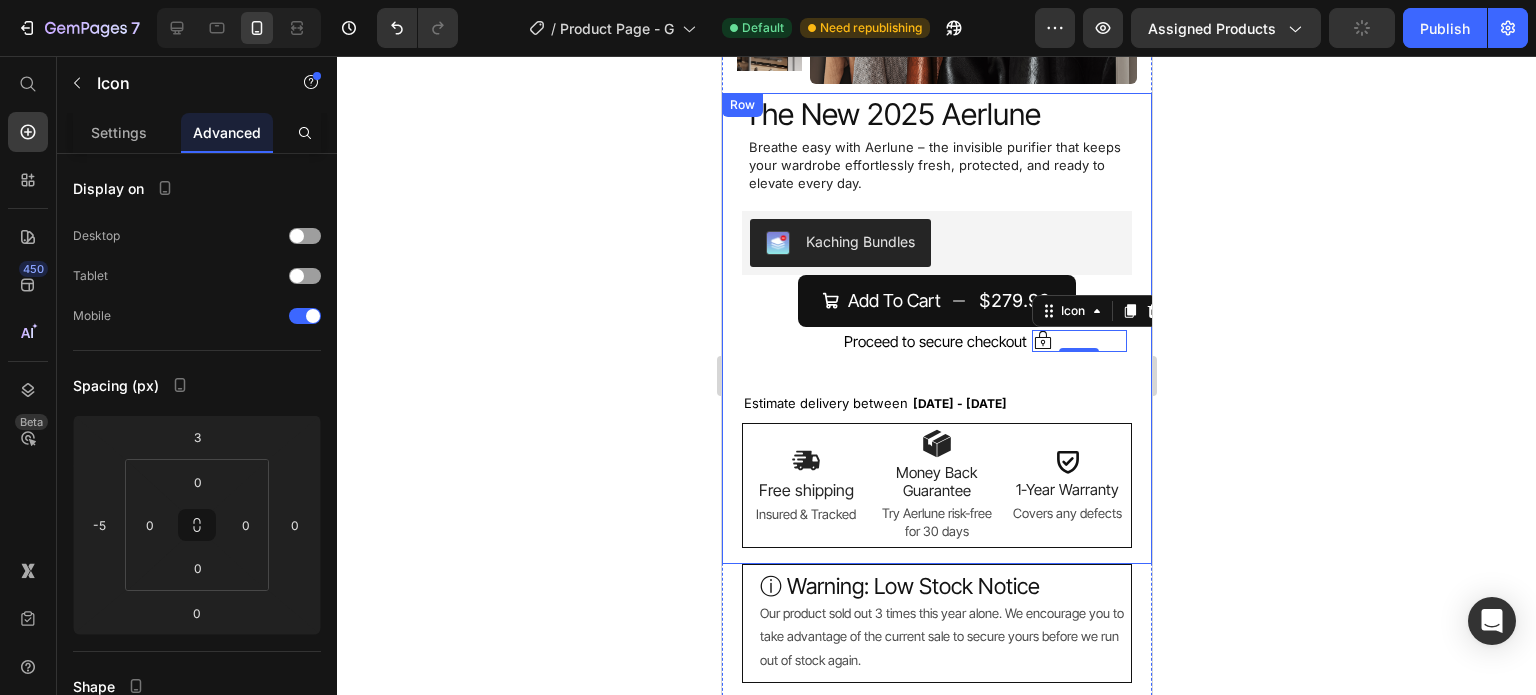click on "Estimate delivery between
Jul 21 - Jul 26" at bounding box center [936, 402] 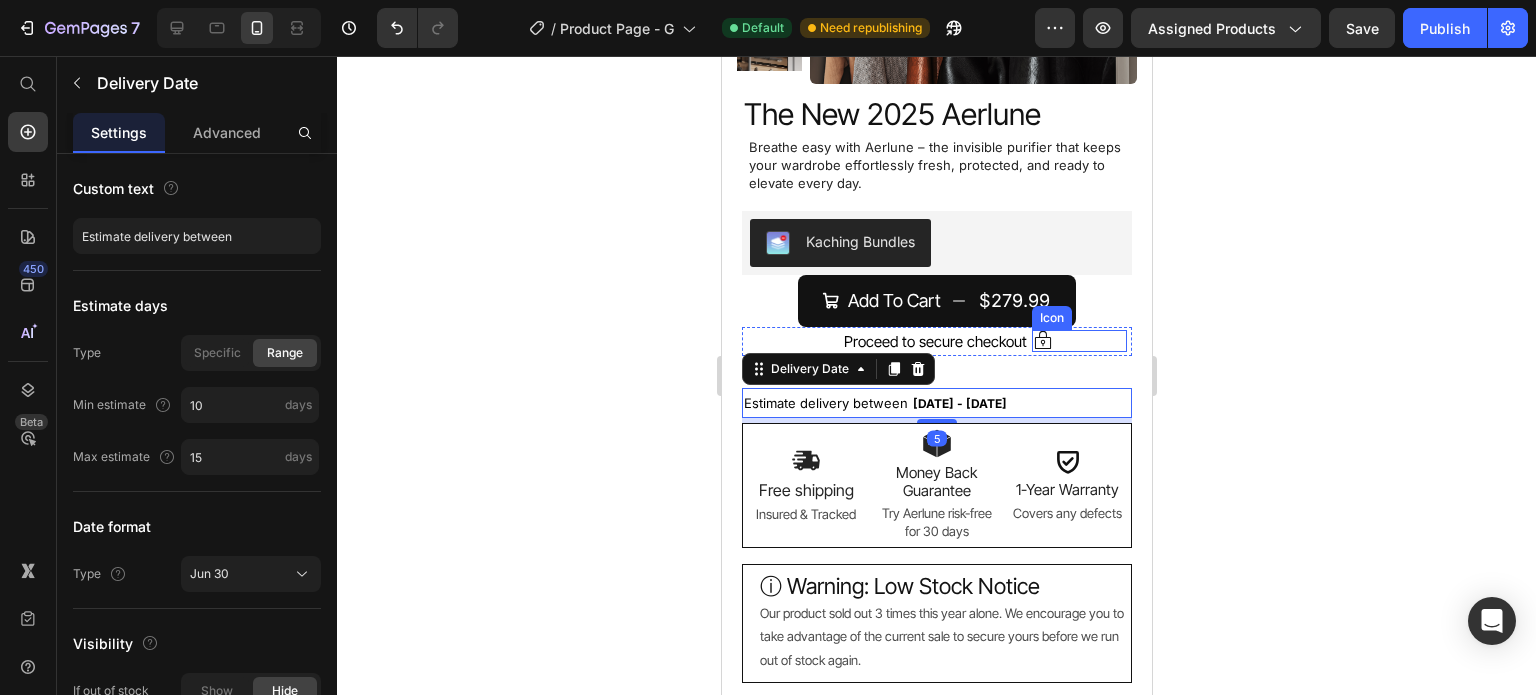click 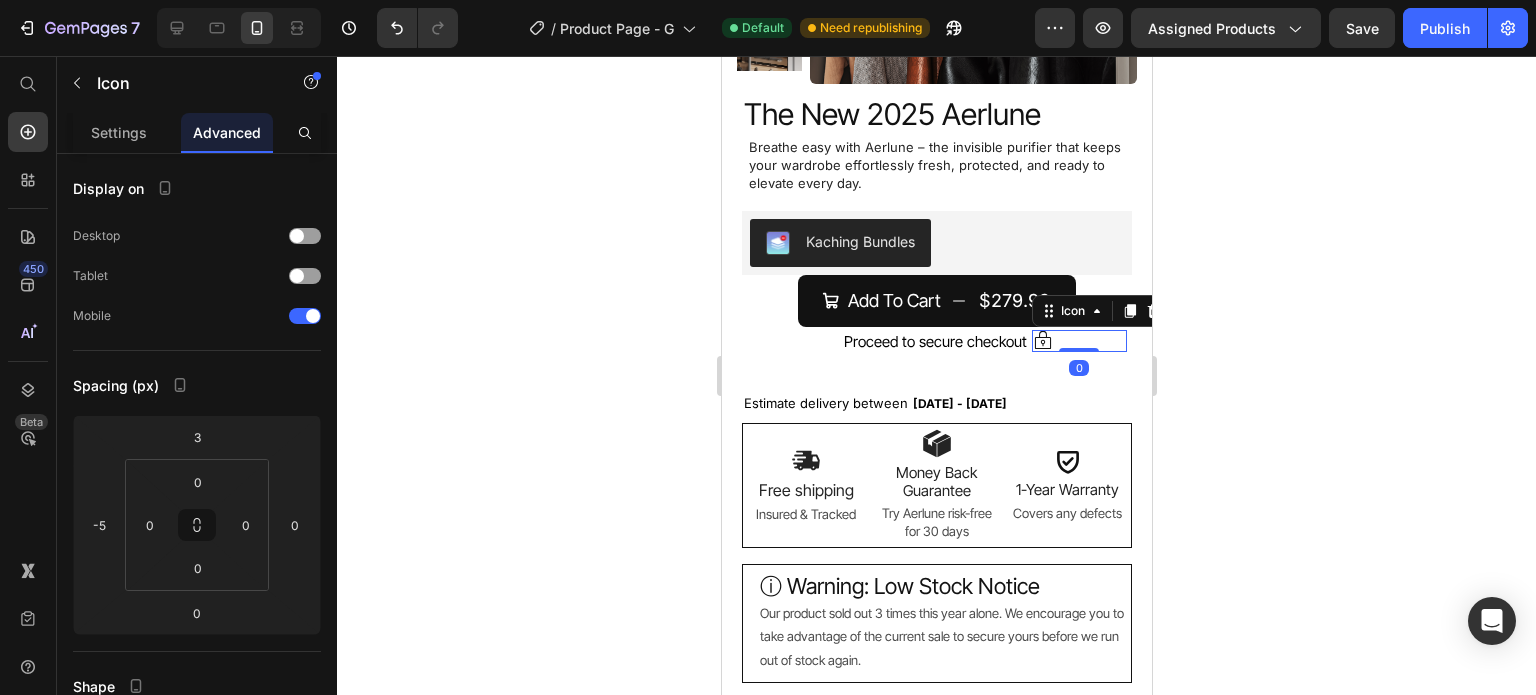 scroll, scrollTop: 400, scrollLeft: 0, axis: vertical 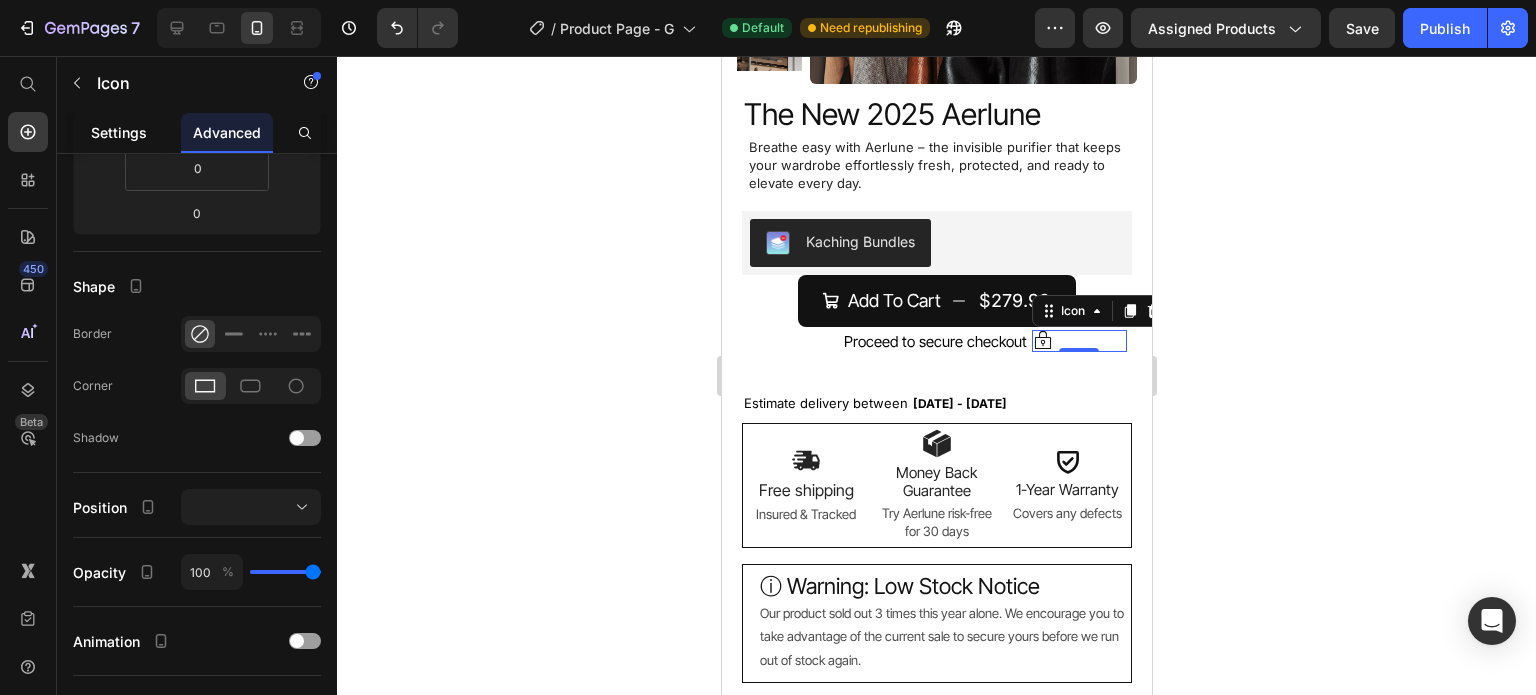 click on "Settings" at bounding box center (119, 132) 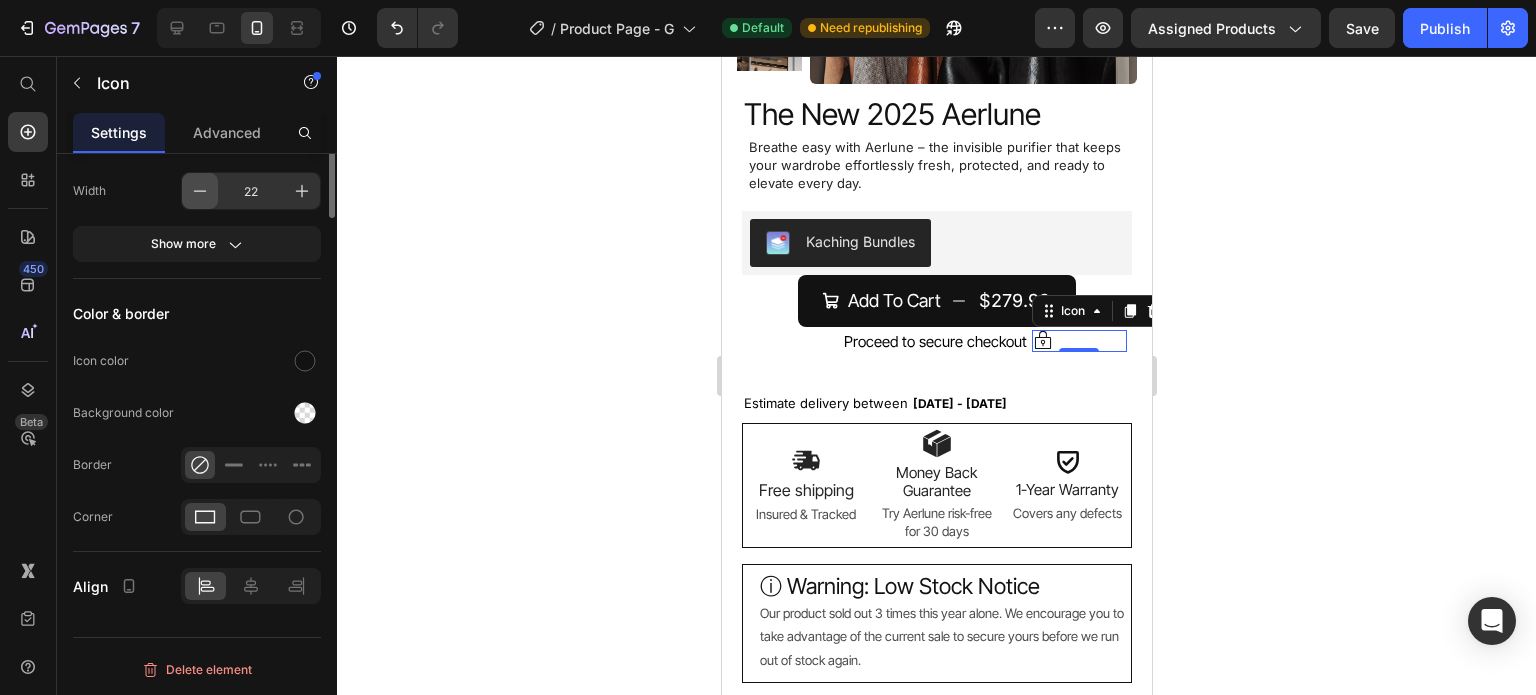 click 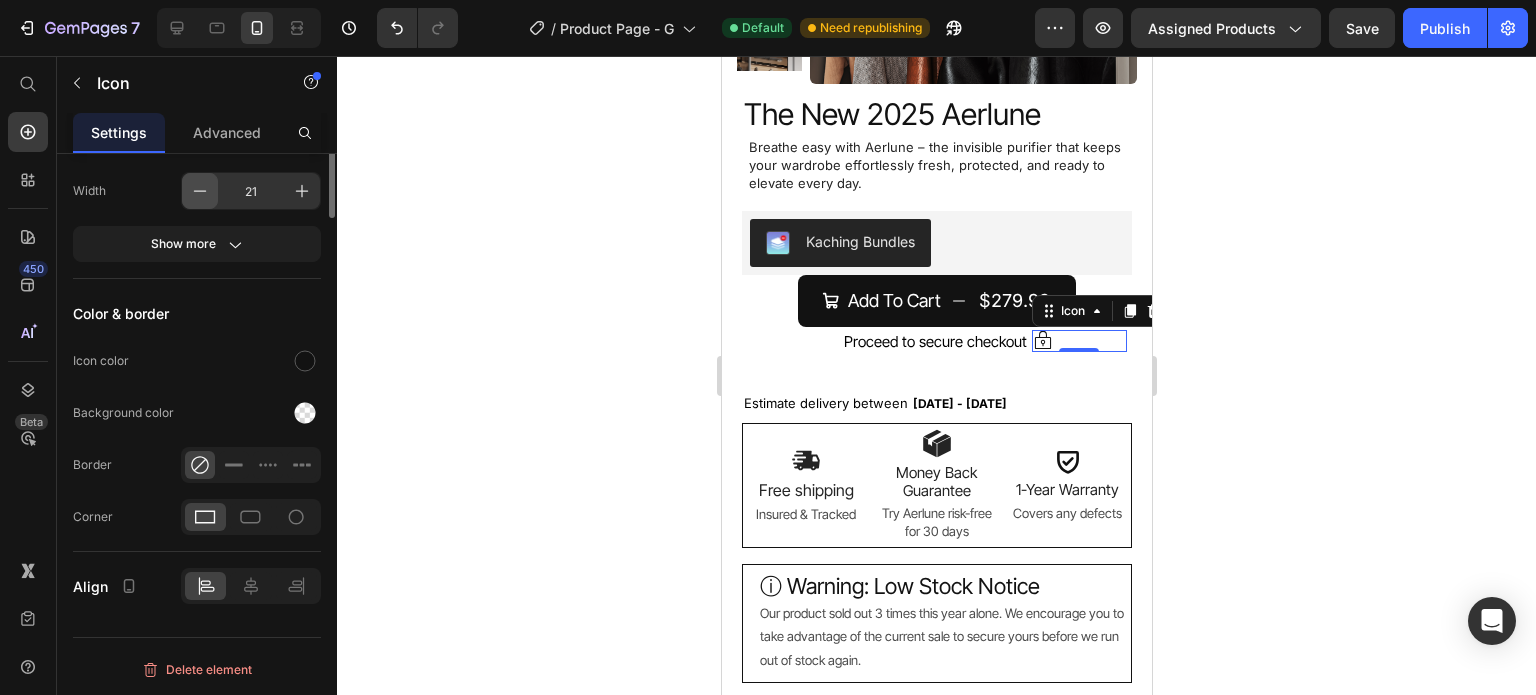 scroll, scrollTop: 0, scrollLeft: 0, axis: both 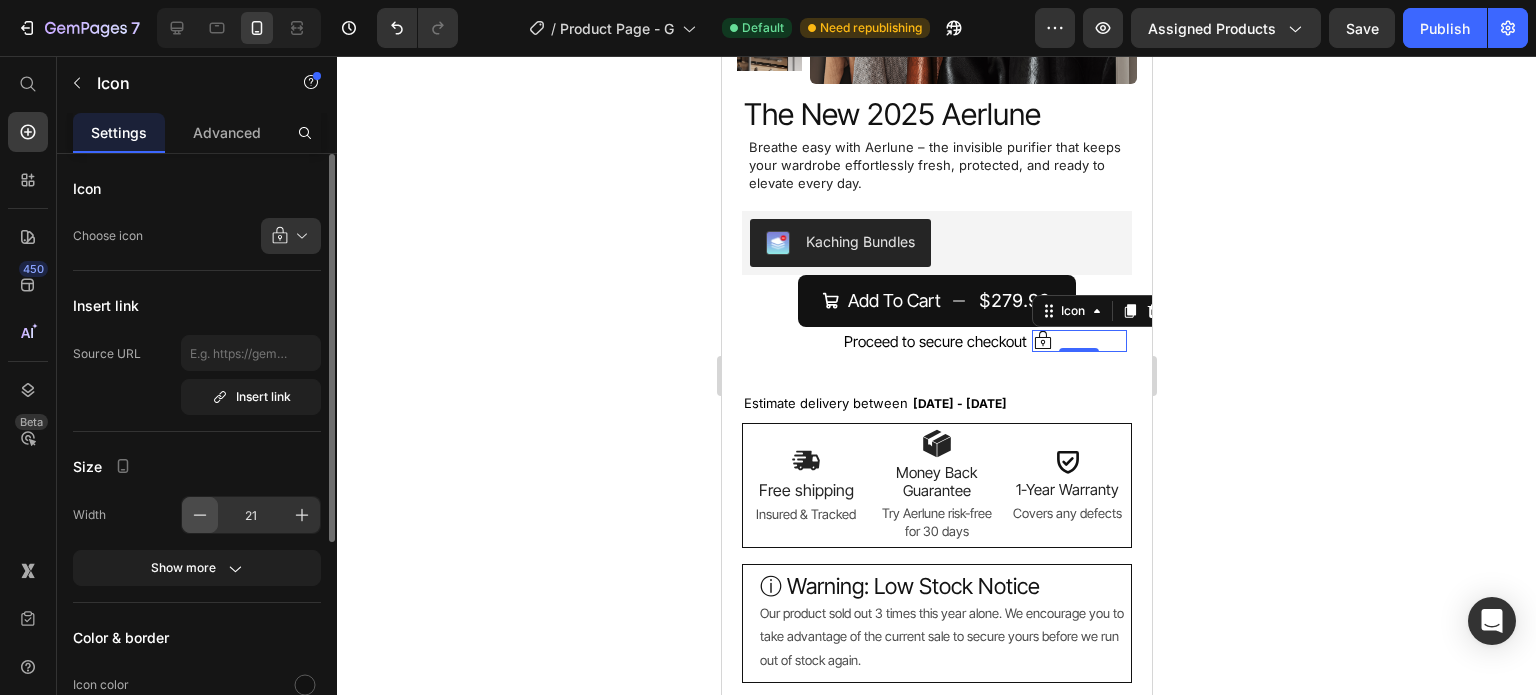 click 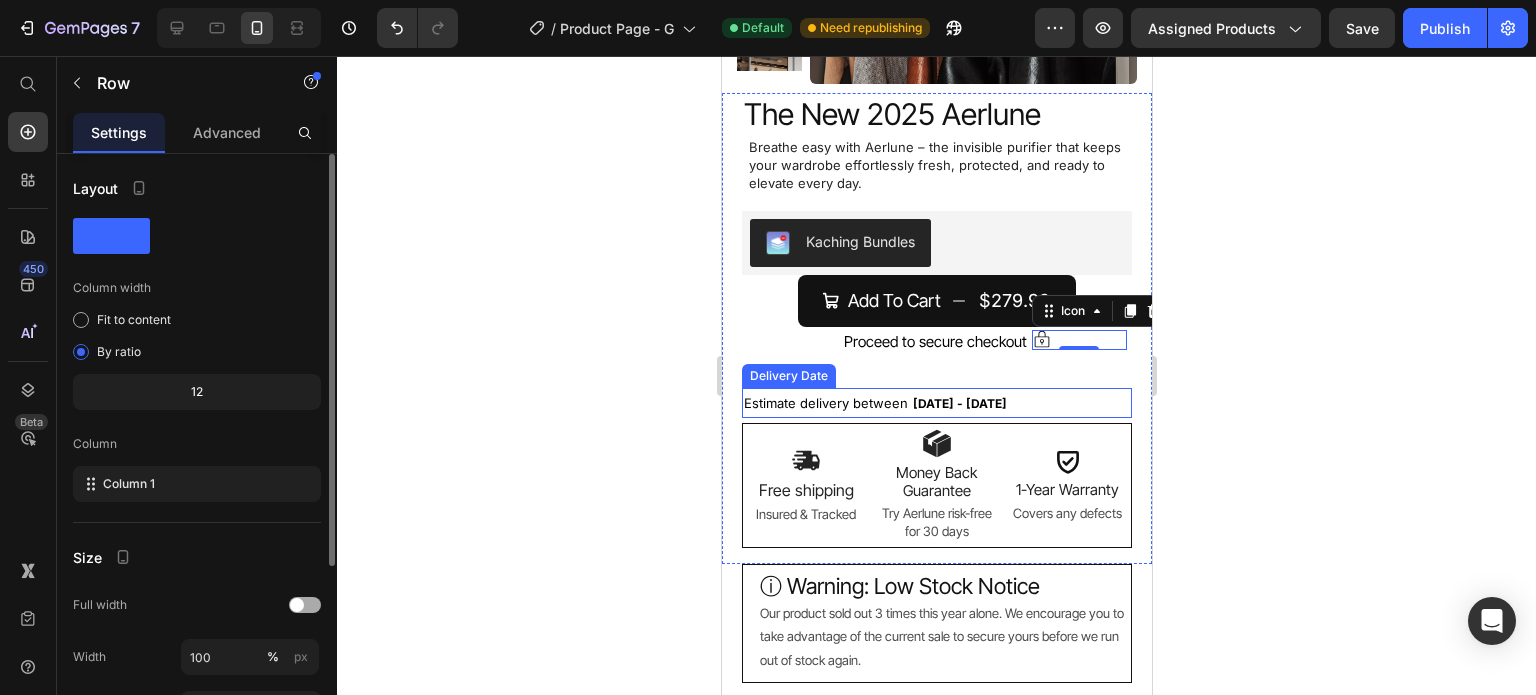 click on "The New 2025 Aerlune Product Title The New 2025 Aerlune Product Title The New 2025 Aerlune Product Title Breathe easy with Aerlune – the invisible purifier that keeps your wardrobe effortlessly fresh, protected, and ready to elevate every day. Text Block Breathe easy with Aerlune – the invisible purifier that keeps your wardrobe effortlessly fresh, protected, and ready to elevate every day. Text Block Breathe easy with Aerlune – the invisible purifier that keeps your wardrobe effortlessly fresh, protected, and ready to elevate every day. Text Block Kaching Bundles Kaching Bundles
Add To Cart
$279.99 Add to Cart
Icon
Icon
Icon Proceed to secure checkout Text Block Proceed to secure checkout Text Block Proceed to secure checkout Text Block Row
Icon Proceed to secure checkout Text Block Row
Icon   0 Proceed to secure checkout Text Block Row
Estimate delivery between" at bounding box center [936, 328] 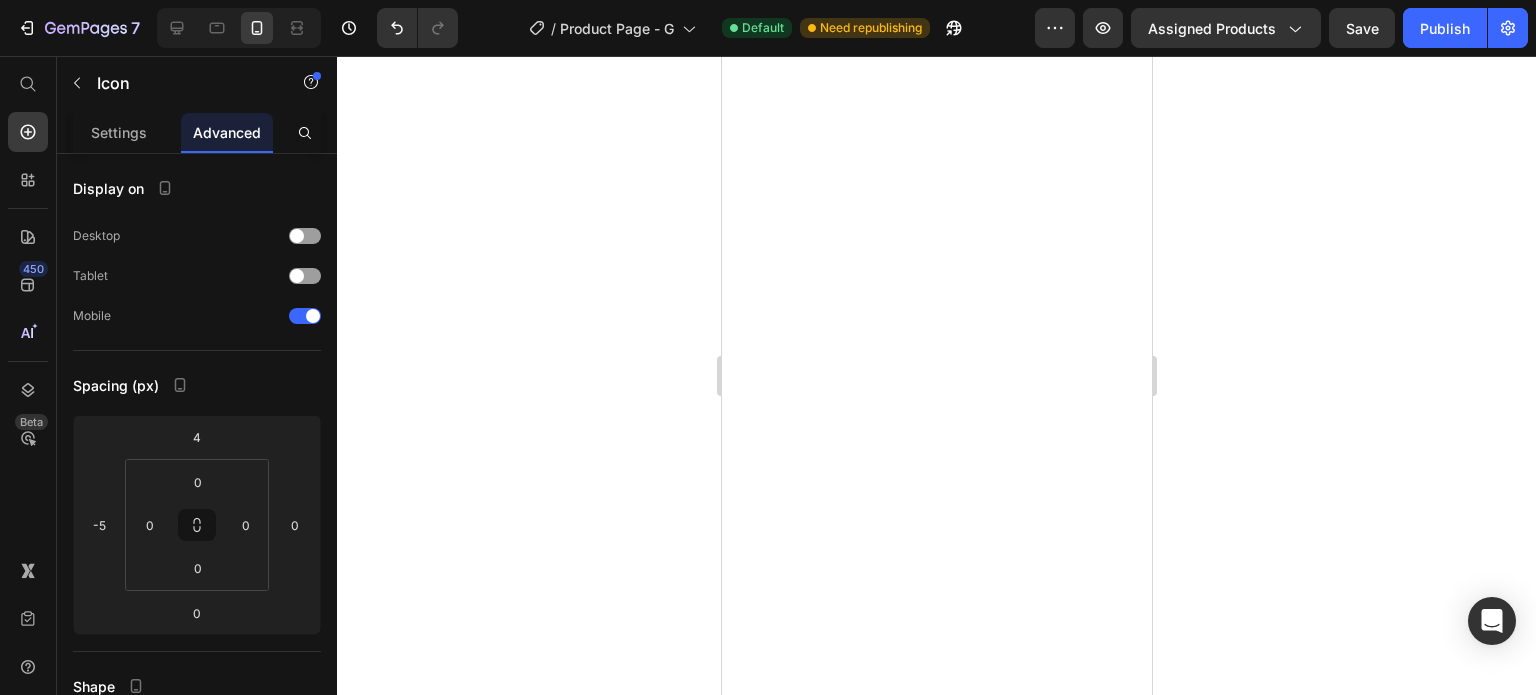 scroll, scrollTop: 0, scrollLeft: 0, axis: both 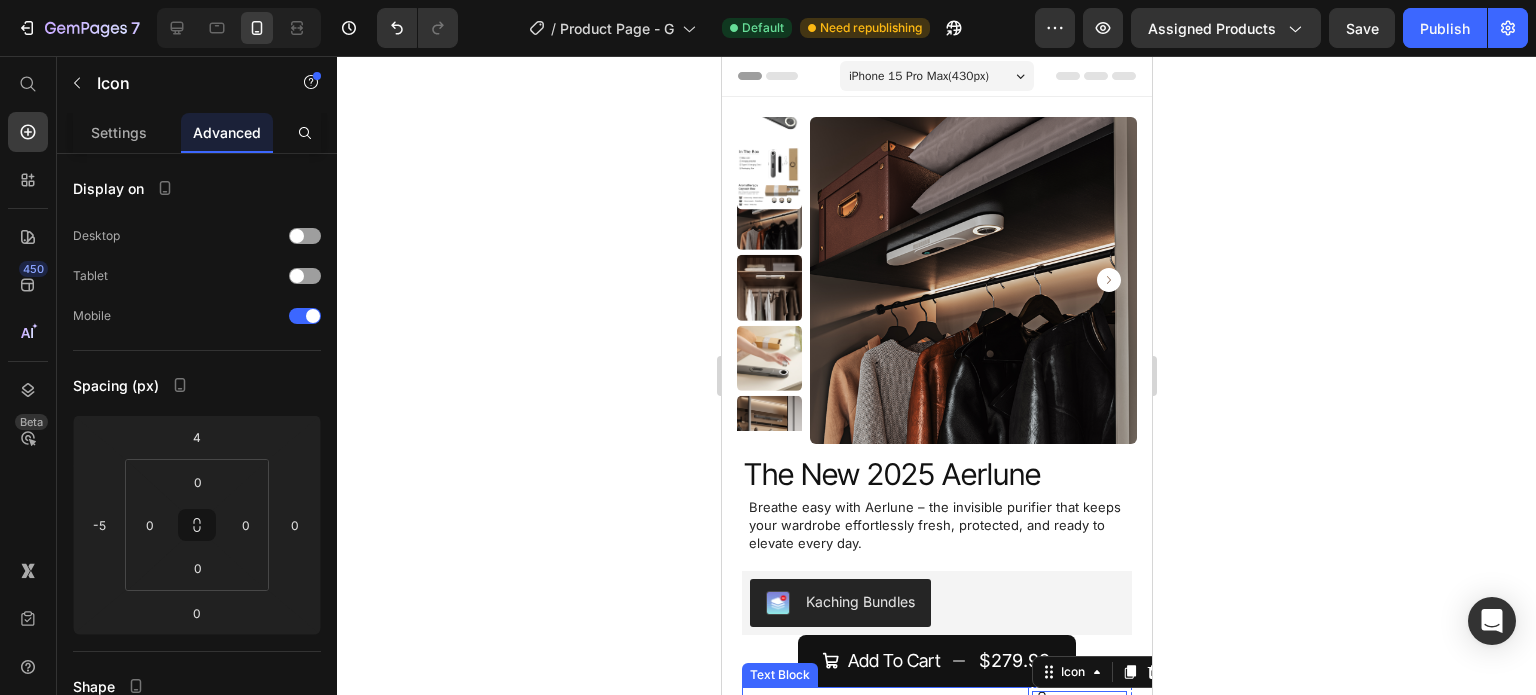 click on "Proceed to secure checkout" at bounding box center [884, 701] 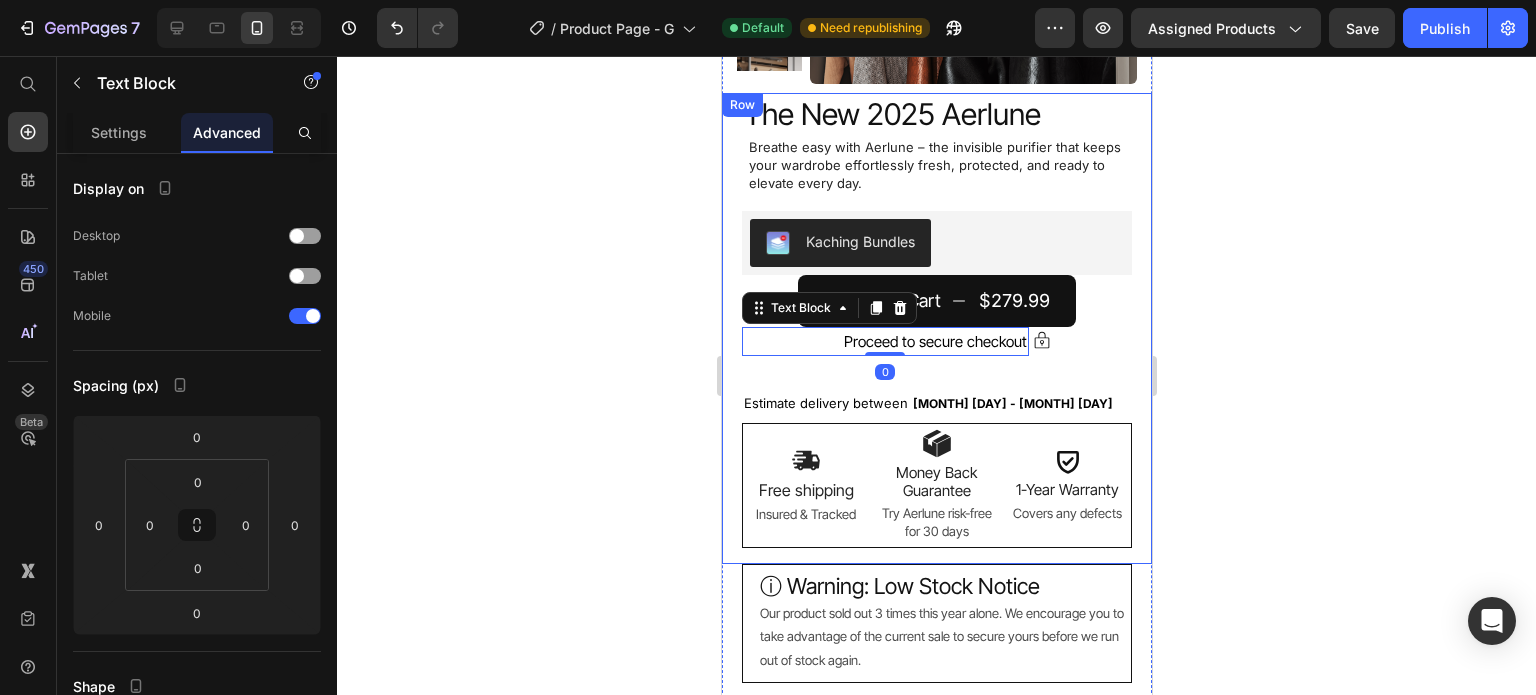 scroll, scrollTop: 360, scrollLeft: 0, axis: vertical 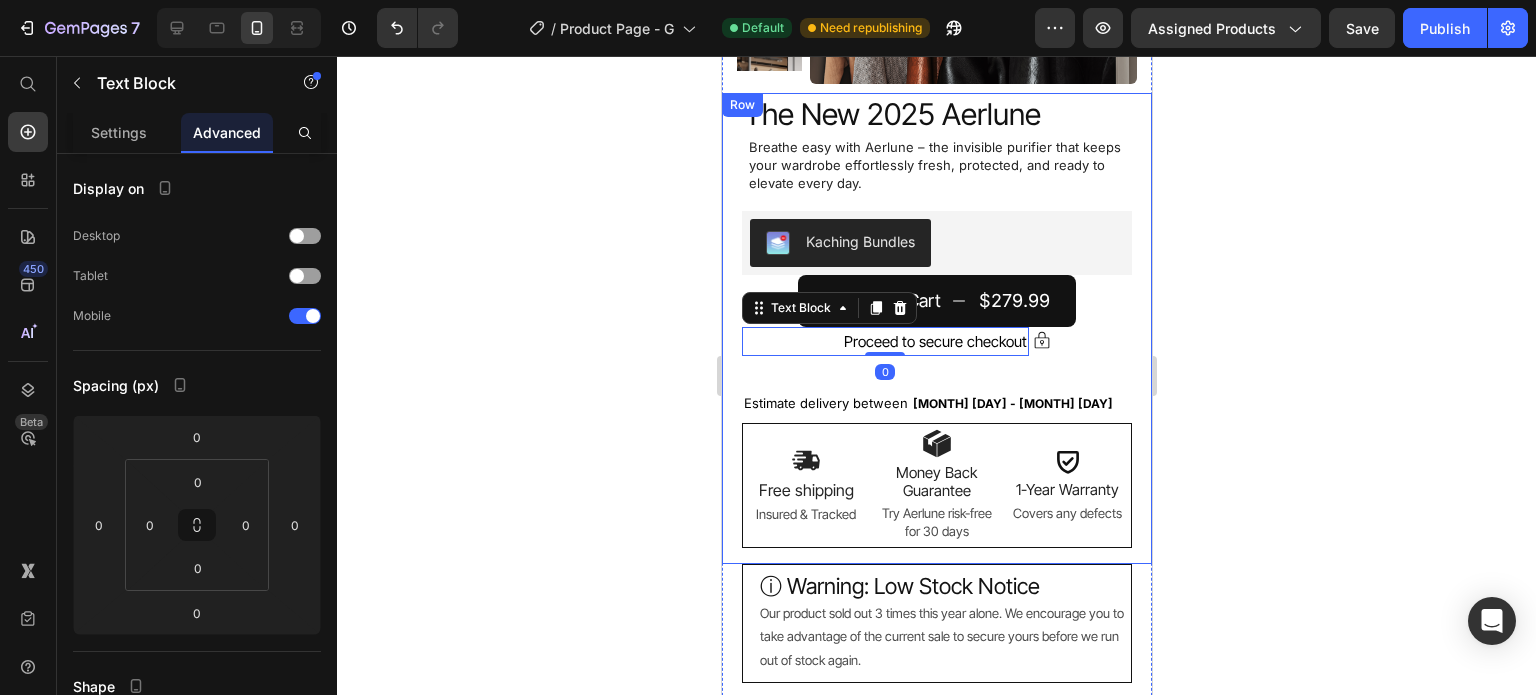 click 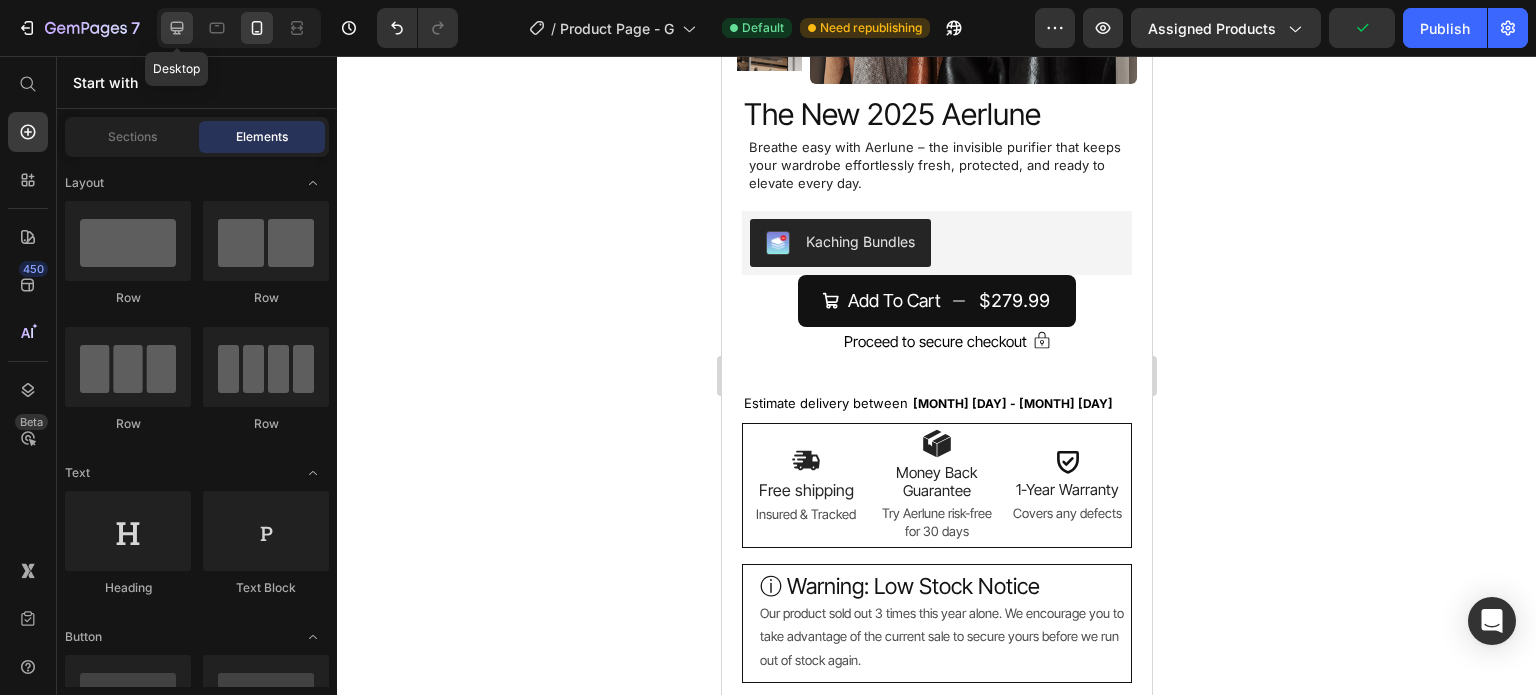 click 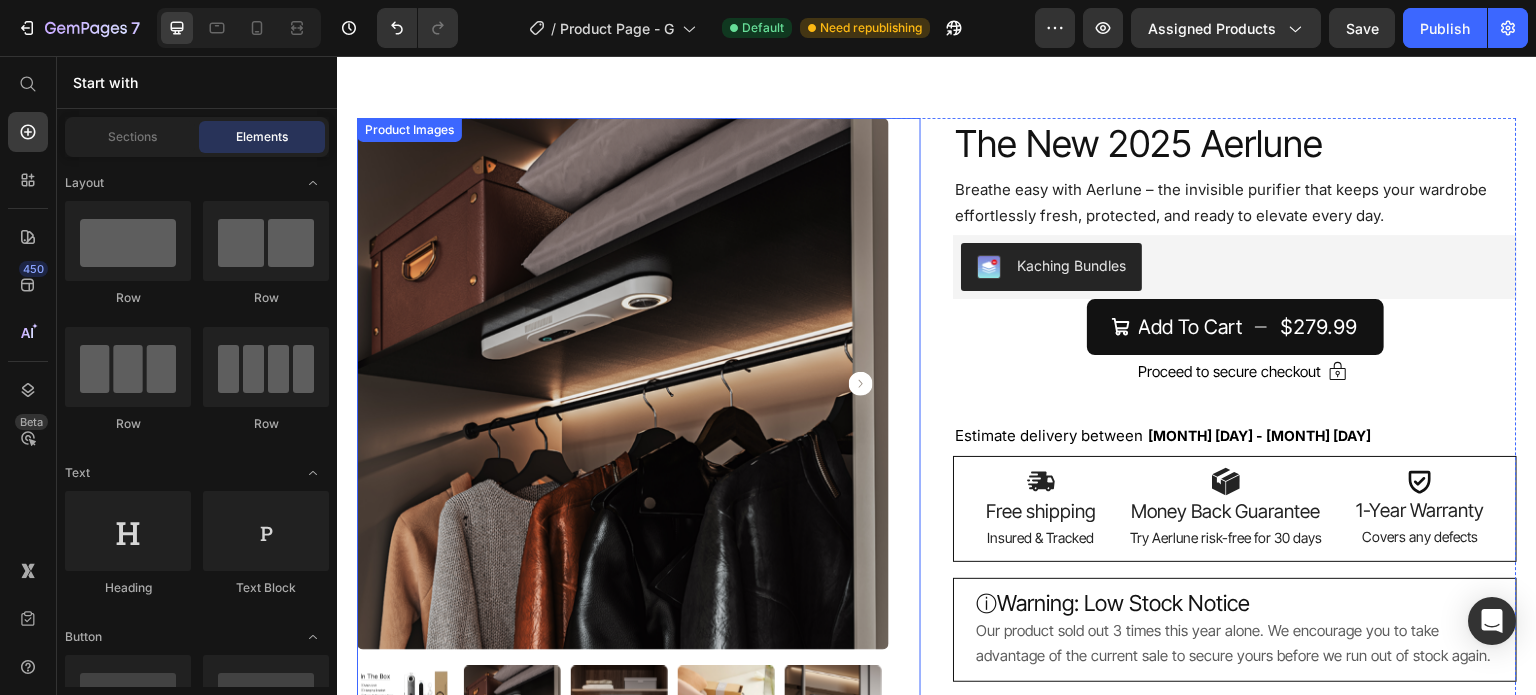 scroll, scrollTop: 57, scrollLeft: 0, axis: vertical 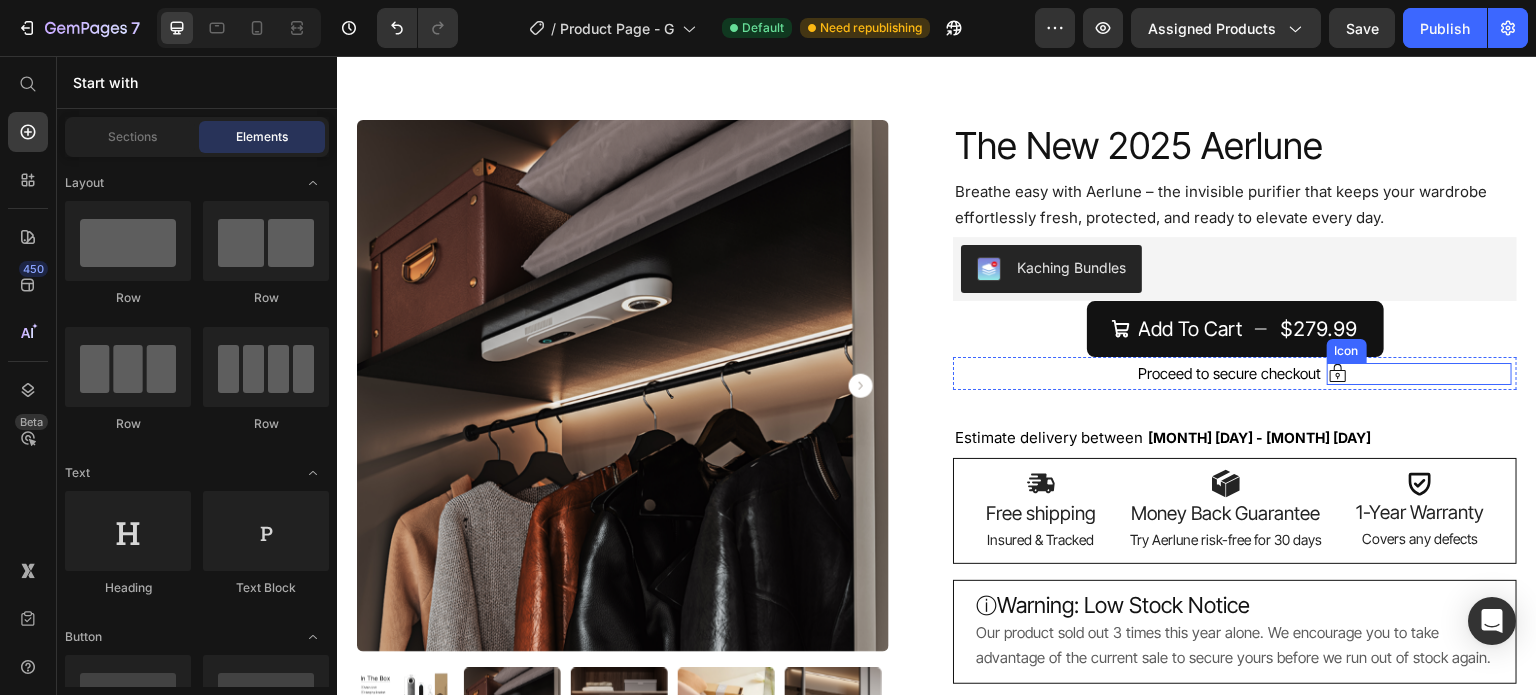 click 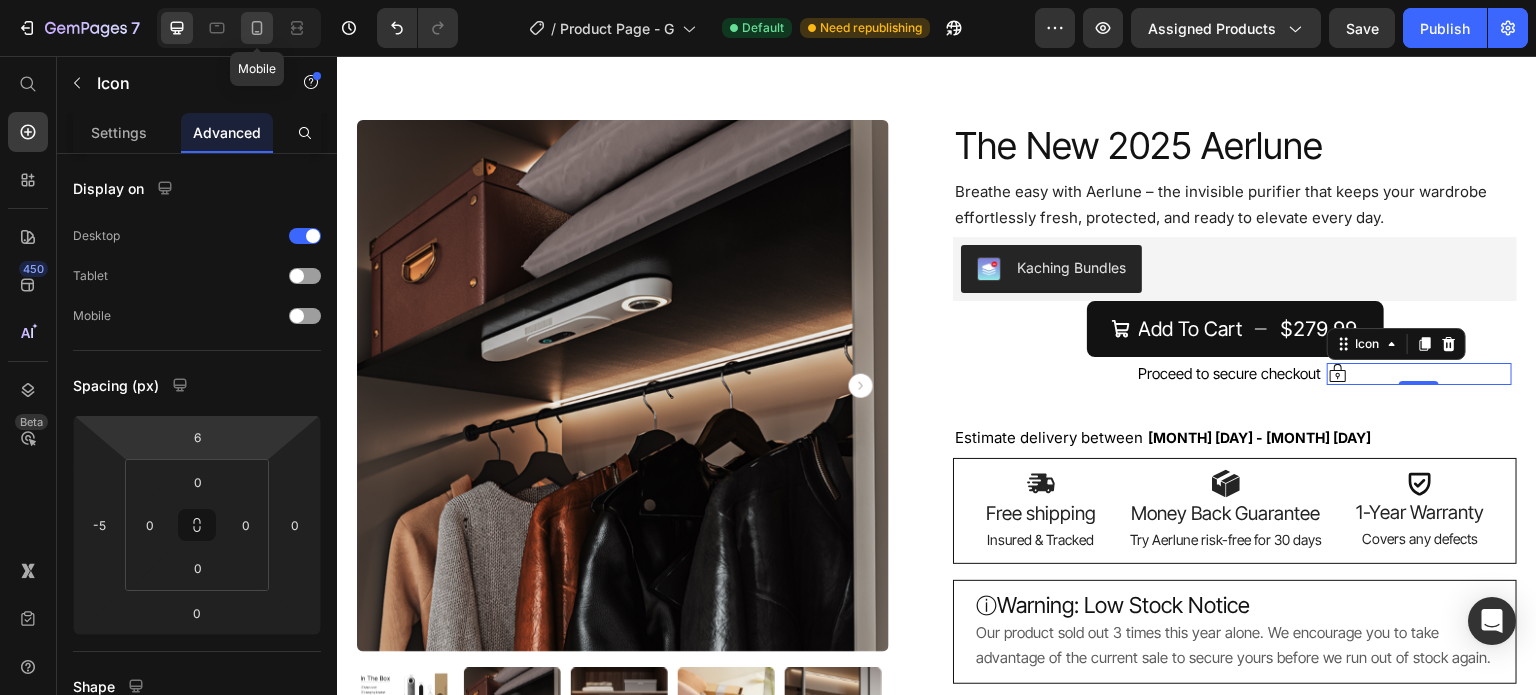 click 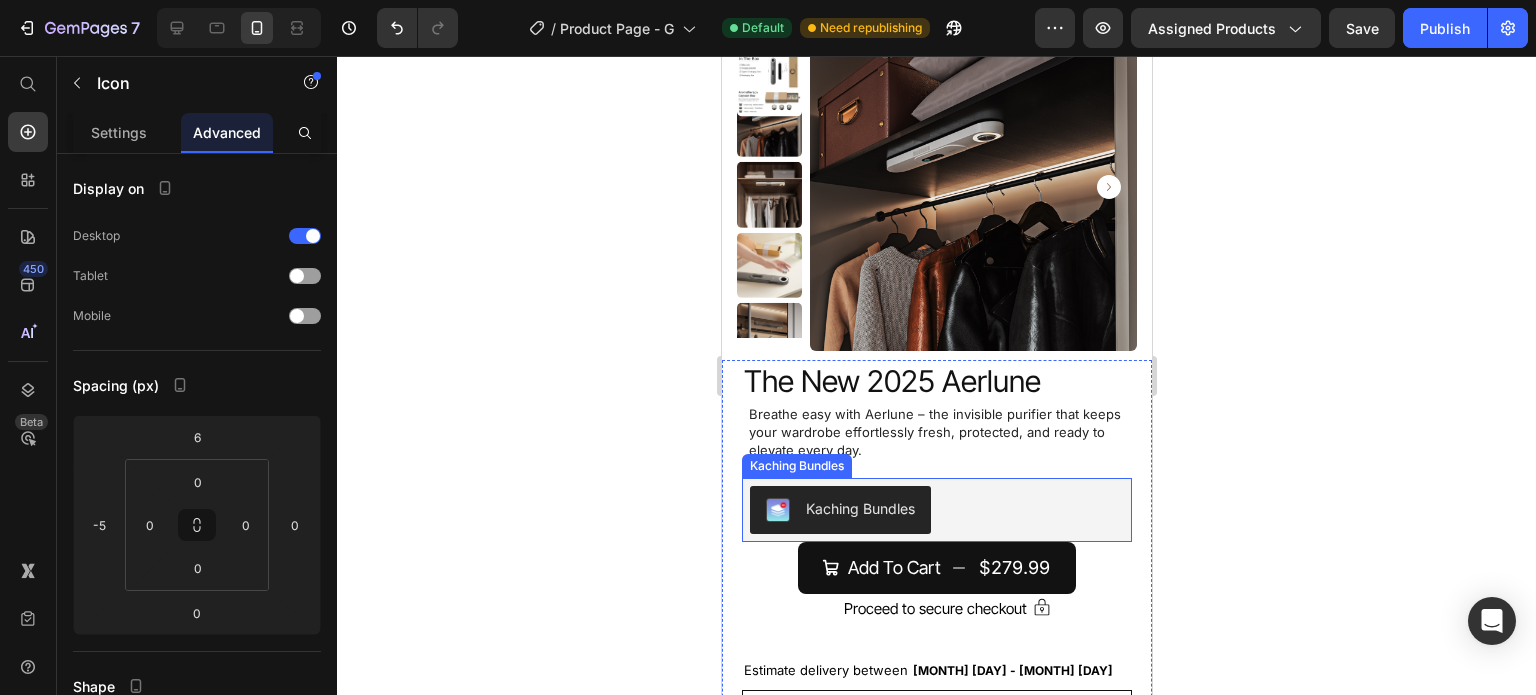 scroll, scrollTop: 96, scrollLeft: 0, axis: vertical 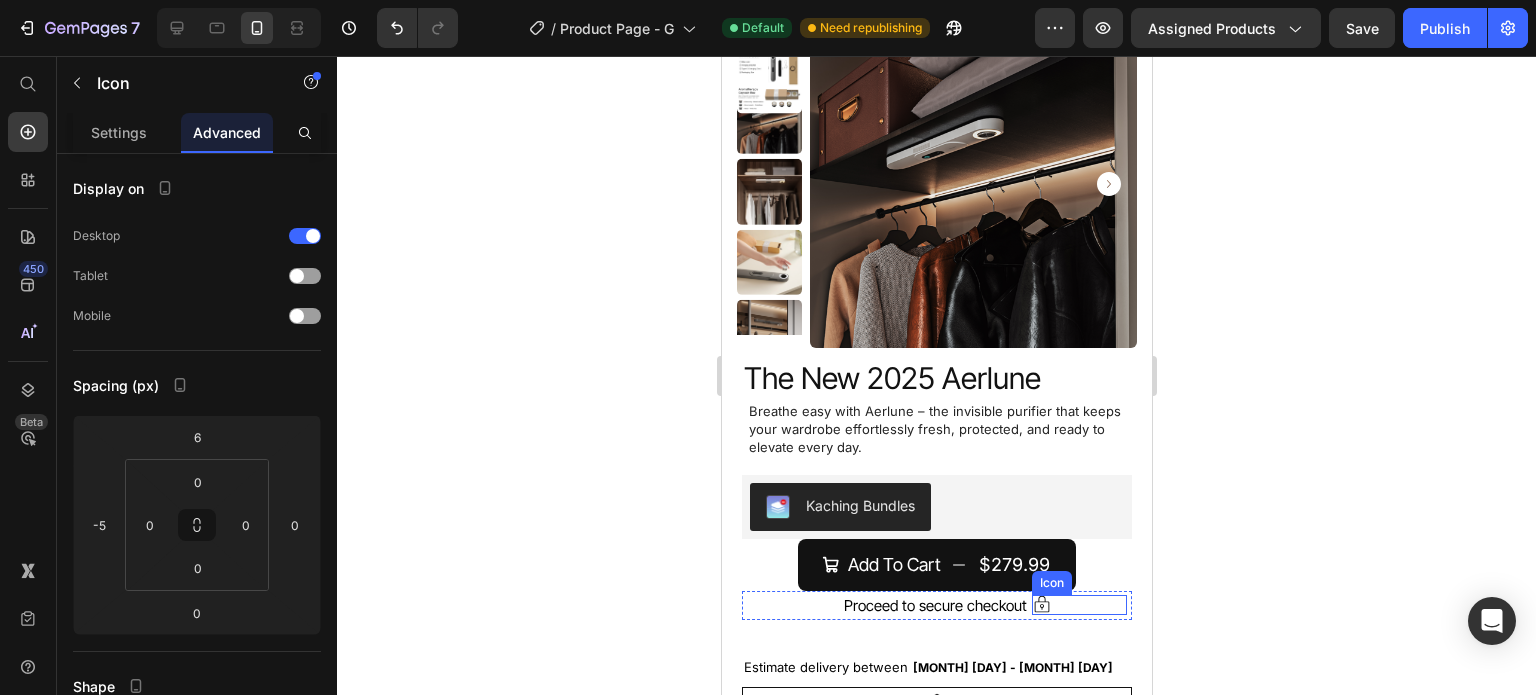 click 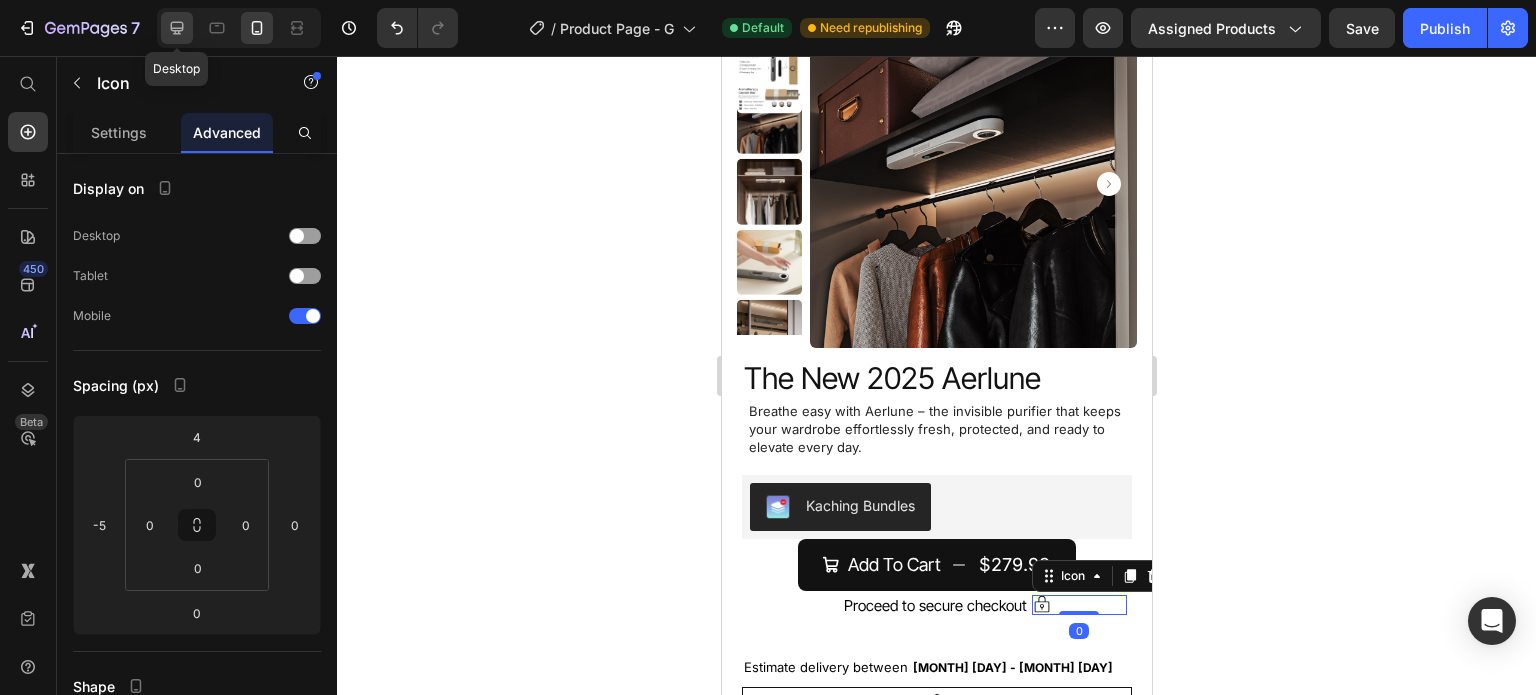 click 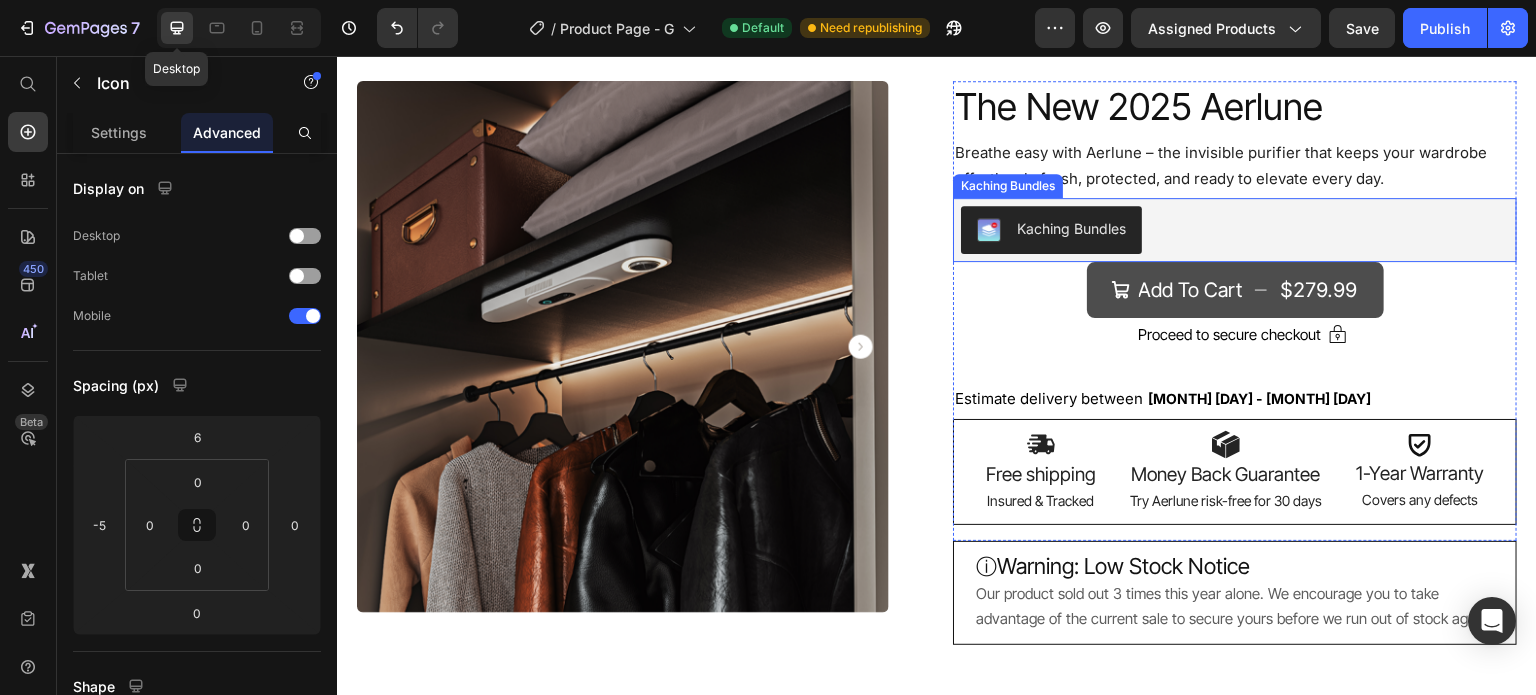 scroll, scrollTop: 26, scrollLeft: 0, axis: vertical 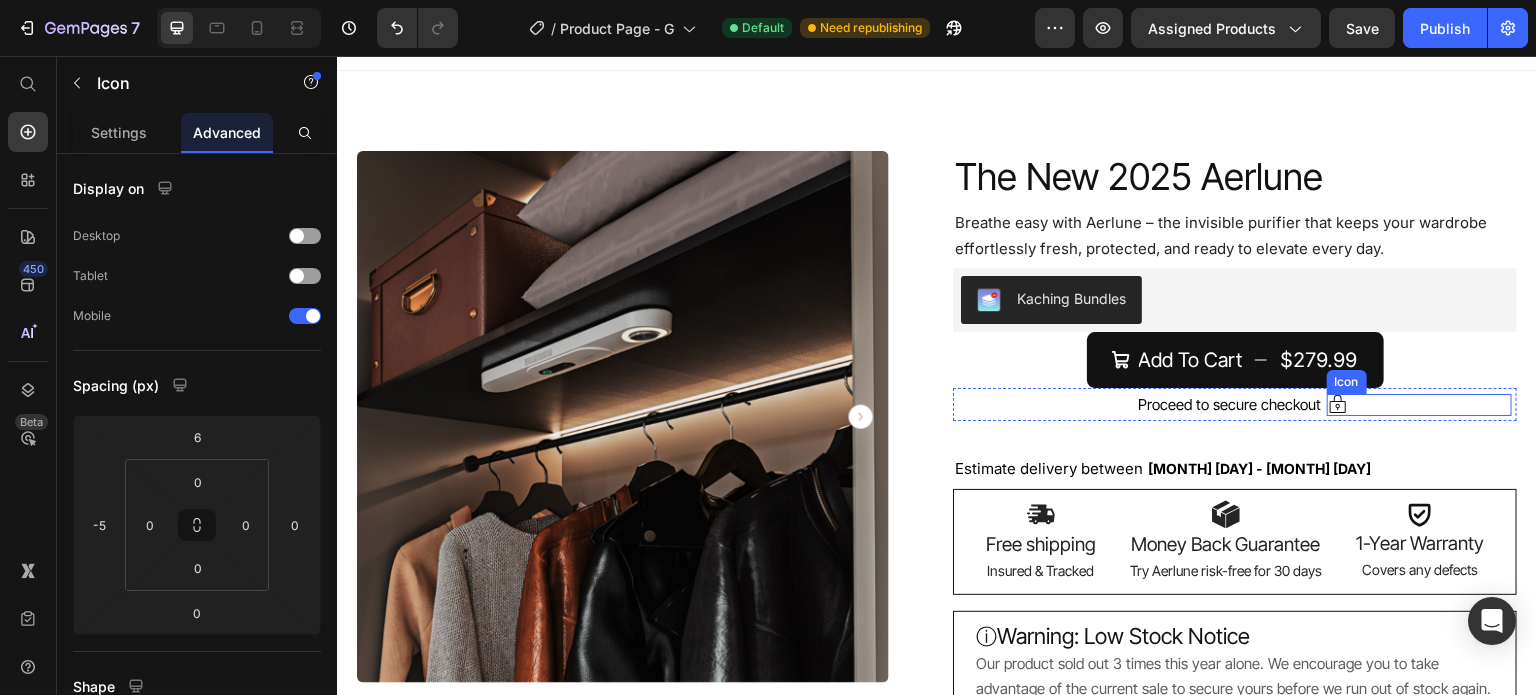 click 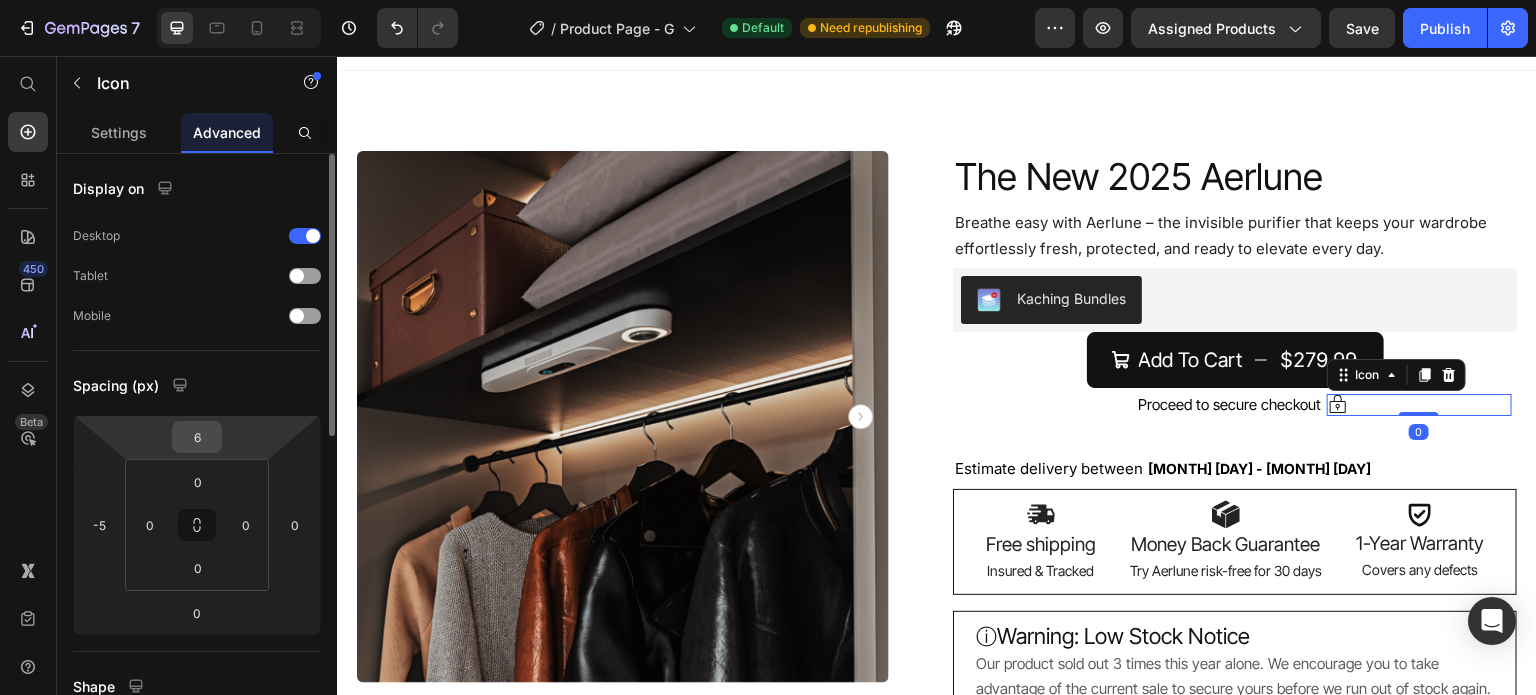 click on "6" at bounding box center [197, 437] 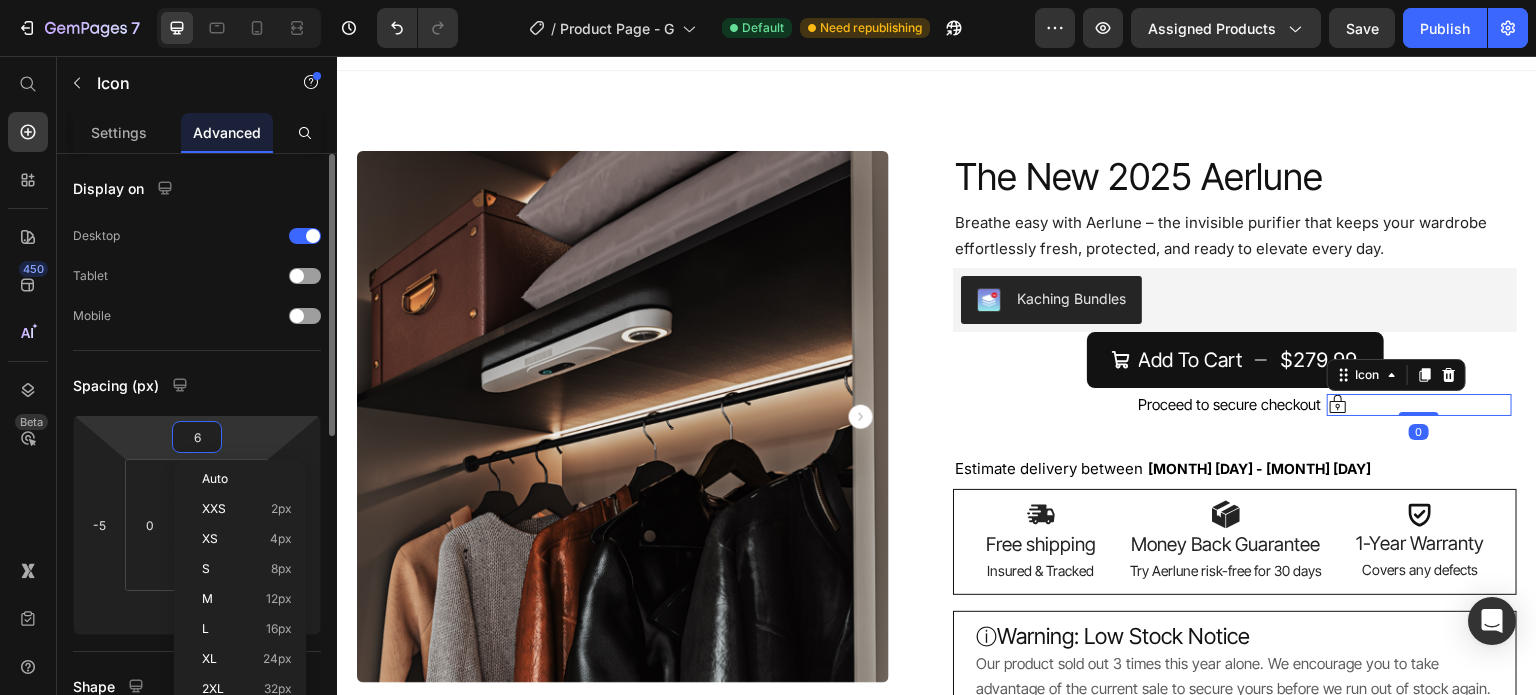 type on "5" 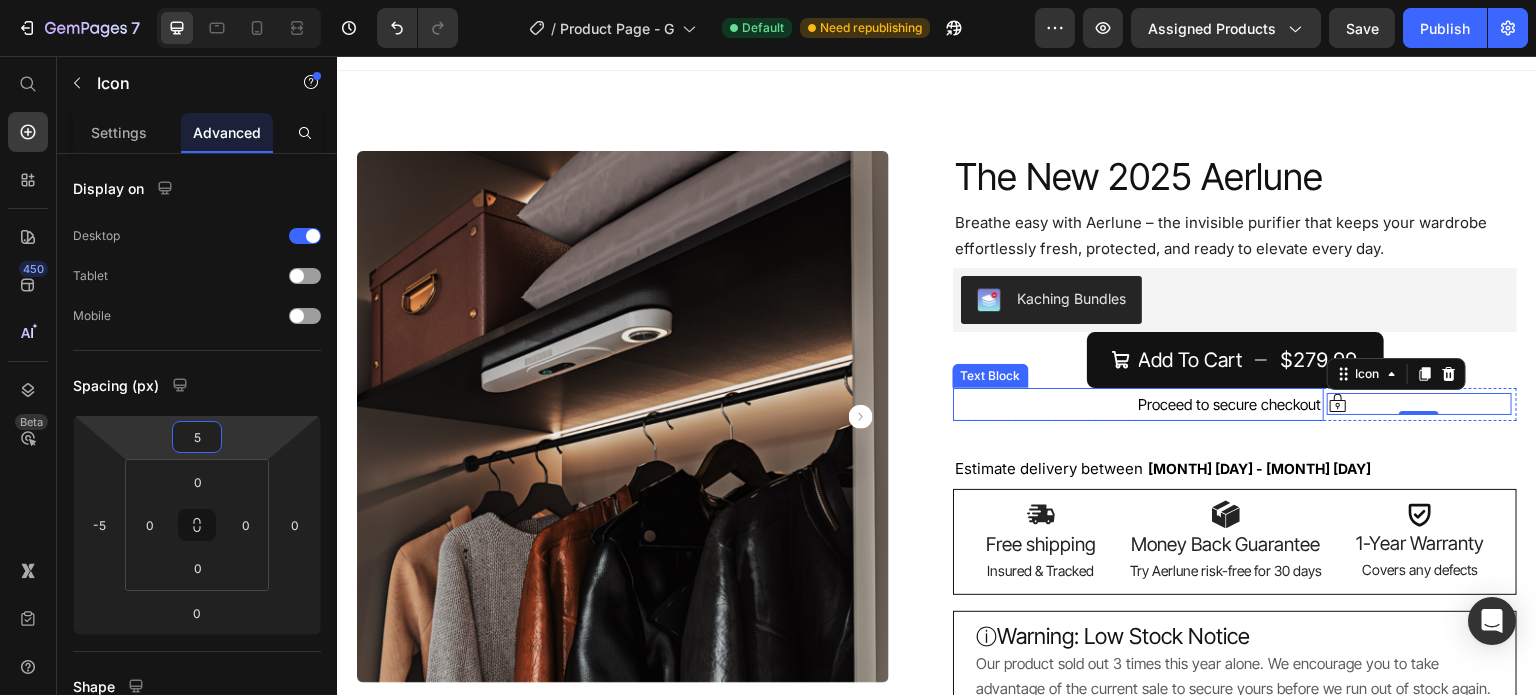 click on "The New 2025 Aerlune Product Title The New 2025 Aerlune Product Title The New 2025 Aerlune Product Title Breathe easy with Aerlune – the invisible purifier that keeps your wardrobe effortlessly fresh, protected, and ready to elevate every day. Text Block Breathe easy with Aerlune – the invisible purifier that keeps your wardrobe effortlessly fresh, protected, and ready to elevate every day. Text Block Breathe easy with Aerlune – the invisible purifier that keeps your wardrobe effortlessly fresh, protected, and ready to elevate every day. Text Block Kaching Bundles Kaching Bundles
Add To Cart
$279.99 Add to Cart
Icon   0
Icon
Icon Proceed to secure checkout Text Block Proceed to secure checkout Text Block Proceed to secure checkout Text Block Row
Icon Proceed to secure checkout Text Block Row
Icon Proceed to secure checkout Text Block Row
Estimate delivery between" at bounding box center [1235, 381] 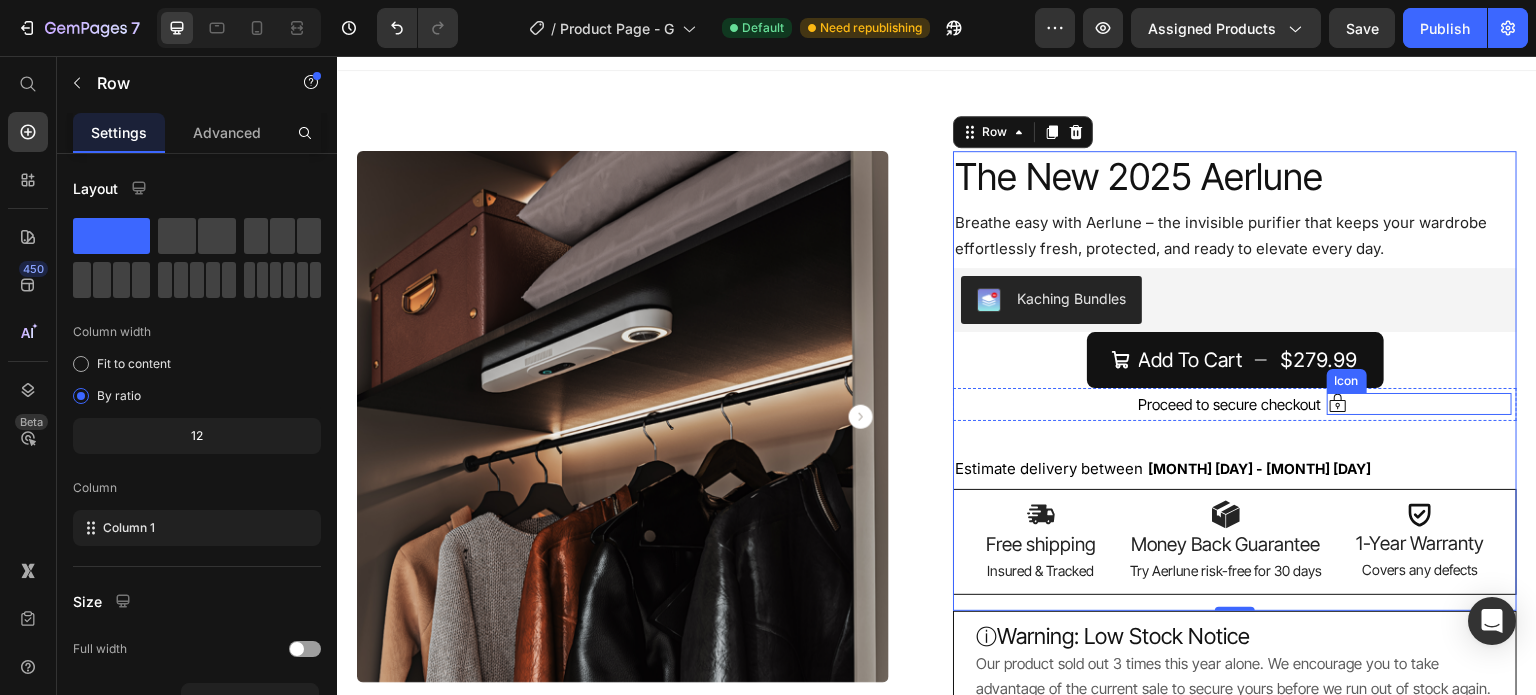 click 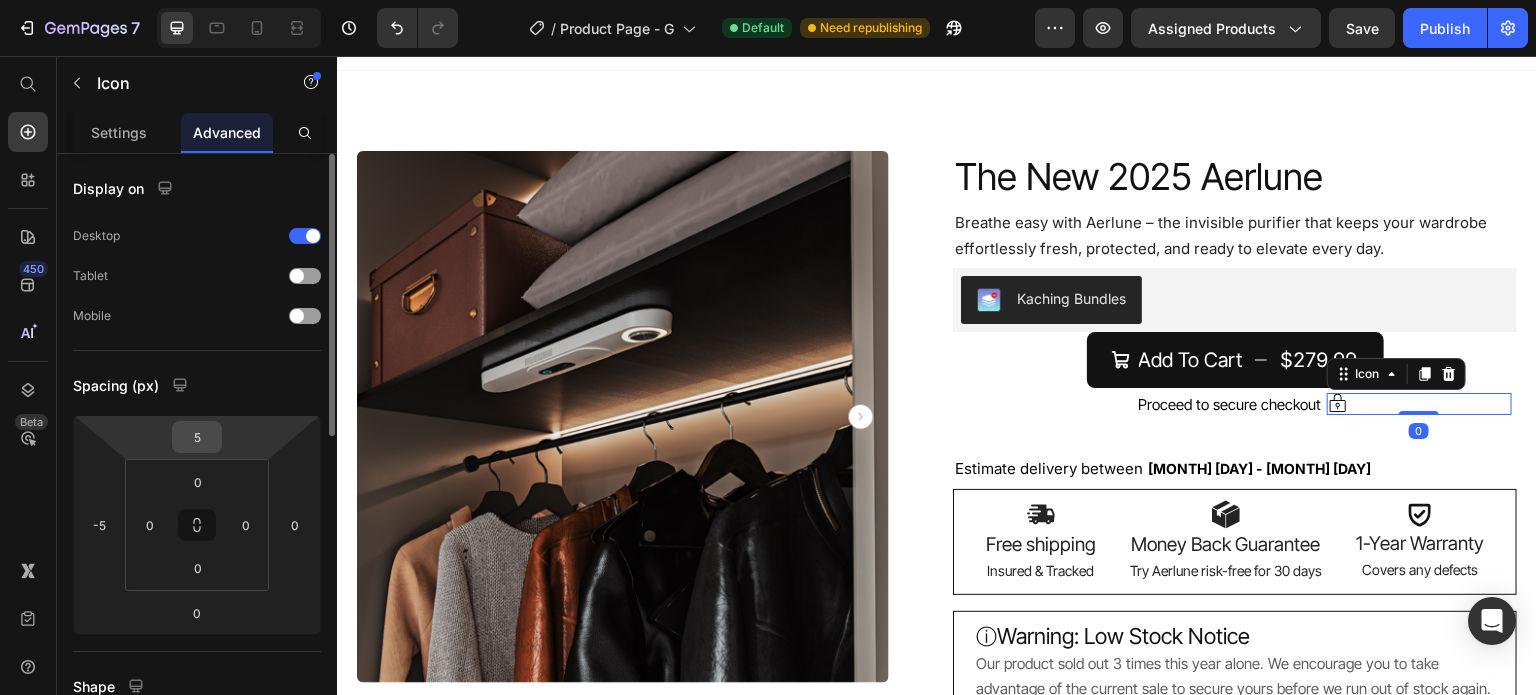 click on "5" at bounding box center (197, 437) 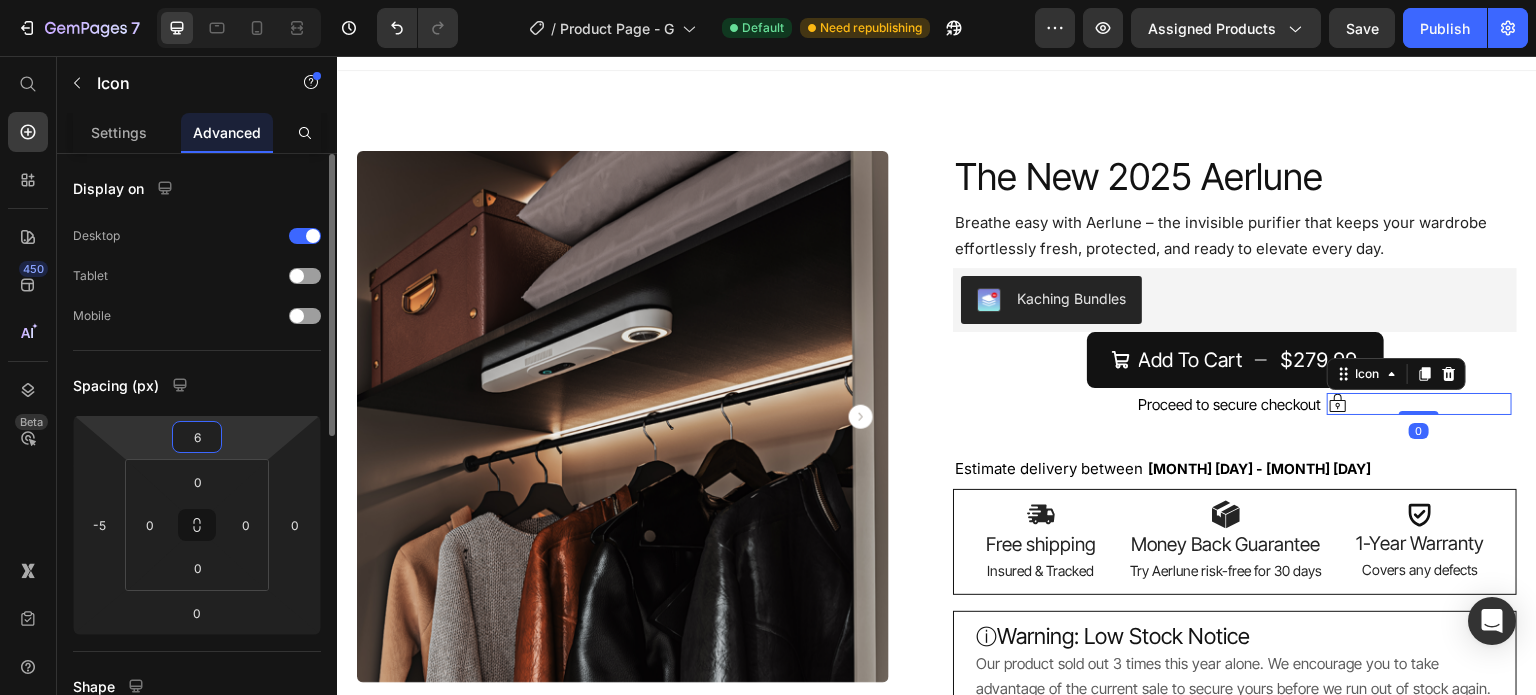 type on "6" 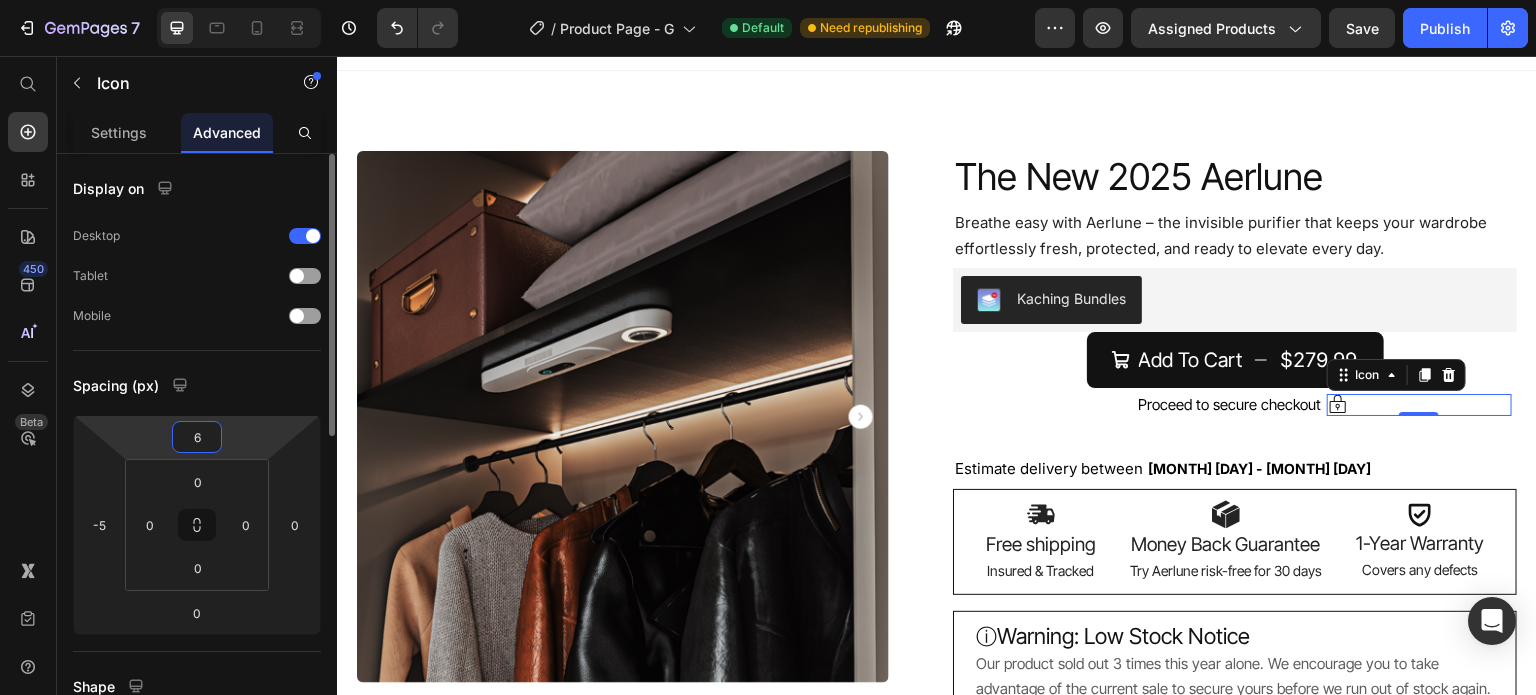 click on "Spacing (px)" at bounding box center (197, 385) 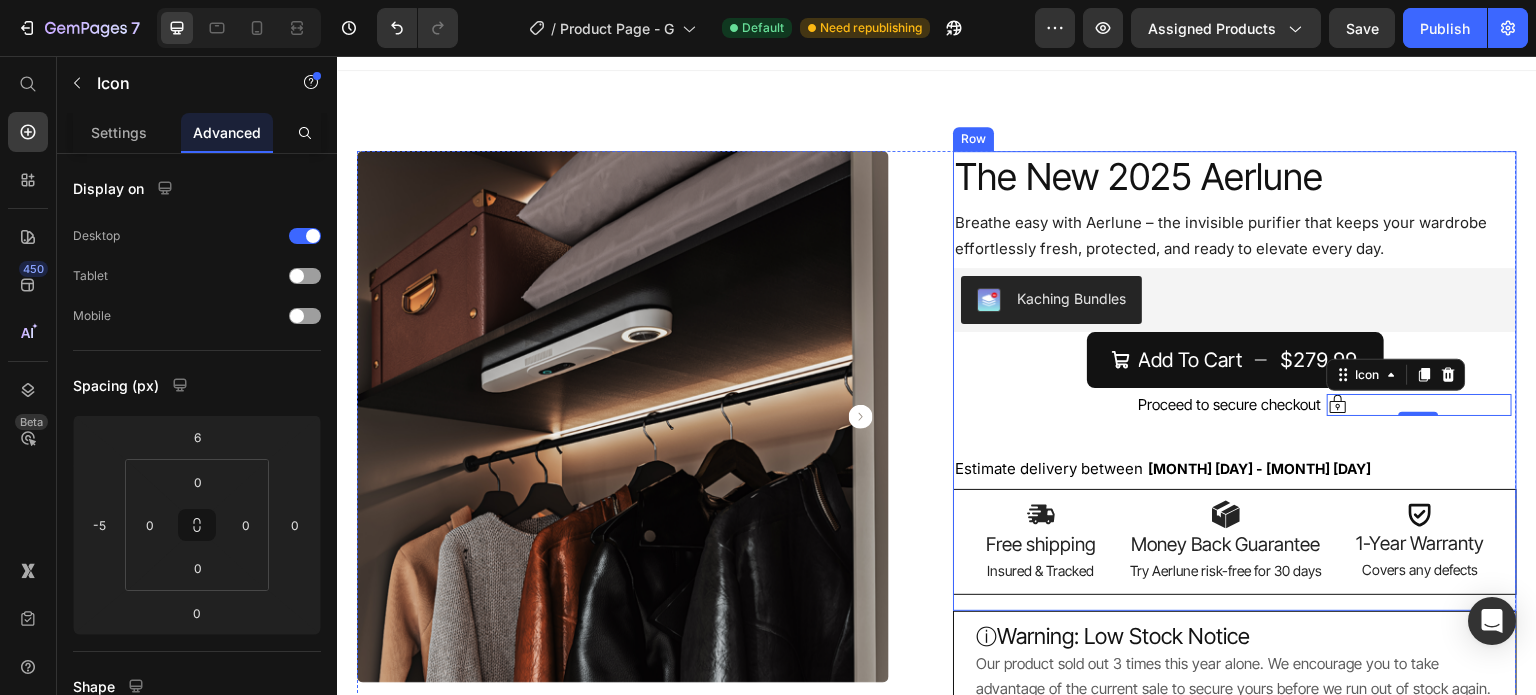 click on "The New 2025 Aerlune Product Title The New 2025 Aerlune Product Title The New 2025 Aerlune Product Title Breathe easy with Aerlune – the invisible purifier that keeps your wardrobe effortlessly fresh, protected, and ready to elevate every day. Text Block Breathe easy with Aerlune – the invisible purifier that keeps your wardrobe effortlessly fresh, protected, and ready to elevate every day. Text Block Breathe easy with Aerlune – the invisible purifier that keeps your wardrobe effortlessly fresh, protected, and ready to elevate every day. Text Block Kaching Bundles Kaching Bundles
Add To Cart
$279.99 Add to Cart
Icon   0
Icon
Icon Proceed to secure checkout Text Block Proceed to secure checkout Text Block Proceed to secure checkout Text Block Row
Icon Proceed to secure checkout Text Block Row
Icon Proceed to secure checkout Text Block Row
Estimate delivery between" at bounding box center (1235, 381) 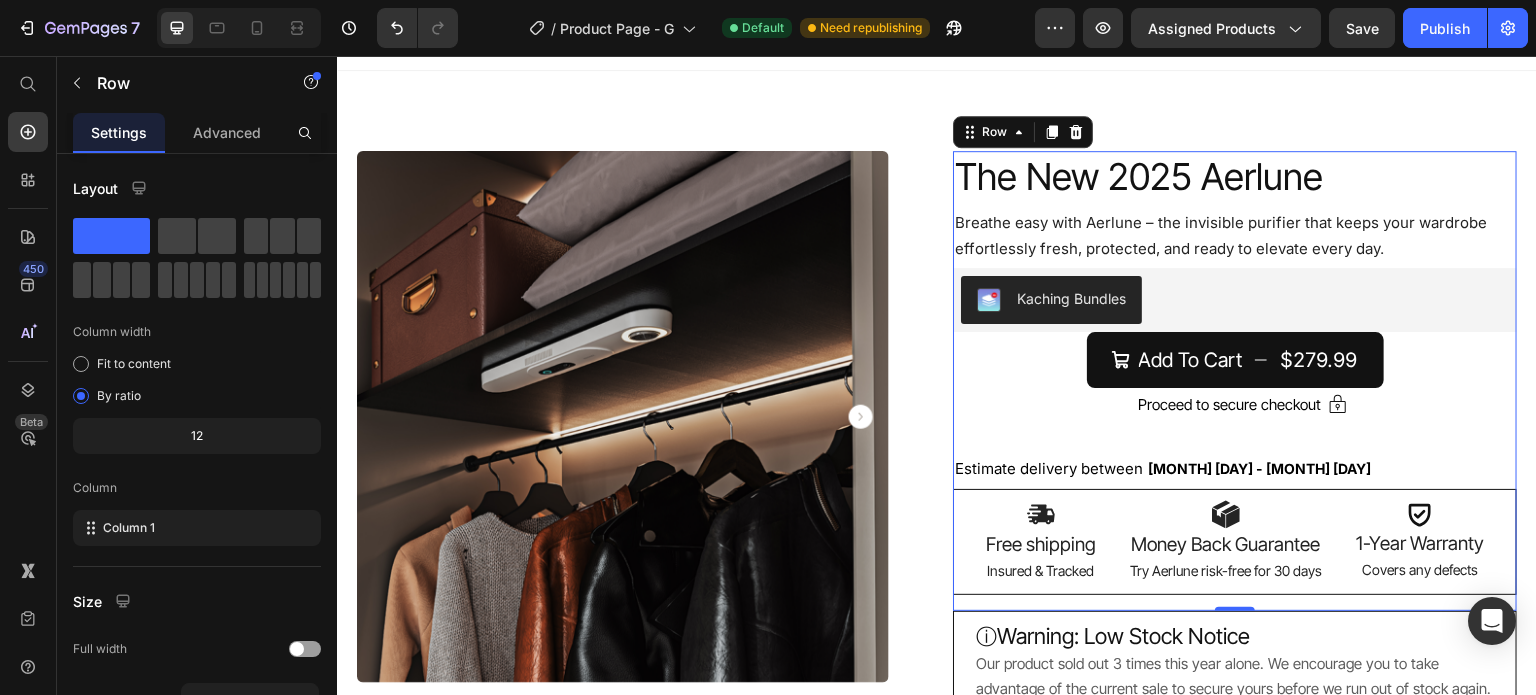 click 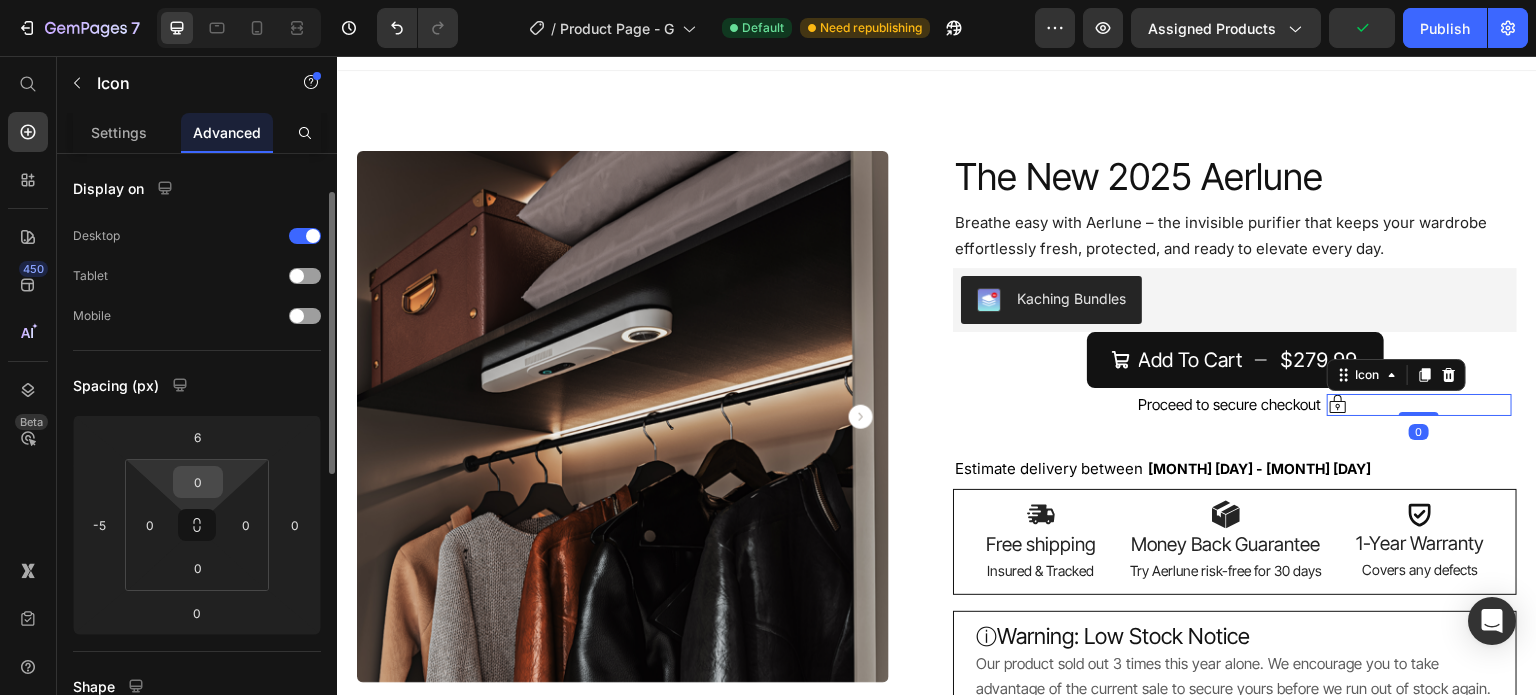 scroll, scrollTop: 331, scrollLeft: 0, axis: vertical 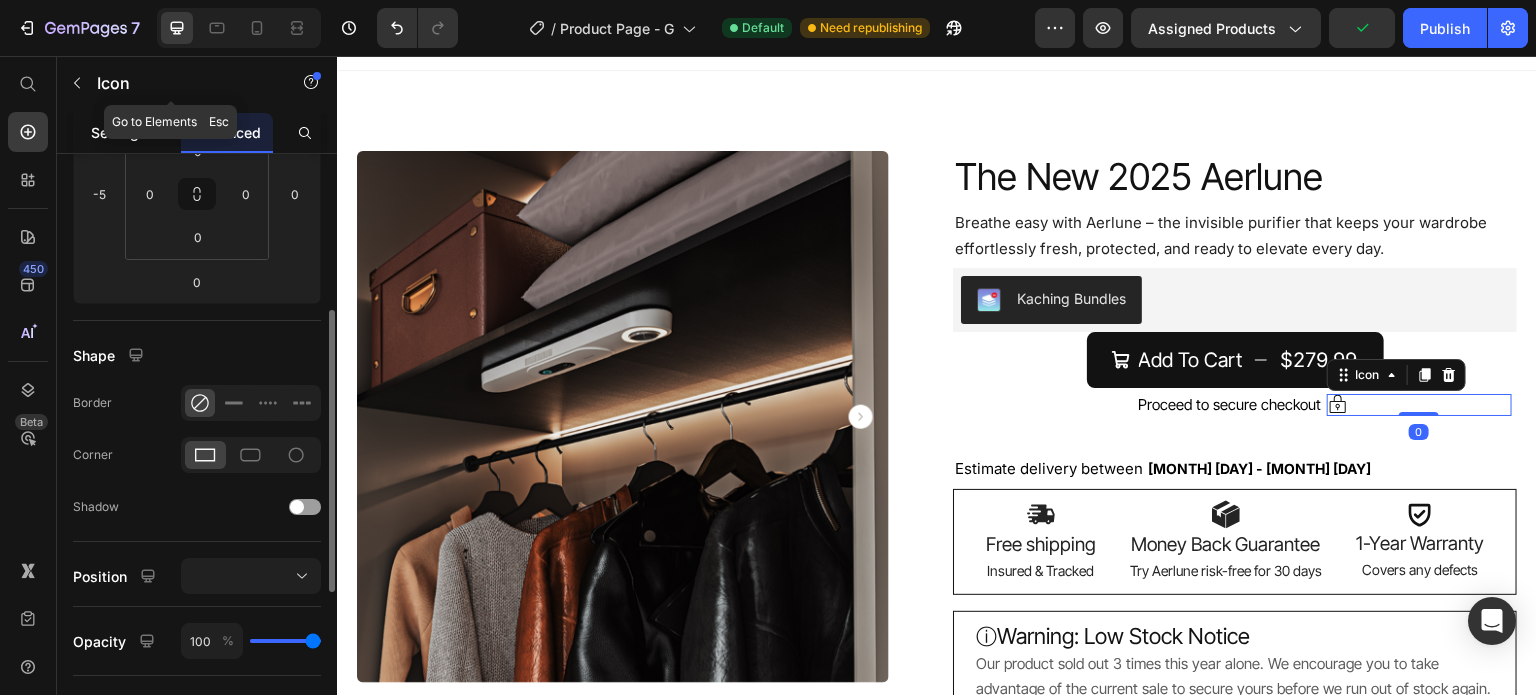 click on "Settings" at bounding box center [119, 132] 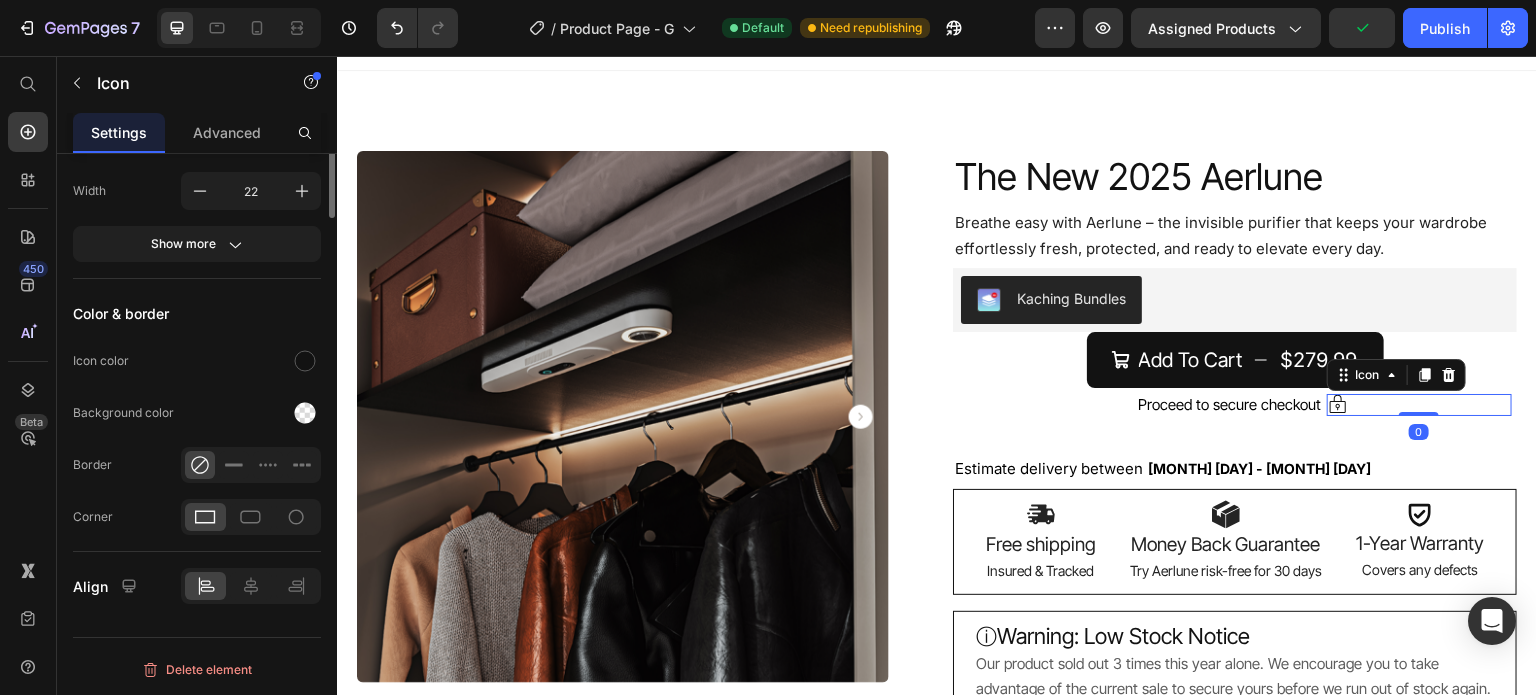 scroll, scrollTop: 0, scrollLeft: 0, axis: both 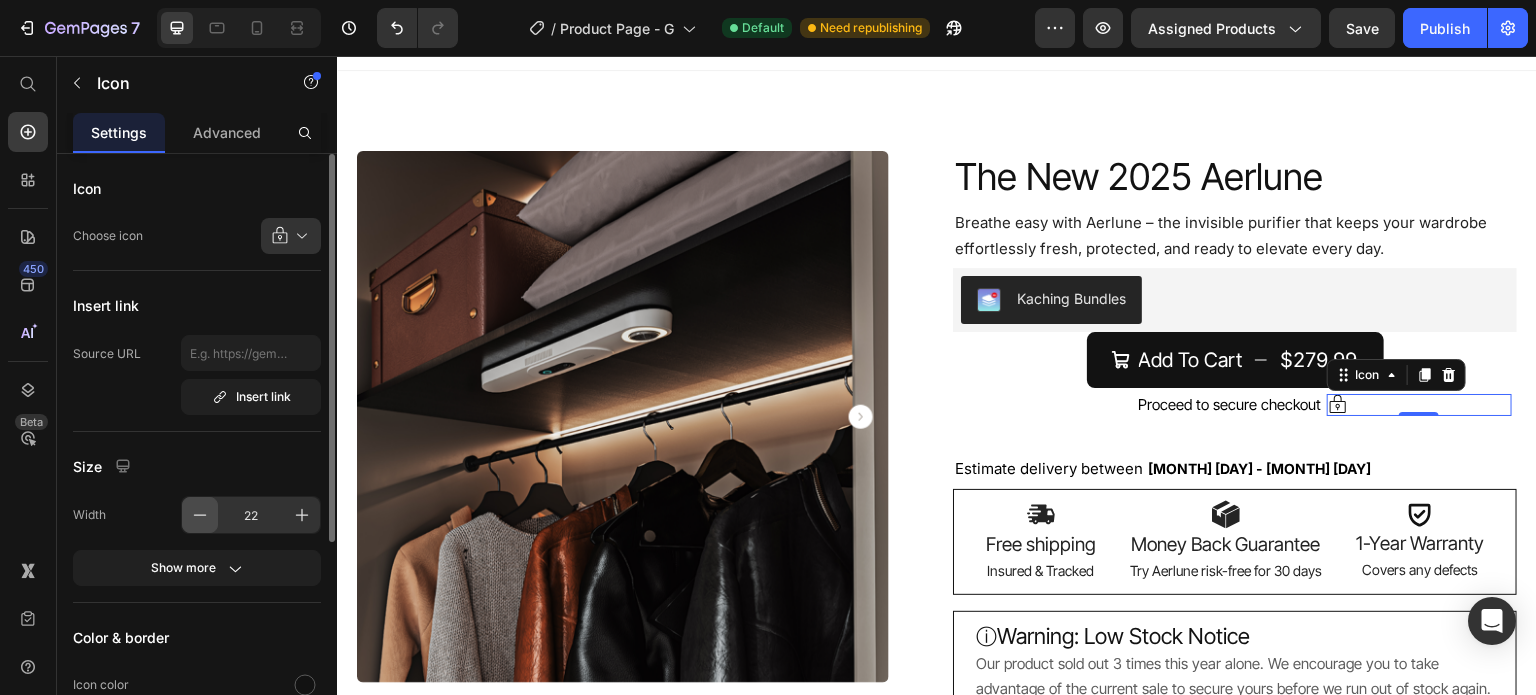 click 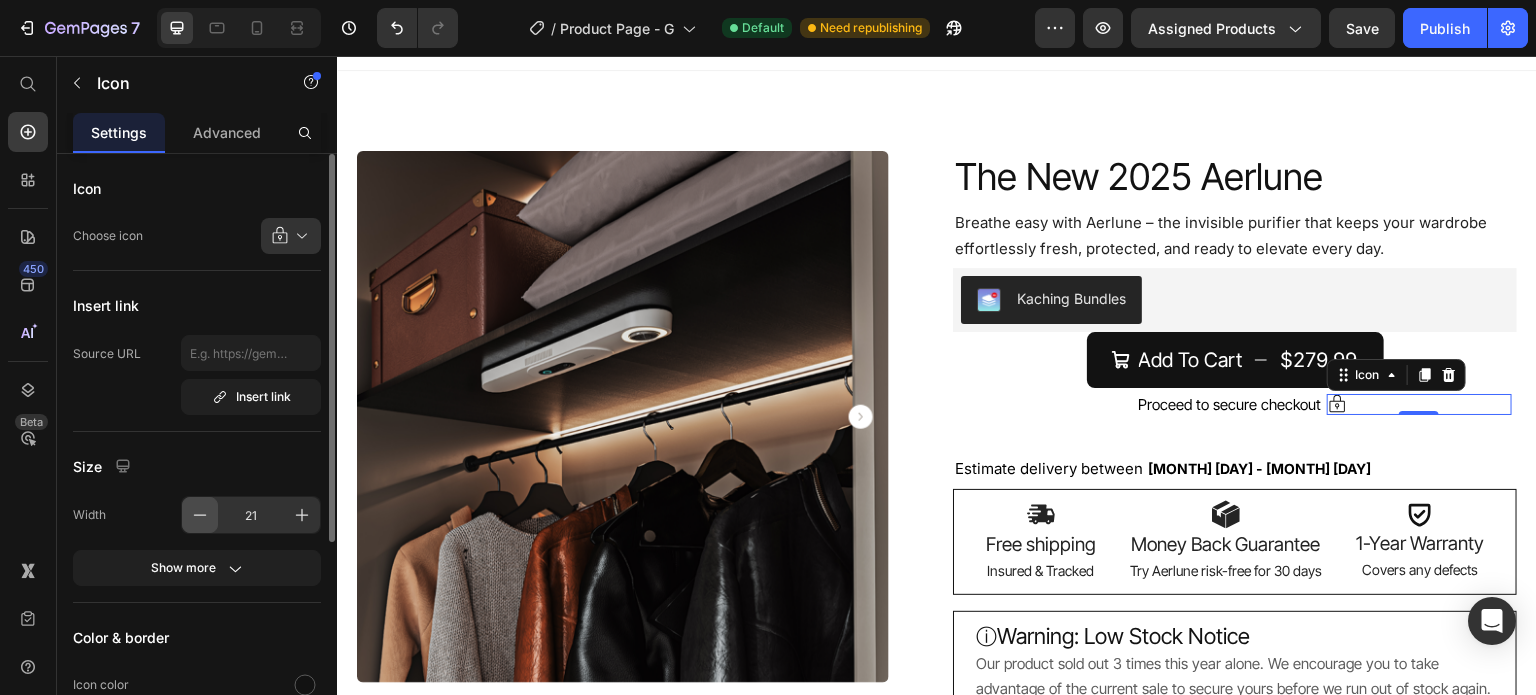 click 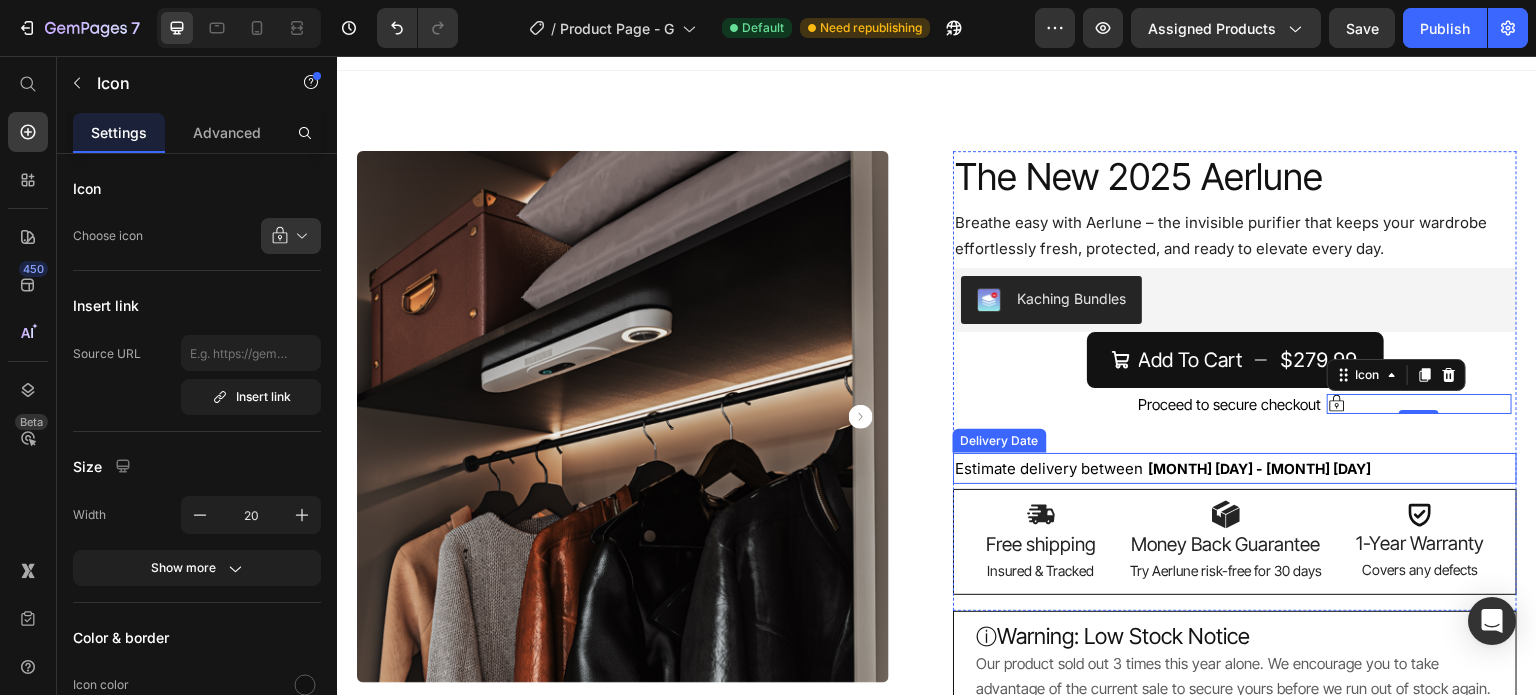 click on "Estimate delivery between
Jul 21 - Jul 26" at bounding box center [1235, 468] 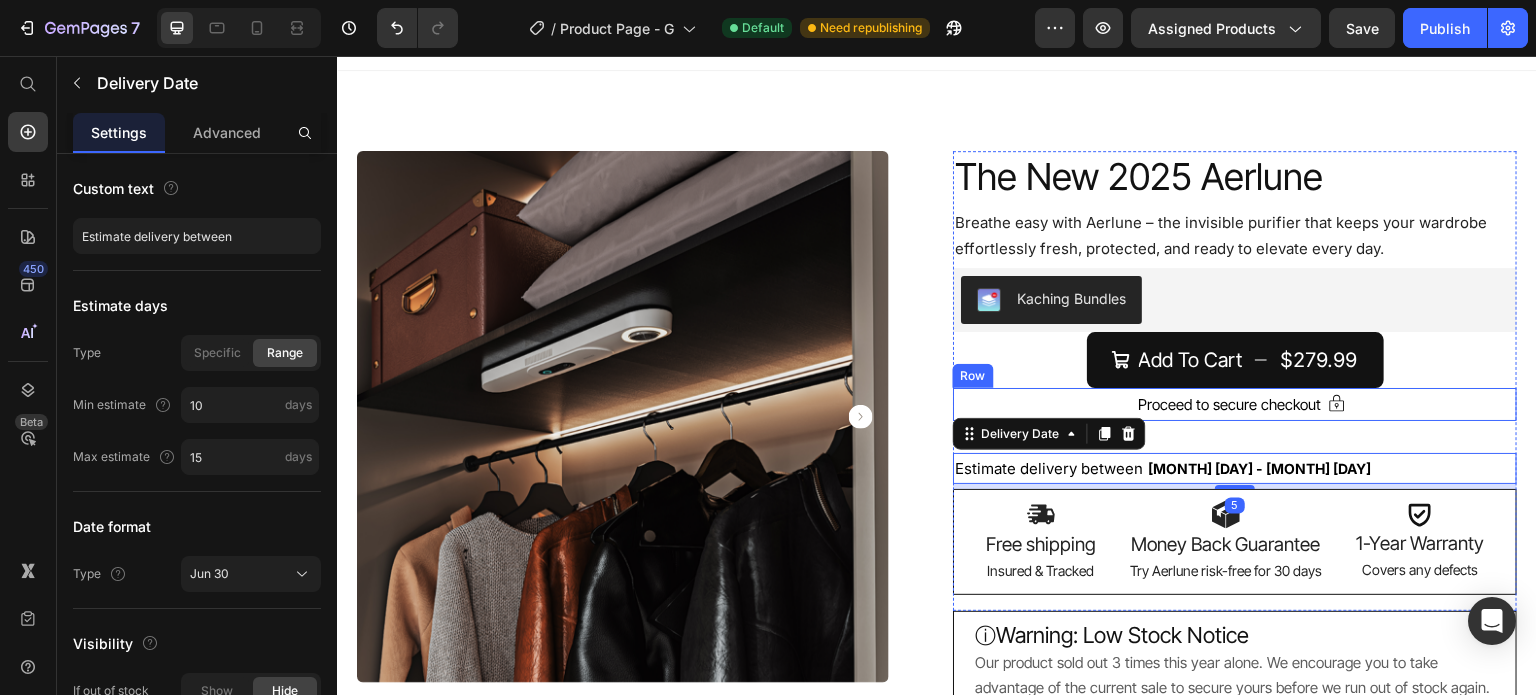 click 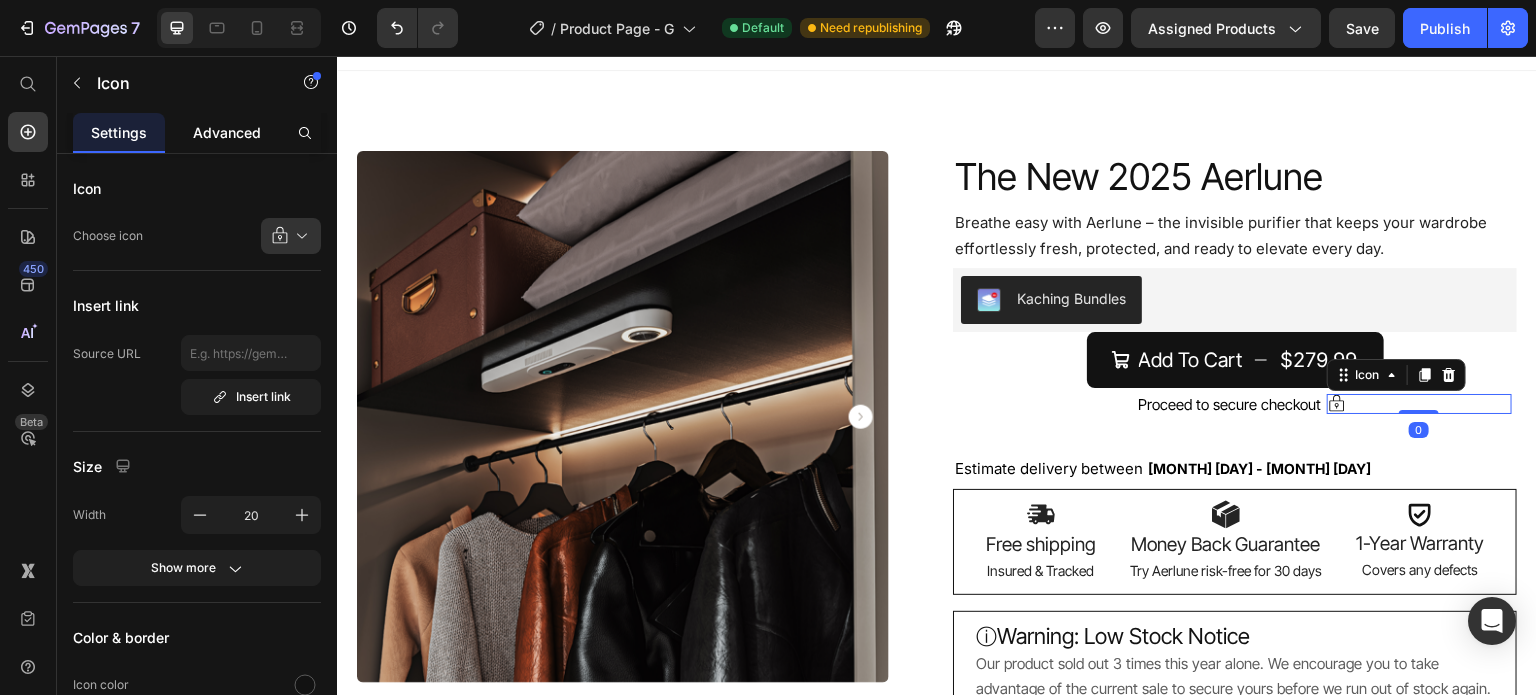 click on "Advanced" at bounding box center [227, 132] 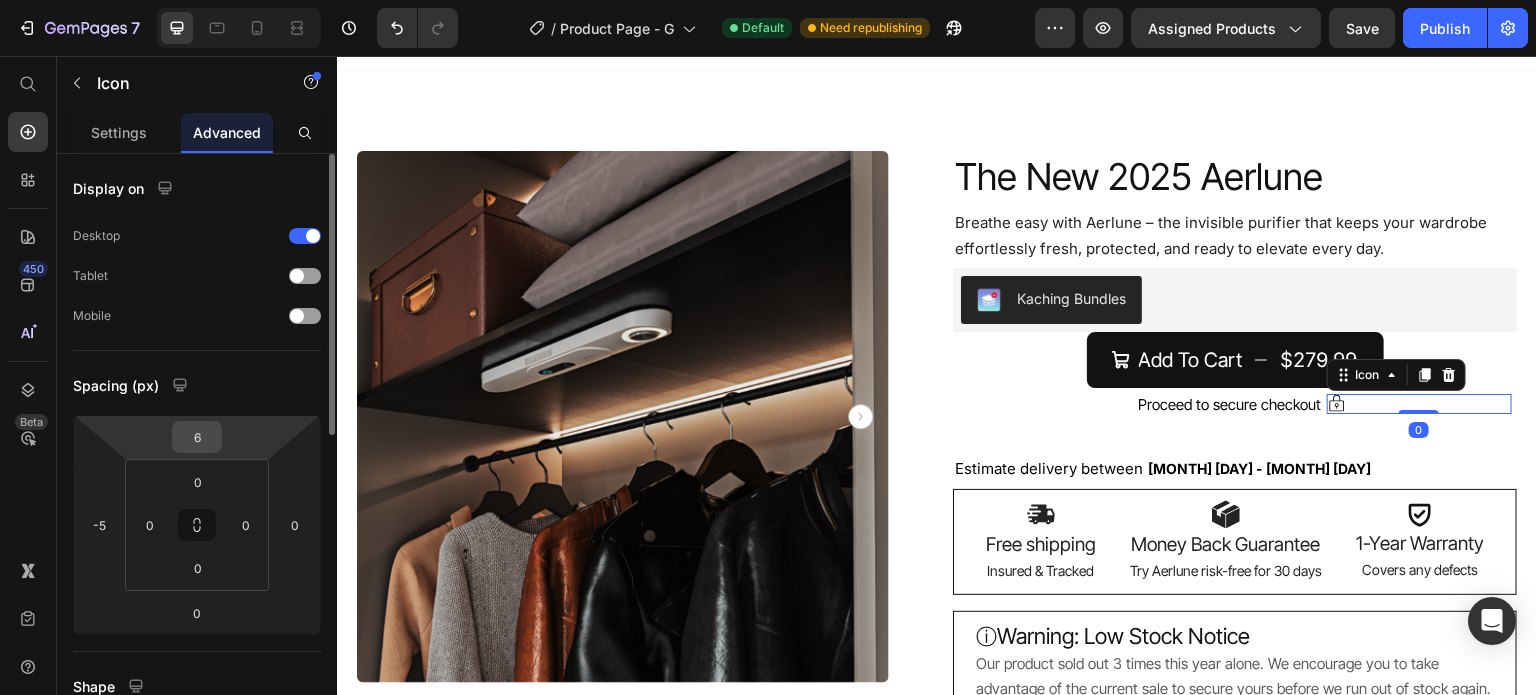 click on "6" at bounding box center (197, 437) 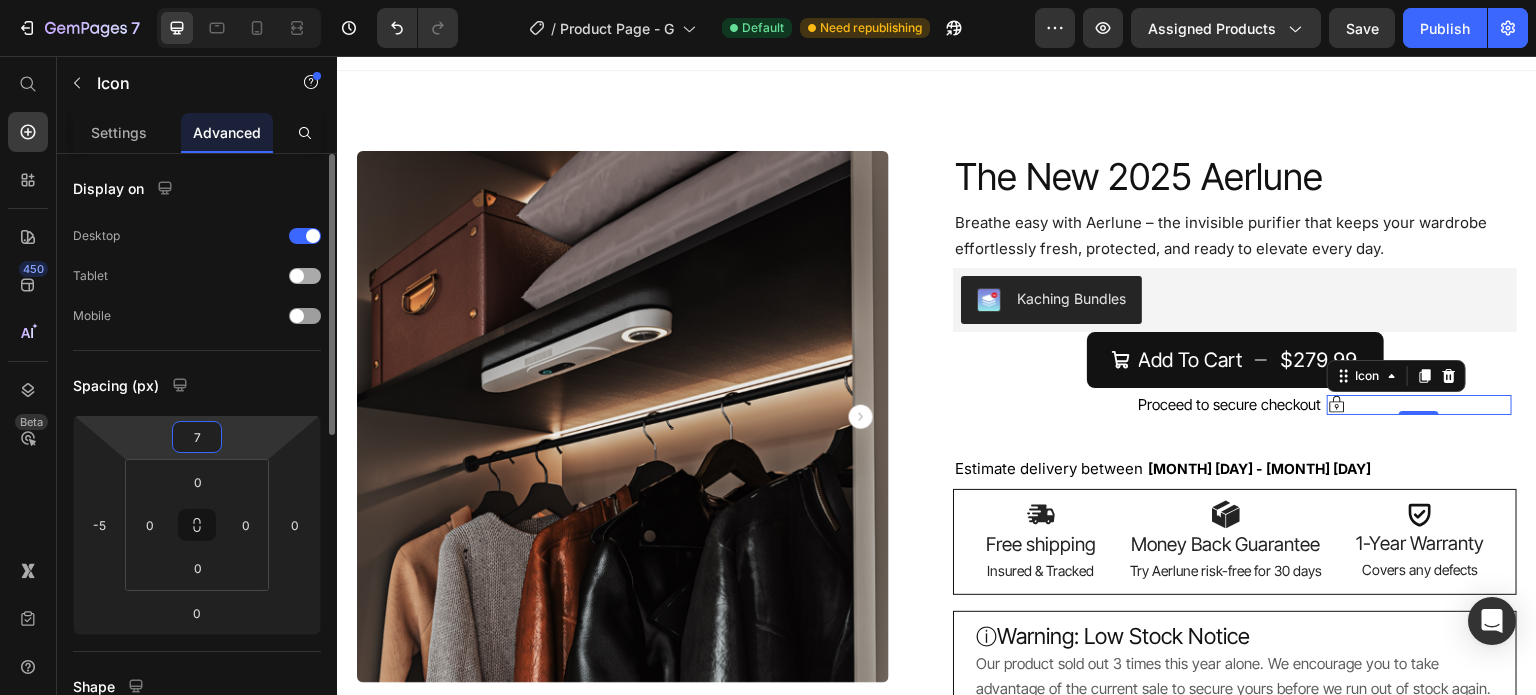 type on "7" 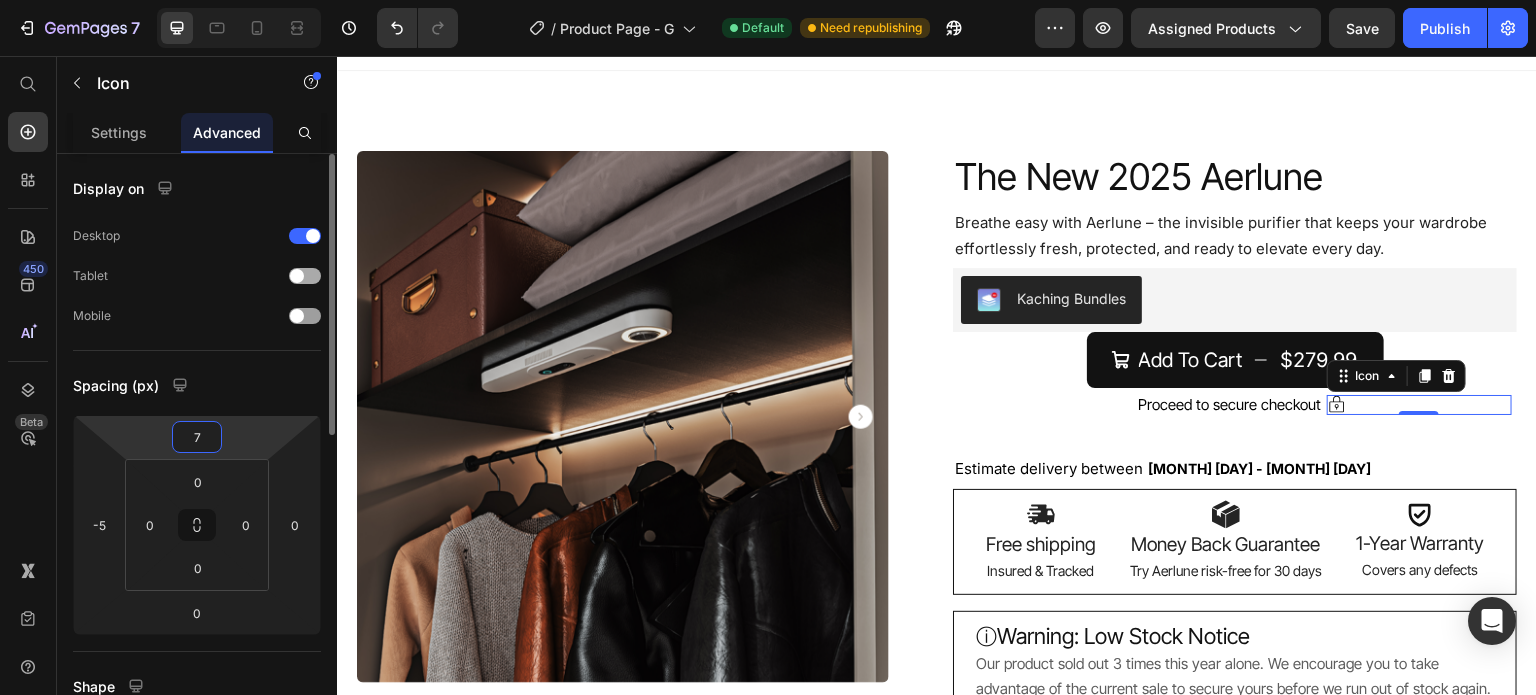 click at bounding box center [214, 276] 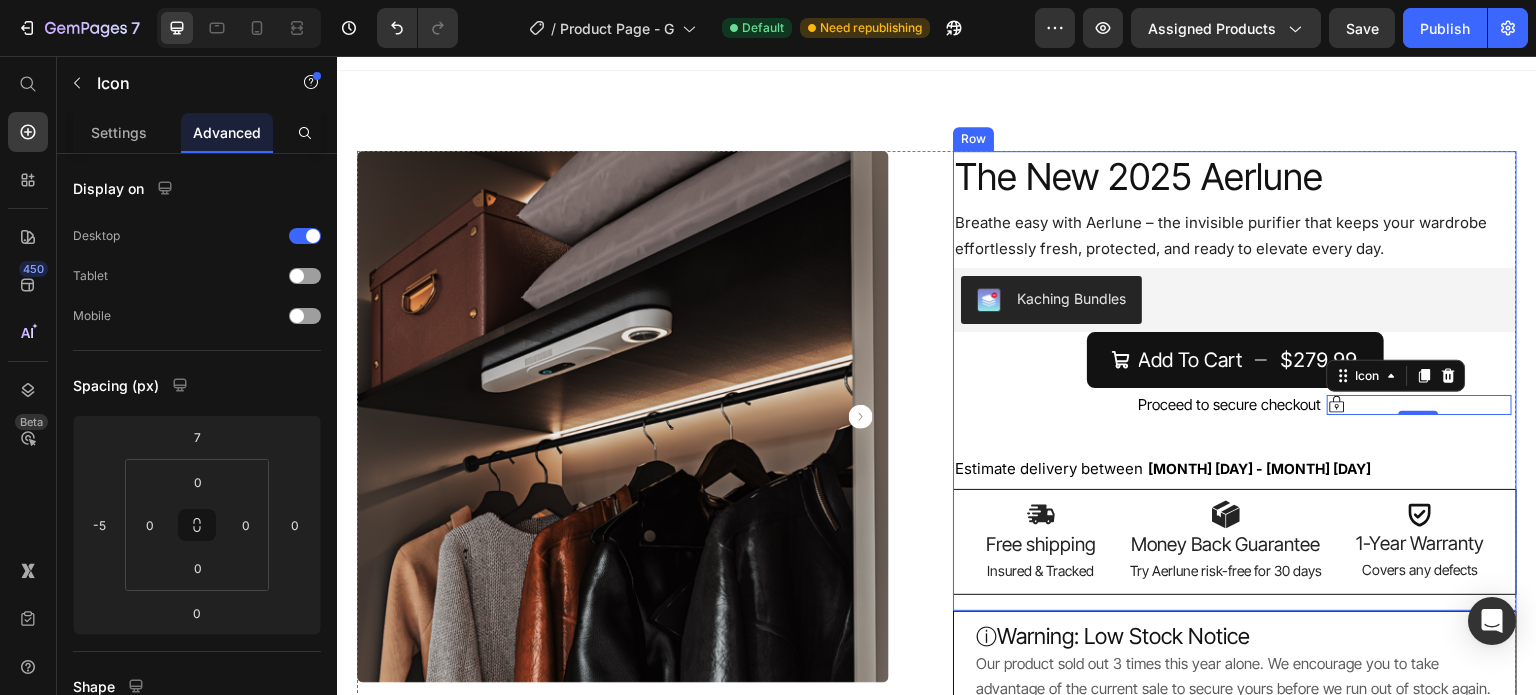 click on "The New 2025 Aerlune Product Title The New 2025 Aerlune Product Title The New 2025 Aerlune Product Title Breathe easy with Aerlune – the invisible purifier that keeps your wardrobe effortlessly fresh, protected, and ready to elevate every day. Text Block Breathe easy with Aerlune – the invisible purifier that keeps your wardrobe effortlessly fresh, protected, and ready to elevate every day. Text Block Breathe easy with Aerlune – the invisible purifier that keeps your wardrobe effortlessly fresh, protected, and ready to elevate every day. Text Block Kaching Bundles Kaching Bundles
Add To Cart
$279.99 Add to Cart
Icon   0
Icon
Icon Proceed to secure checkout Text Block Proceed to secure checkout Text Block Proceed to secure checkout Text Block Row
Icon Proceed to secure checkout Text Block Row
Icon Proceed to secure checkout Text Block Row
Estimate delivery between" at bounding box center (1235, 381) 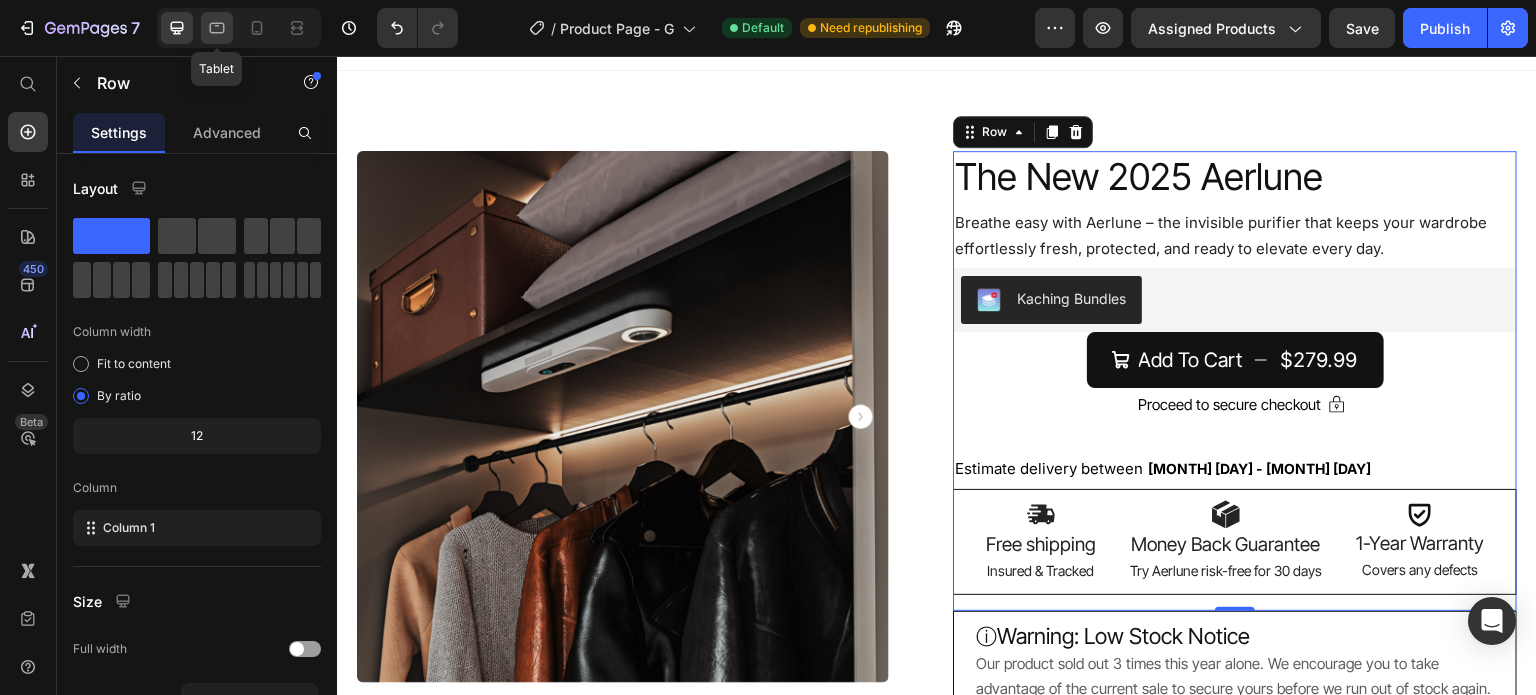 click 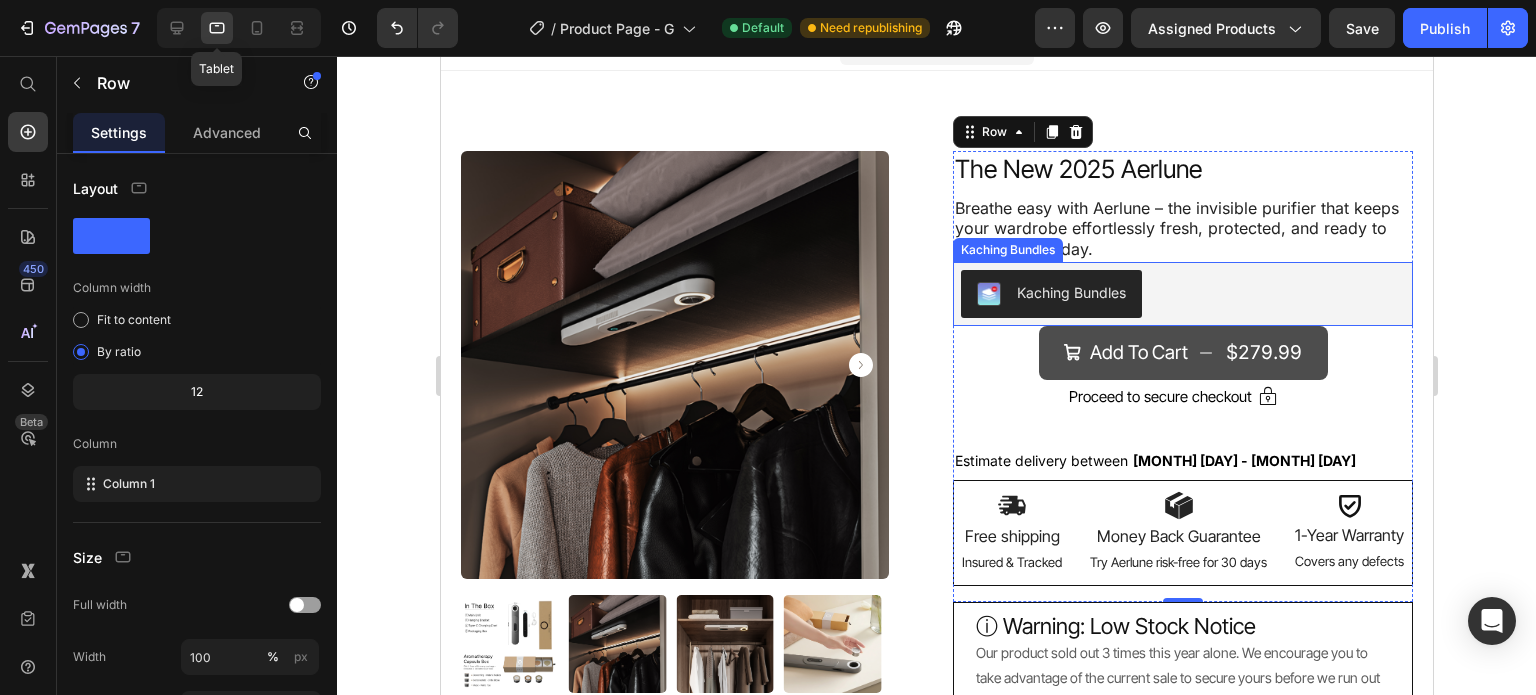 scroll, scrollTop: 51, scrollLeft: 0, axis: vertical 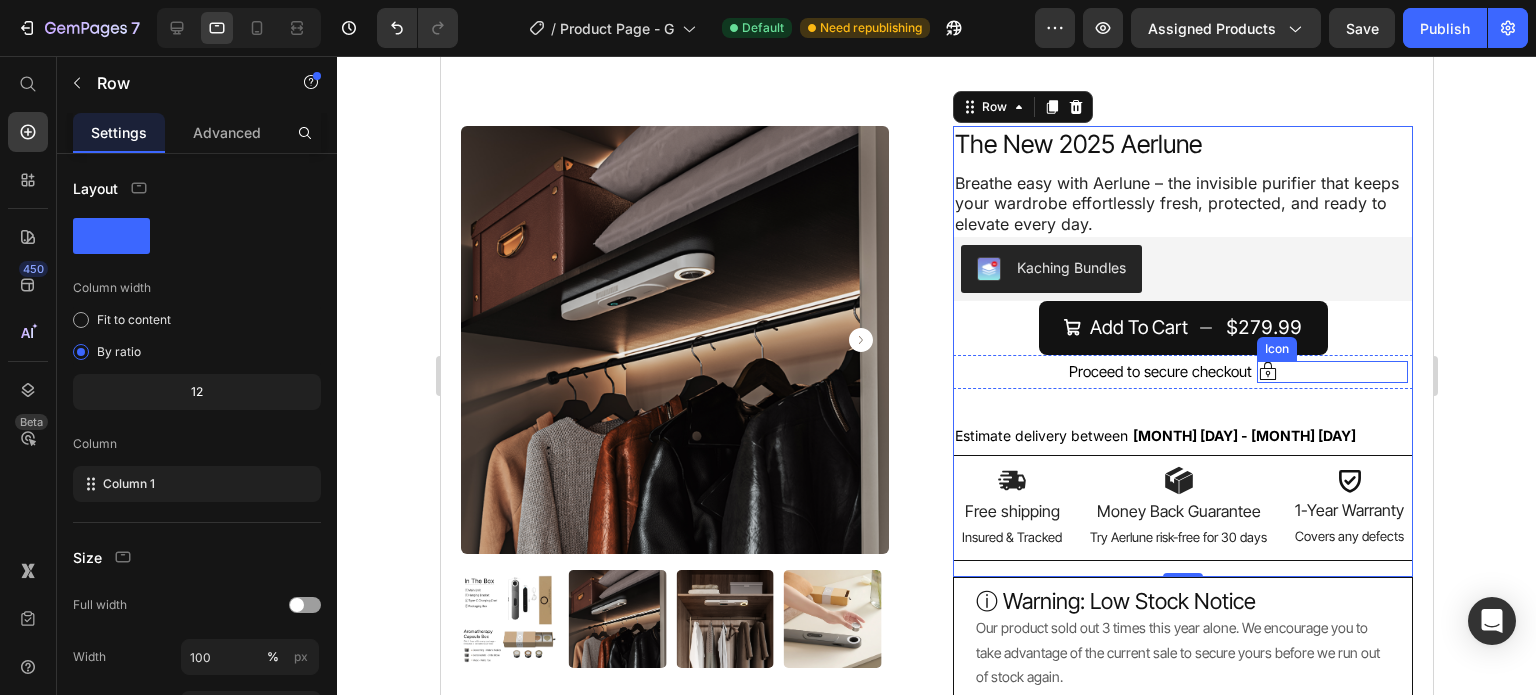 click 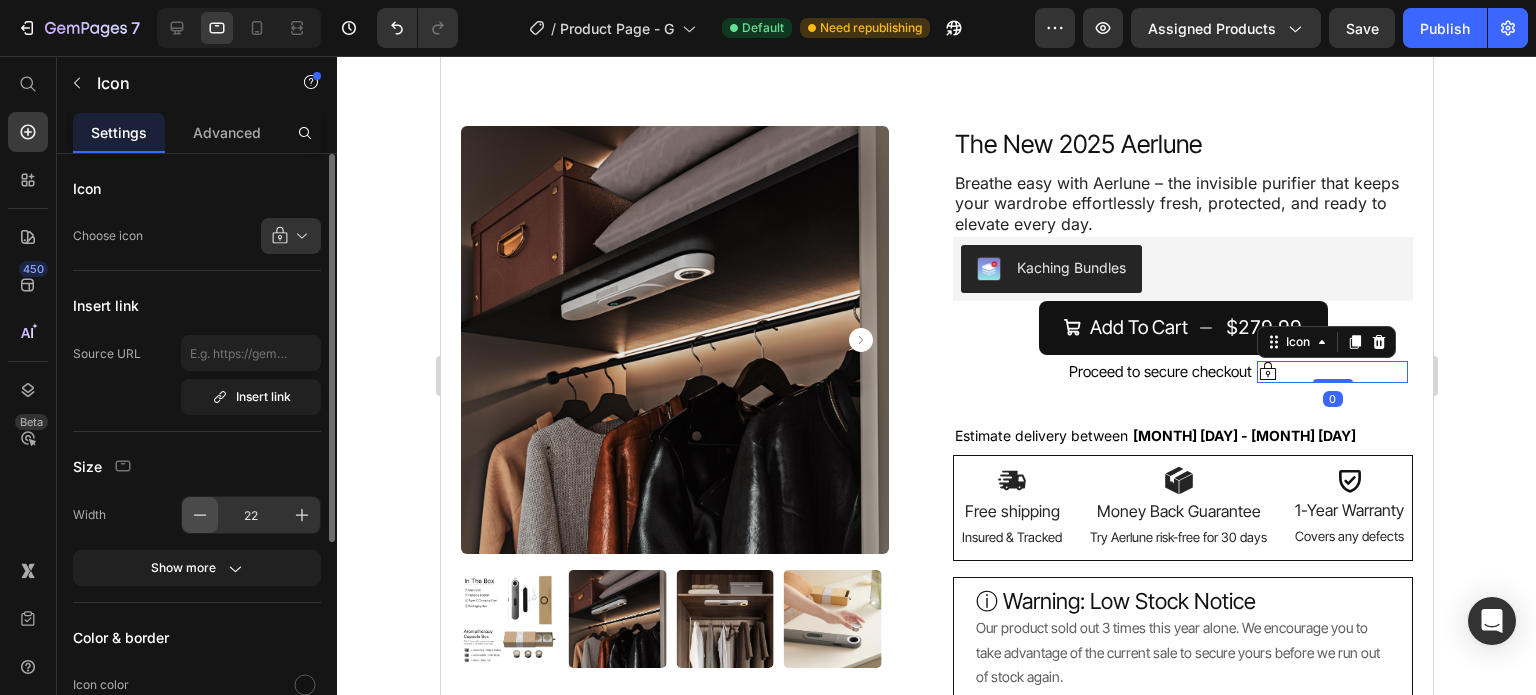 click 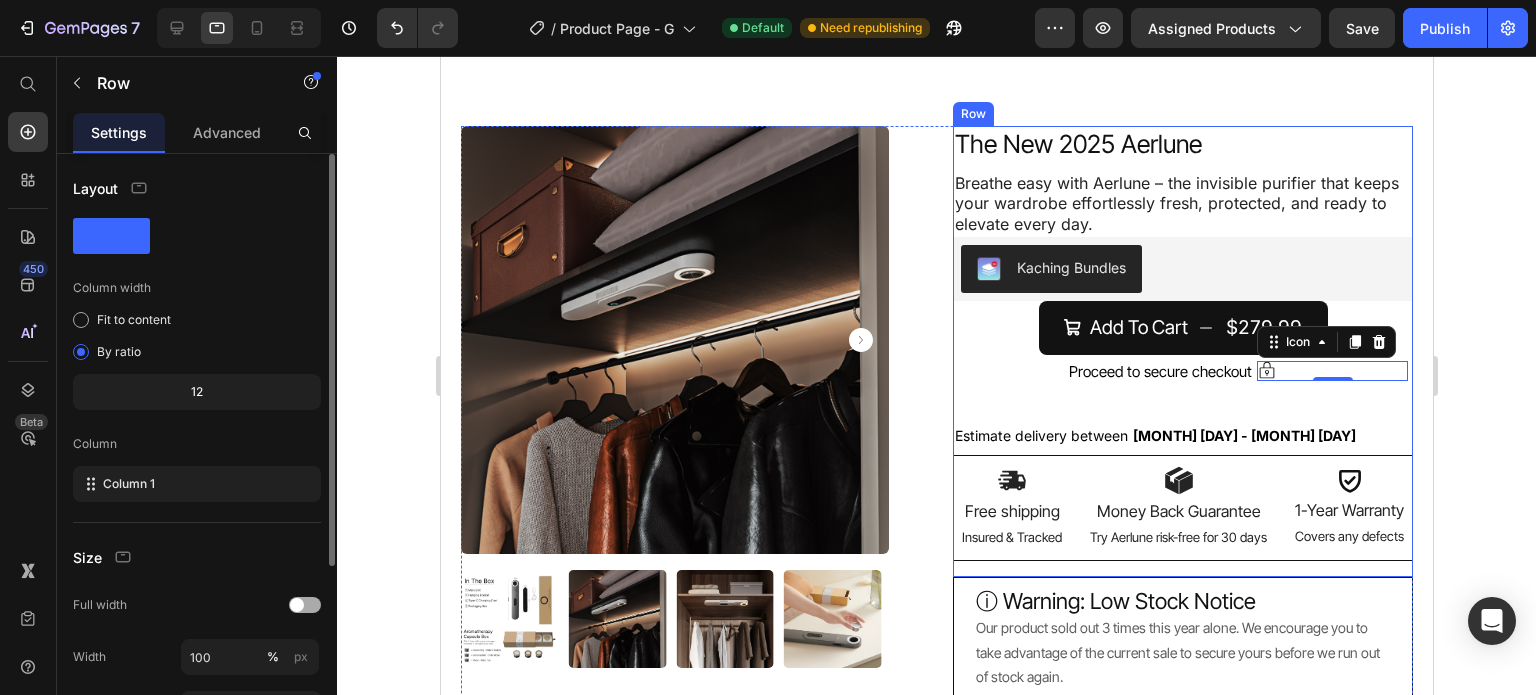 click on "The New 2025 Aerlune Product Title The New 2025 Aerlune Product Title The New 2025 Aerlune Product Title Breathe easy with Aerlune – the invisible purifier that keeps your wardrobe effortlessly fresh, protected, and ready to elevate every day. Text Block Breathe easy with Aerlune – the invisible purifier that keeps your wardrobe effortlessly fresh, protected, and ready to elevate every day. Text Block Breathe easy with Aerlune – the invisible purifier that keeps your wardrobe effortlessly fresh, protected, and ready to elevate every day. Text Block Kaching Bundles Kaching Bundles
Add To Cart
$279.99 Add to Cart
Icon
Icon
Icon Proceed to secure checkout Text Block Proceed to secure checkout Text Block Proceed to secure checkout Text Block Row
Icon   0 Proceed to secure checkout Text Block Row
Icon Proceed to secure checkout Text Block Row
Estimate delivery between" at bounding box center [1182, 351] 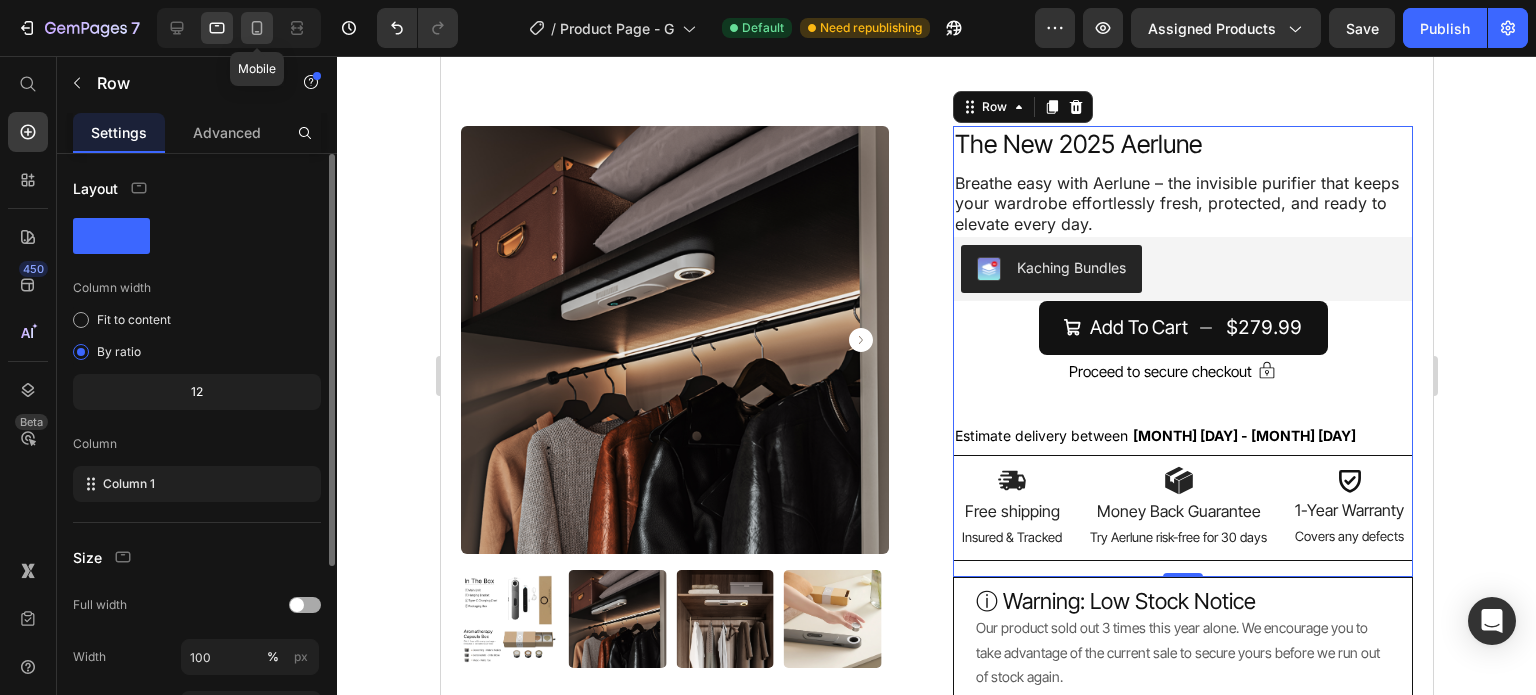click 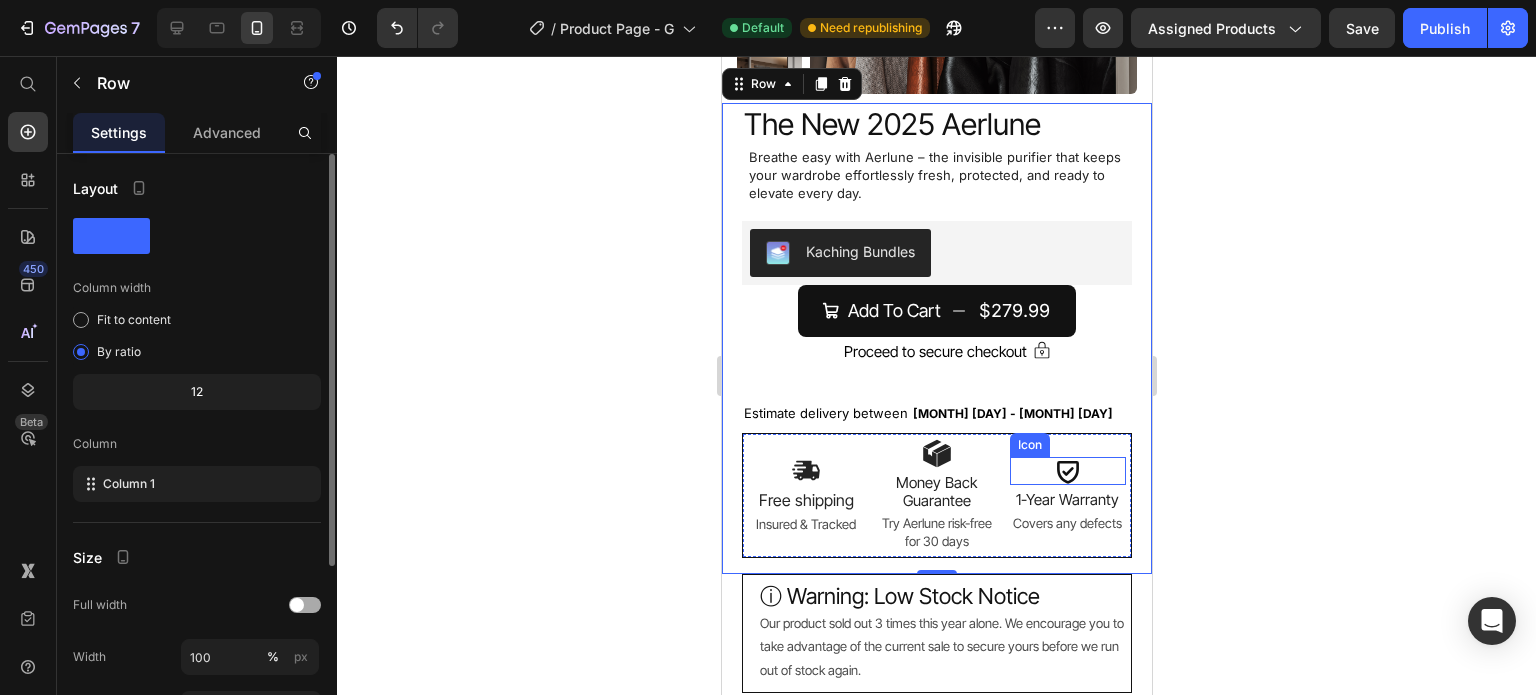 scroll, scrollTop: 351, scrollLeft: 0, axis: vertical 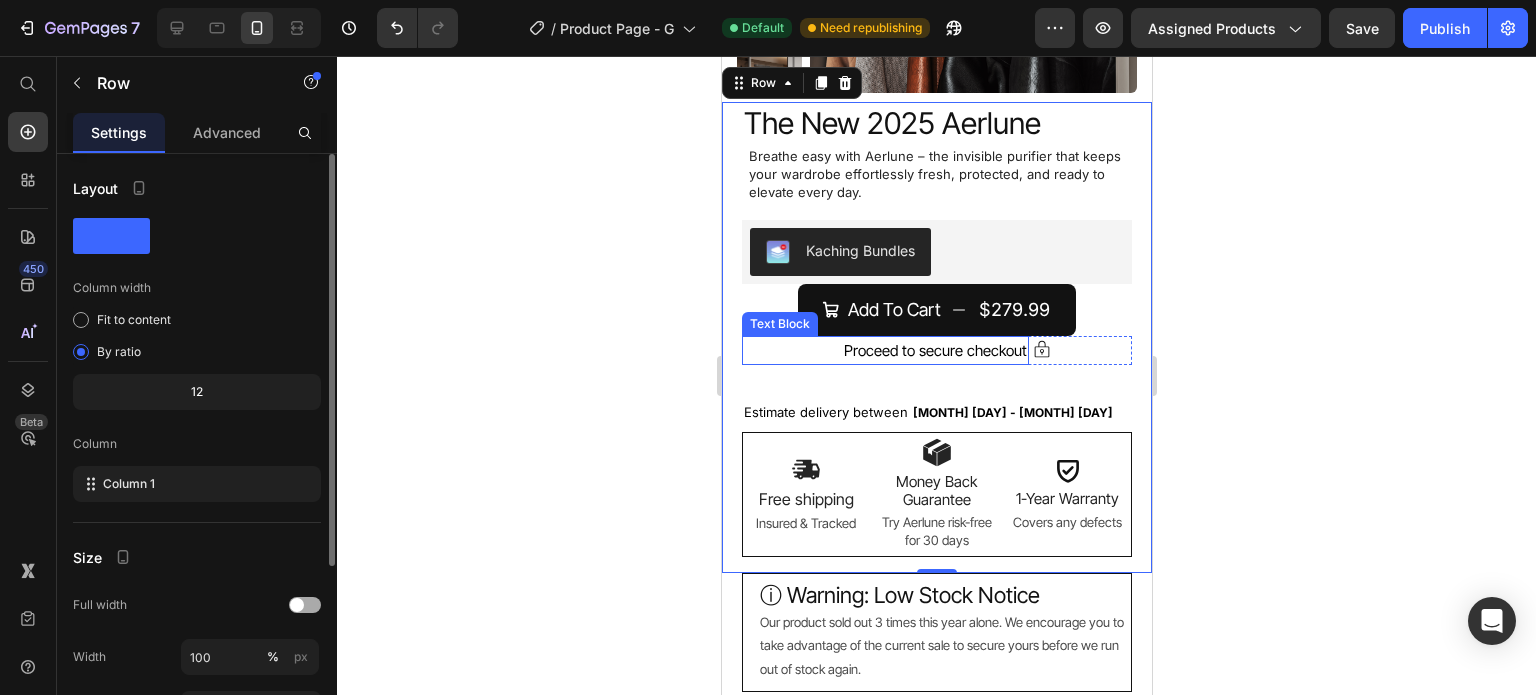 click on "Proceed to secure checkout" at bounding box center (934, 350) 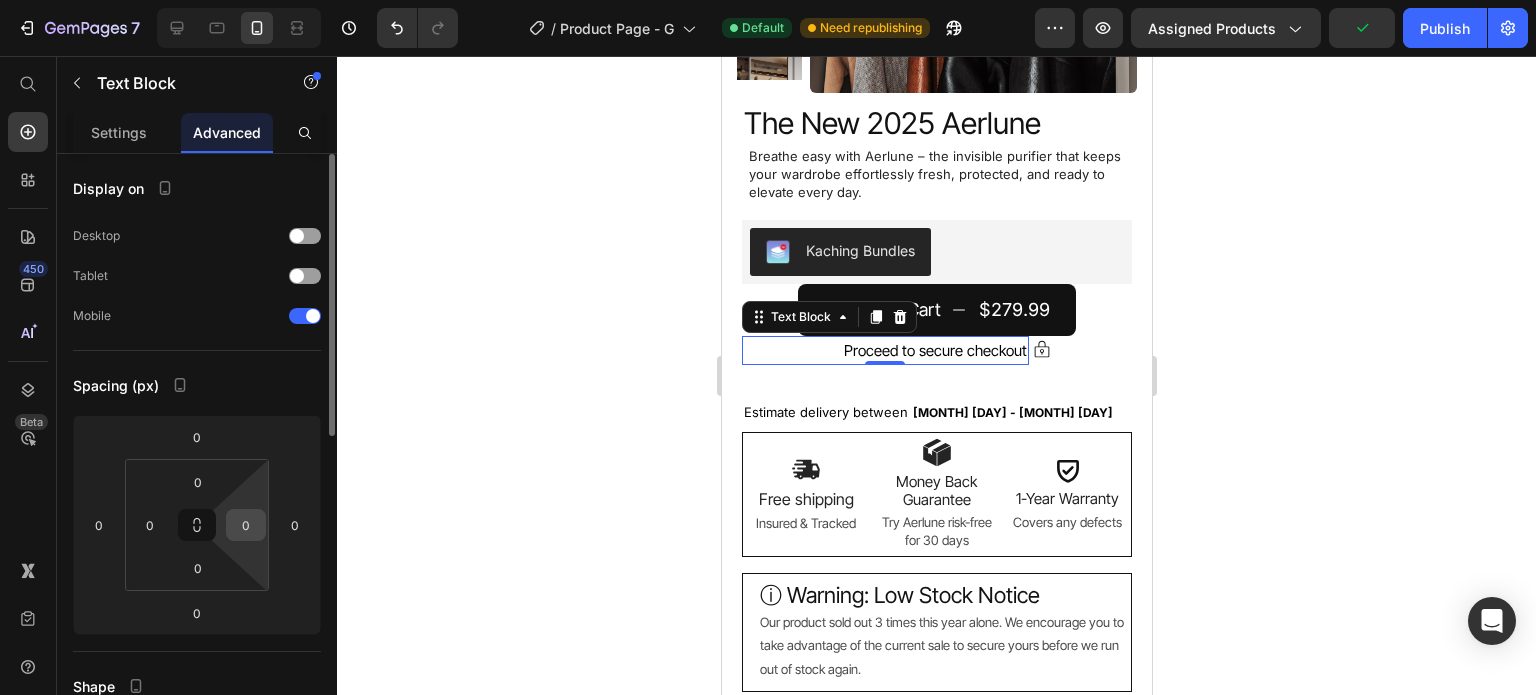 click on "0" at bounding box center [246, 525] 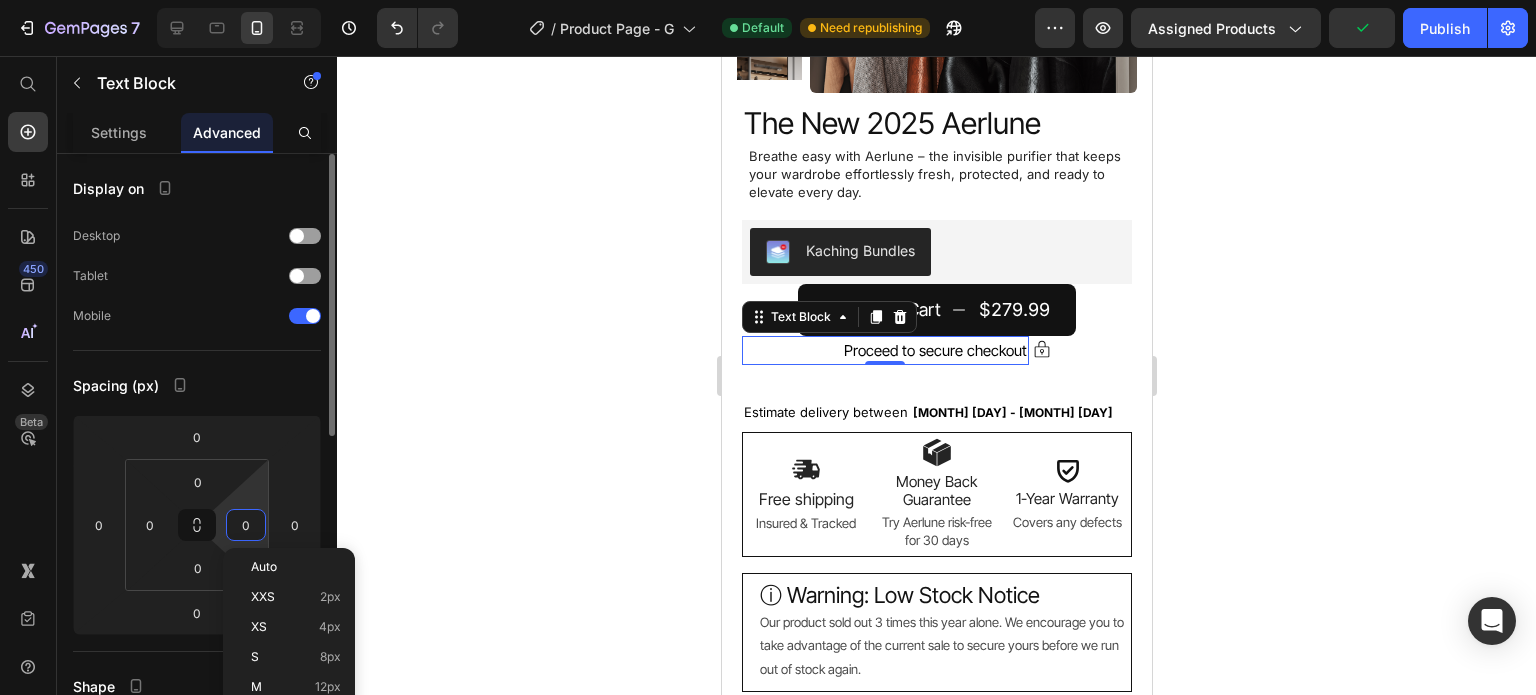 type on "5" 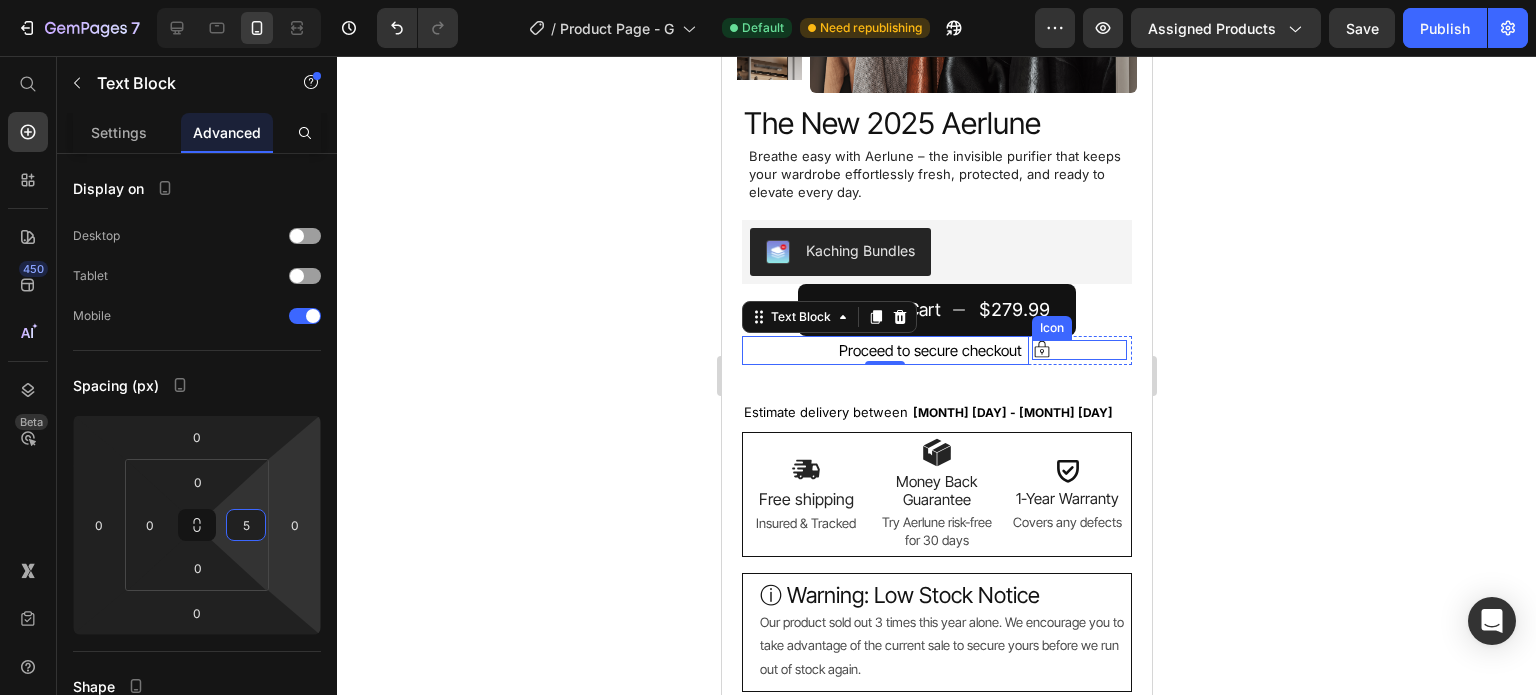 click 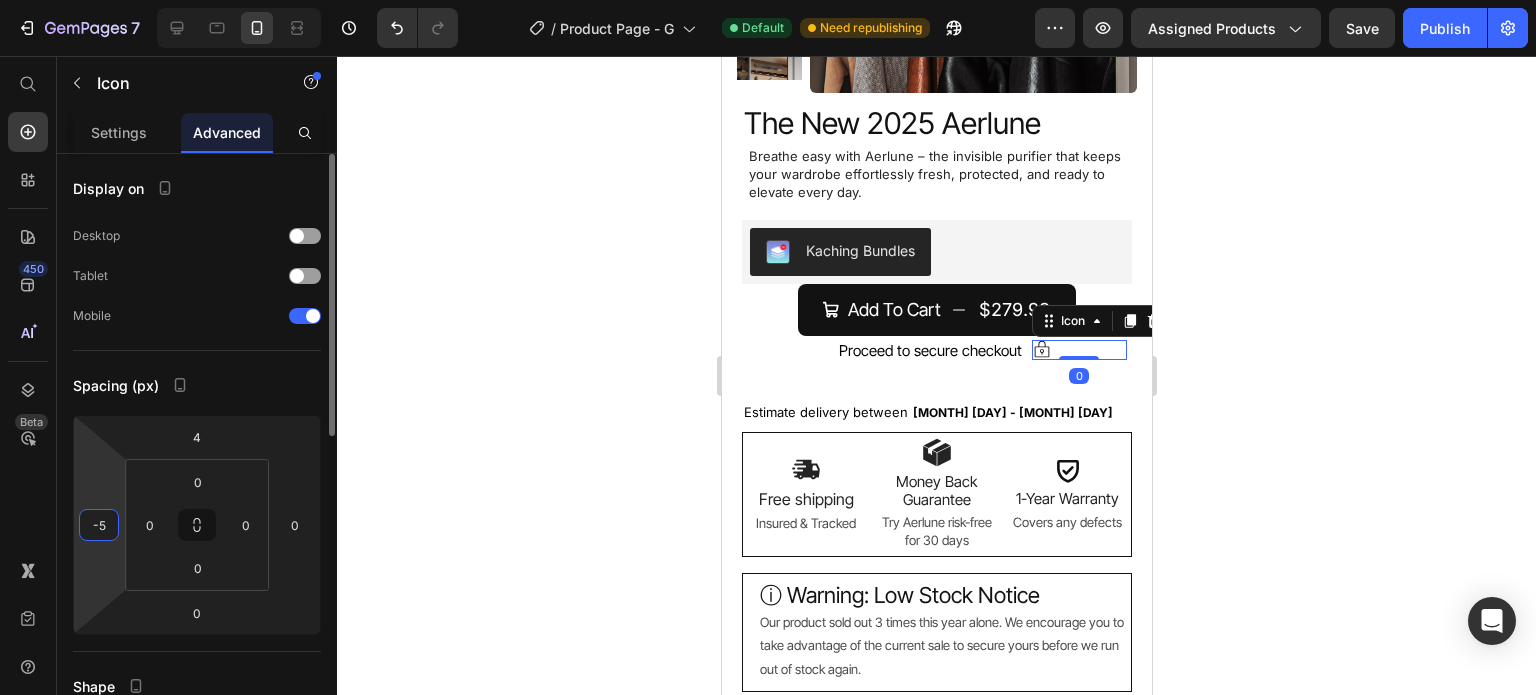 click on "-5" at bounding box center [99, 525] 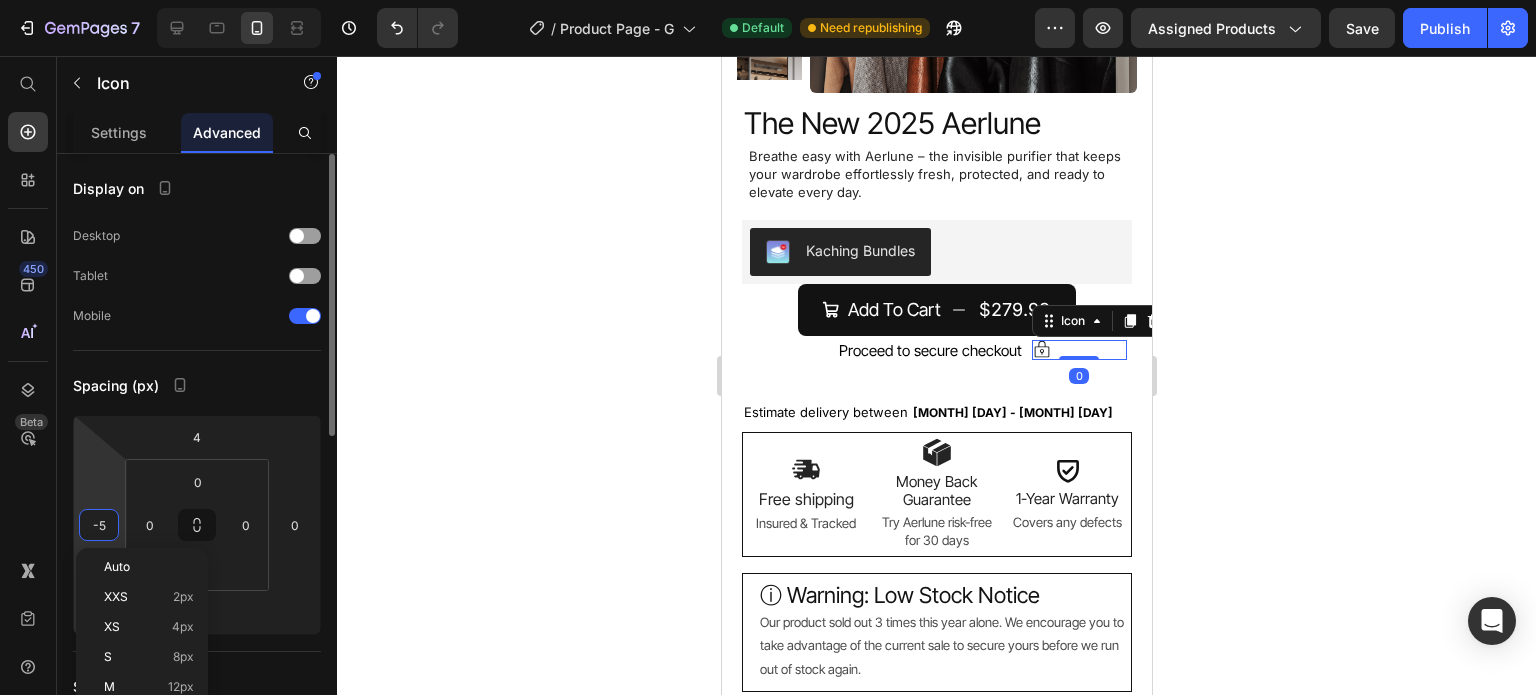 type 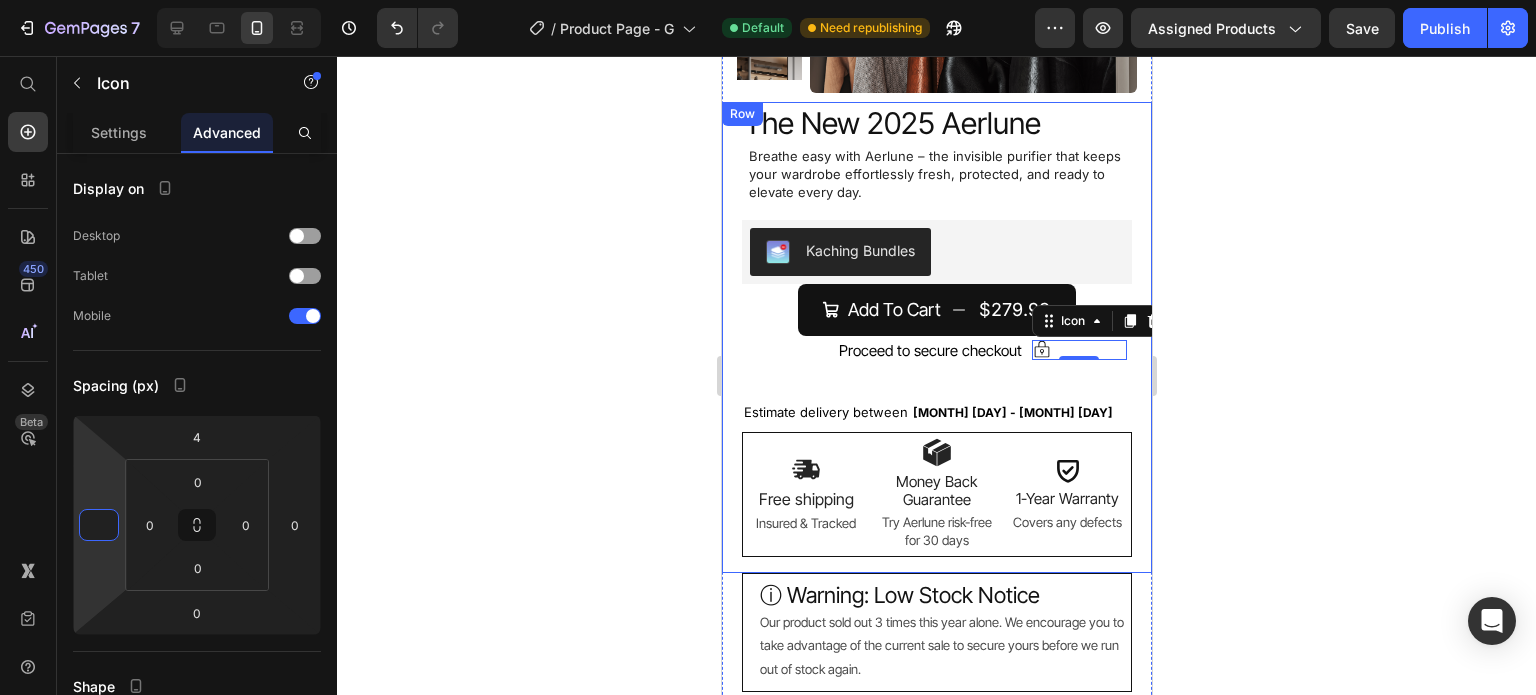 click on "The New 2025 Aerlune Product Title The New 2025 Aerlune Product Title The New 2025 Aerlune Product Title Breathe easy with Aerlune – the invisible purifier that keeps your wardrobe effortlessly fresh, protected, and ready to elevate every day. Text Block Breathe easy with Aerlune – the invisible purifier that keeps your wardrobe effortlessly fresh, protected, and ready to elevate every day. Text Block Breathe easy with Aerlune – the invisible purifier that keeps your wardrobe effortlessly fresh, protected, and ready to elevate every day. Text Block Kaching Bundles Kaching Bundles
Add To Cart
$279.99 Add to Cart
Icon
Icon
Icon Proceed to secure checkout Text Block Proceed to secure checkout Text Block Proceed to secure checkout Text Block Row
Icon Proceed to secure checkout Text Block Row
Icon   0 Proceed to secure checkout Text Block Row
Estimate delivery between" at bounding box center (936, 337) 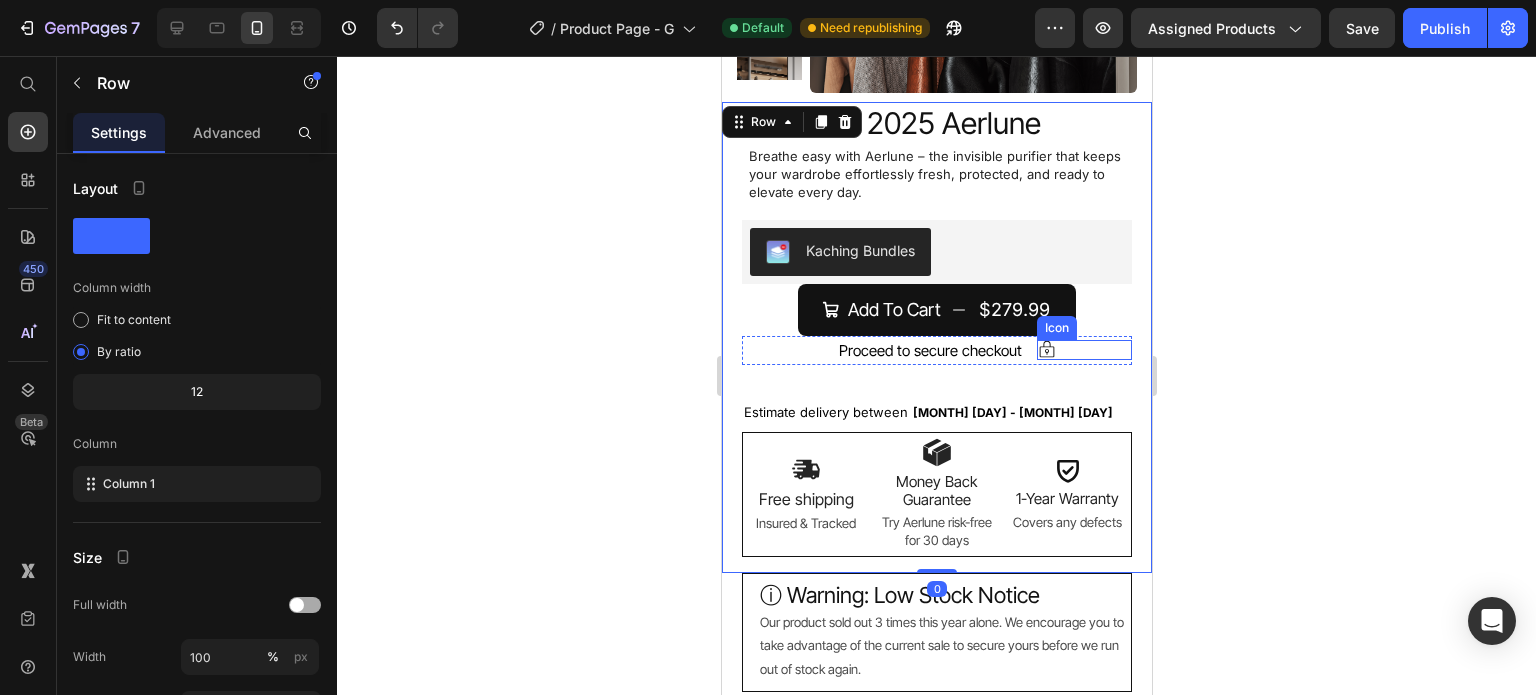 click 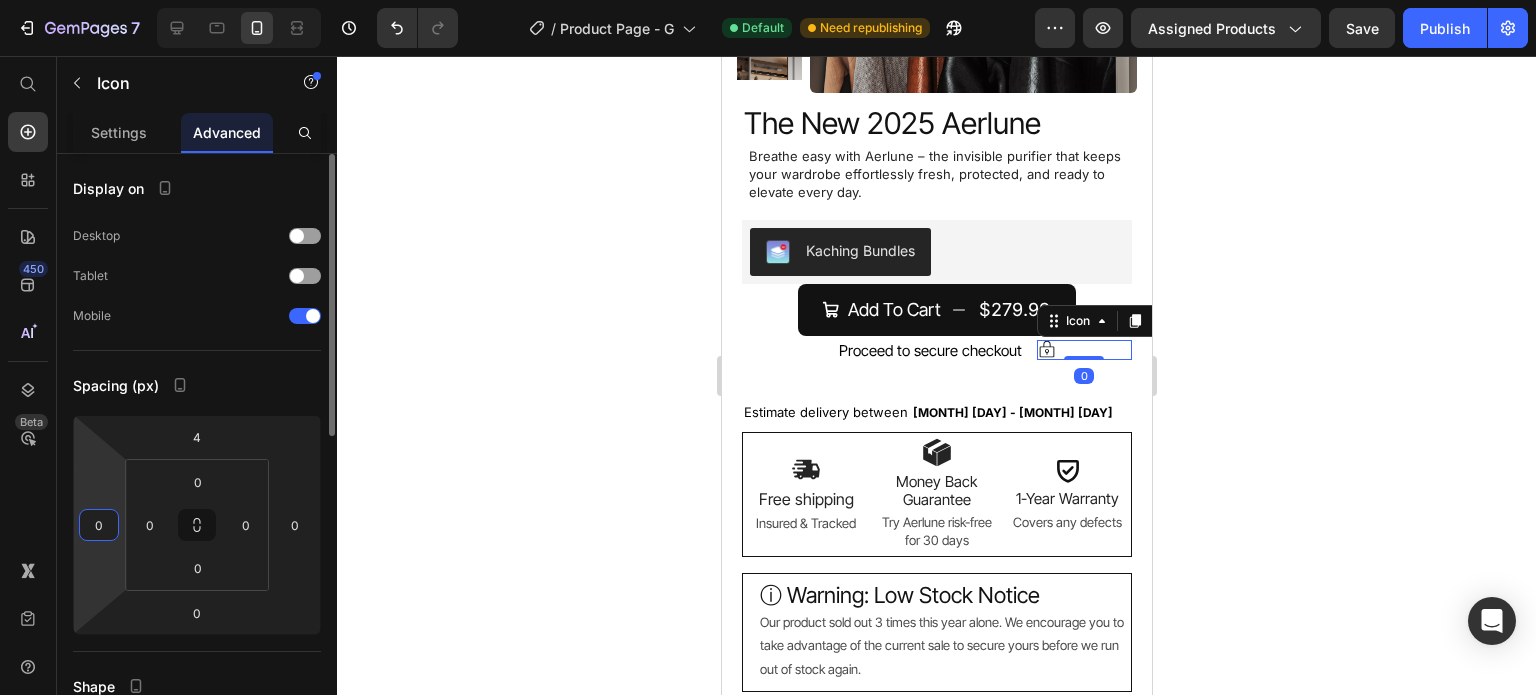 click on "0" at bounding box center (99, 525) 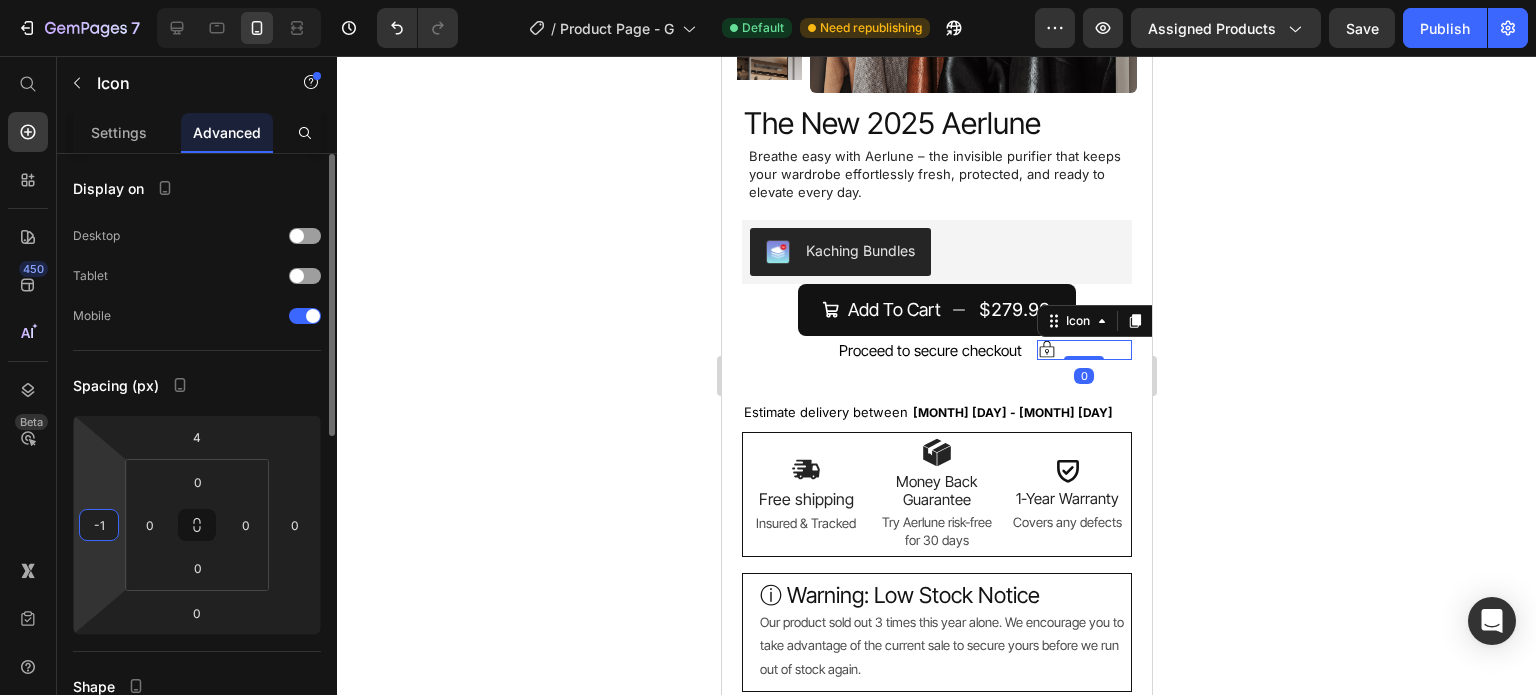 type on "-10" 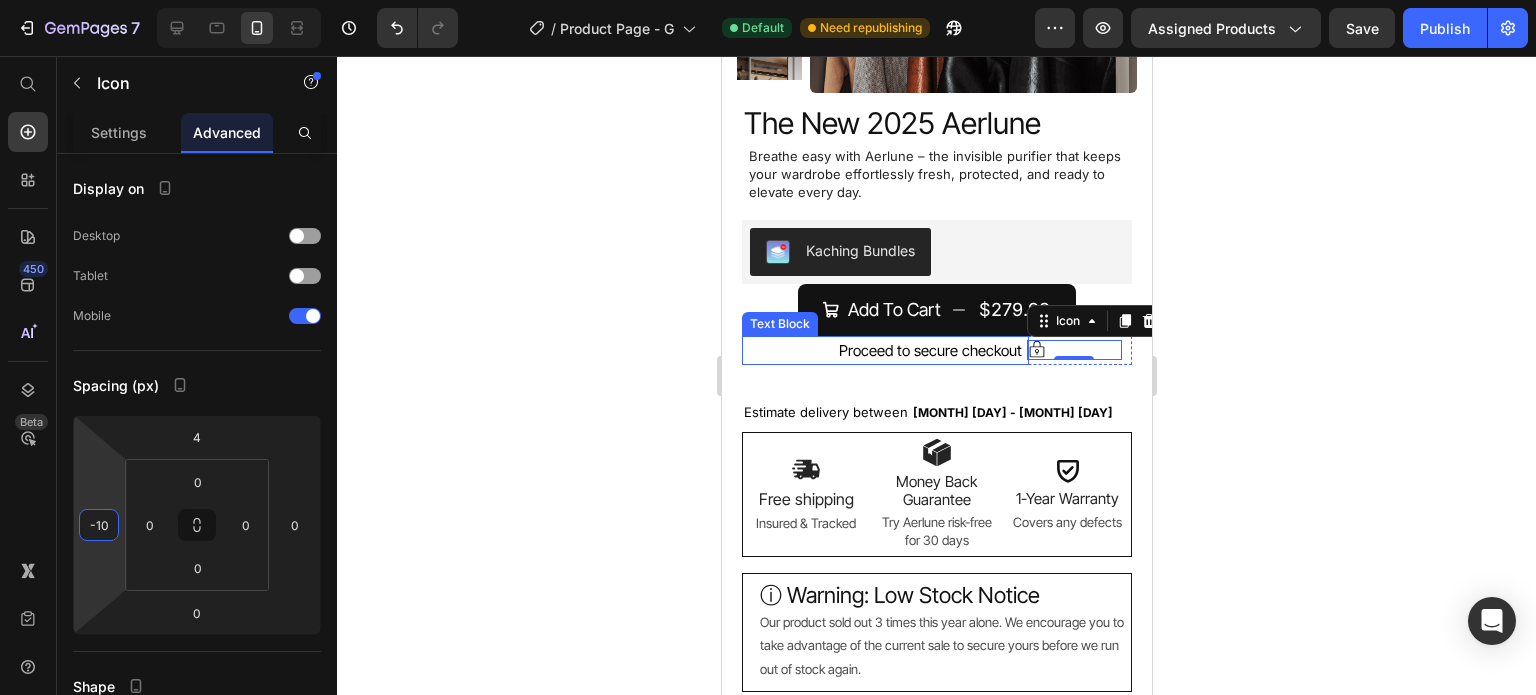 click on "The New 2025 Aerlune Product Title The New 2025 Aerlune Product Title The New 2025 Aerlune Product Title Breathe easy with Aerlune – the invisible purifier that keeps your wardrobe effortlessly fresh, protected, and ready to elevate every day. Text Block Breathe easy with Aerlune – the invisible purifier that keeps your wardrobe effortlessly fresh, protected, and ready to elevate every day. Text Block Breathe easy with Aerlune – the invisible purifier that keeps your wardrobe effortlessly fresh, protected, and ready to elevate every day. Text Block Kaching Bundles Kaching Bundles
Add To Cart
$279.99 Add to Cart
Icon
Icon
Icon Proceed to secure checkout Text Block Proceed to secure checkout Text Block Proceed to secure checkout Text Block Row
Icon Proceed to secure checkout Text Block Row
Icon   0 Proceed to secure checkout Text Block Row
Estimate delivery between" at bounding box center (936, 337) 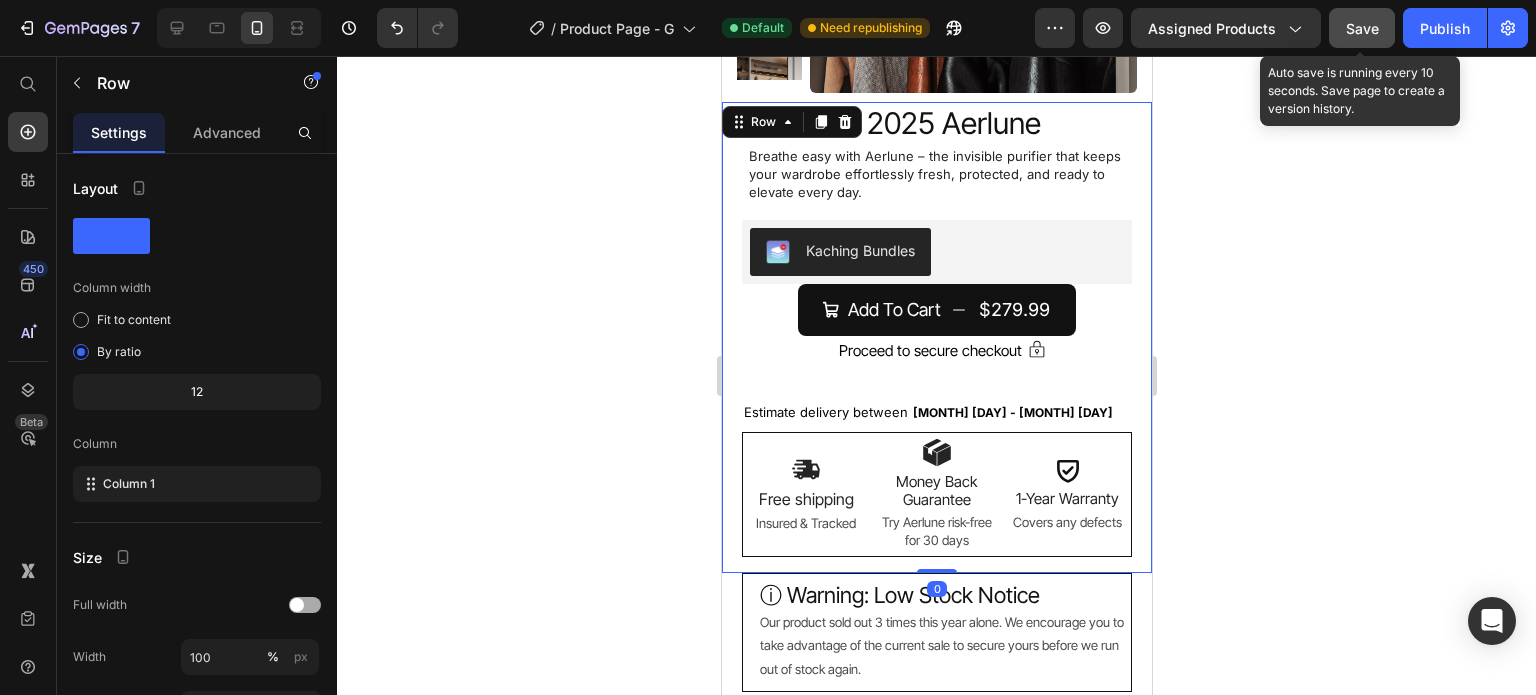 click on "Save" at bounding box center [1362, 28] 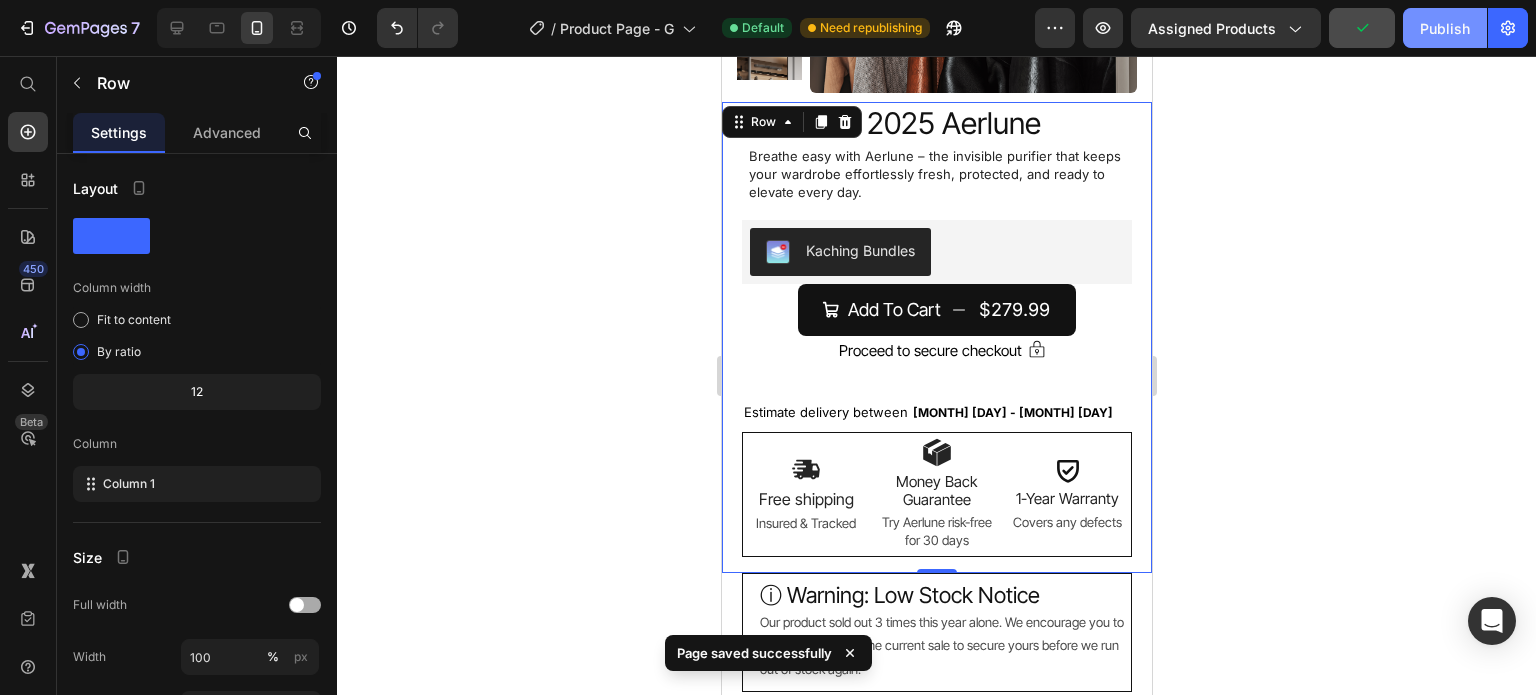 click on "Publish" at bounding box center (1445, 28) 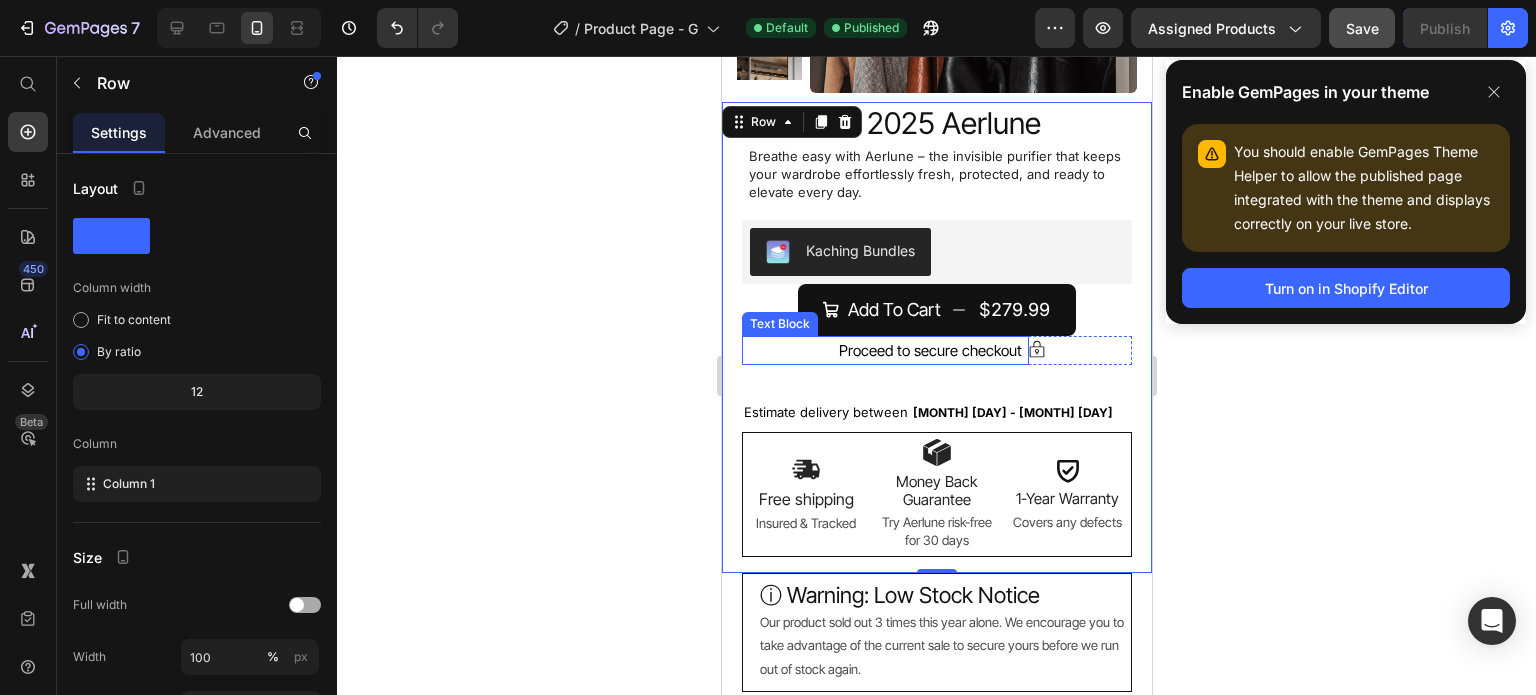 click on "Proceed to secure checkout" at bounding box center (929, 350) 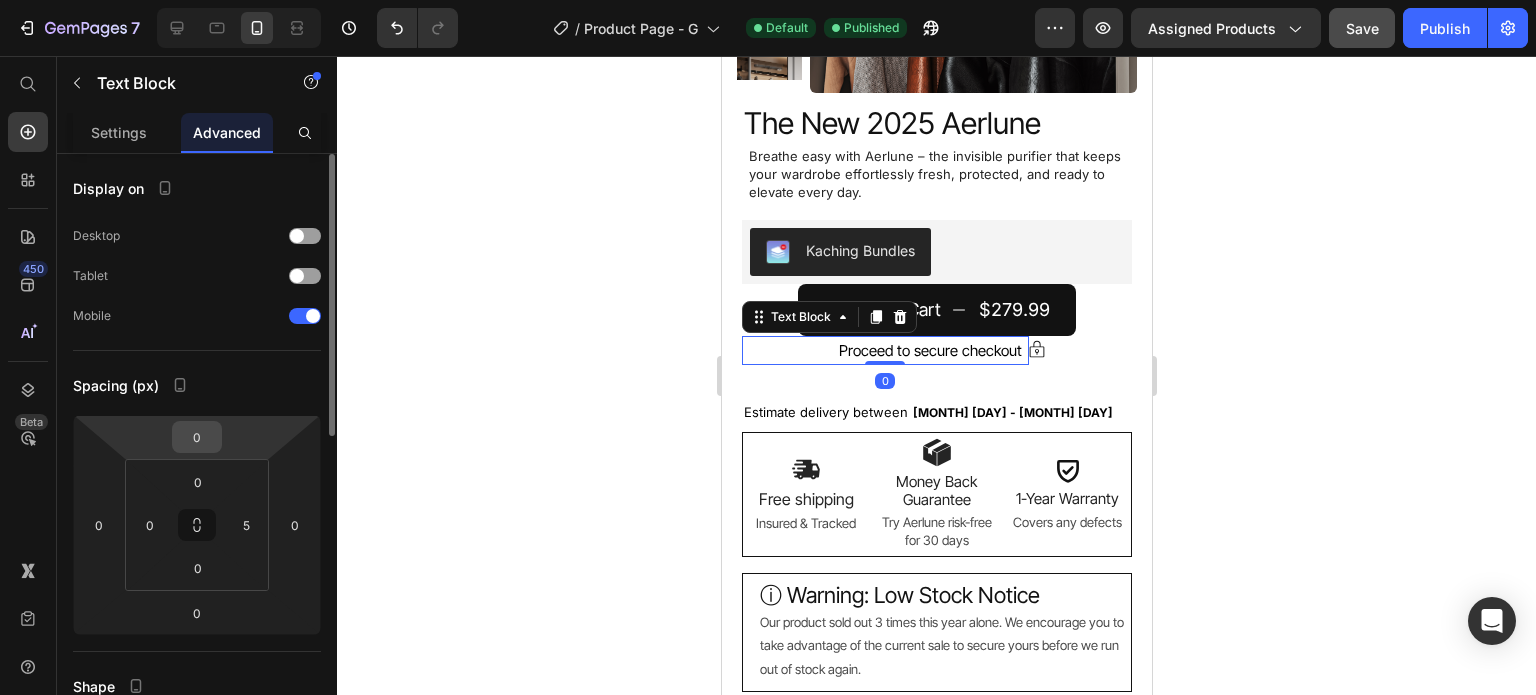 click on "0" at bounding box center [197, 437] 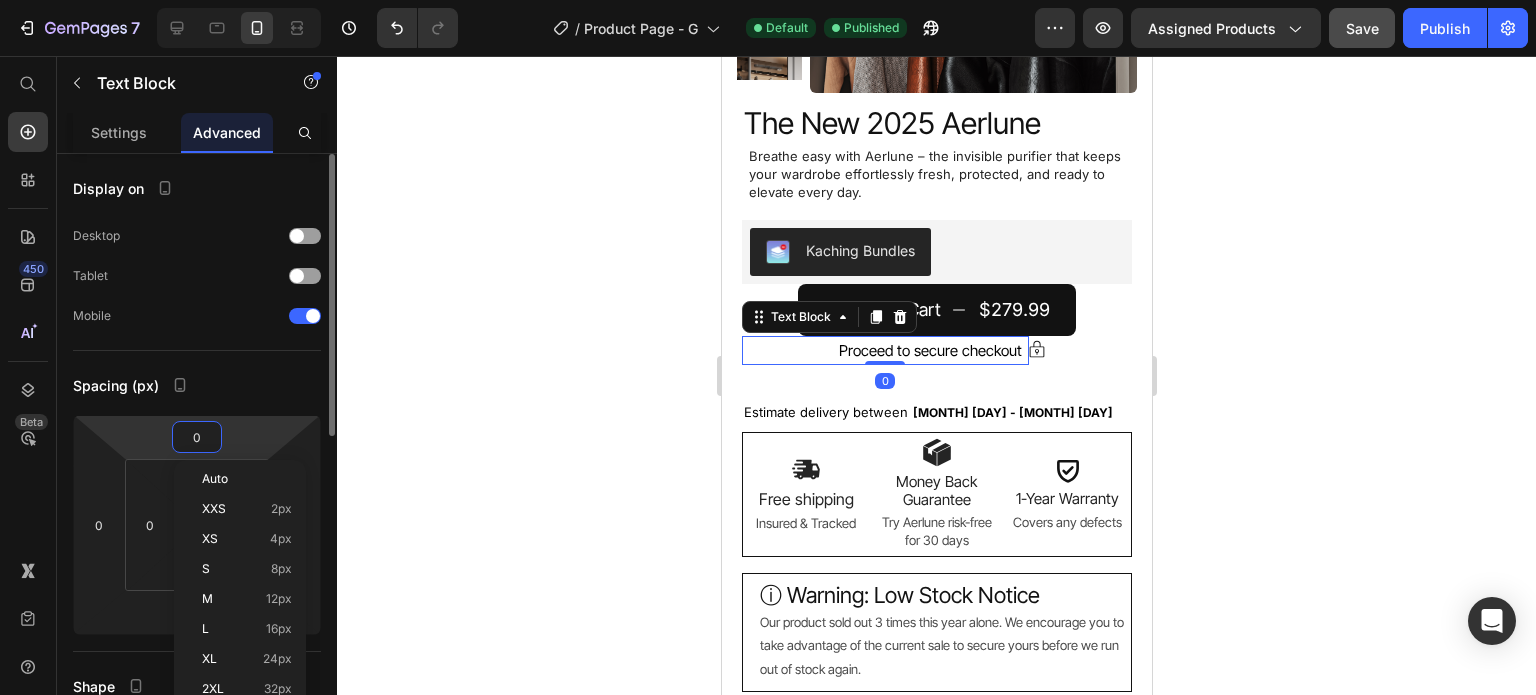 type on "2" 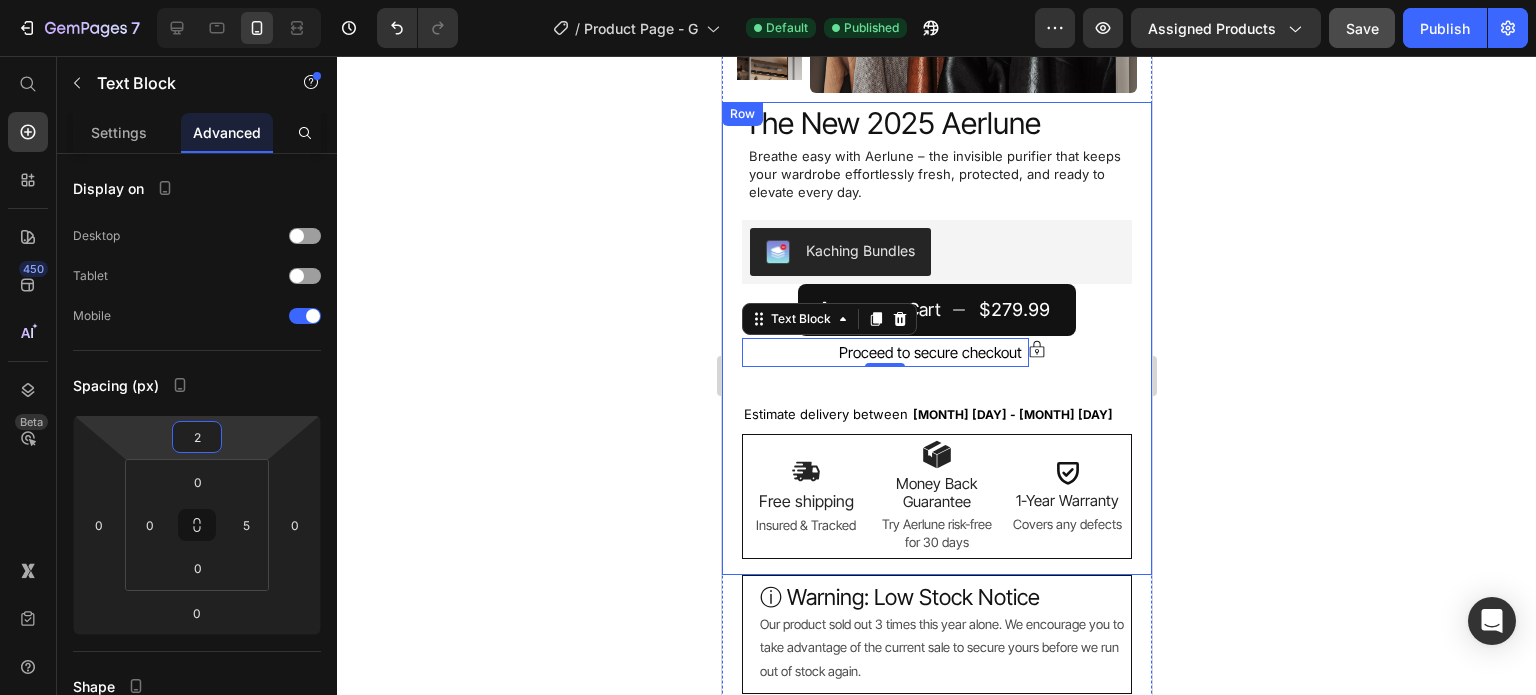 click on "The New 2025 Aerlune Product Title The New 2025 Aerlune Product Title The New 2025 Aerlune Product Title Breathe easy with Aerlune – the invisible purifier that keeps your wardrobe effortlessly fresh, protected, and ready to elevate every day. Text Block Breathe easy with Aerlune – the invisible purifier that keeps your wardrobe effortlessly fresh, protected, and ready to elevate every day. Text Block Breathe easy with Aerlune – the invisible purifier that keeps your wardrobe effortlessly fresh, protected, and ready to elevate every day. Text Block Kaching Bundles Kaching Bundles
Add To Cart
$279.99 Add to Cart
Icon
Icon
Icon Proceed to secure checkout Text Block Proceed to secure checkout Text Block Proceed to secure checkout Text Block Row
Icon Proceed to secure checkout Text Block Row
Icon Proceed to secure checkout Text Block   0 Row
Estimate delivery between" at bounding box center (936, 338) 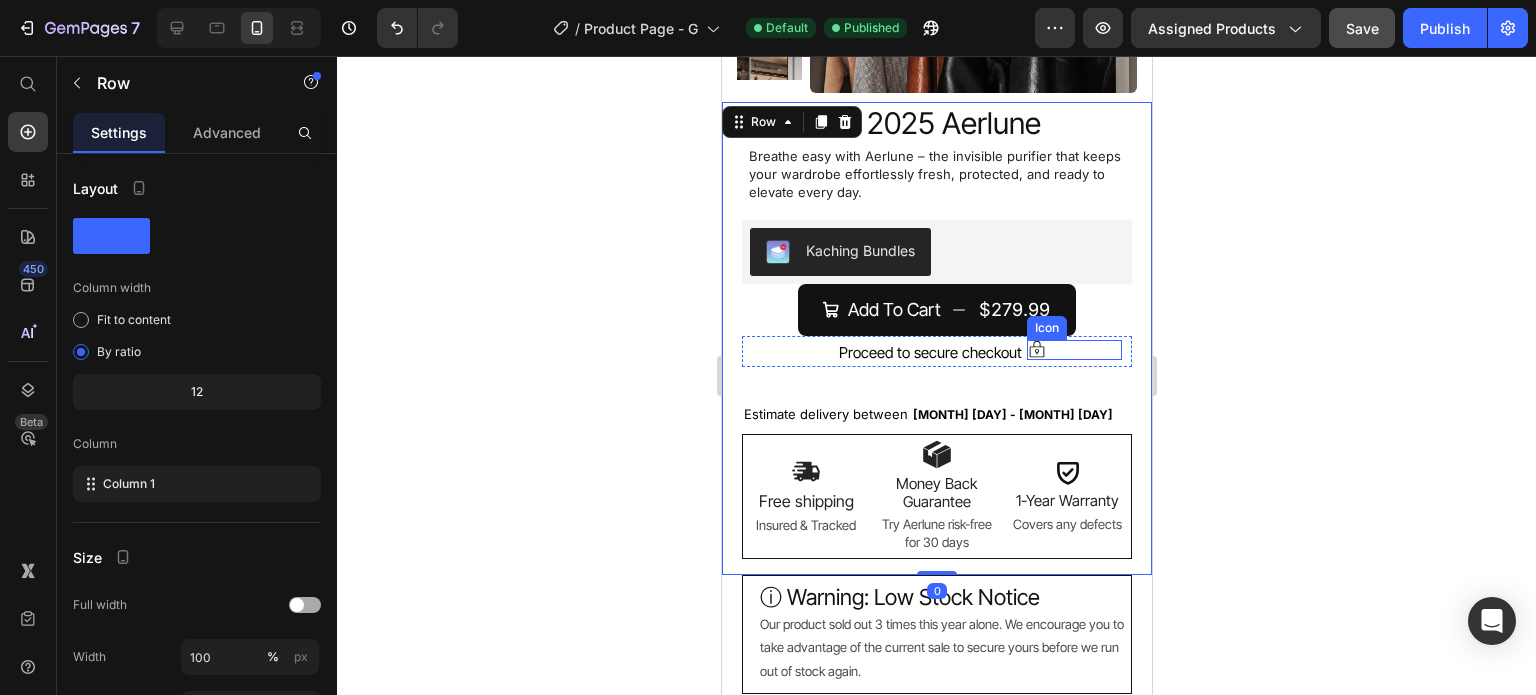 click 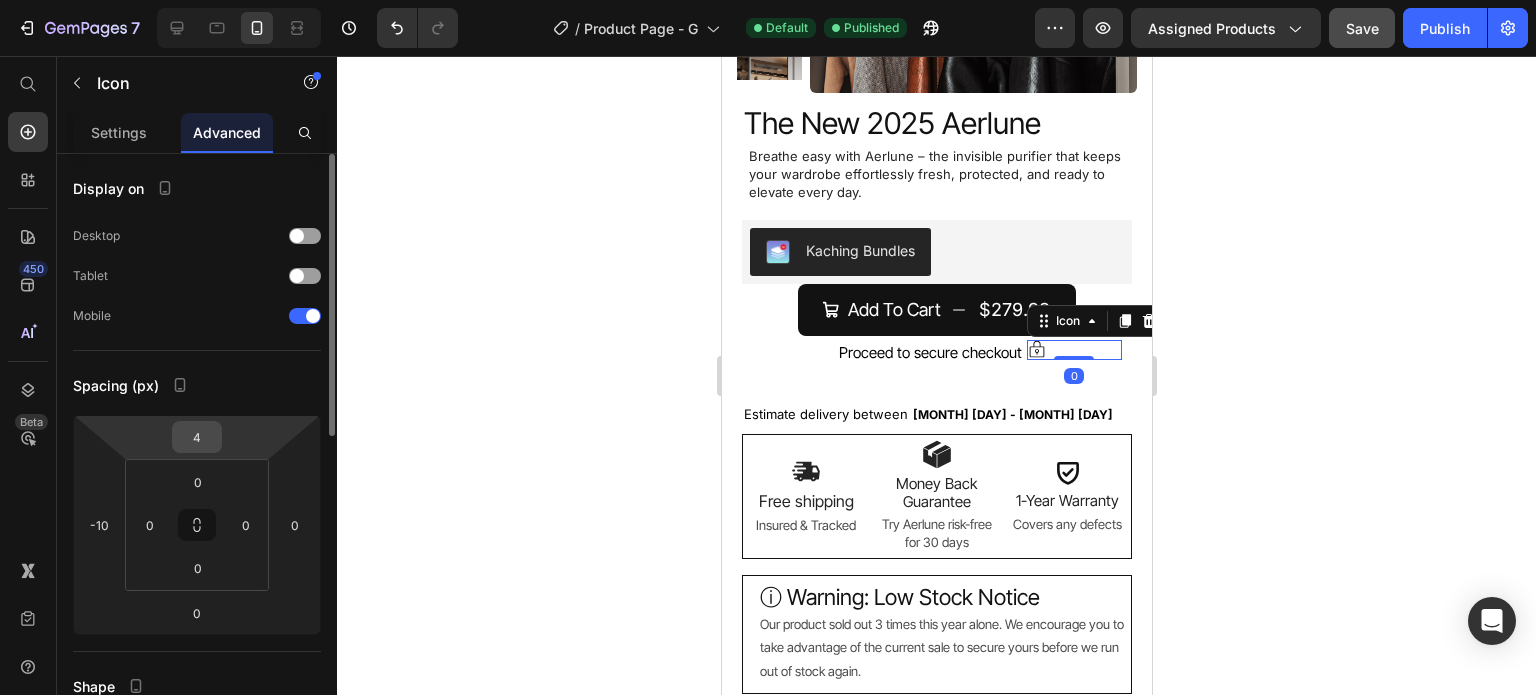 click on "4" at bounding box center [197, 437] 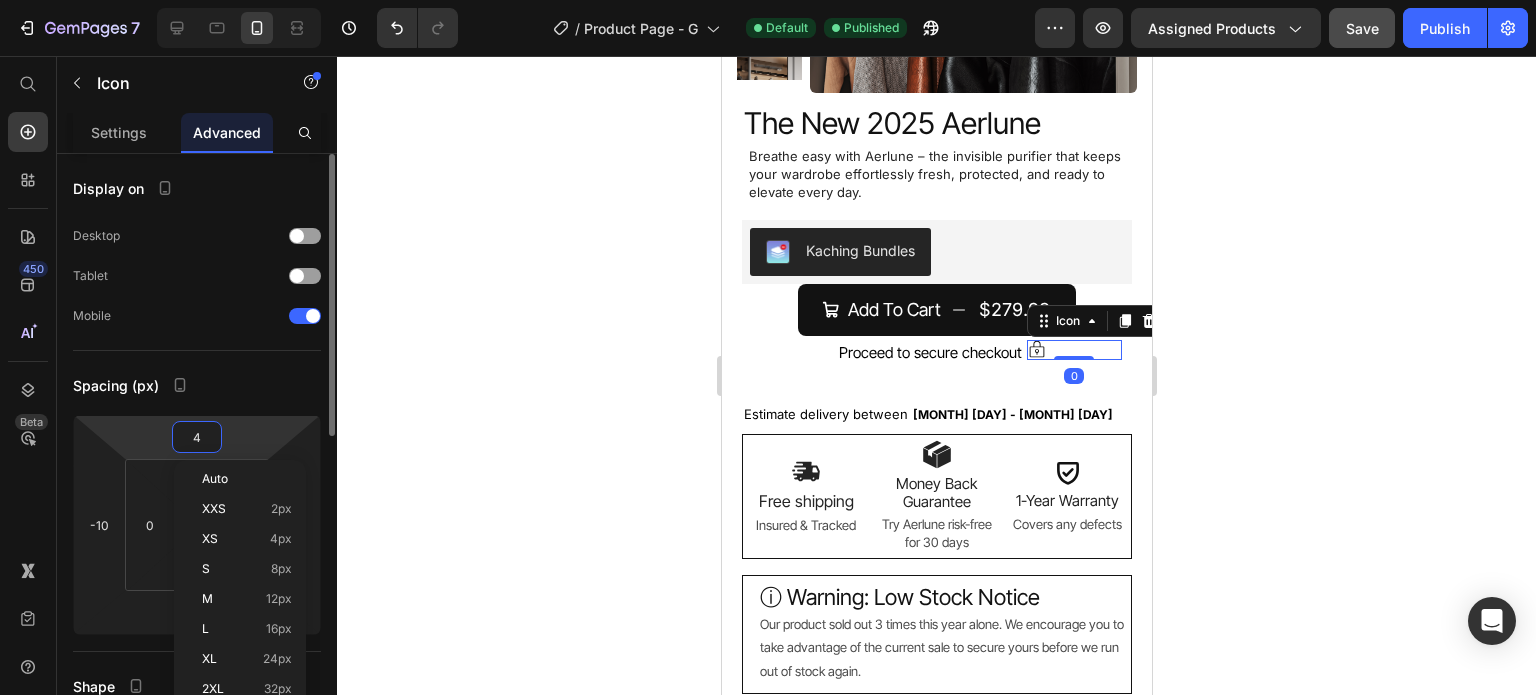 type on "6" 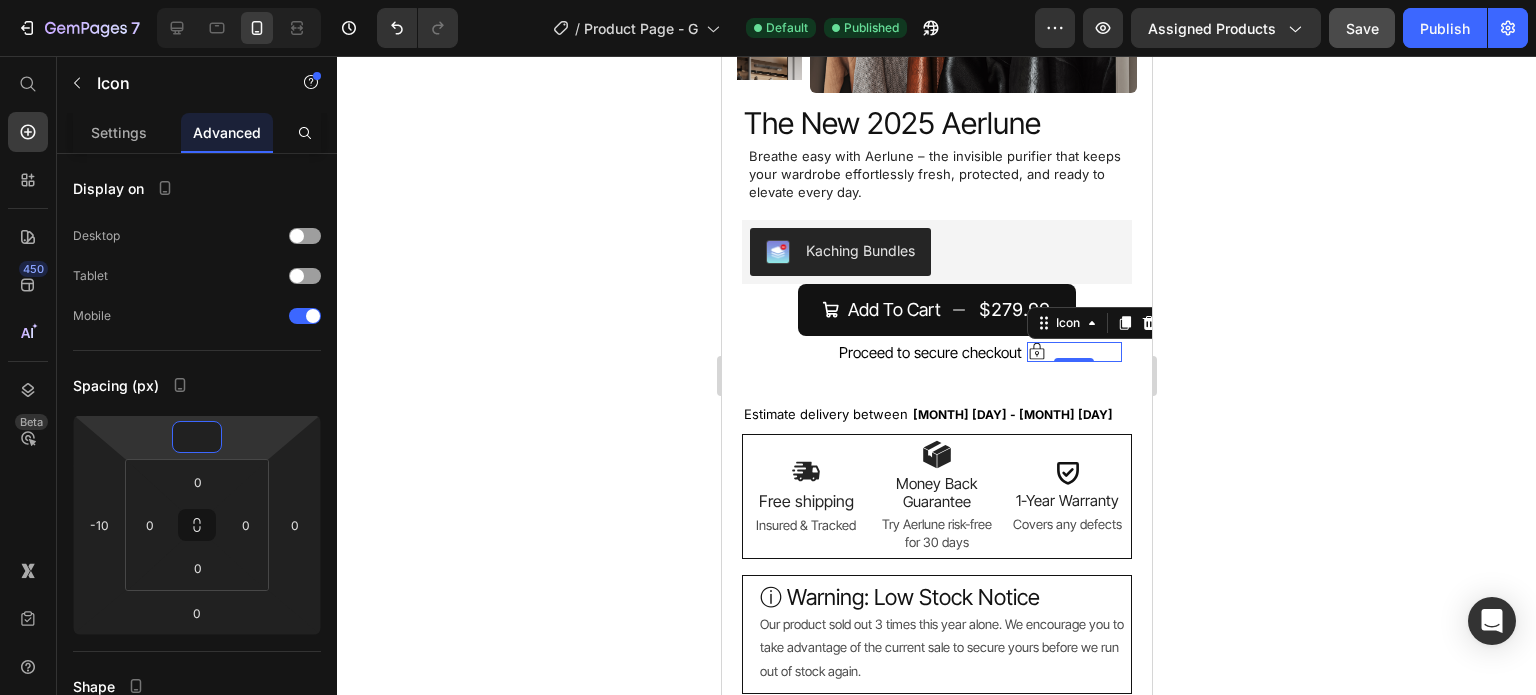type on "5" 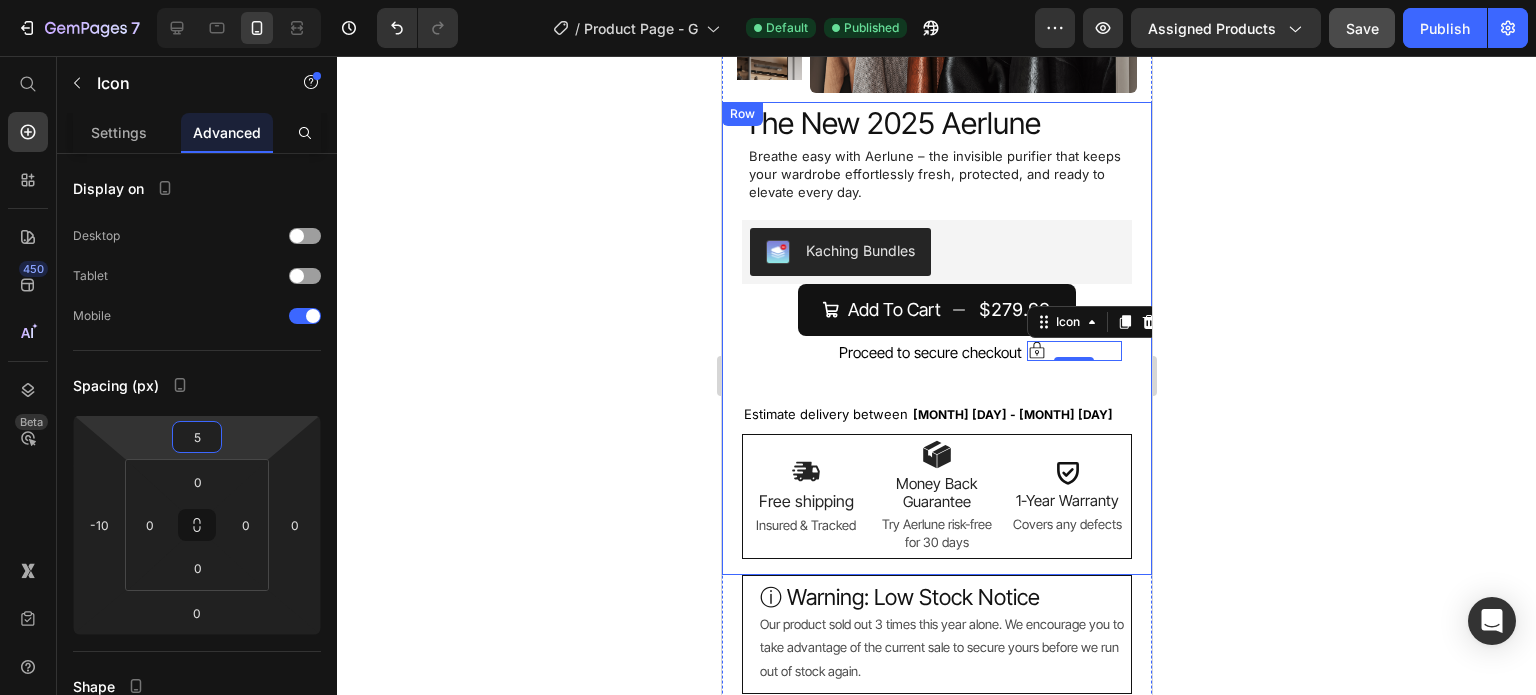 click on "Estimate delivery between
Jul 21 - Jul 26" at bounding box center (936, 413) 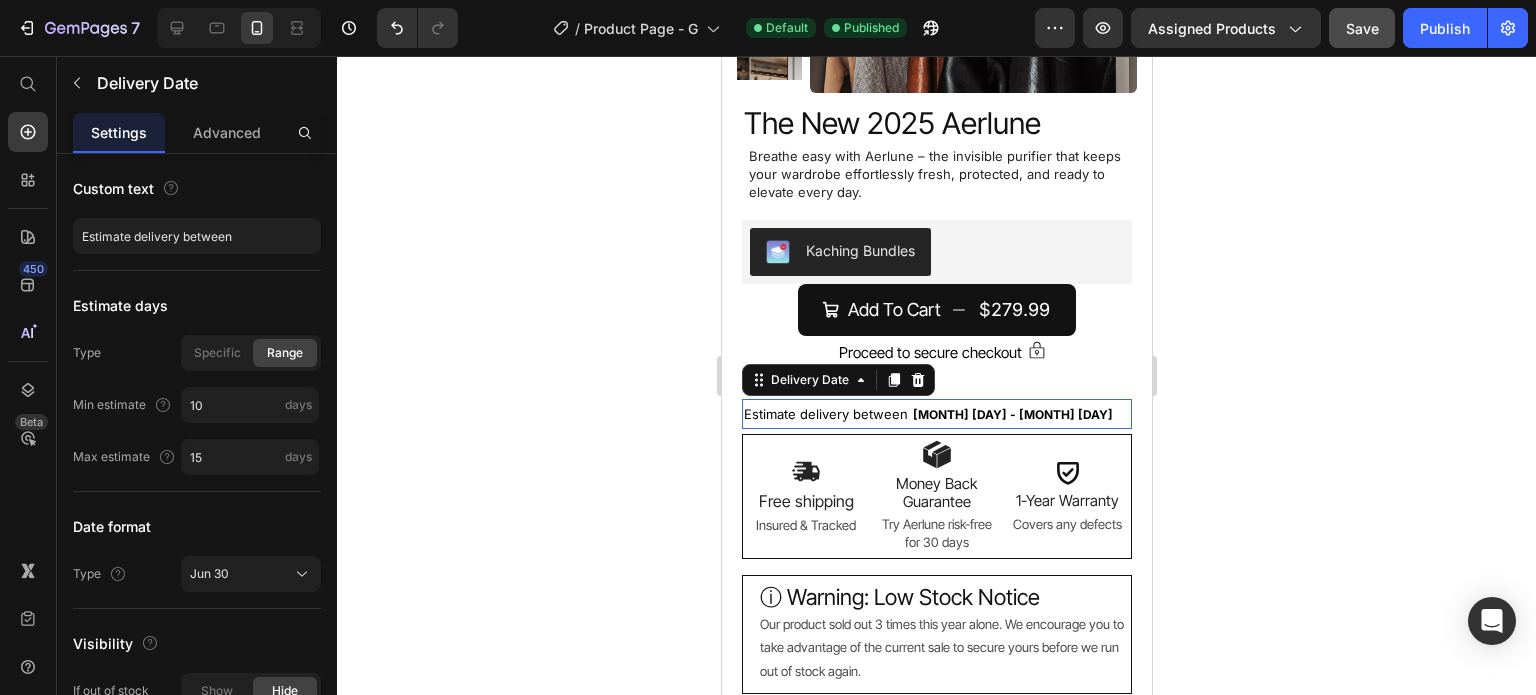 click on "Save" 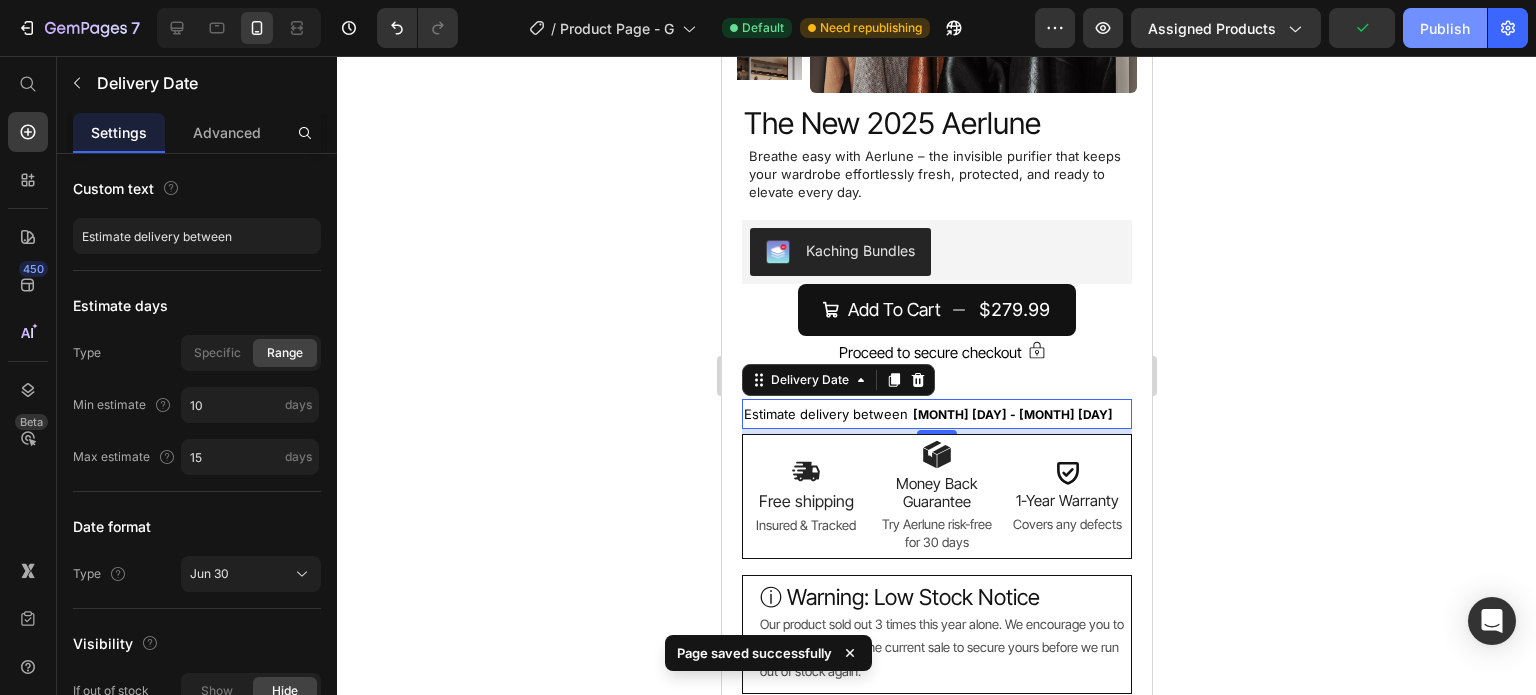 click on "Publish" at bounding box center (1445, 28) 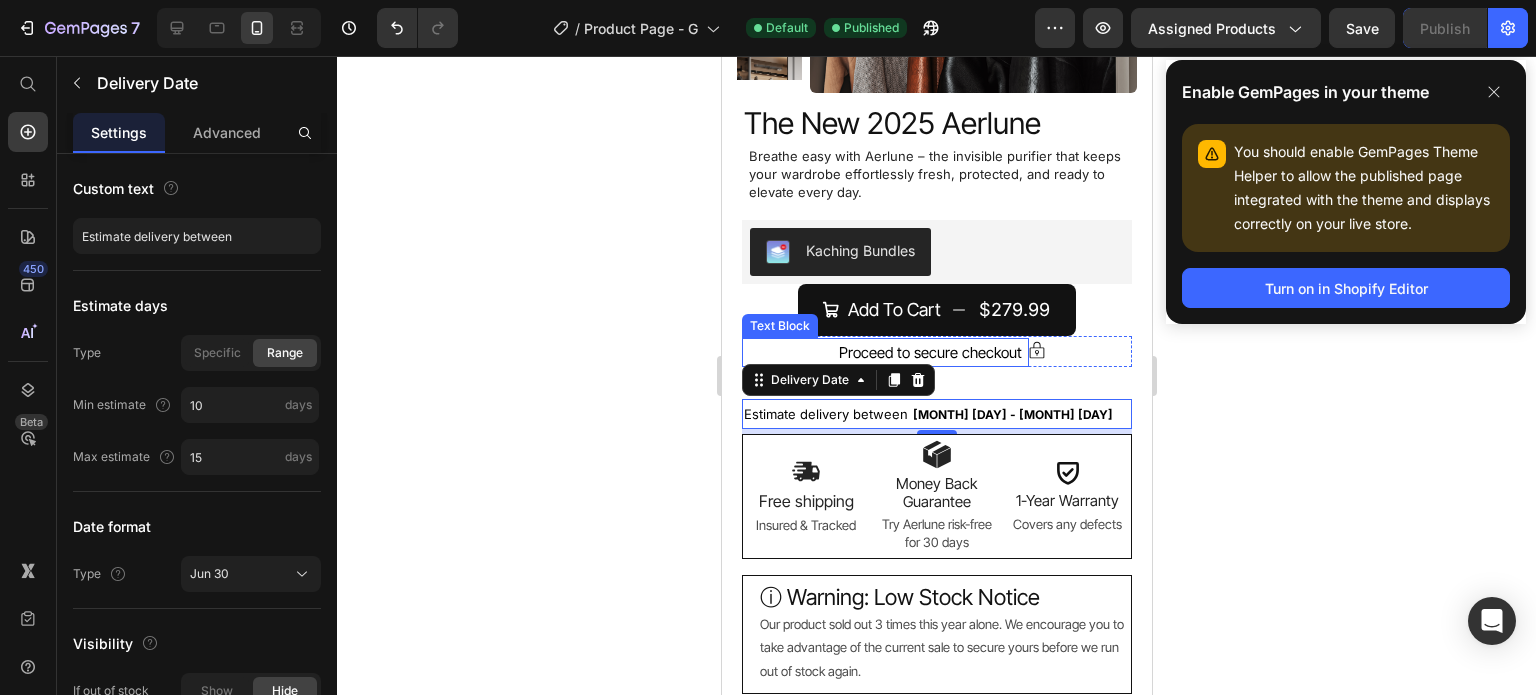click on "Proceed to secure checkout" at bounding box center [929, 352] 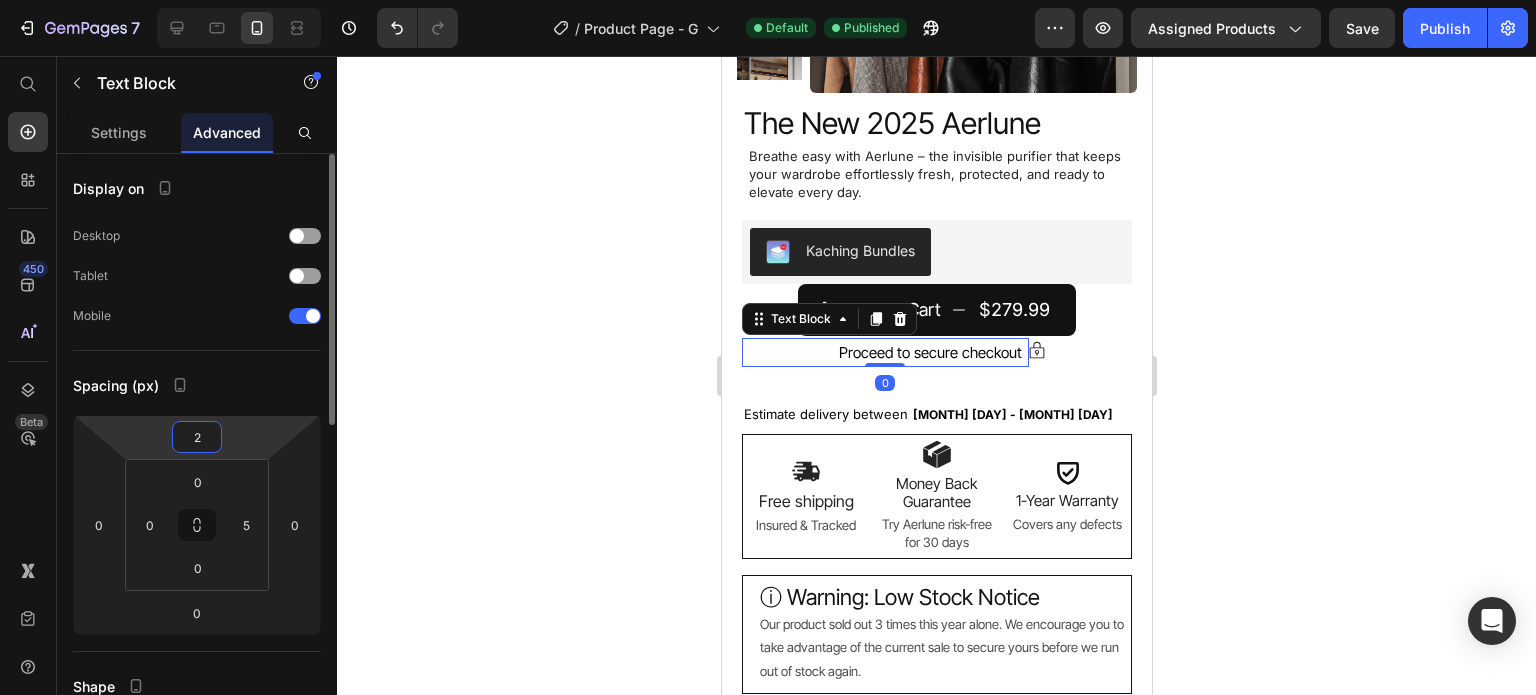 click on "2" at bounding box center (197, 437) 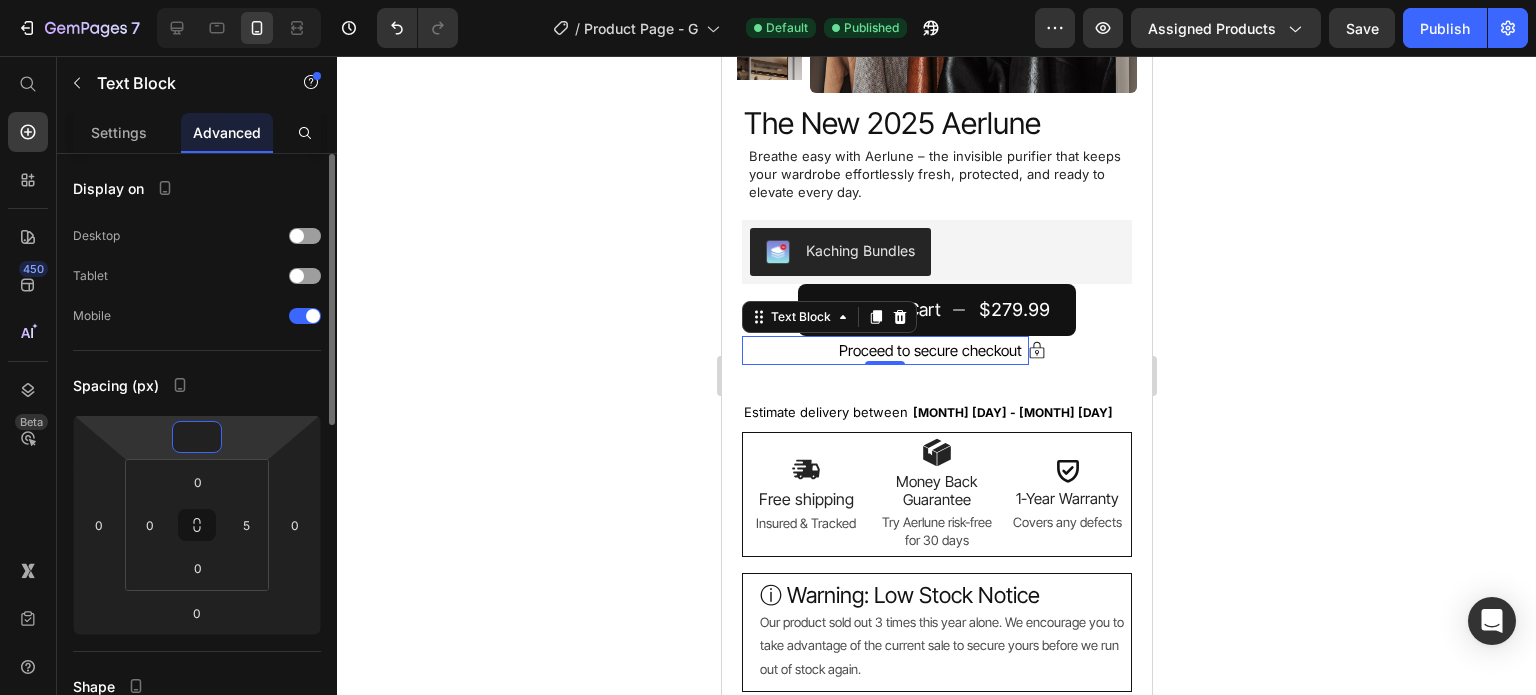type on "3" 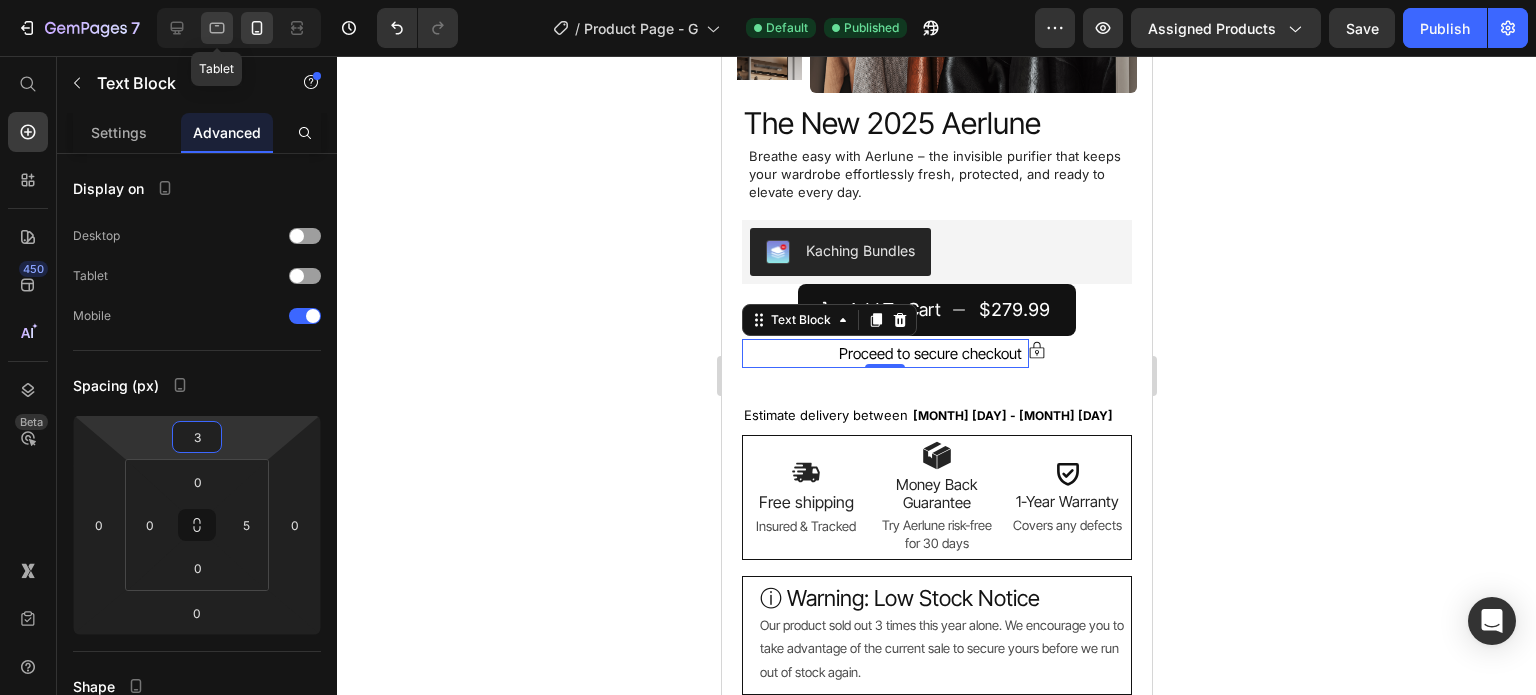 click 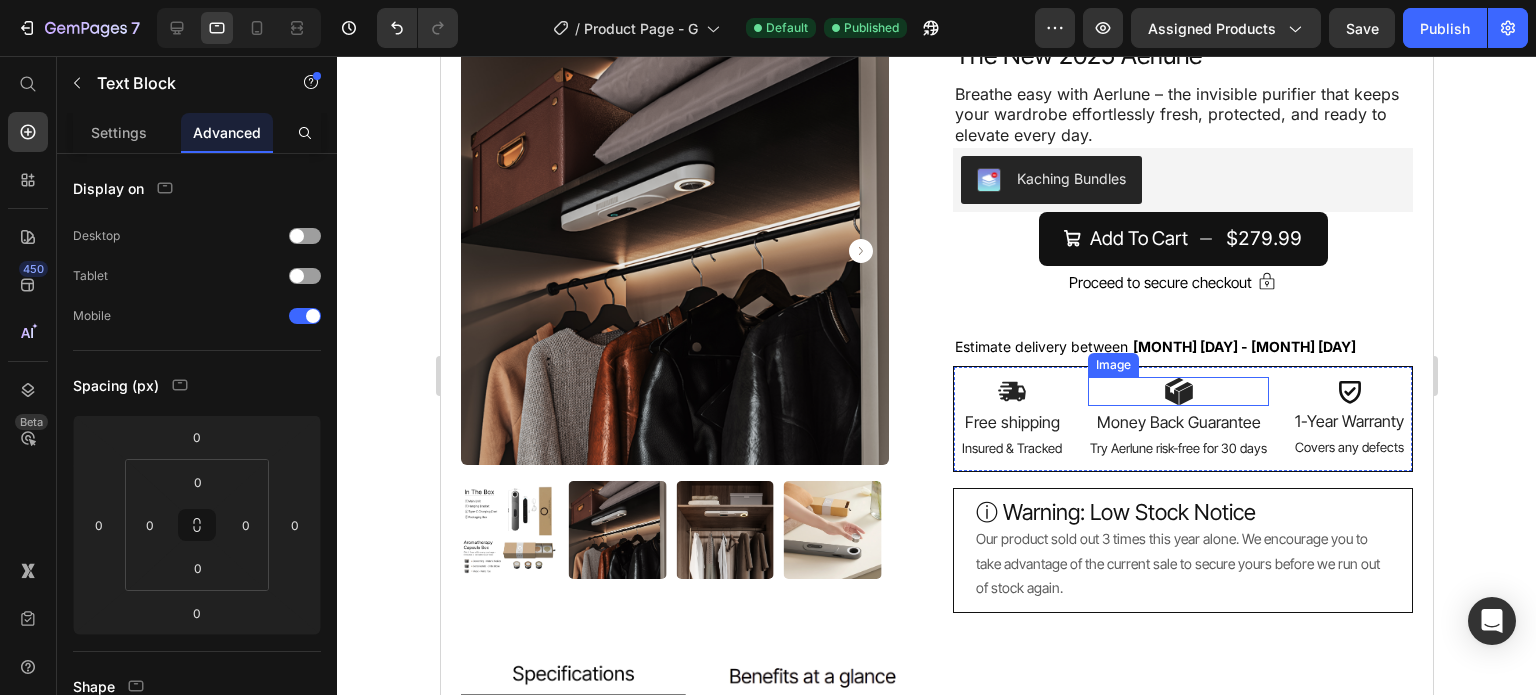 scroll, scrollTop: 138, scrollLeft: 0, axis: vertical 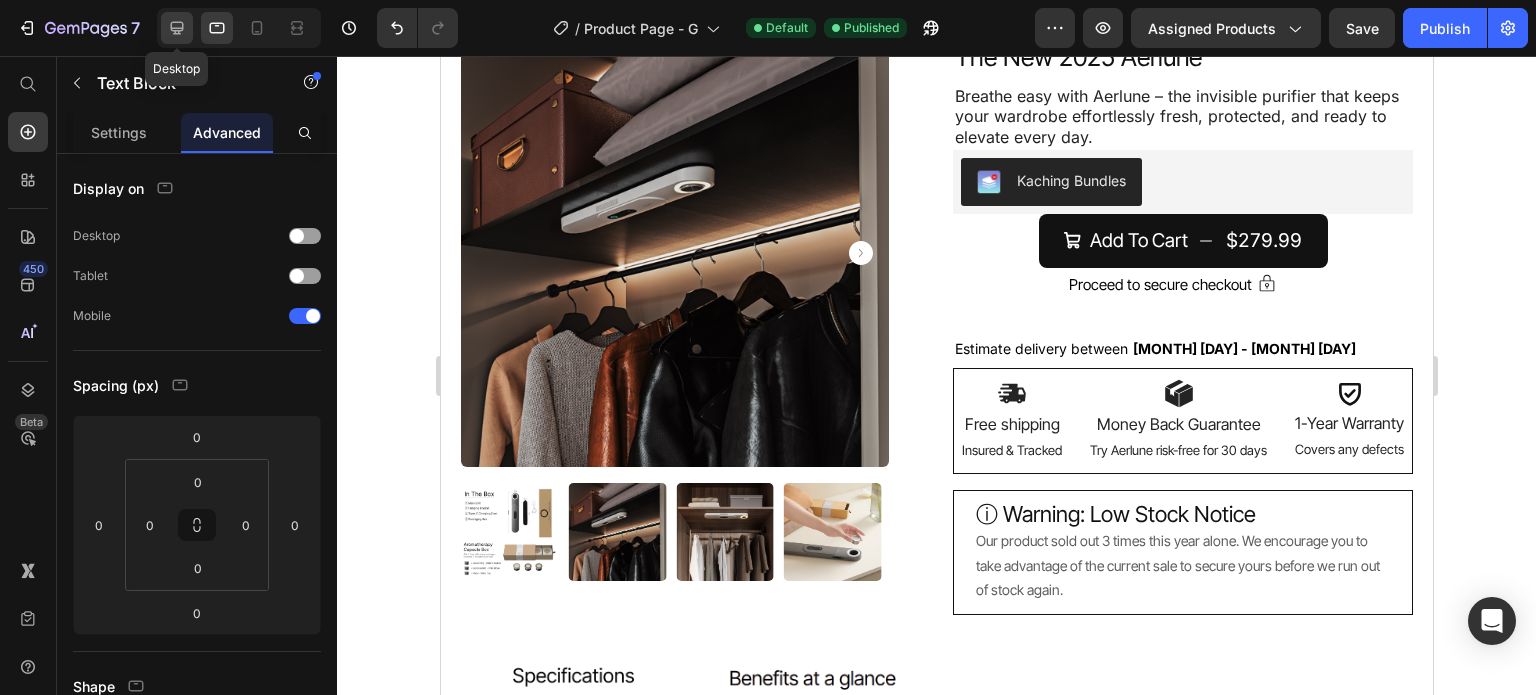 click 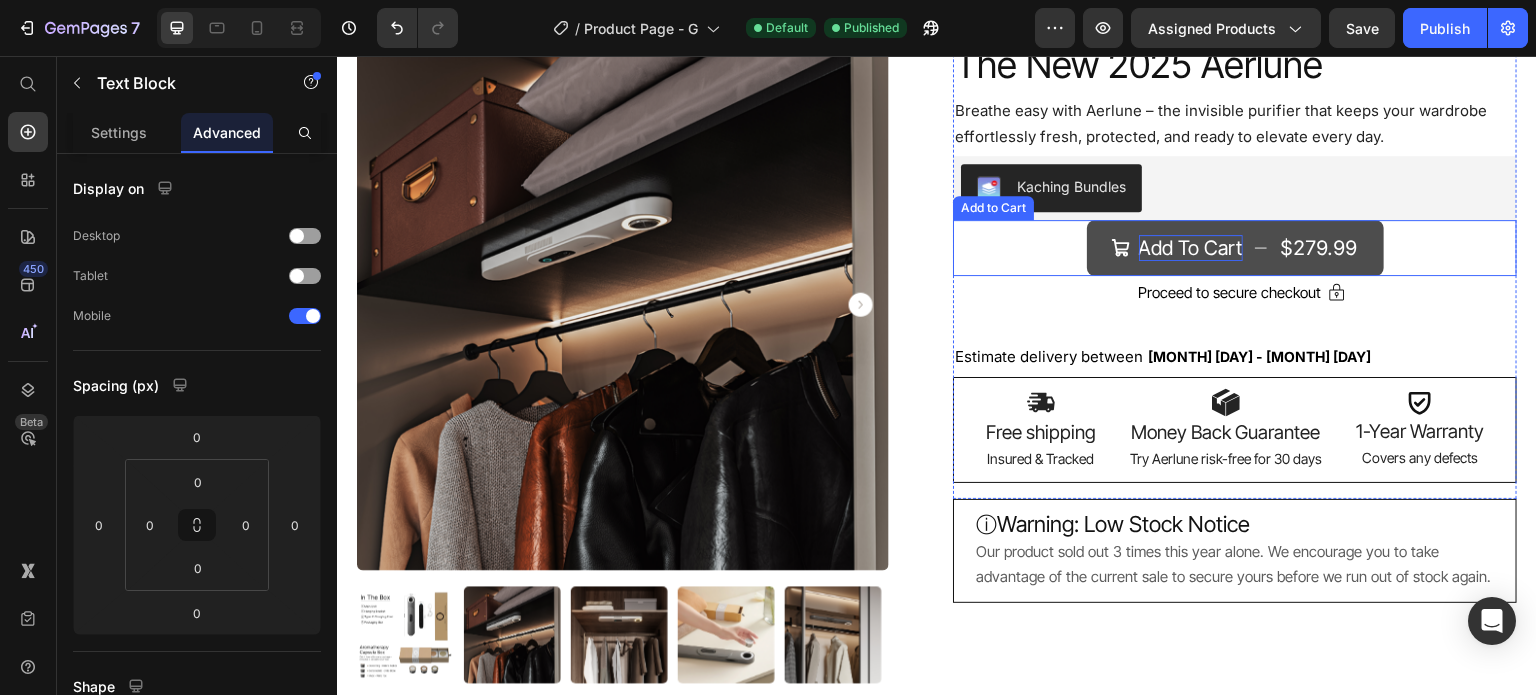 scroll, scrollTop: 68, scrollLeft: 0, axis: vertical 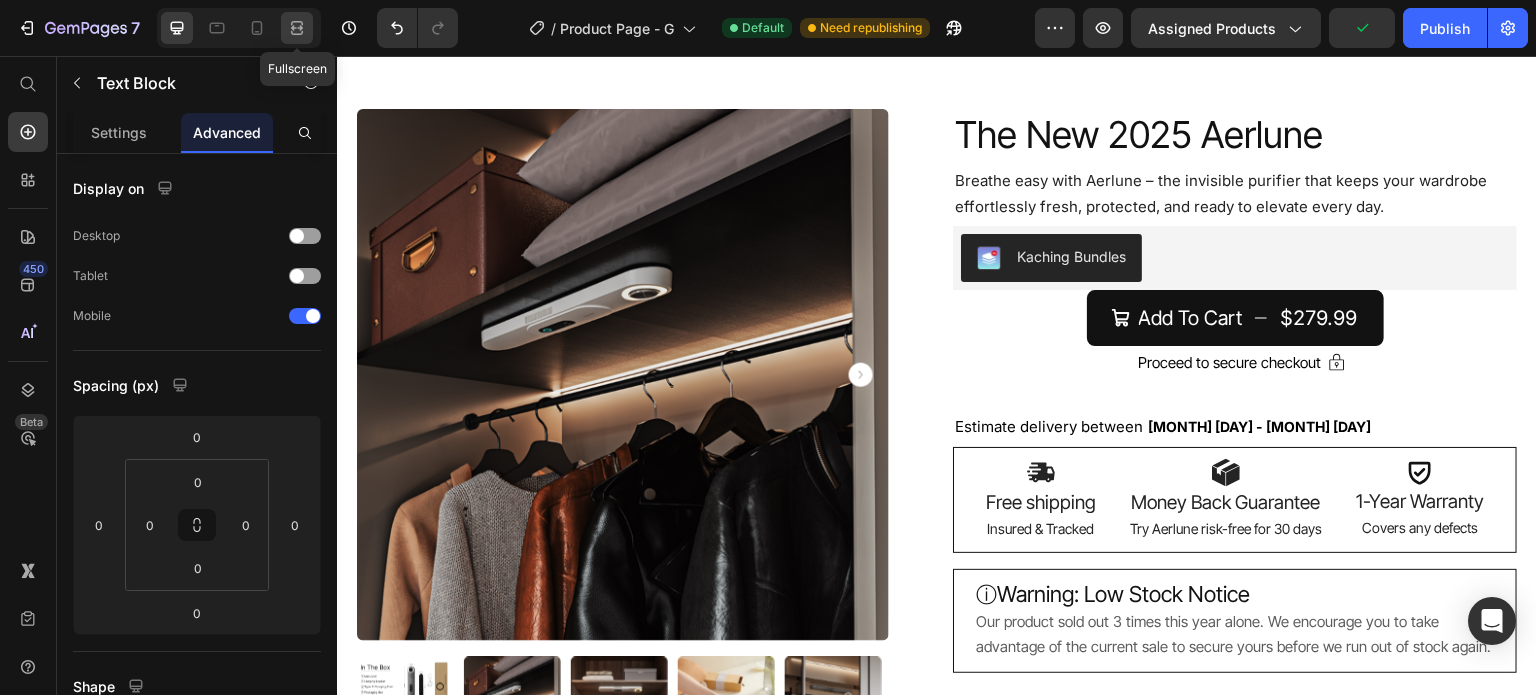 click 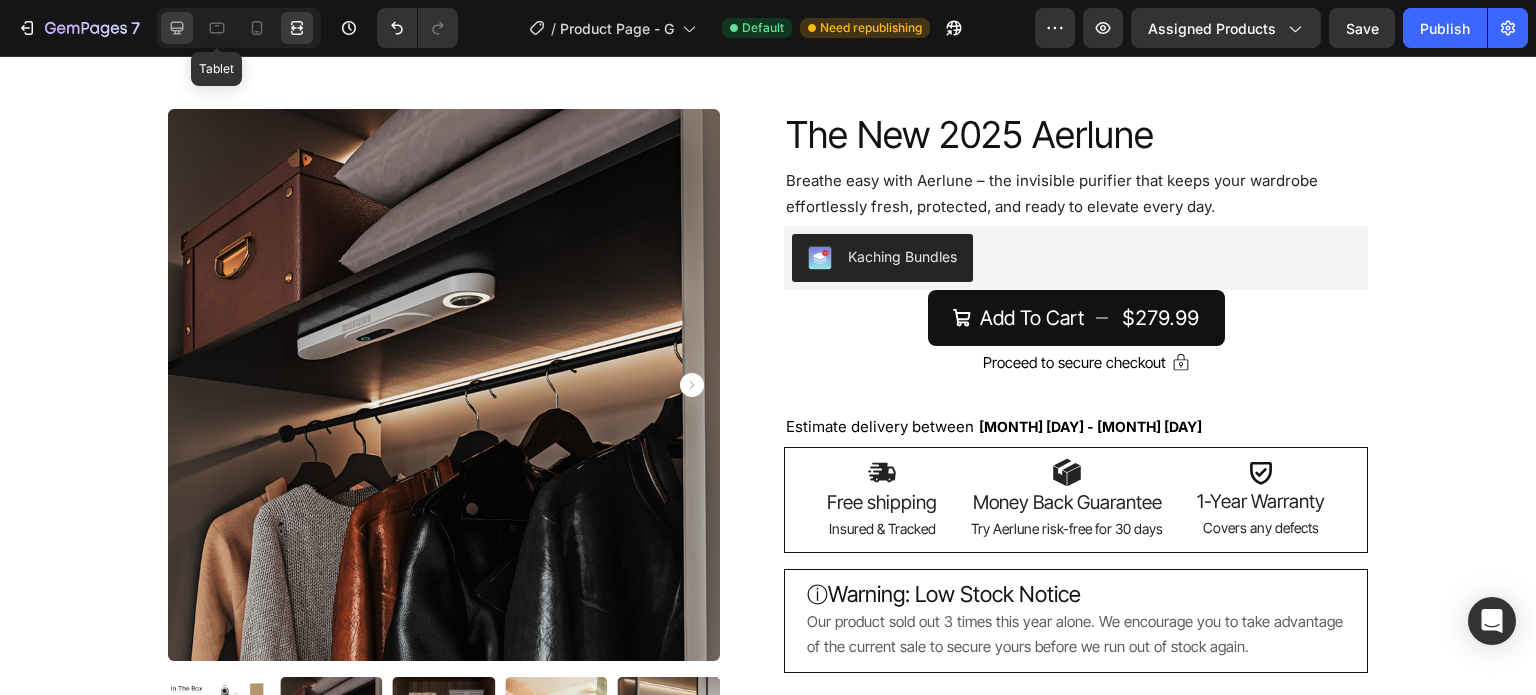 click 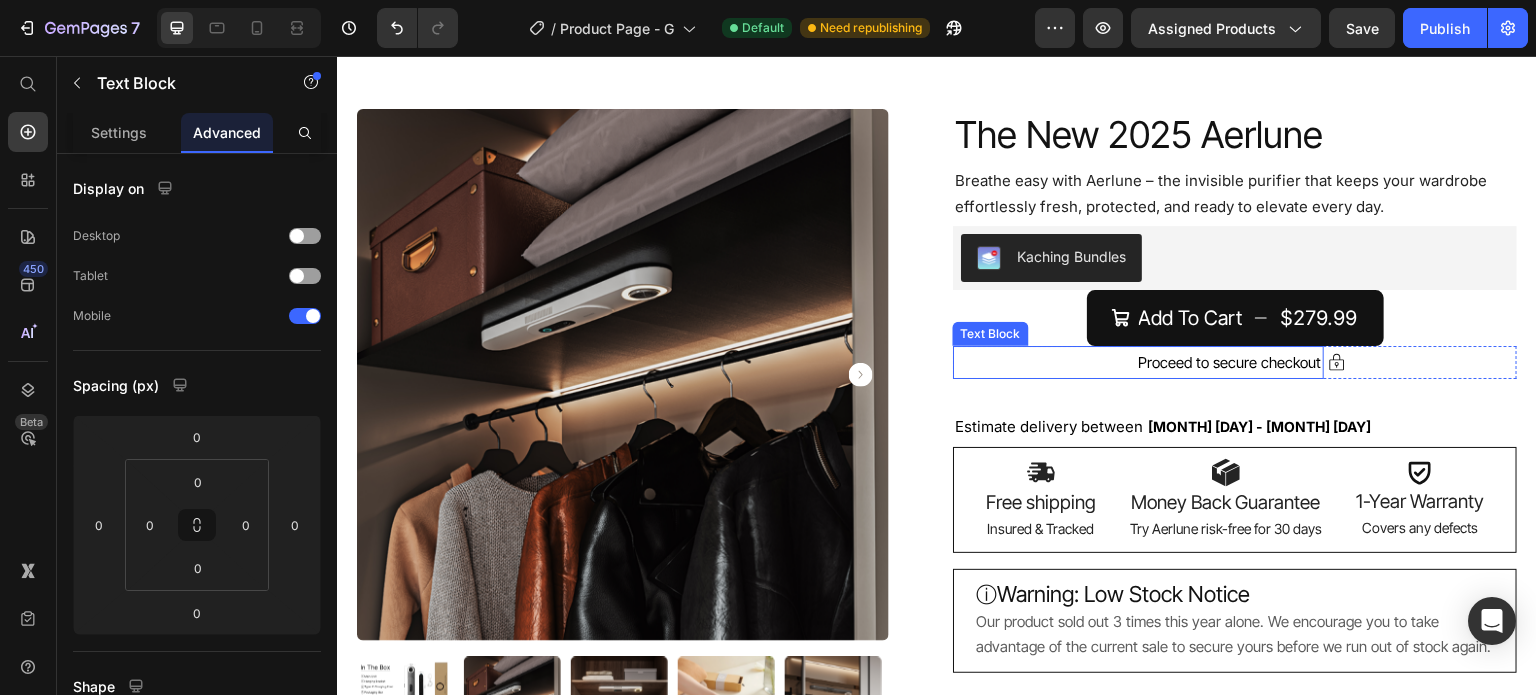 click on "Proceed to secure checkout" at bounding box center (1230, 362) 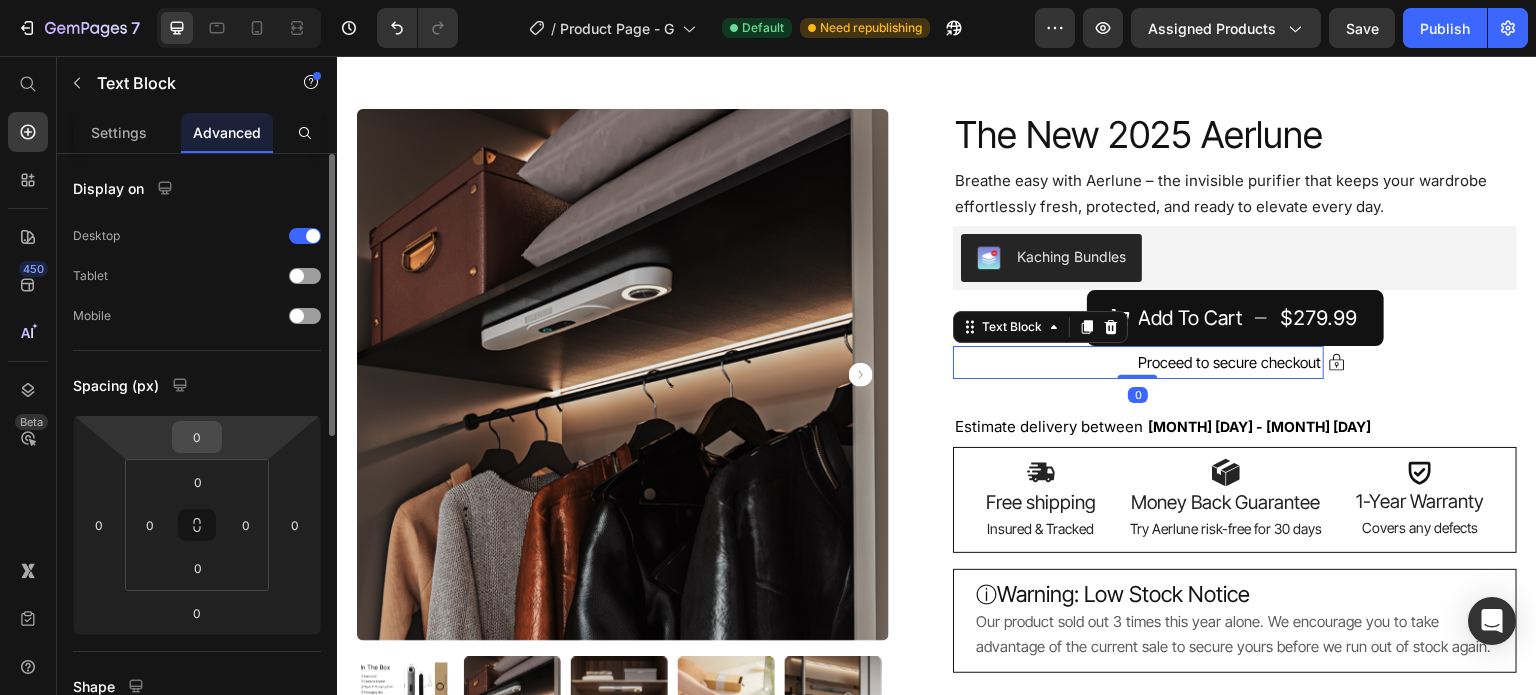 click on "0" at bounding box center (197, 437) 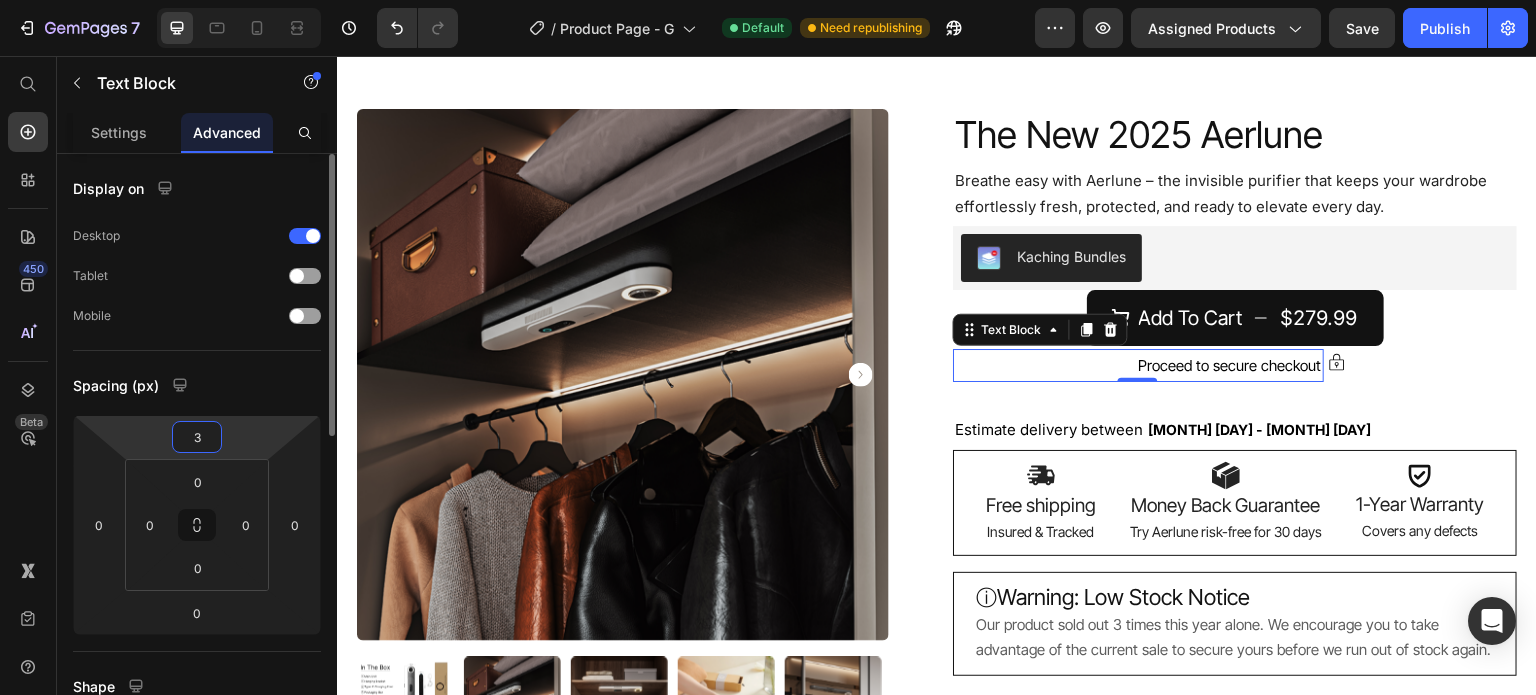 type on "3" 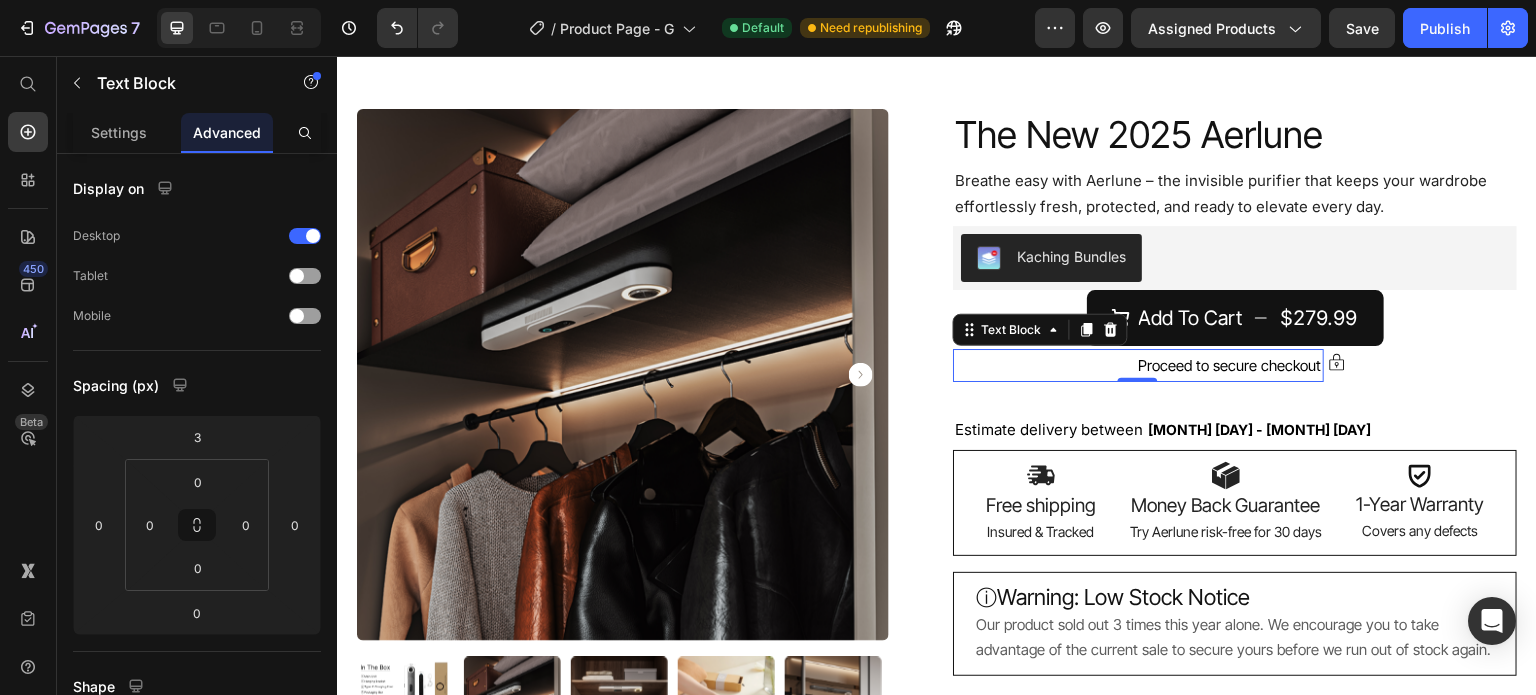 click on "Save" at bounding box center [1362, 28] 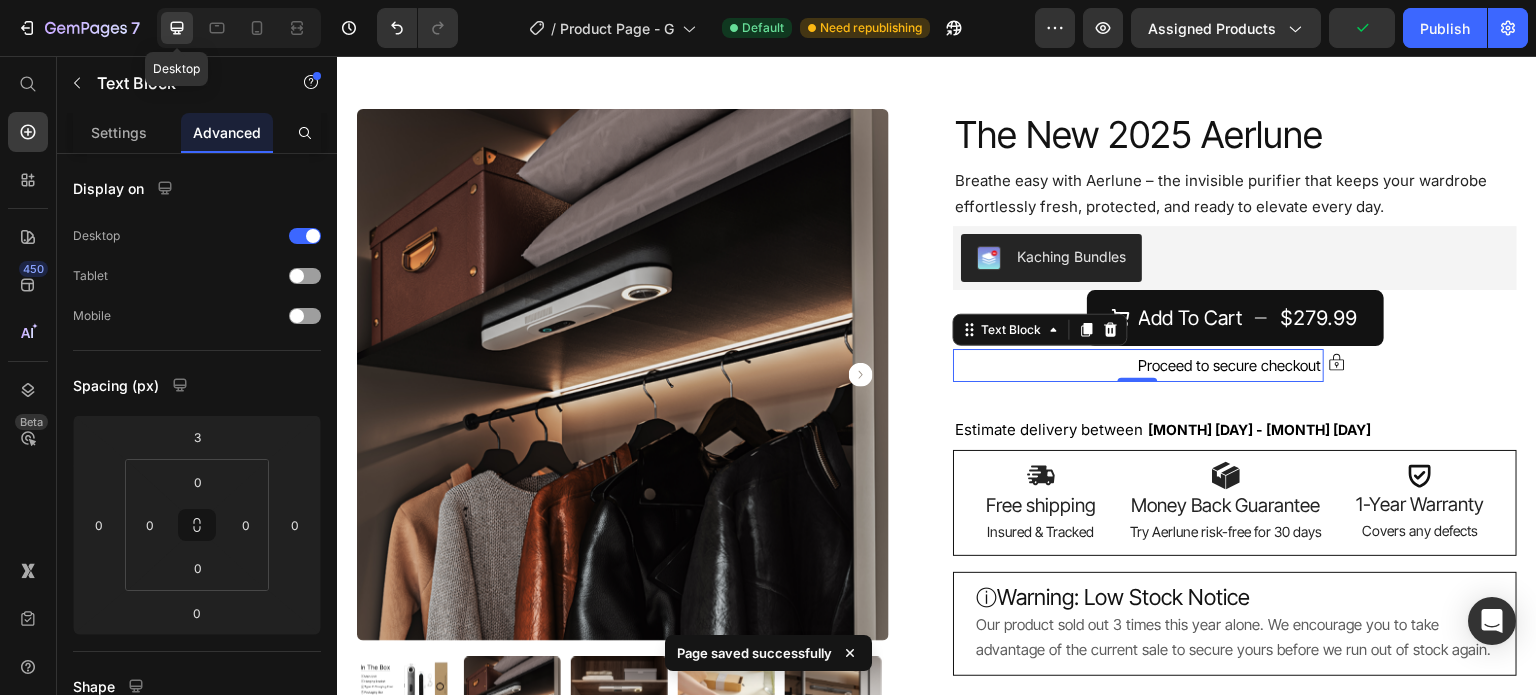 click 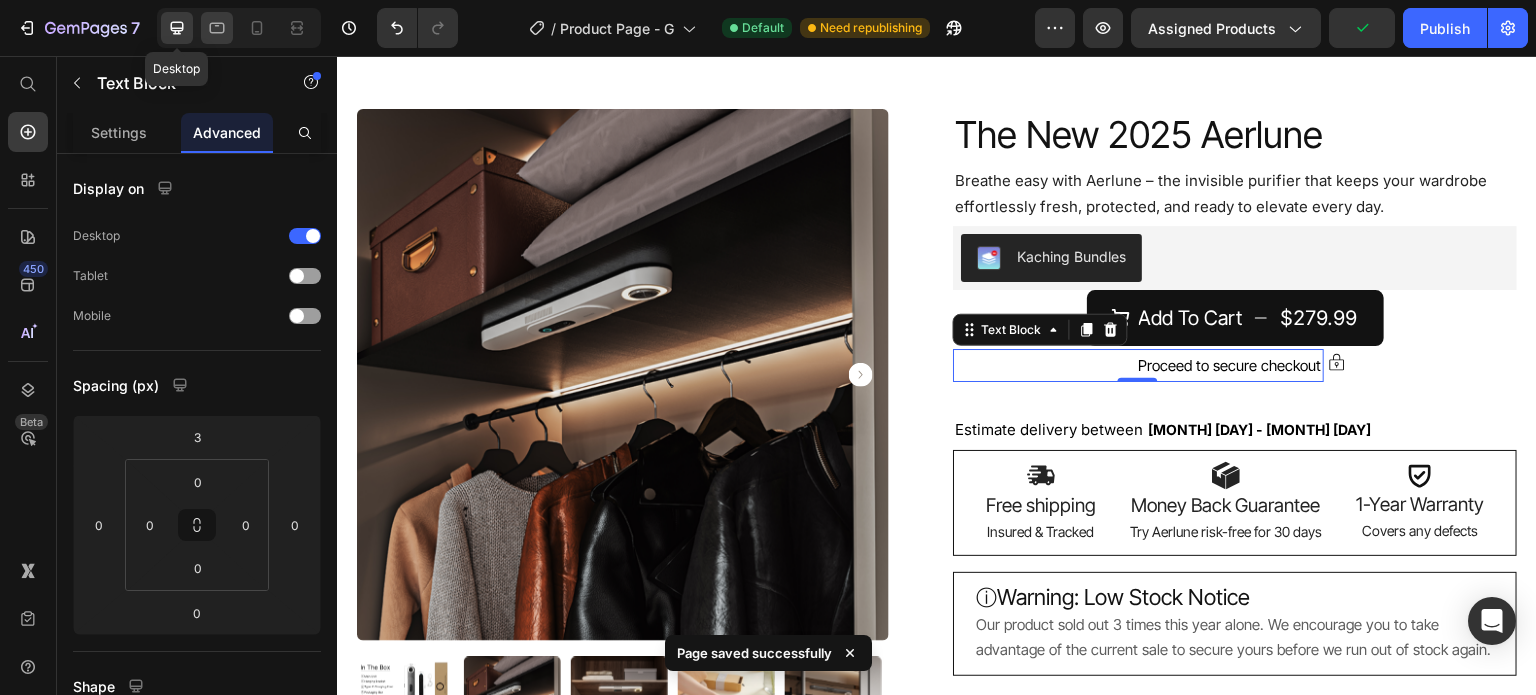 click 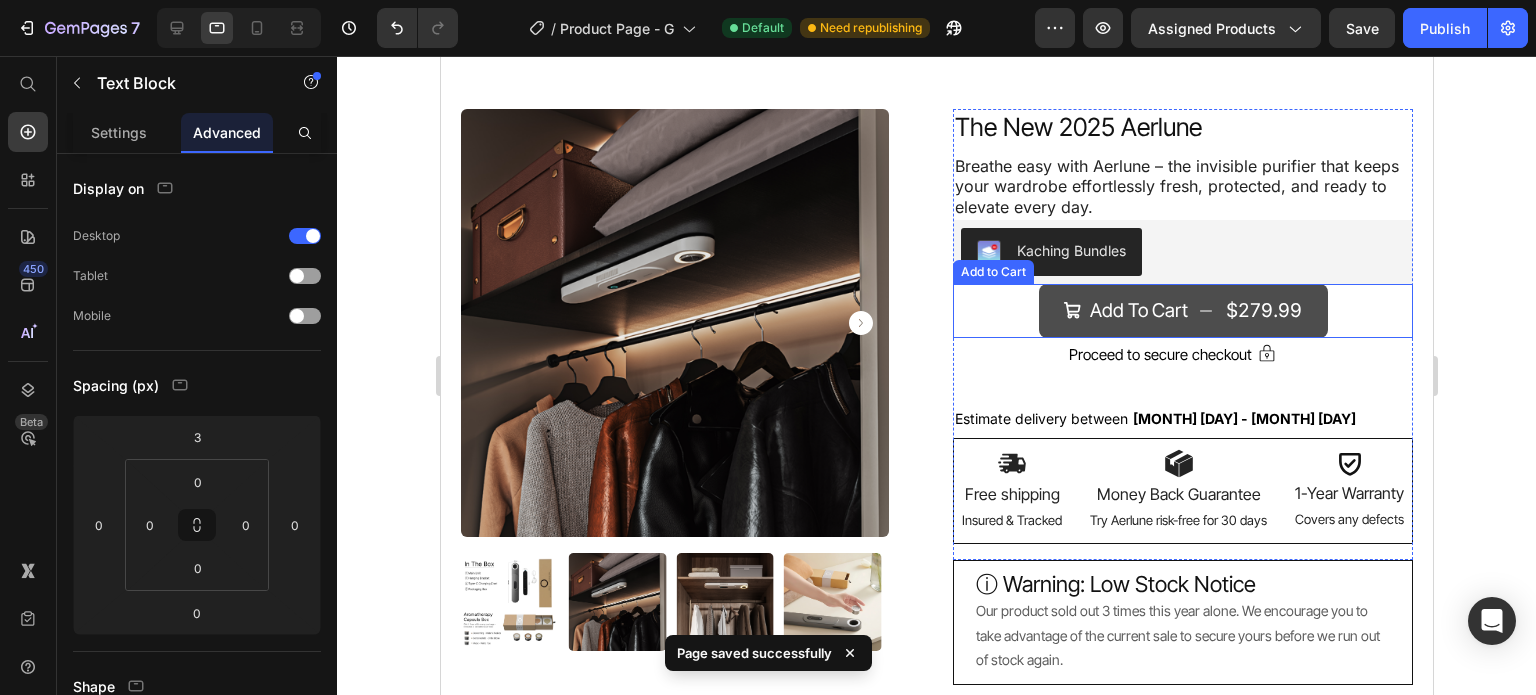 scroll, scrollTop: 0, scrollLeft: 0, axis: both 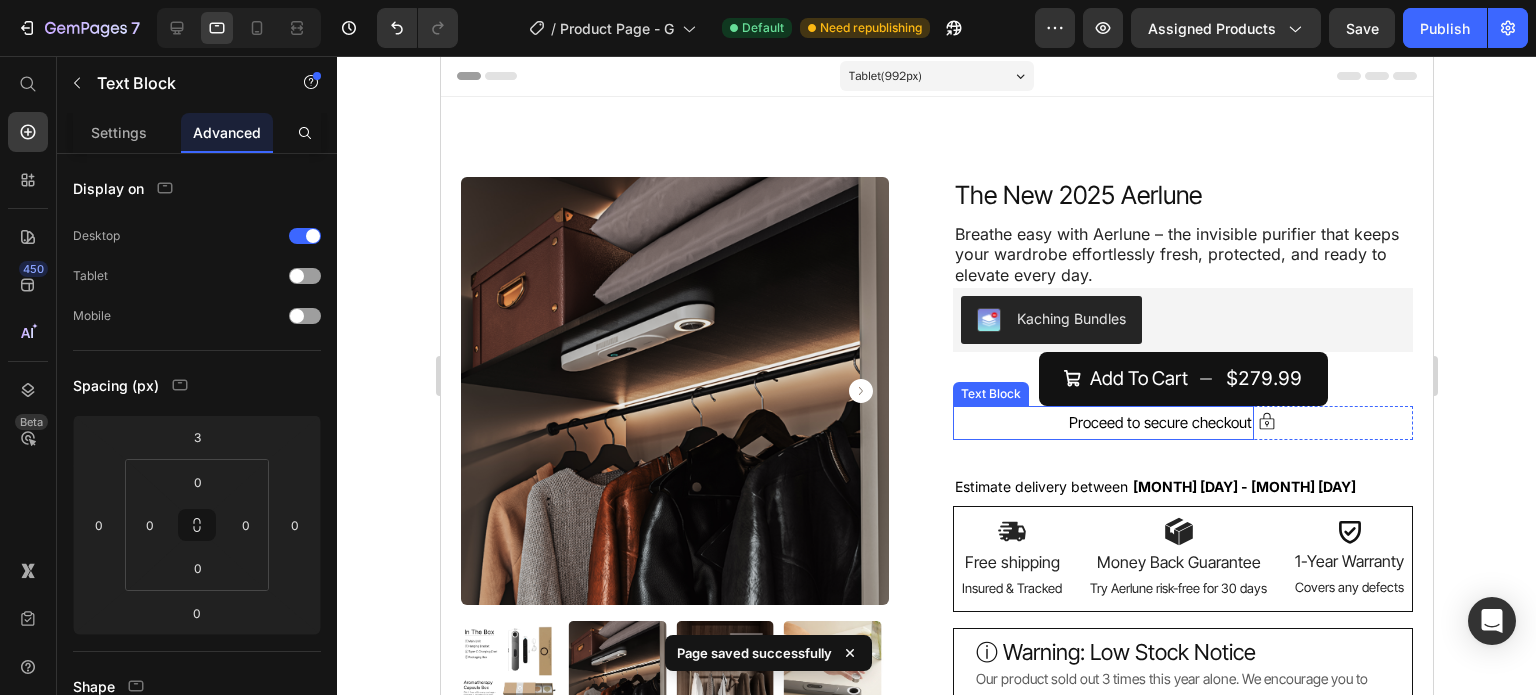 click on "Proceed to secure checkout" at bounding box center [1159, 422] 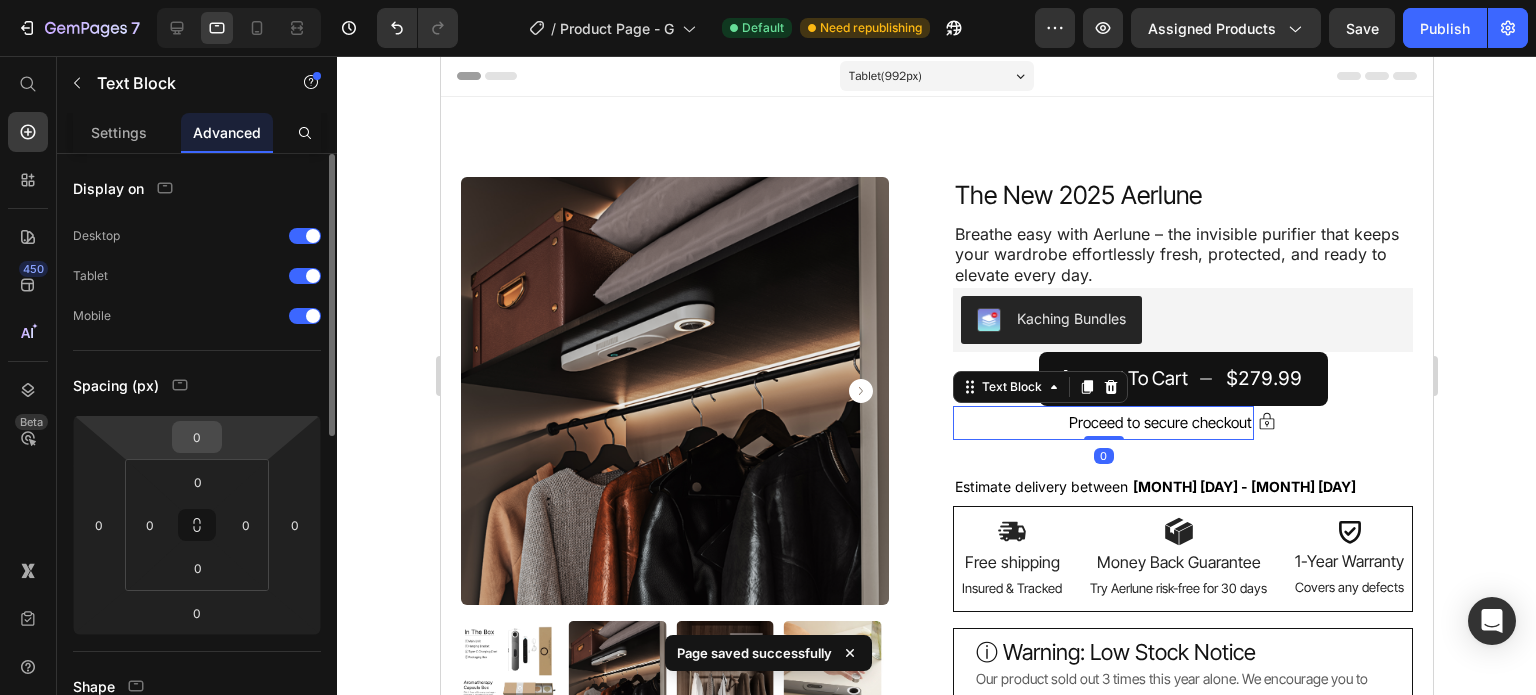 click on "0" at bounding box center (197, 437) 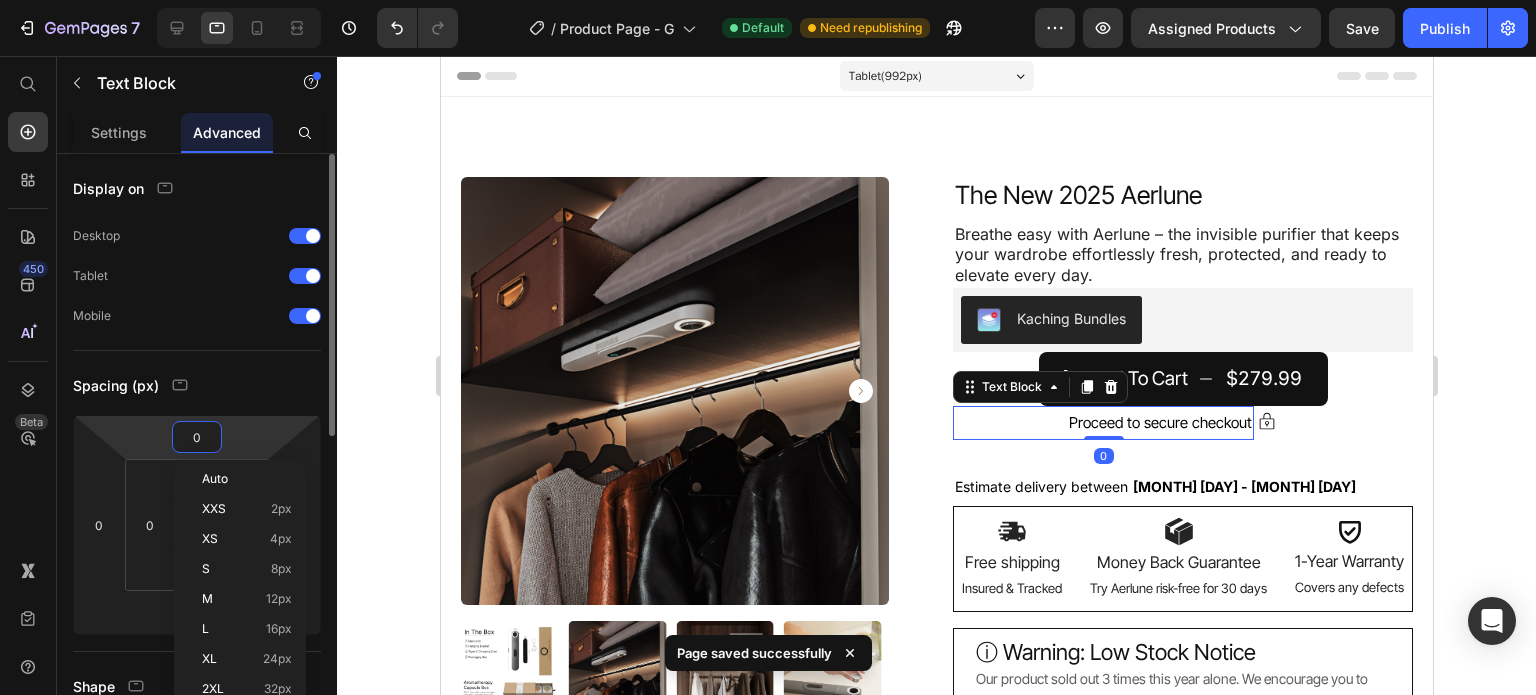 type on "3" 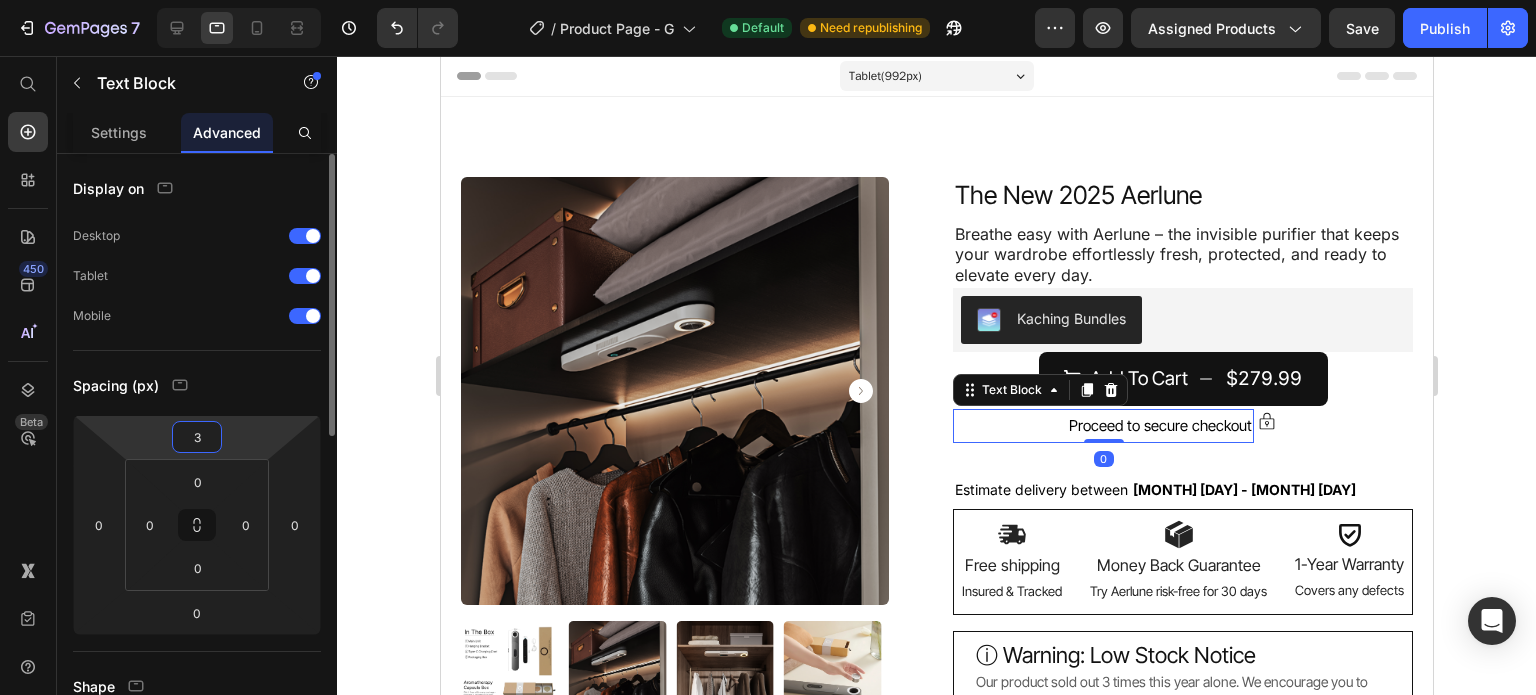 type on "3" 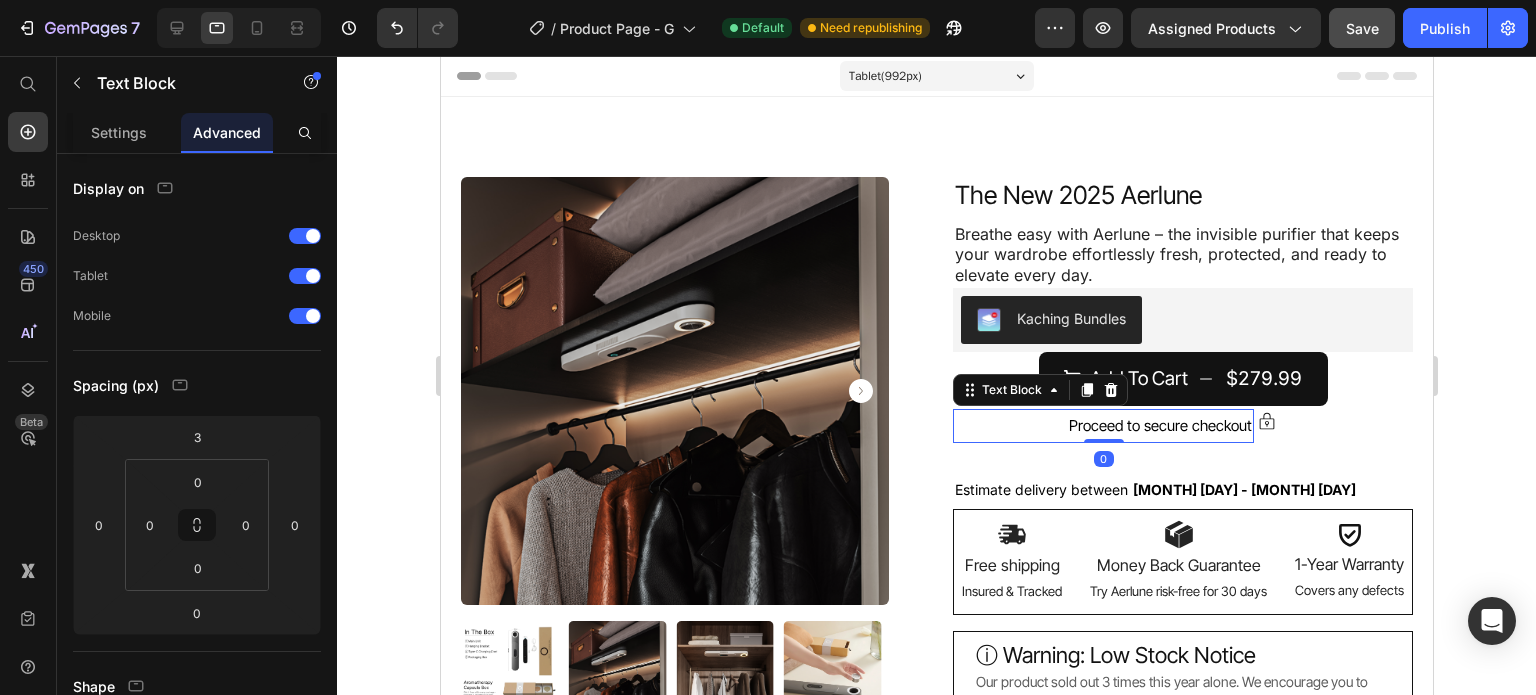 click on "Save" 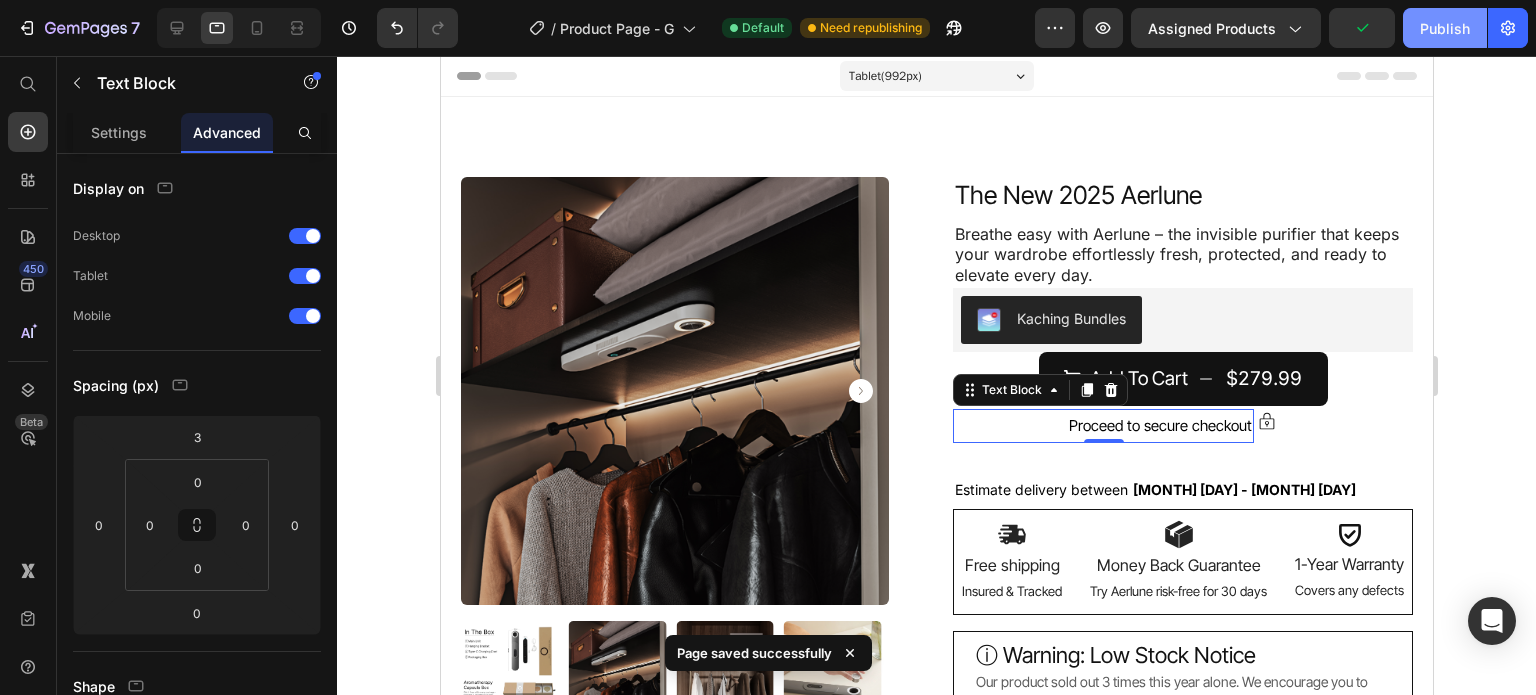 click on "Publish" at bounding box center (1445, 28) 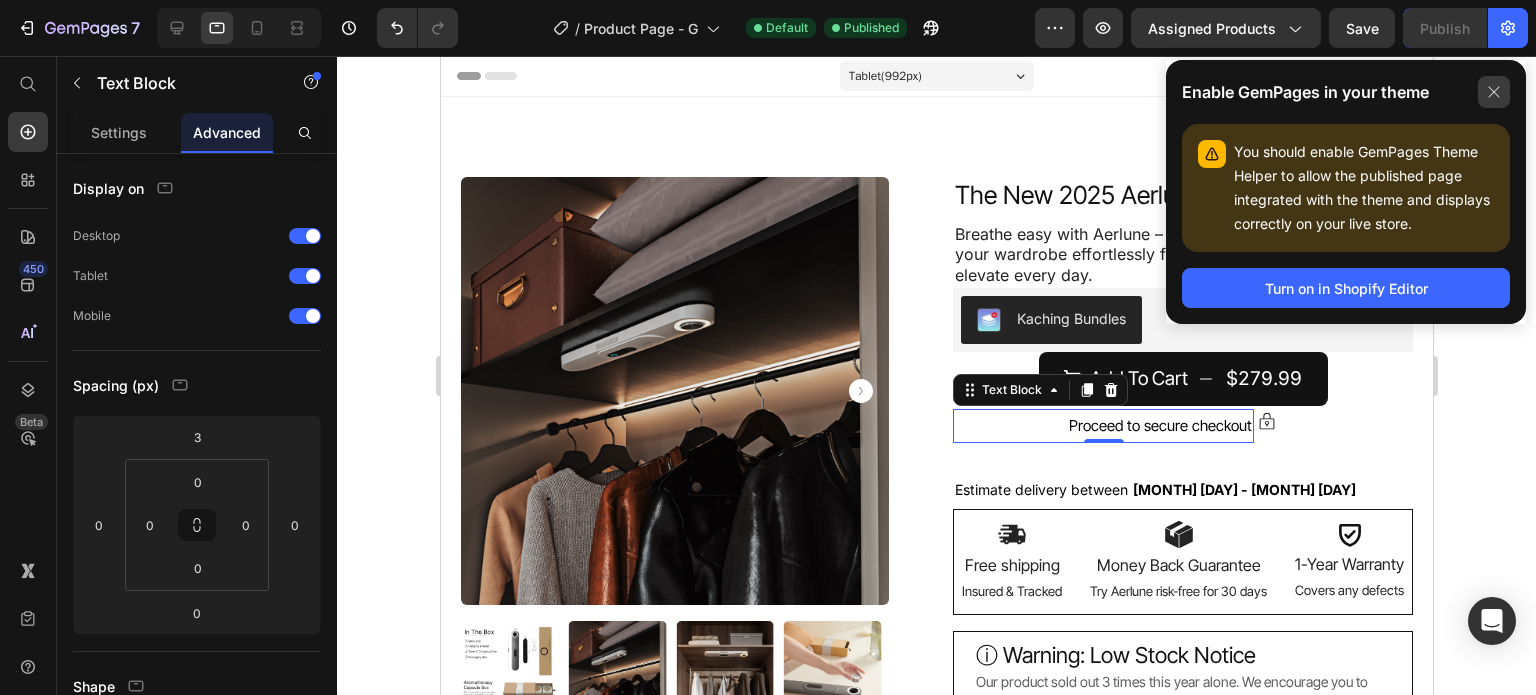 click 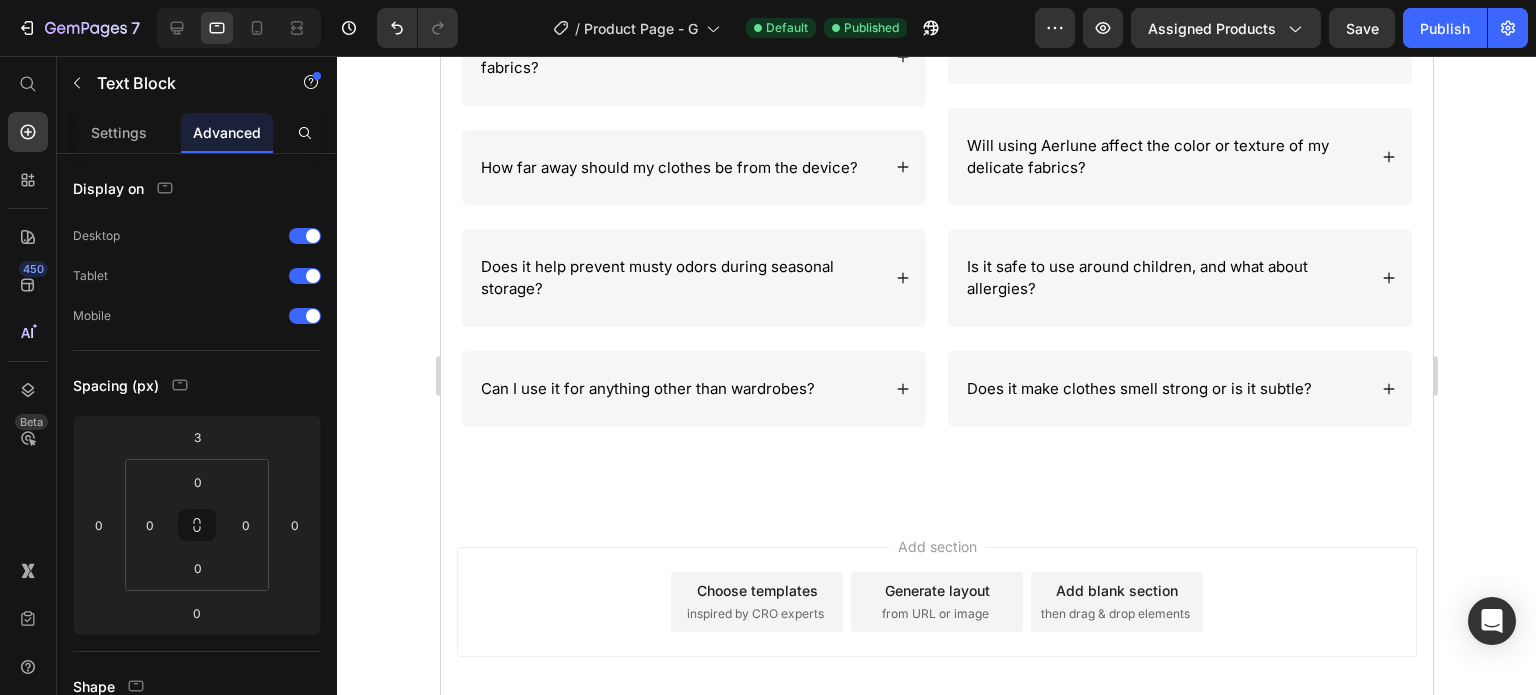 scroll, scrollTop: 3809, scrollLeft: 0, axis: vertical 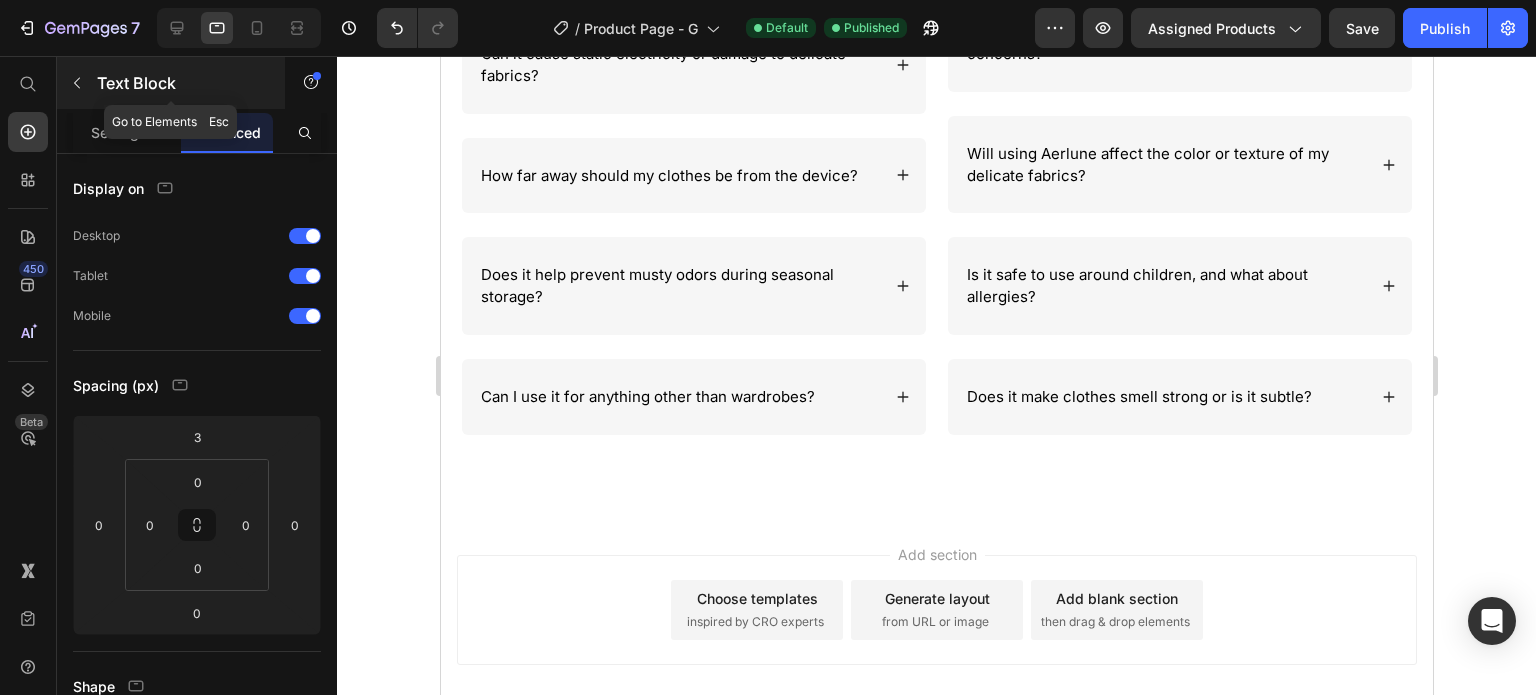 click 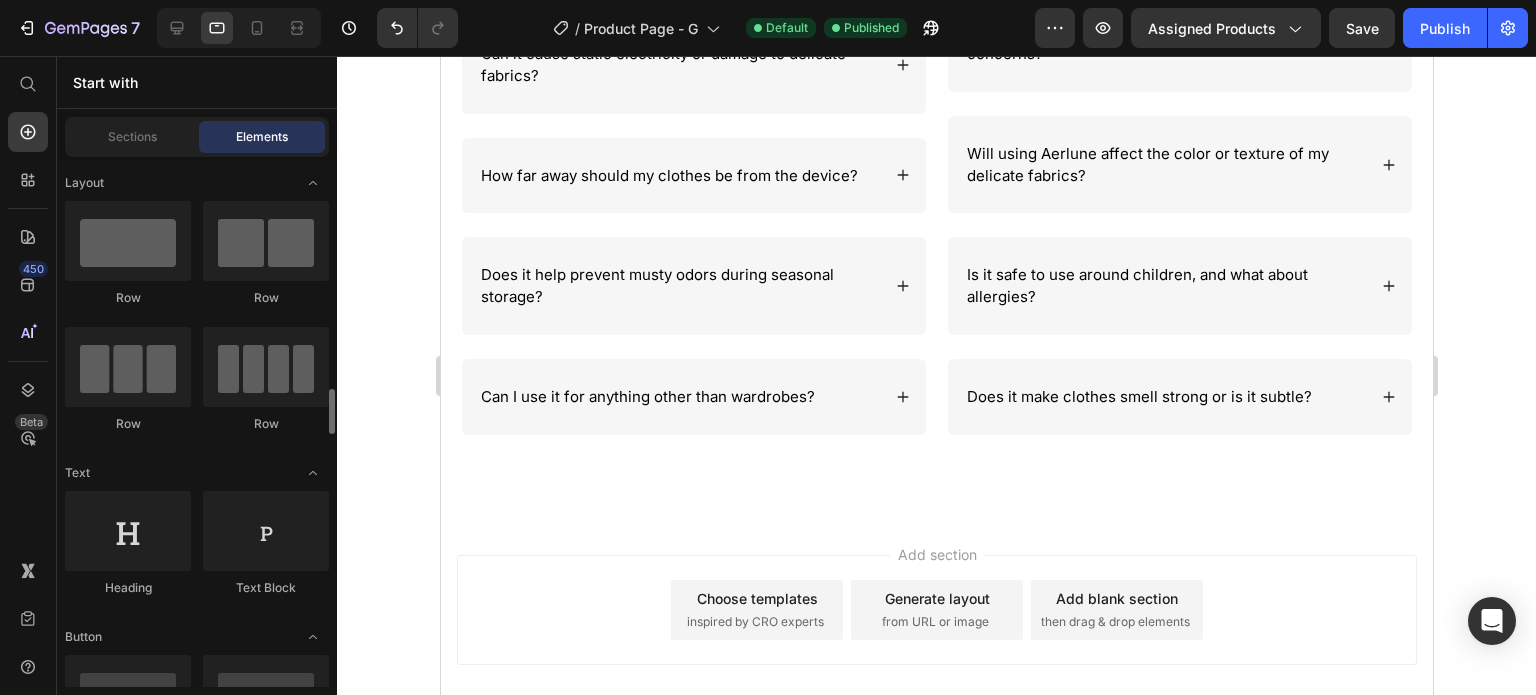 scroll, scrollTop: 214, scrollLeft: 0, axis: vertical 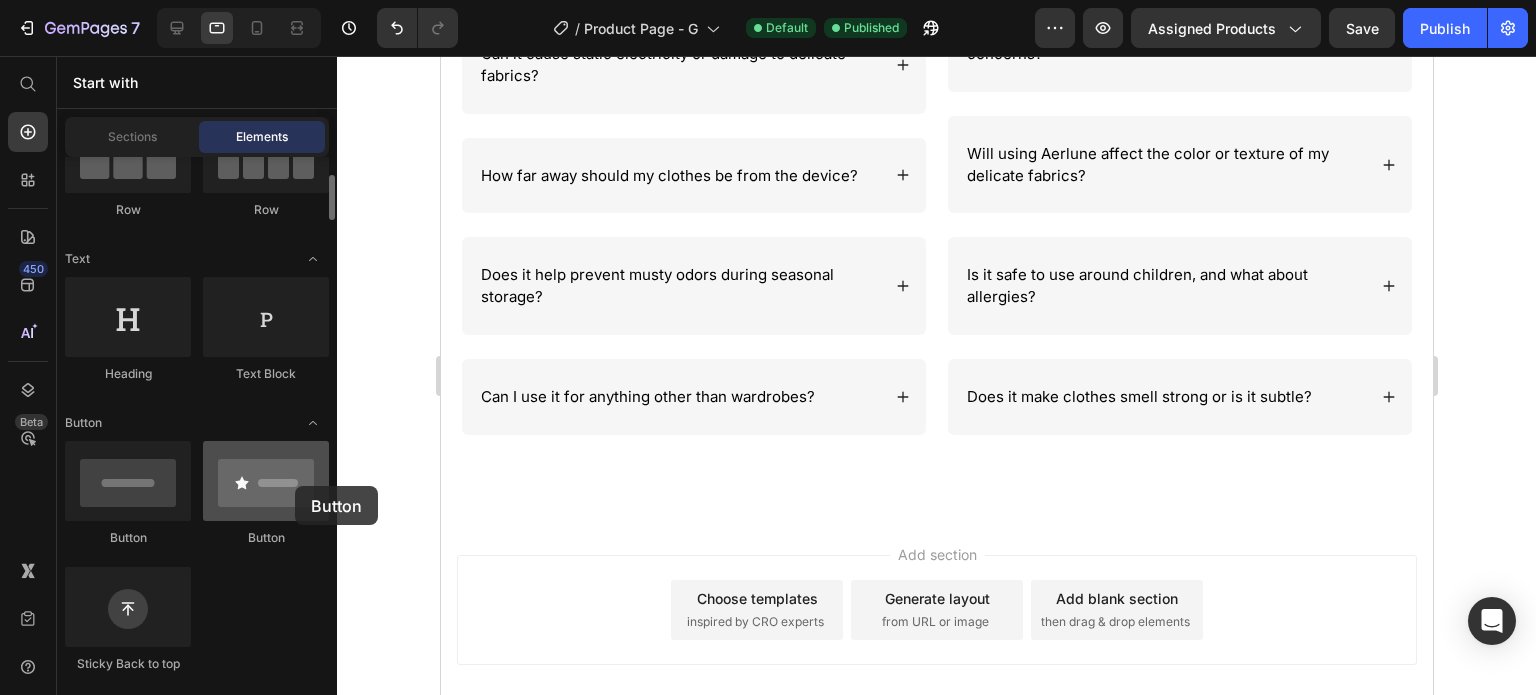 drag, startPoint x: 251, startPoint y: 490, endPoint x: 289, endPoint y: 484, distance: 38.470768 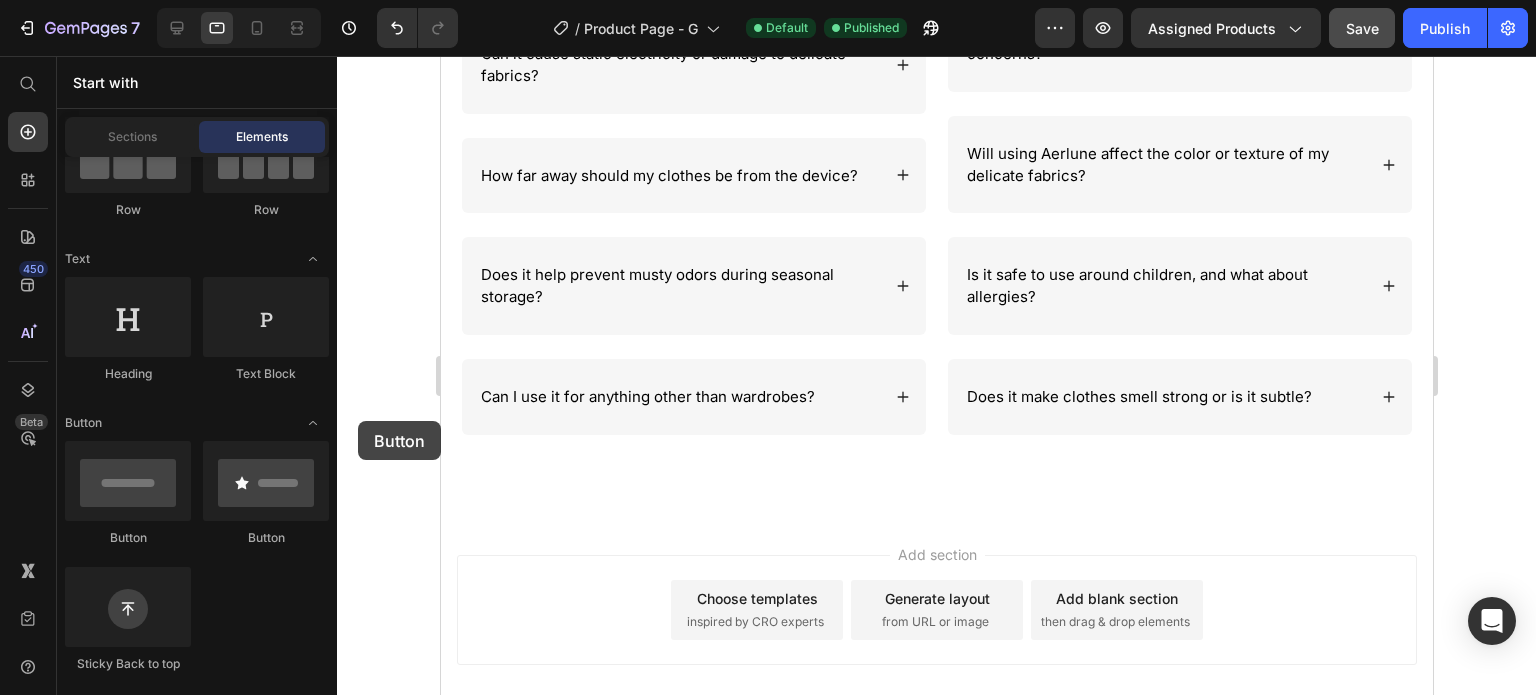 drag, startPoint x: 148, startPoint y: 485, endPoint x: 1374, endPoint y: 47, distance: 1301.891 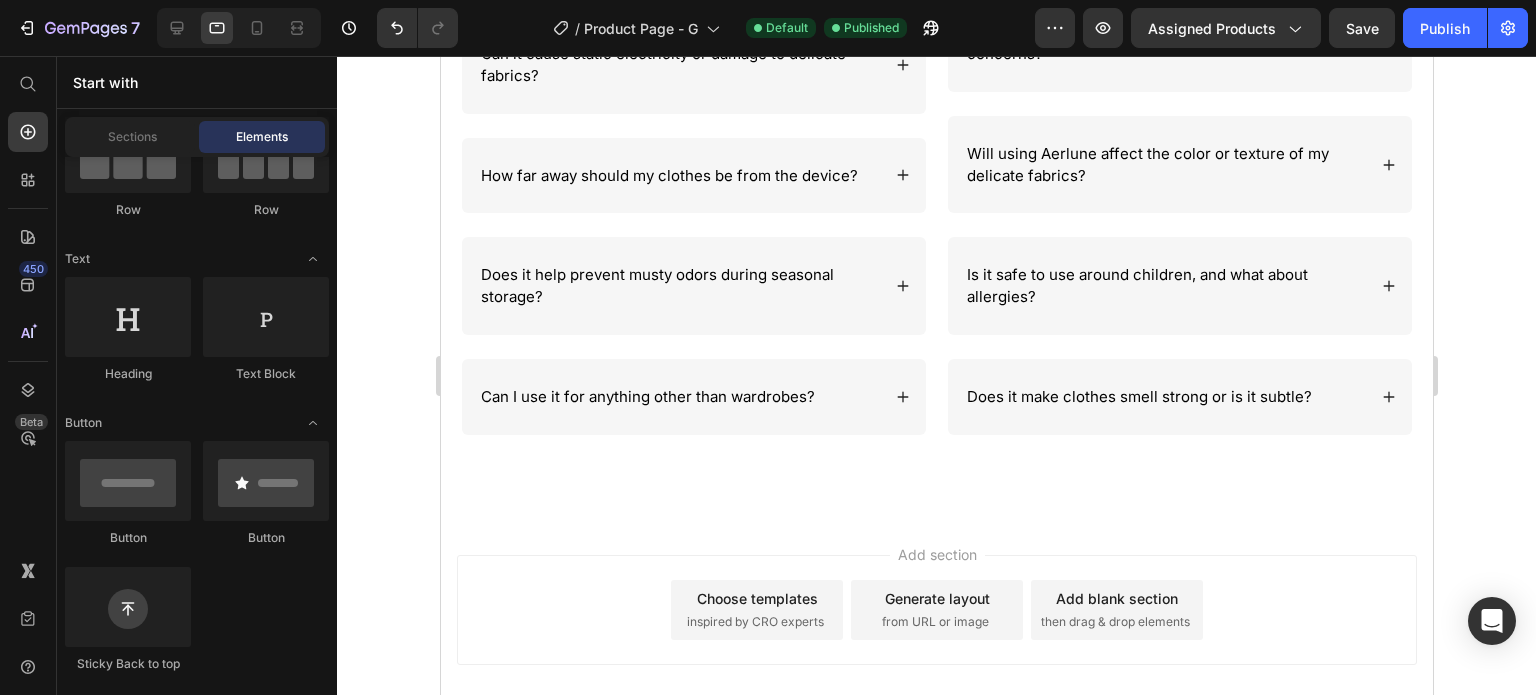click on "Save" at bounding box center (1362, 28) 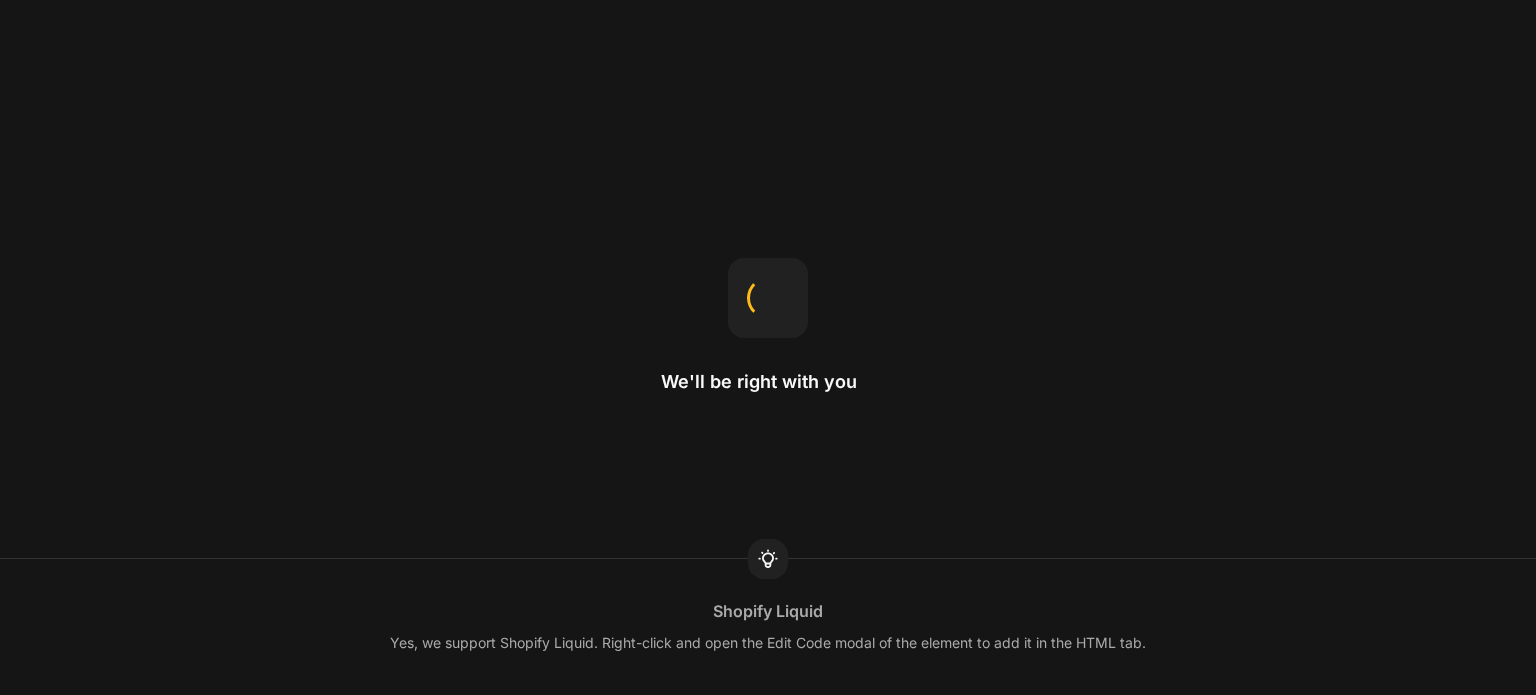 scroll, scrollTop: 0, scrollLeft: 0, axis: both 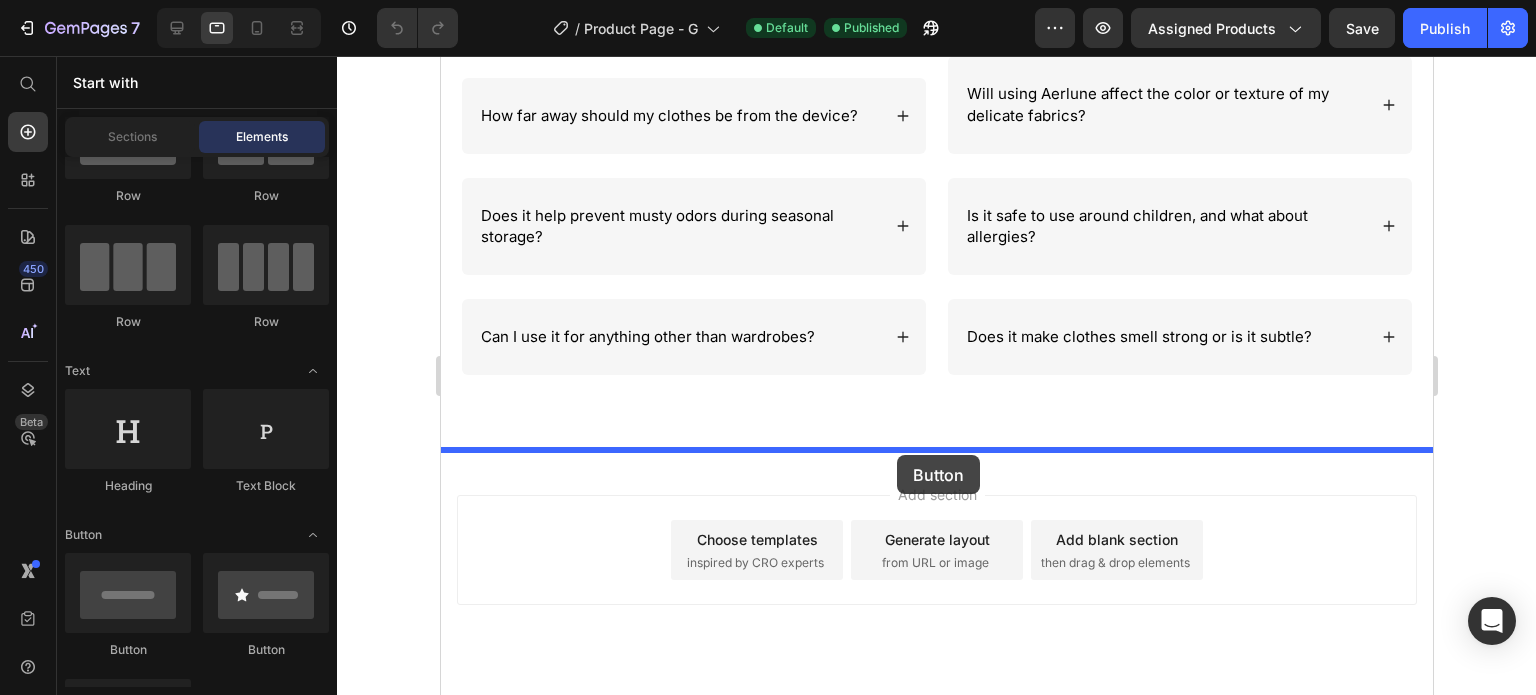 drag, startPoint x: 573, startPoint y: 660, endPoint x: 896, endPoint y: 455, distance: 382.5624 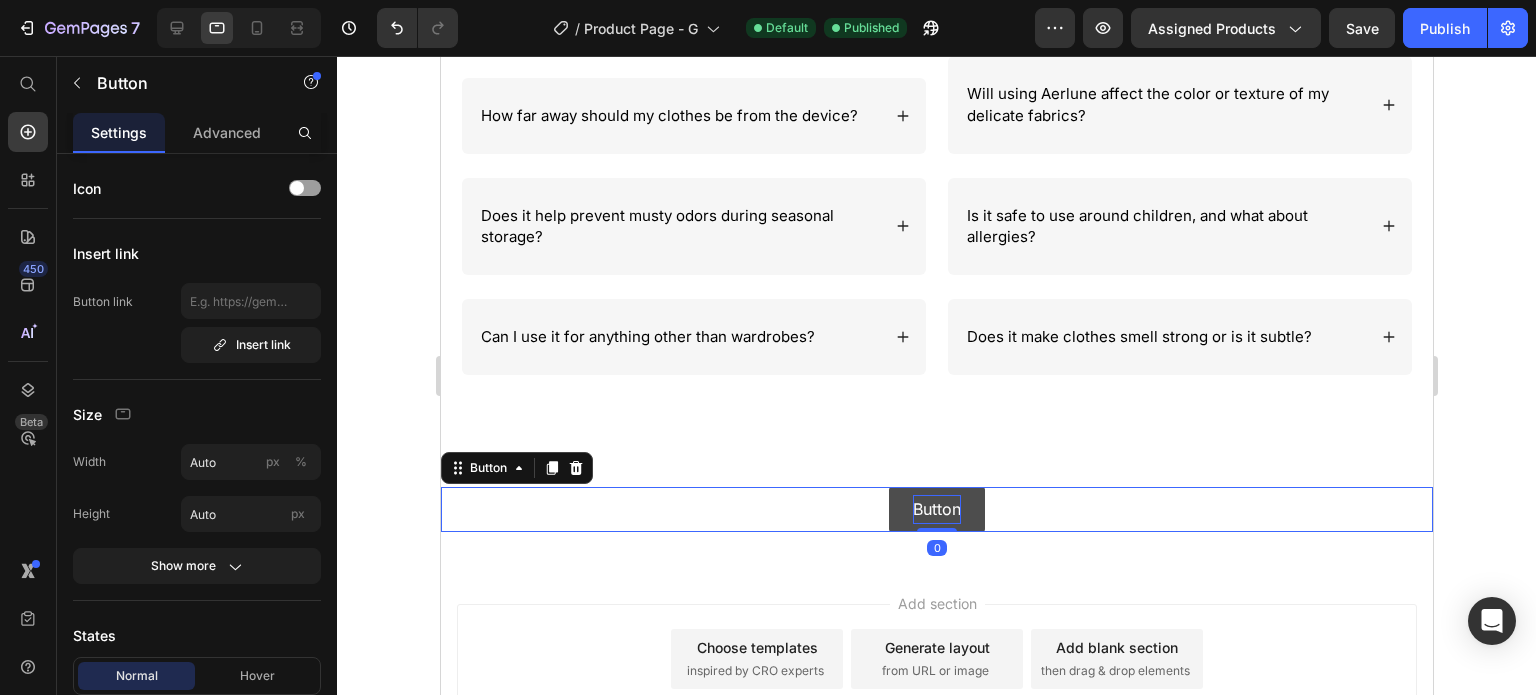 click on "Button" at bounding box center [936, 509] 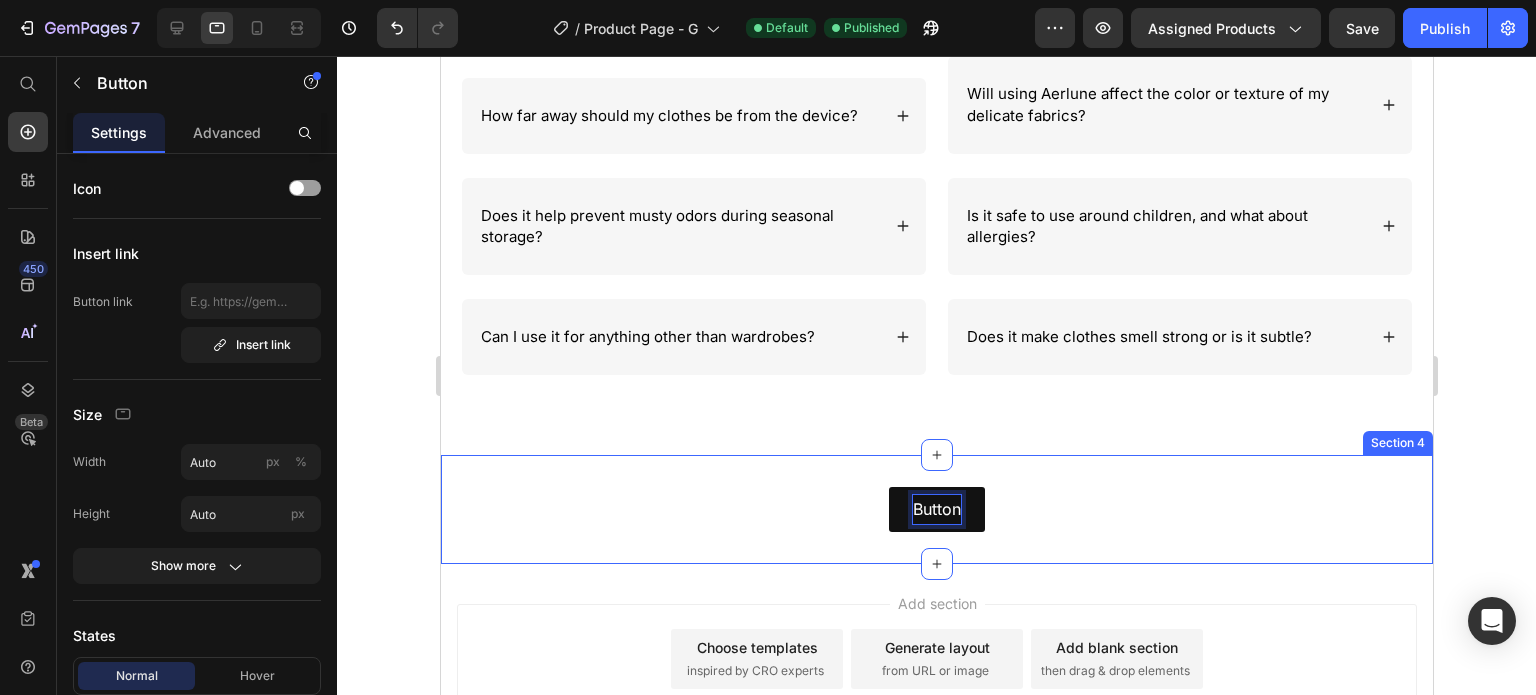 click on "Button Button   0 Section 4" at bounding box center [936, 509] 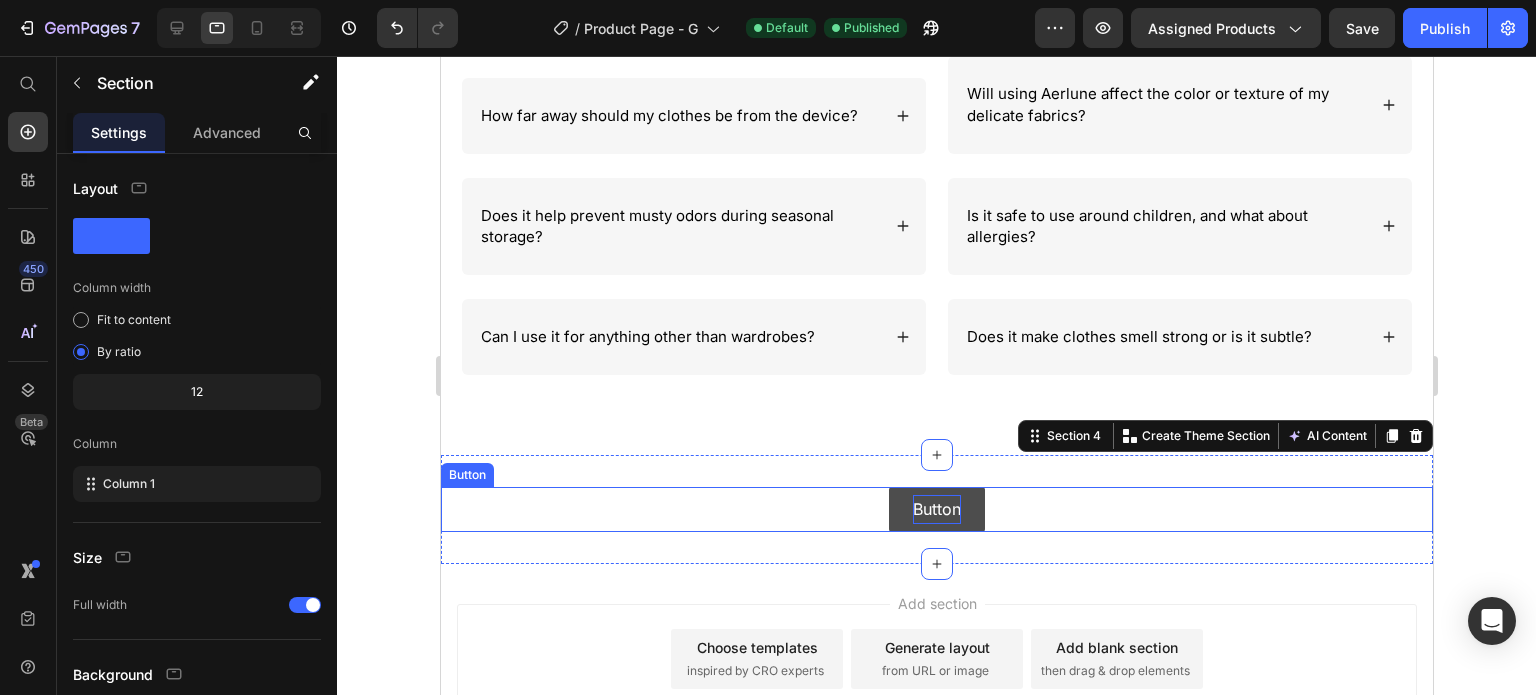 click on "Button" at bounding box center (936, 509) 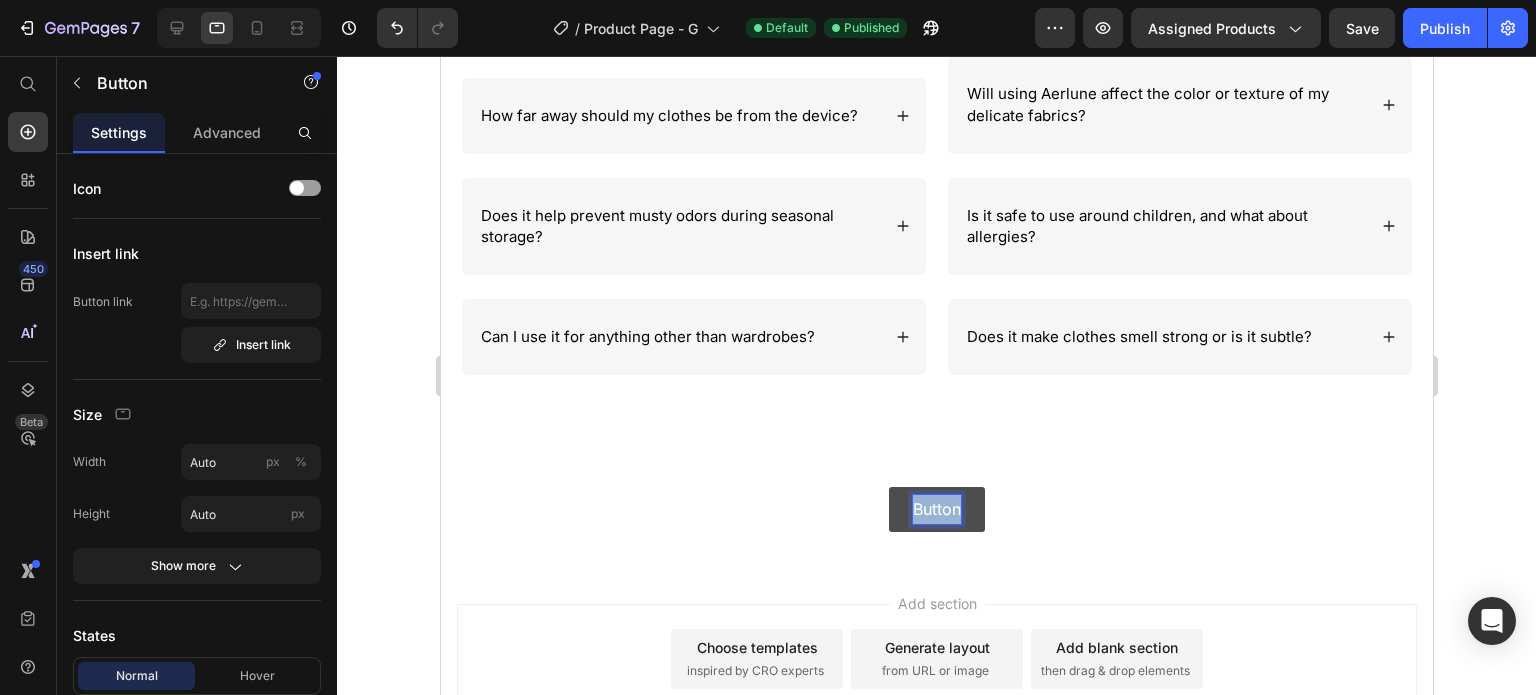 click on "Button" at bounding box center [936, 509] 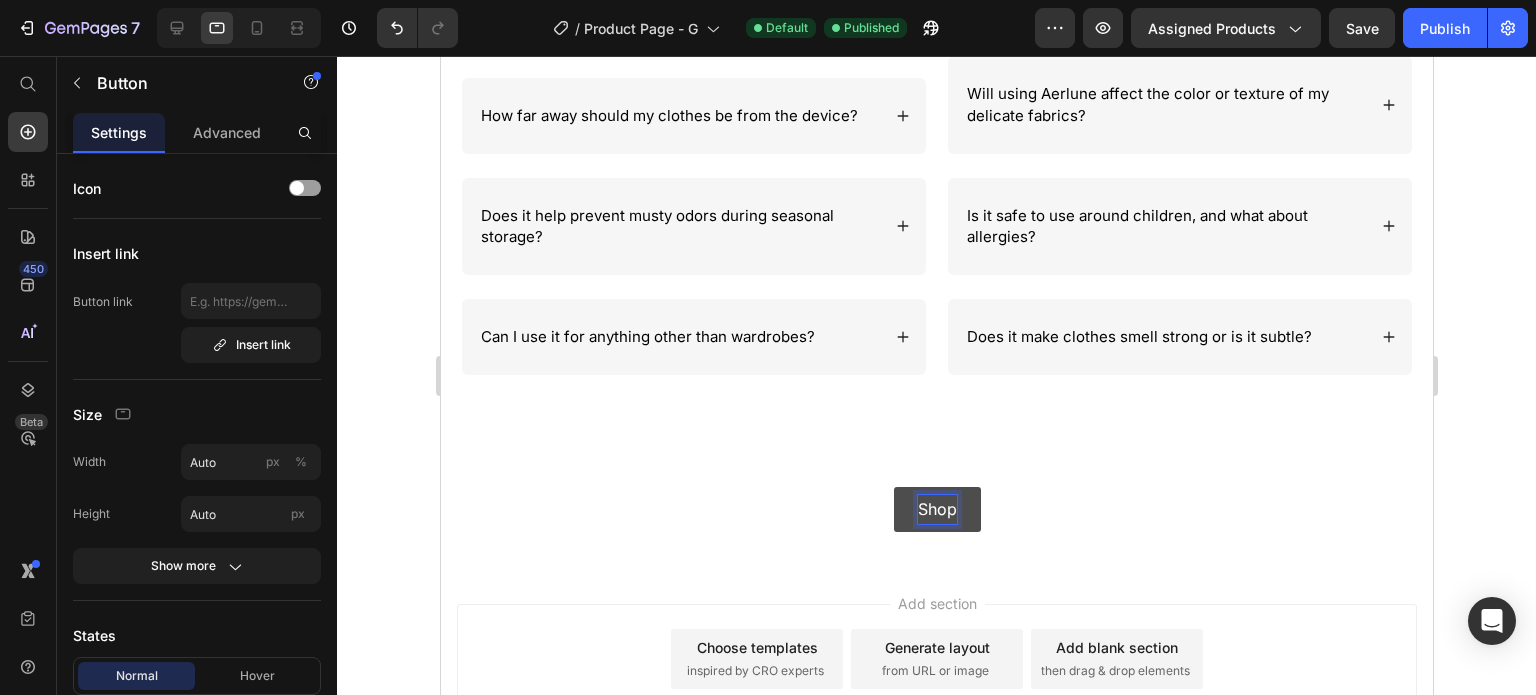 click on "Shop" at bounding box center [936, 509] 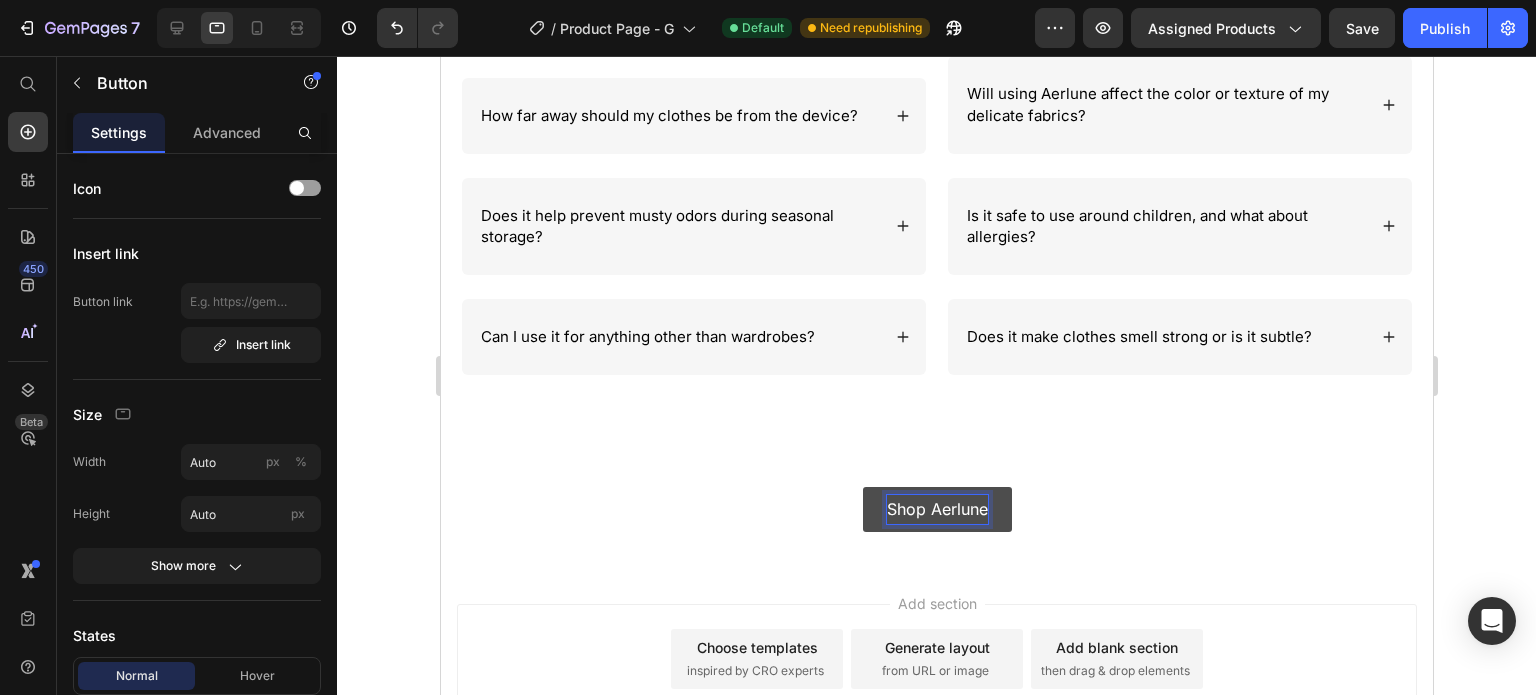 click on "Shop Aerlune" at bounding box center (936, 509) 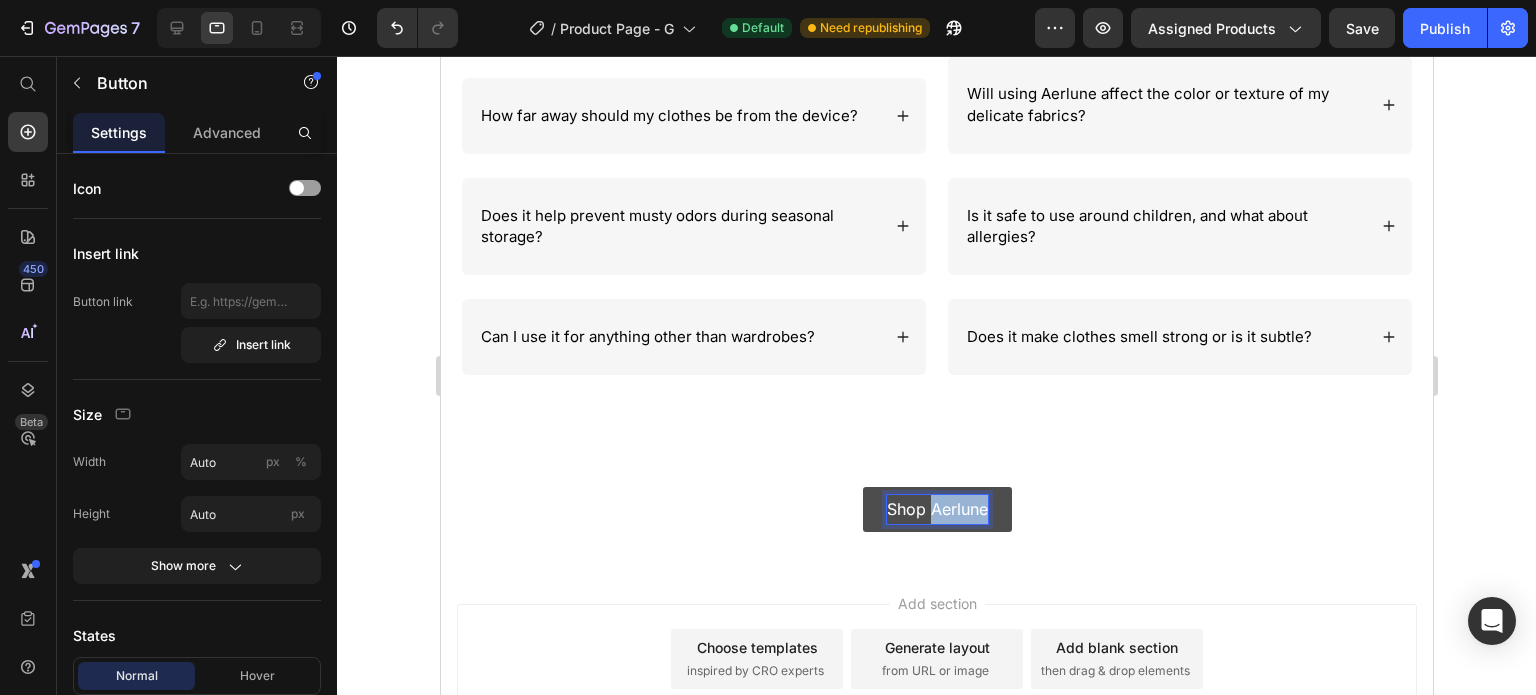 click on "Shop Aerlune" at bounding box center [936, 509] 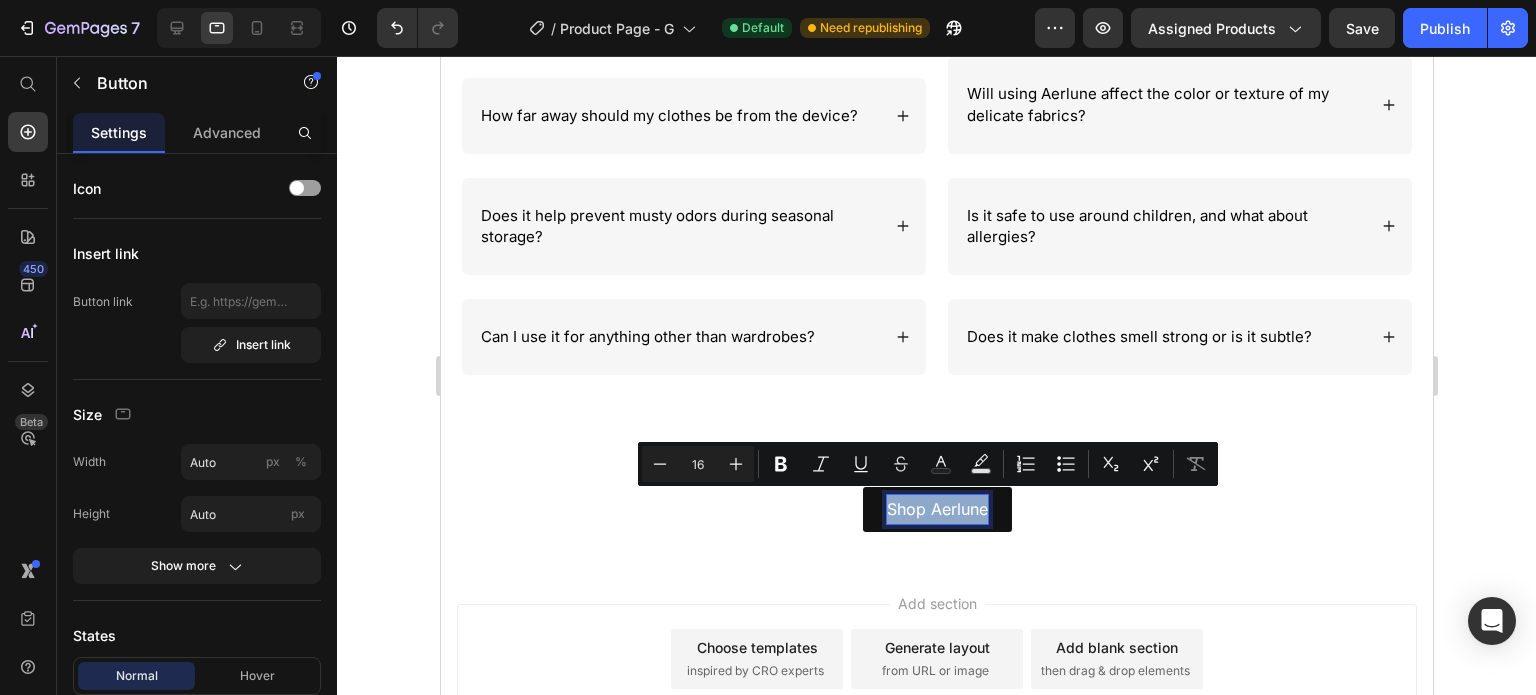 click on "Shop Aerlune Button   0" at bounding box center [936, 509] 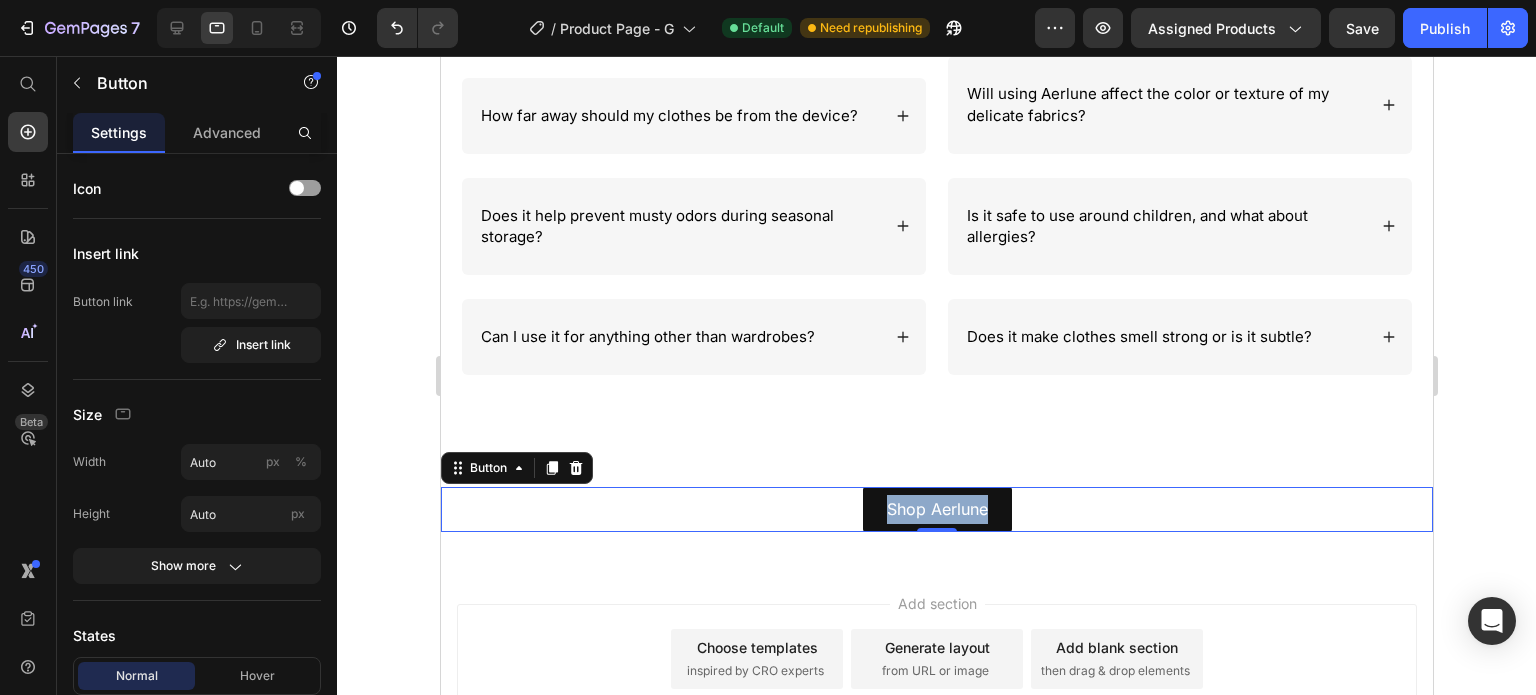 click on "Shop Aerlune Button   0" at bounding box center [936, 509] 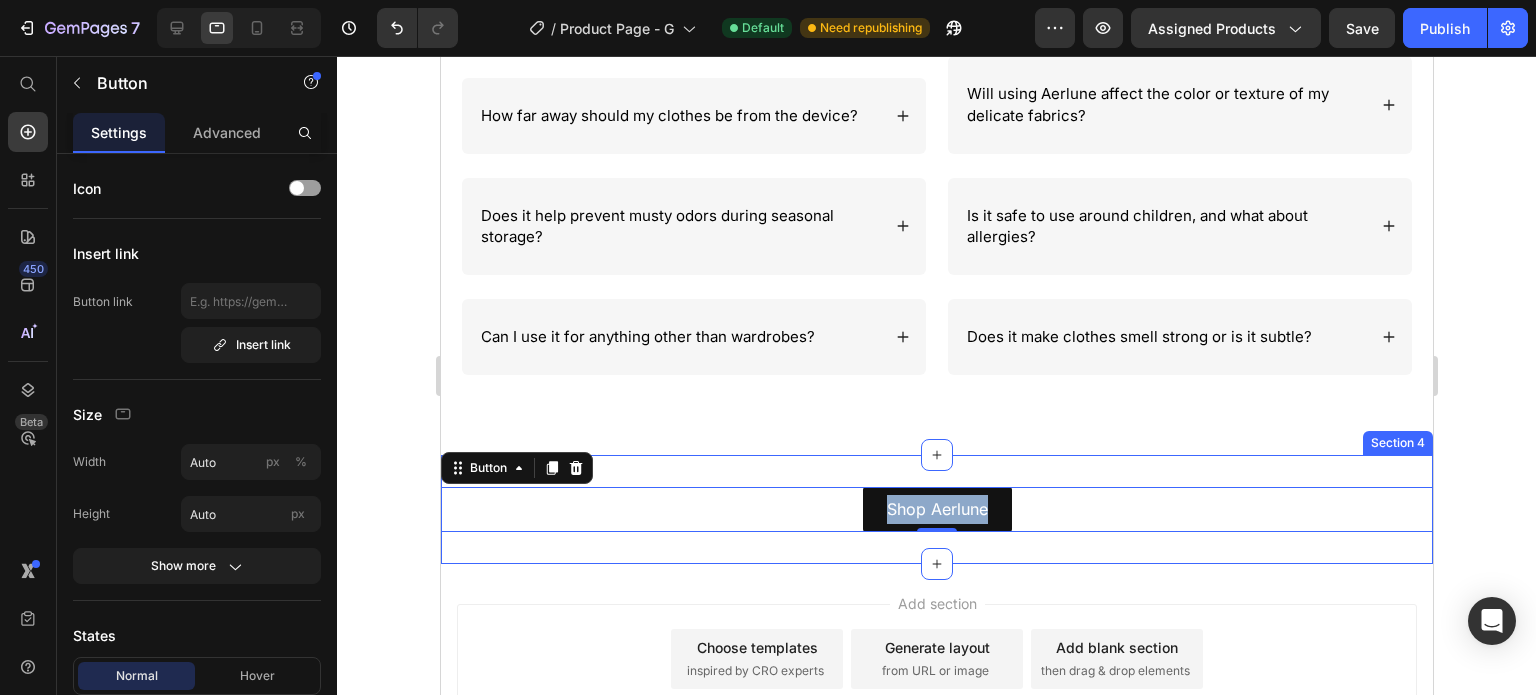click on "Shop Aerlune Button   0 Section 4" at bounding box center (936, 509) 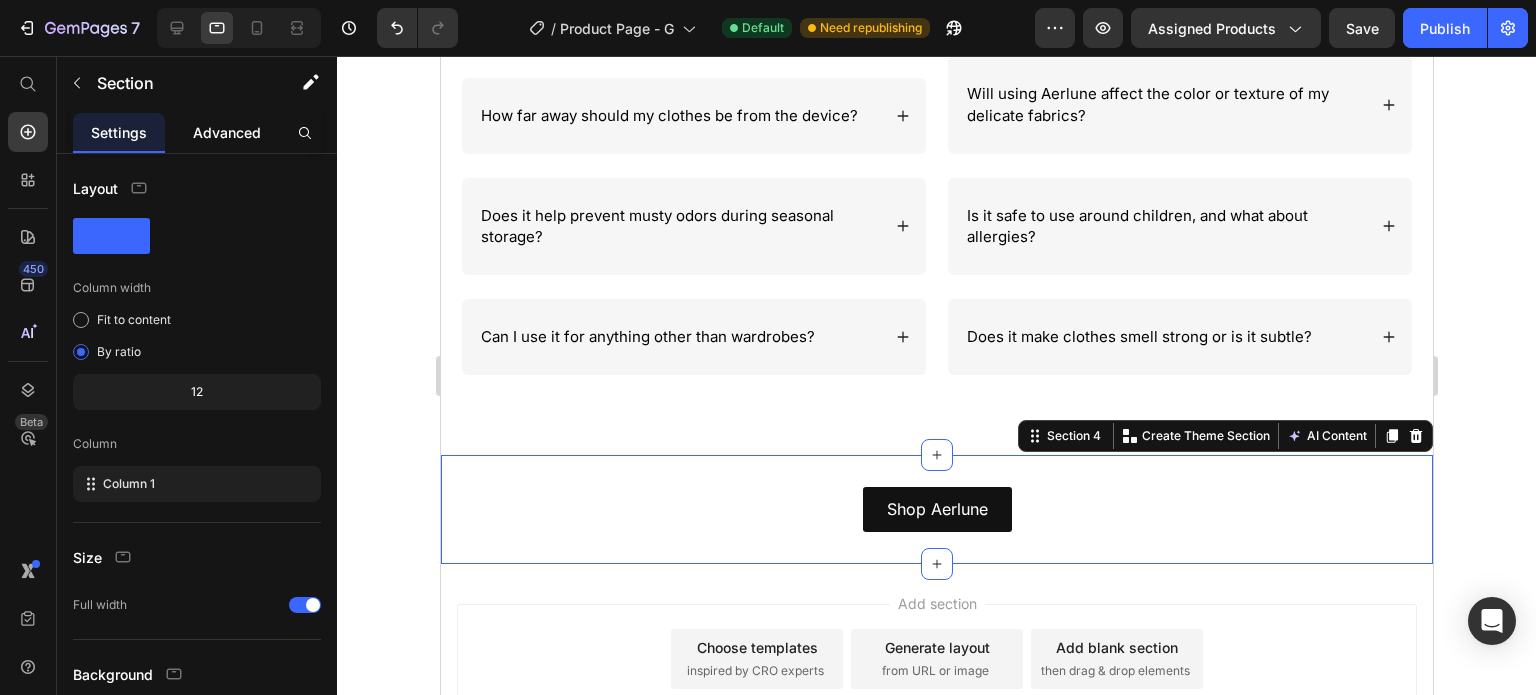 click on "Advanced" 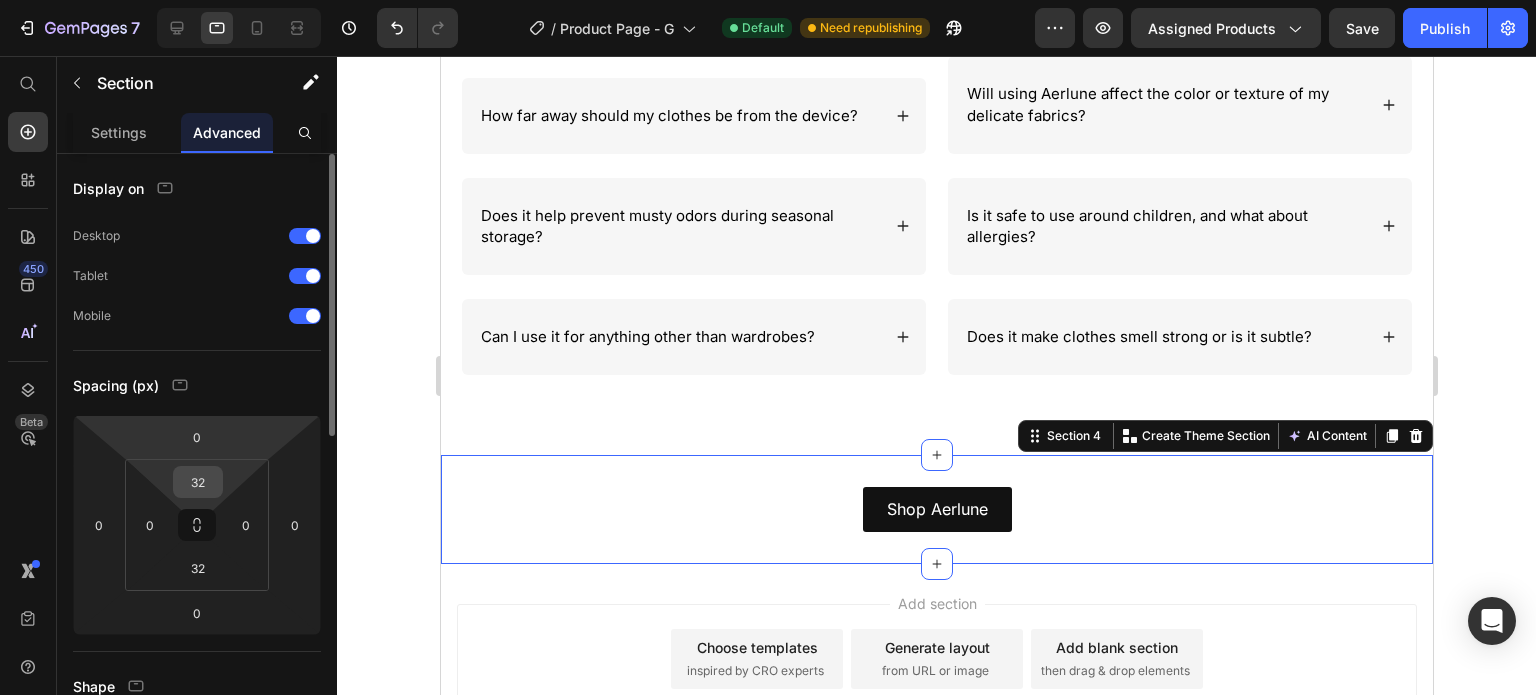 click on "32" at bounding box center (198, 482) 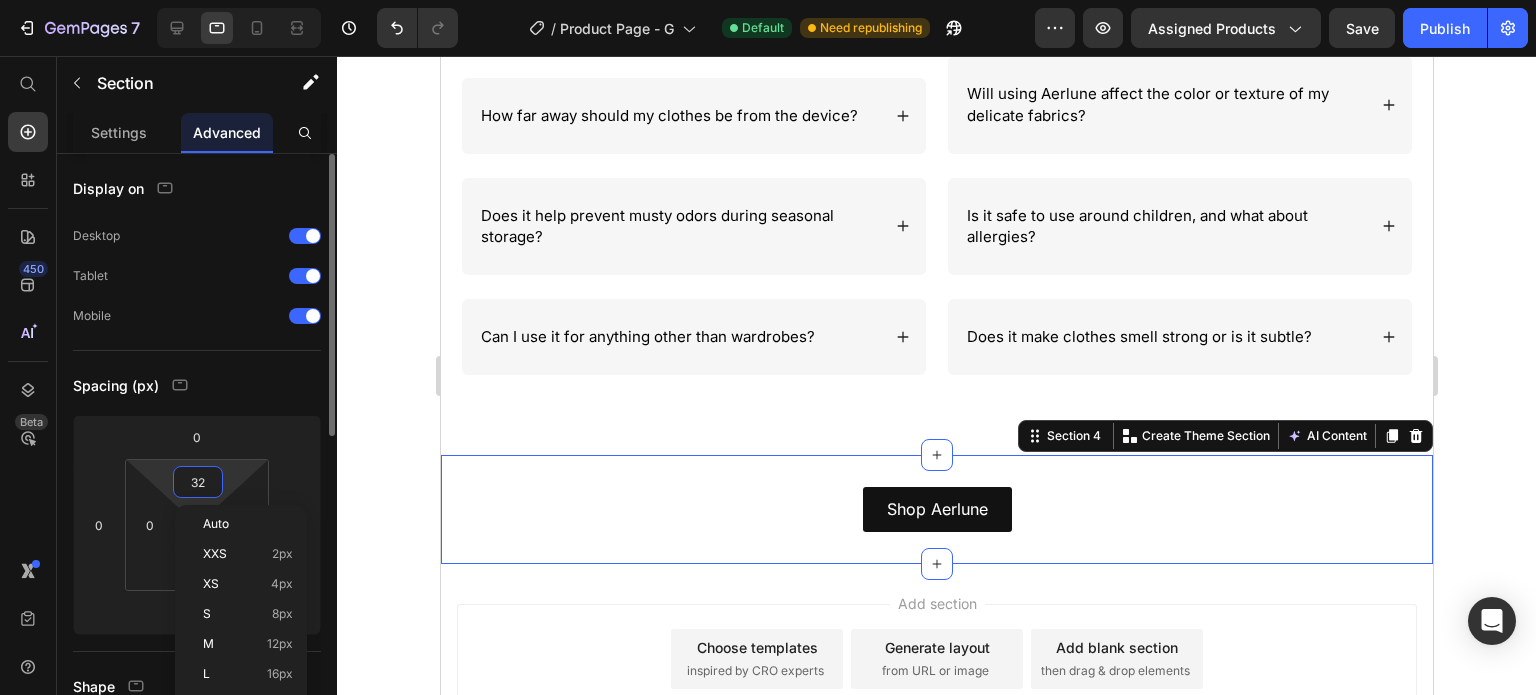 type 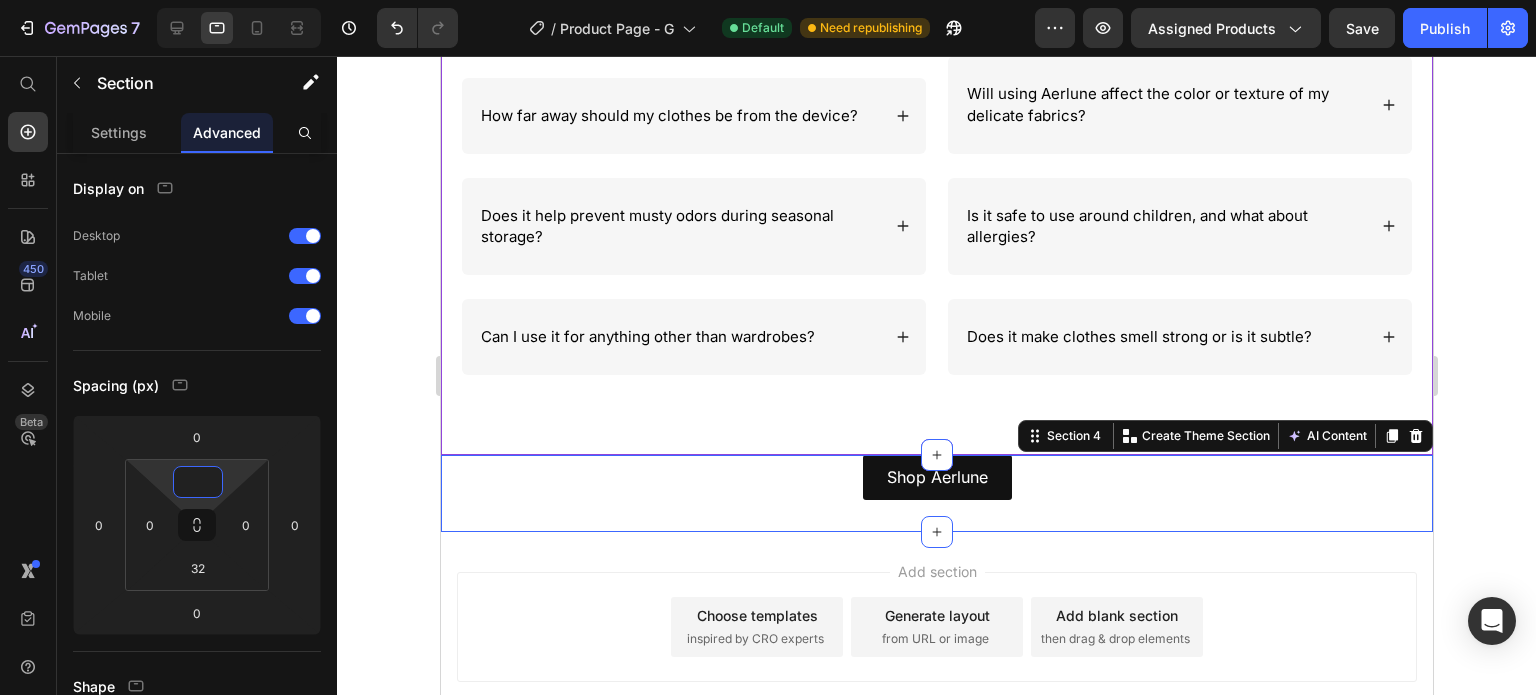 click on "FAQs Heading FAQs Heading FAQs Heading If you have any further questions, please feel free to reach out anytime to support@aerlune.com, we'll answer as soon as we can. Text Block If you have any further questions, please feel free to reach out anytime to support@aerlune.com, we'll answer as soon as we can. Text Block If you have any further questions, please feel free to reach out anytime to support@aerlune.com, we'll answer as soon as we can. Text Block Row
How quickly does it start working on clothes?
Does it require any maintenance or filter replacements?
How long does each aromatherapy capsule last?
I've heard ionizers can dry out the air. Should I be concerned?
Can it cause static electricity or damage to delicate fabrics?
How far away should my clothes be from the device?
Does it help prevent musty odors during seasonal storage?
Can I use it for anything other than wardrobes?" at bounding box center [936, -122] 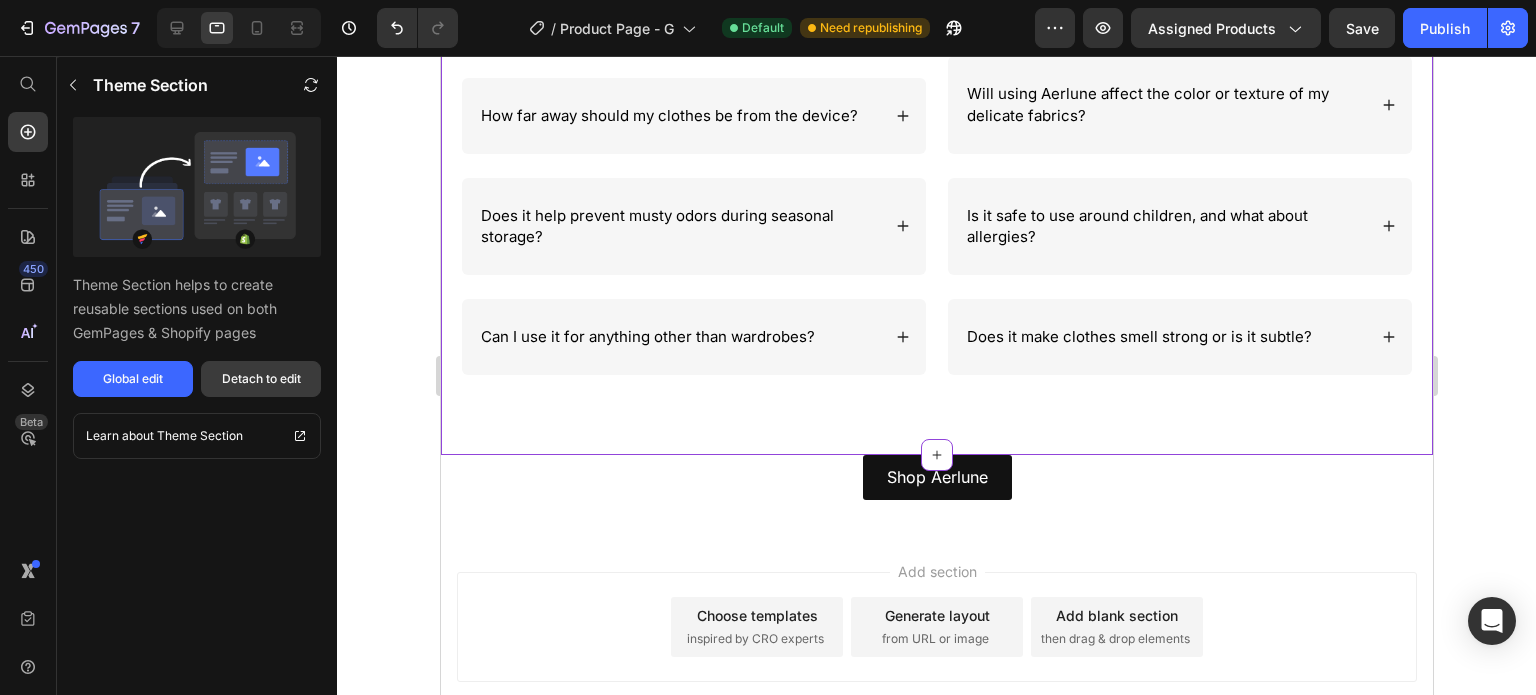 click on "Detach to edit" at bounding box center (261, 379) 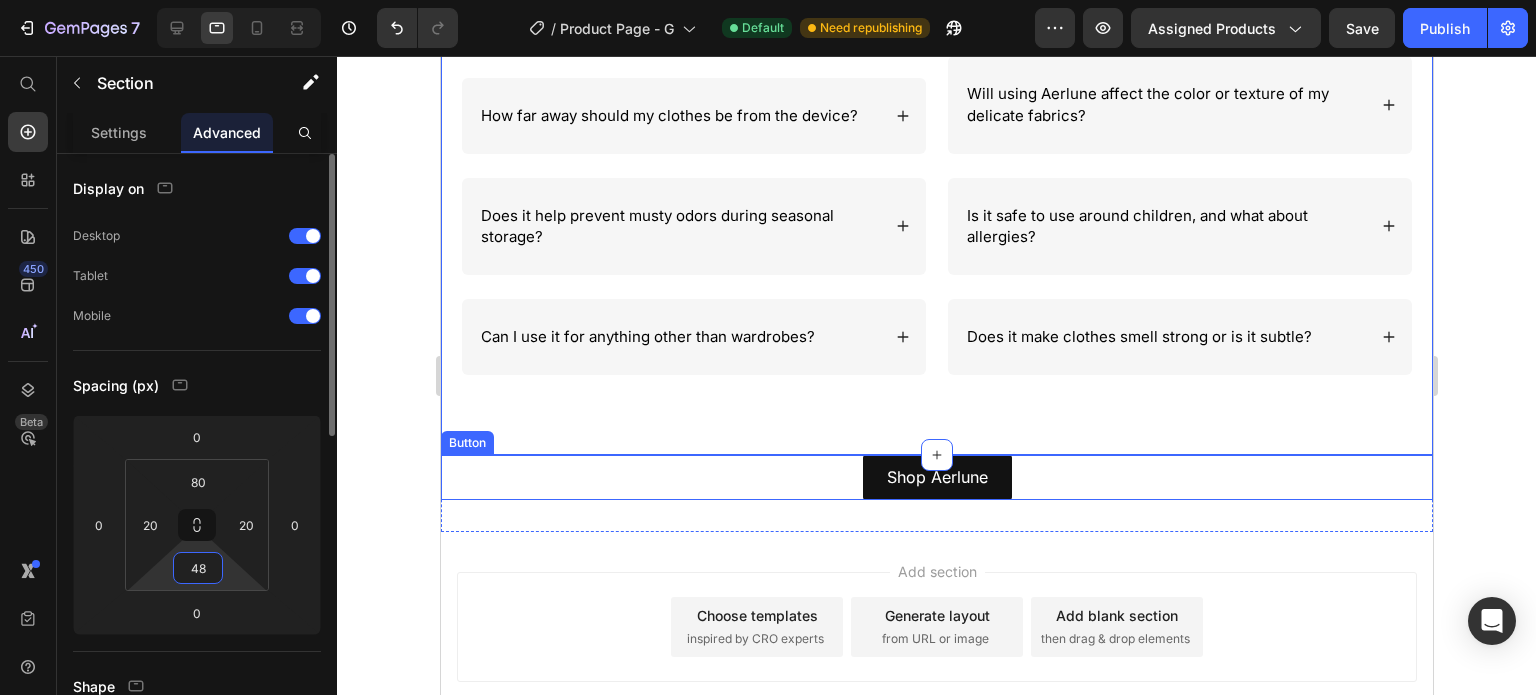 click on "48" at bounding box center (198, 568) 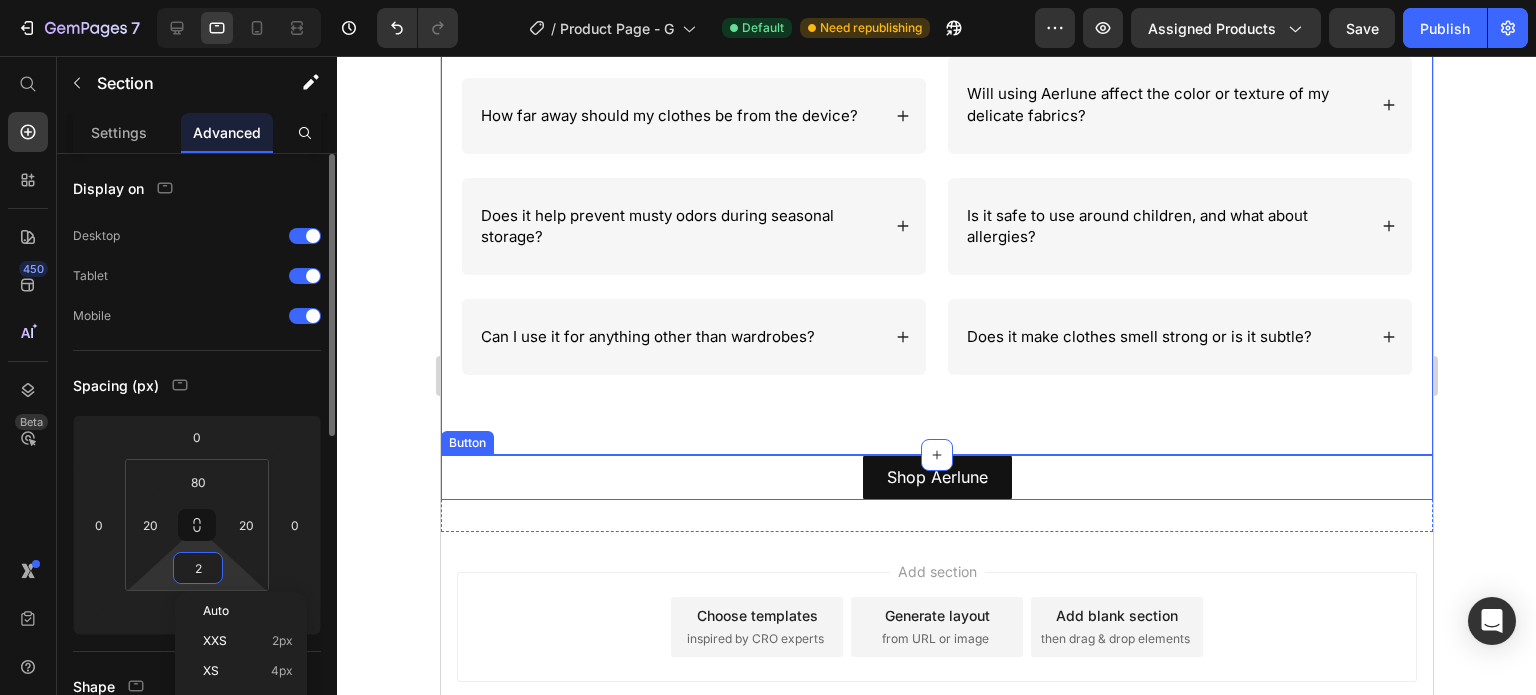 type on "20" 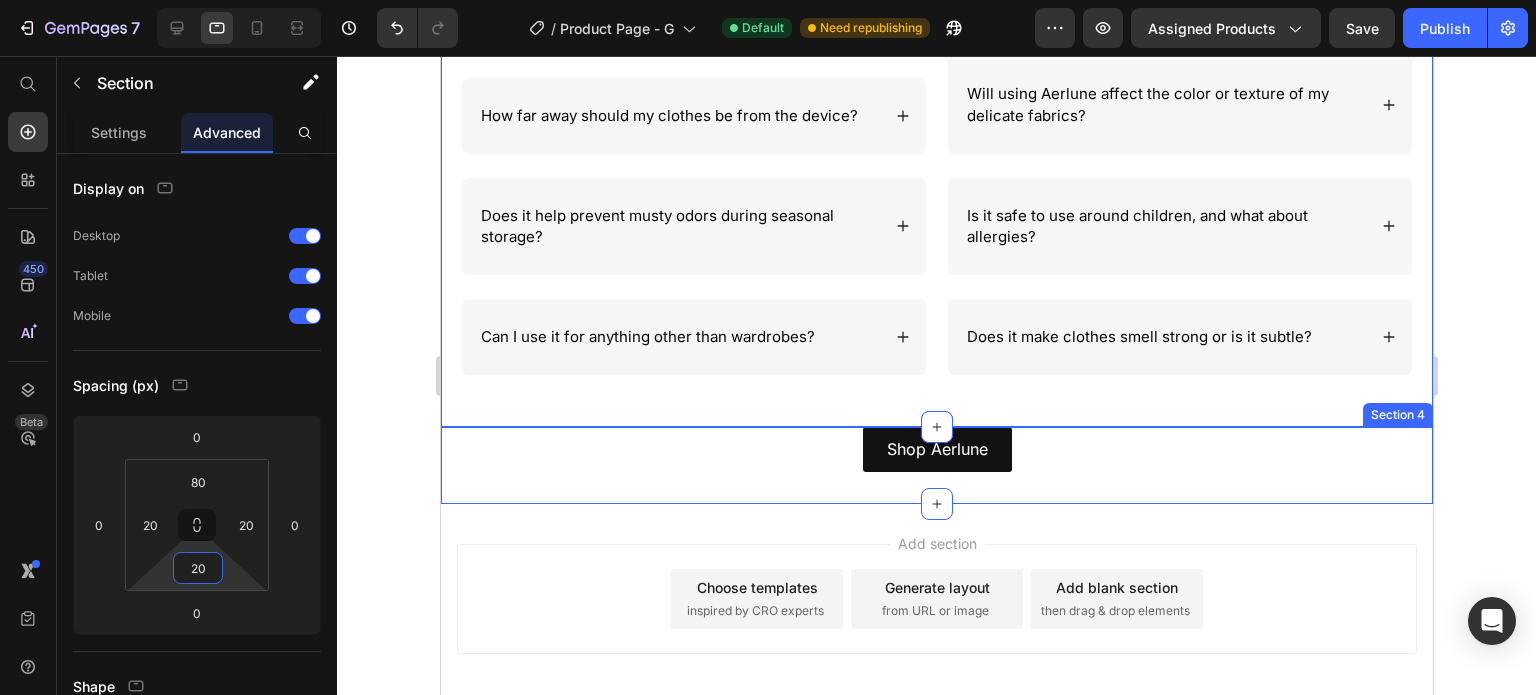 click on "Shop Aerlune Button Section 4" at bounding box center [936, 465] 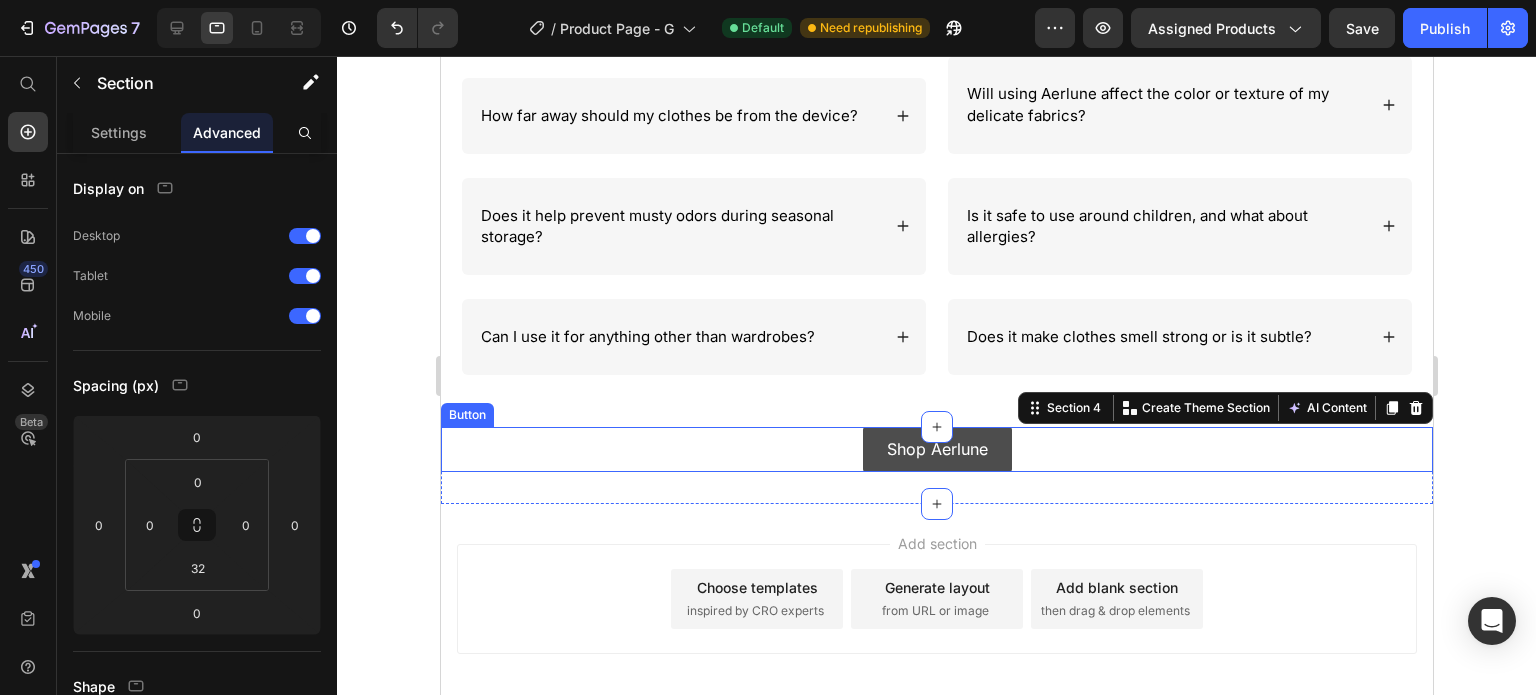 click on "Shop Aerlune" at bounding box center [936, 449] 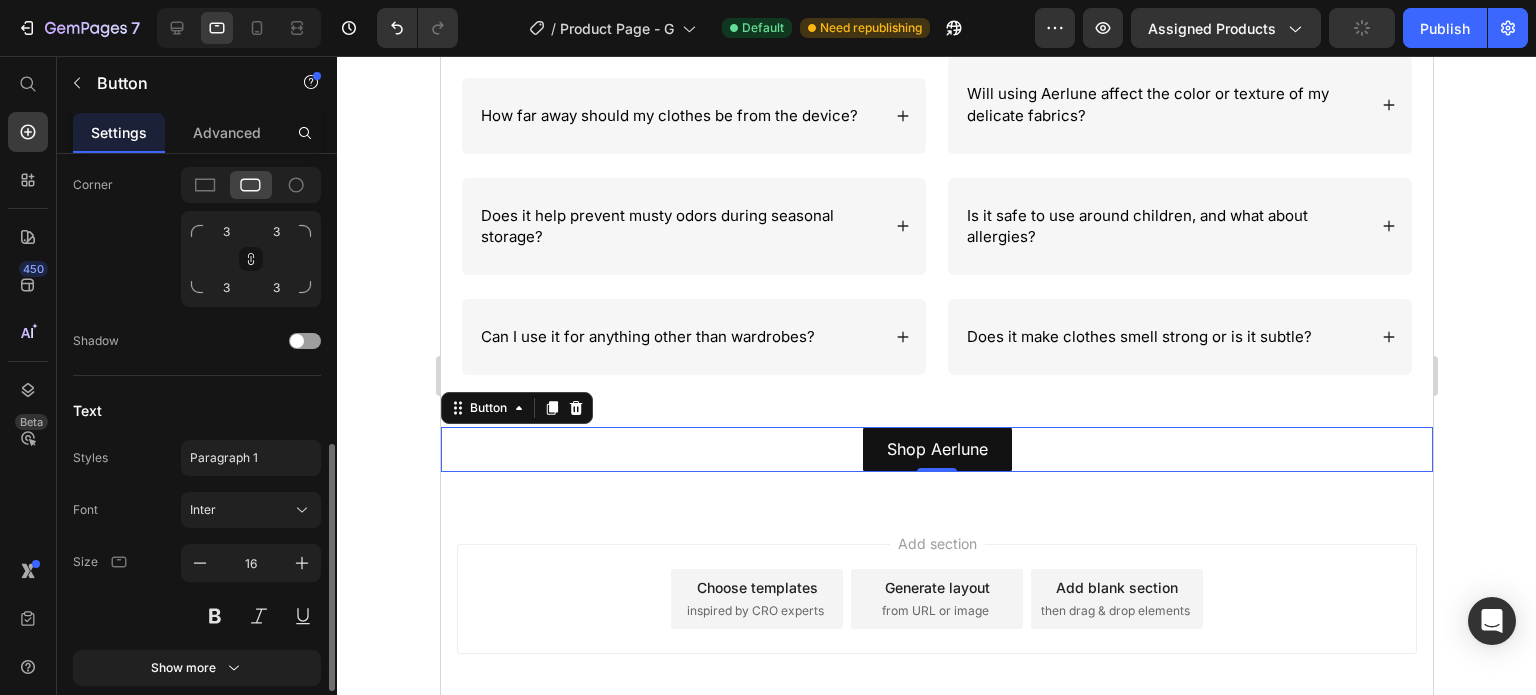 scroll, scrollTop: 844, scrollLeft: 0, axis: vertical 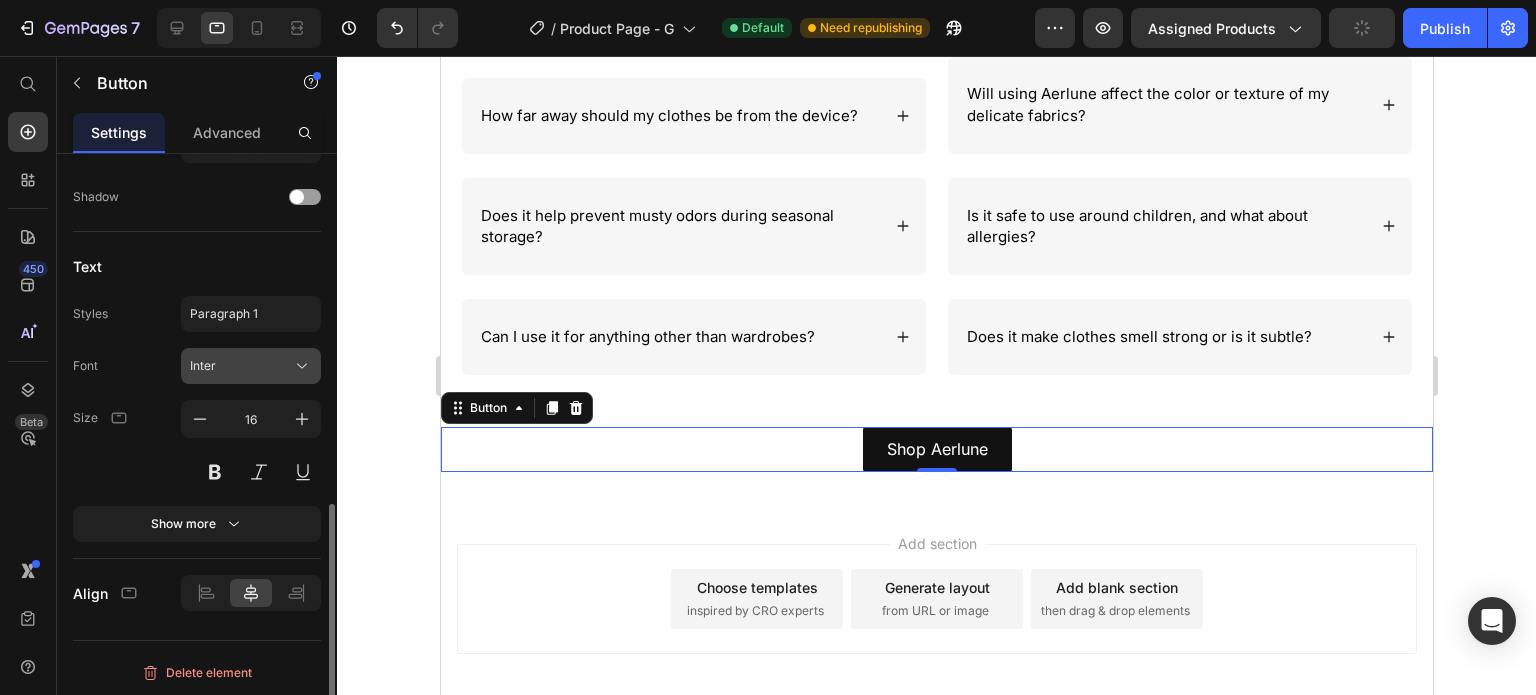 click on "Inter" at bounding box center (251, 366) 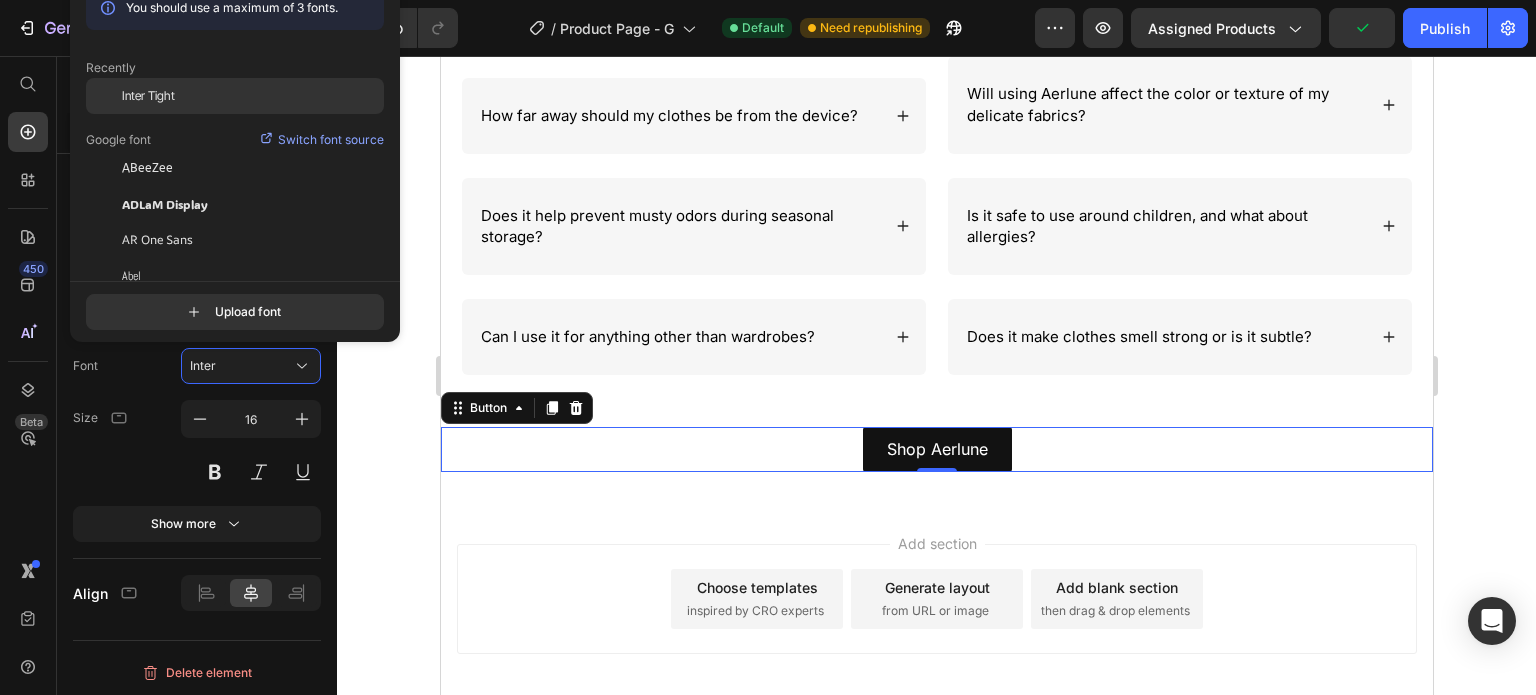 drag, startPoint x: 171, startPoint y: 87, endPoint x: 498, endPoint y: 352, distance: 420.89667 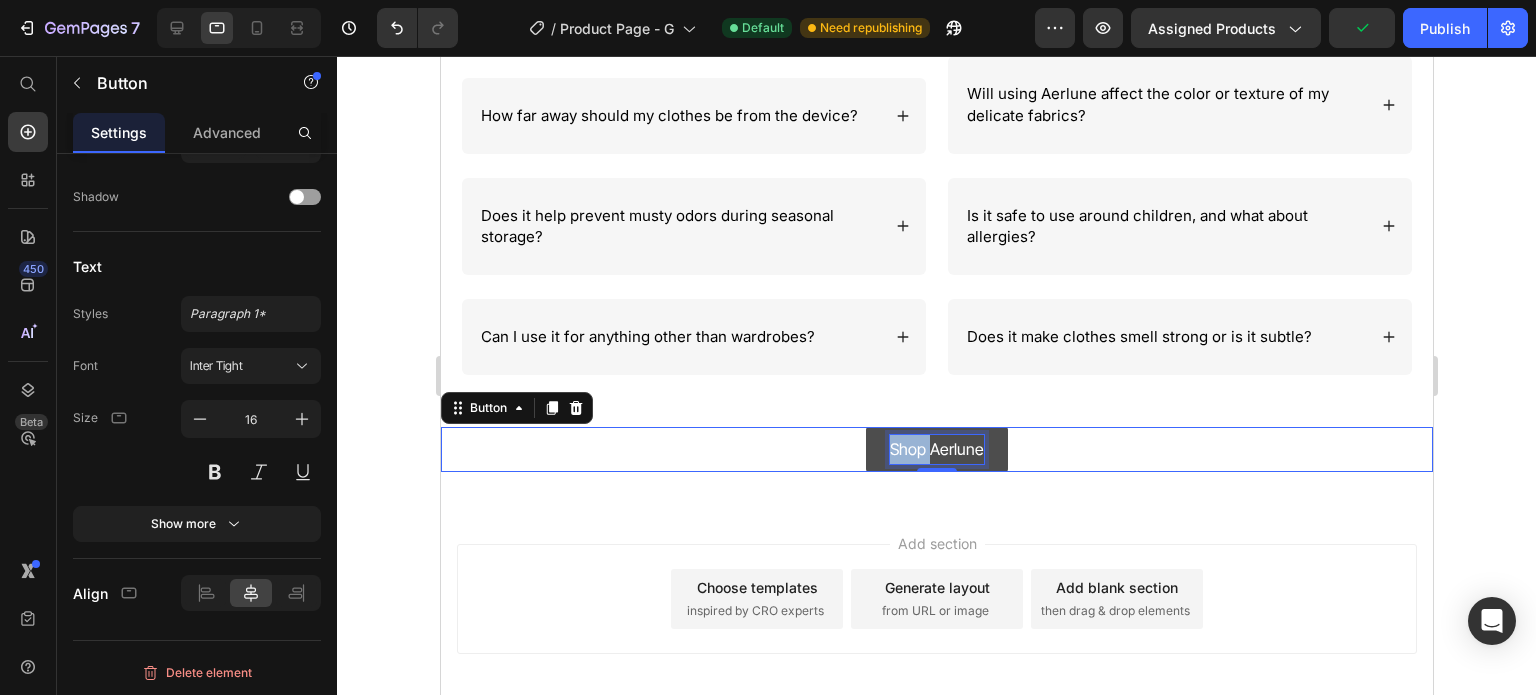 click on "Shop Aerlune" at bounding box center (936, 449) 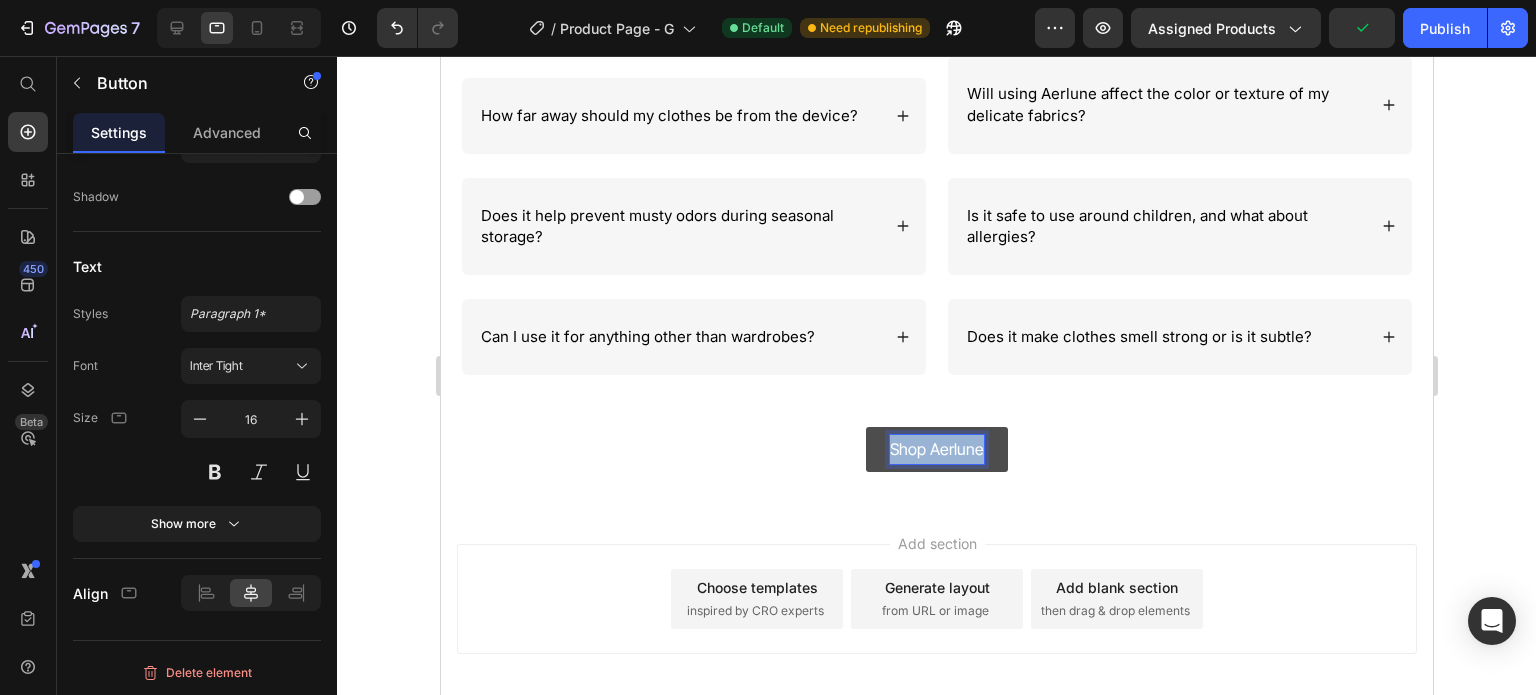 click on "Shop Aerlune" at bounding box center [936, 449] 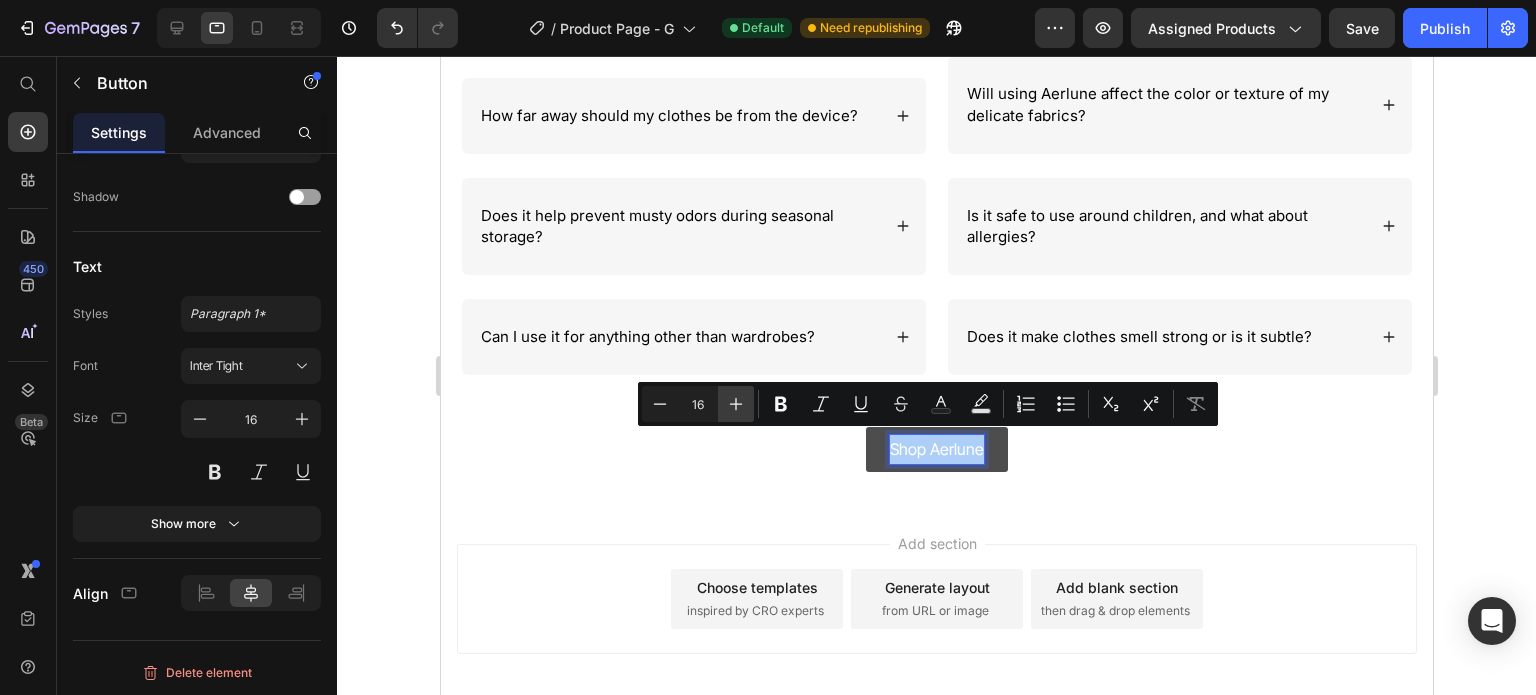 click on "Plus" at bounding box center [736, 404] 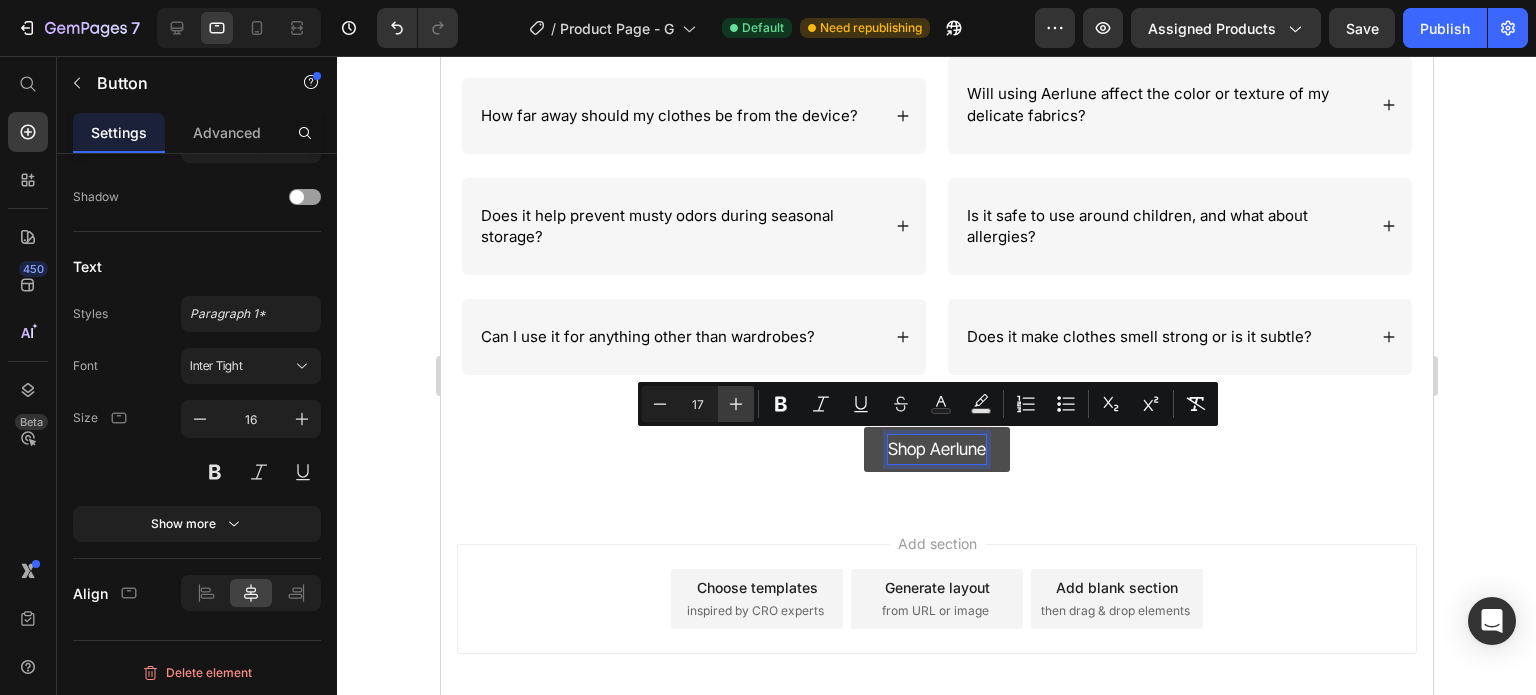 click on "Plus" at bounding box center (736, 404) 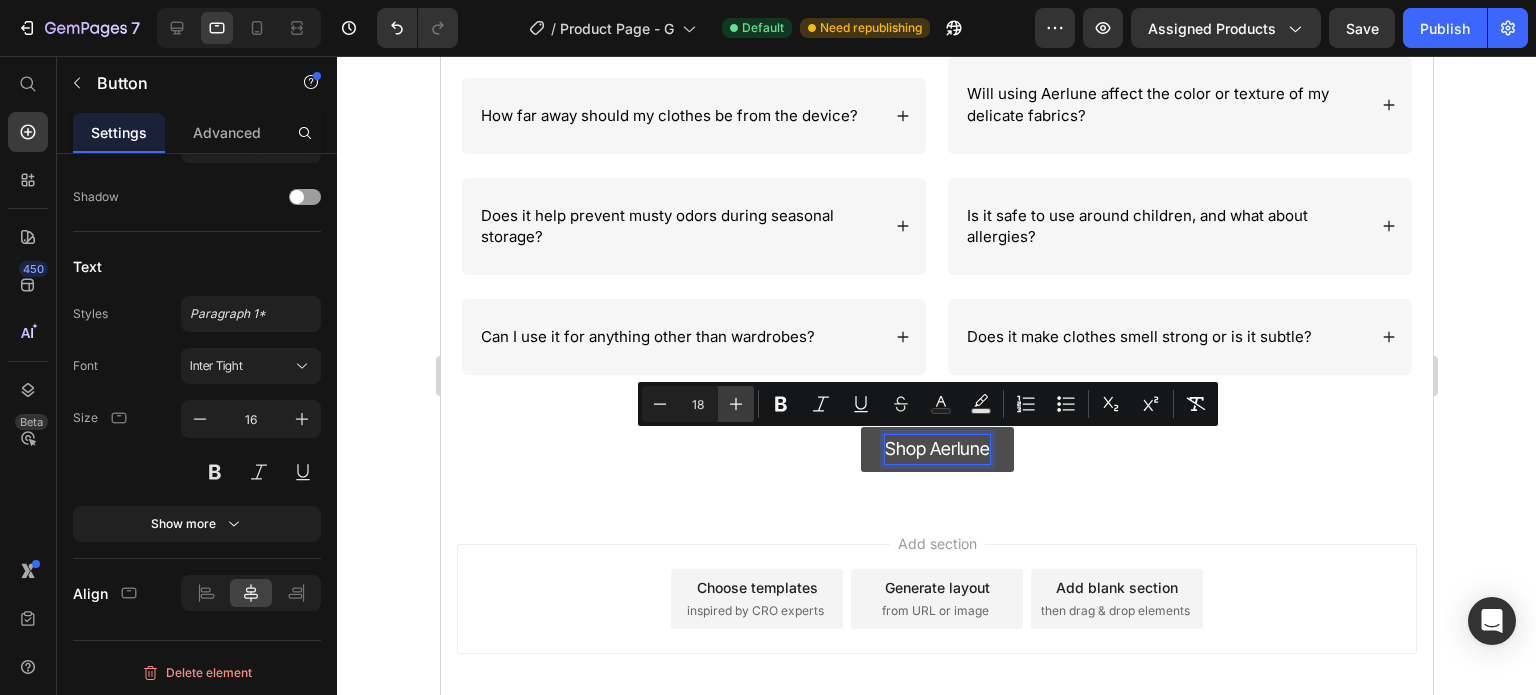 click on "Plus" at bounding box center [736, 404] 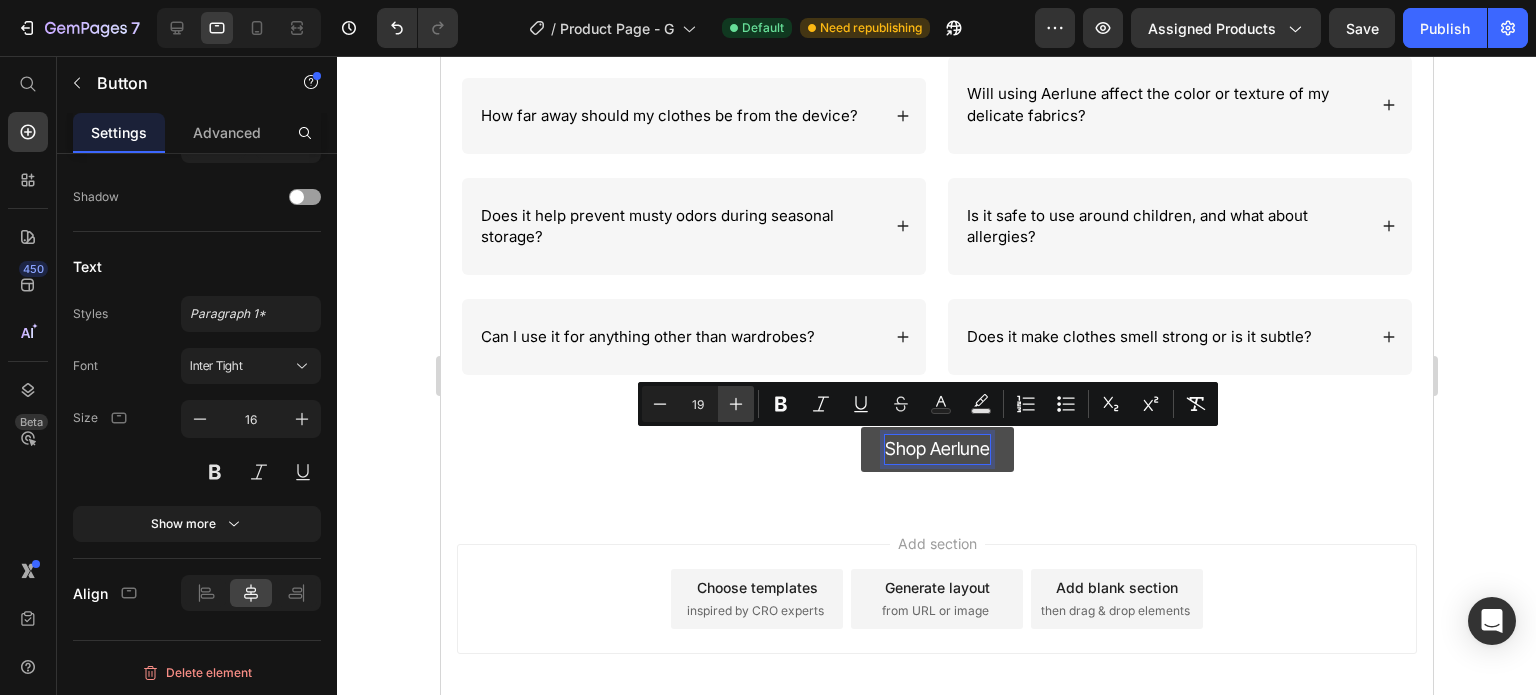 click on "Plus" at bounding box center (736, 404) 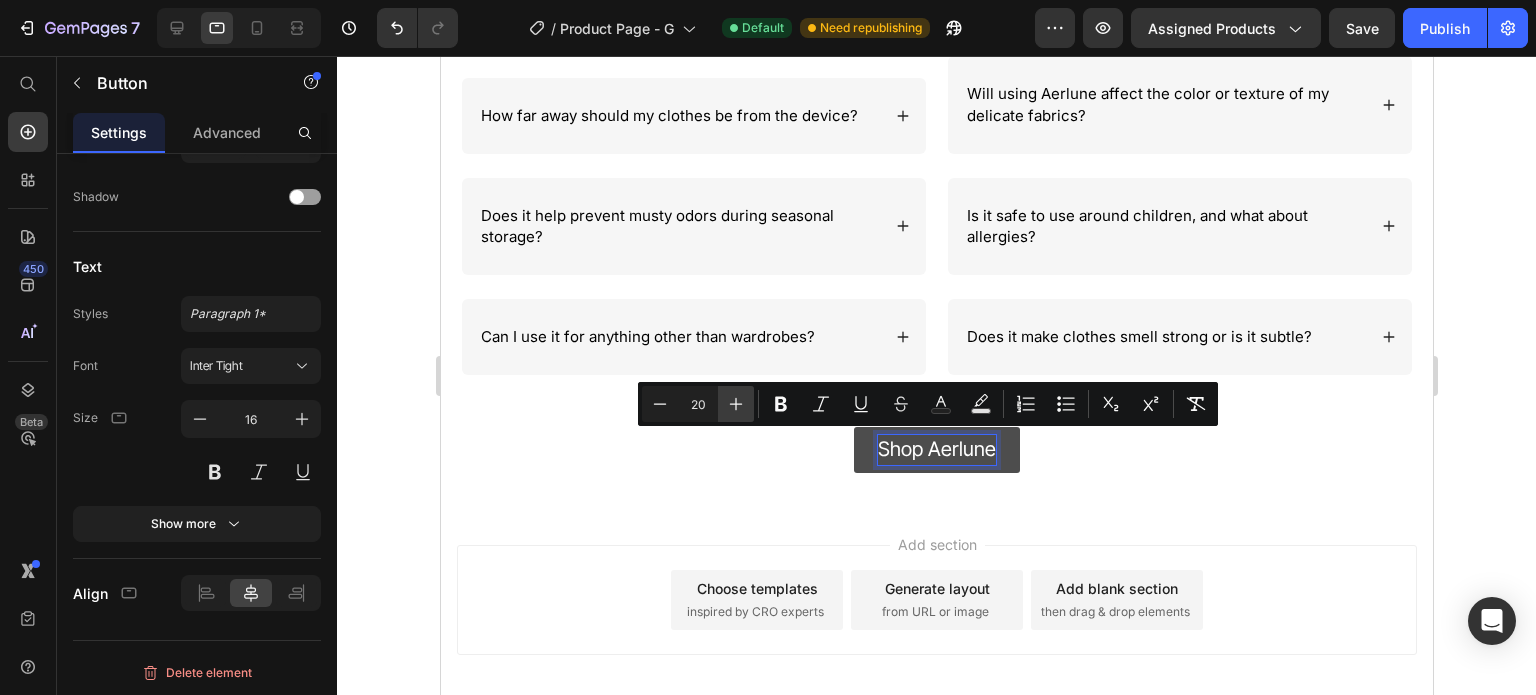 click on "Plus" at bounding box center [736, 404] 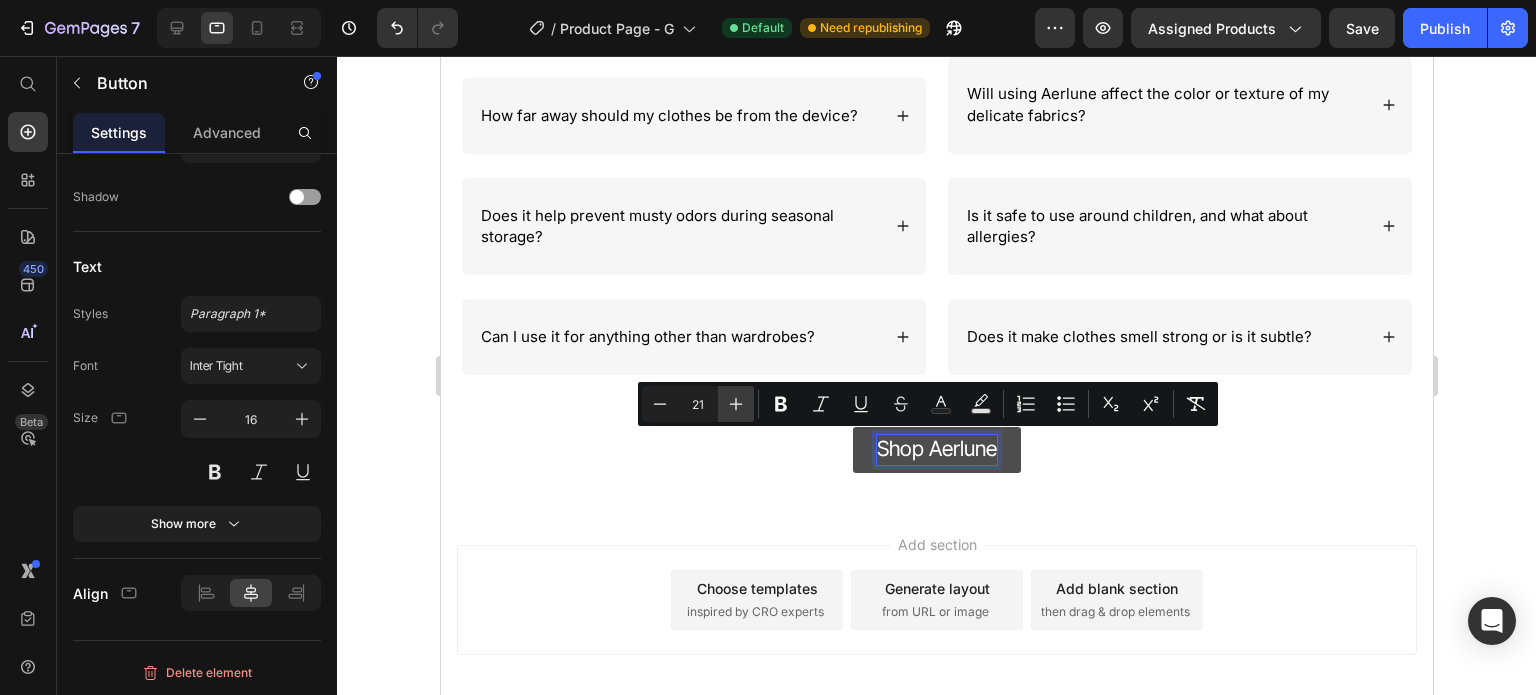 click on "Plus" at bounding box center (736, 404) 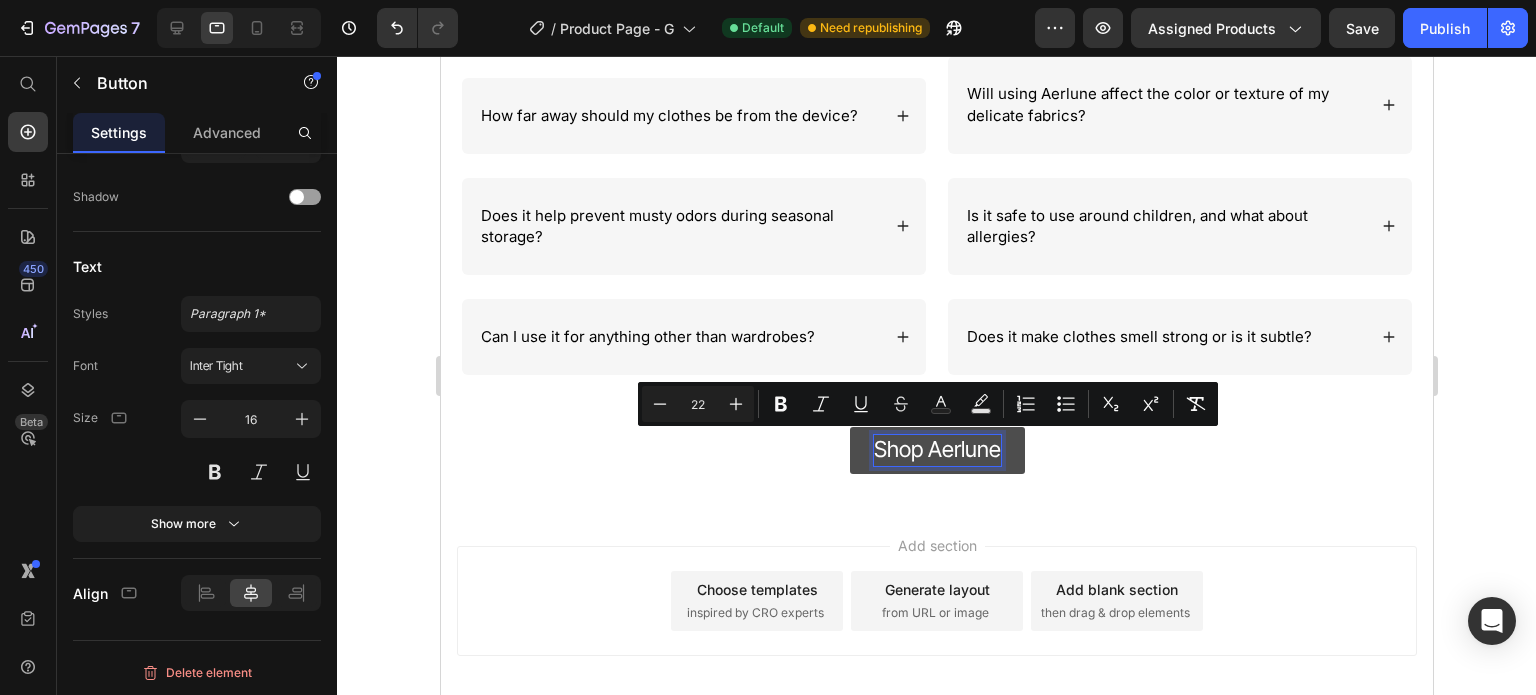 click on "Add section Choose templates inspired by CRO experts Generate layout from URL or image Add blank section then drag & drop elements" at bounding box center [936, 629] 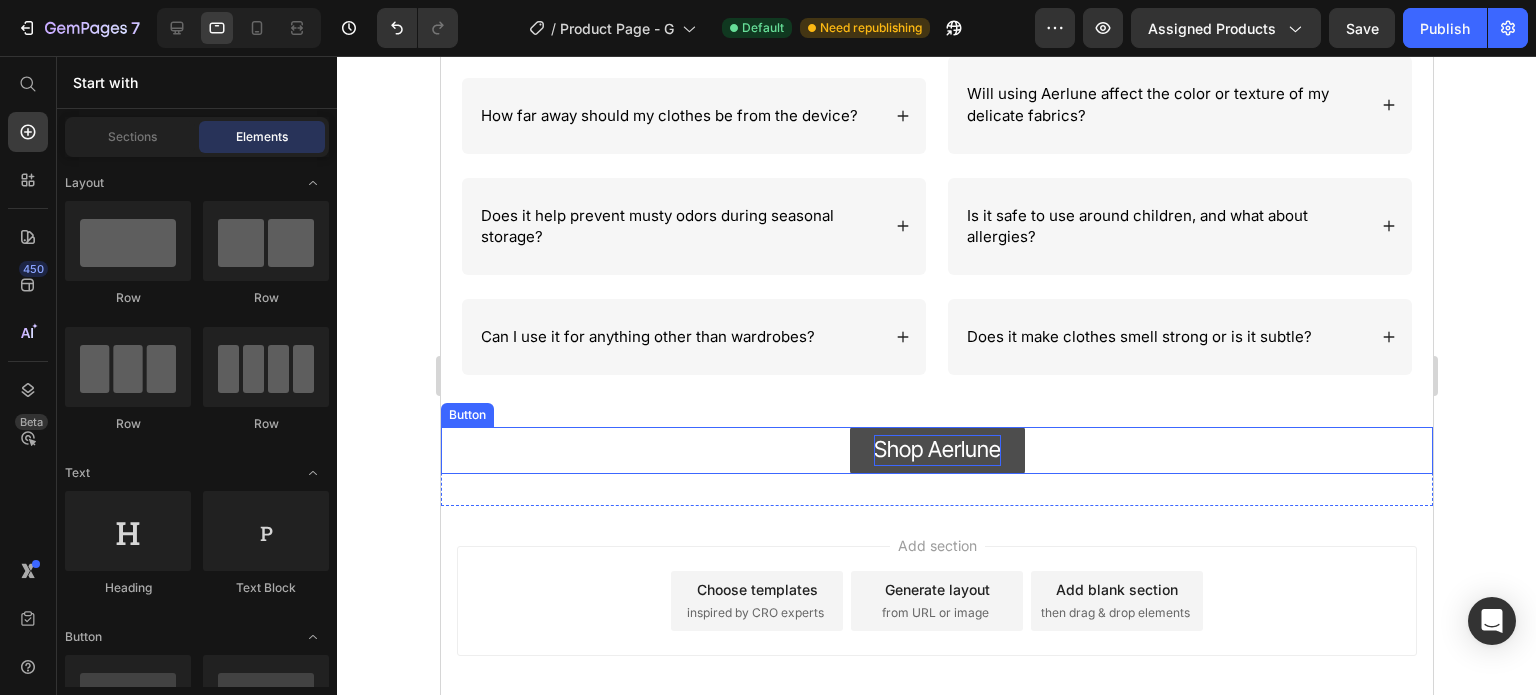 click on "Shop Aerlune" at bounding box center (936, 450) 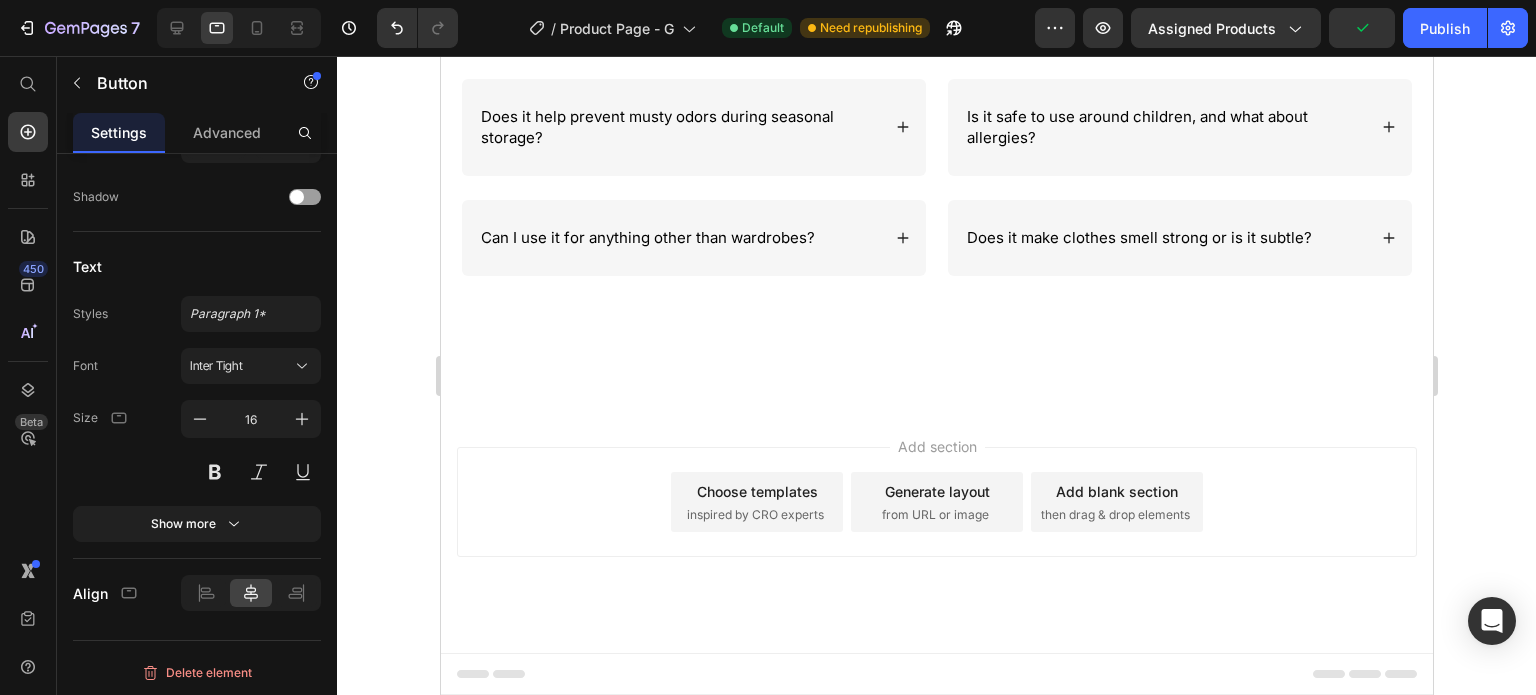 scroll, scrollTop: 2544, scrollLeft: 0, axis: vertical 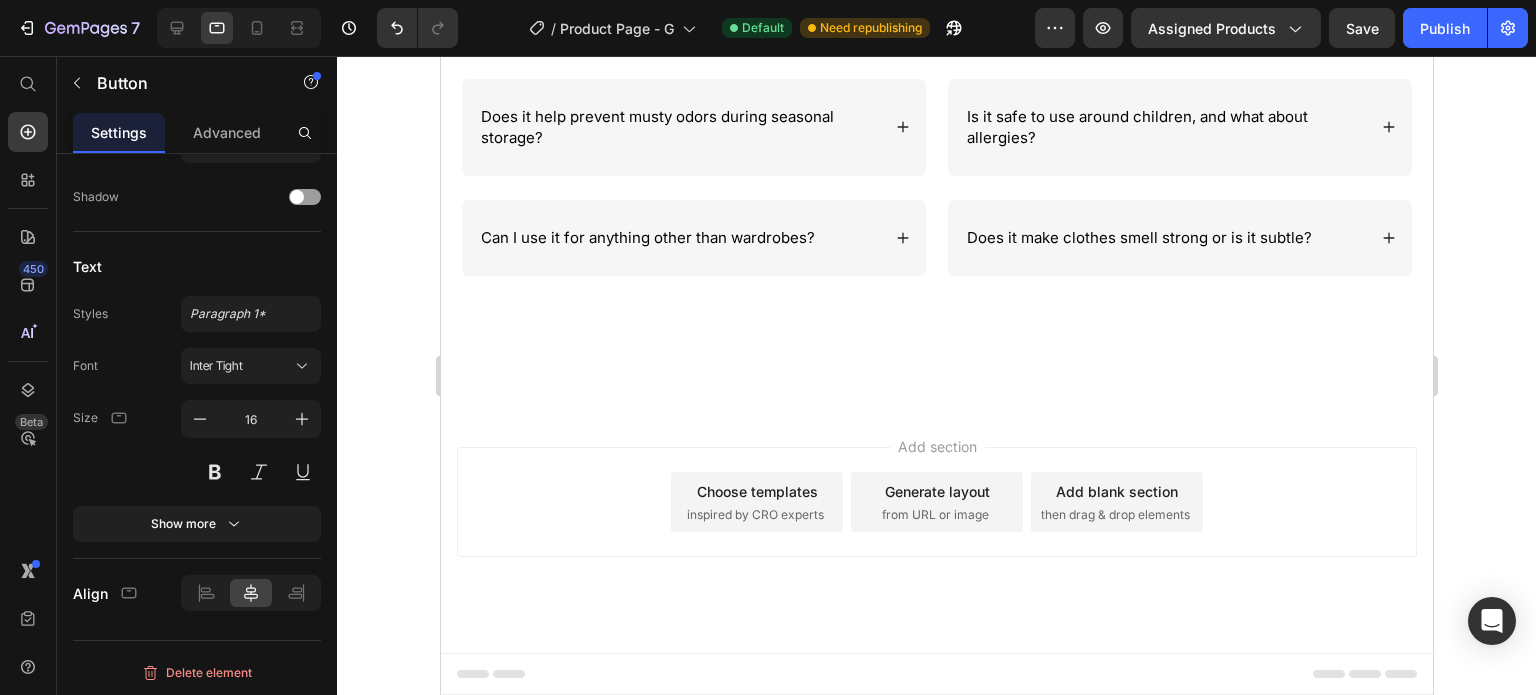 click on "See Reviews" at bounding box center (936, -885) 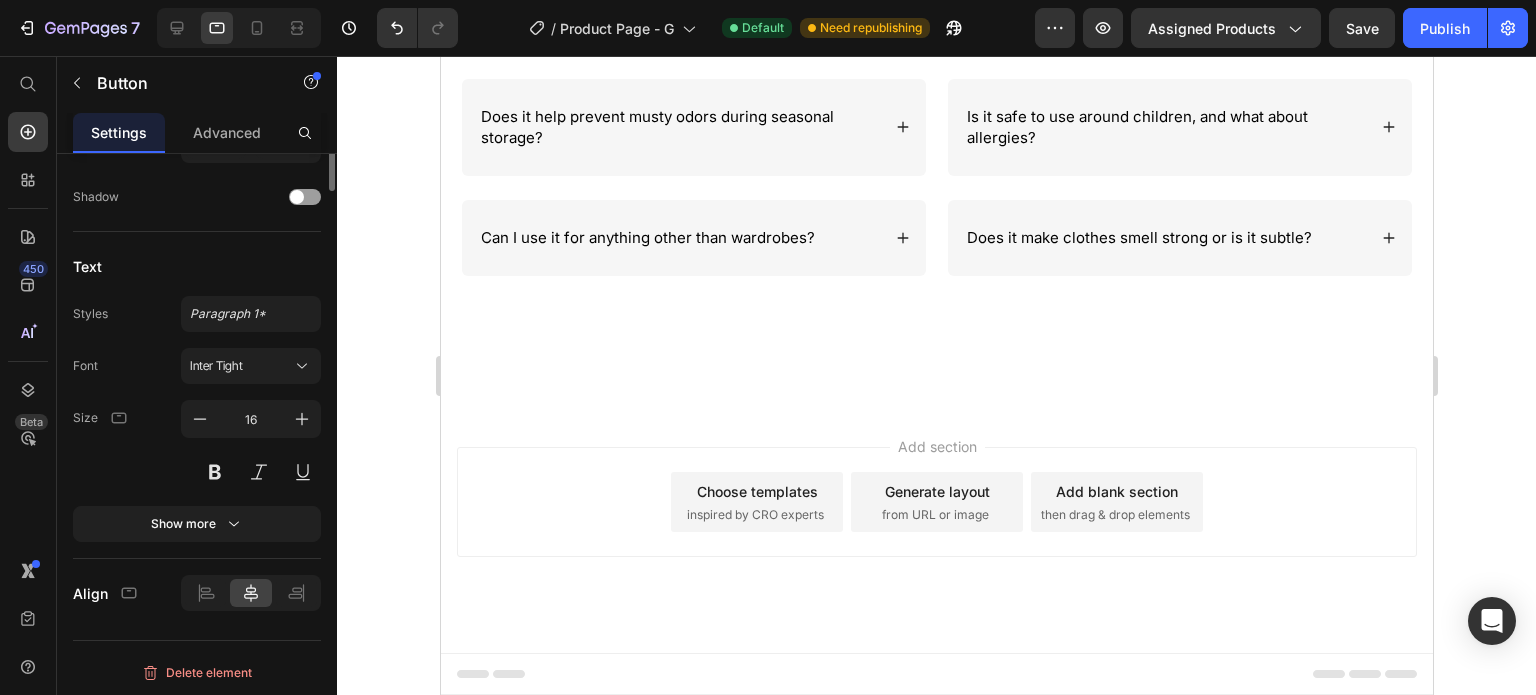 scroll, scrollTop: 496, scrollLeft: 0, axis: vertical 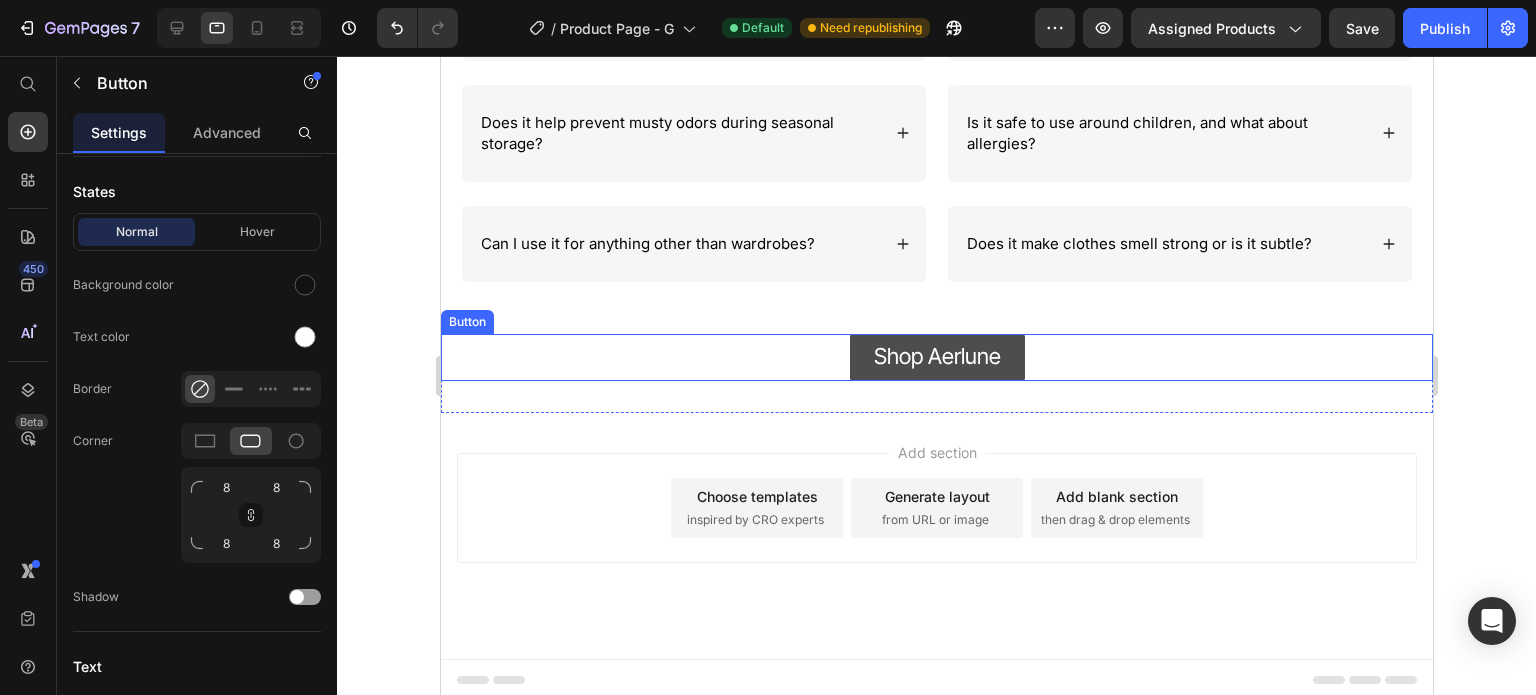 click on "Shop Aerlune" at bounding box center [936, 357] 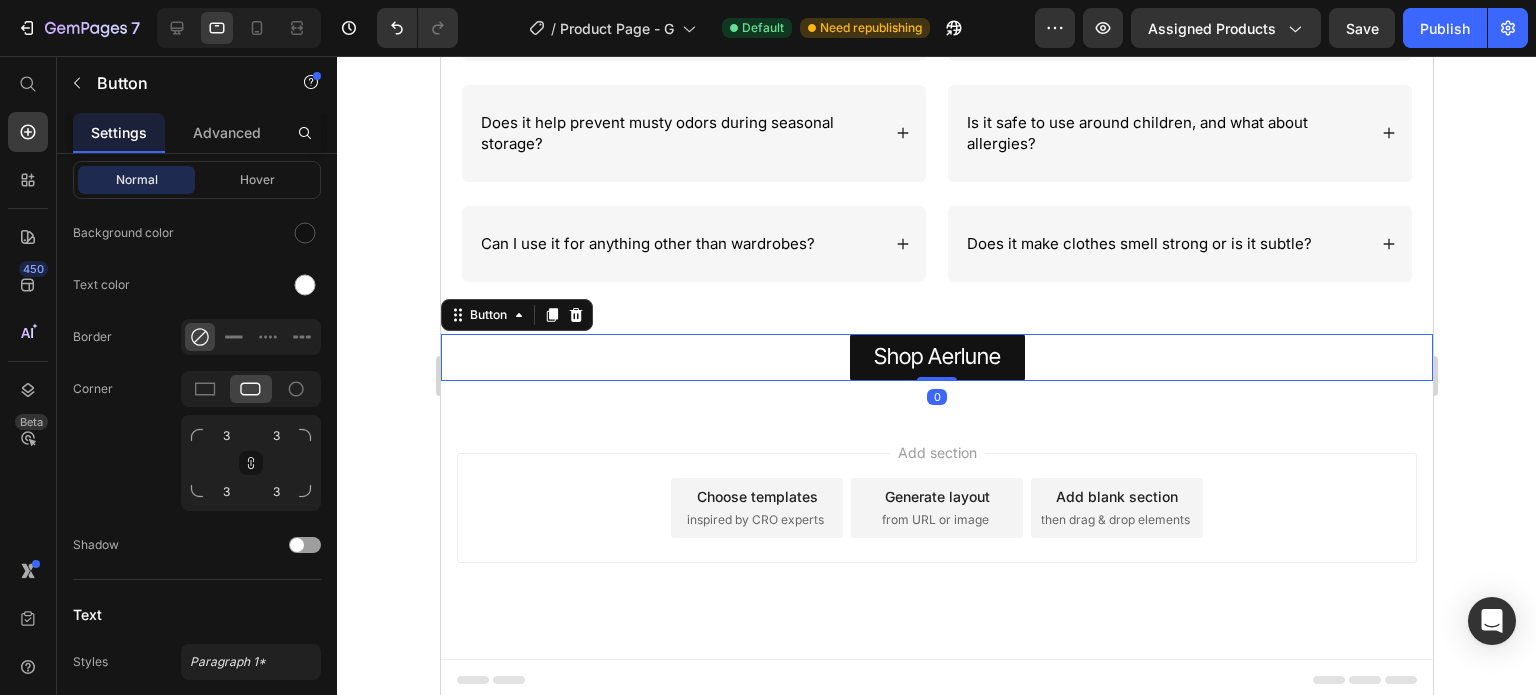 scroll, scrollTop: 496, scrollLeft: 0, axis: vertical 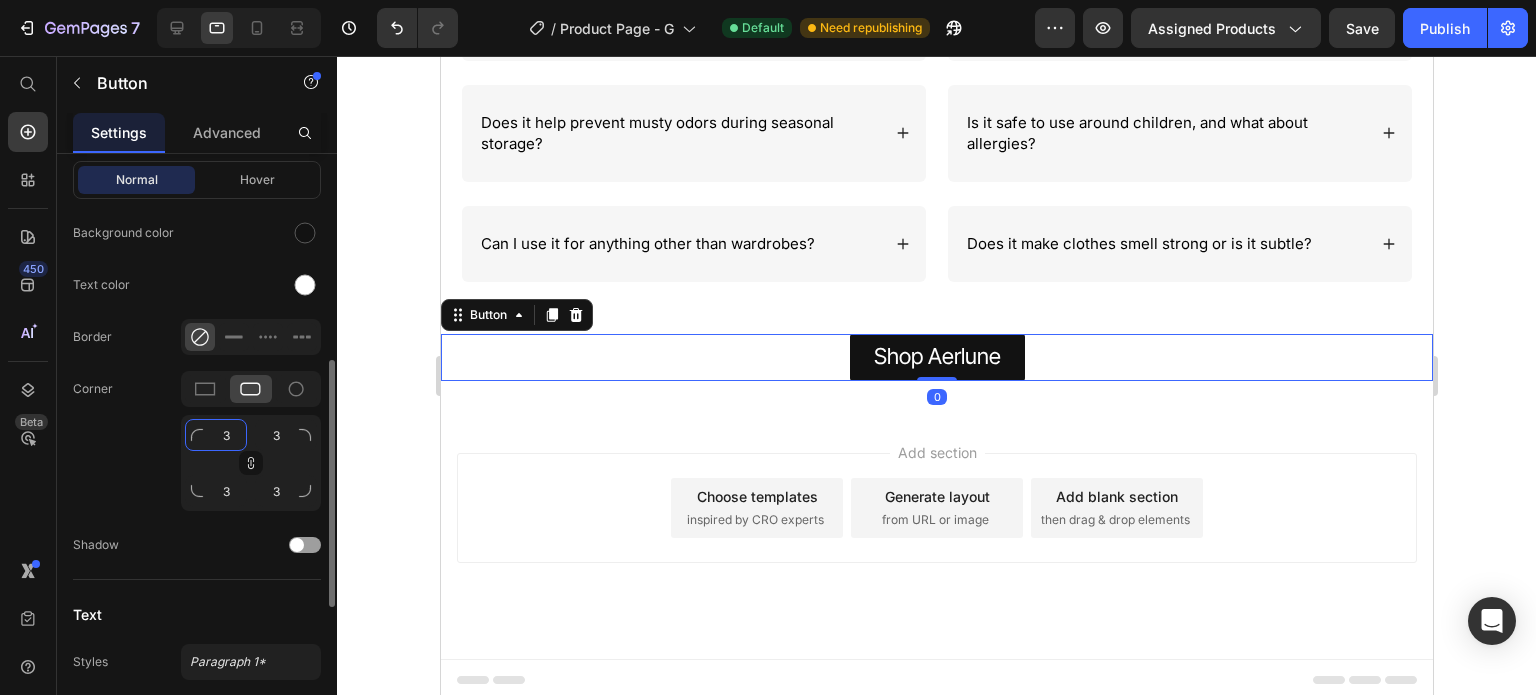 click on "3" 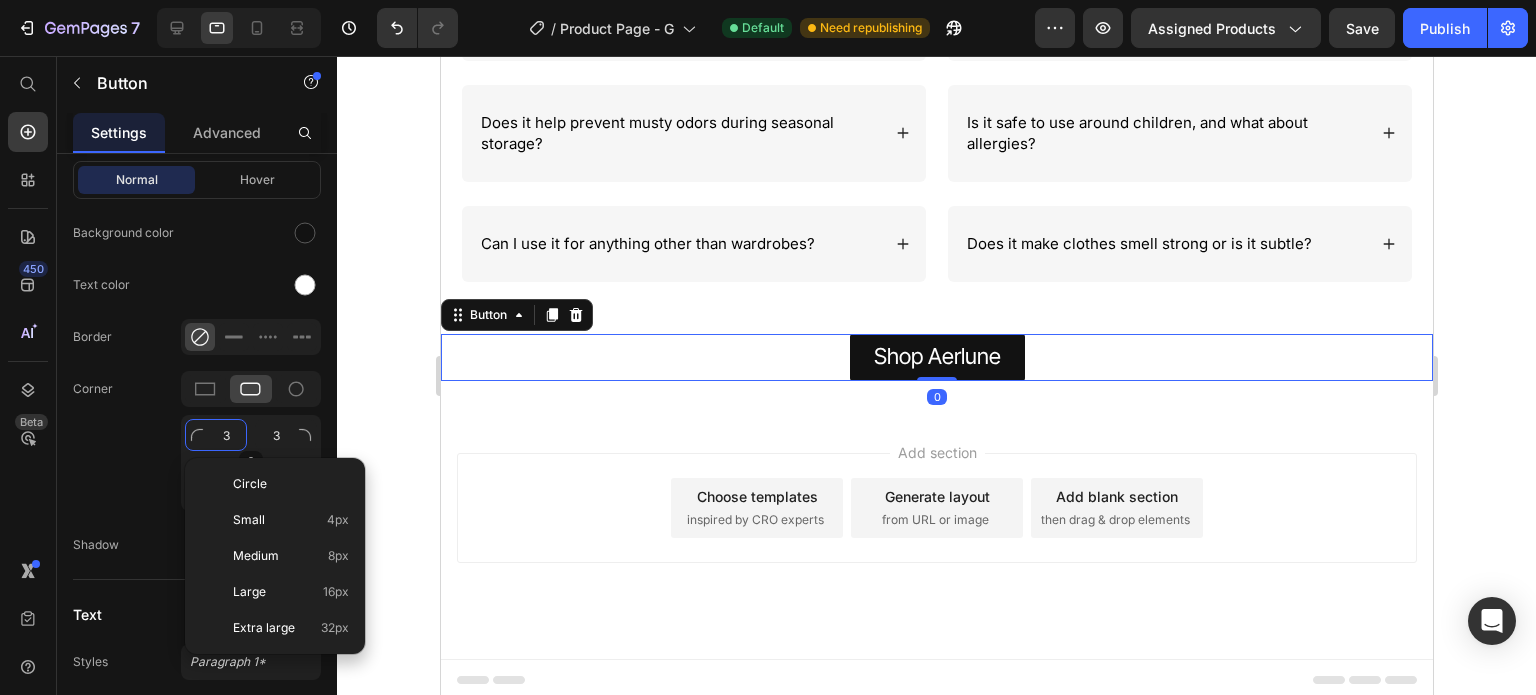 type on "8" 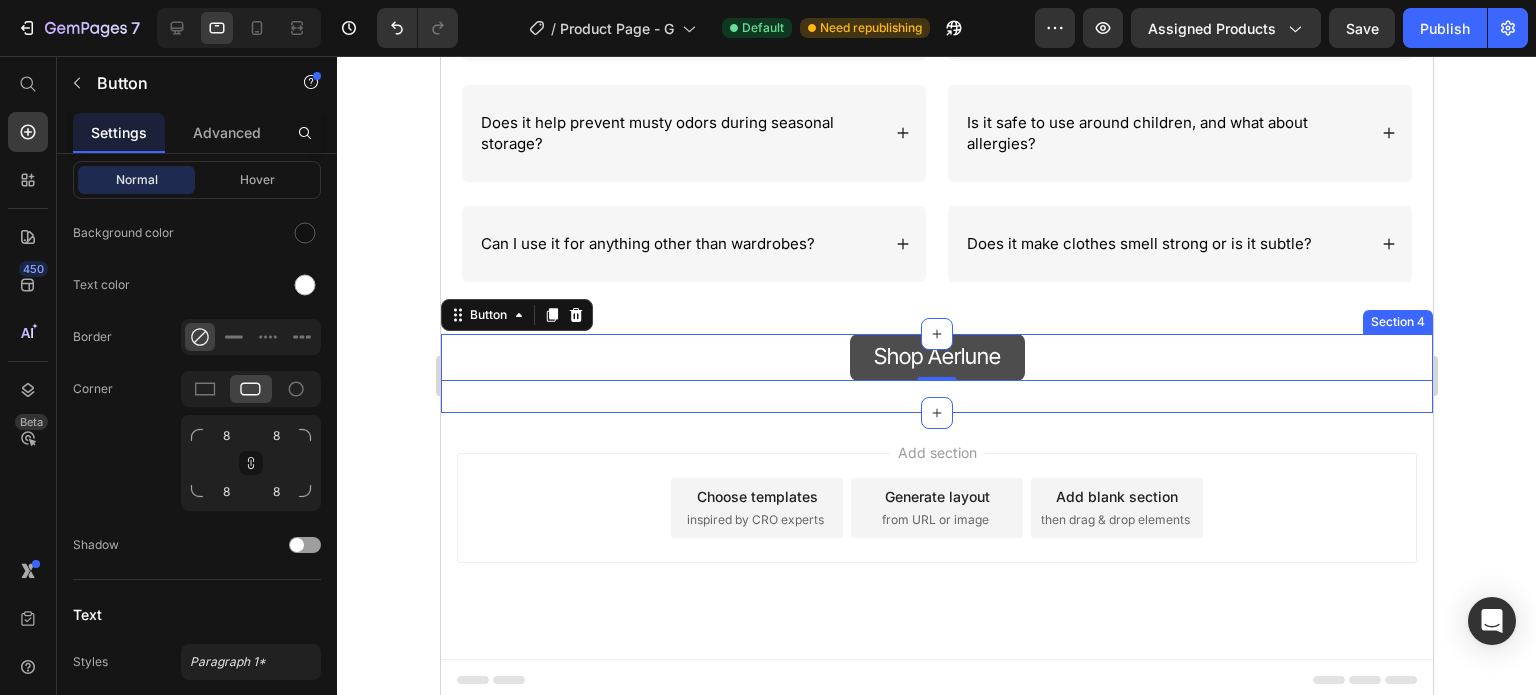 click on "Shop Aerlune Button   0 Section 4" at bounding box center (936, 373) 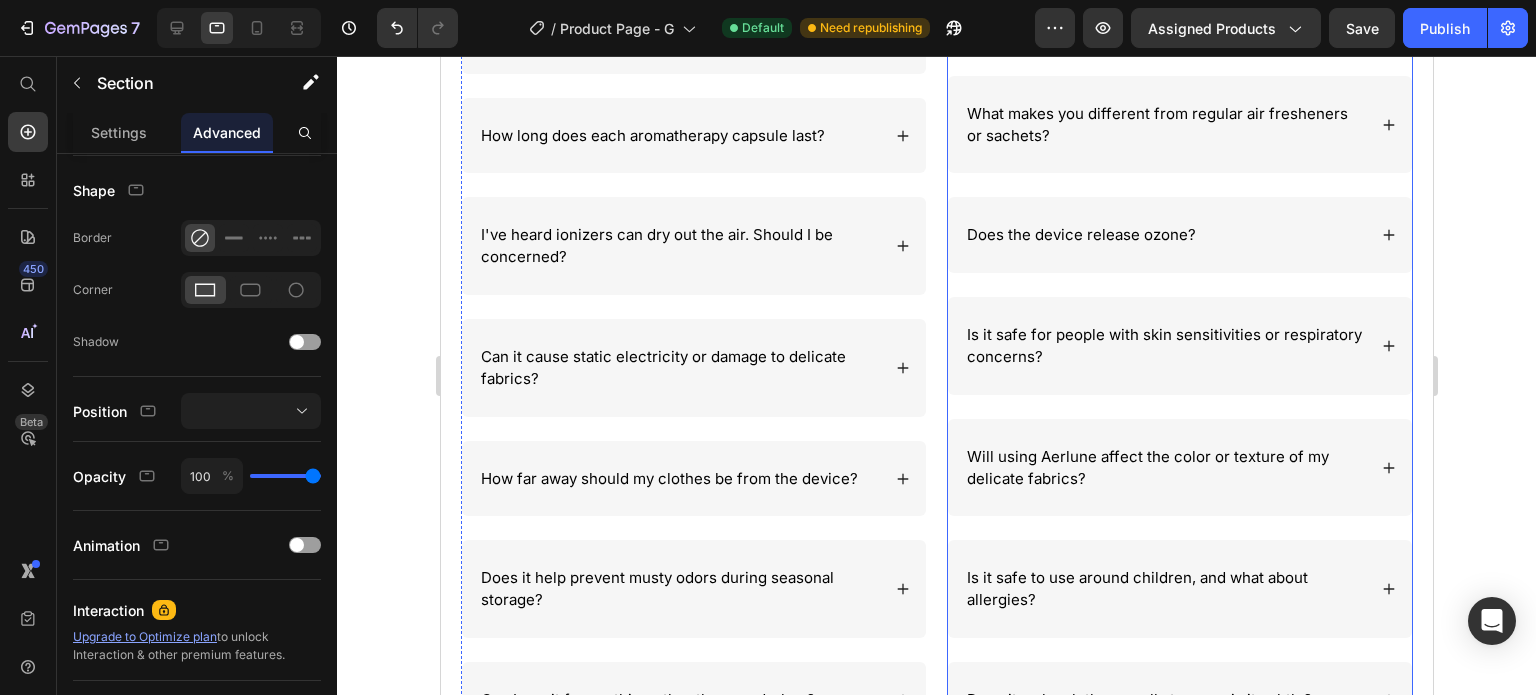 scroll, scrollTop: 0, scrollLeft: 0, axis: both 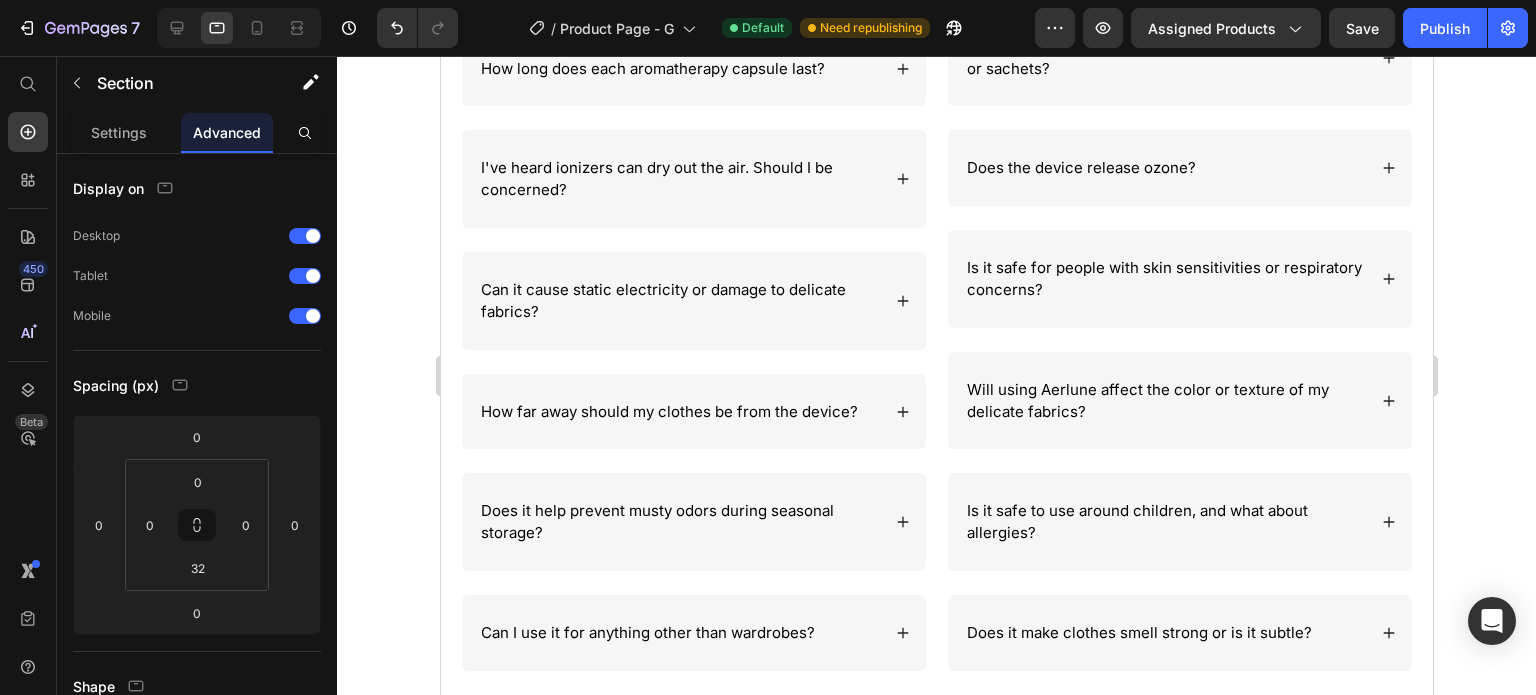 click on "See Reviews" at bounding box center (936, -491) 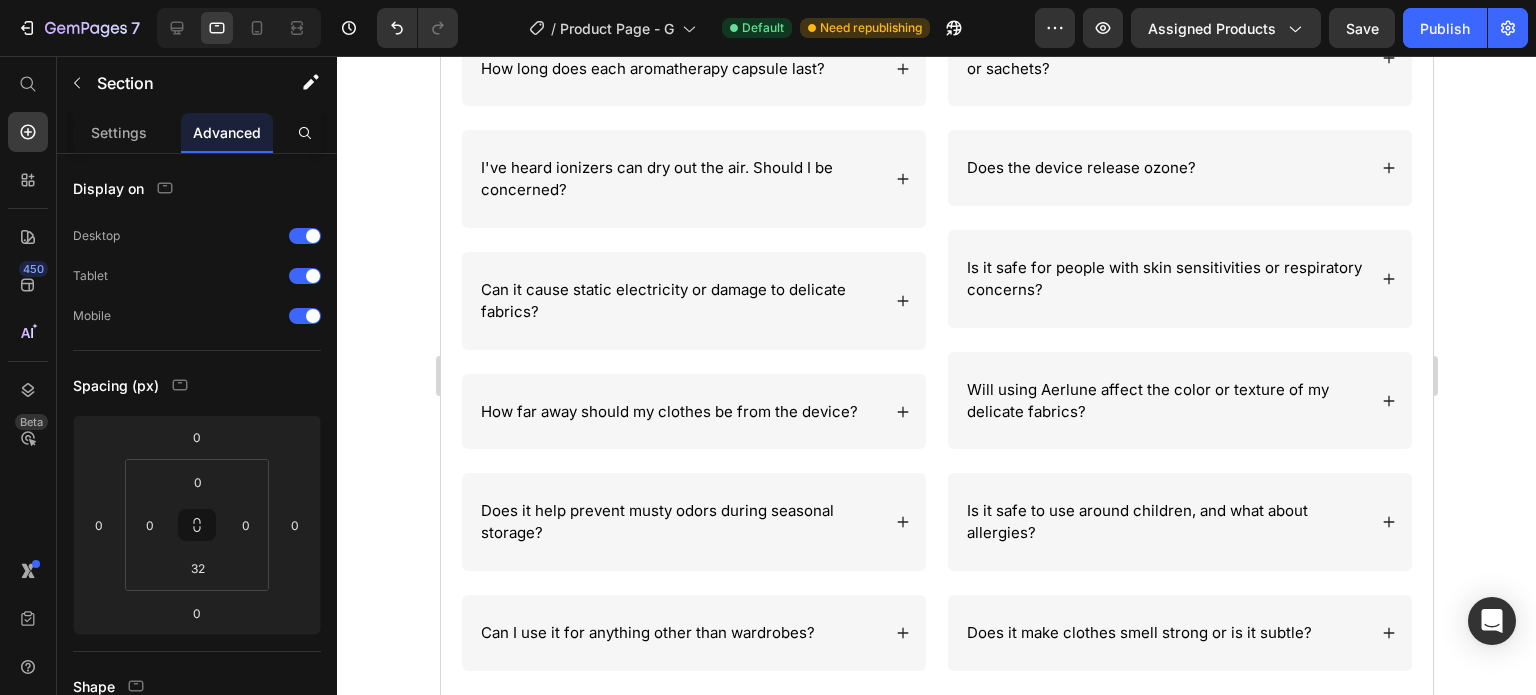 click on "See Reviews" at bounding box center [936, -491] 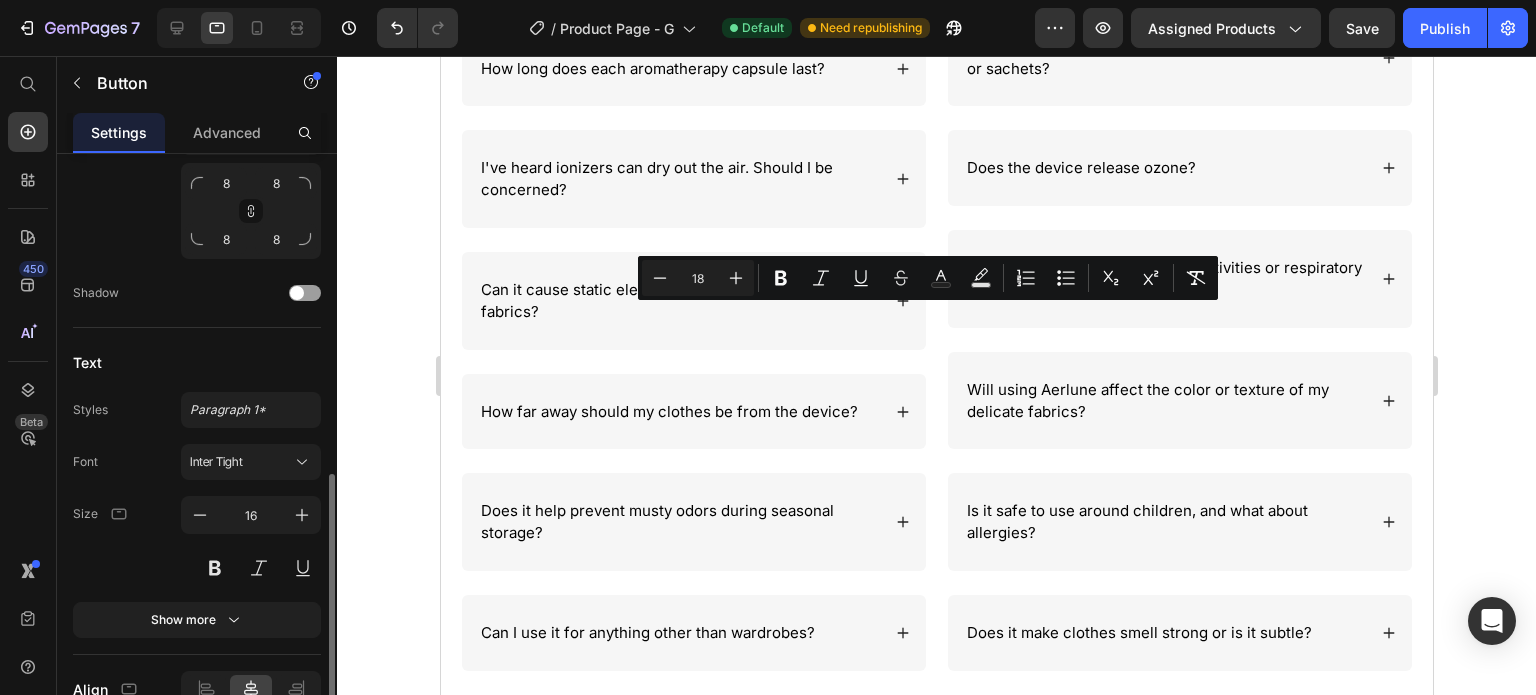 scroll, scrollTop: 896, scrollLeft: 0, axis: vertical 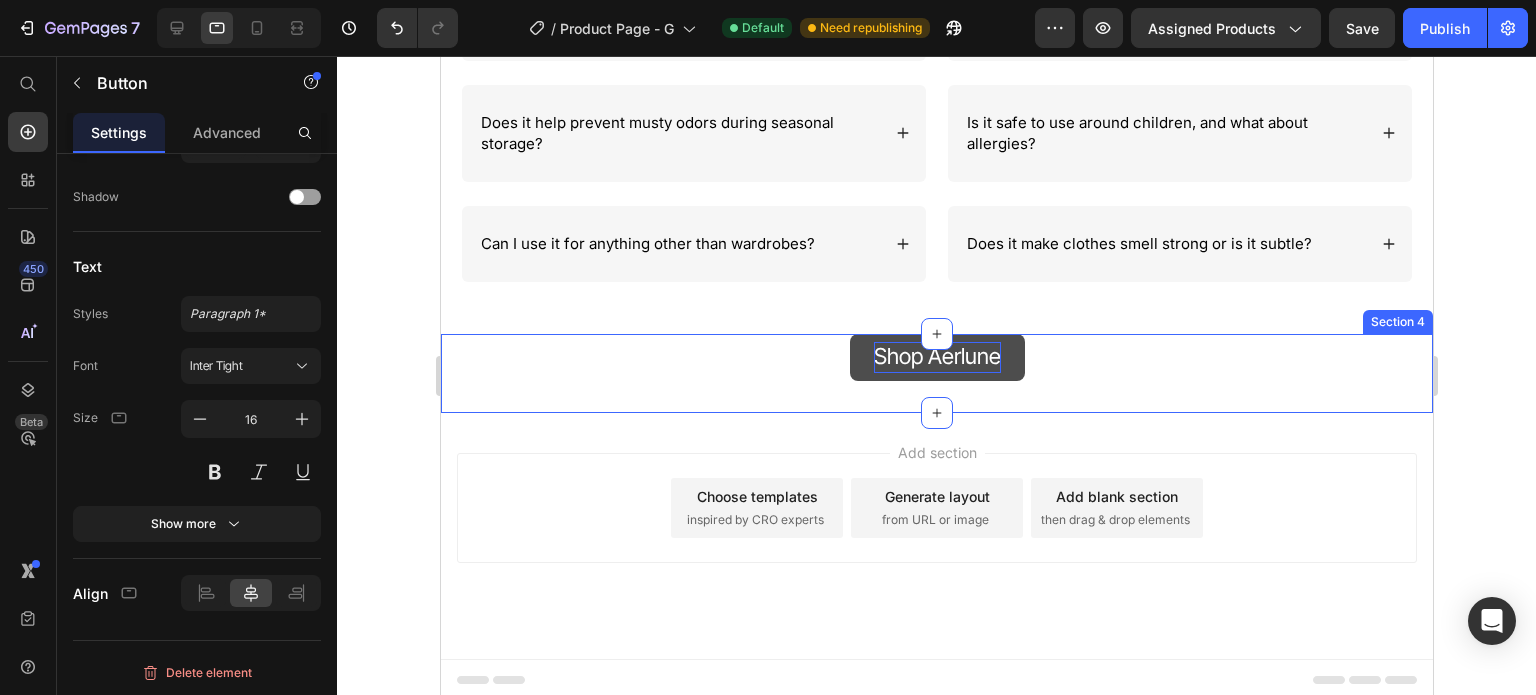 click on "Shop Aerlune" at bounding box center [936, 356] 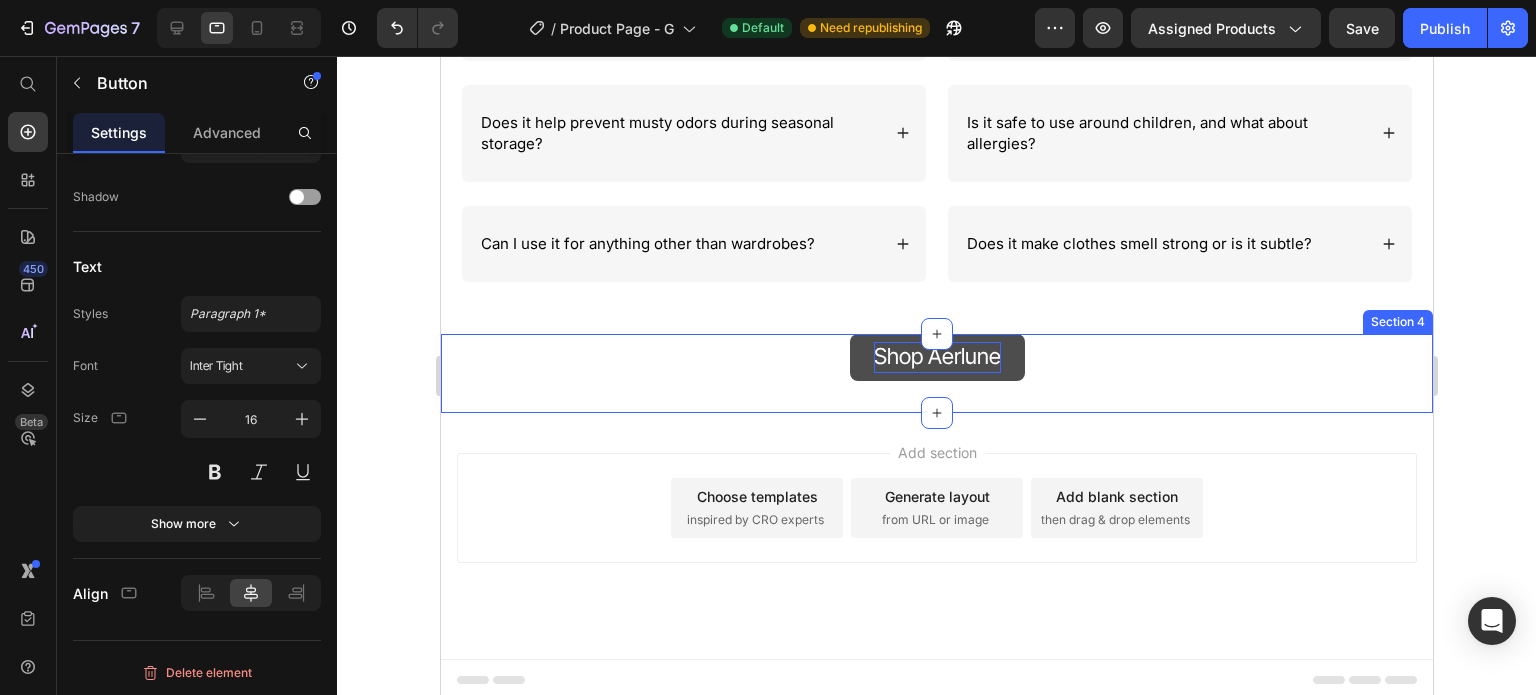 click on "Shop Aerlune" at bounding box center [936, 356] 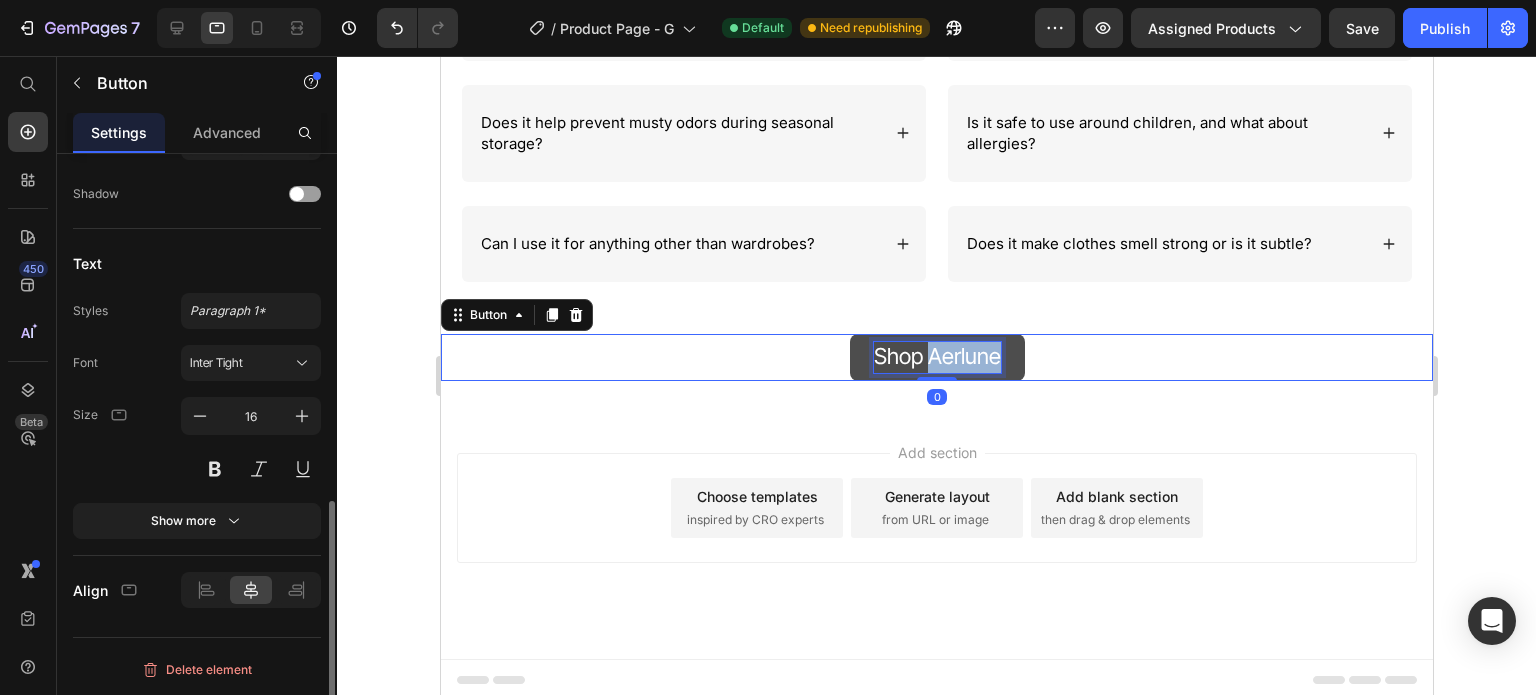 scroll, scrollTop: 844, scrollLeft: 0, axis: vertical 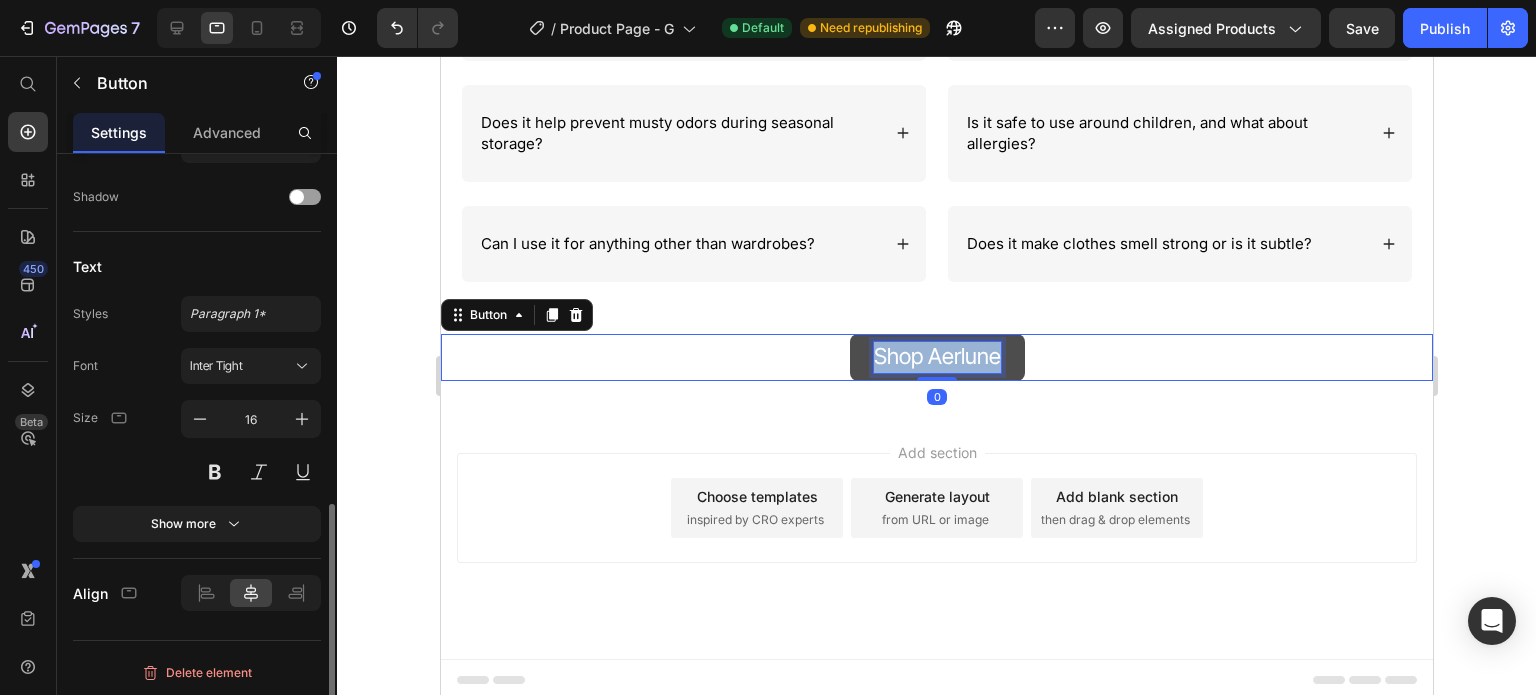click on "Shop Aerlune" at bounding box center [936, 356] 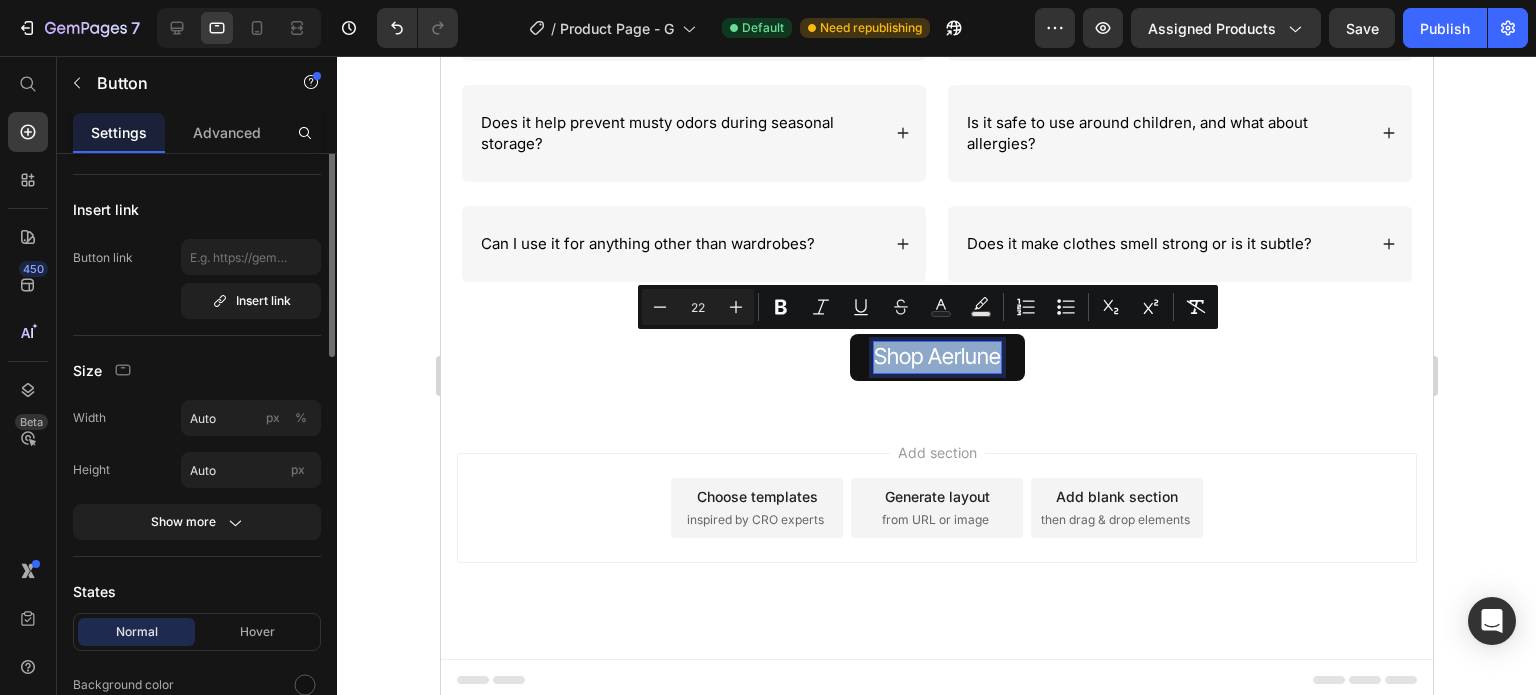 scroll, scrollTop: 0, scrollLeft: 0, axis: both 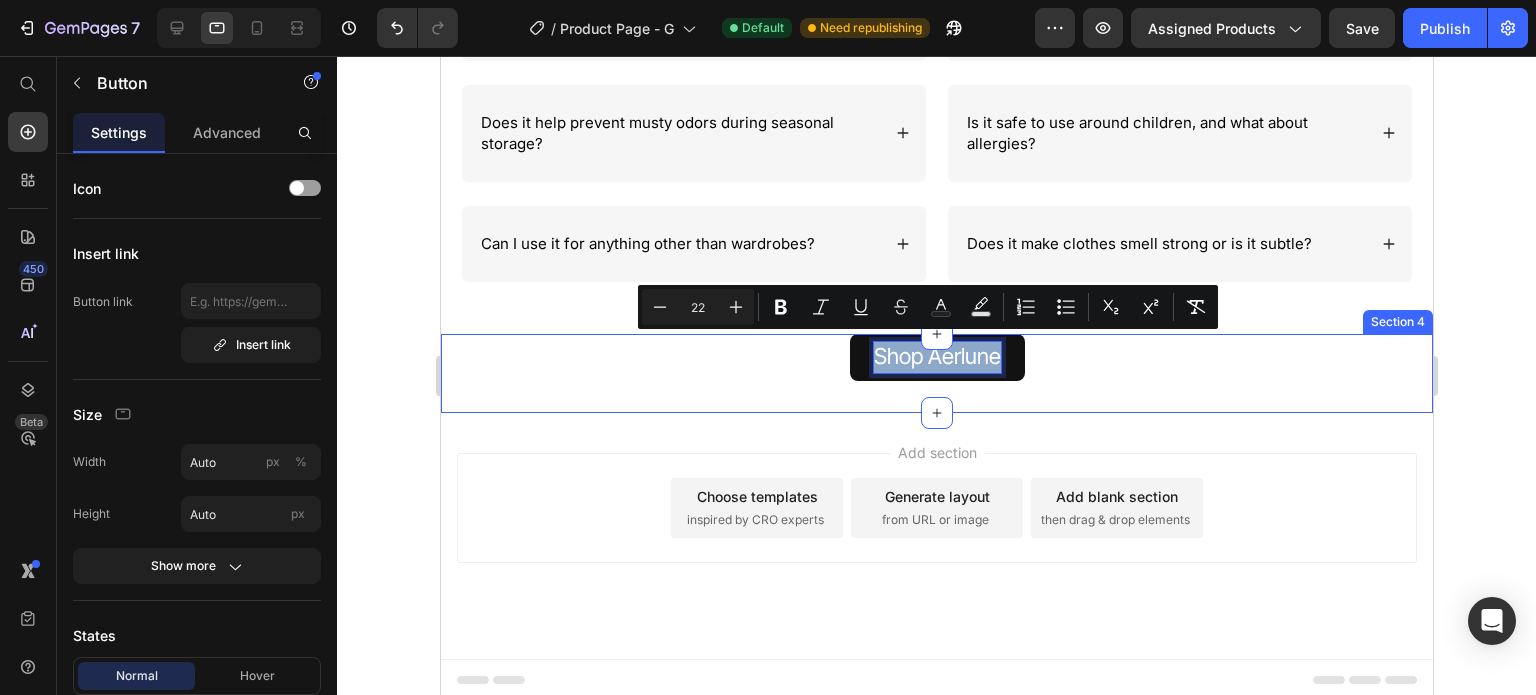 click on "Shop Aerlune Button   0 Section 4" at bounding box center (936, 373) 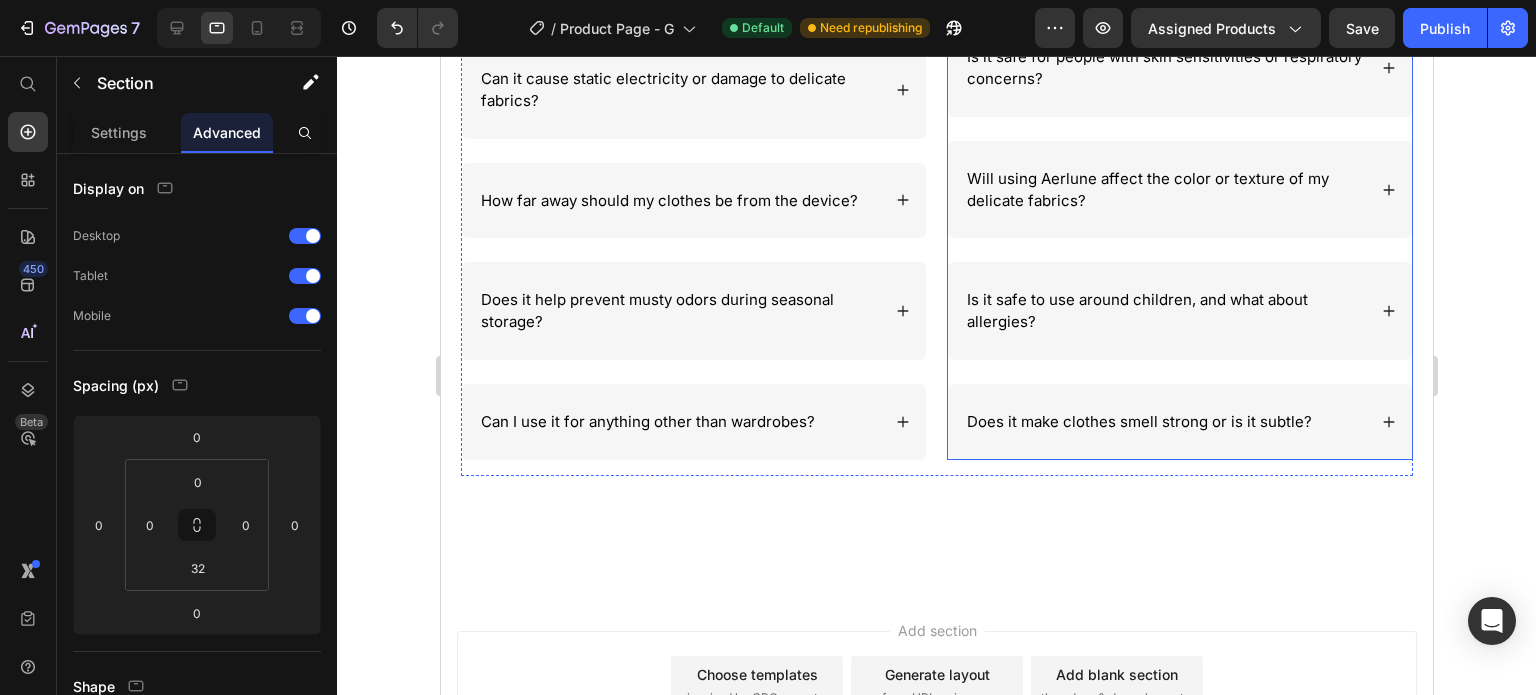 scroll, scrollTop: 2637, scrollLeft: 0, axis: vertical 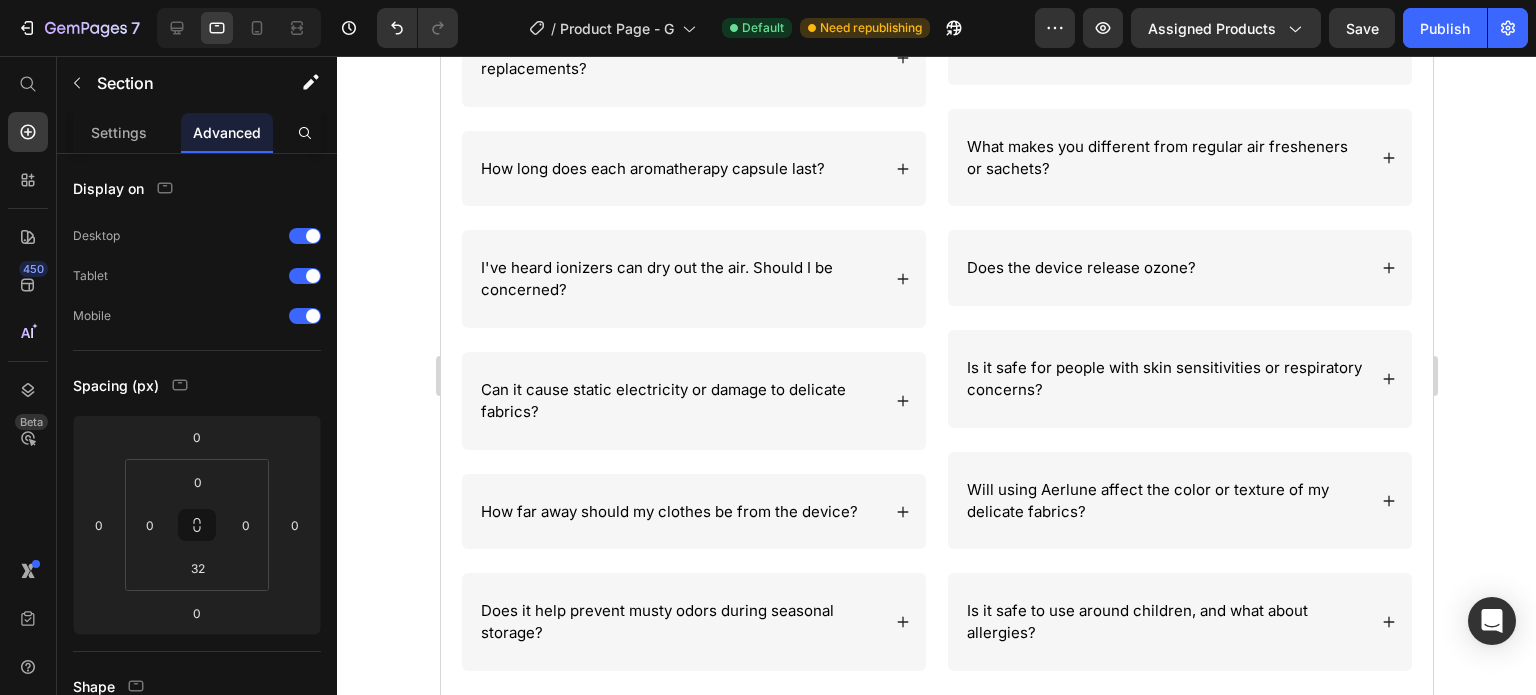 click on "See Reviews" at bounding box center [936, -391] 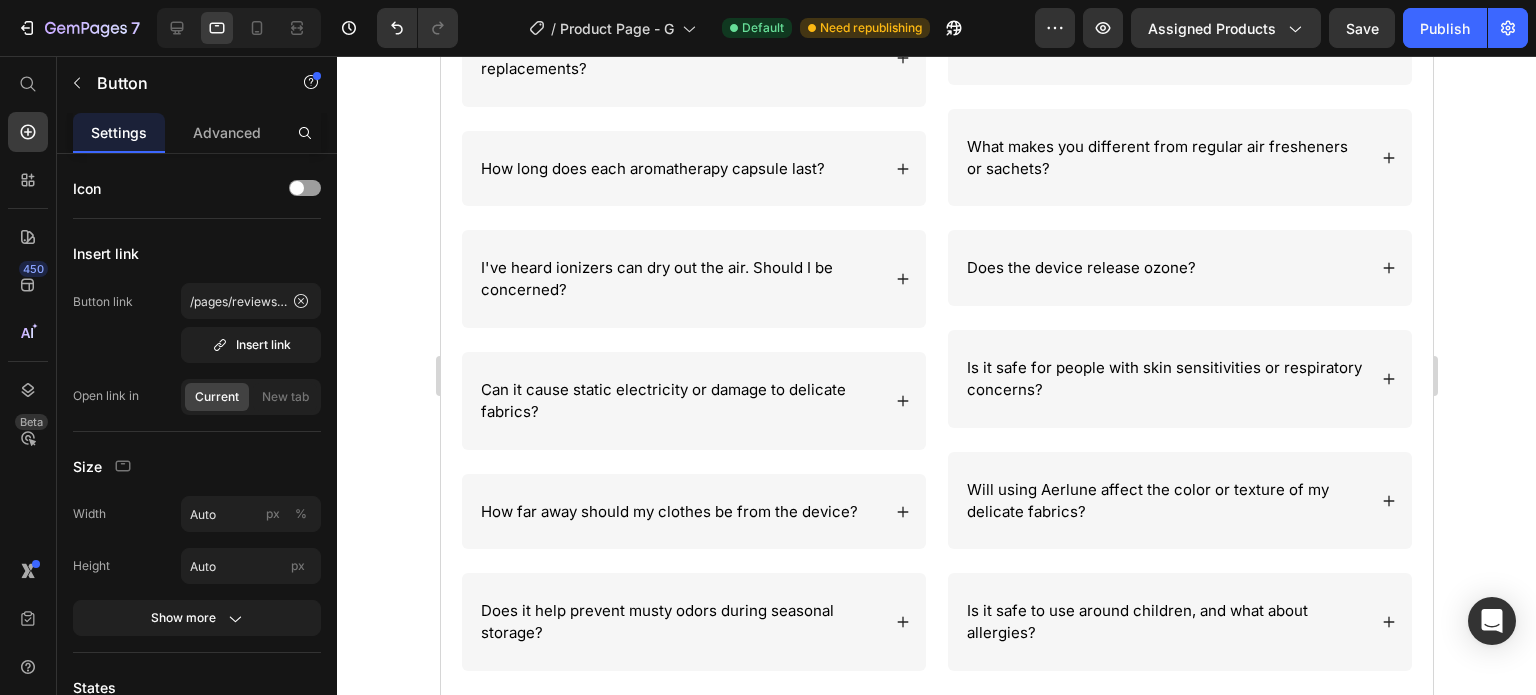 click on "See Reviews" at bounding box center (936, -391) 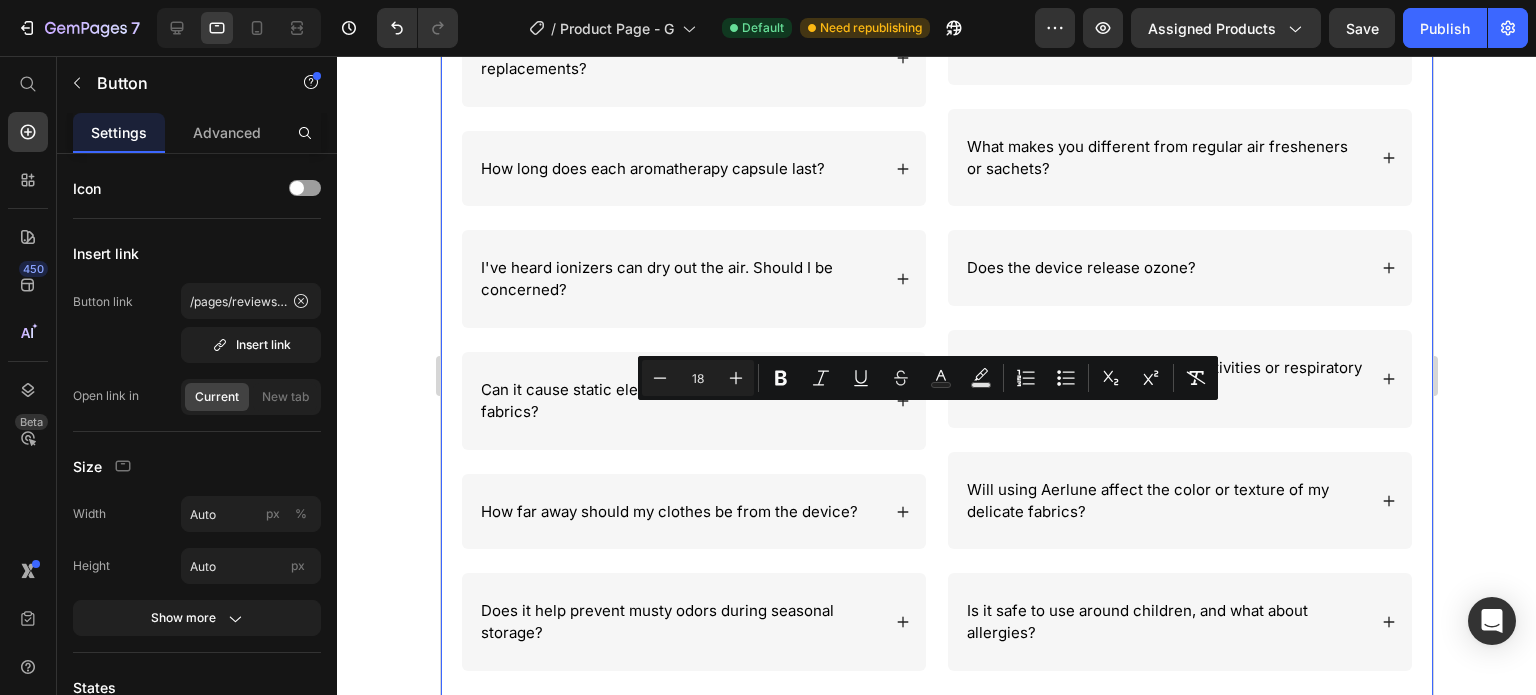 click on "FAQs Heading FAQs Heading FAQs Heading If you have any further questions, please feel free to reach out anytime to support@aerlune.com, we'll answer as soon as we can. Text Block If you have any further questions, please feel free to reach out anytime to support@aerlune.com, we'll answer as soon as we can. Text Block If you have any further questions, please feel free to reach out anytime to support@aerlune.com, we'll answer as soon as we can. Text Block Row
How quickly does it start working on clothes?
Does it require any maintenance or filter replacements?
How long does each aromatherapy capsule last?
I've heard ionizers can dry out the air. Should I be concerned?
Can it cause static electricity or damage to delicate fabrics?
How far away should my clothes be from the device?
Does it help prevent musty odors during seasonal storage?
Can I use it for anything other than wardrobes?" at bounding box center [936, 243] 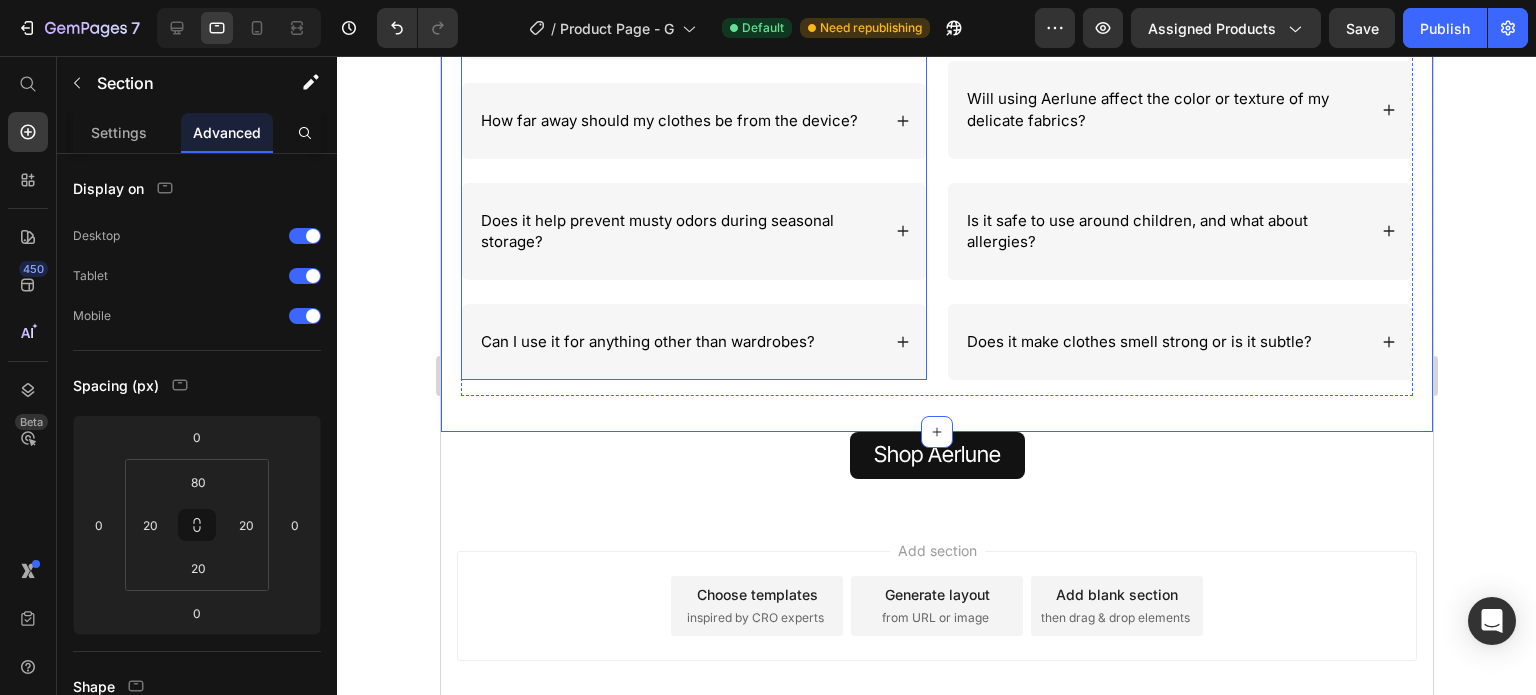 scroll, scrollTop: 3937, scrollLeft: 0, axis: vertical 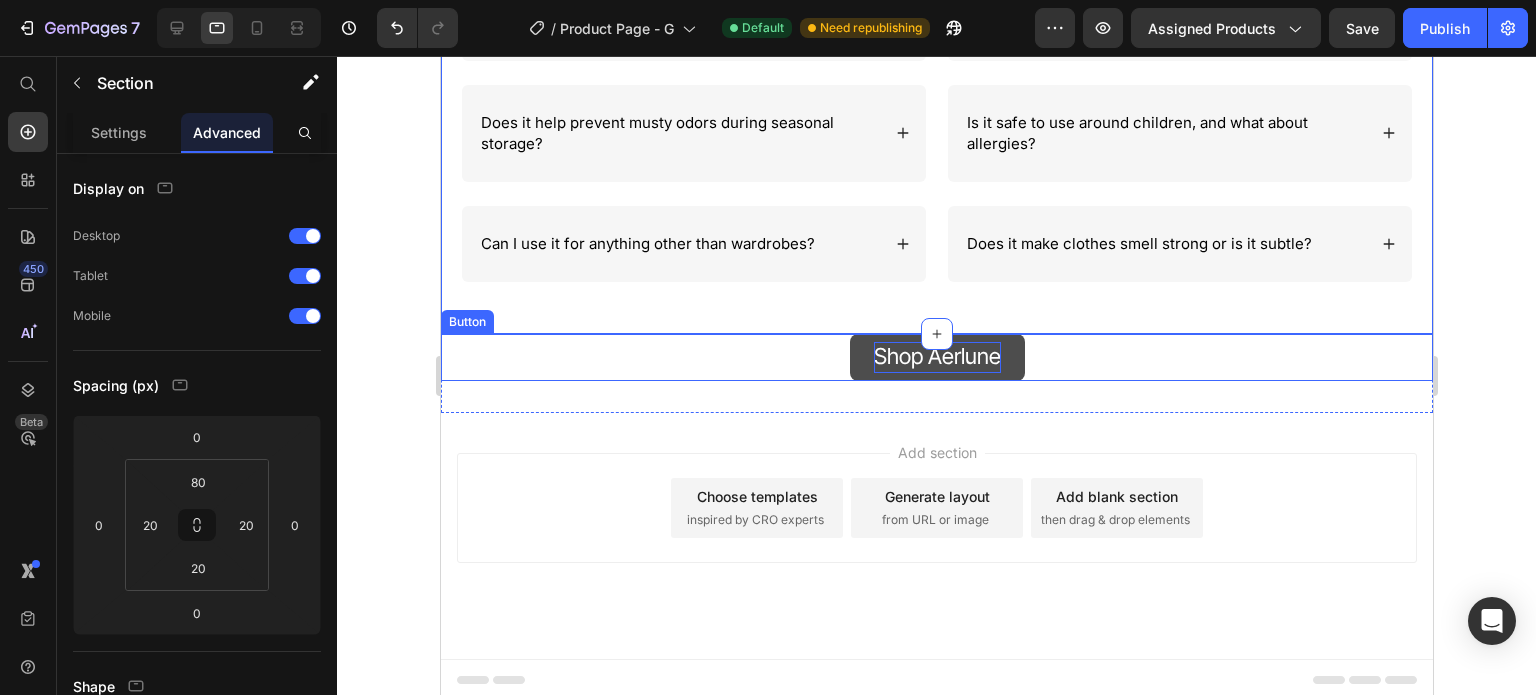 click on "Shop Aerlune" at bounding box center [936, 356] 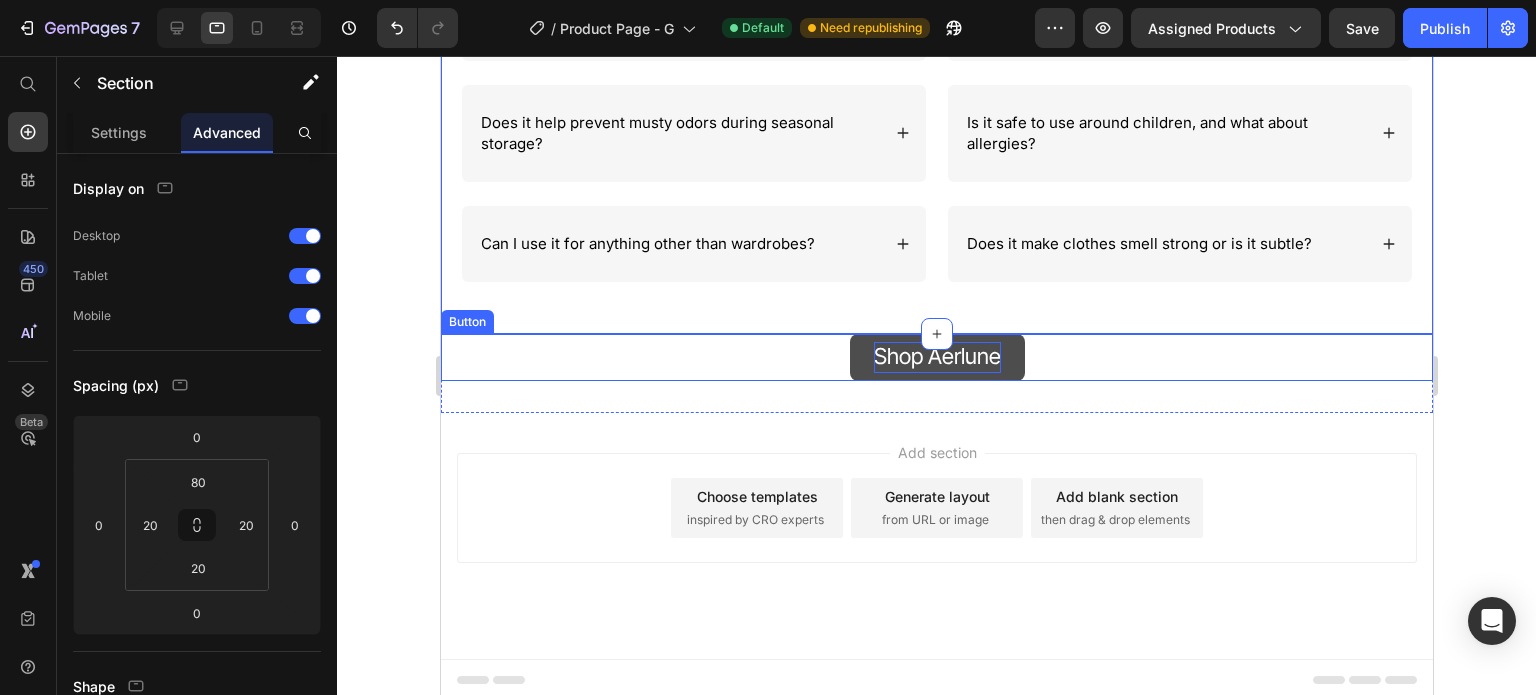 click on "Shop Aerlune" at bounding box center [936, 356] 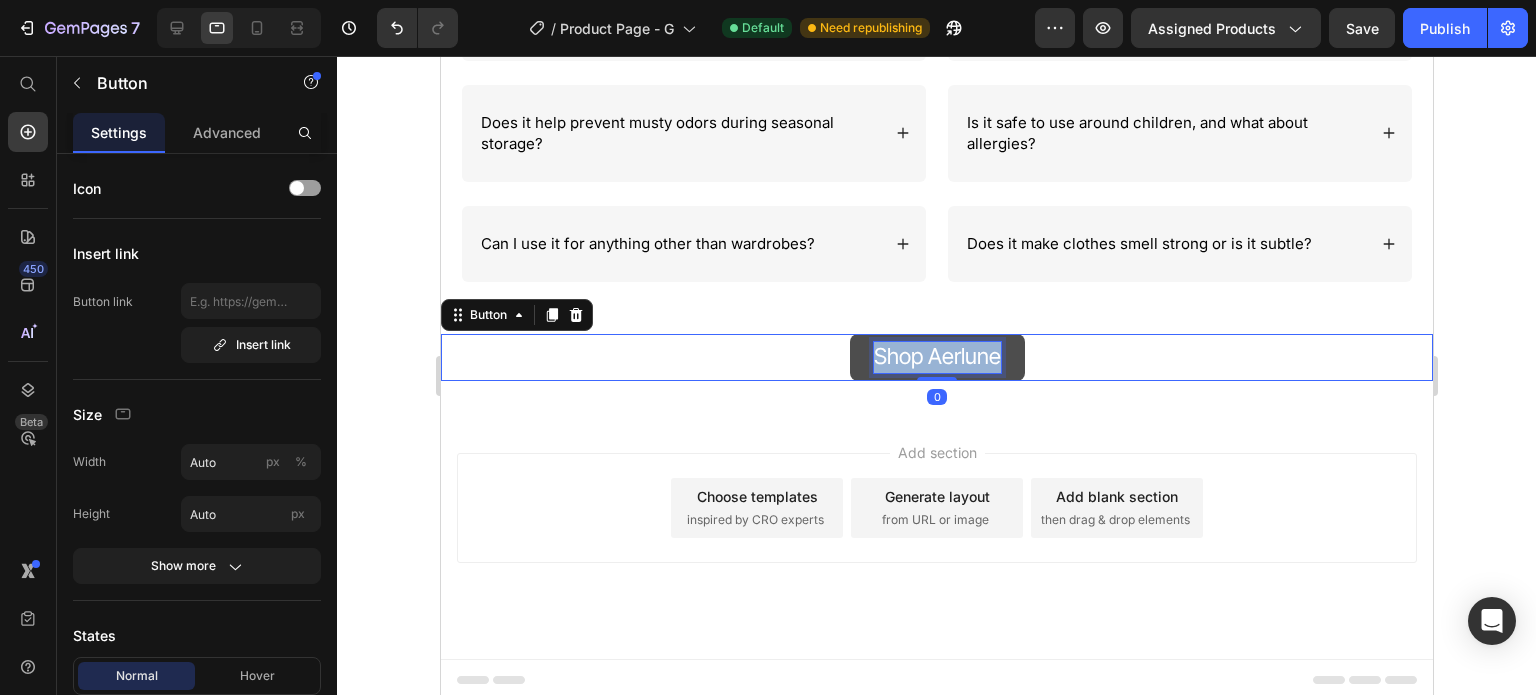 click on "Shop Aerlune" at bounding box center [936, 356] 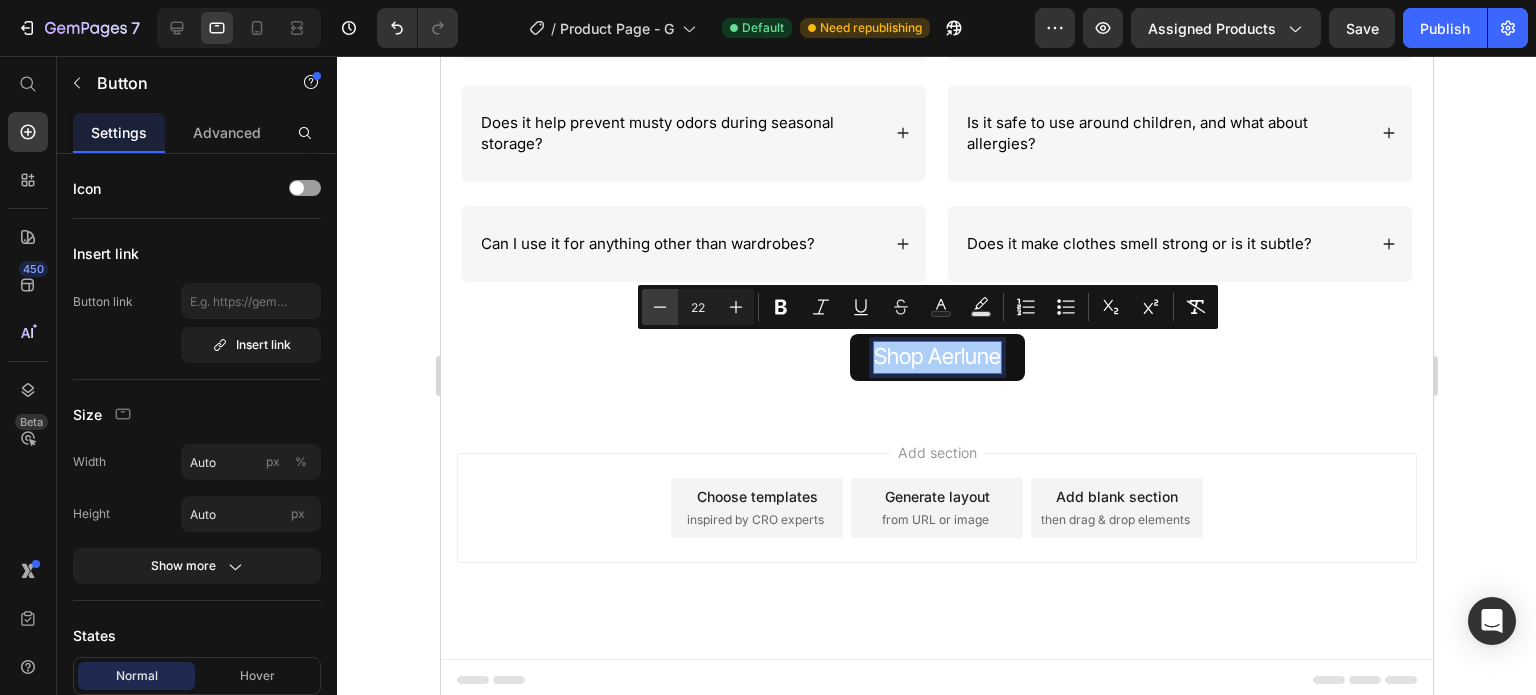 click on "Minus" at bounding box center [660, 307] 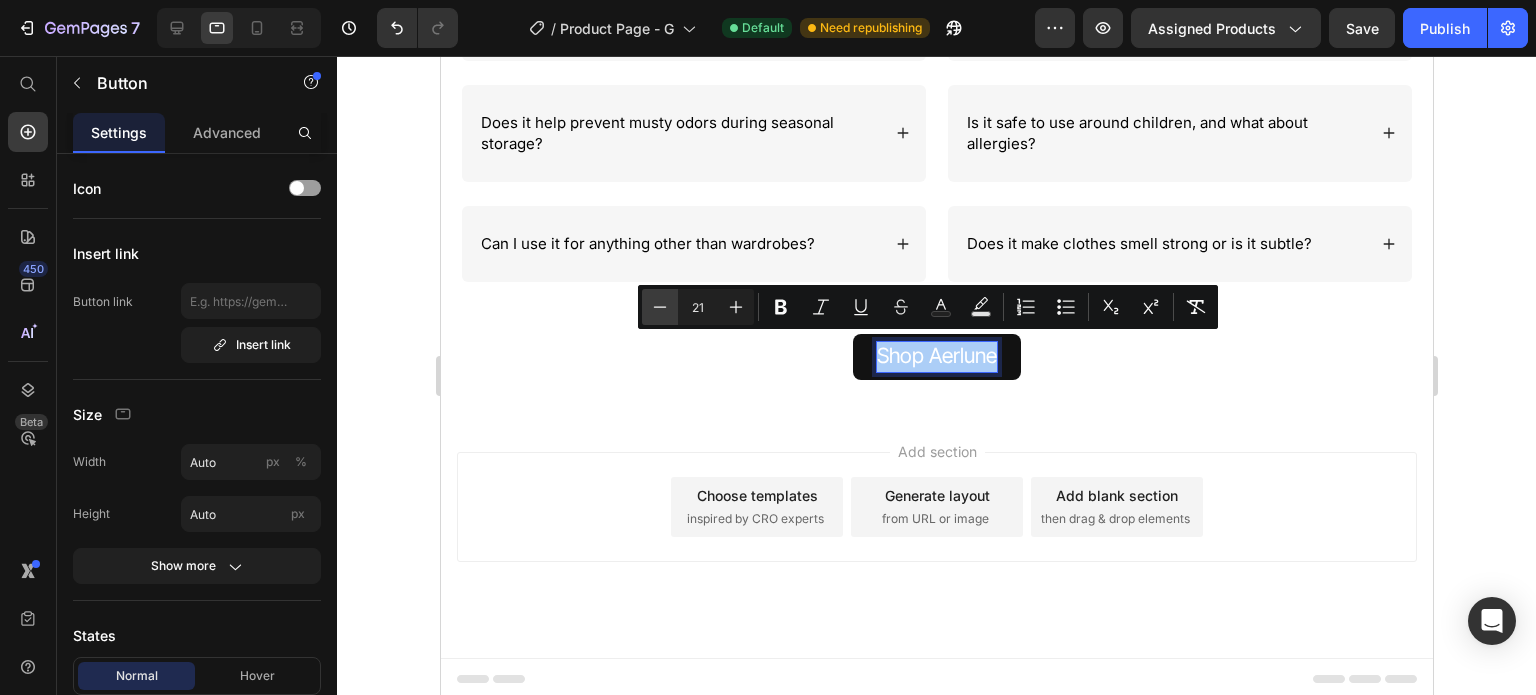 click on "Minus" at bounding box center [660, 307] 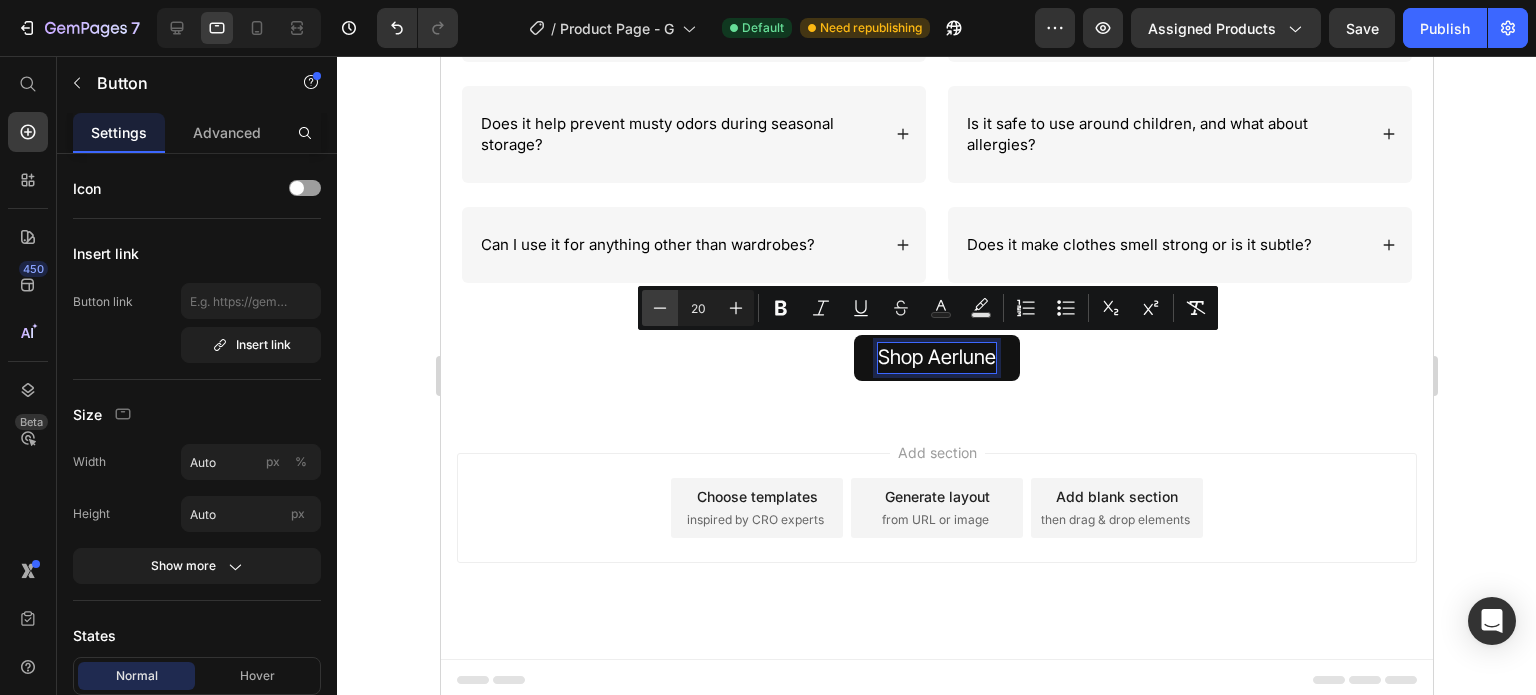 click 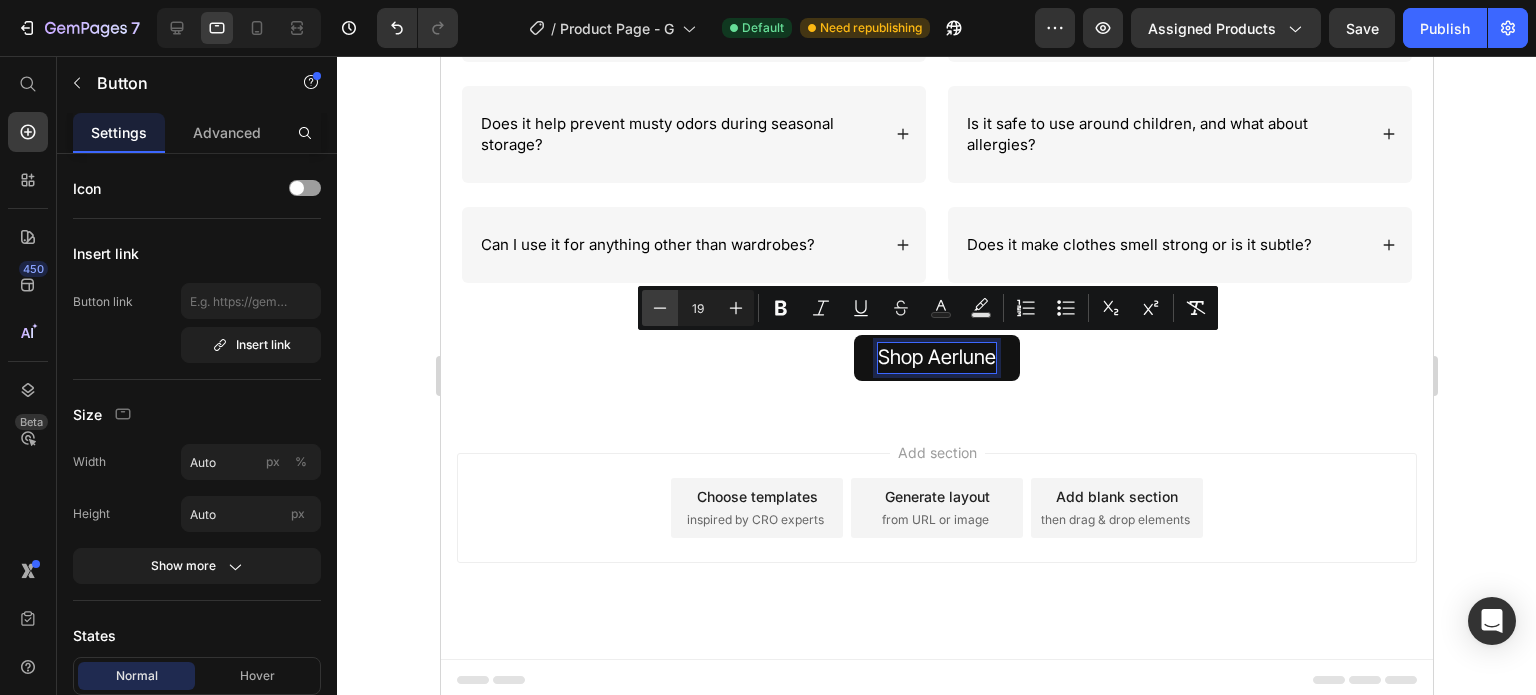scroll, scrollTop: 3936, scrollLeft: 0, axis: vertical 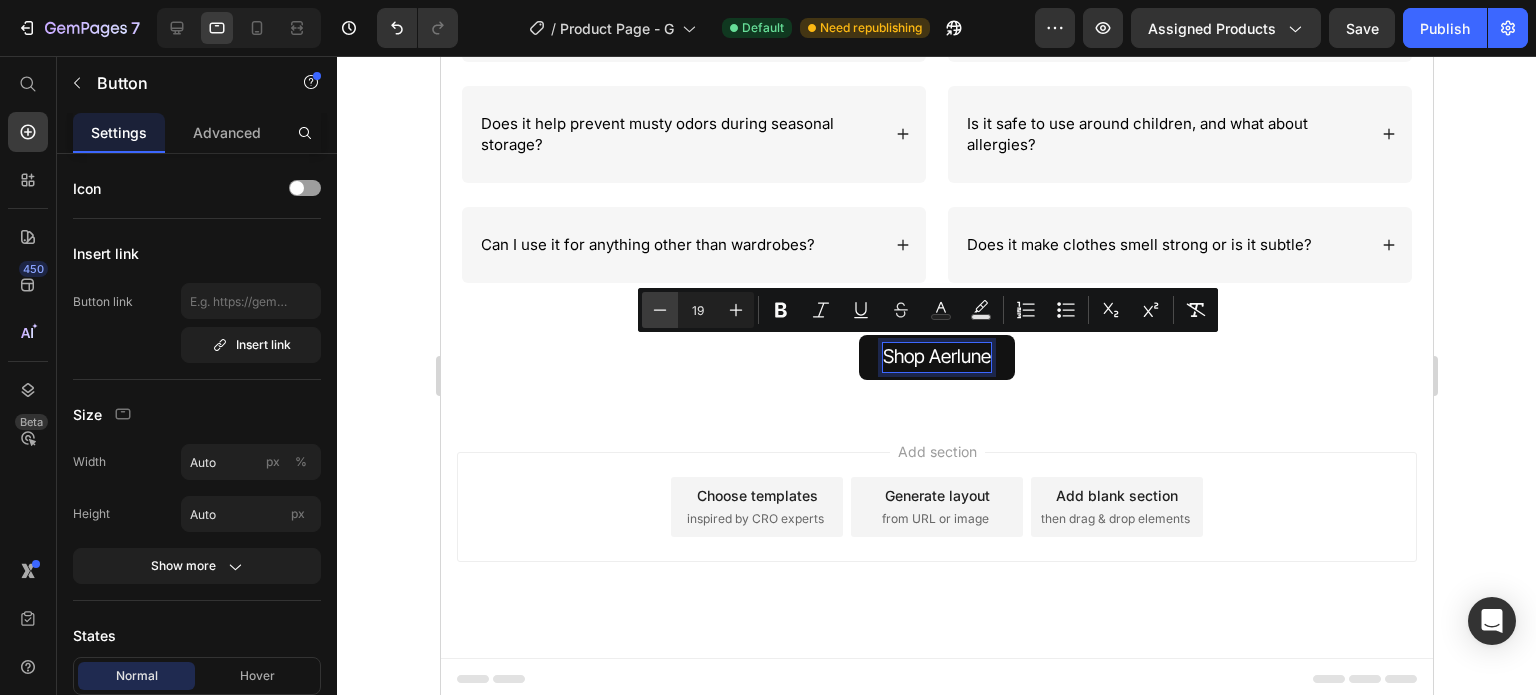 click 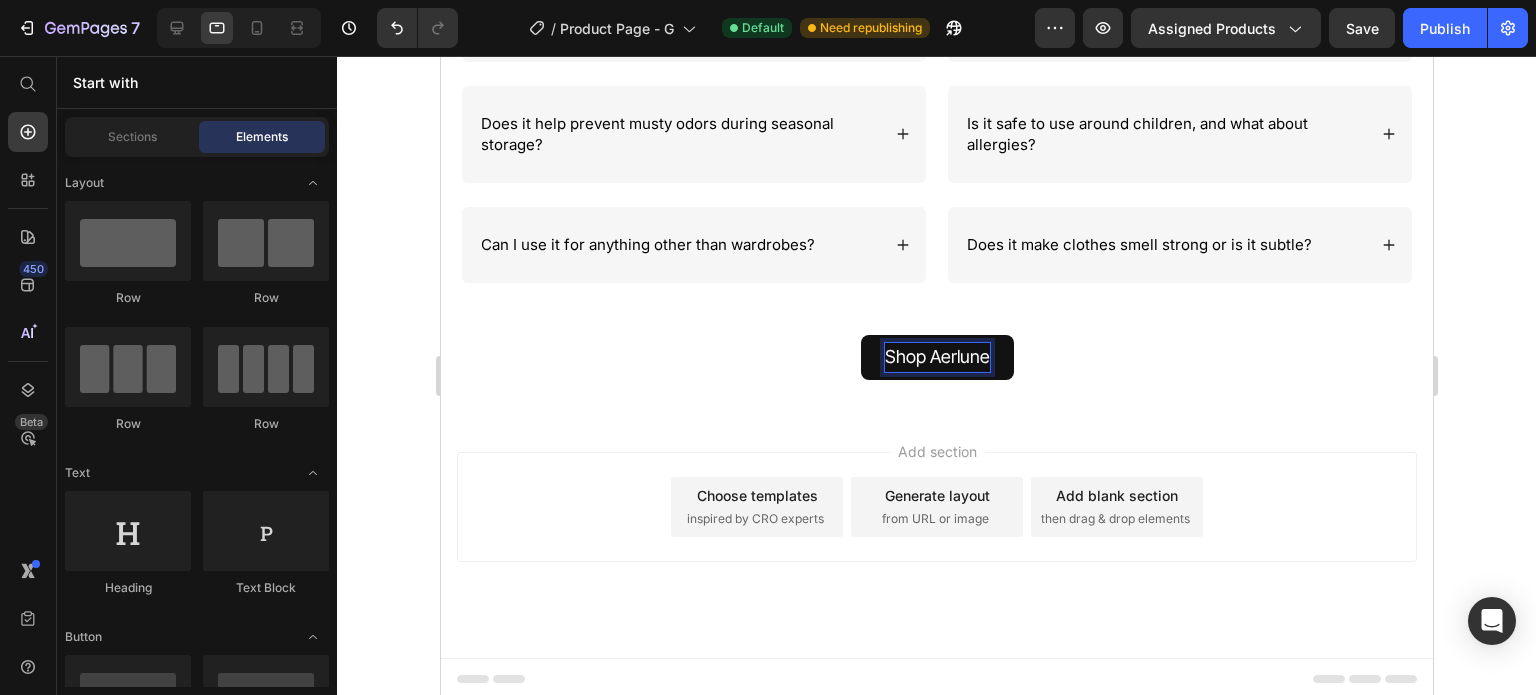 click on "Add section Choose templates inspired by CRO experts Generate layout from URL or image Add blank section then drag & drop elements" at bounding box center (936, 535) 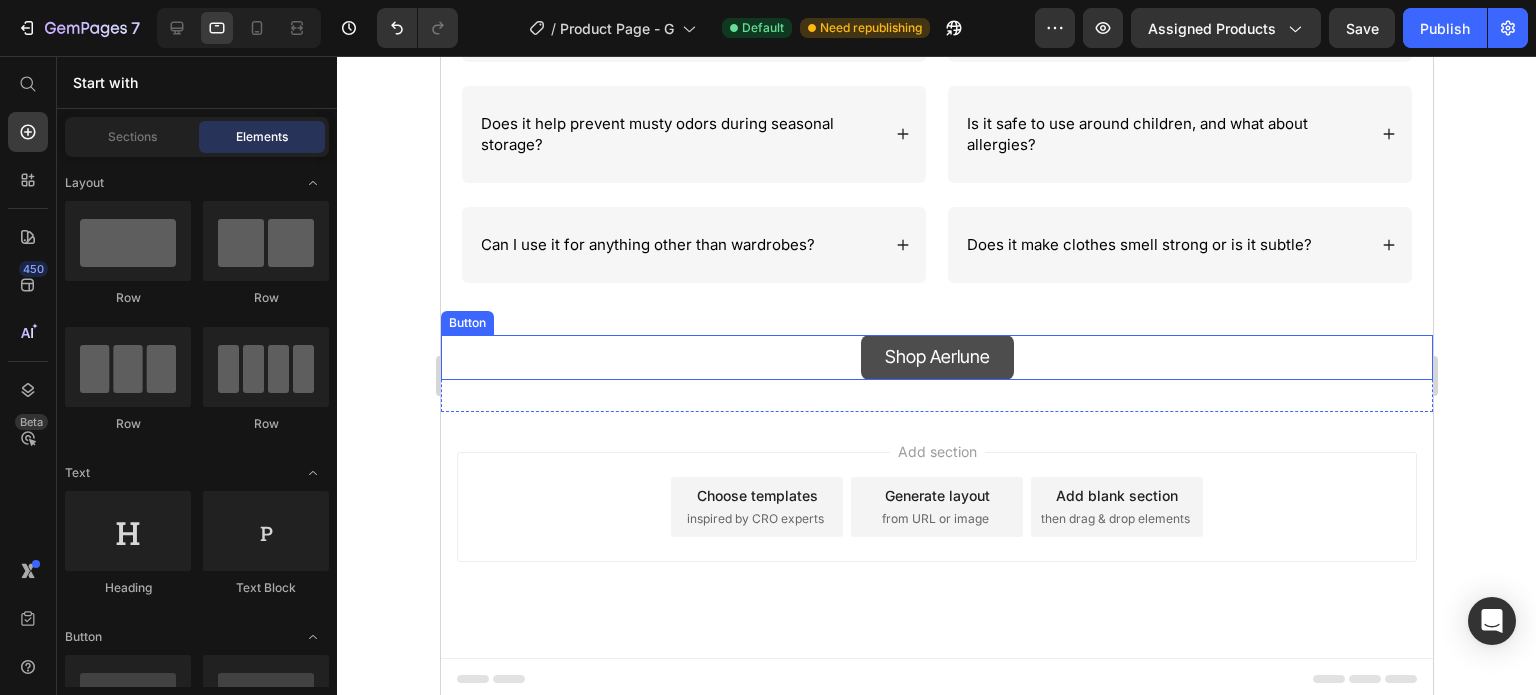 click on "Shop Aerlune" at bounding box center [936, 357] 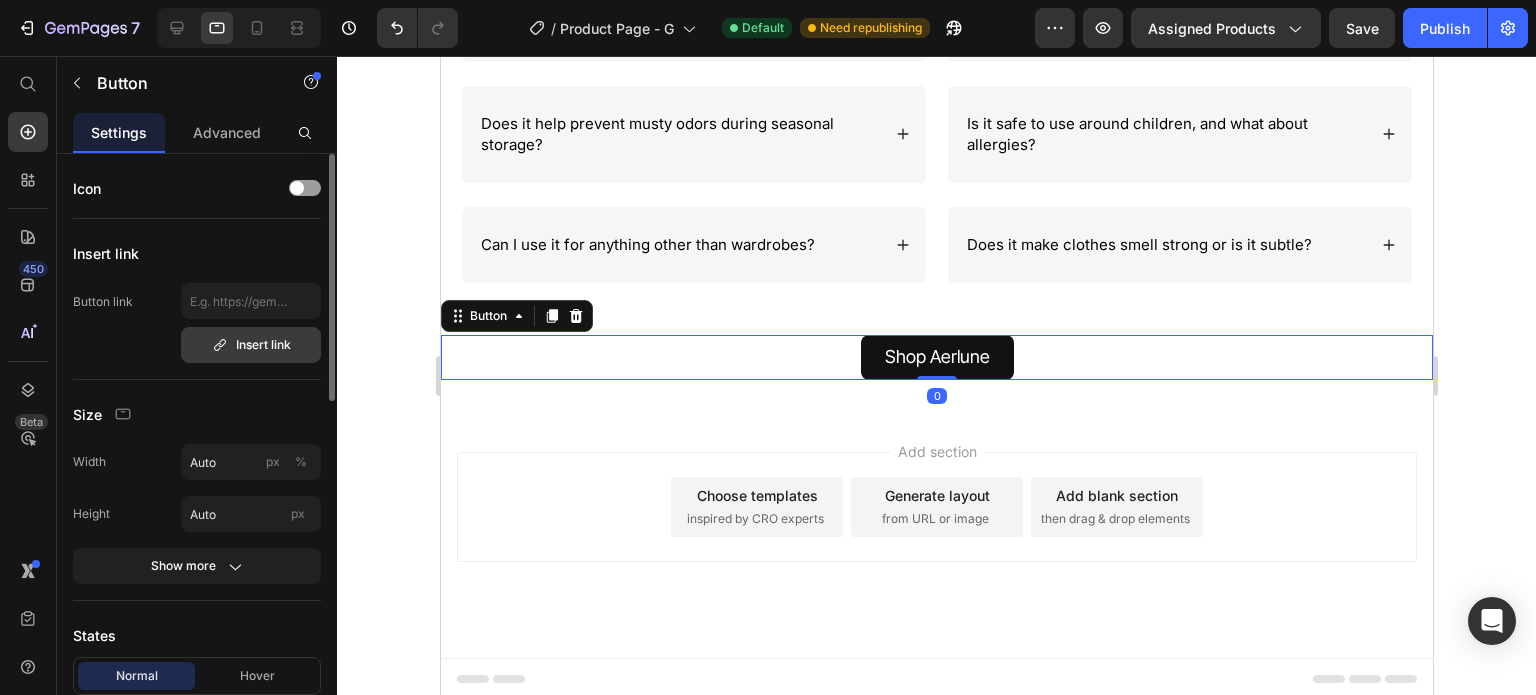 click on "Insert link" at bounding box center (251, 345) 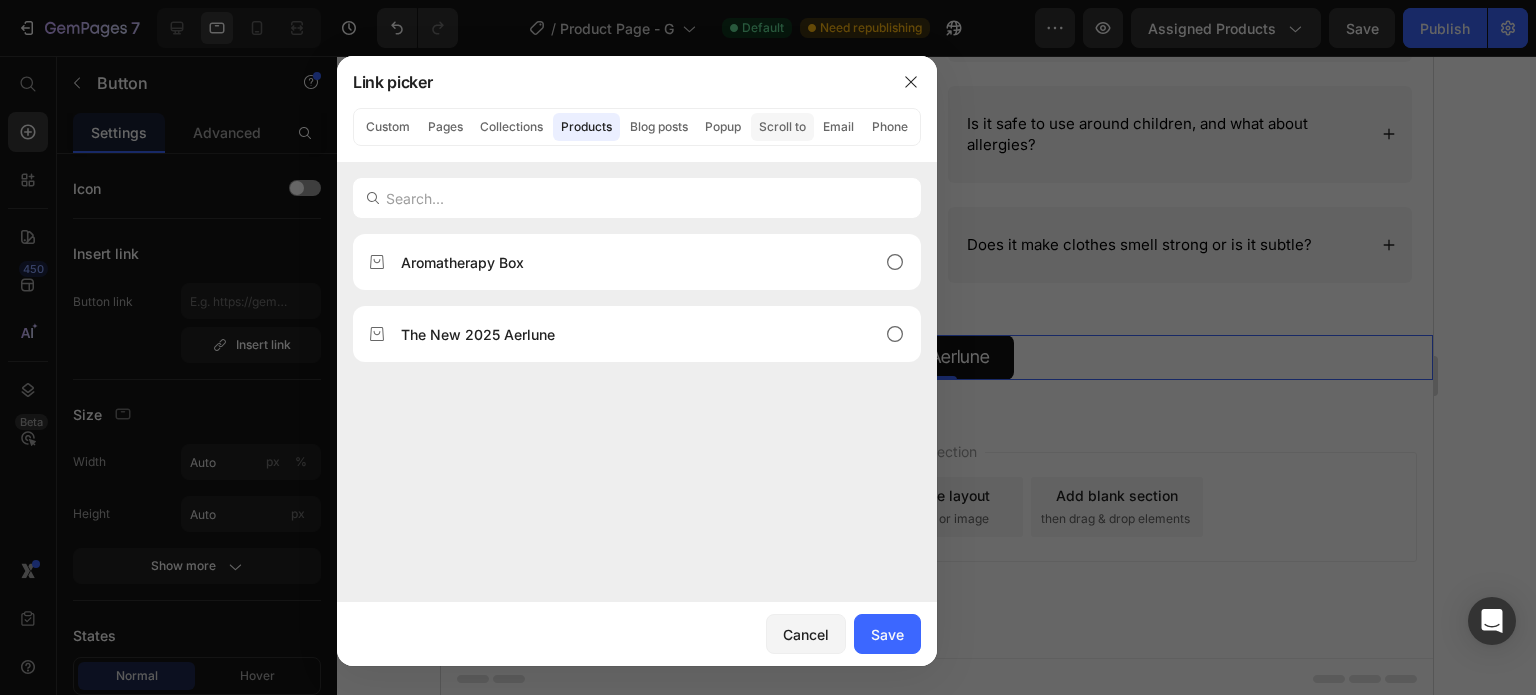click on "Scroll to" 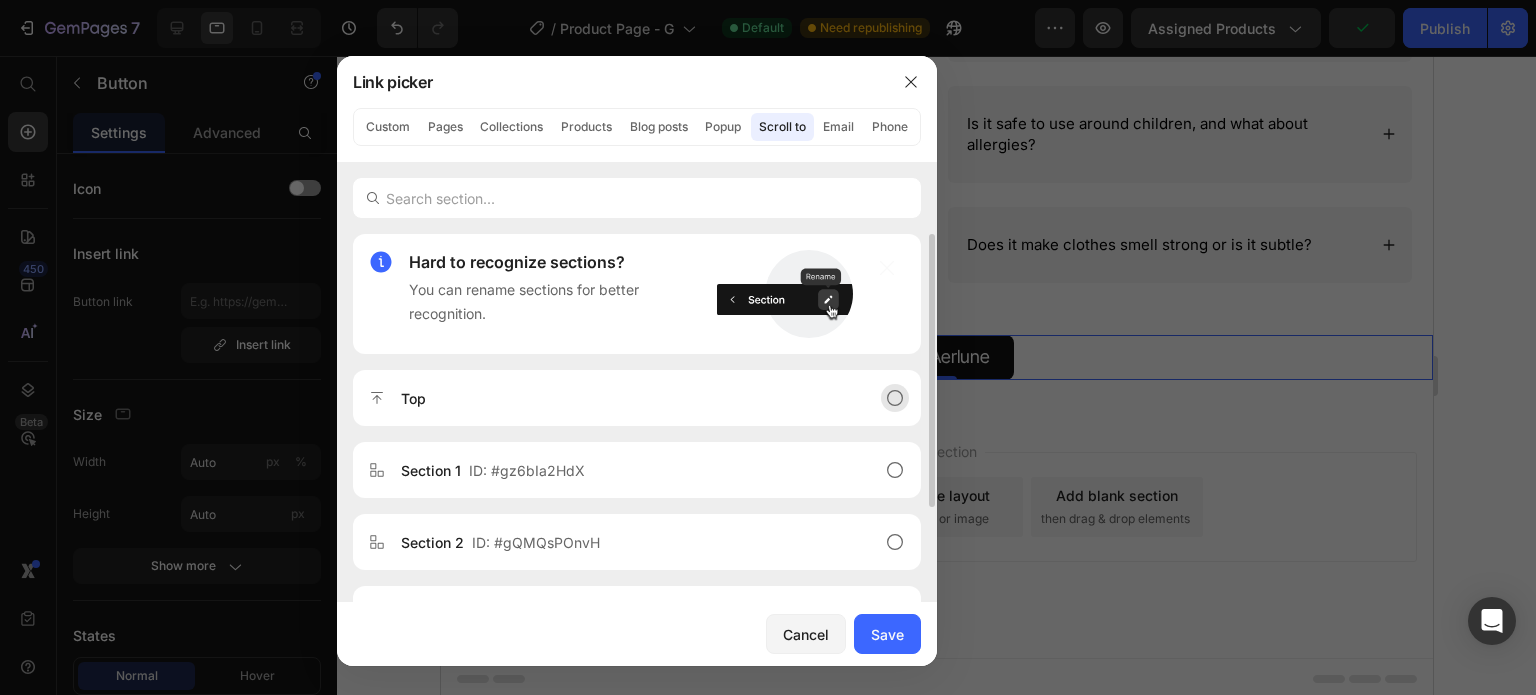 click 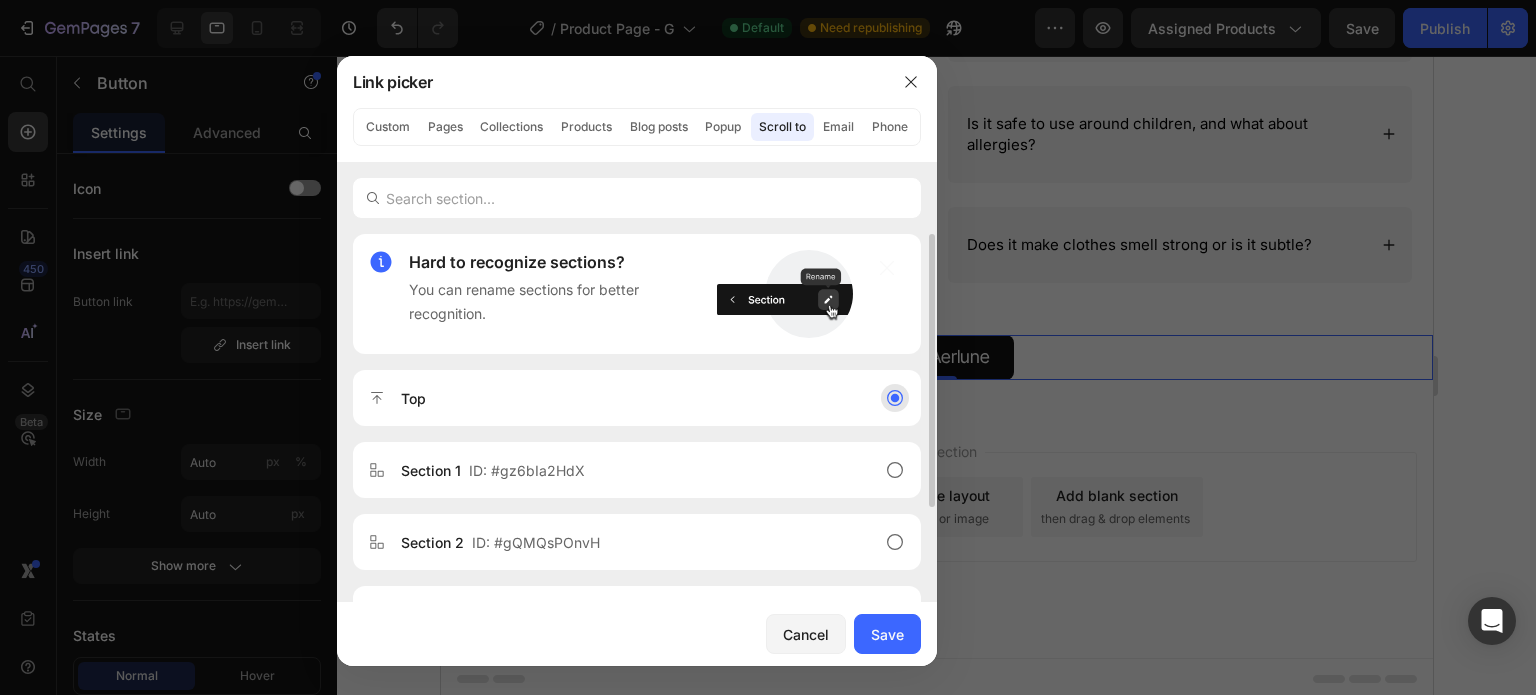 click 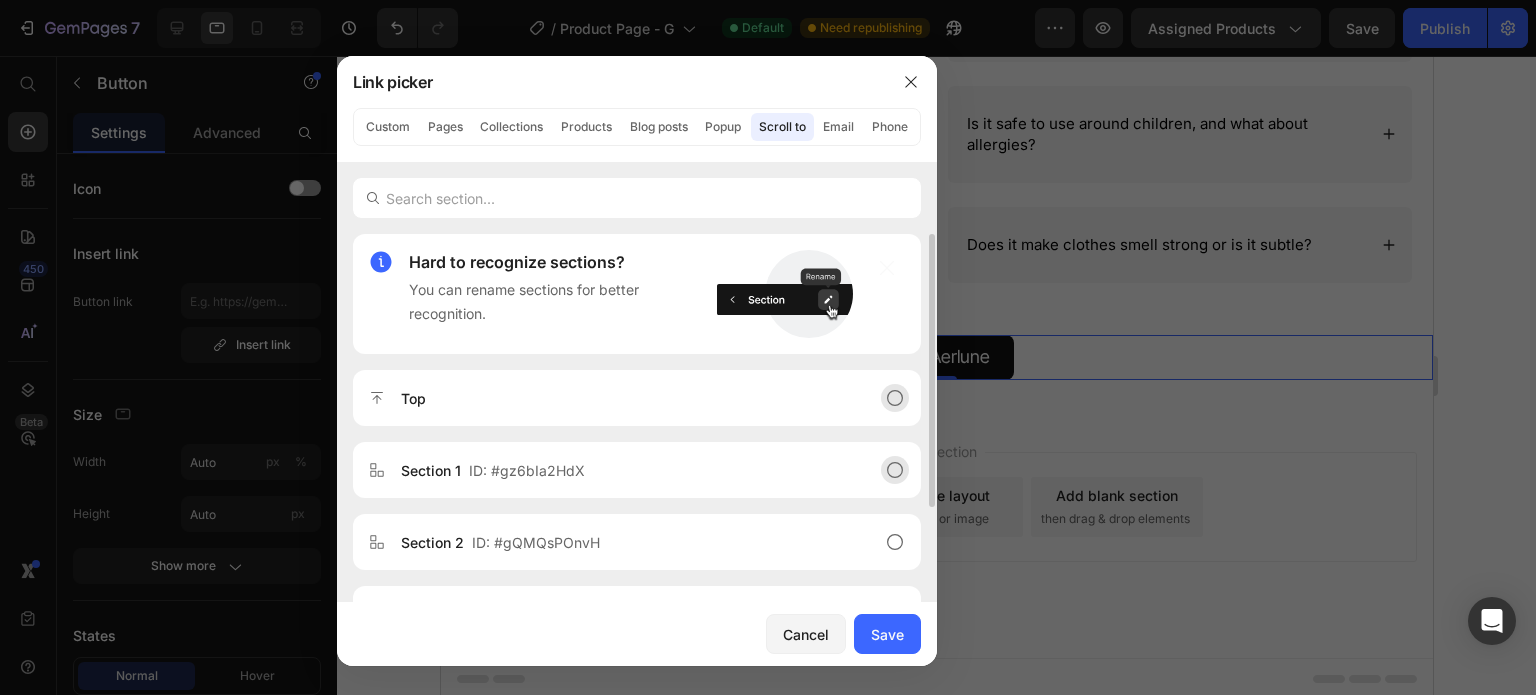 click 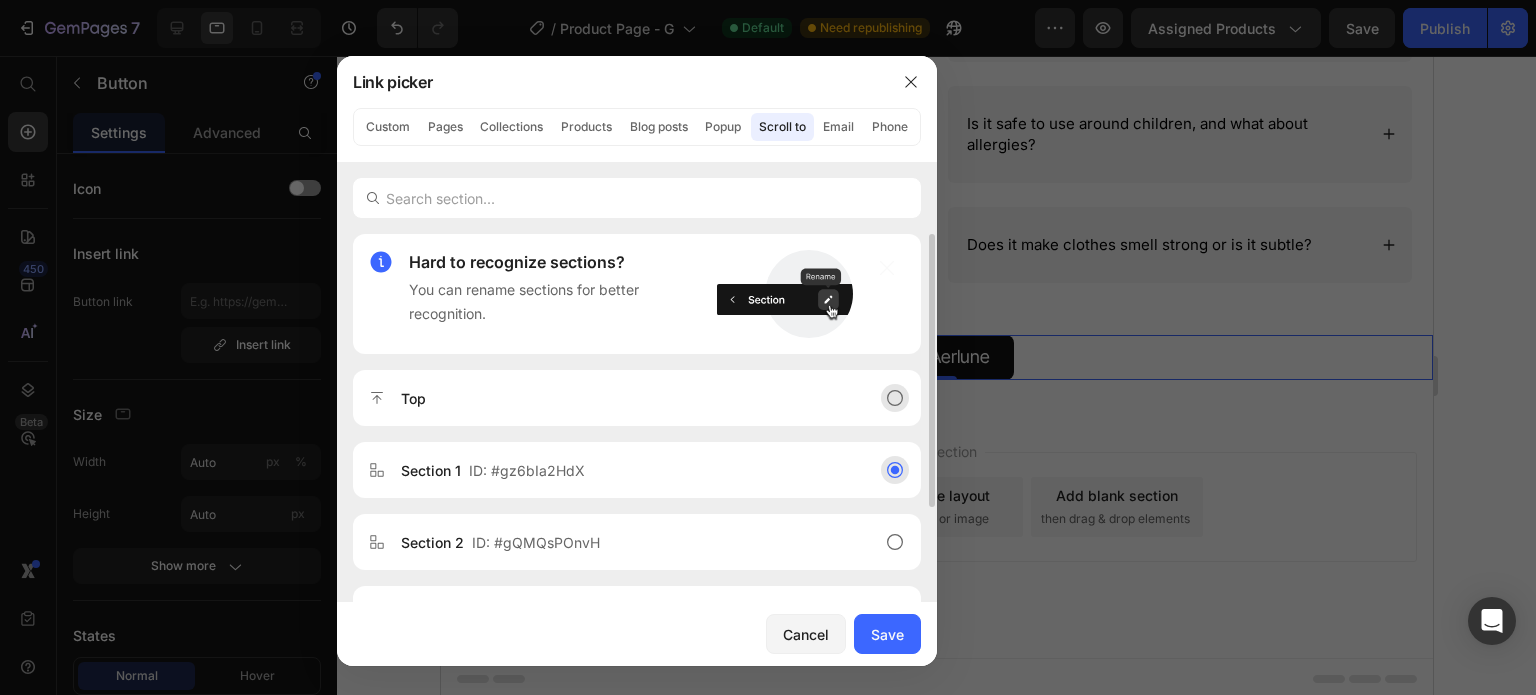 click 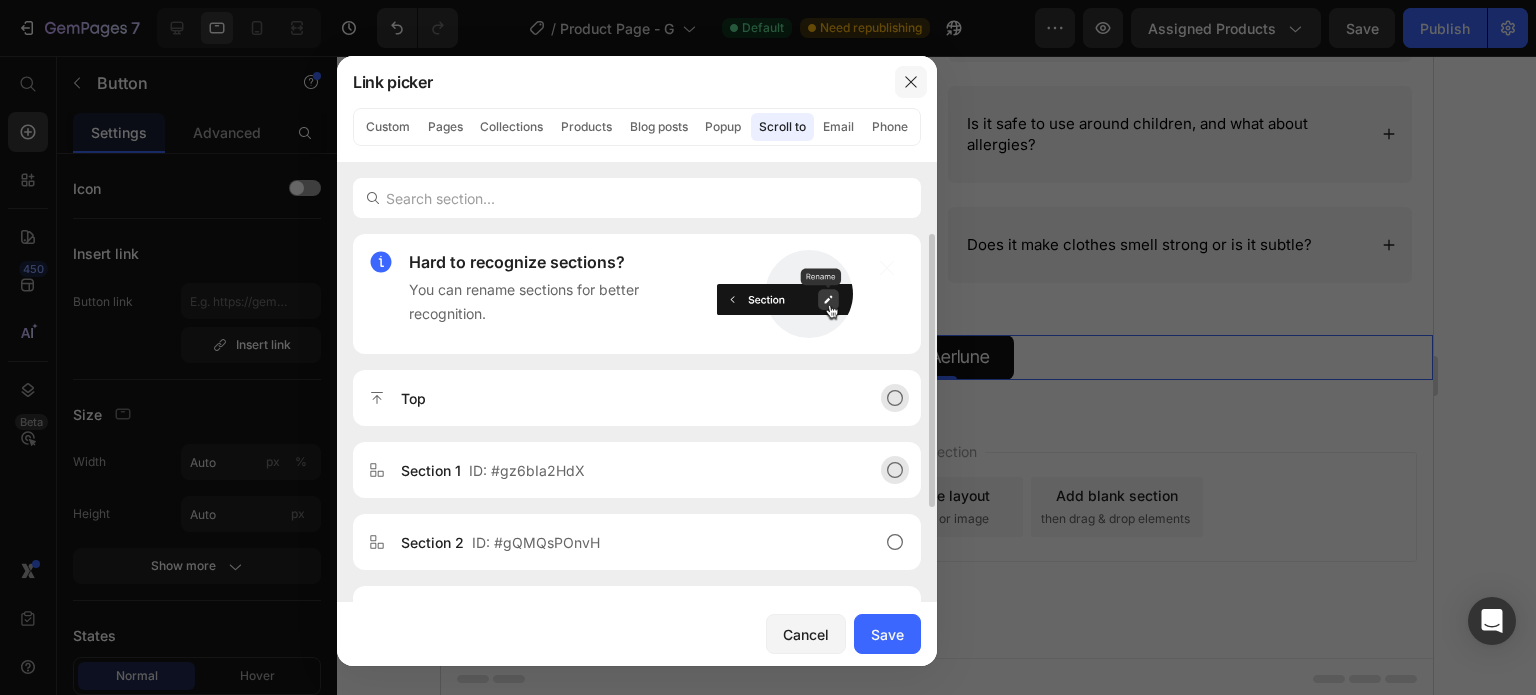 drag, startPoint x: 913, startPoint y: 79, endPoint x: 535, endPoint y: 139, distance: 382.73227 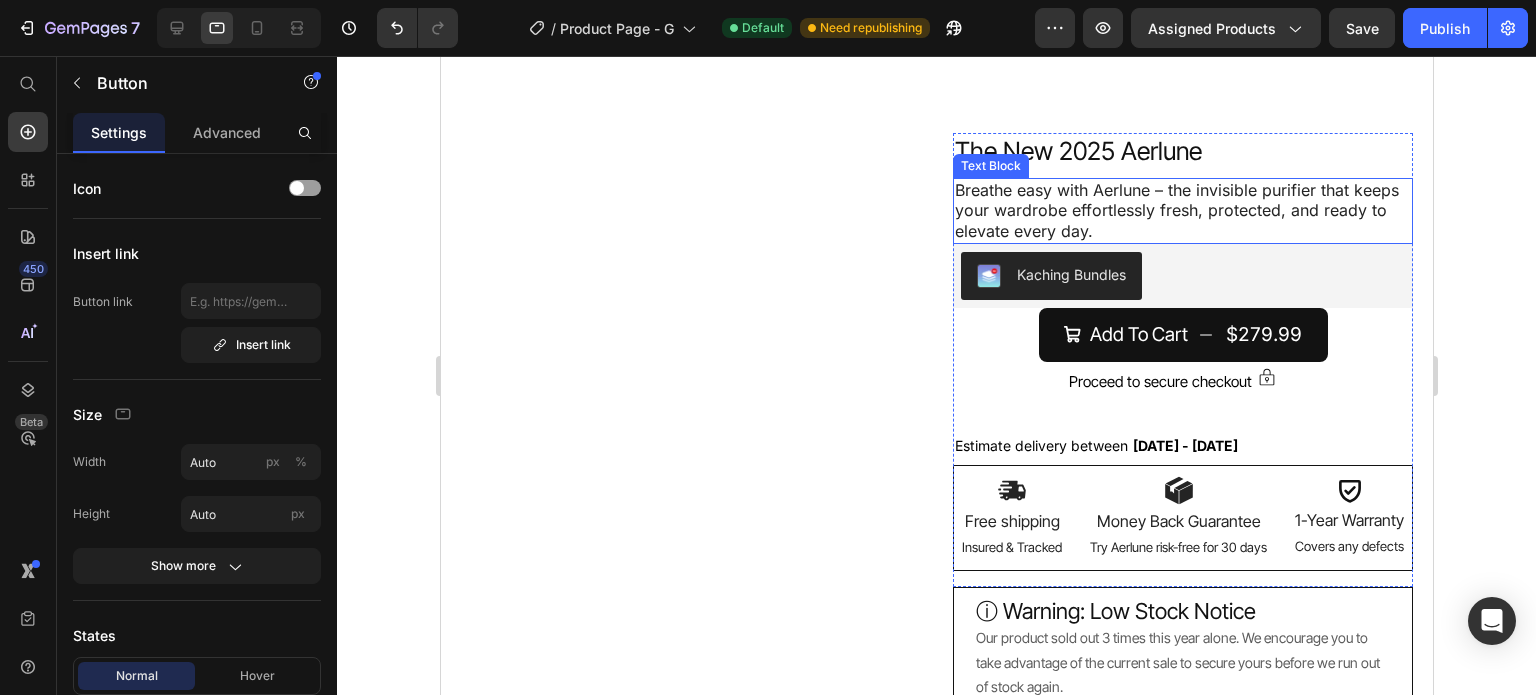 scroll, scrollTop: 3936, scrollLeft: 0, axis: vertical 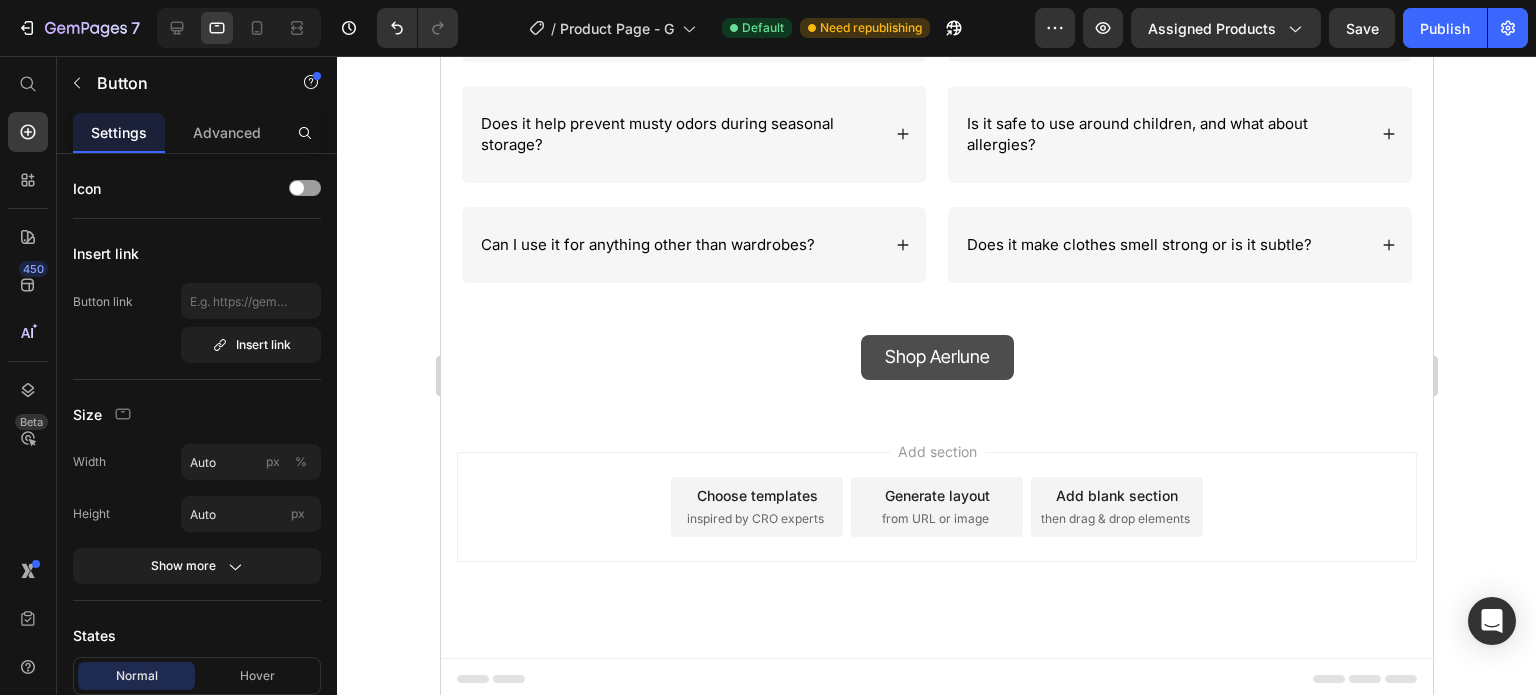 click on "Shop Aerlune Button" at bounding box center (936, 357) 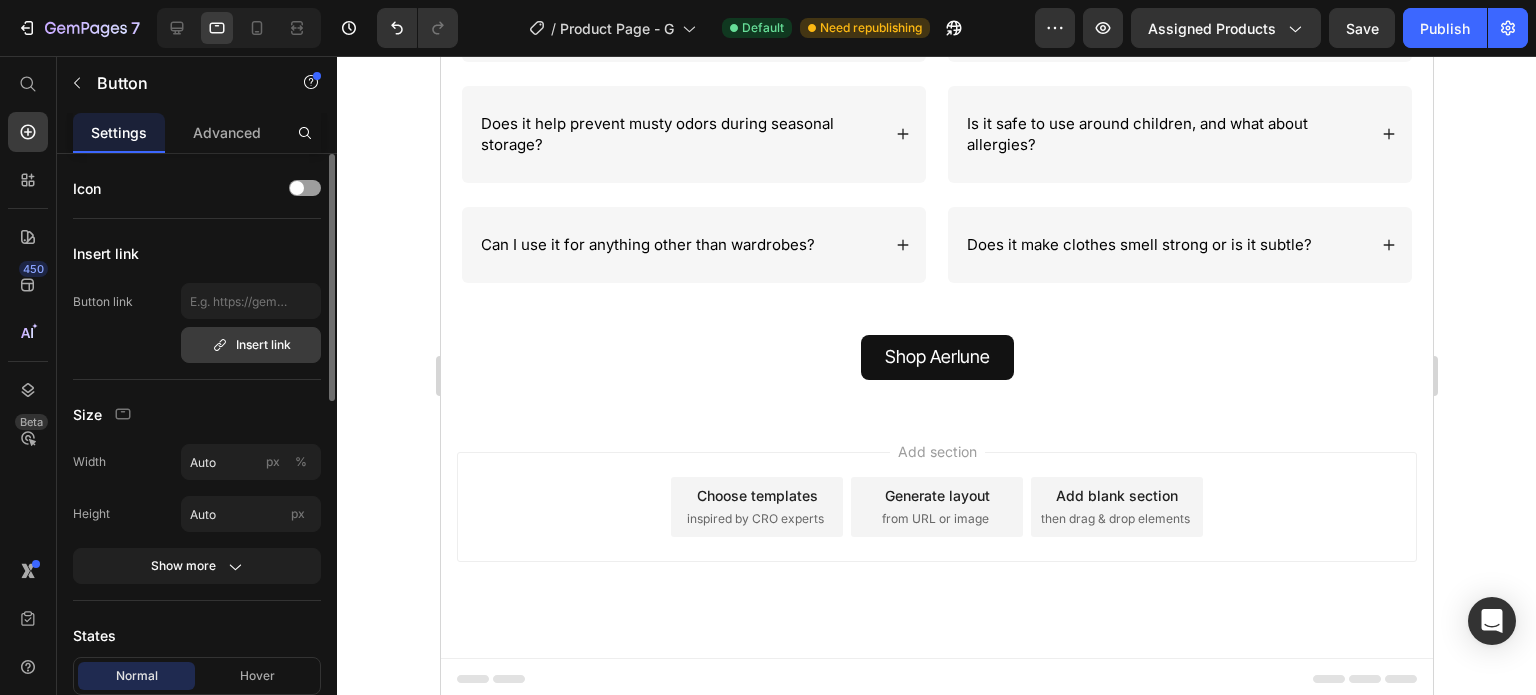 click on "Insert link" at bounding box center [251, 345] 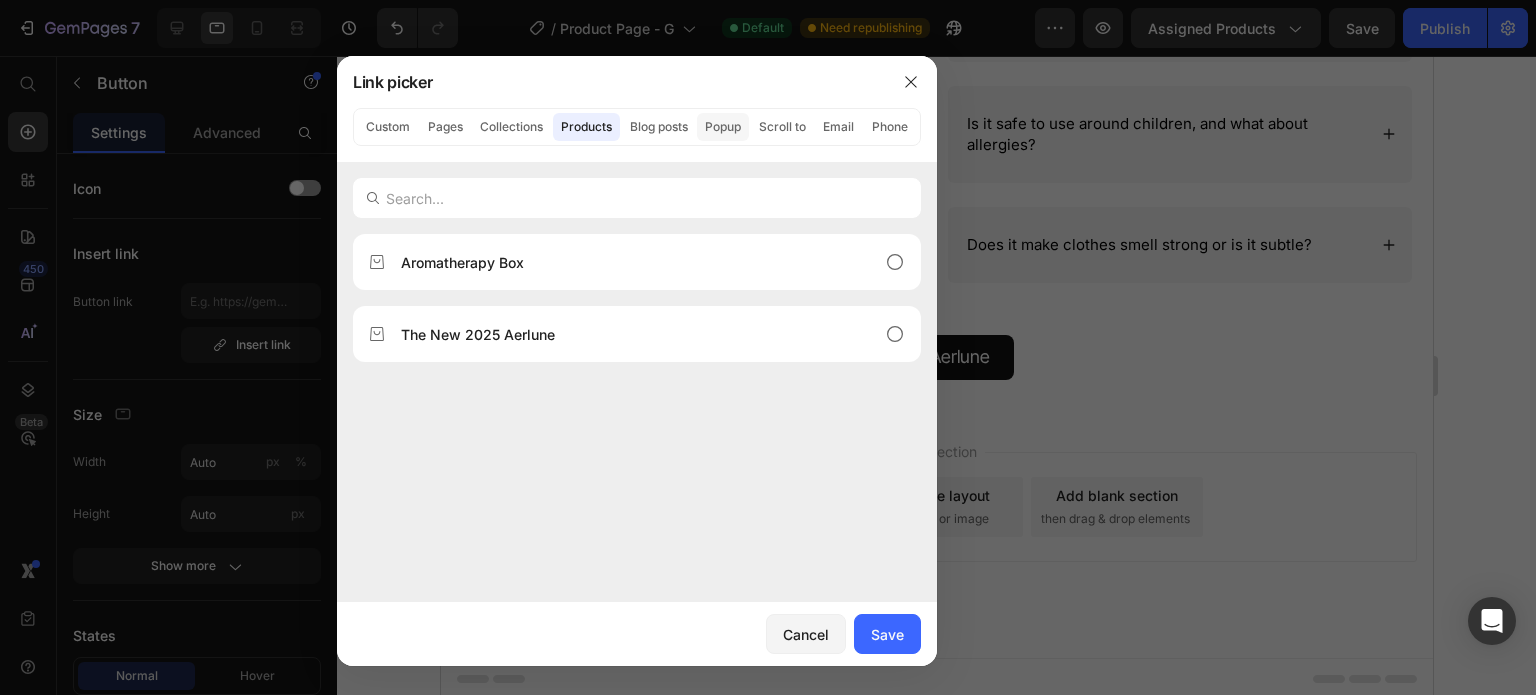 click on "Popup" 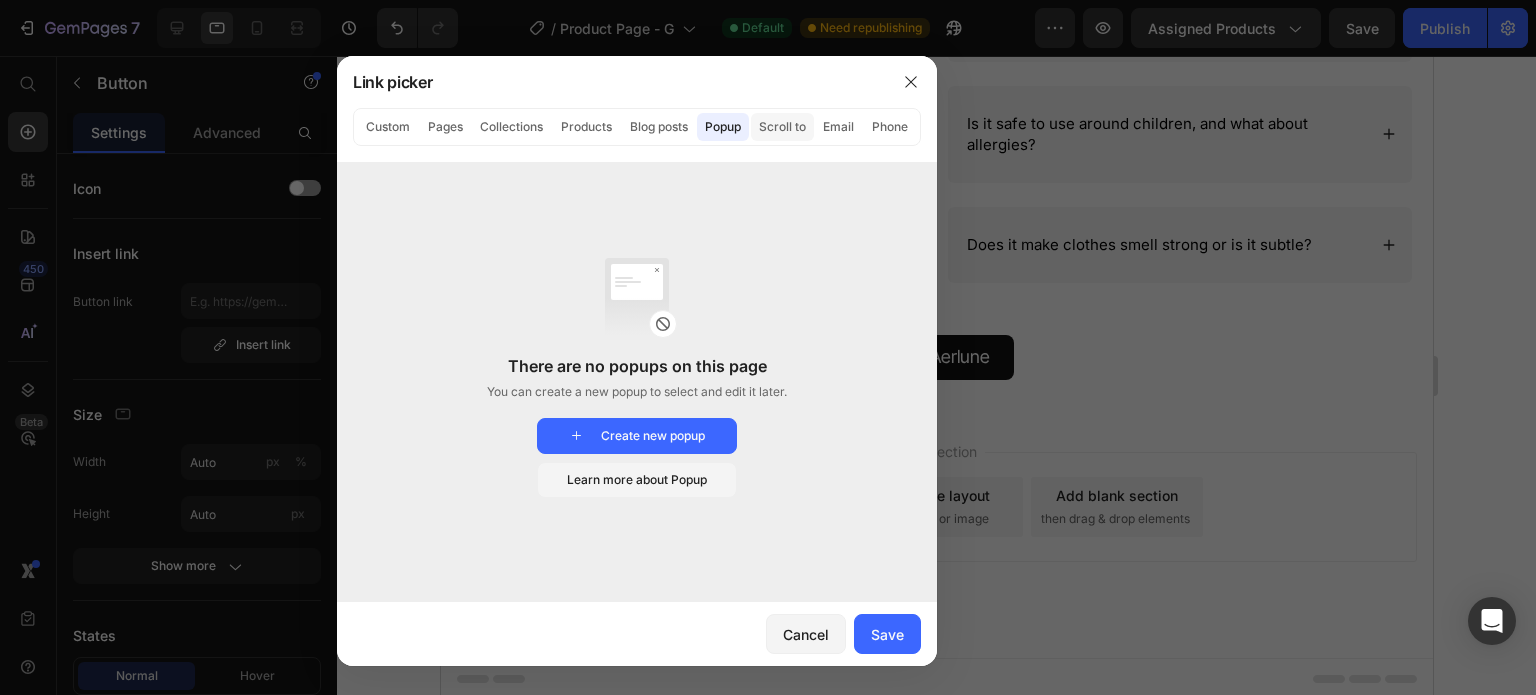 click on "Scroll to" 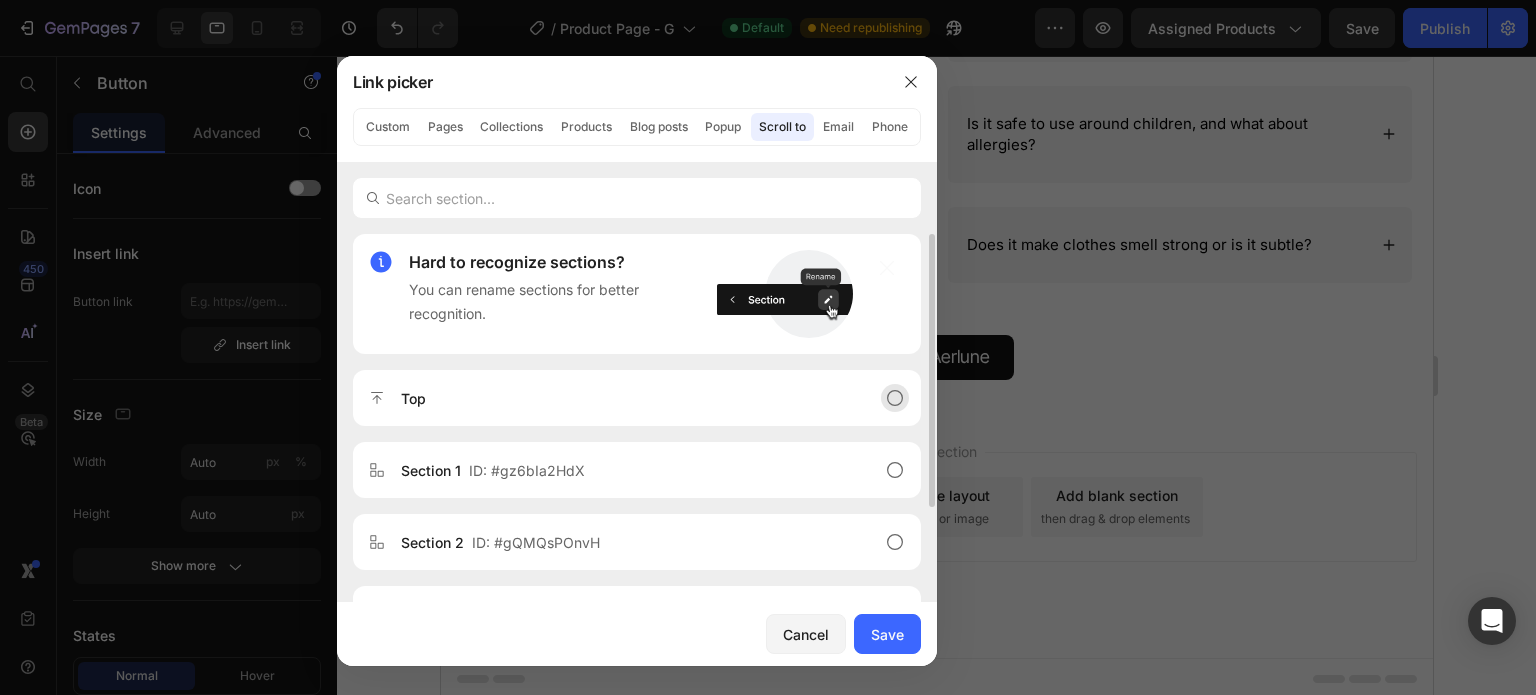 drag, startPoint x: 882, startPoint y: 393, endPoint x: 888, endPoint y: 412, distance: 19.924858 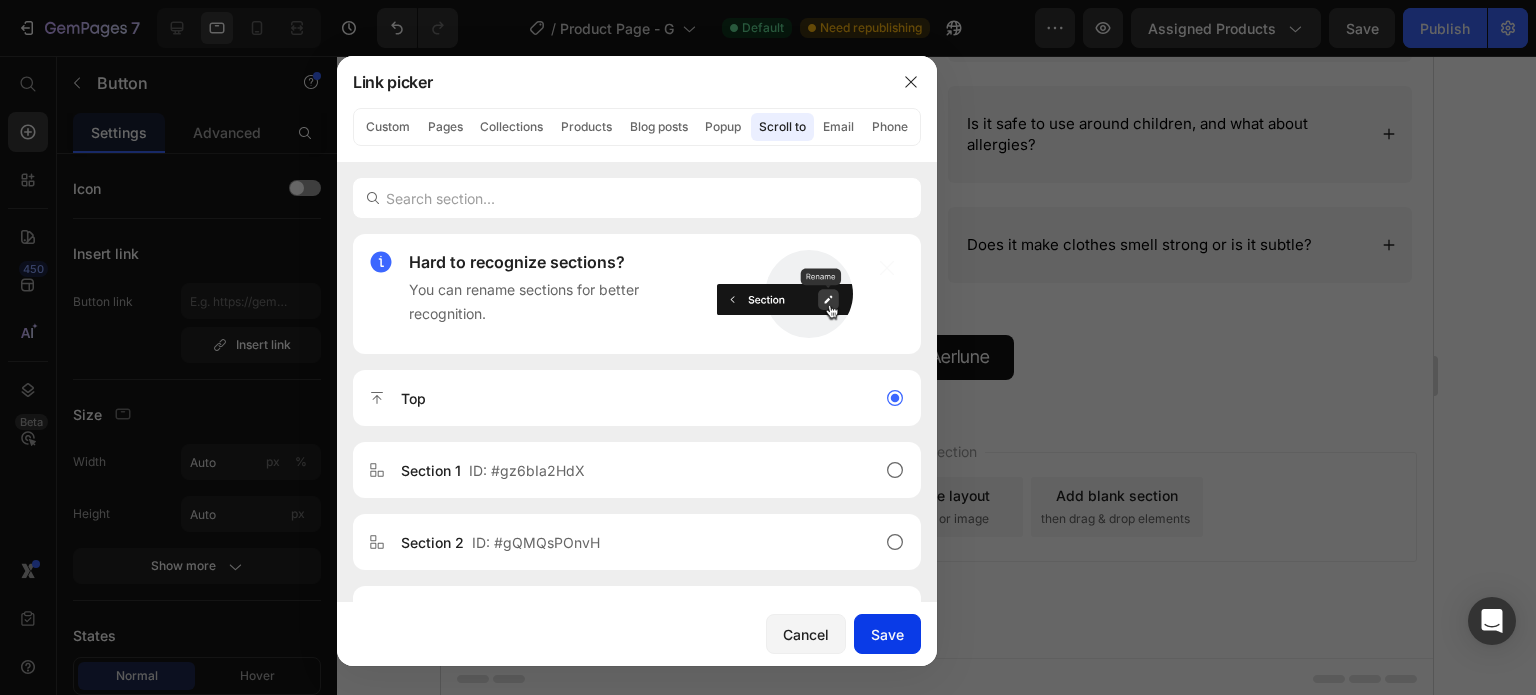 click on "Save" at bounding box center [887, 634] 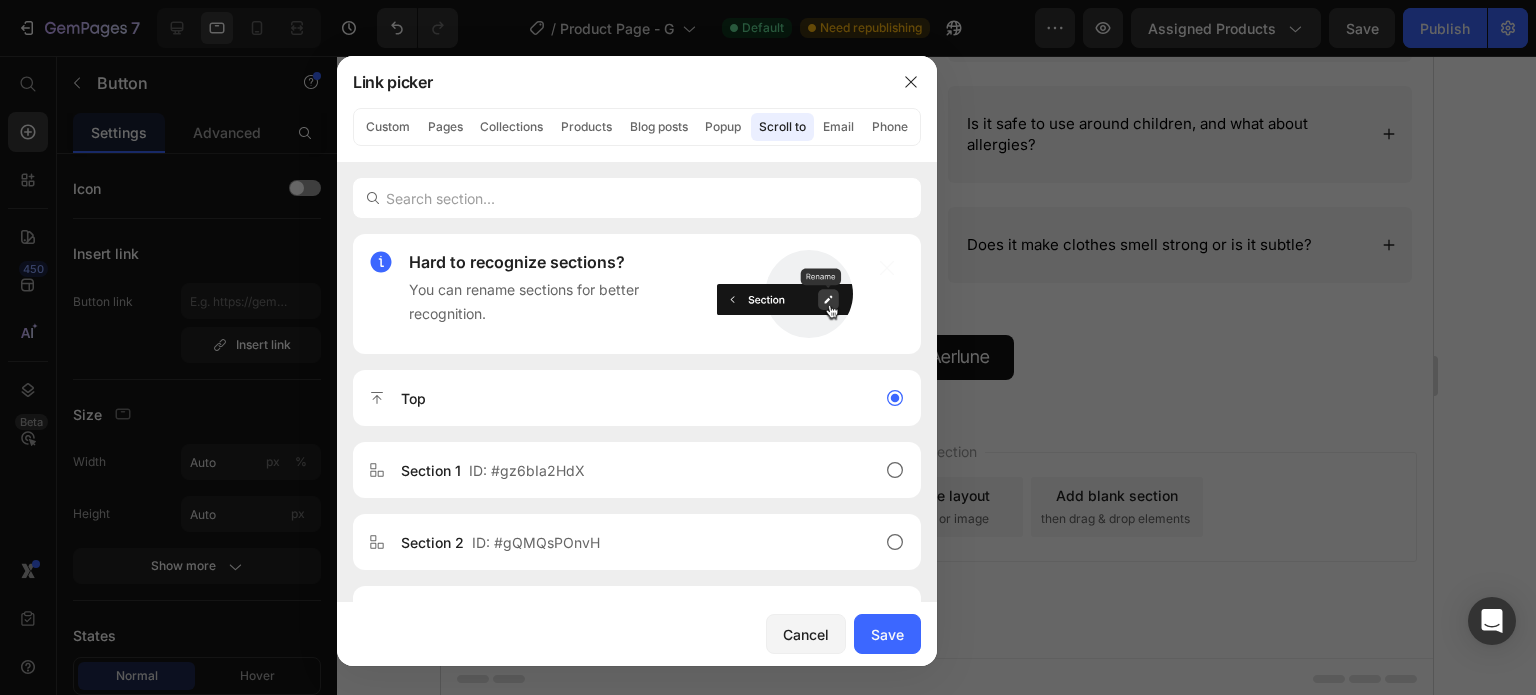 type on "#scroll-to-top" 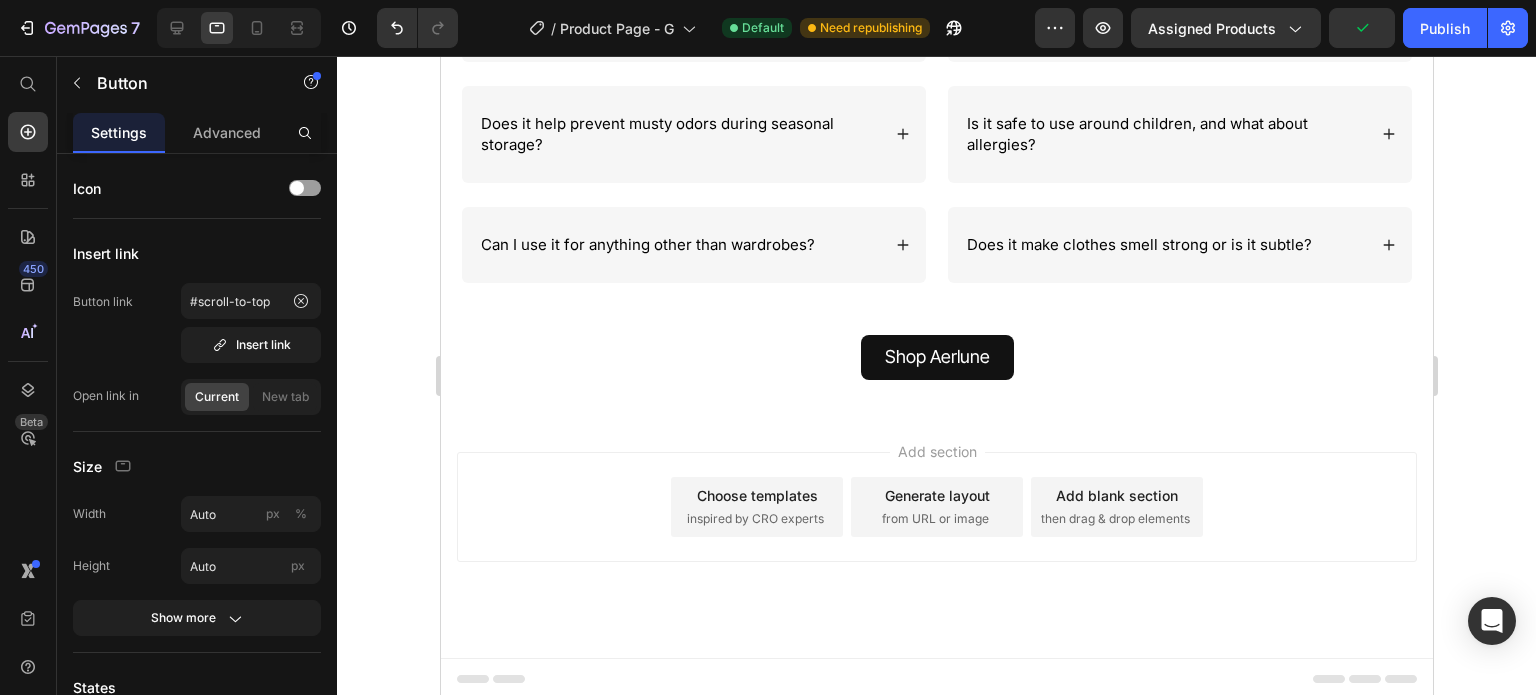 click on "Shop Aerlune Button" at bounding box center (936, 357) 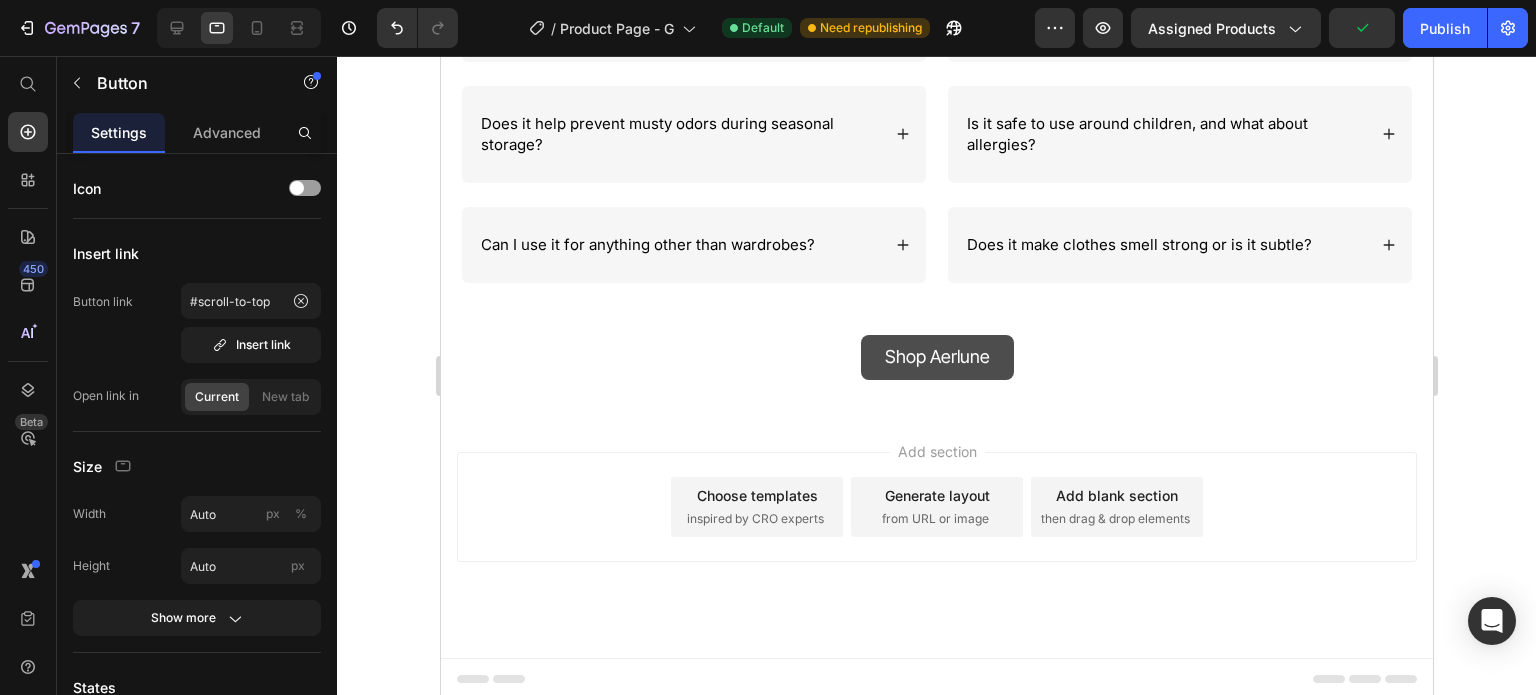 click on "Shop Aerlune" at bounding box center (936, 357) 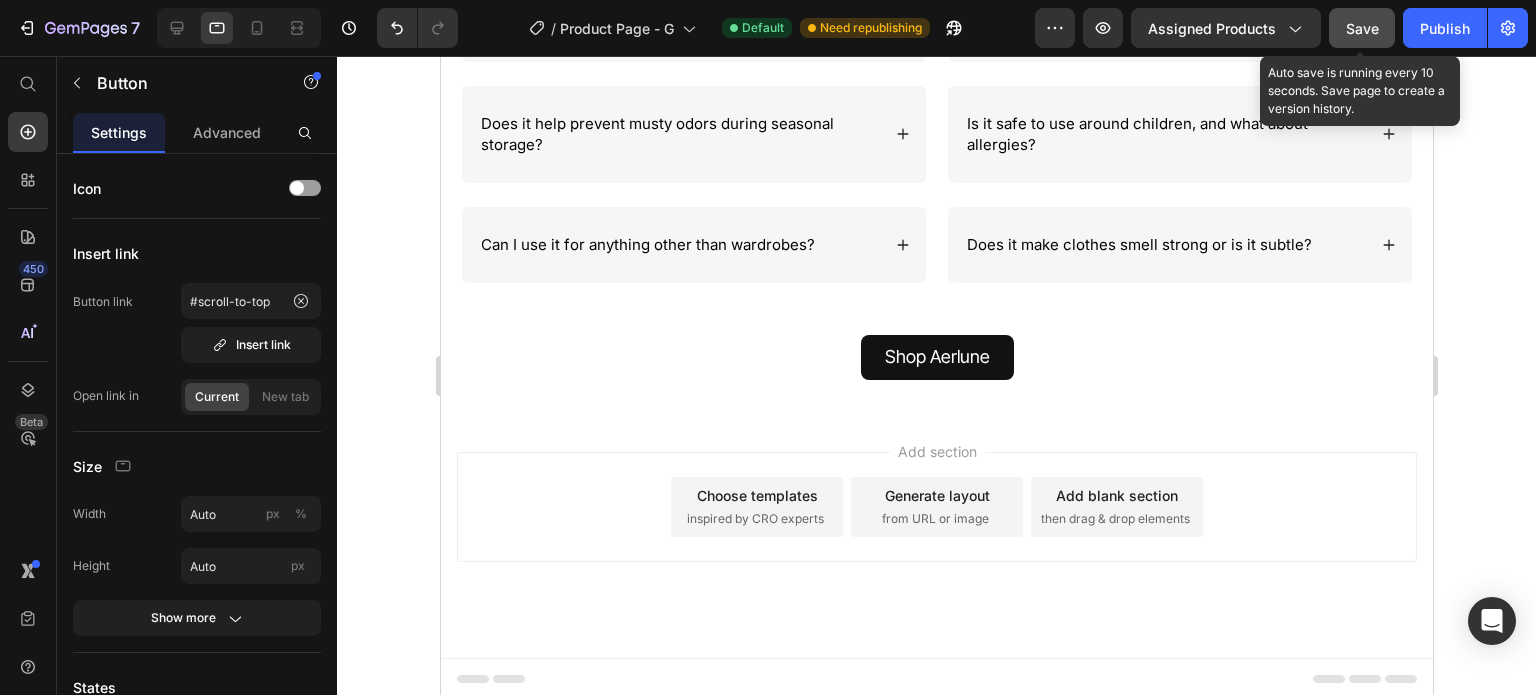click on "Save" 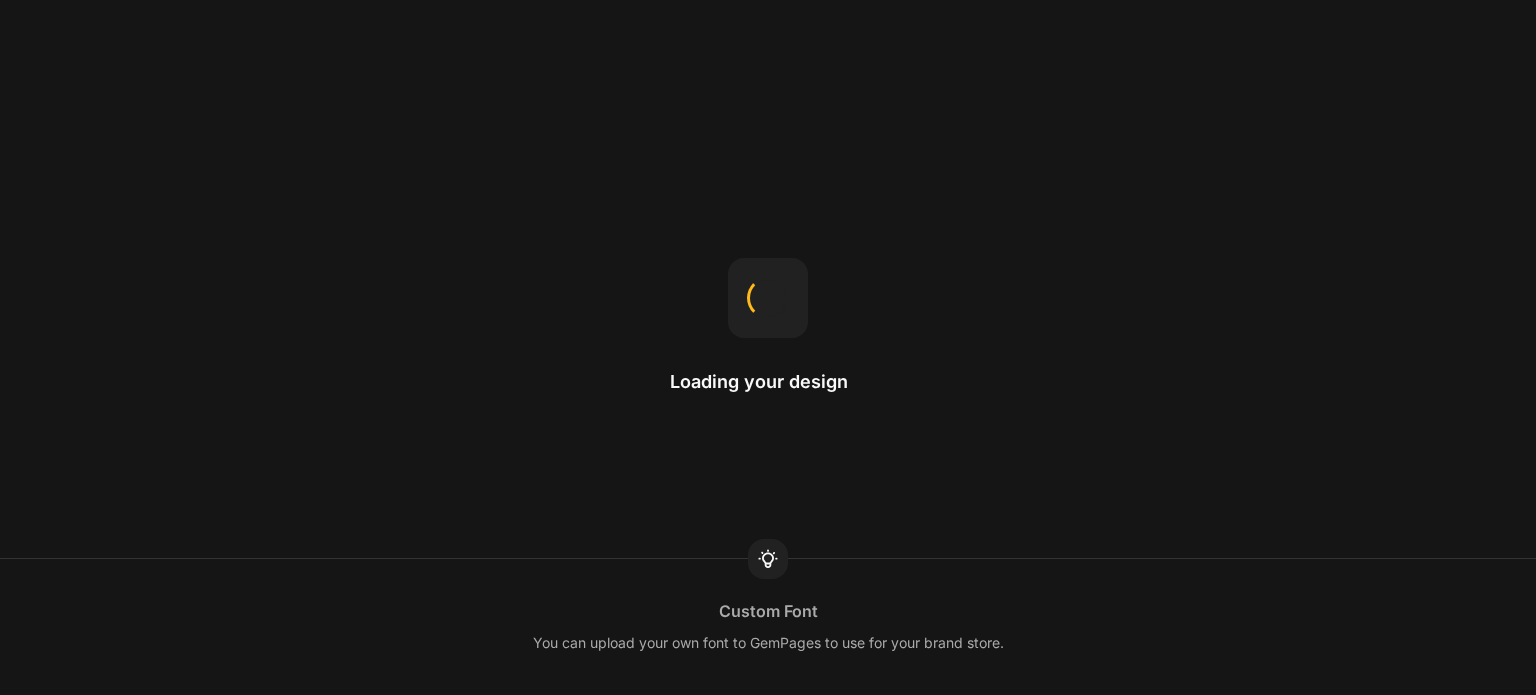 scroll, scrollTop: 0, scrollLeft: 0, axis: both 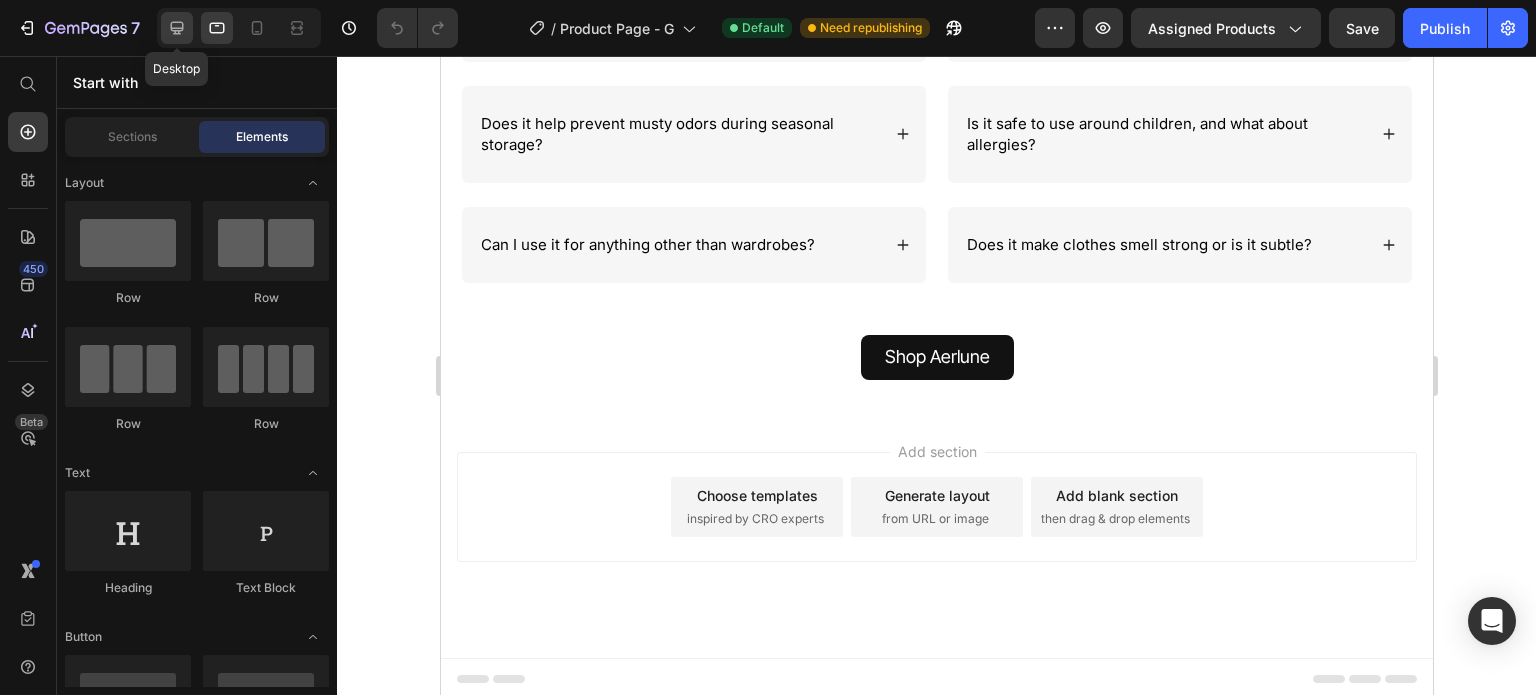 click 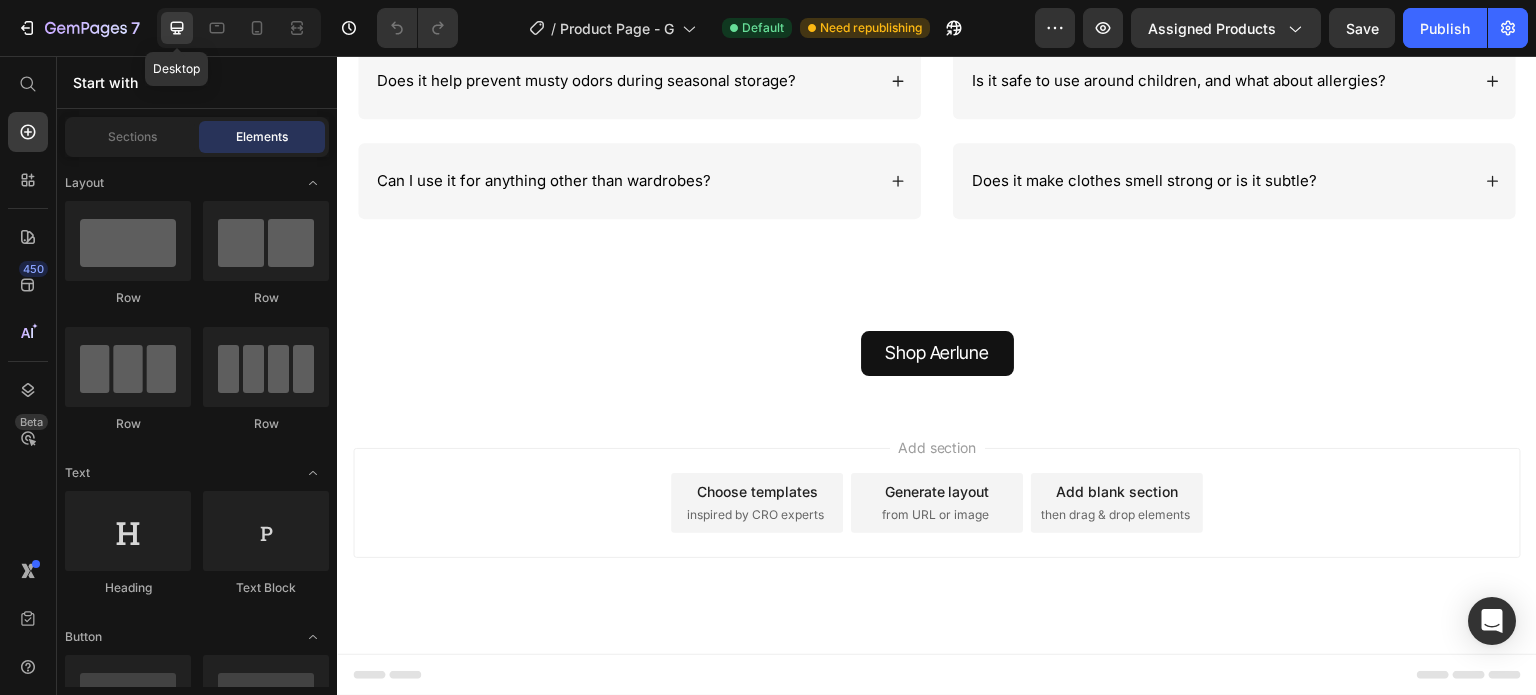 scroll, scrollTop: 3908, scrollLeft: 0, axis: vertical 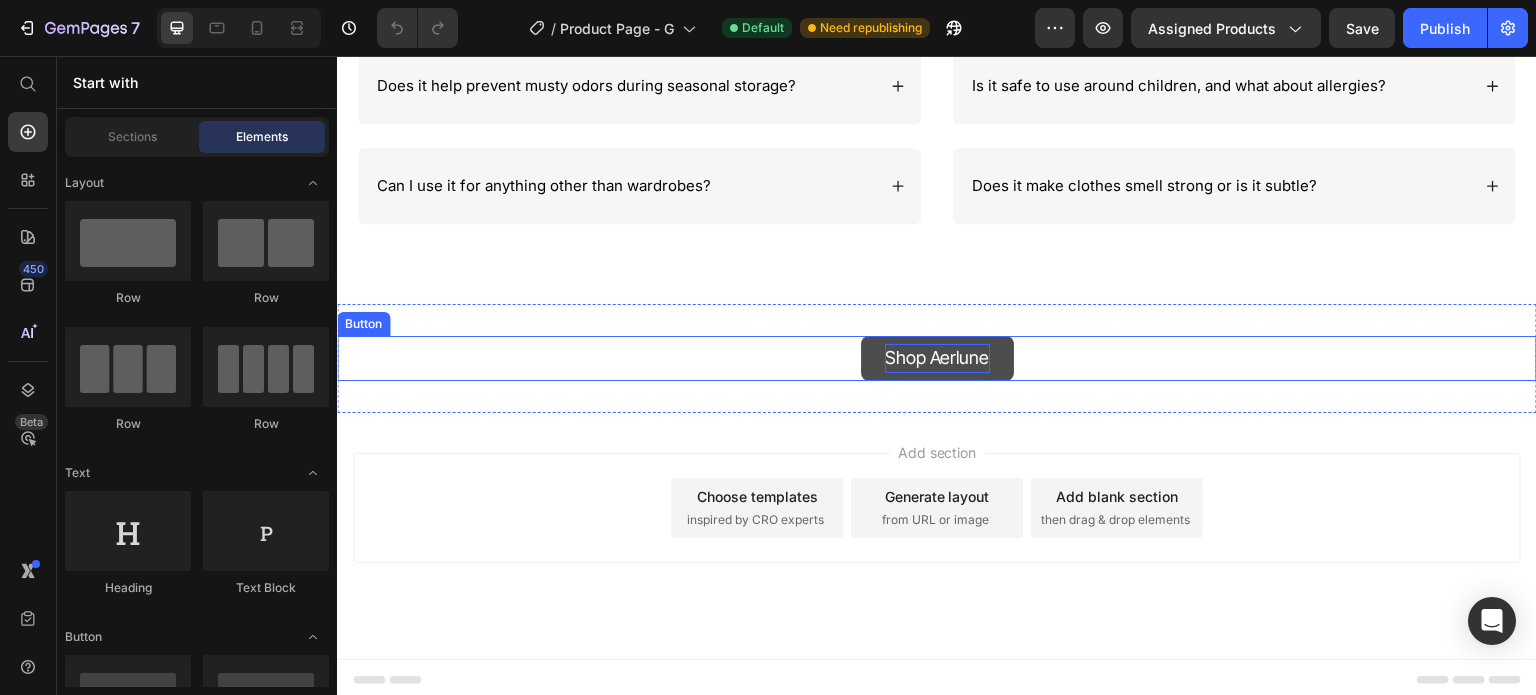 click on "Shop Aerlune" at bounding box center (937, 357) 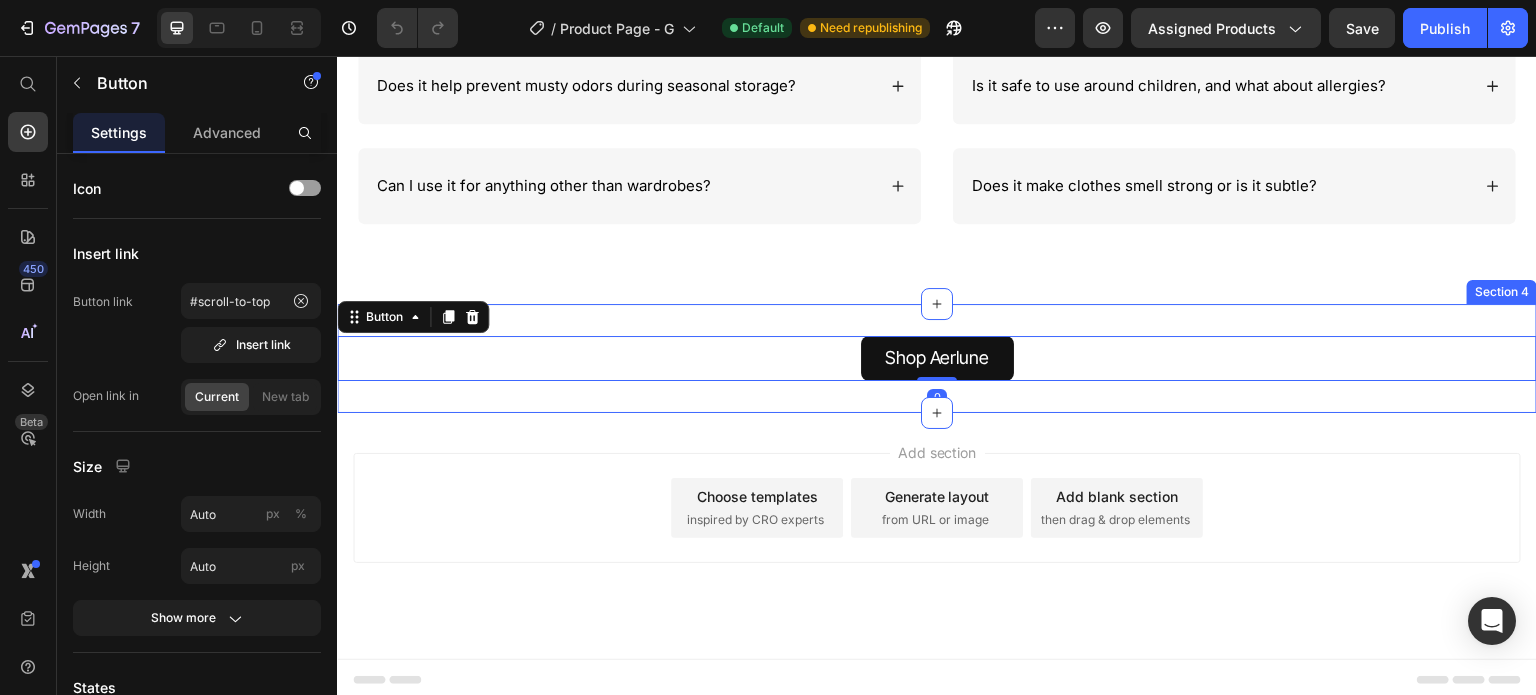 click on "FAQs Heading FAQs Heading FAQs Heading If you have any further questions, please feel free to reach out anytime to support@aerlune.com, we'll answer as soon as we can. Text Block If you have any further questions, please feel free to reach out anytime to support@aerlune.com, we'll answer as soon as we can. Text Block If you have any further questions, please feel free to reach out anytime to support@aerlune.com, we'll answer as soon as we can. Text Block Row
How quickly does it start working on clothes?
Does it require any maintenance or filter replacements?
How long does each aromatherapy capsule last?
I've heard ionizers can dry out the air. Should I be concerned?
Can it cause static electricity or damage to delicate fabrics?
How far away should my clothes be from the device?
Does it help prevent musty odors during seasonal storage?
Can I use it for anything other than wardrobes?" at bounding box center (937, -246) 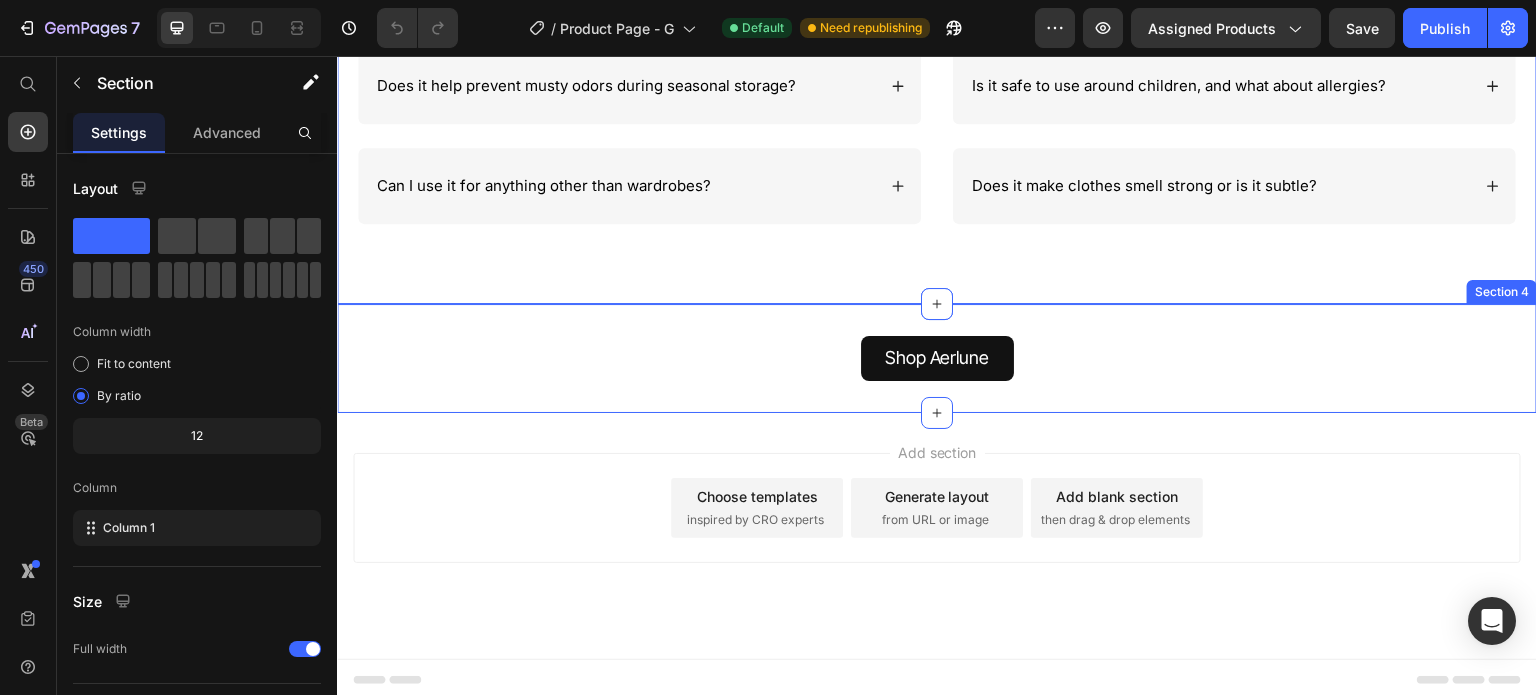 click on "Shop Aerlune Button Section 4" at bounding box center [937, 358] 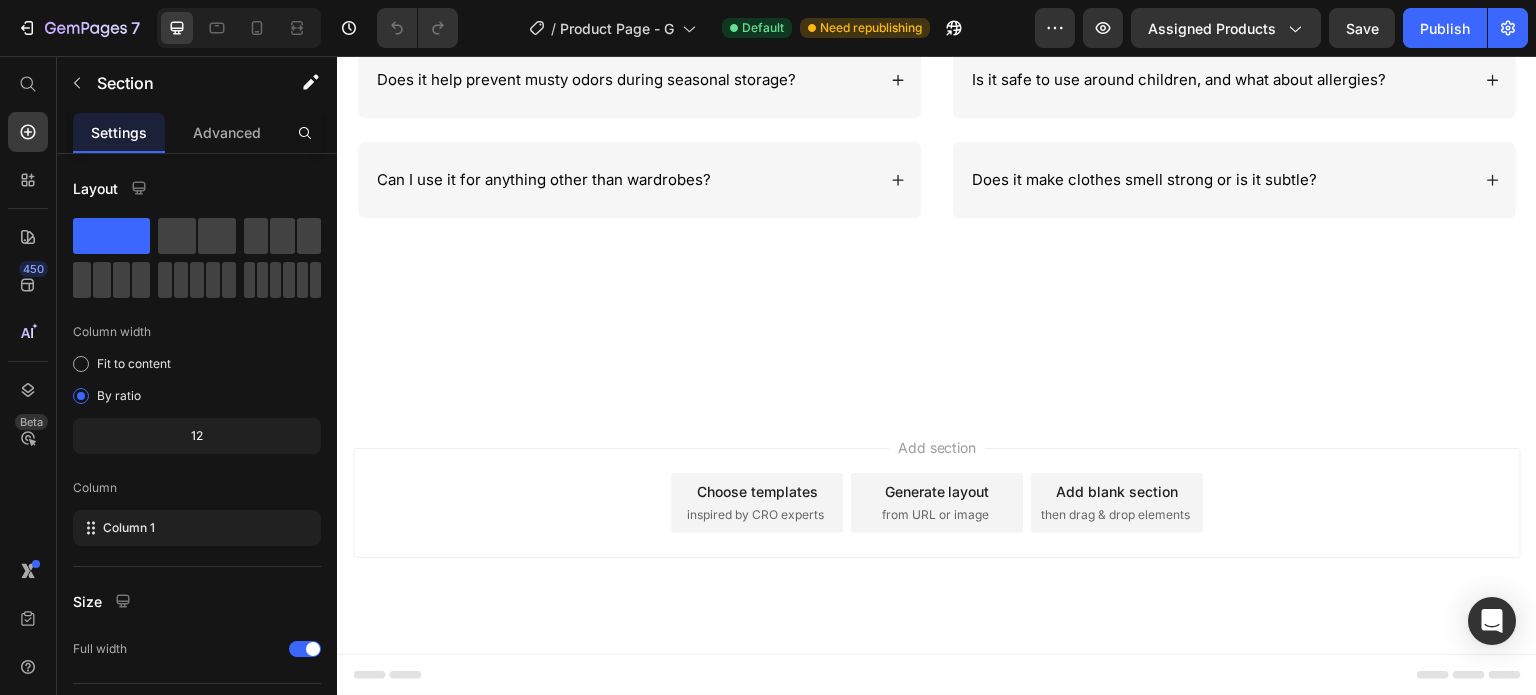 scroll, scrollTop: 2998, scrollLeft: 0, axis: vertical 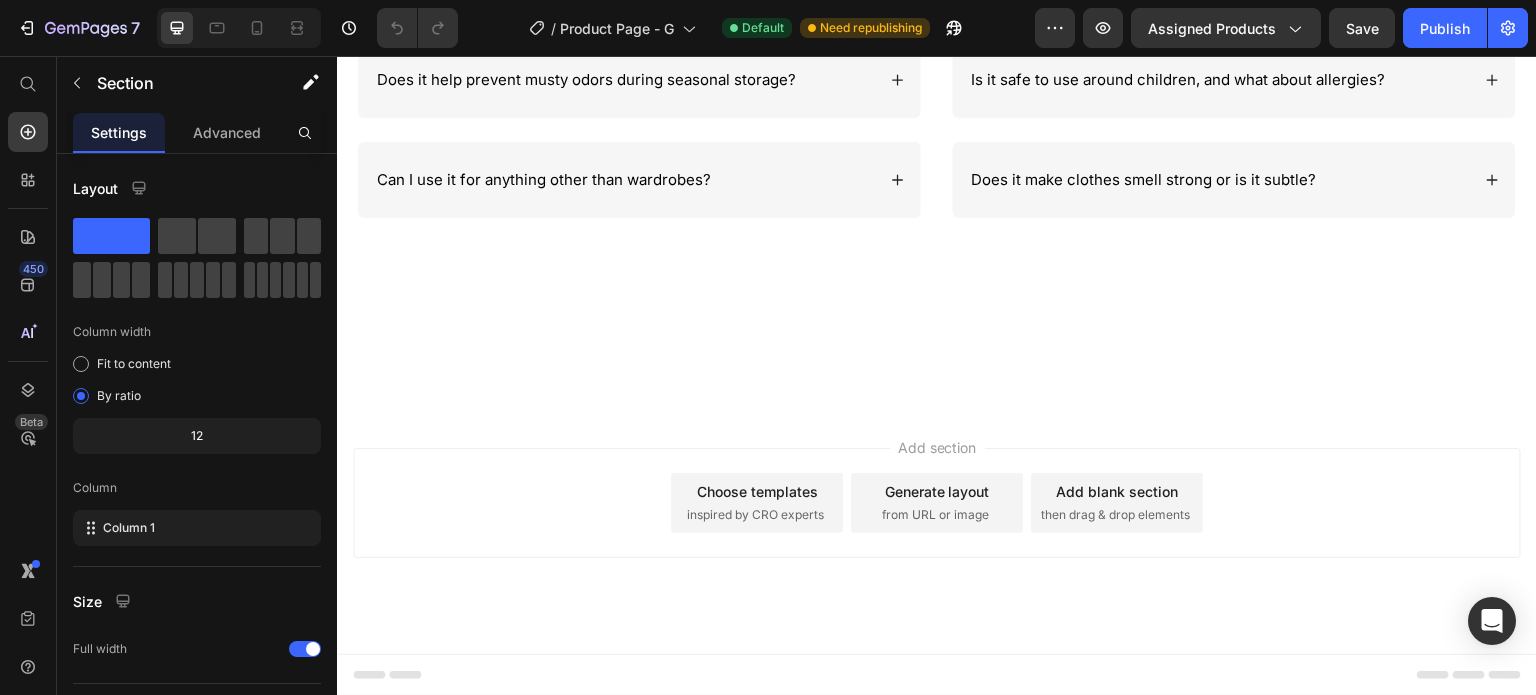 click on "See Reviews" at bounding box center (937, -857) 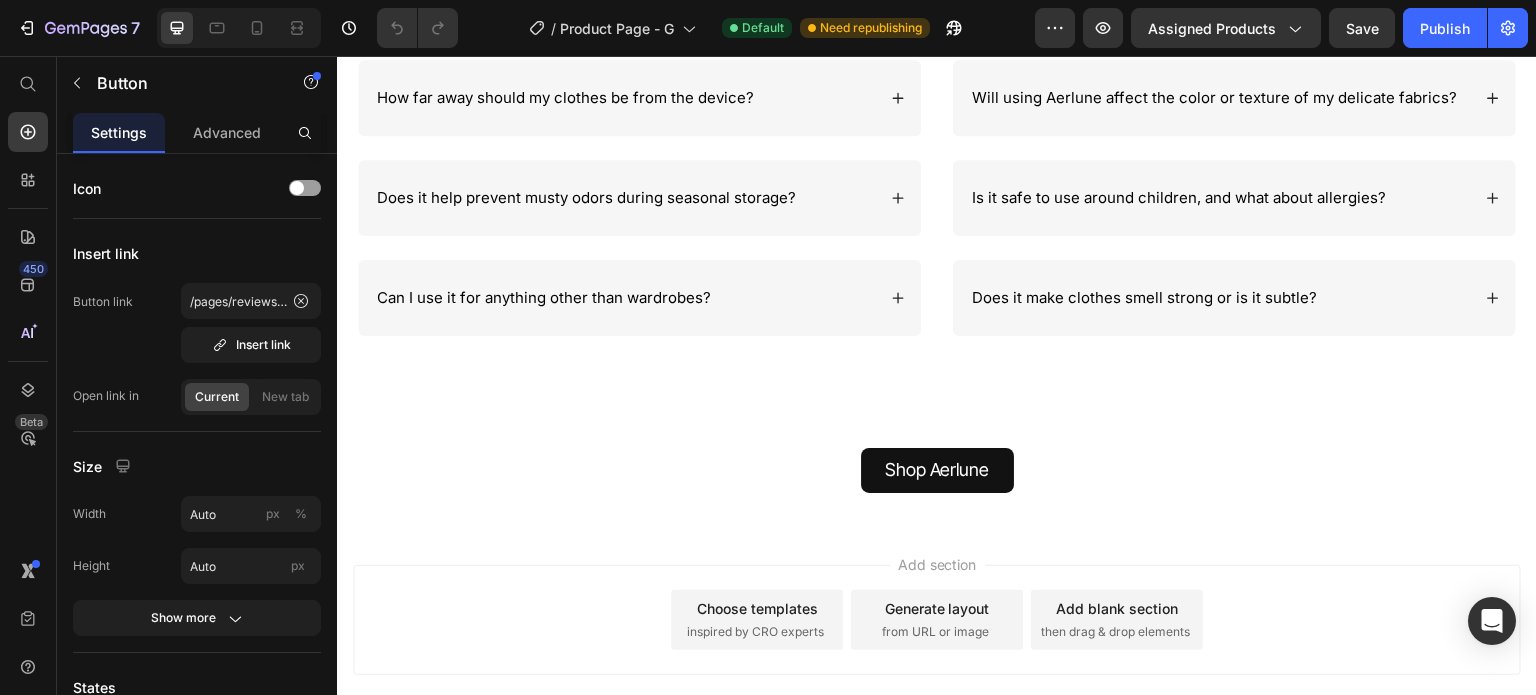 scroll, scrollTop: 4297, scrollLeft: 0, axis: vertical 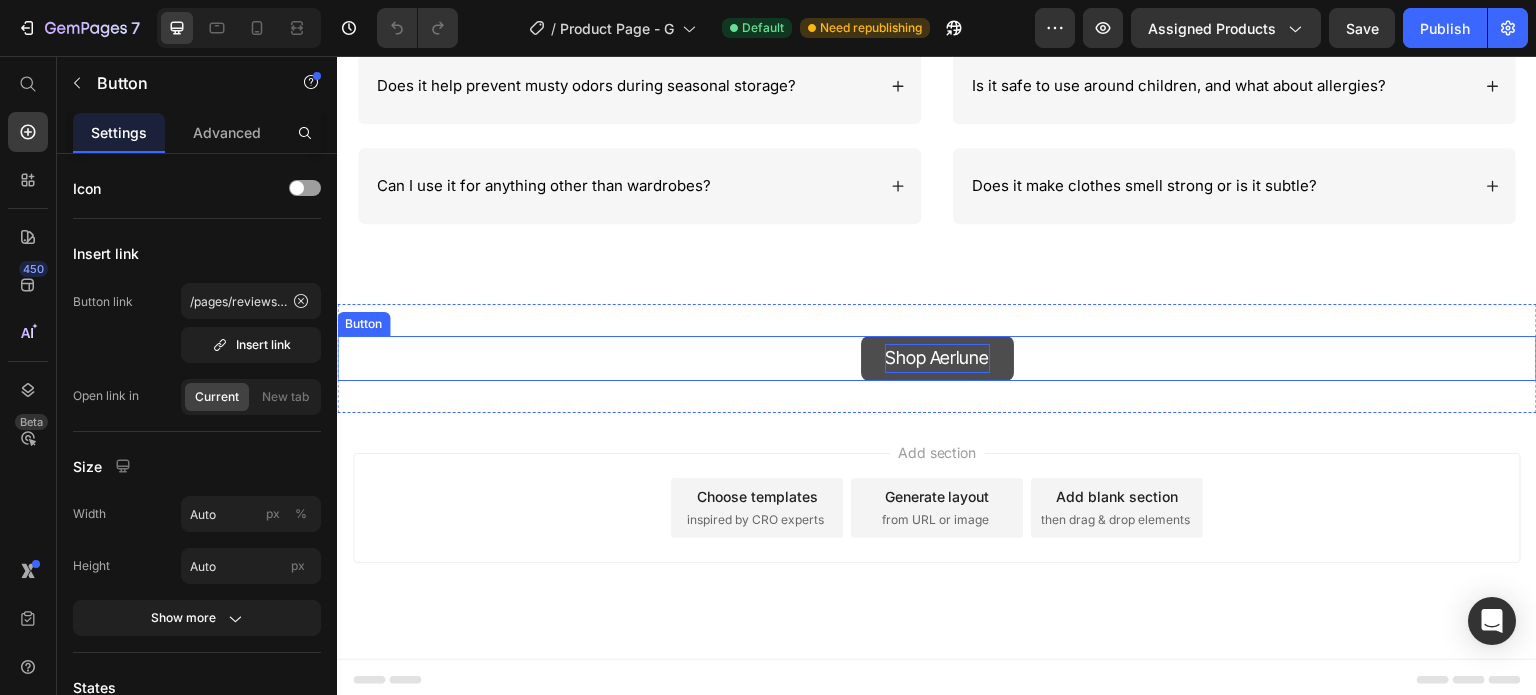 click on "Shop Aerlune" at bounding box center [937, 357] 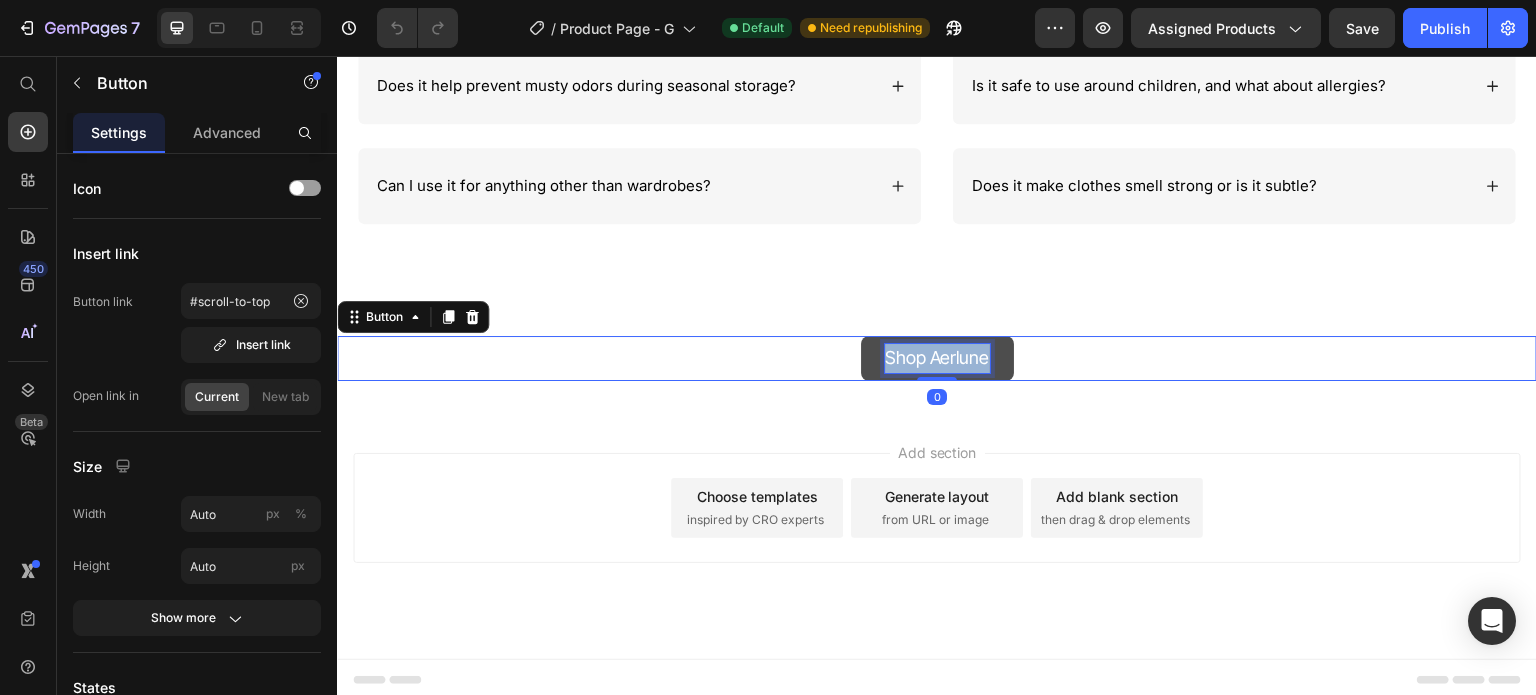 click on "Shop Aerlune" at bounding box center (937, 357) 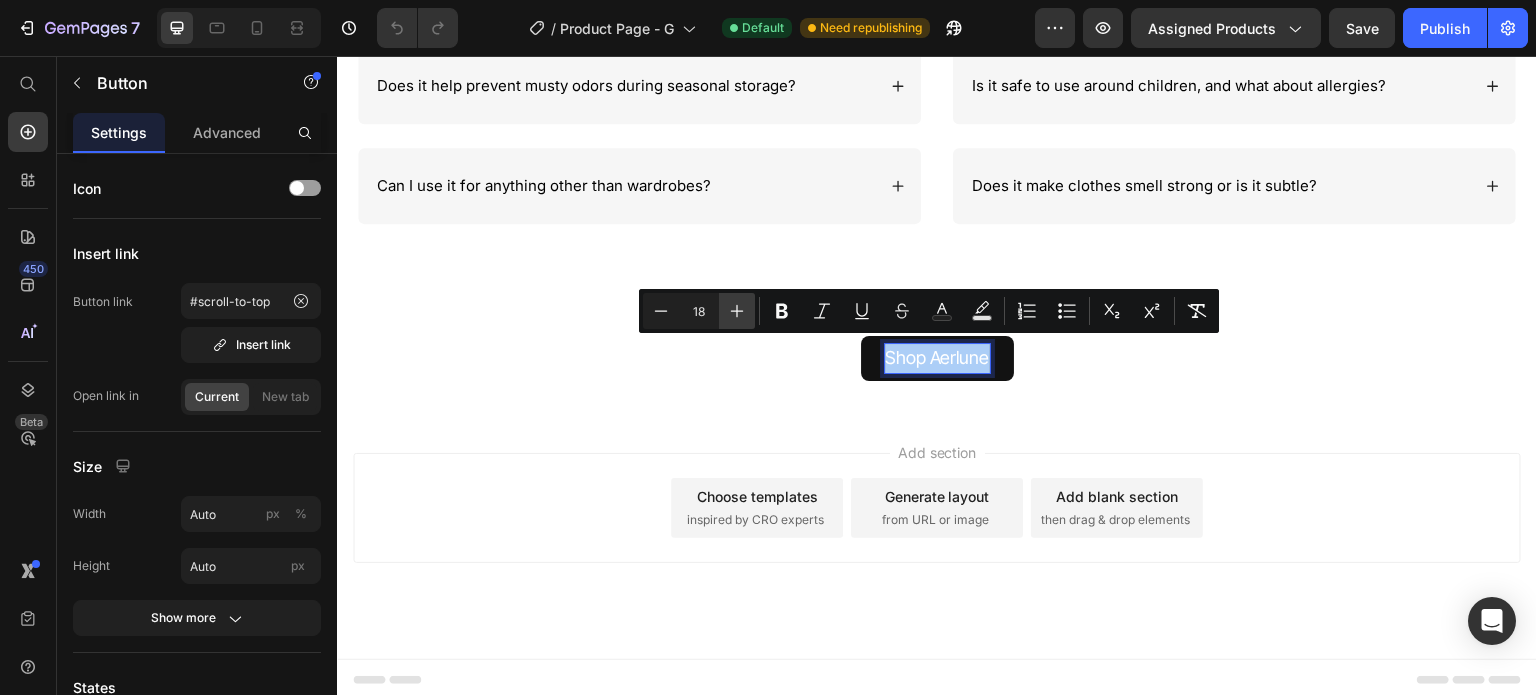 click 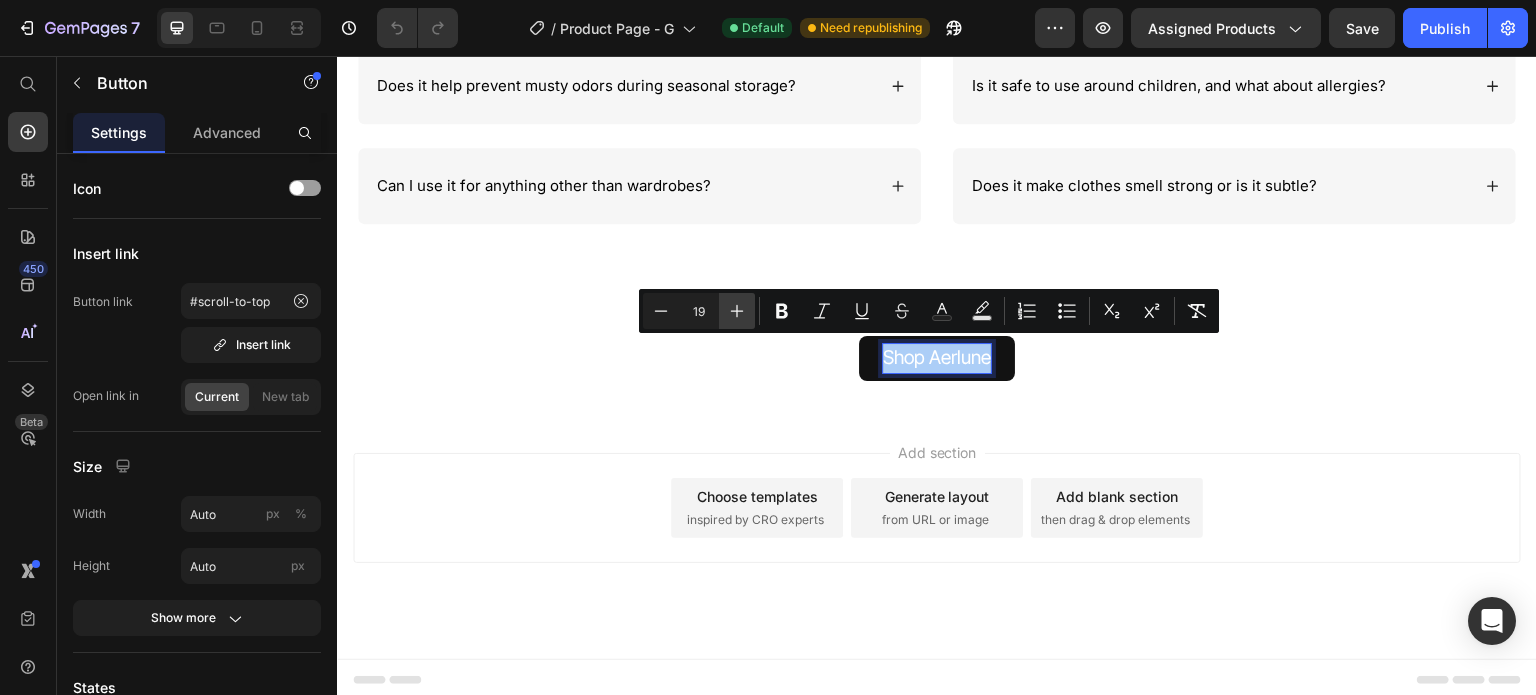 click 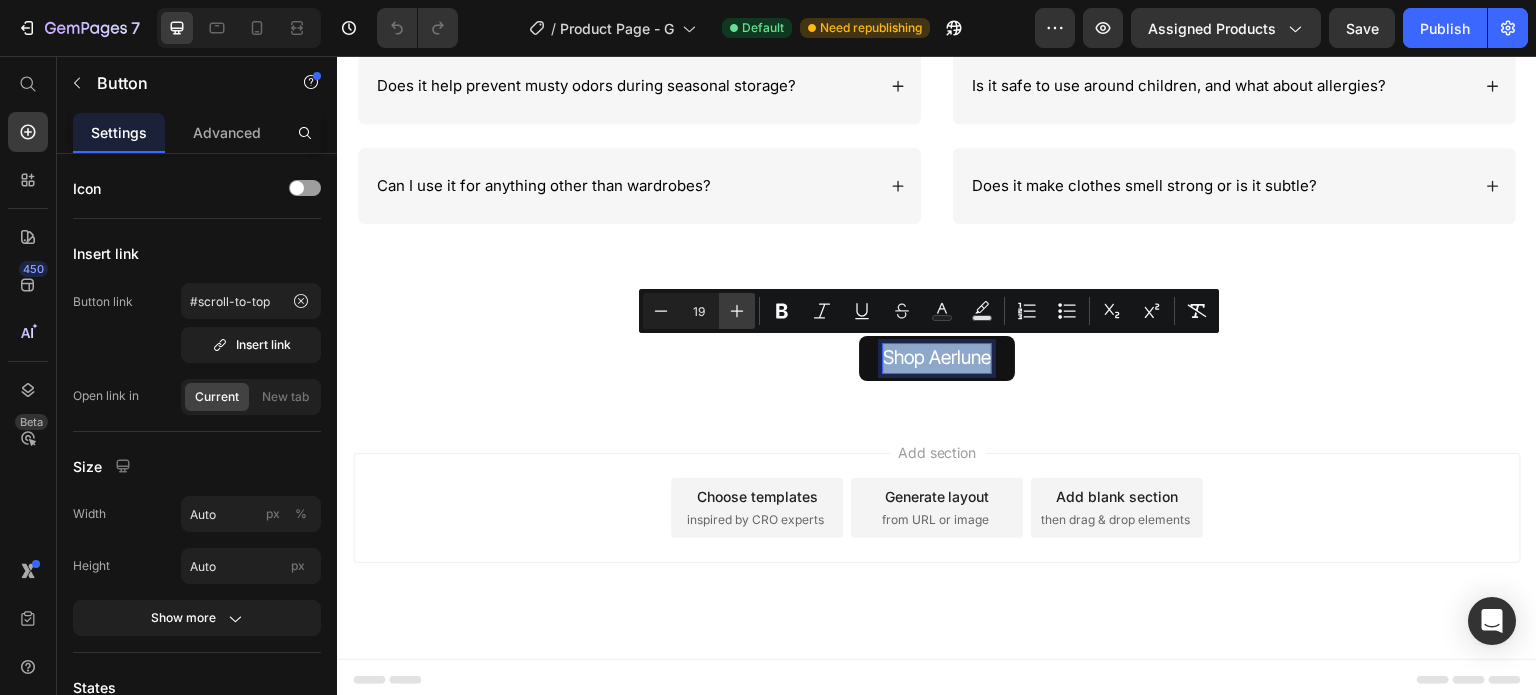 type on "20" 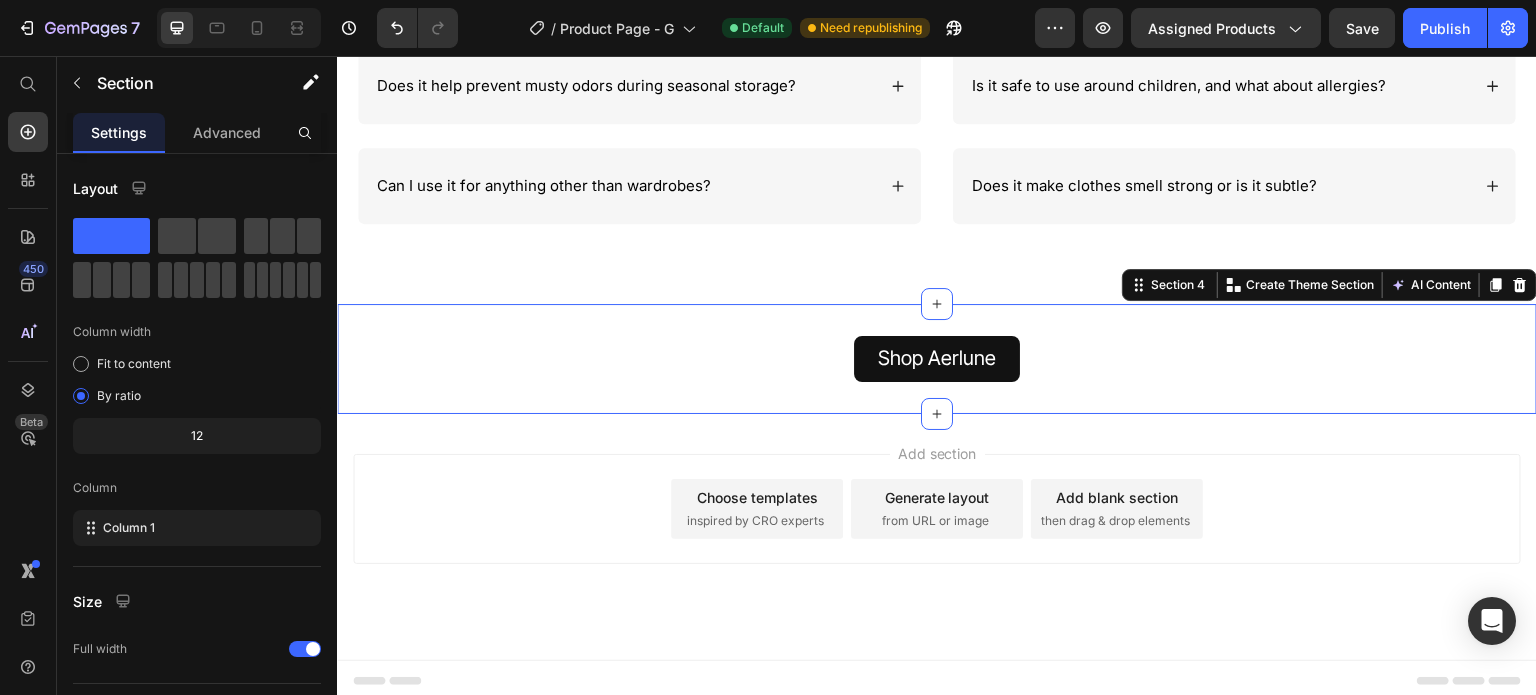 click on "Shop Aerlune Button Section 4   Create Theme Section AI Content Write with GemAI What would you like to describe here? Tone and Voice Persuasive Product Show more Generate" at bounding box center (937, 359) 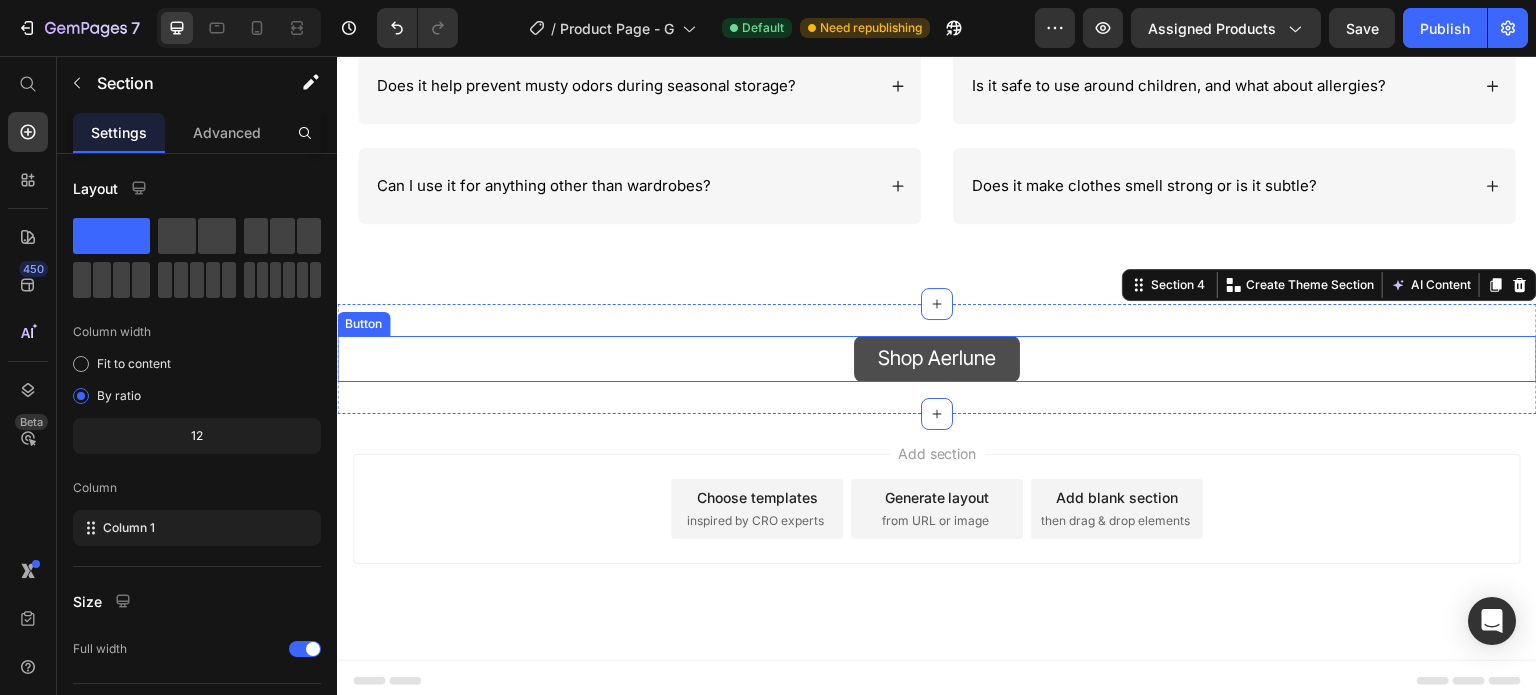 click on "Shop Aerlune" at bounding box center (937, 359) 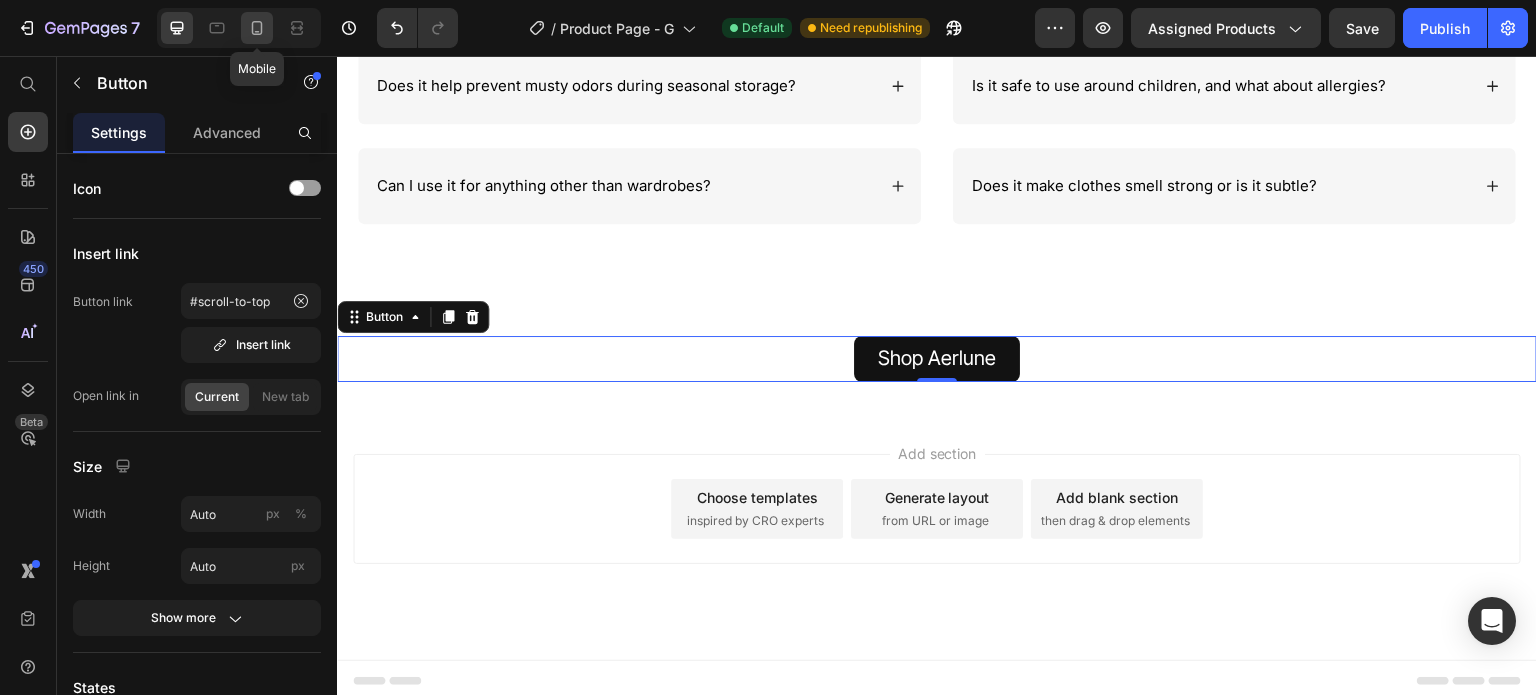 click 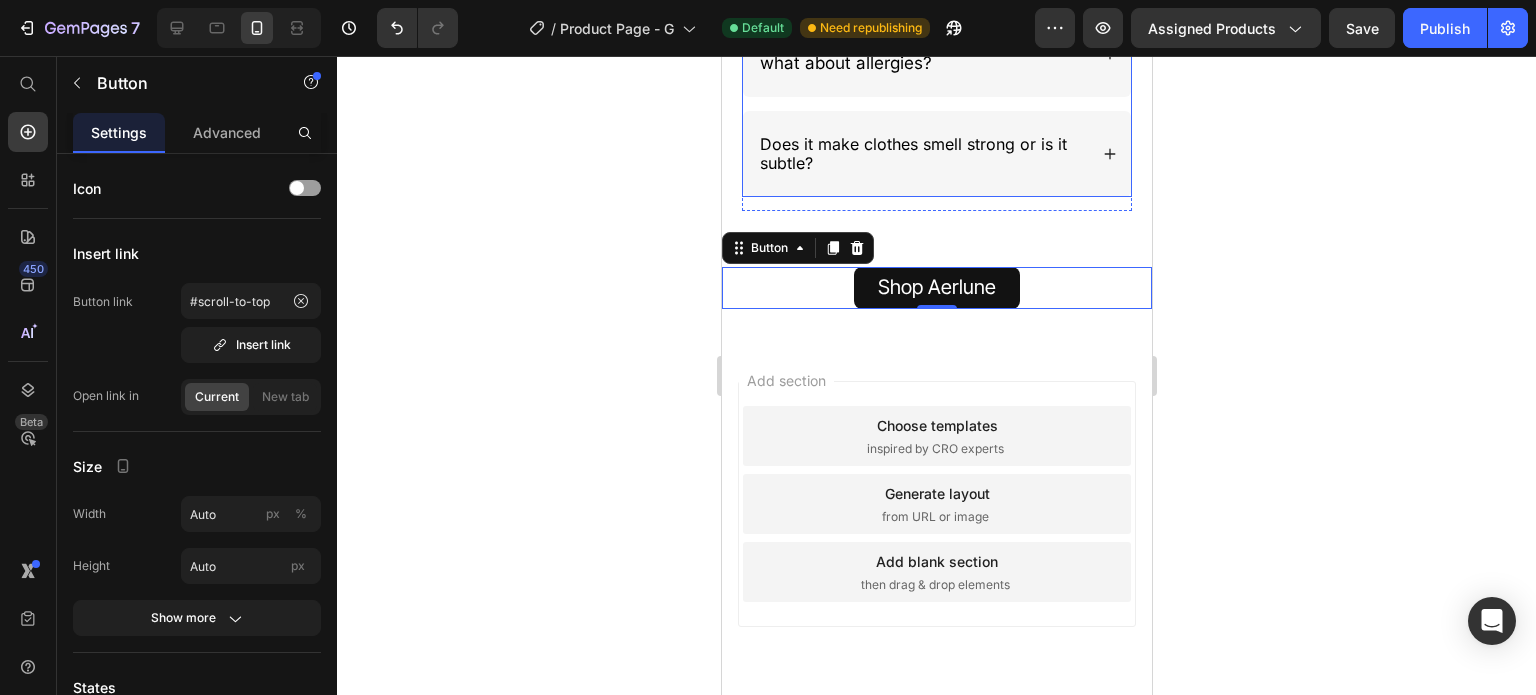 scroll, scrollTop: 5109, scrollLeft: 0, axis: vertical 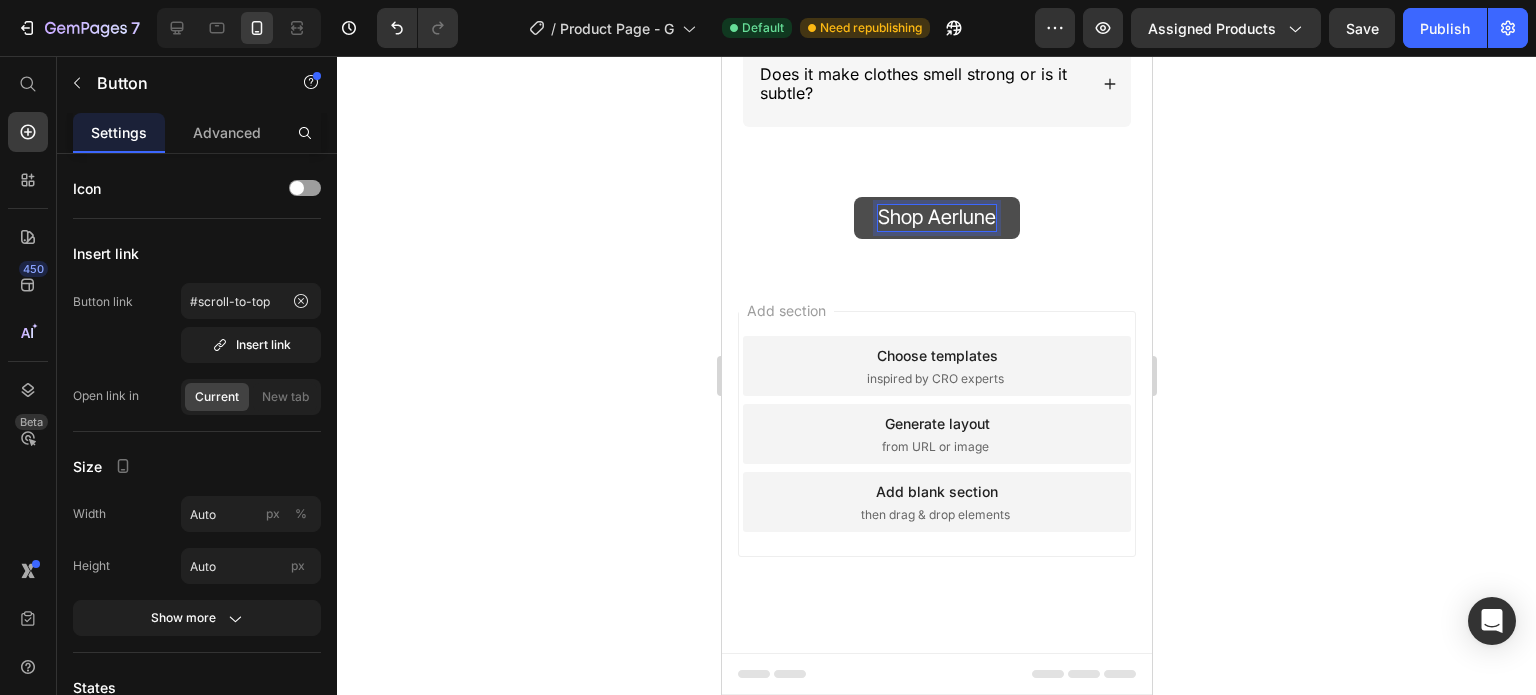 click on "Shop Aerlune" at bounding box center (936, 217) 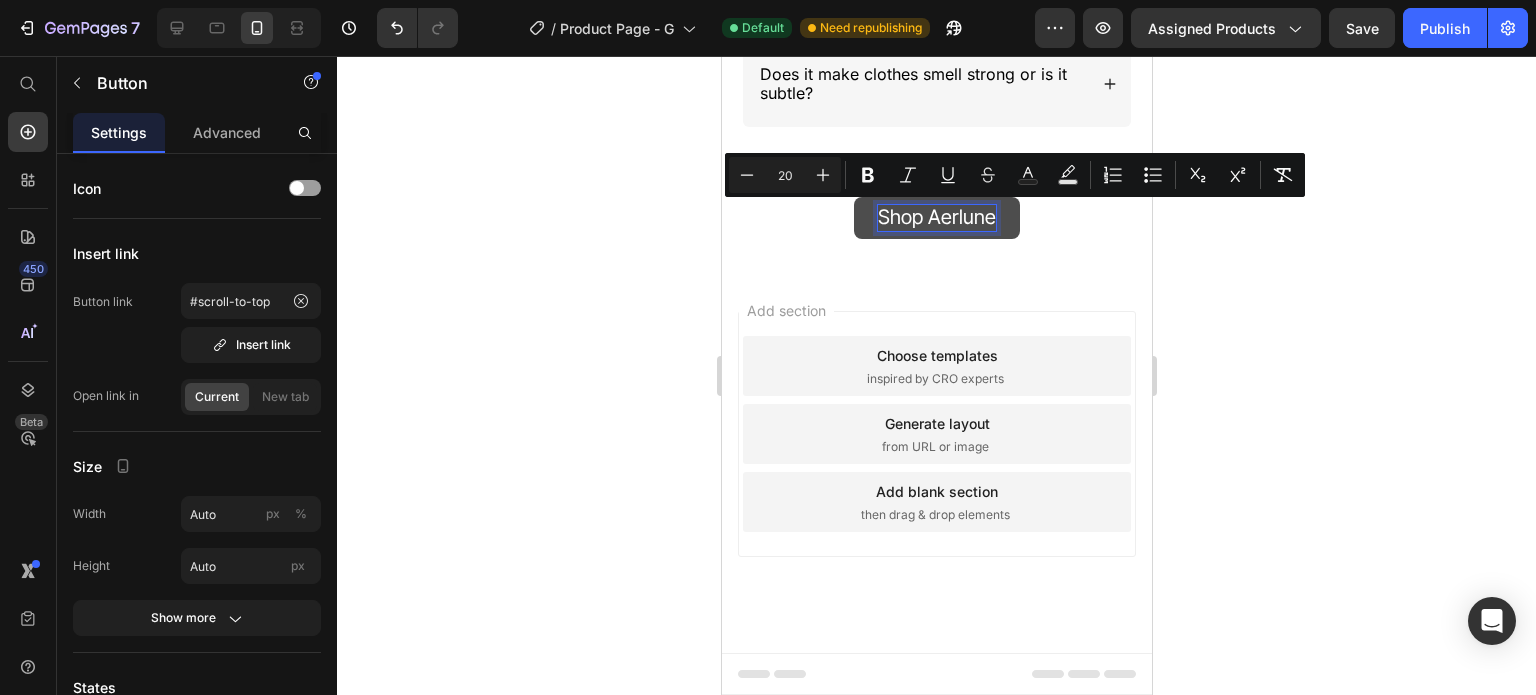 click on "Shop Aerlune Button   0" at bounding box center [936, 218] 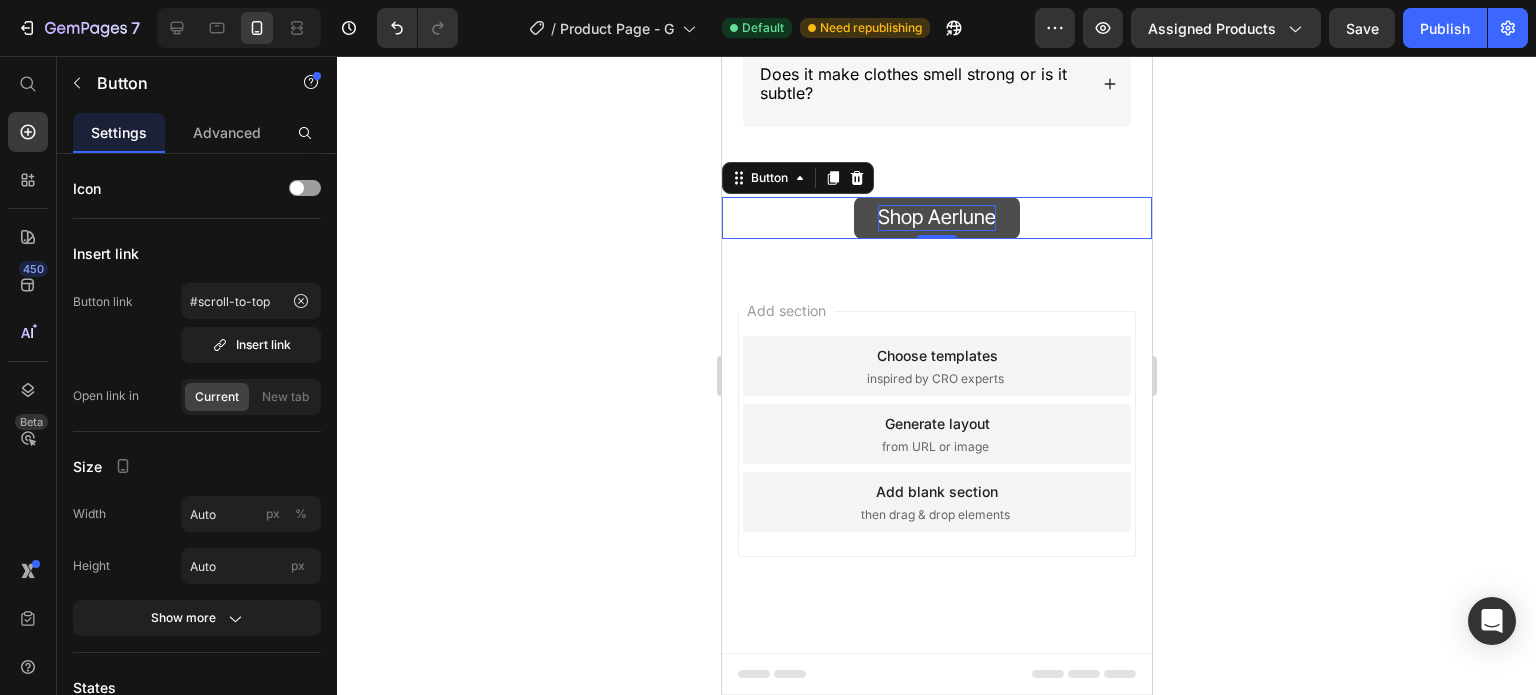 click on "Shop Aerlune" at bounding box center (936, 218) 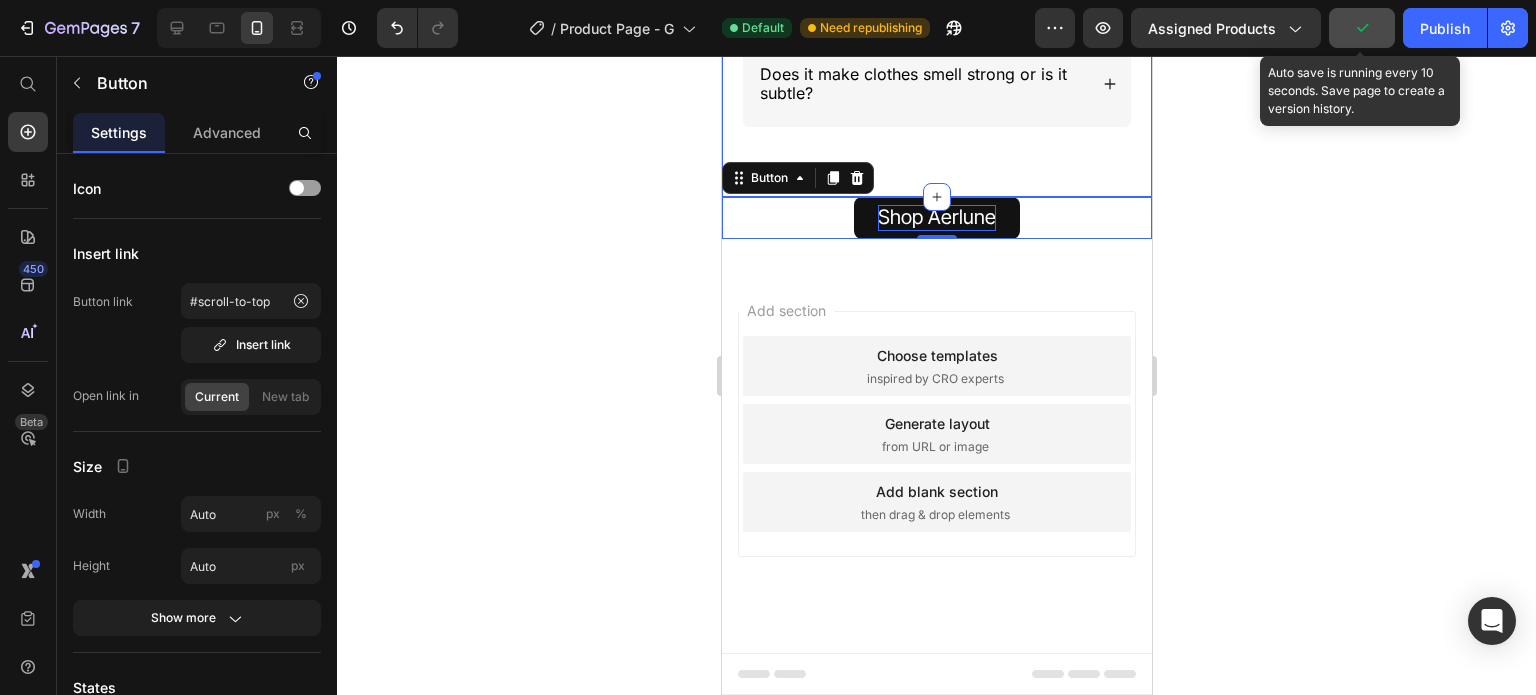 click on "FAQs Heading FAQs Heading FAQs Heading If you have any further questions, please feel free to reach out anytime to support@aerlune.com, we'll answer as soon as we can. Text Block If you have any further questions, please feel free to reach out anytime to support@aerlune.com, we'll answer as soon as we can. Text Block If you have any further questions, please feel free to reach out anytime to support@aerlune.com, we'll answer as soon as we can. Text Block Row
How quickly does it start working on clothes?
Does it require any maintenance or filter replacements?
How long does each aromatherapy capsule last?
I've heard ionizers can dry out the air. Should I be concerned?
Can it cause static electricity or damage to delicate fabrics?
How far away should my clothes be from the device?
Does it help prevent musty odors during seasonal storage?
Can I use it for anything other than wardrobes?" at bounding box center [936, -730] 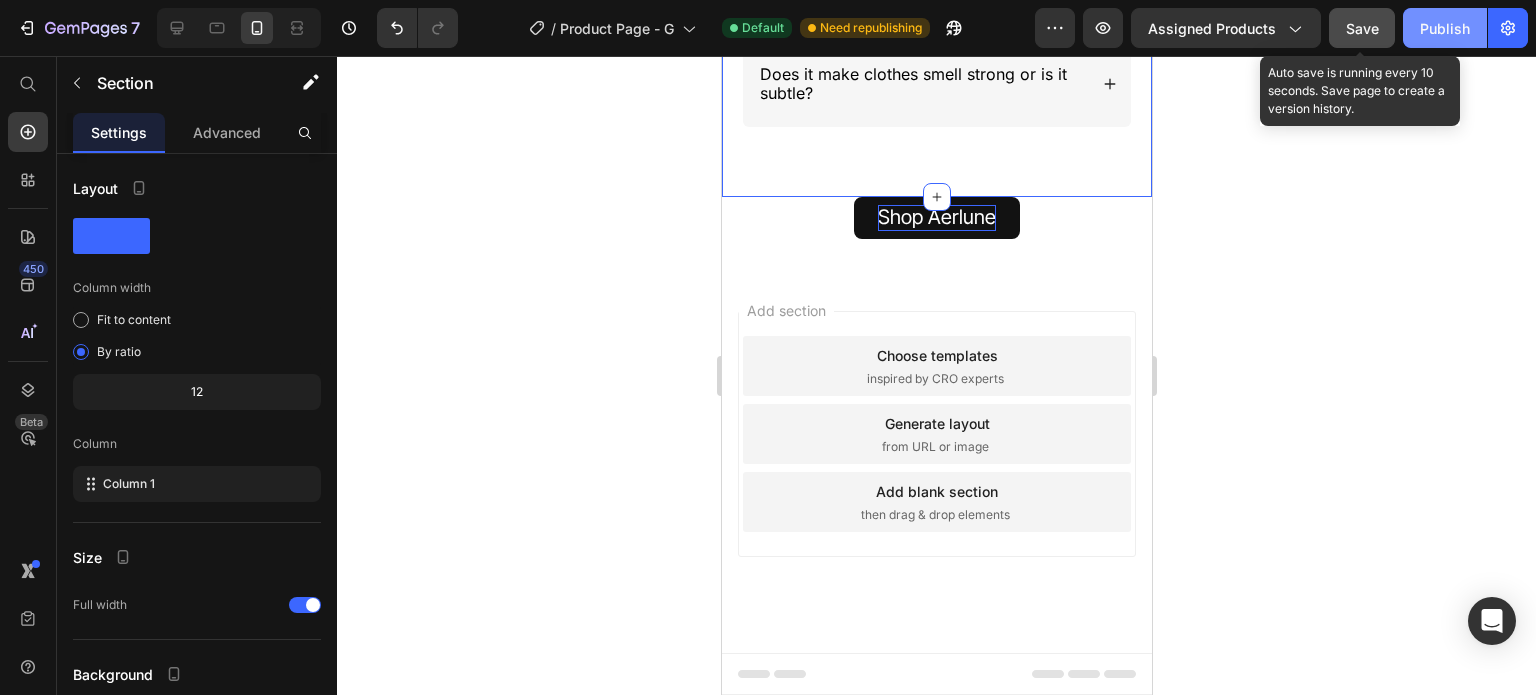 click on "Publish" at bounding box center [1445, 28] 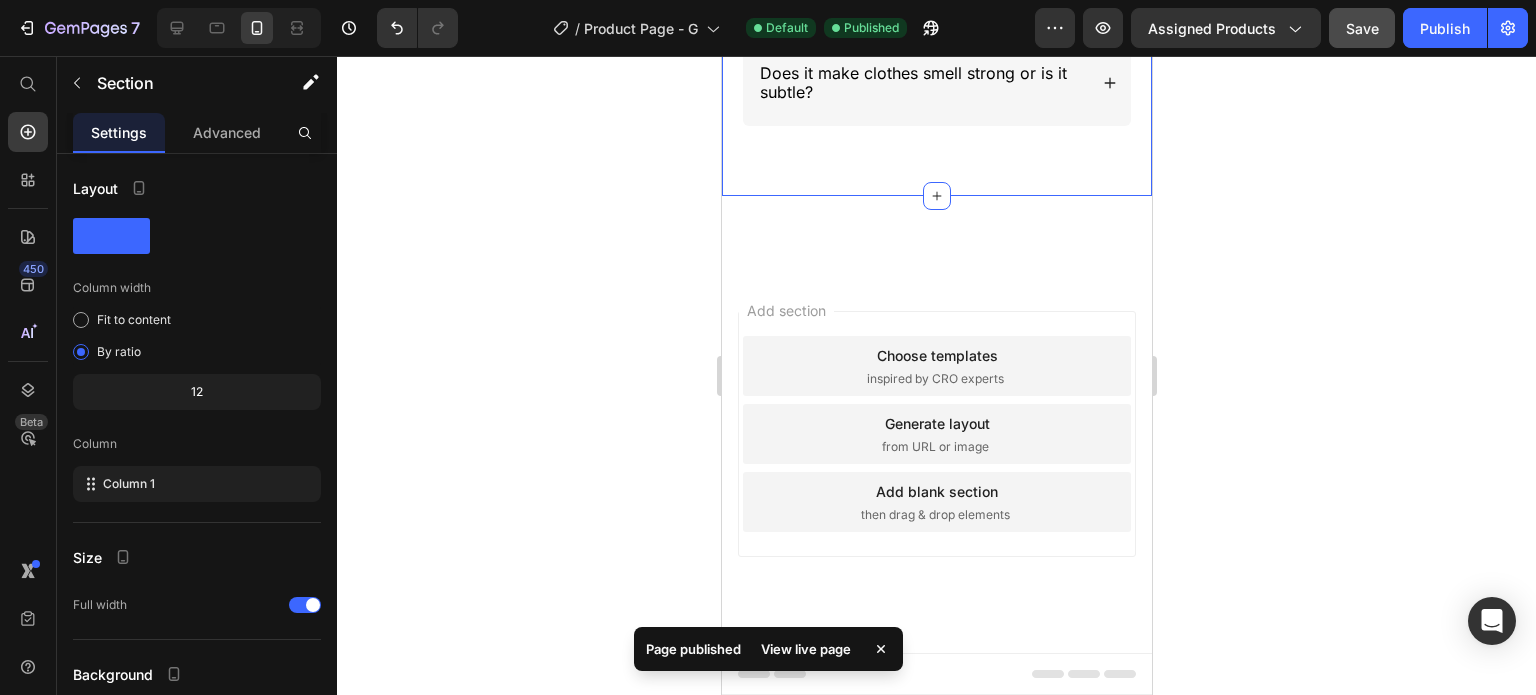 scroll, scrollTop: 3950, scrollLeft: 0, axis: vertical 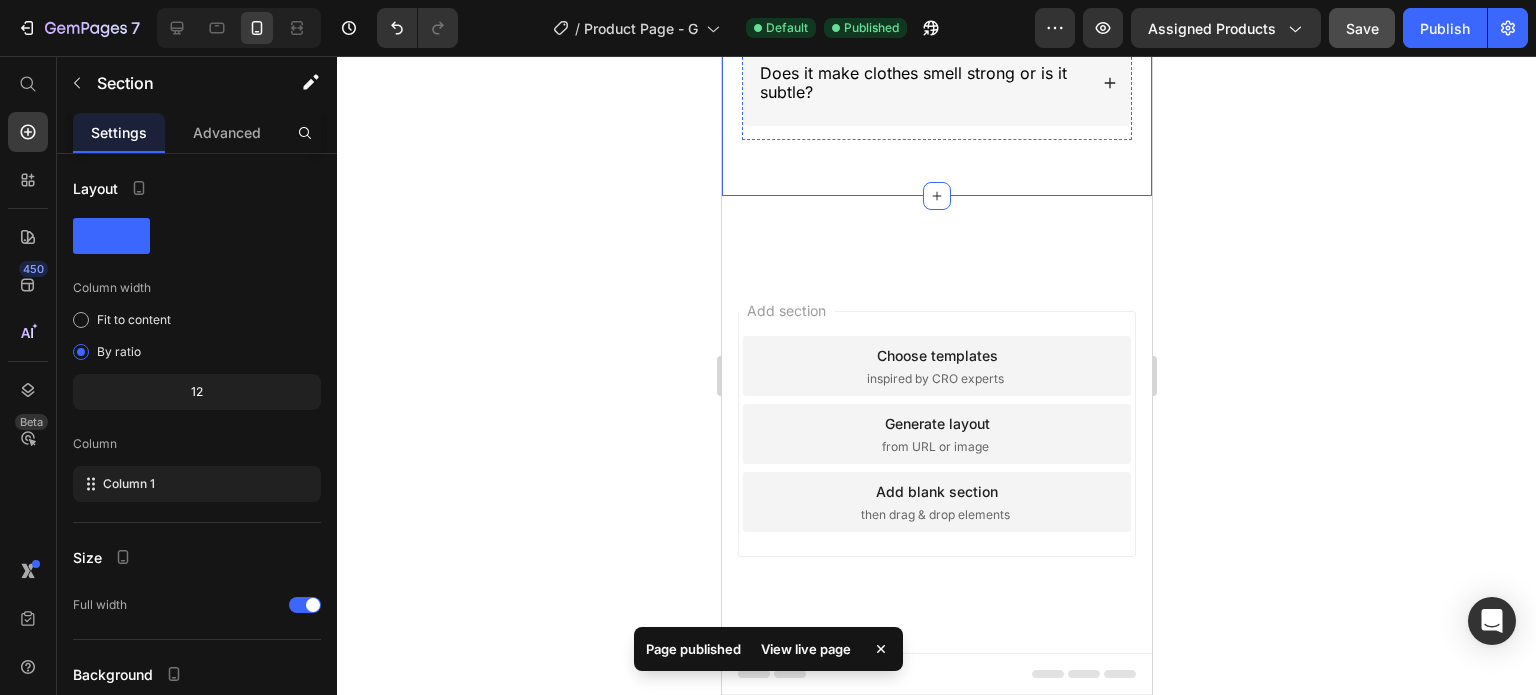 click on "How quickly does it start working on clothes?" at bounding box center (890, -1386) 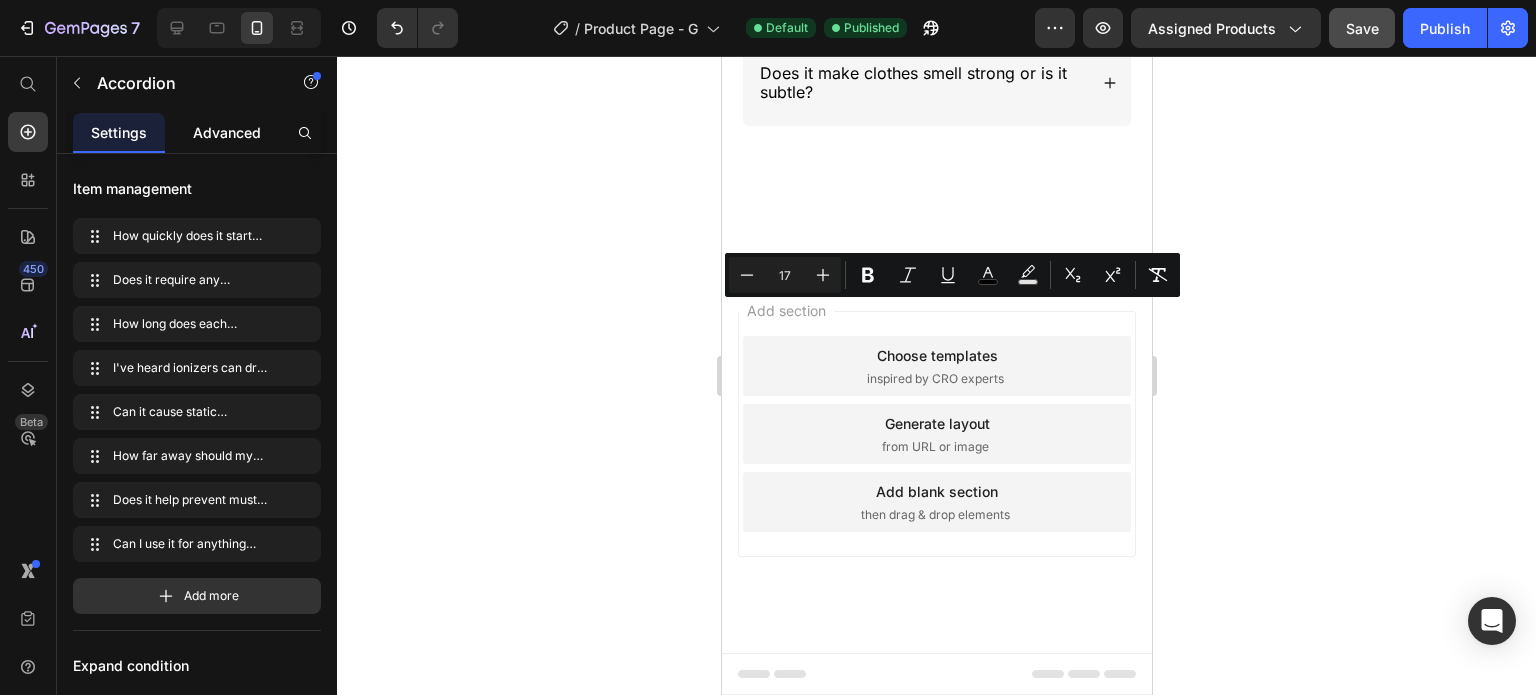 click on "Advanced" at bounding box center (227, 132) 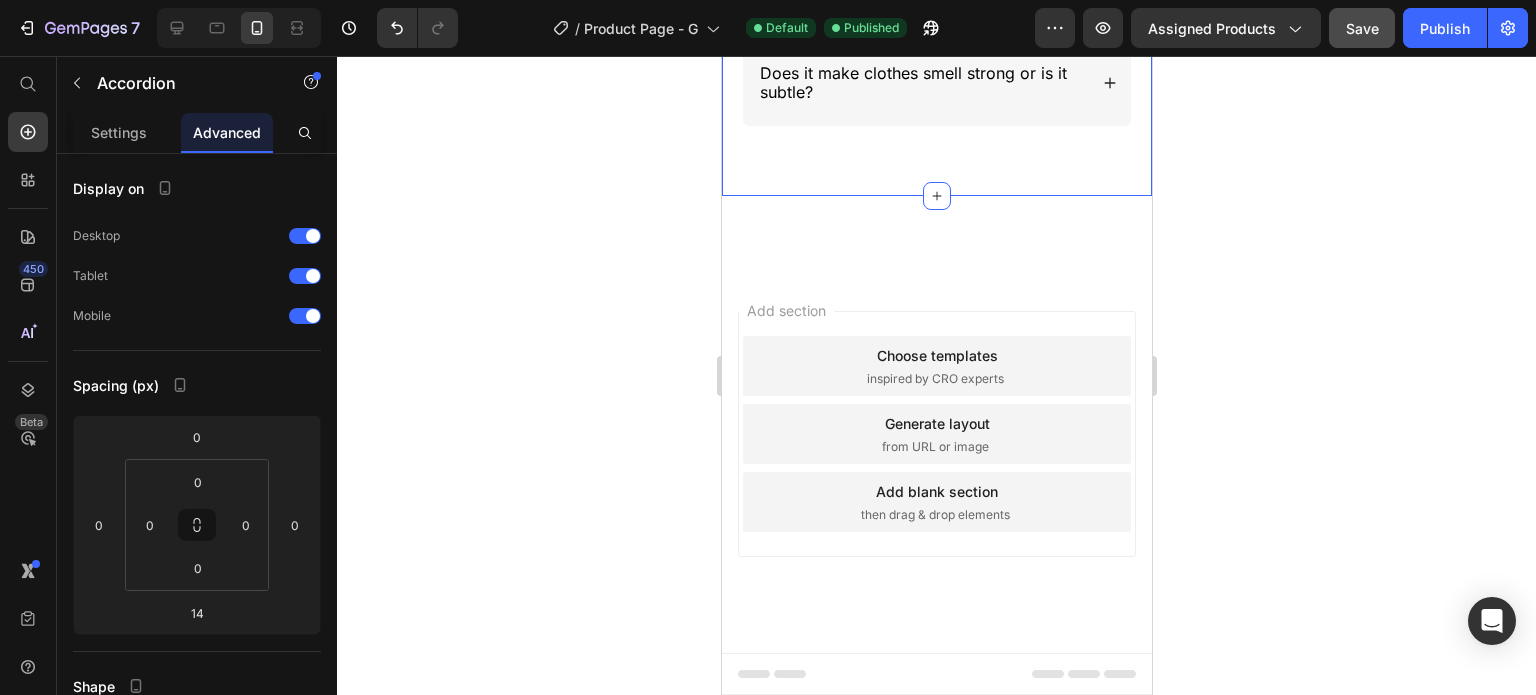 click 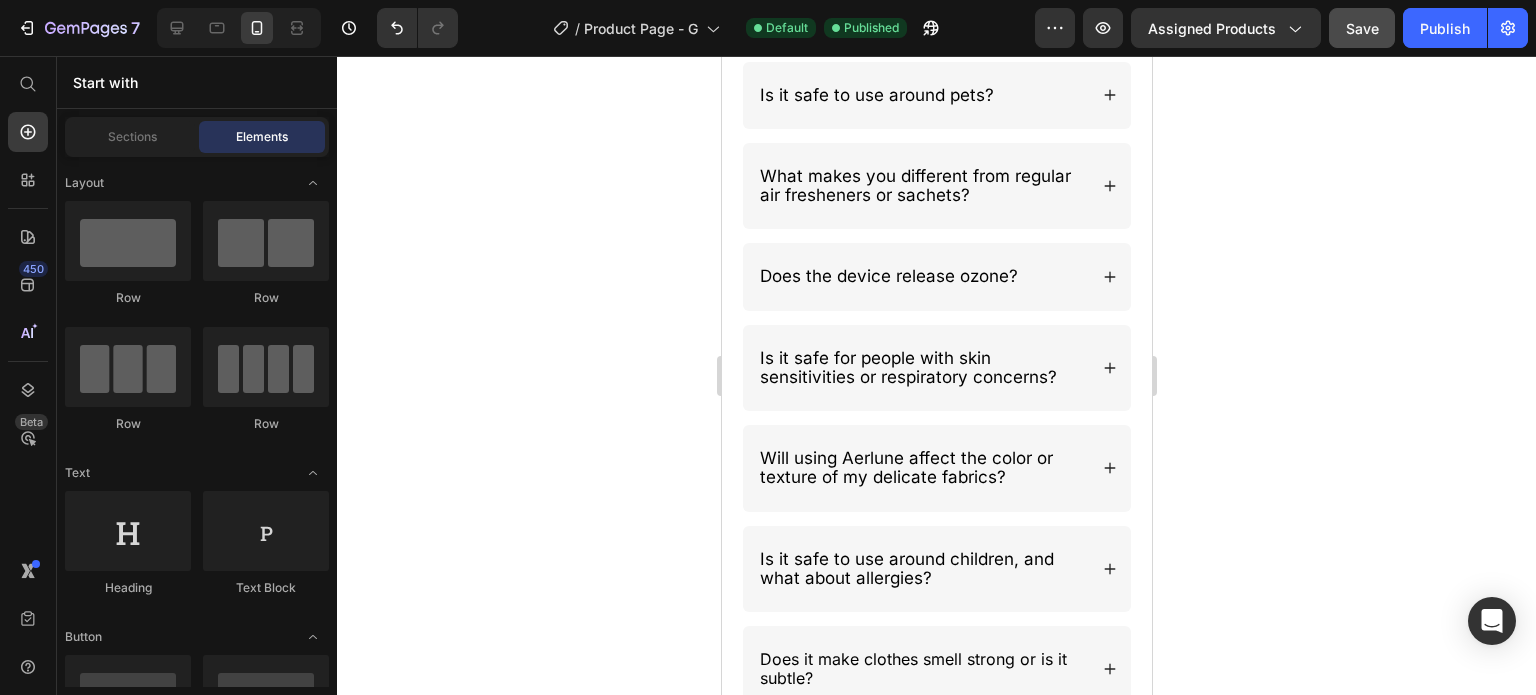 scroll, scrollTop: 2950, scrollLeft: 0, axis: vertical 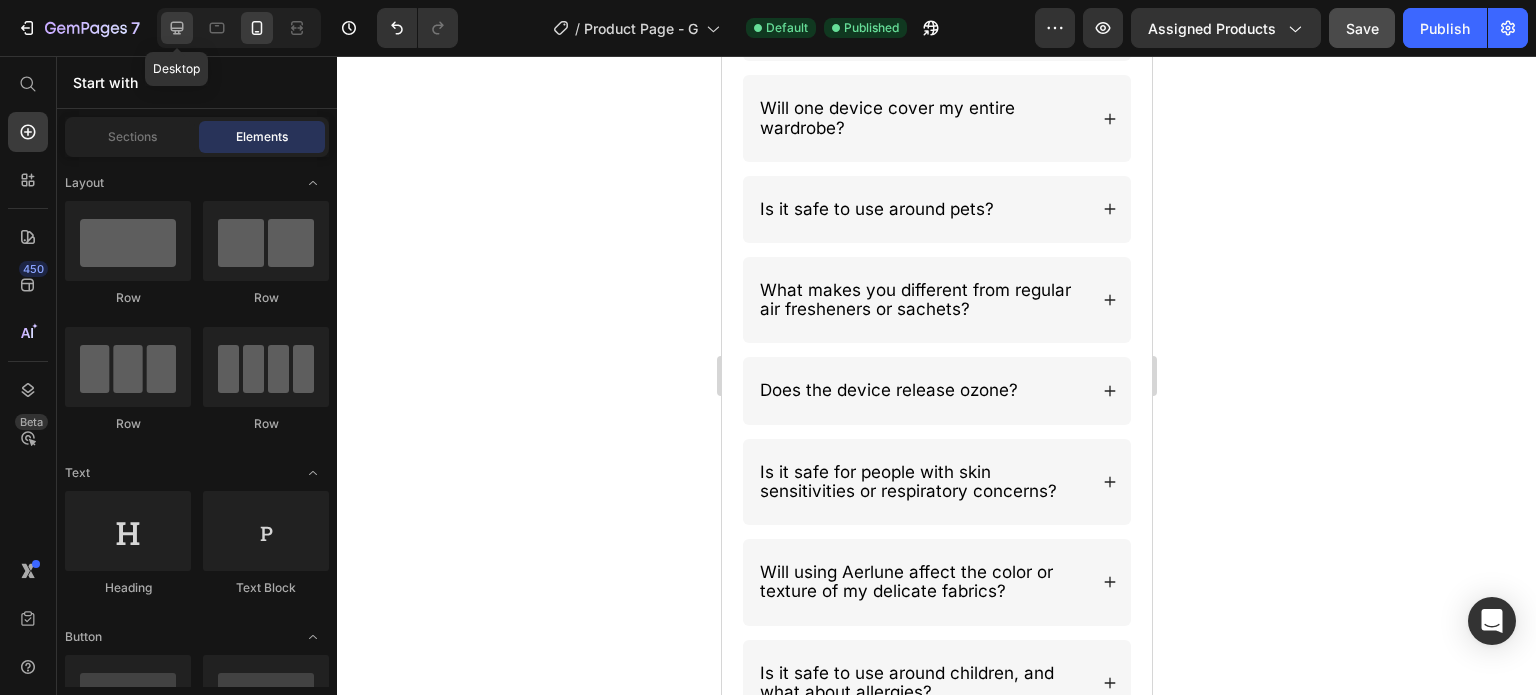 click 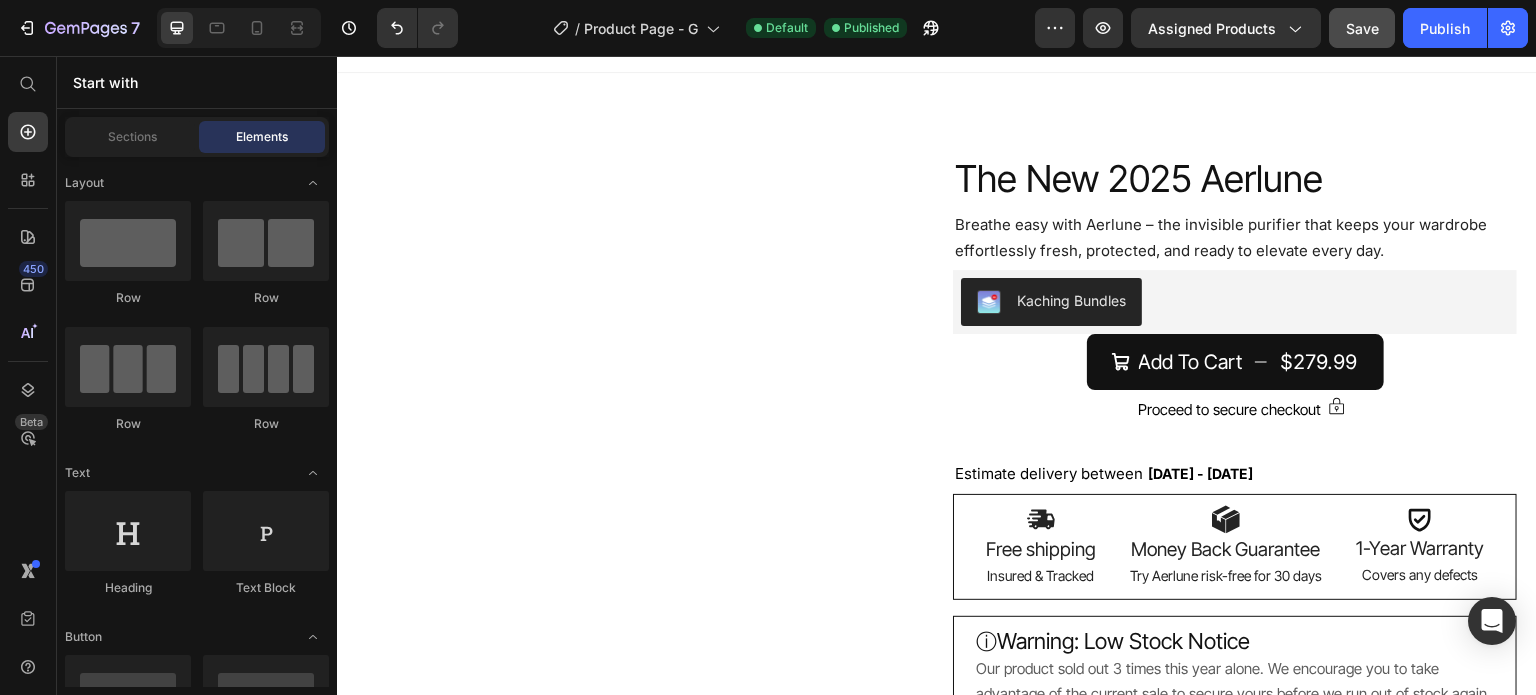 scroll, scrollTop: 0, scrollLeft: 0, axis: both 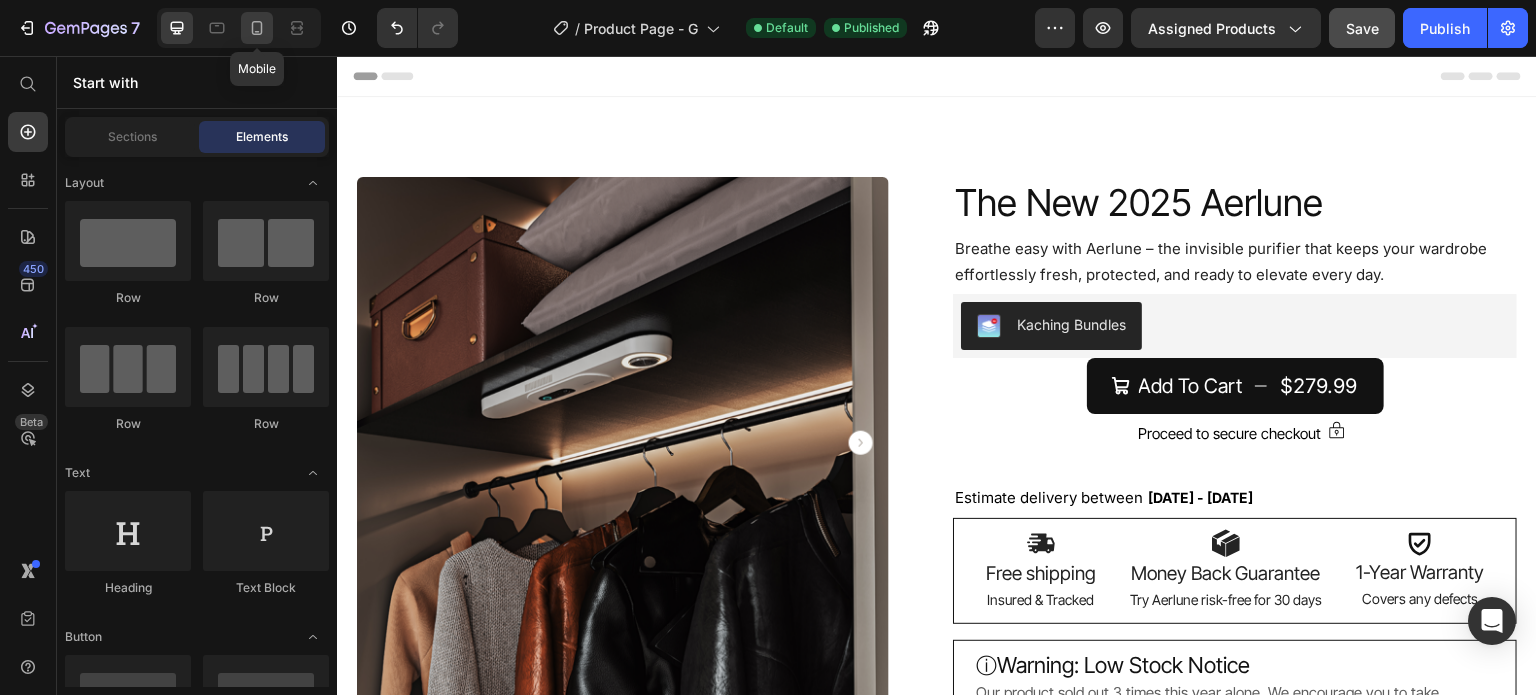 click 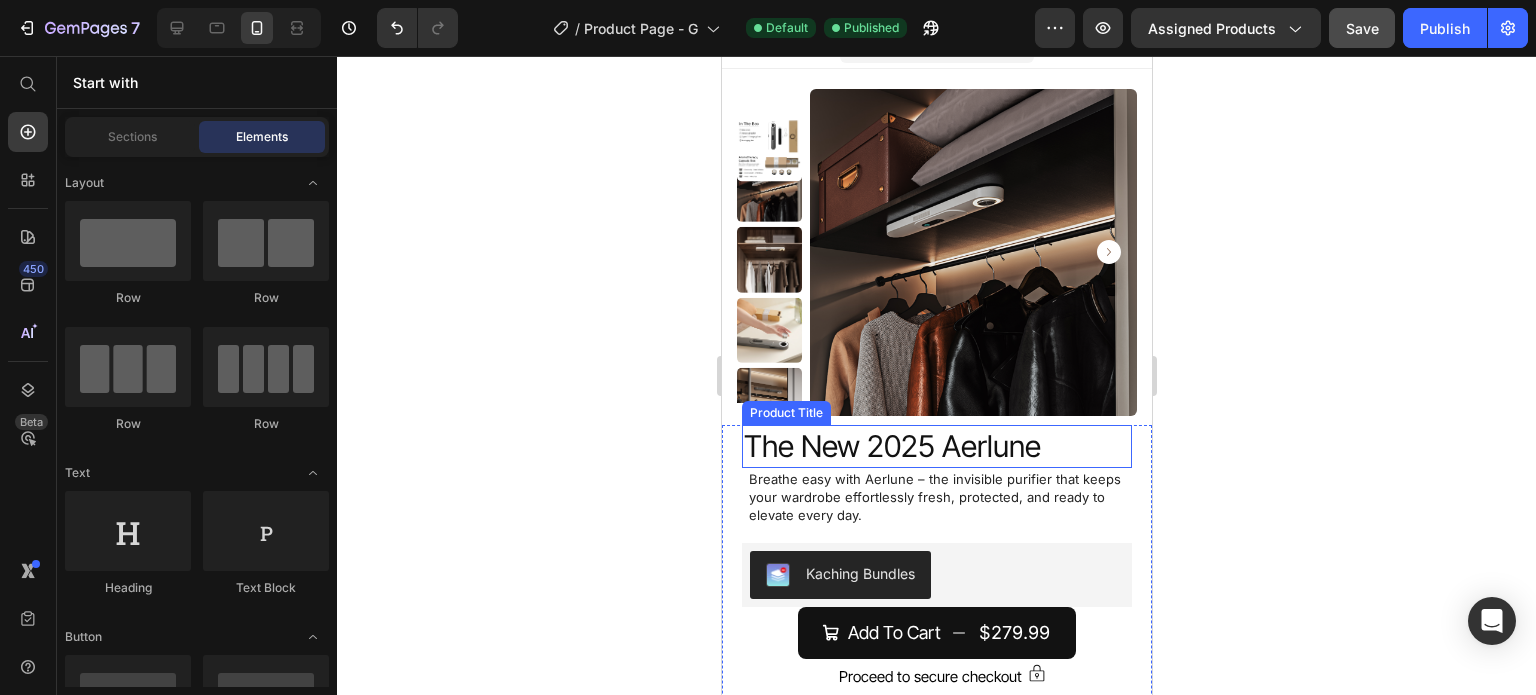 scroll, scrollTop: 300, scrollLeft: 0, axis: vertical 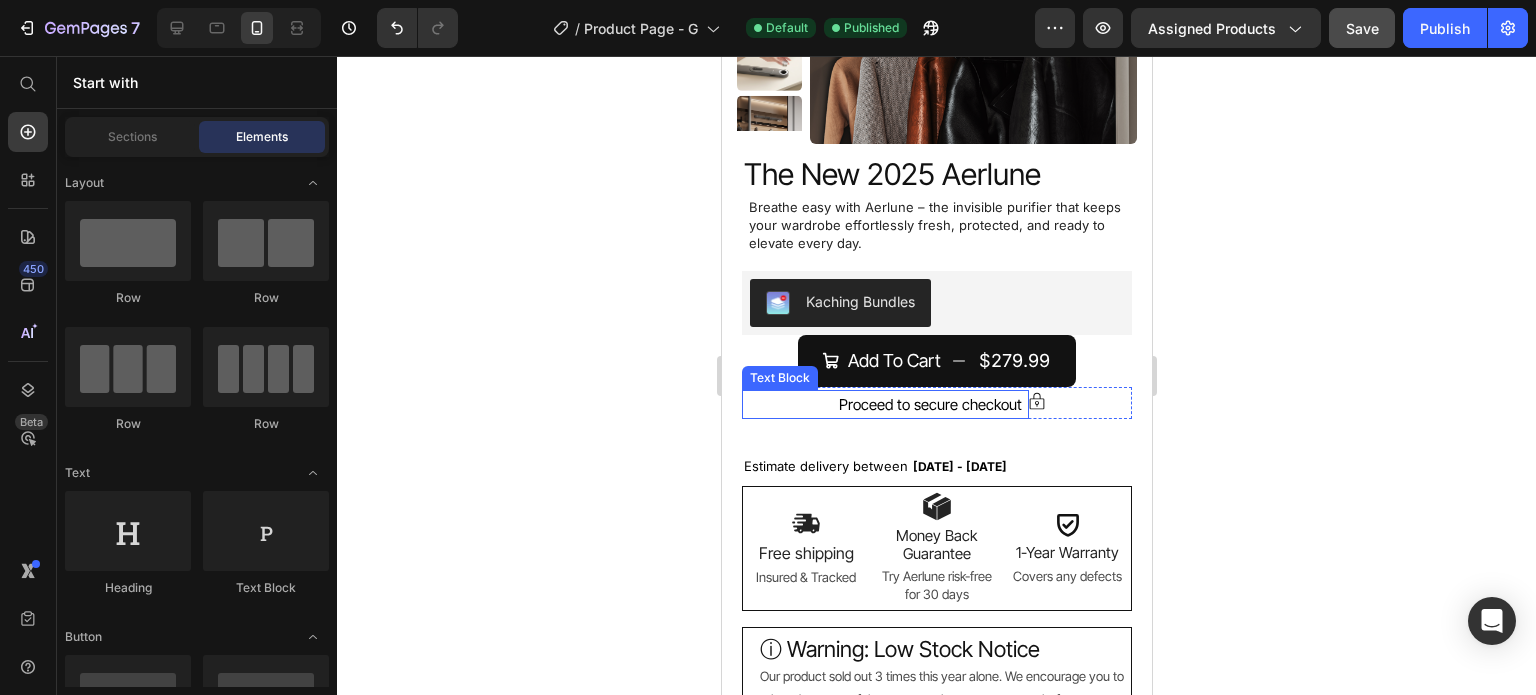 click on "Proceed to secure checkout" at bounding box center [929, 404] 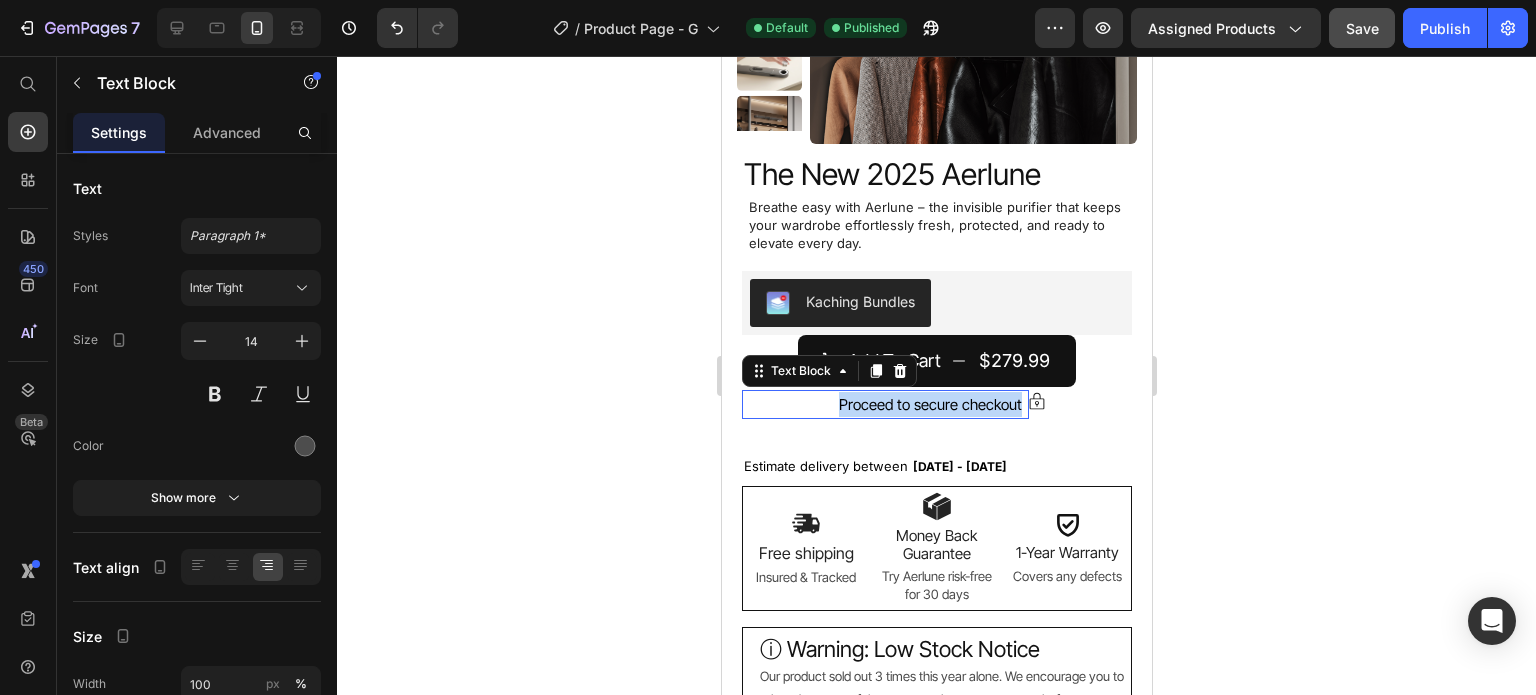 click on "Proceed to secure checkout" at bounding box center [929, 404] 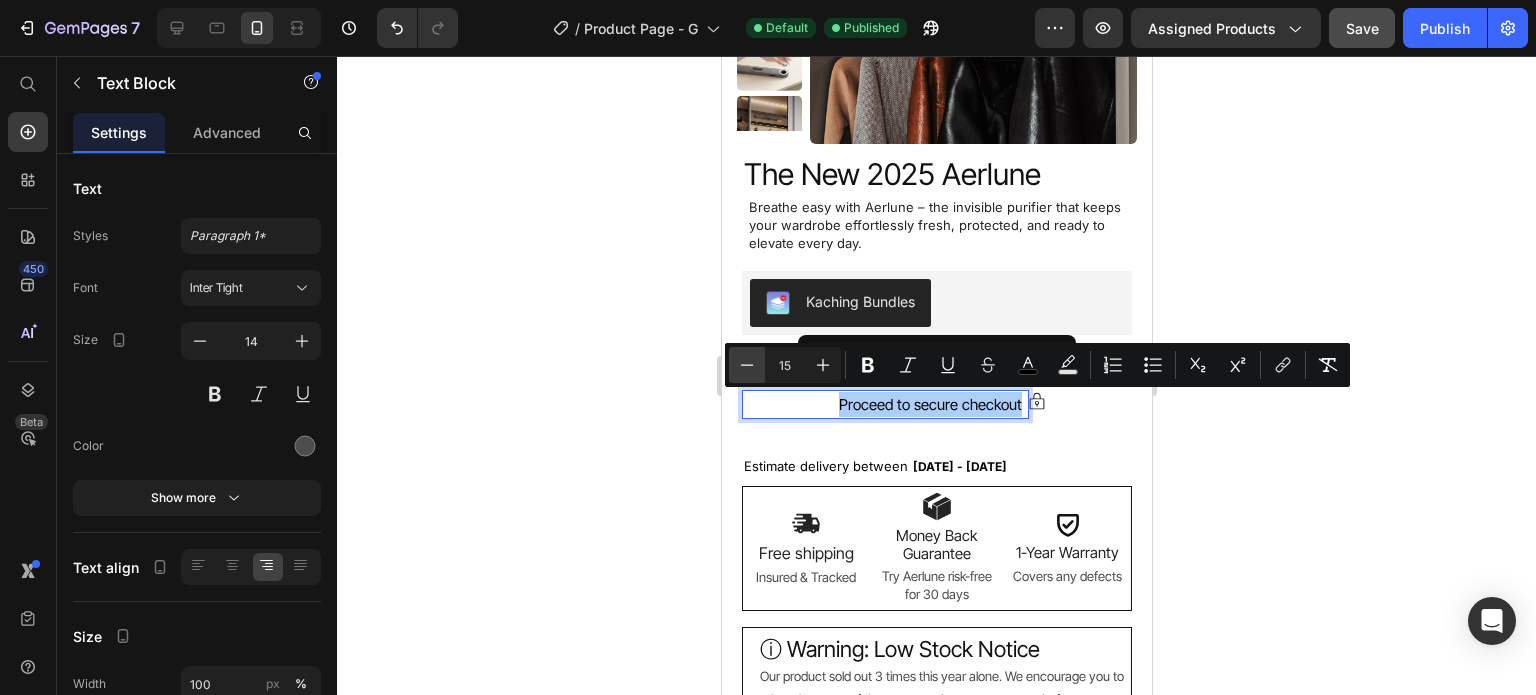 click 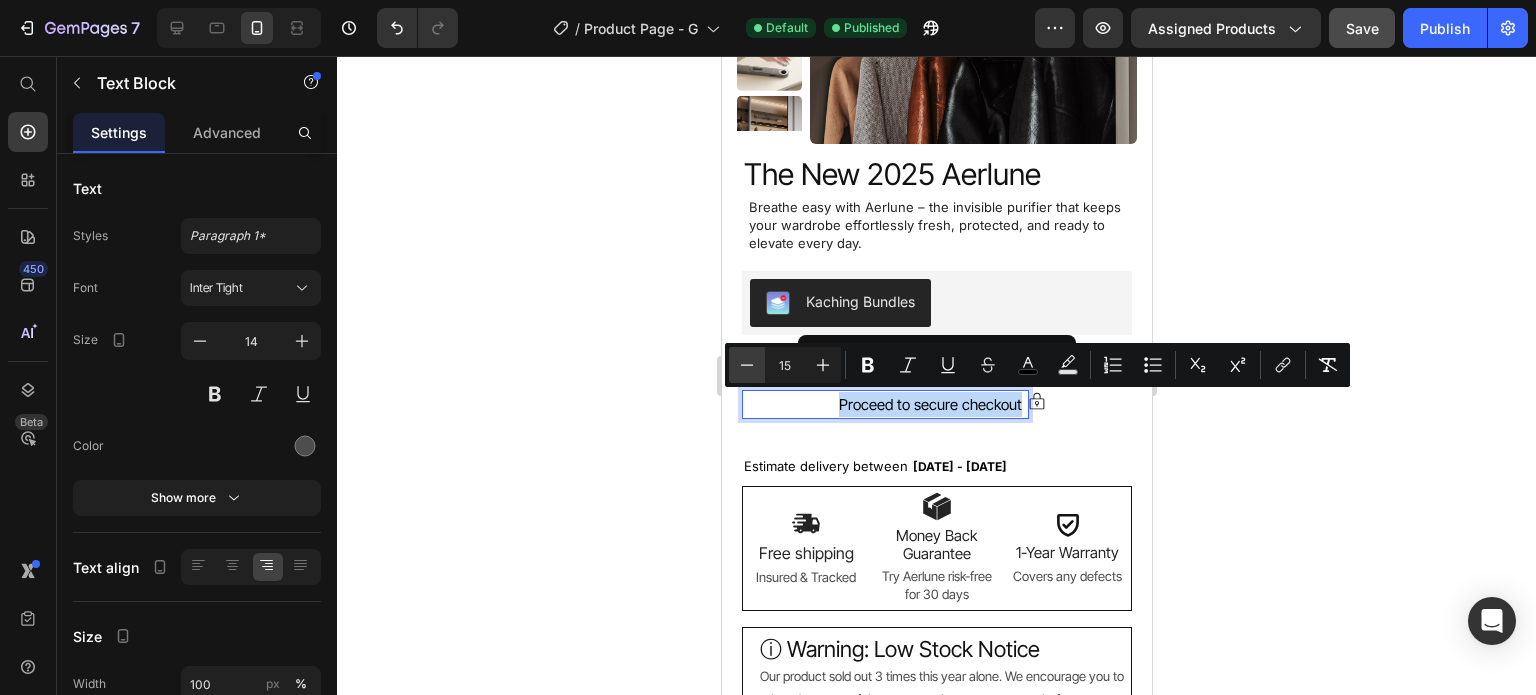 type on "14" 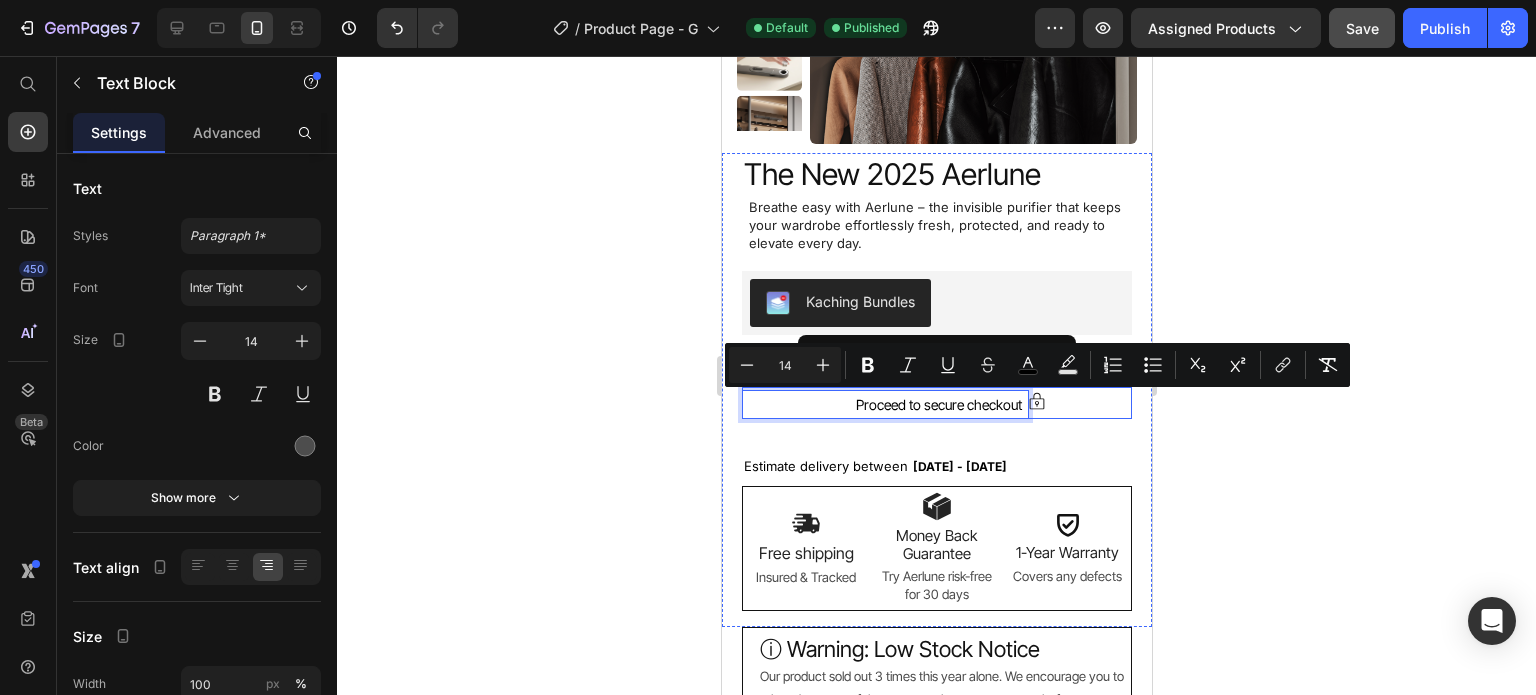 click on "The New 2025 Aerlune Product Title The New 2025 Aerlune Product Title The New 2025 Aerlune Product Title Breathe easy with Aerlune – the invisible purifier that keeps your wardrobe effortlessly fresh, protected, and ready to elevate every day. Text Block Breathe easy with Aerlune – the invisible purifier that keeps your wardrobe effortlessly fresh, protected, and ready to elevate every day. Text Block Breathe easy with Aerlune – the invisible purifier that keeps your wardrobe effortlessly fresh, protected, and ready to elevate every day. Text Block Kaching Bundles Kaching Bundles
Add To Cart
$279.99 Add to Cart
Icon
Icon
Icon Proceed to secure checkout Text Block Proceed to secure checkout Text Block Proceed to secure checkout Text Block Row
Icon Proceed to secure checkout Text Block Row
Icon Proceed to secure checkout Text Block   0 Row
Estimate delivery between" at bounding box center [936, 390] 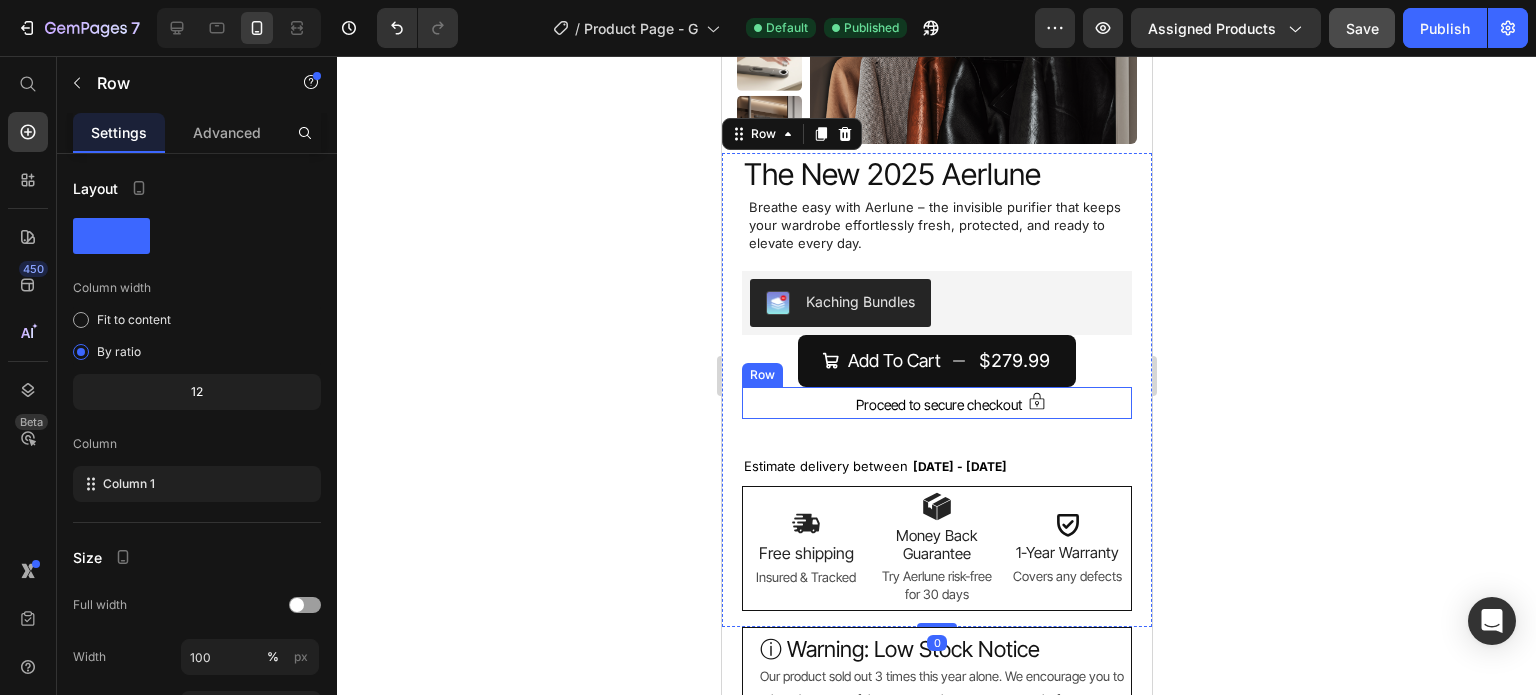 click 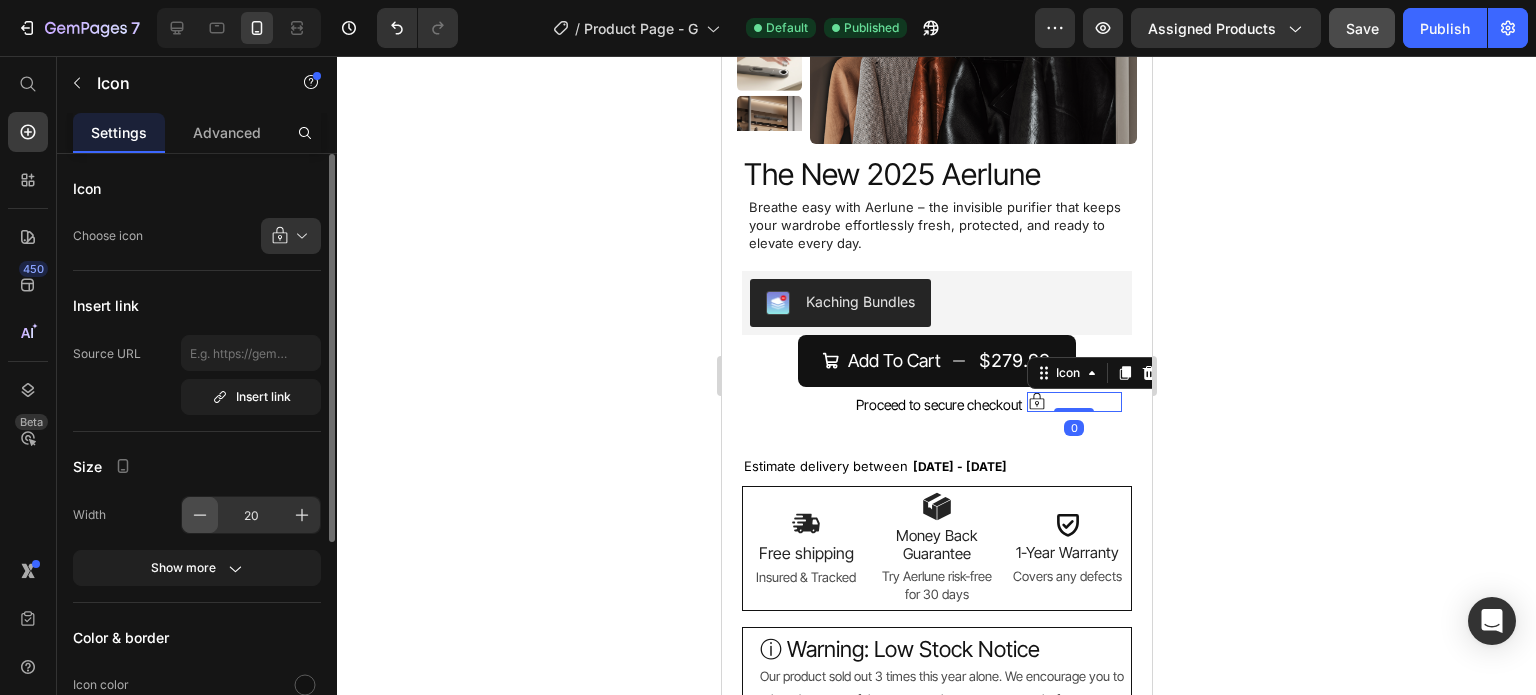 click at bounding box center (200, 515) 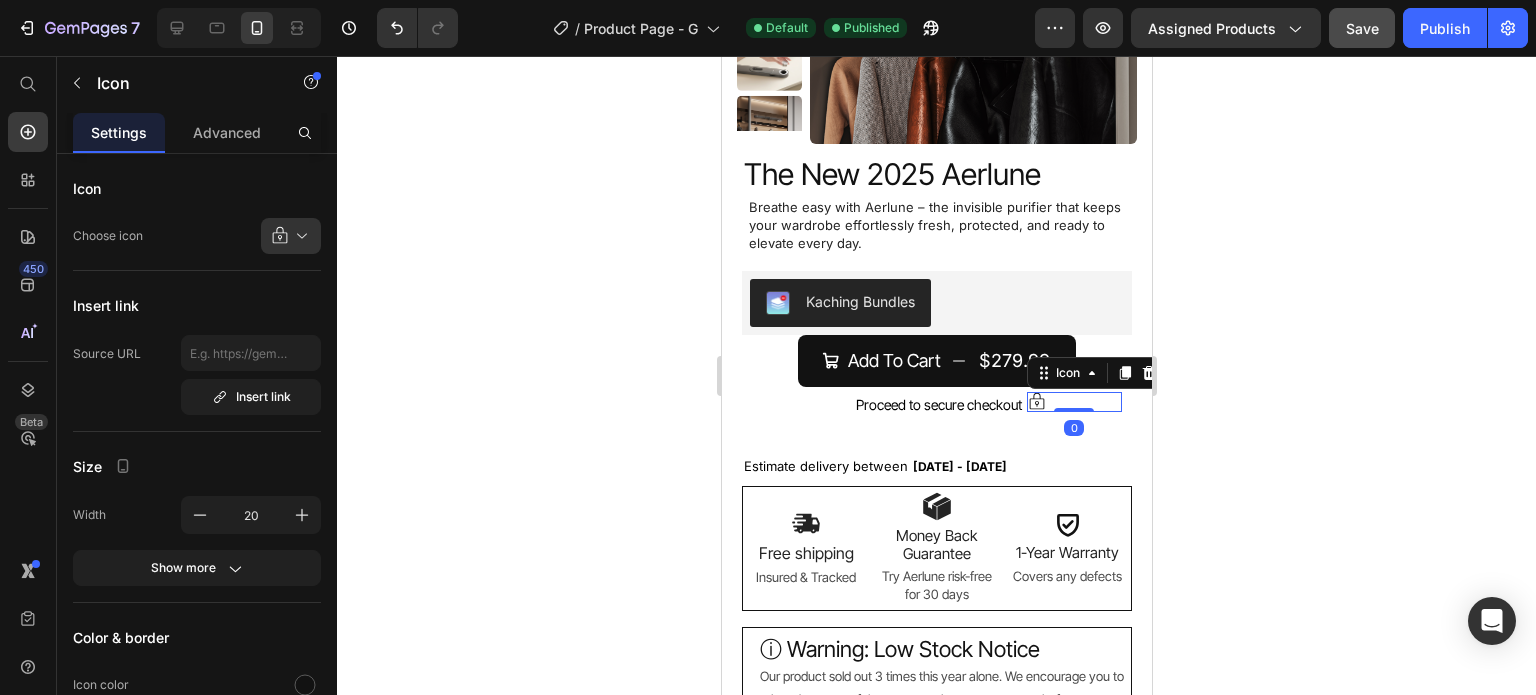 type on "19" 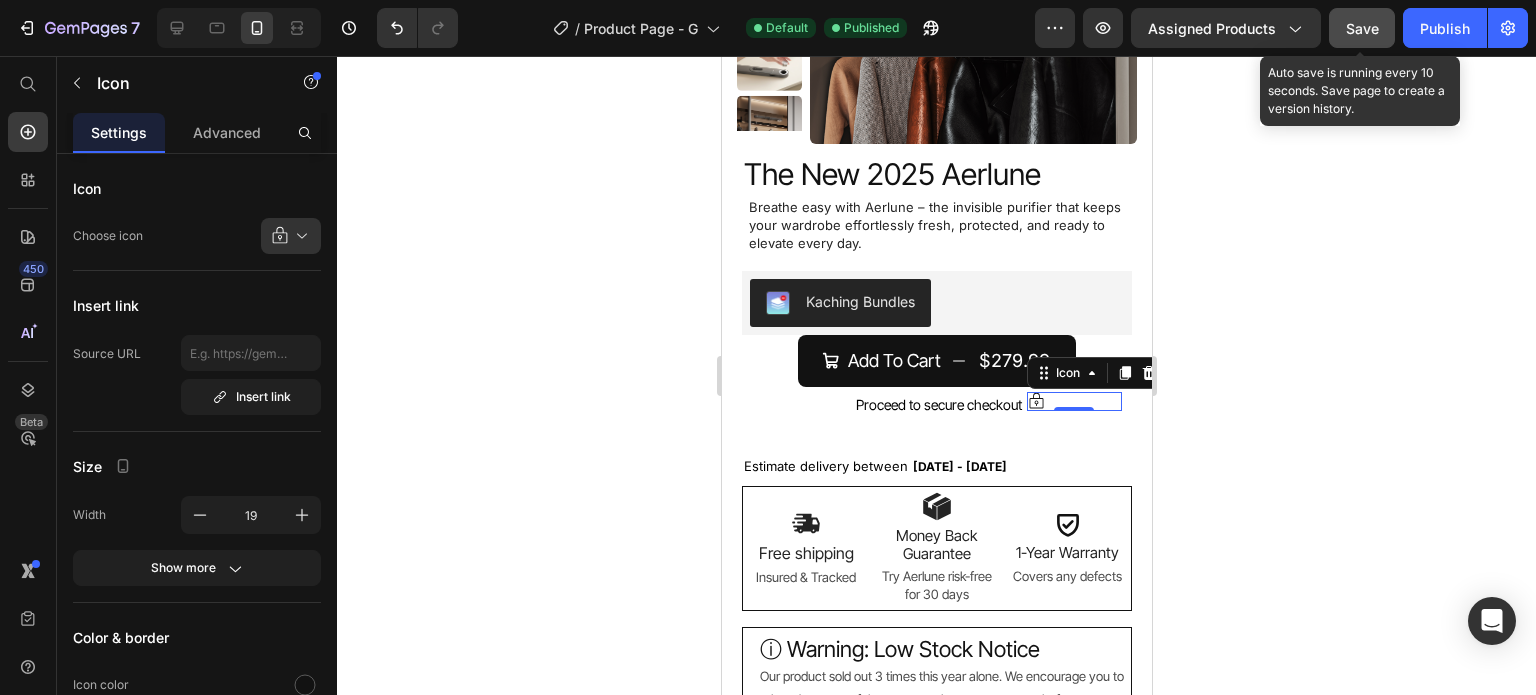 click on "Save" 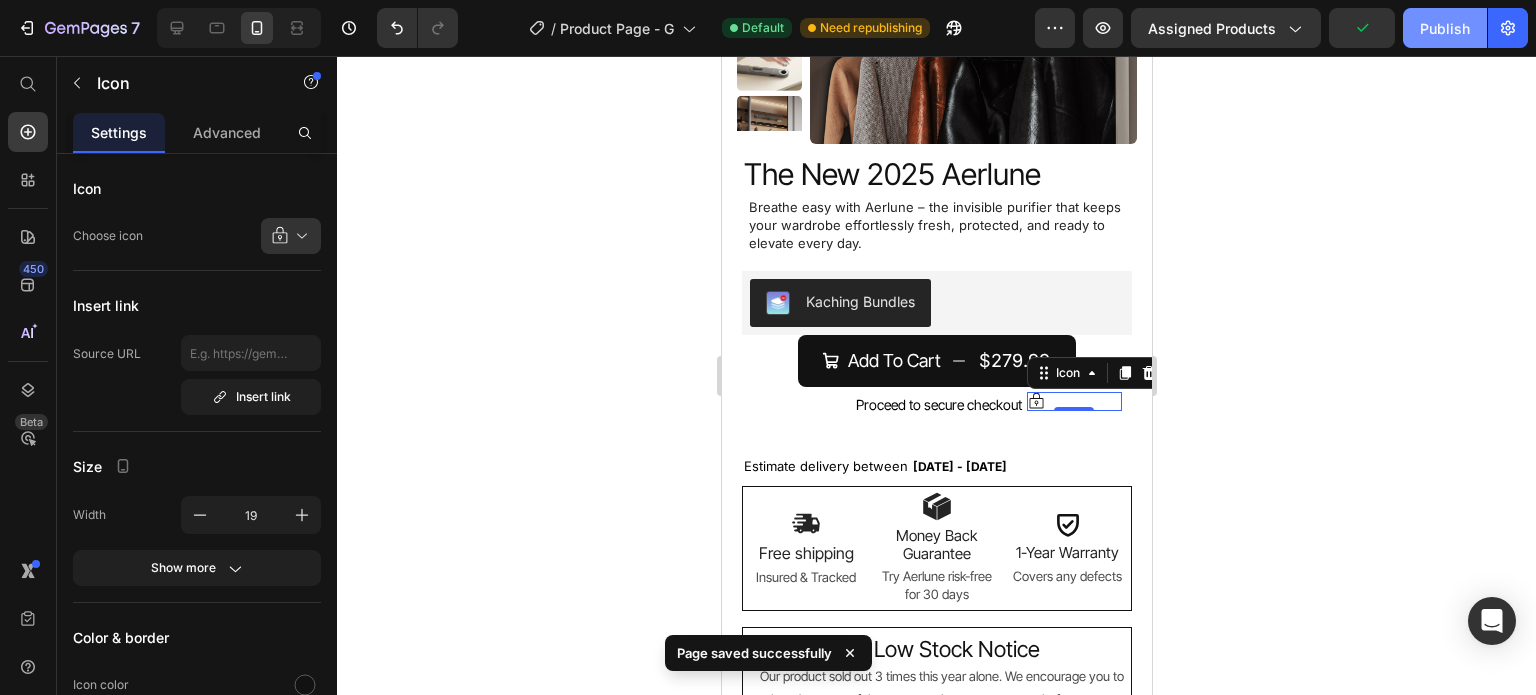 click on "Publish" at bounding box center [1445, 28] 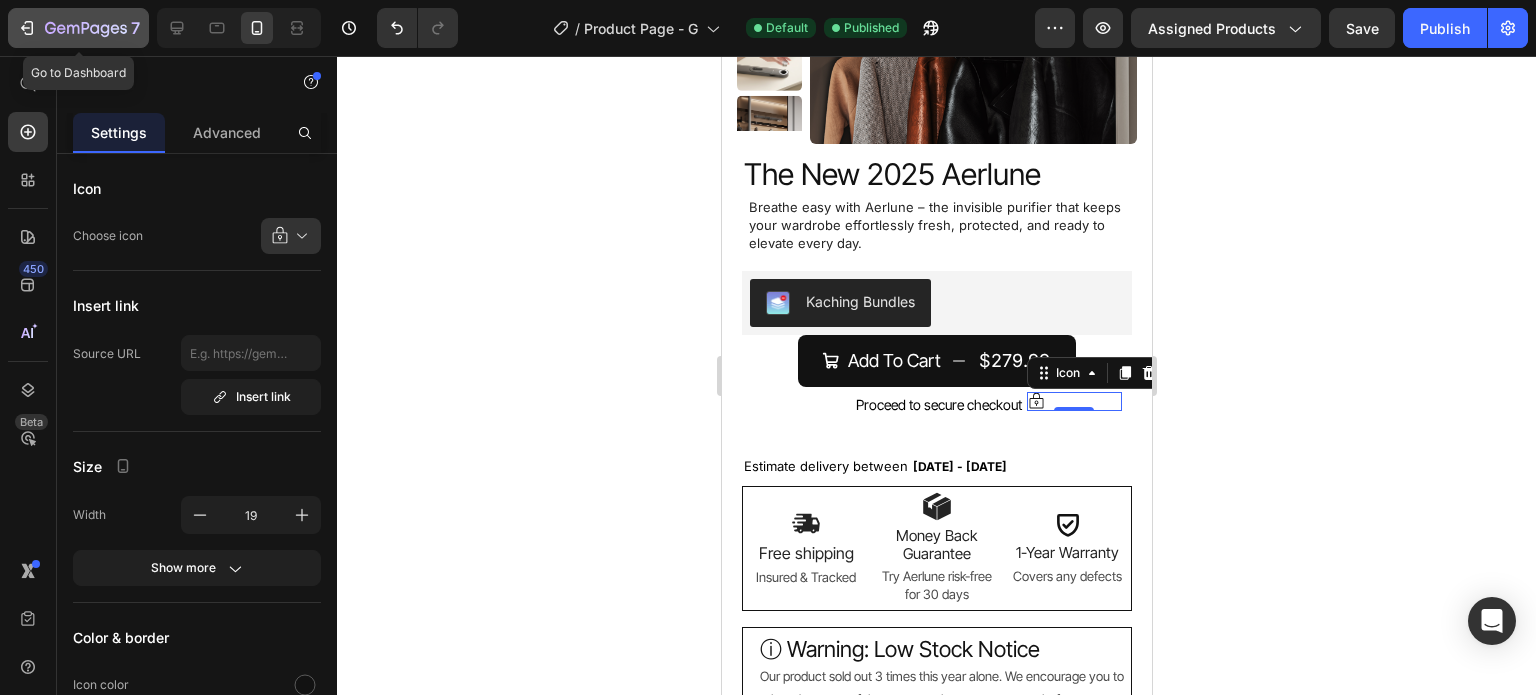 click on "7" at bounding box center [78, 28] 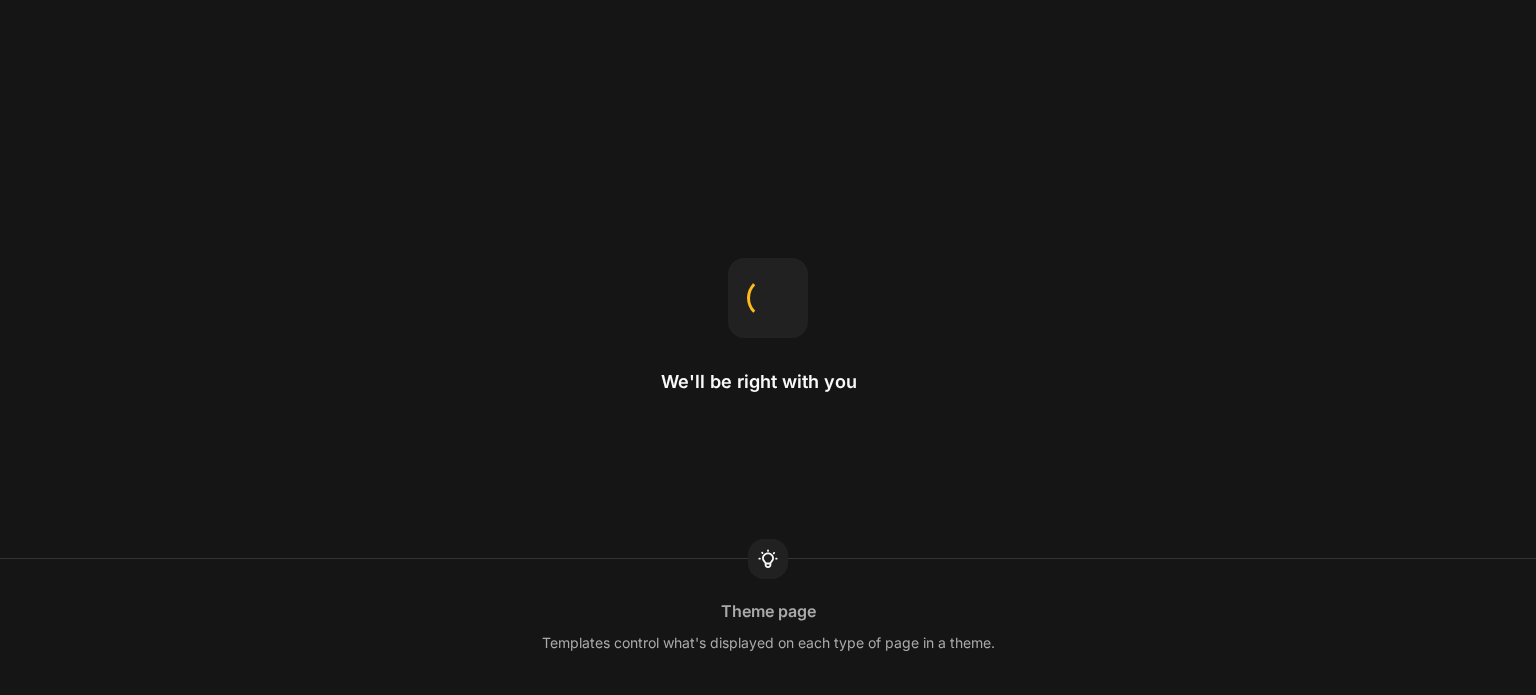 scroll, scrollTop: 0, scrollLeft: 0, axis: both 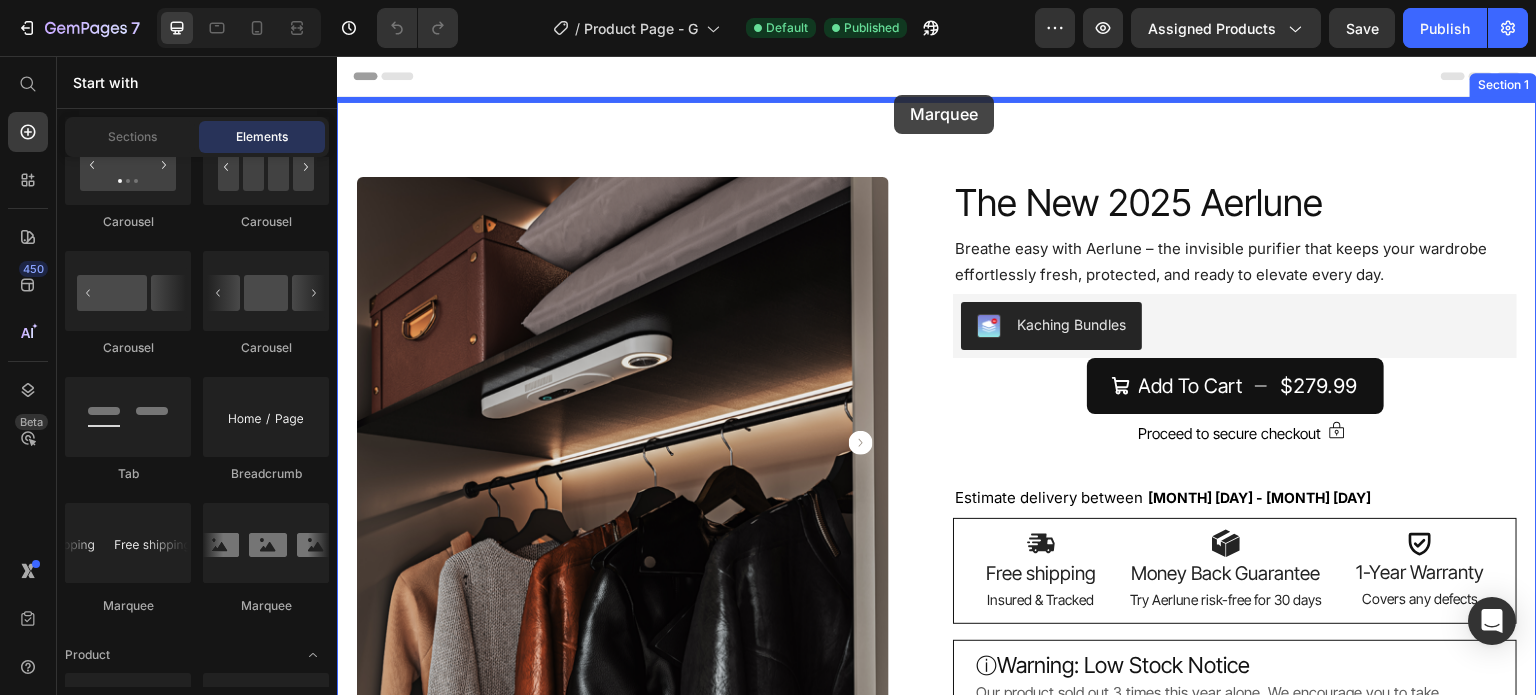 drag, startPoint x: 468, startPoint y: 609, endPoint x: 894, endPoint y: 95, distance: 667.5867 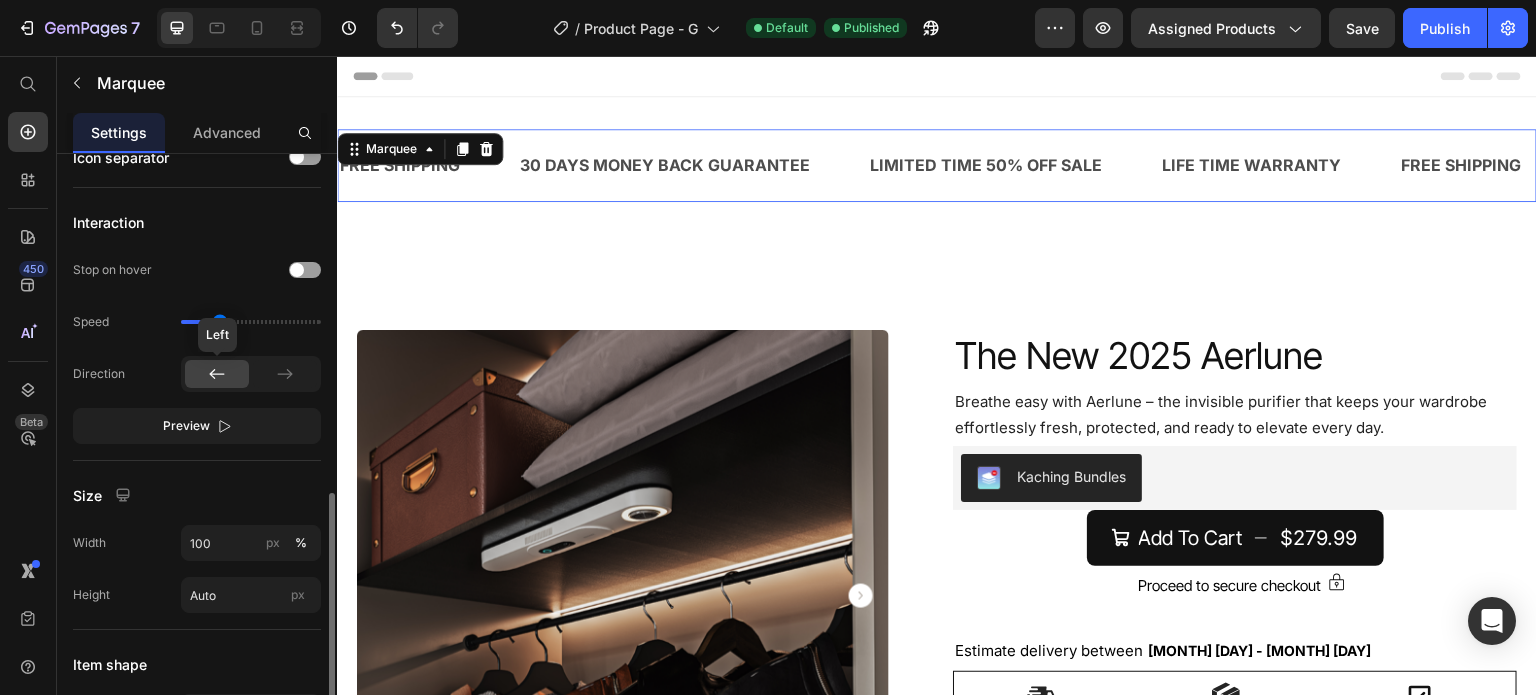 scroll, scrollTop: 600, scrollLeft: 0, axis: vertical 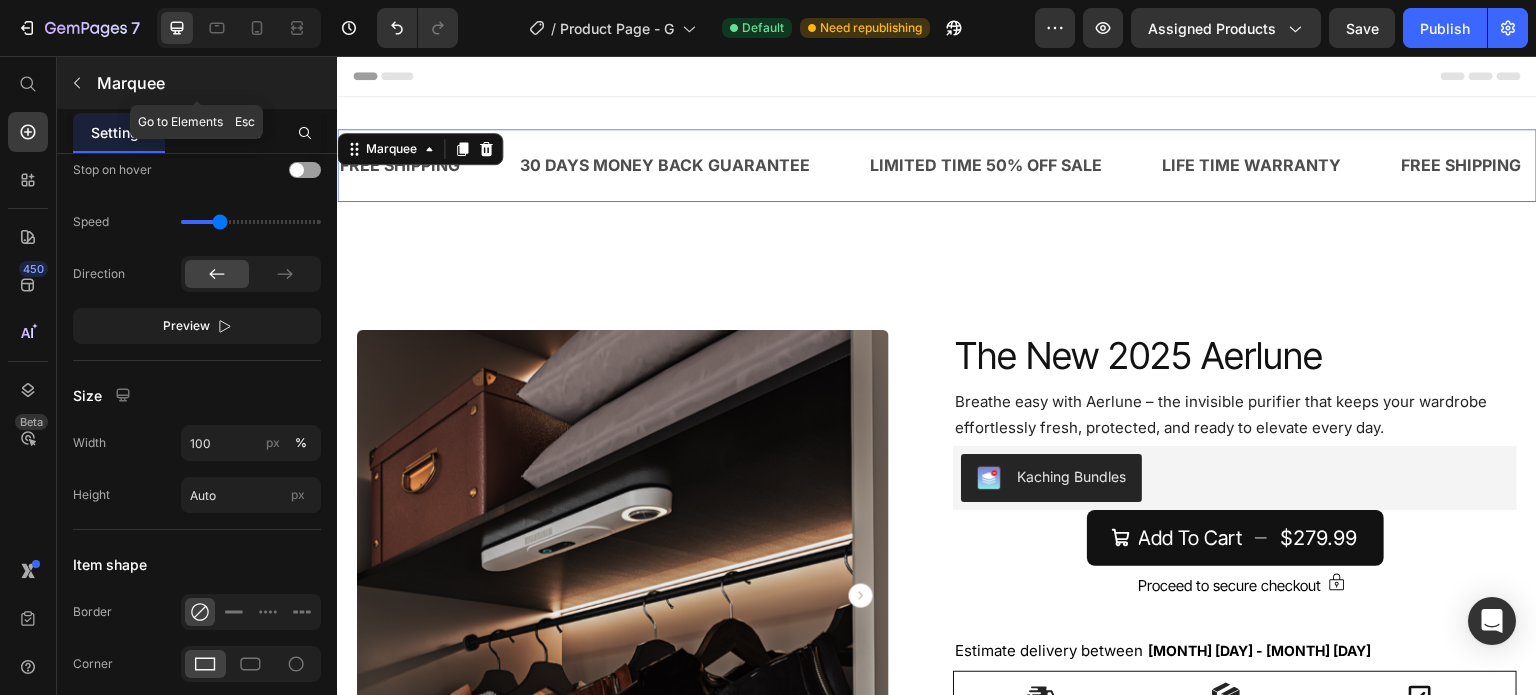 click 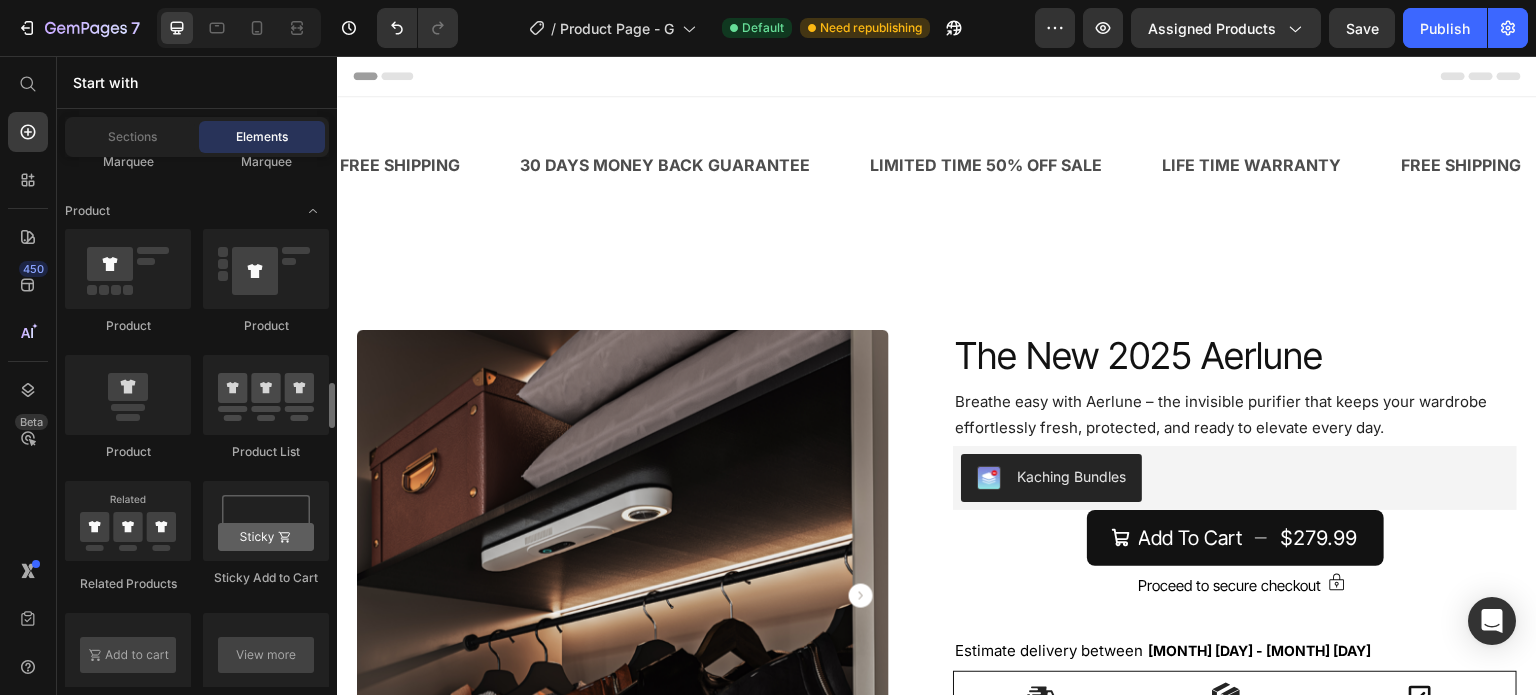scroll, scrollTop: 2644, scrollLeft: 0, axis: vertical 